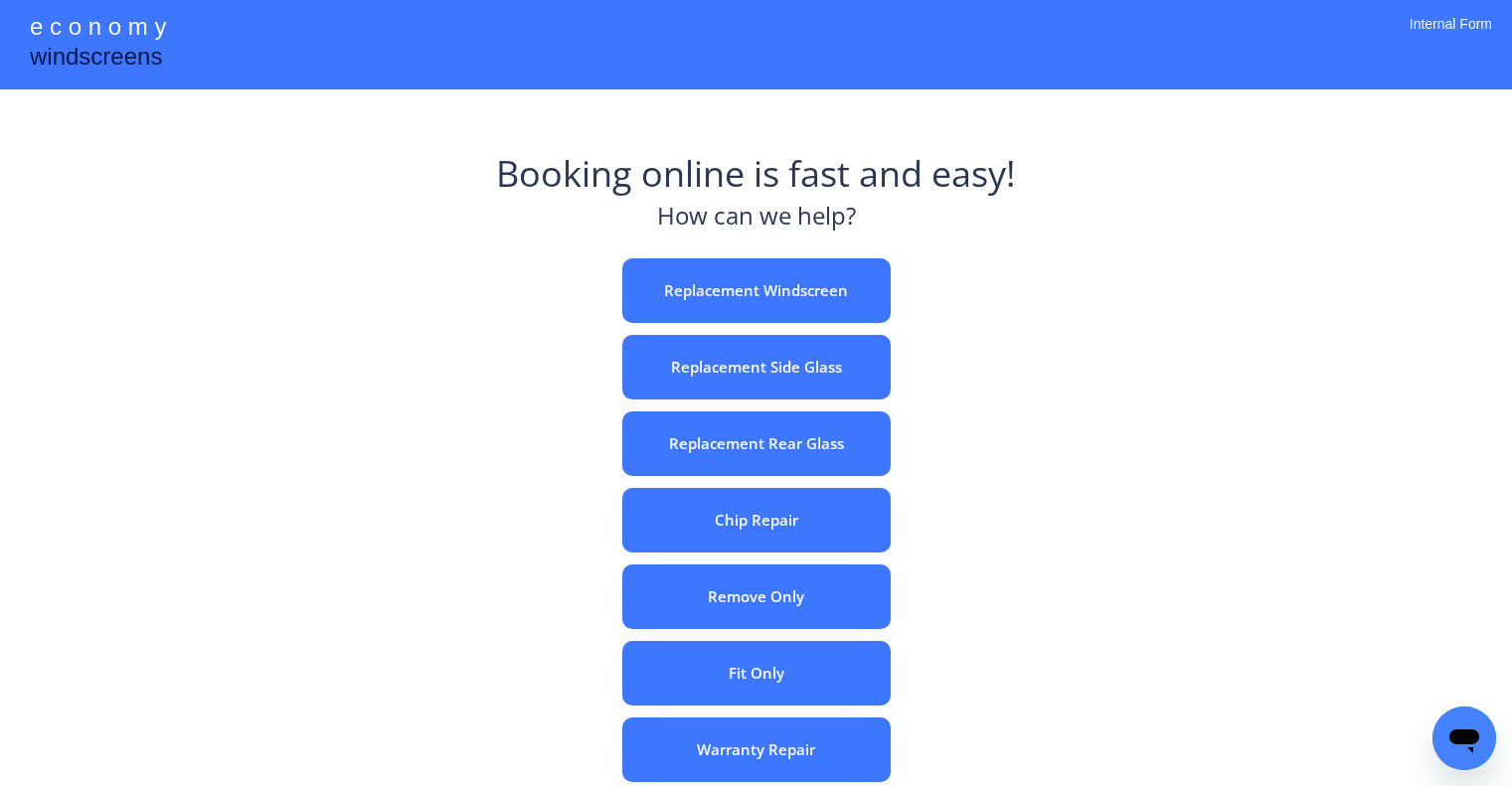 scroll, scrollTop: 0, scrollLeft: 0, axis: both 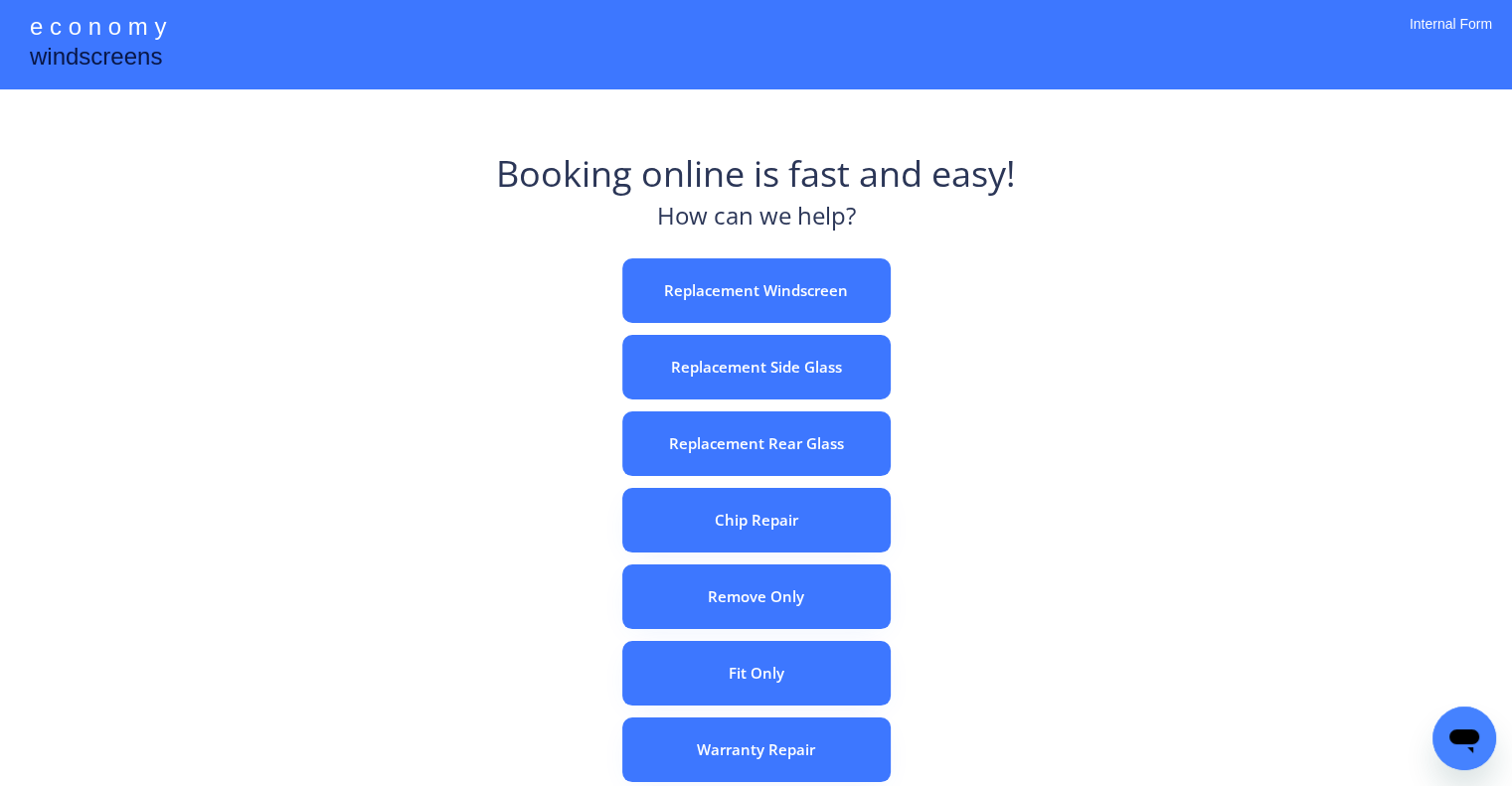 drag, startPoint x: 475, startPoint y: 310, endPoint x: 514, endPoint y: 7, distance: 305.49959 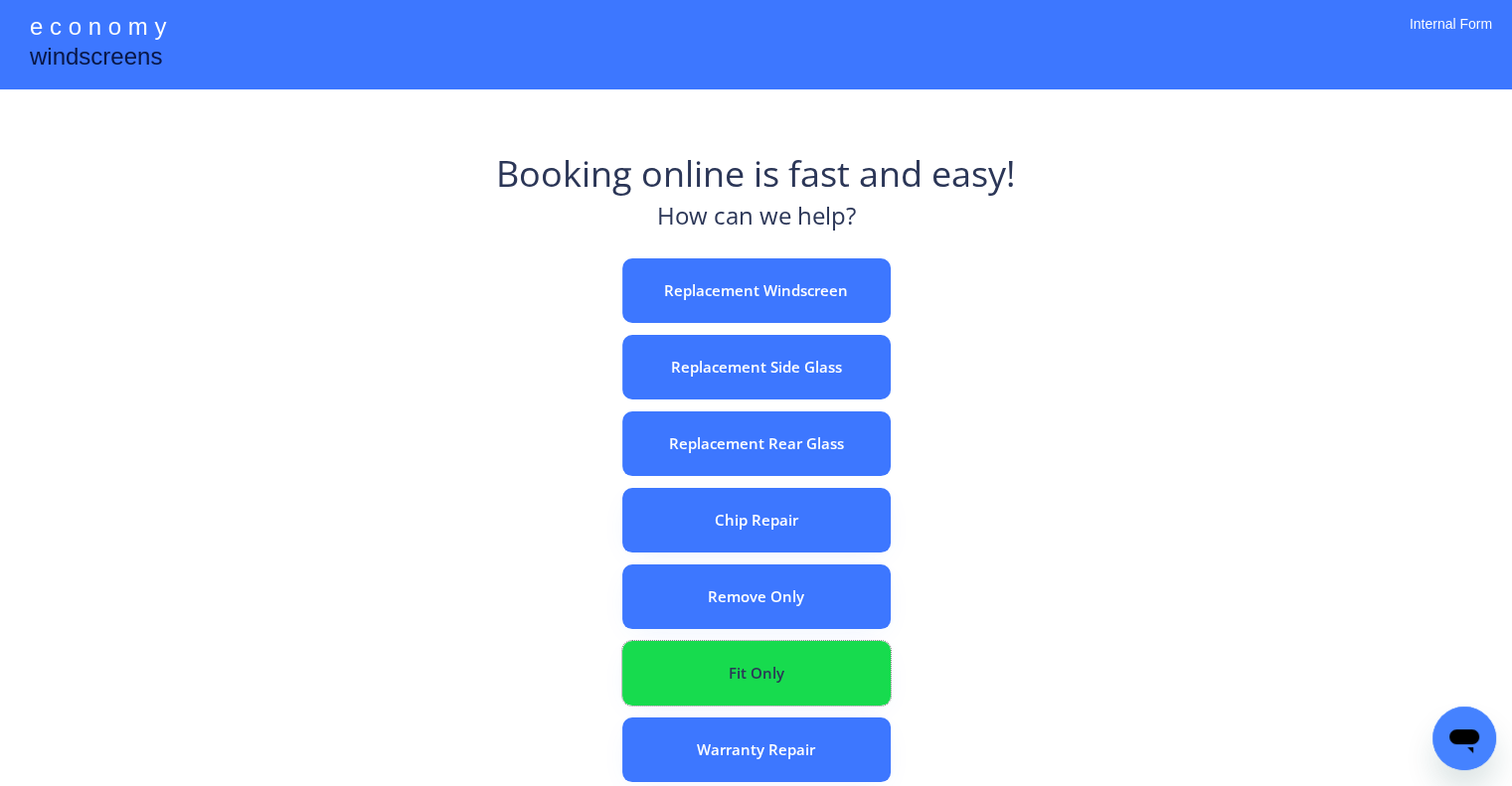 click on "Fit Only" at bounding box center (756, 673) 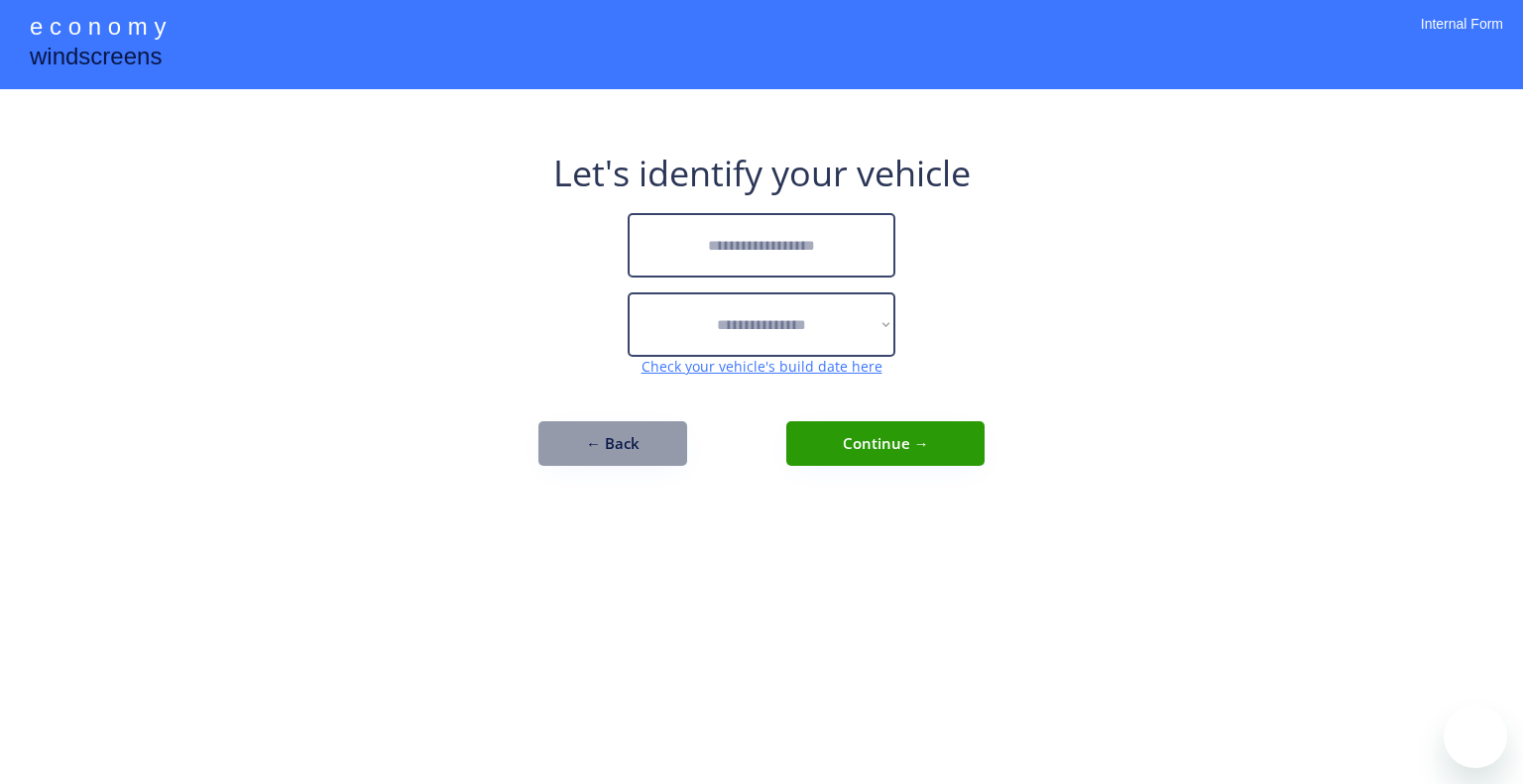 scroll, scrollTop: 0, scrollLeft: 0, axis: both 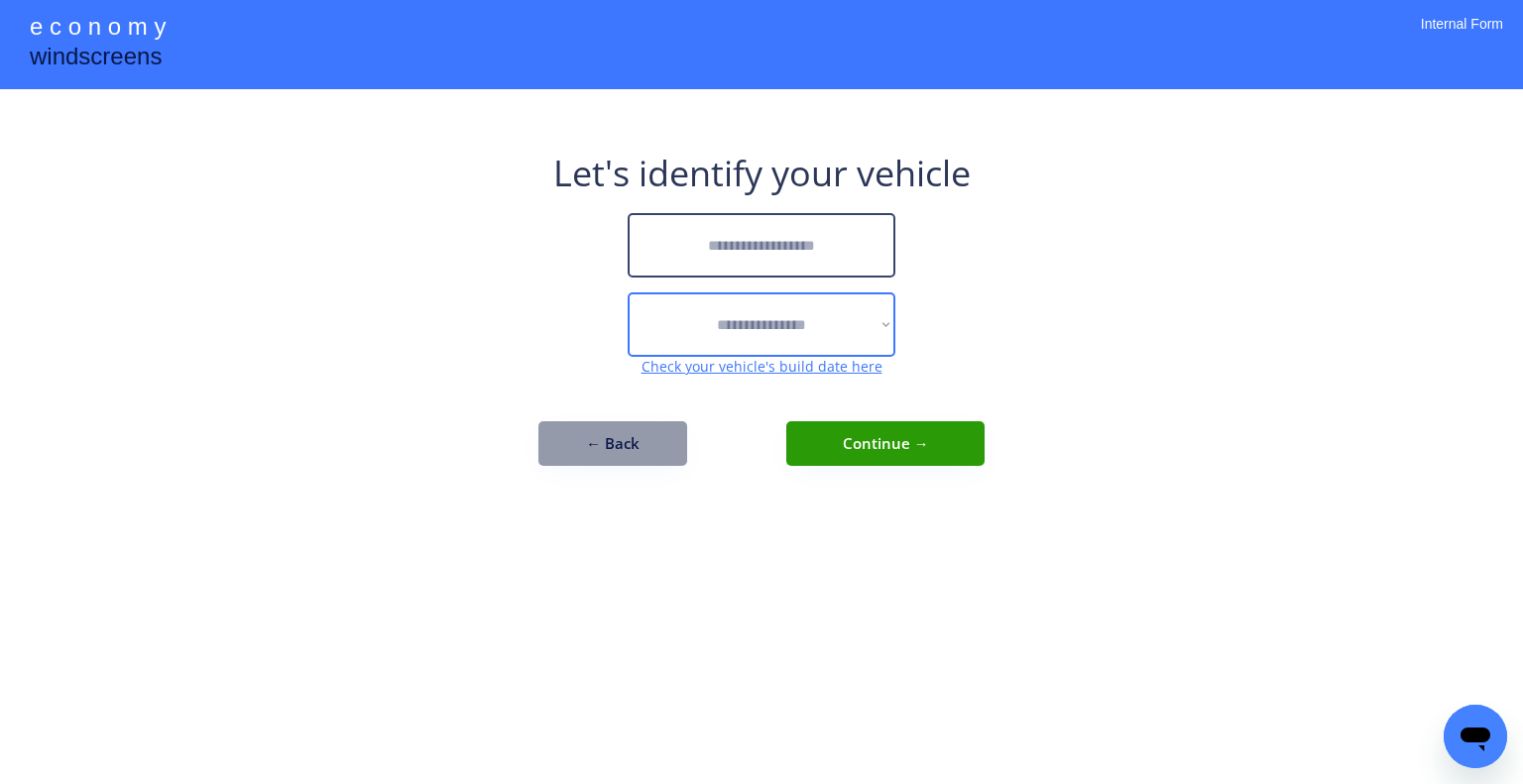 click on "**********" at bounding box center (762, 392) 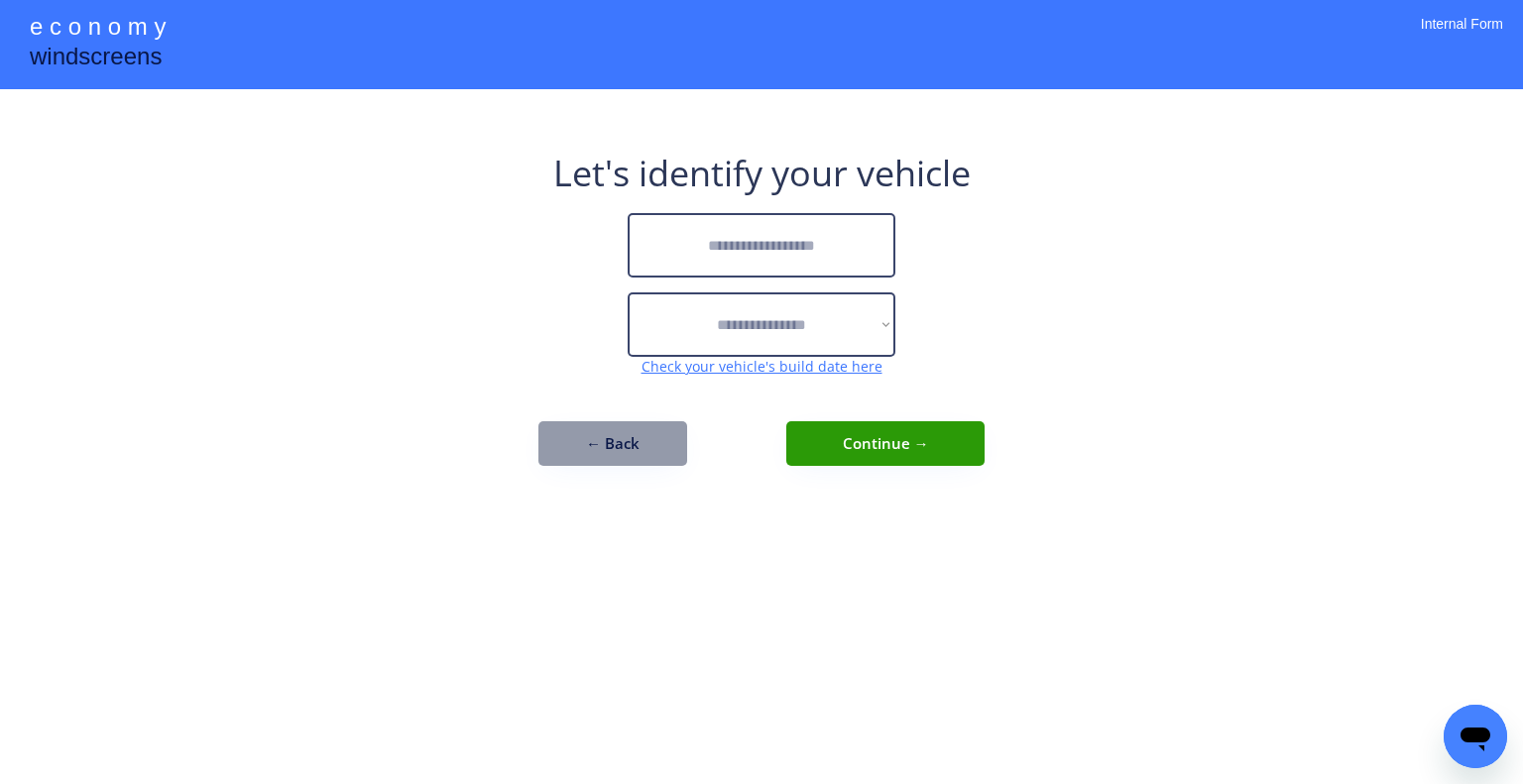 click at bounding box center (762, 245) 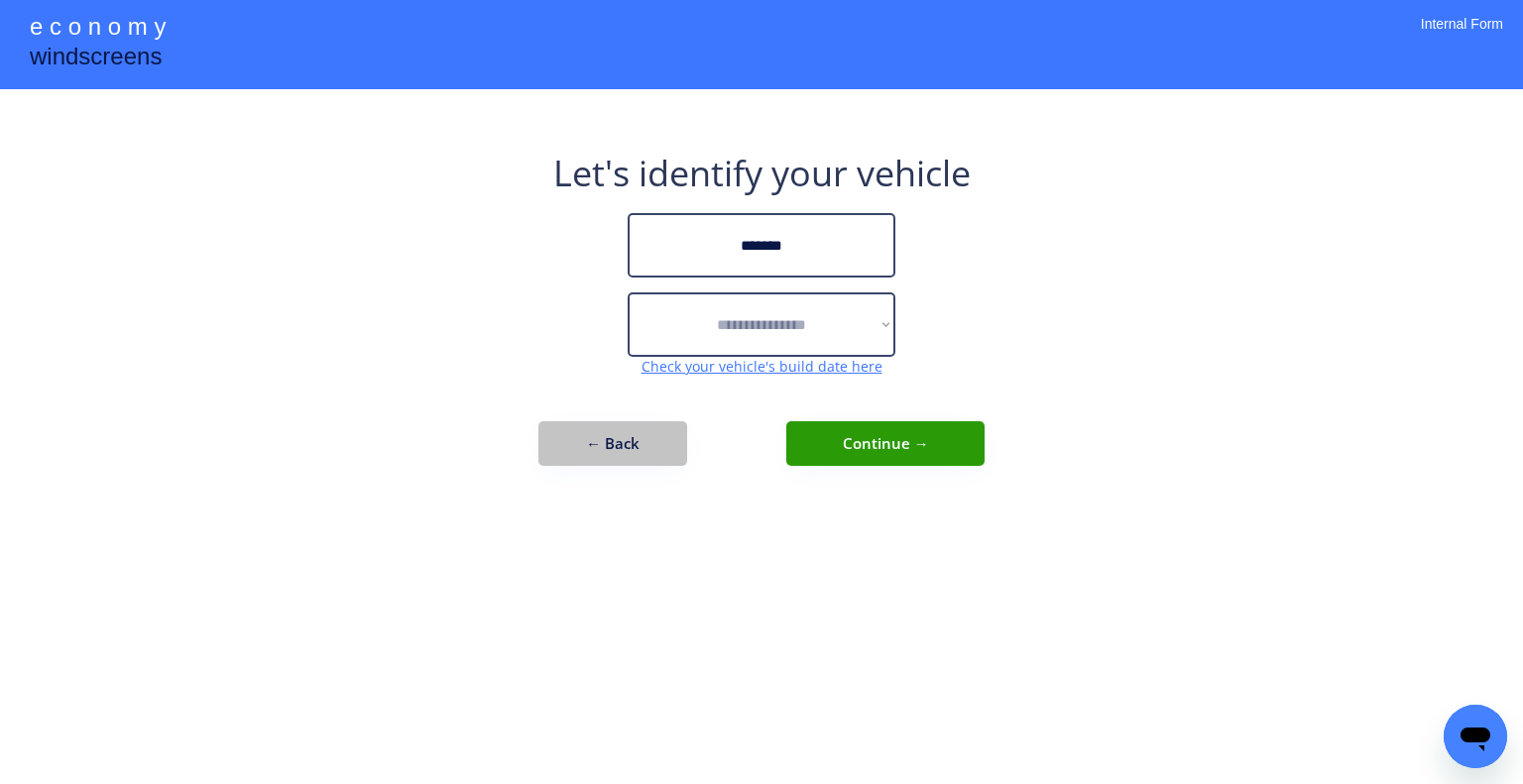 type on "*******" 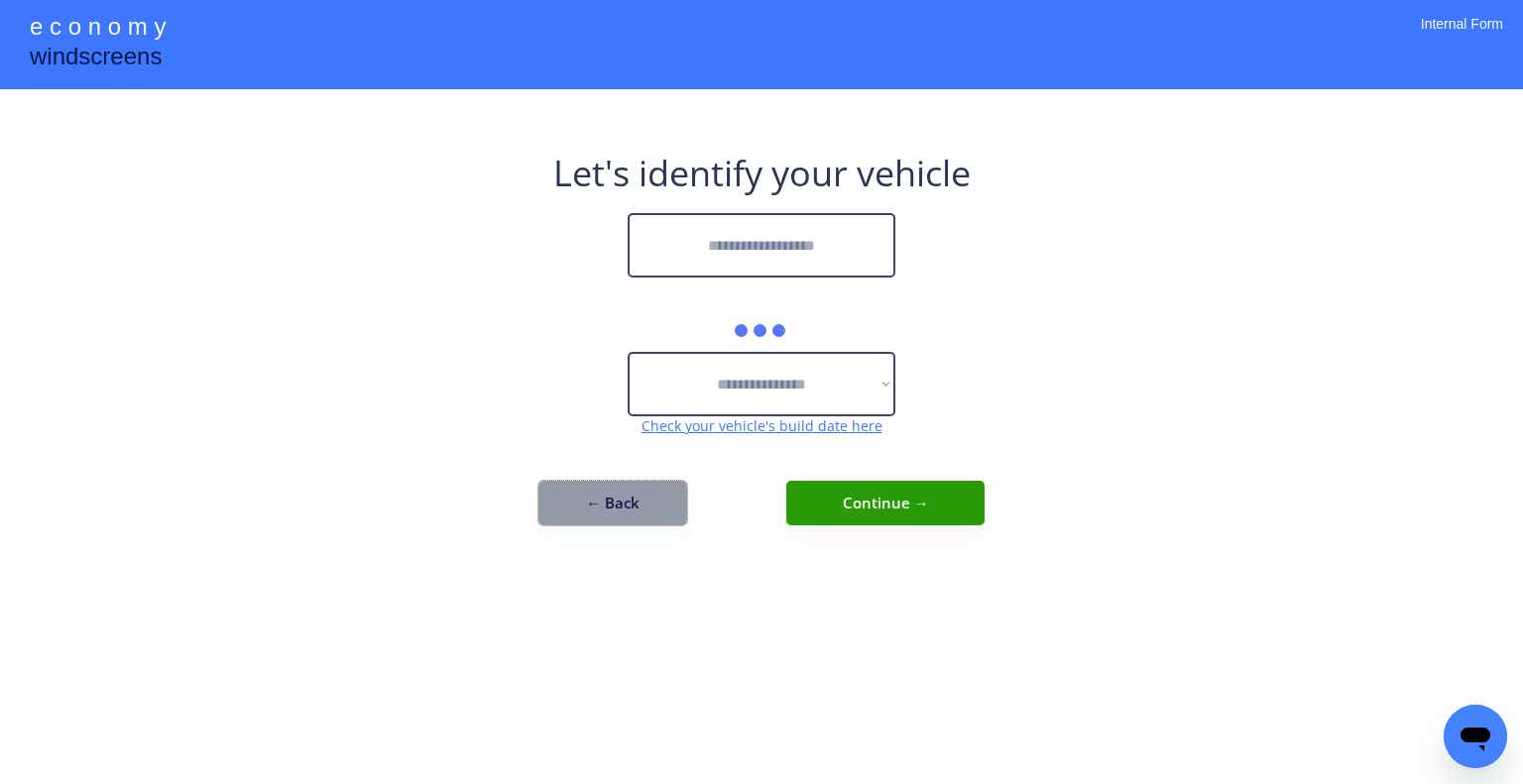 click on "**********" at bounding box center (762, 347) 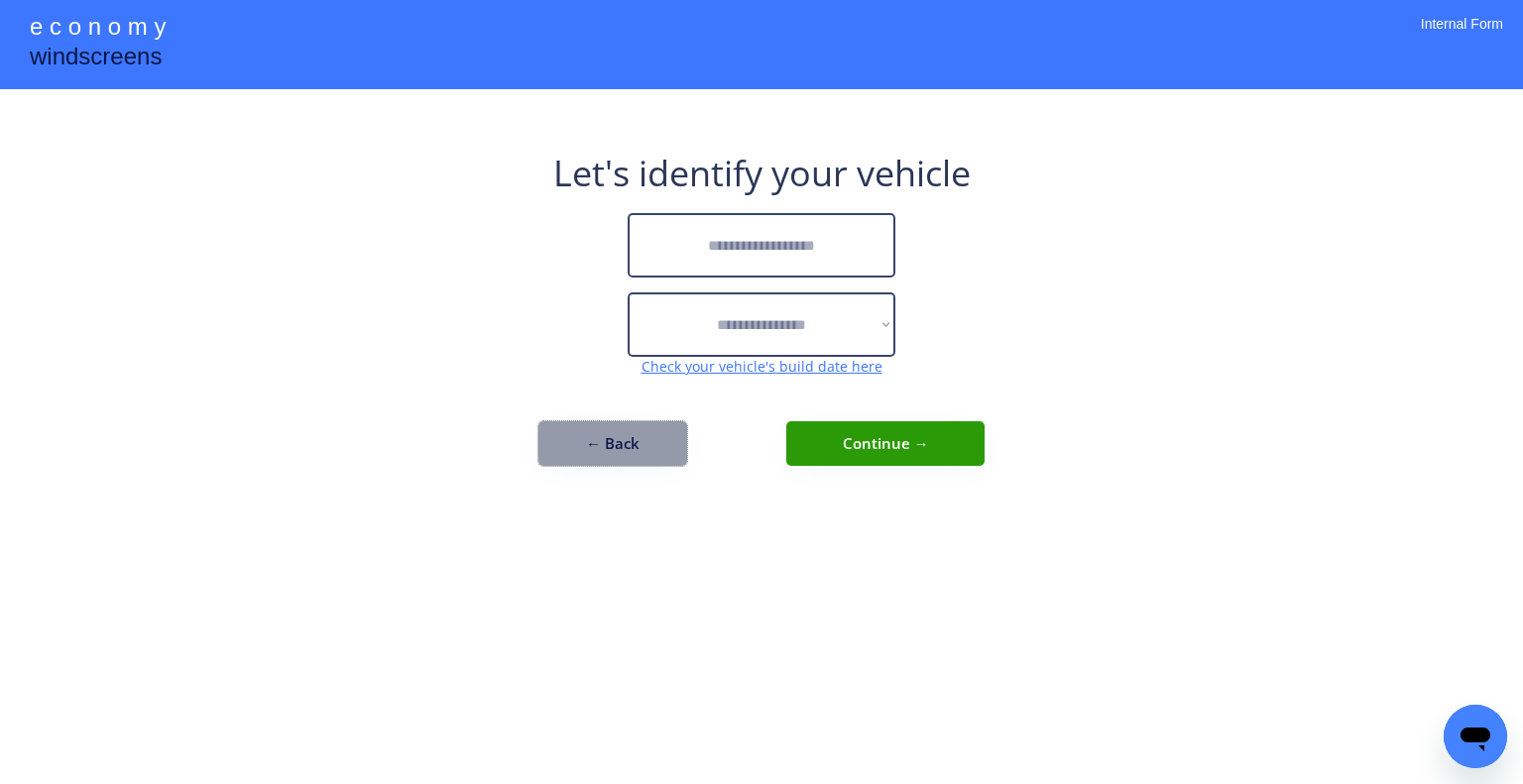 click on "←   Back" at bounding box center (613, 443) 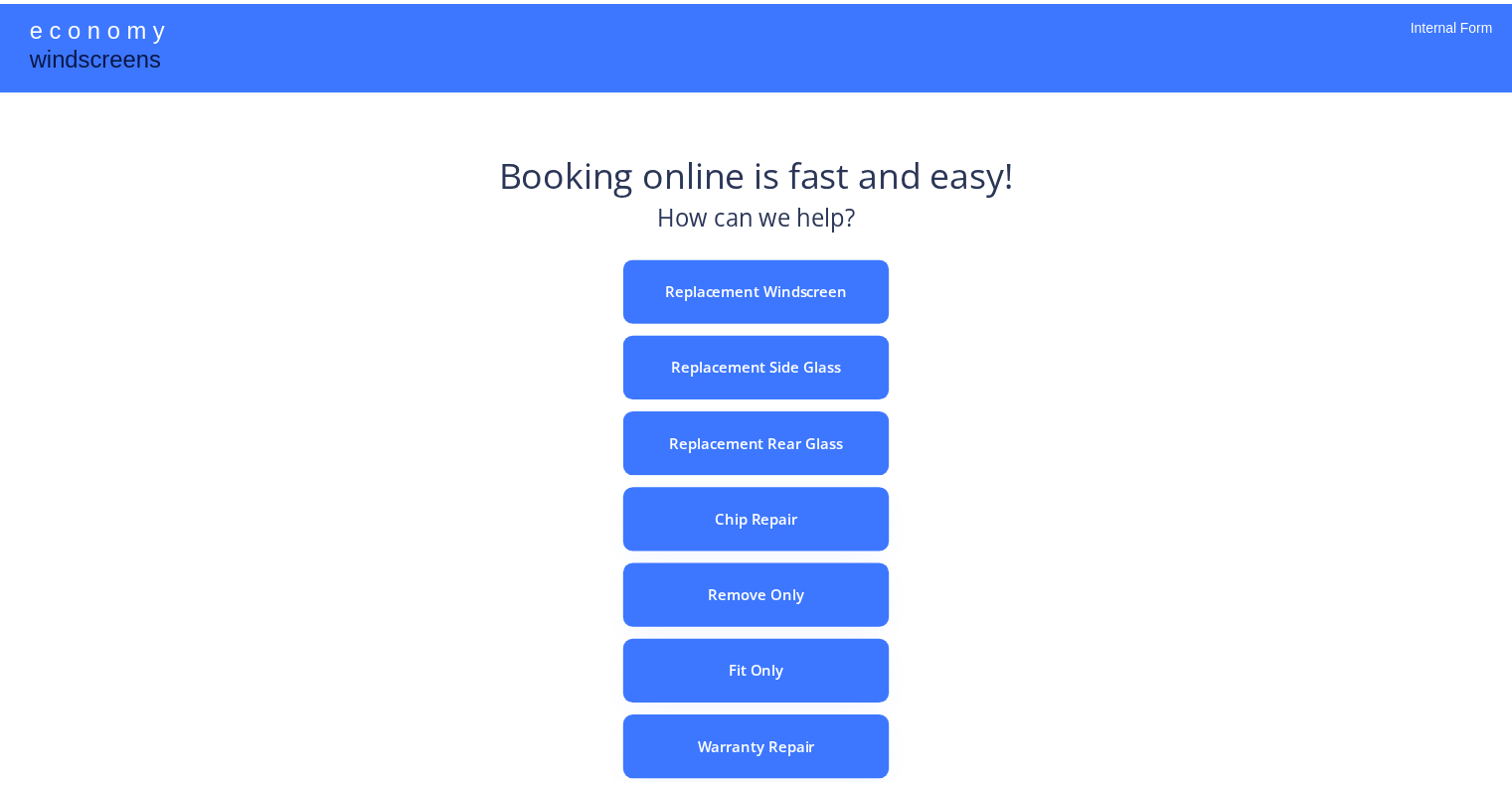 scroll, scrollTop: 0, scrollLeft: 0, axis: both 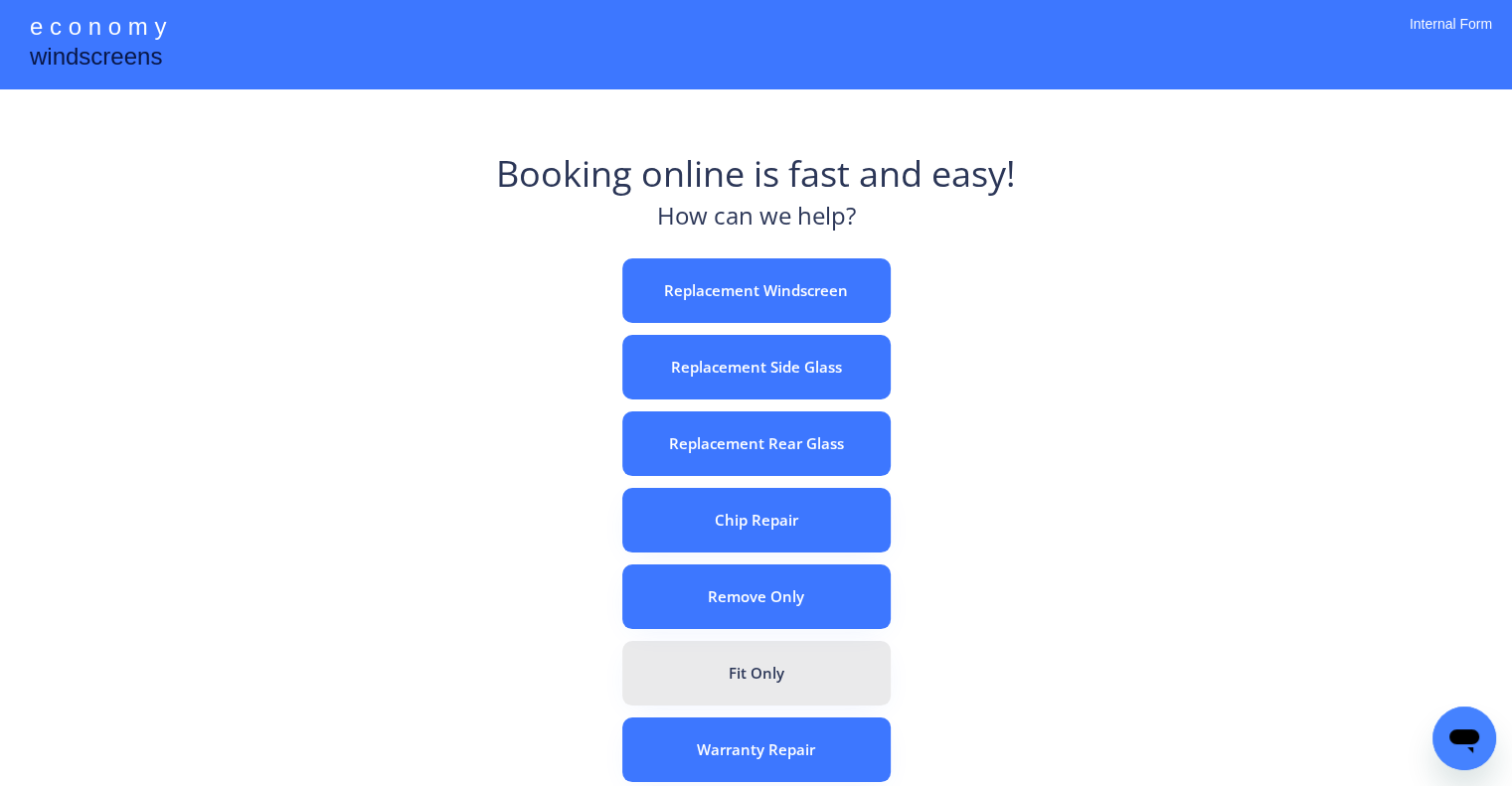 click on "Fit Only" at bounding box center [756, 673] 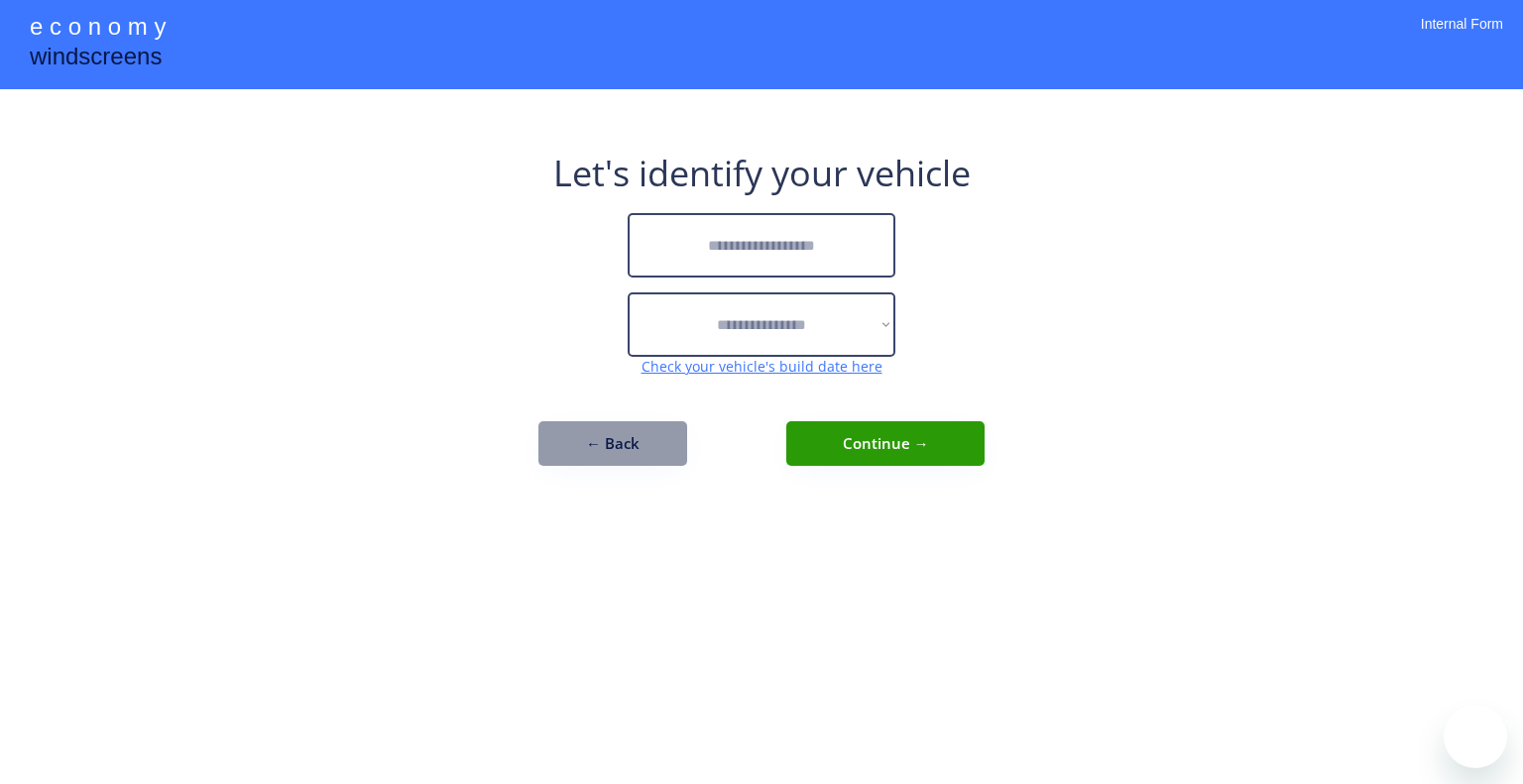 scroll, scrollTop: 0, scrollLeft: 0, axis: both 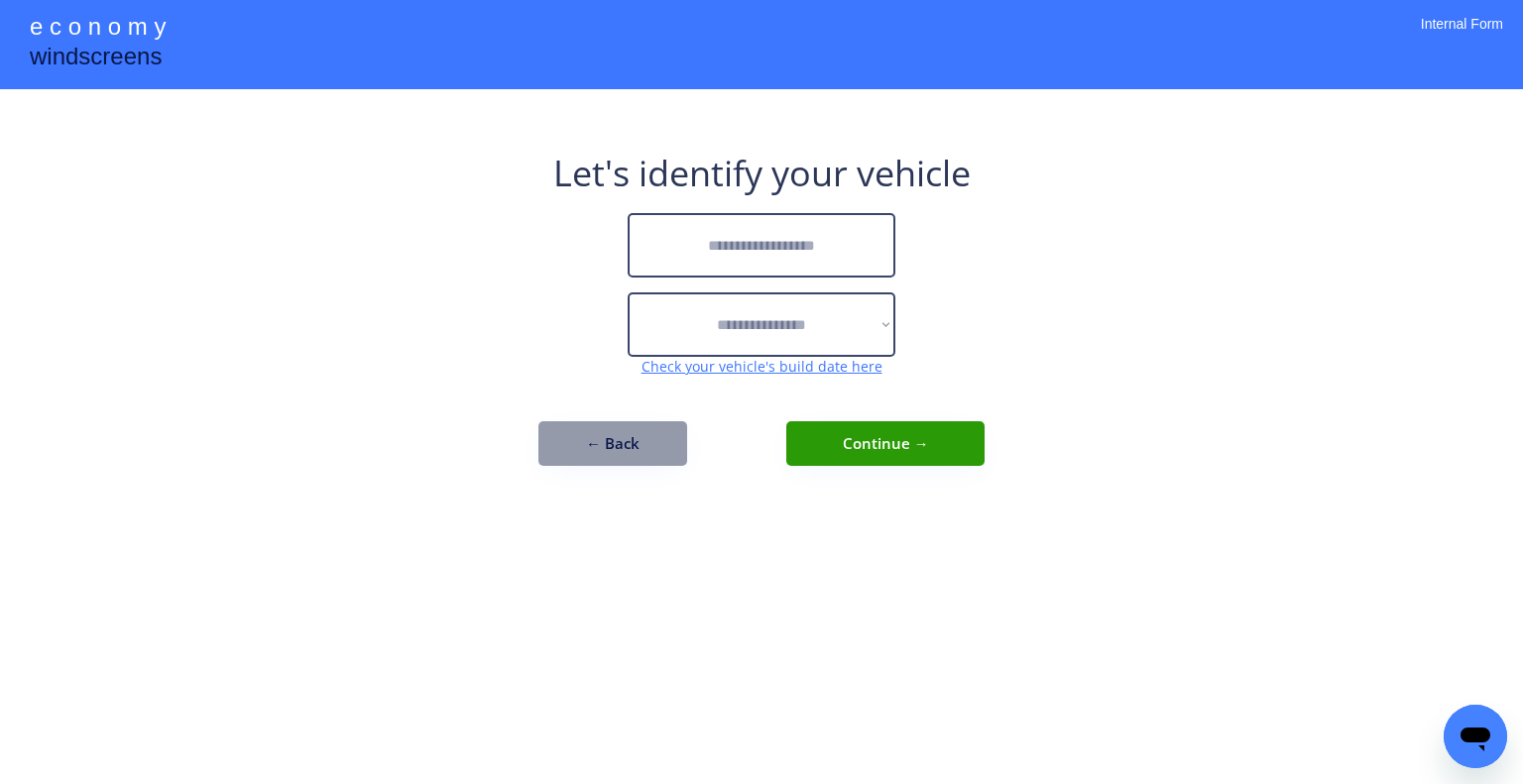 click at bounding box center [762, 245] 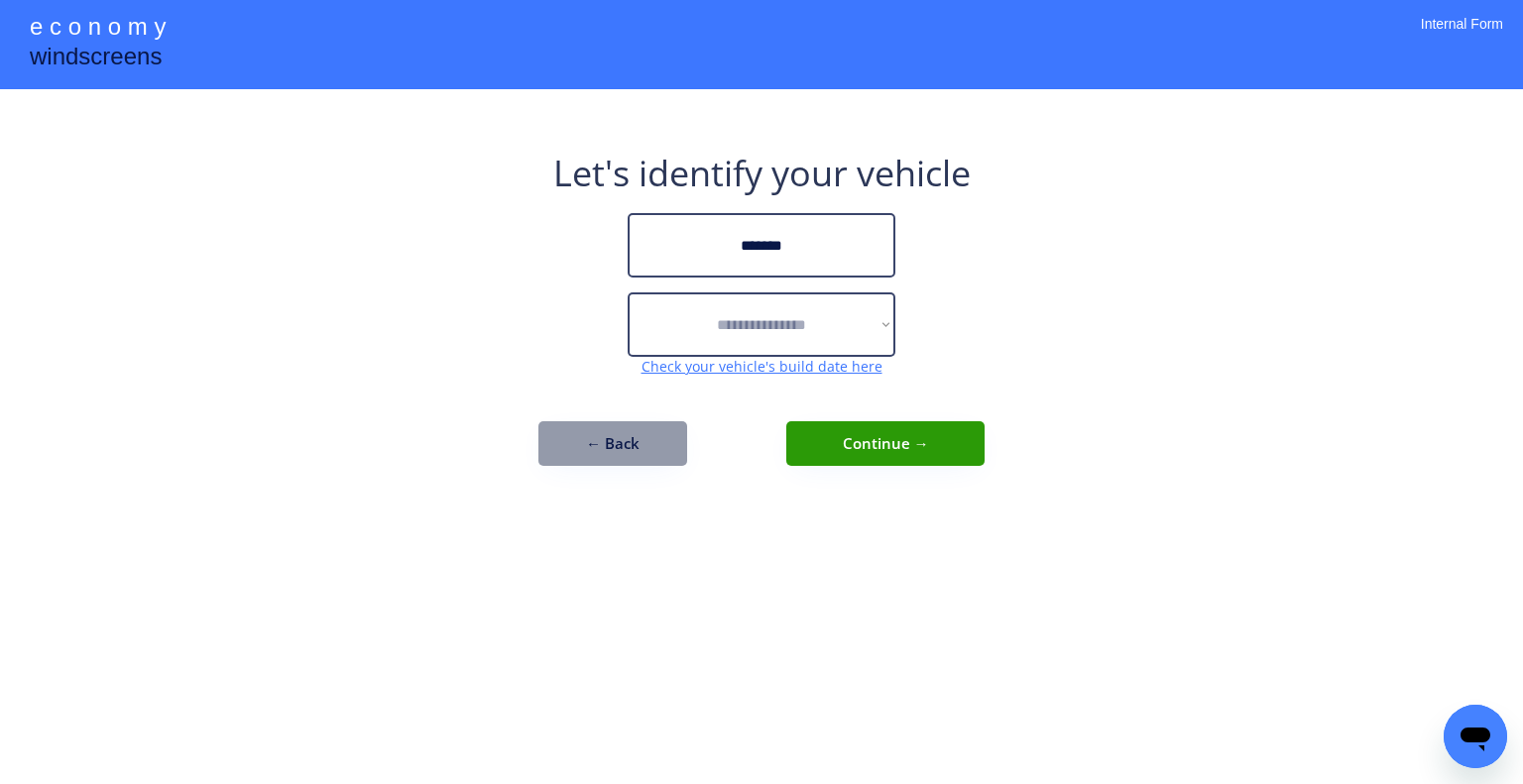 type on "*******" 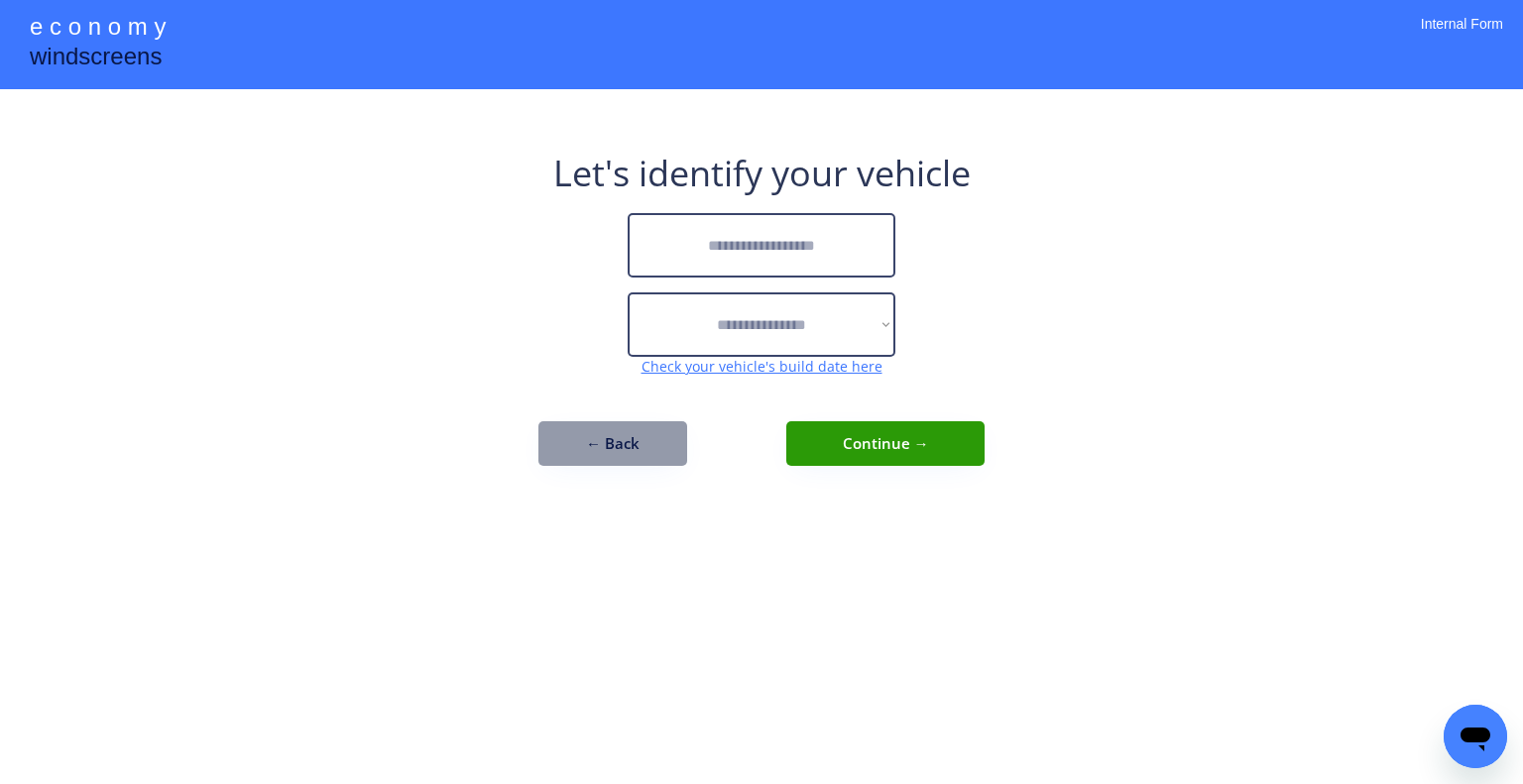 drag, startPoint x: 617, startPoint y: 430, endPoint x: 626, endPoint y: 422, distance: 12.0415946 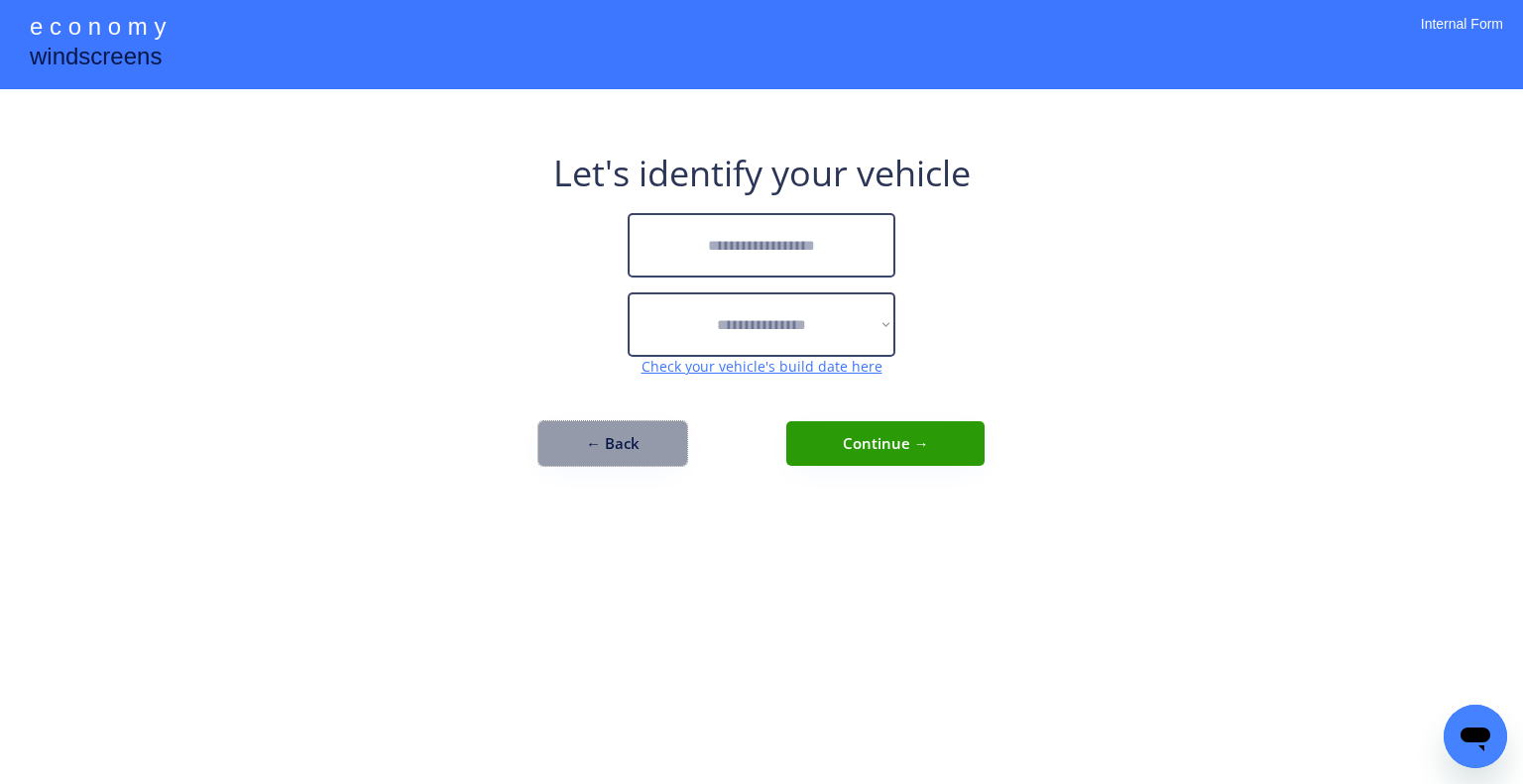 click on "**********" at bounding box center (762, 392) 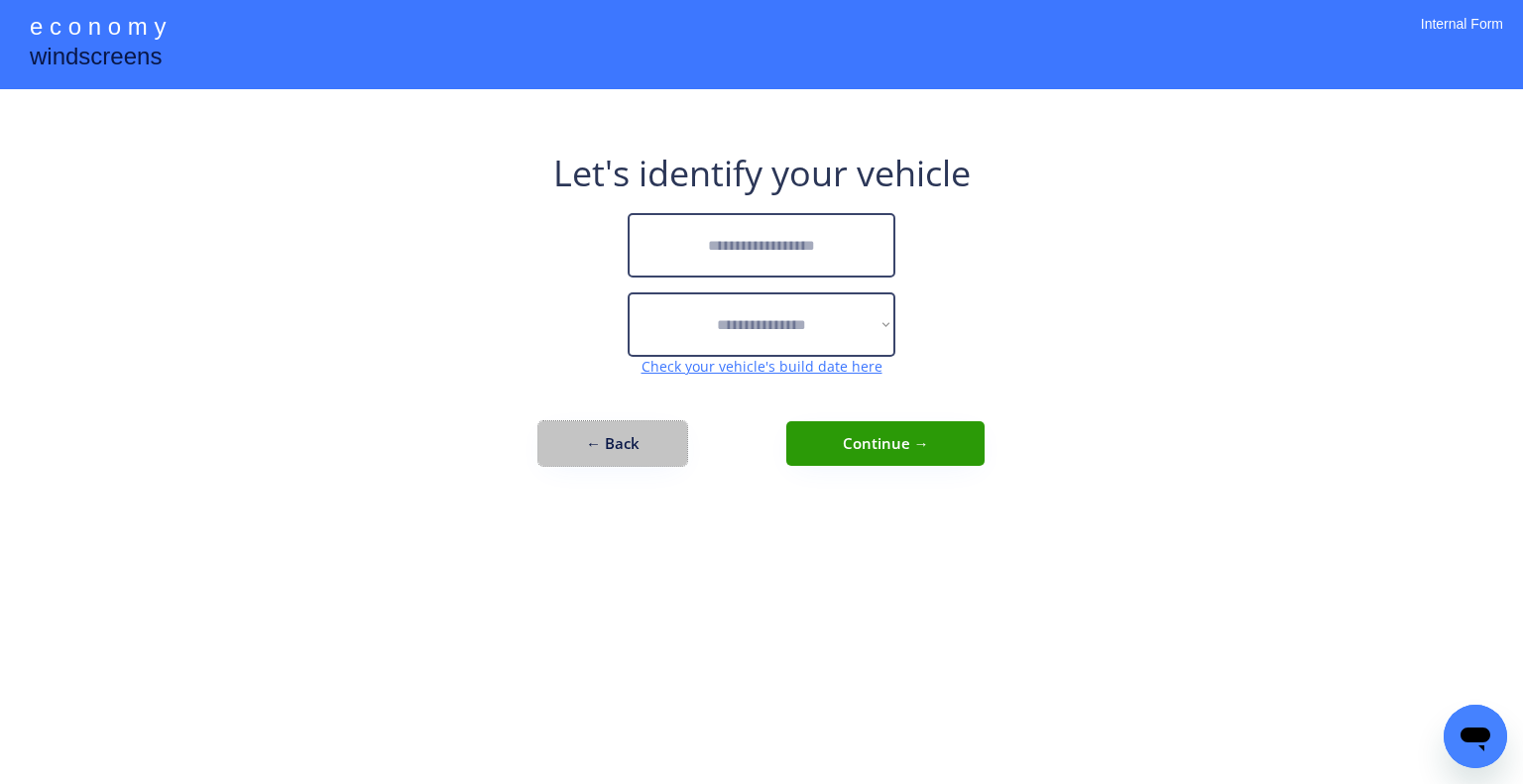 click on "←   Back" at bounding box center [613, 443] 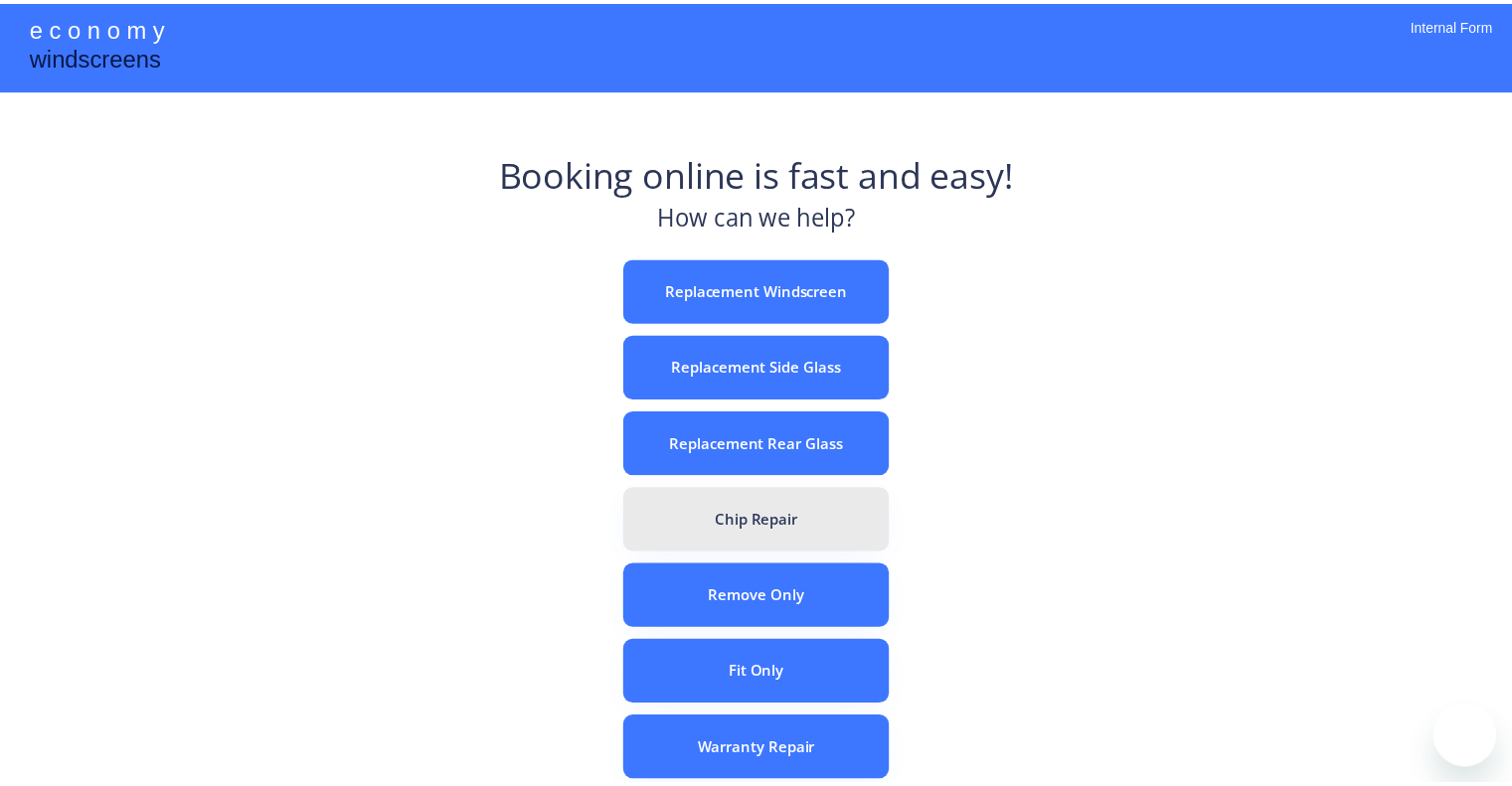scroll, scrollTop: 322, scrollLeft: 0, axis: vertical 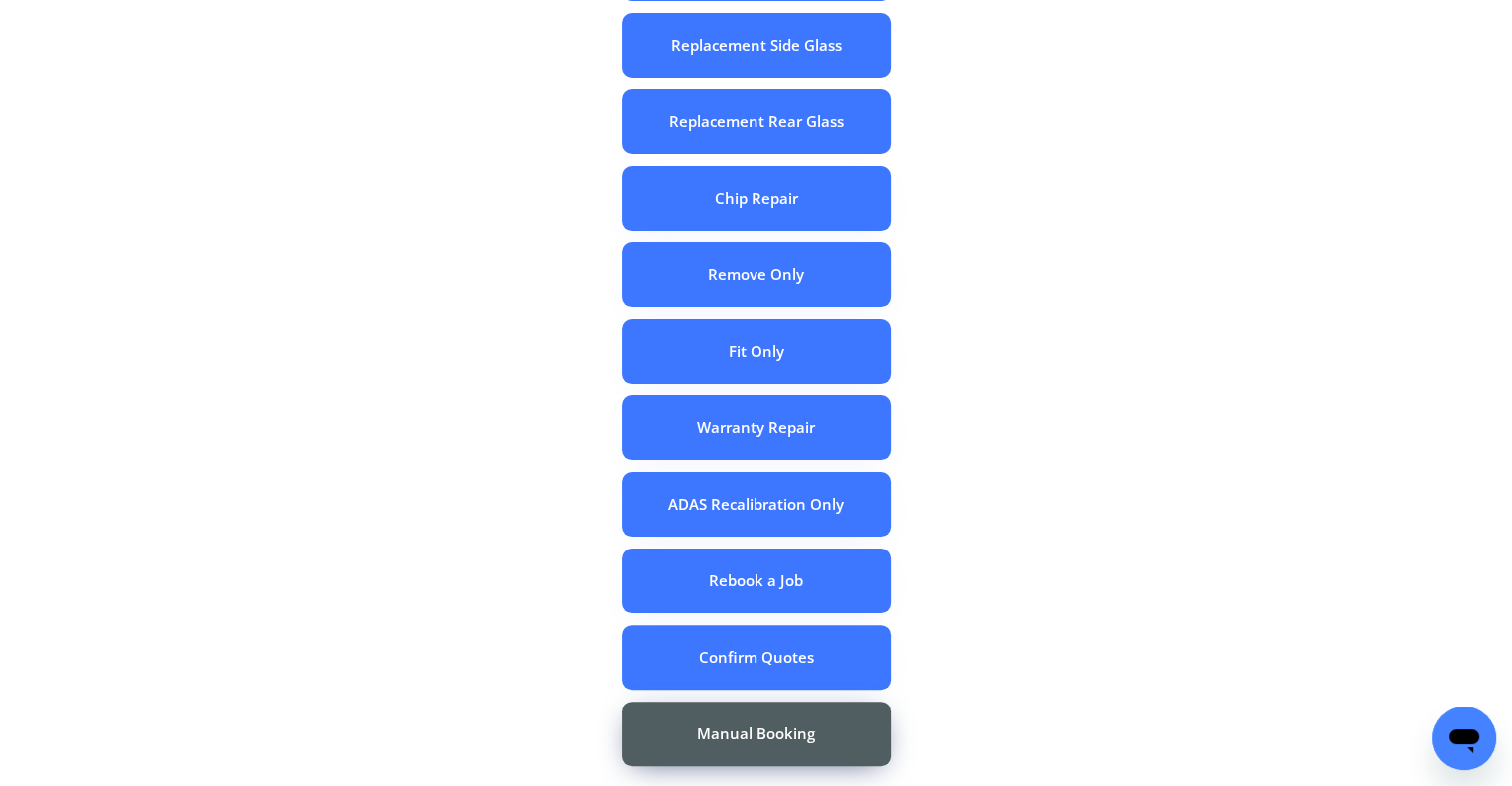click on "e c o n o m y windscreens Booking online is fast and easy! How can we help? Replacement Windscreen Replacement Side Glass Replacement Rear Glass Chip Repair Remove Only Fit Only Warranty Repair ADAS Recalibration Only Rebook a Job Confirm Quotes Manual Booking Internal Form" at bounding box center [756, 232] 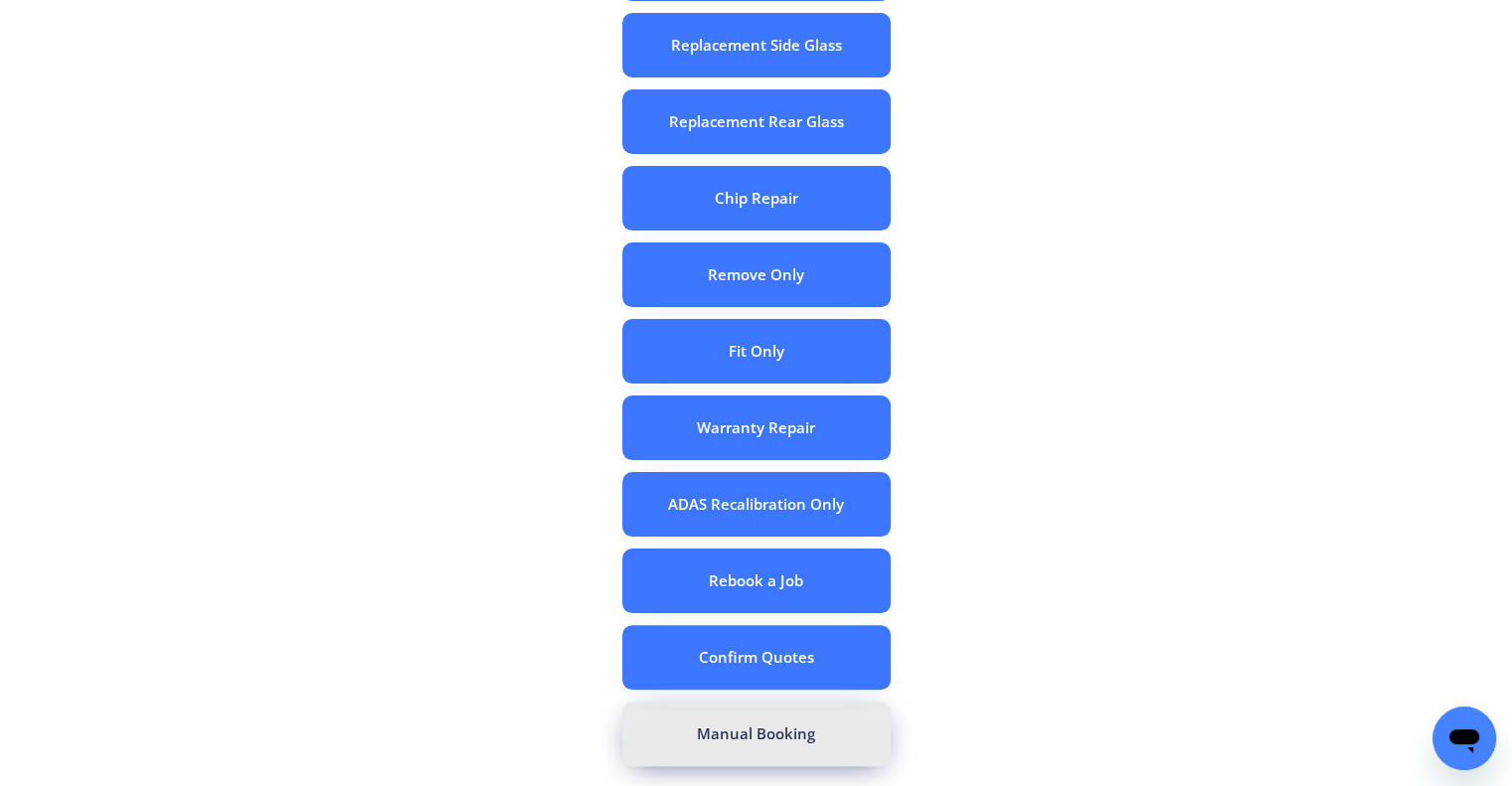 click on "Manual Booking" at bounding box center [756, 733] 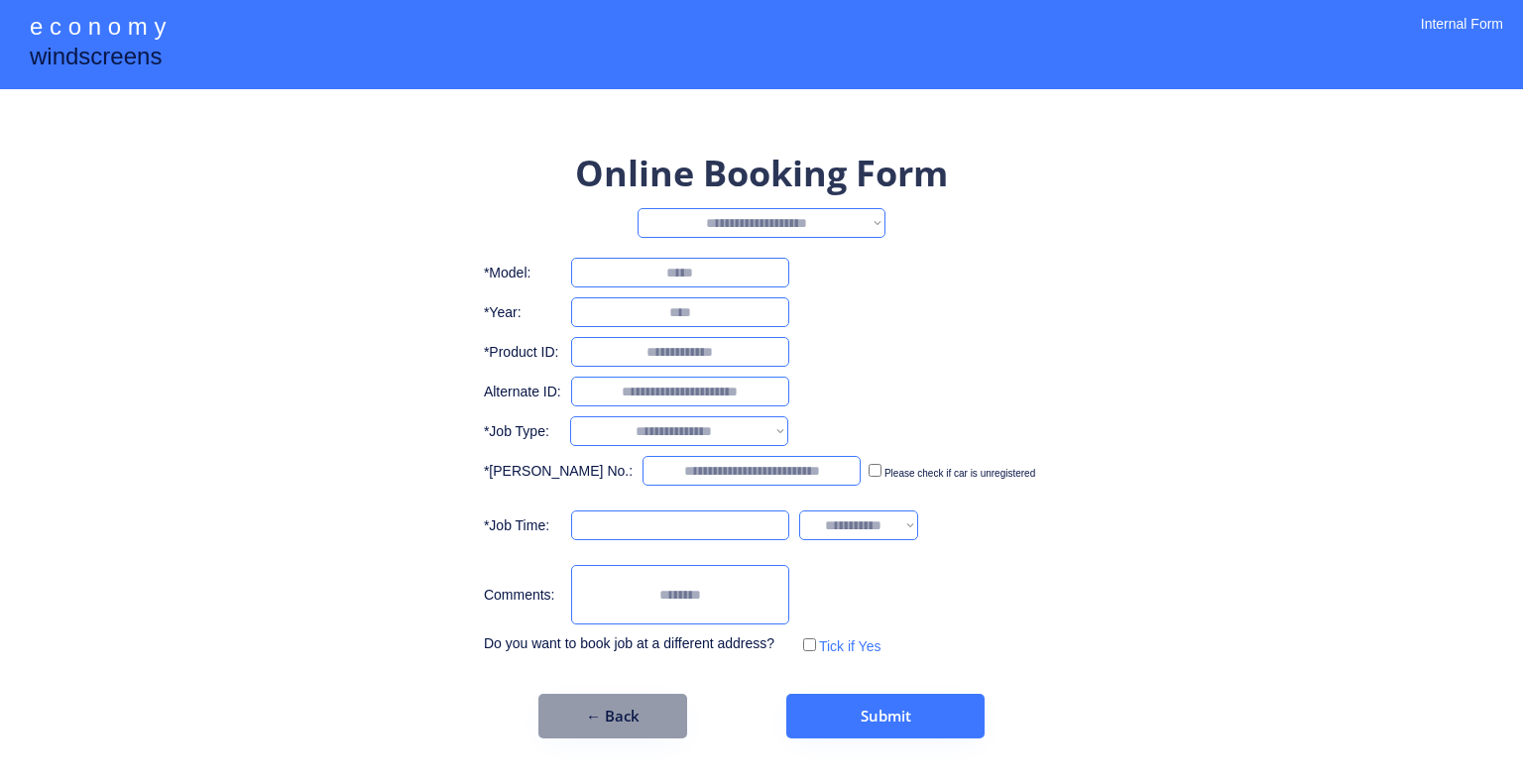 scroll, scrollTop: 0, scrollLeft: 0, axis: both 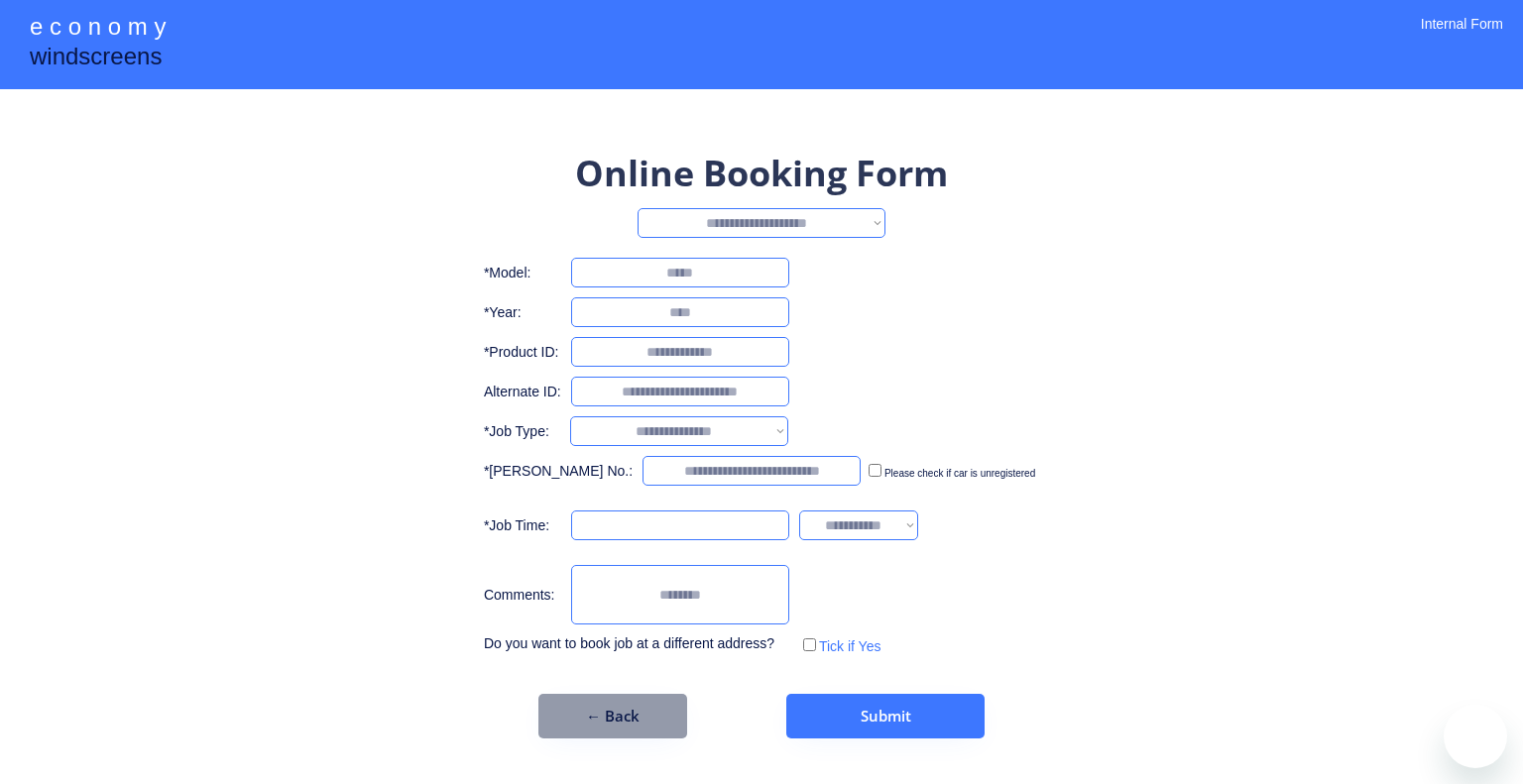 click on "**********" at bounding box center (762, 223) 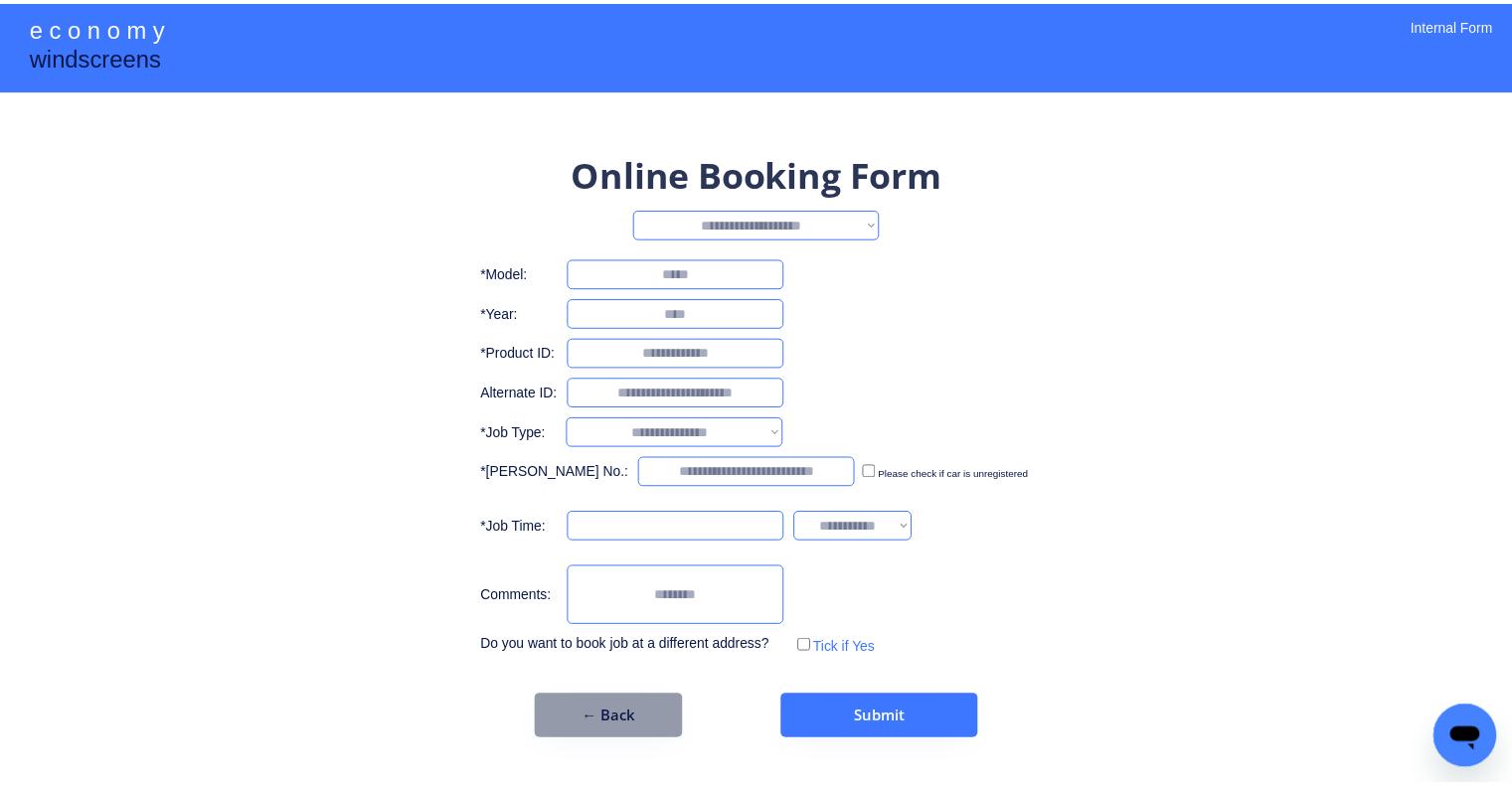 scroll, scrollTop: 0, scrollLeft: 0, axis: both 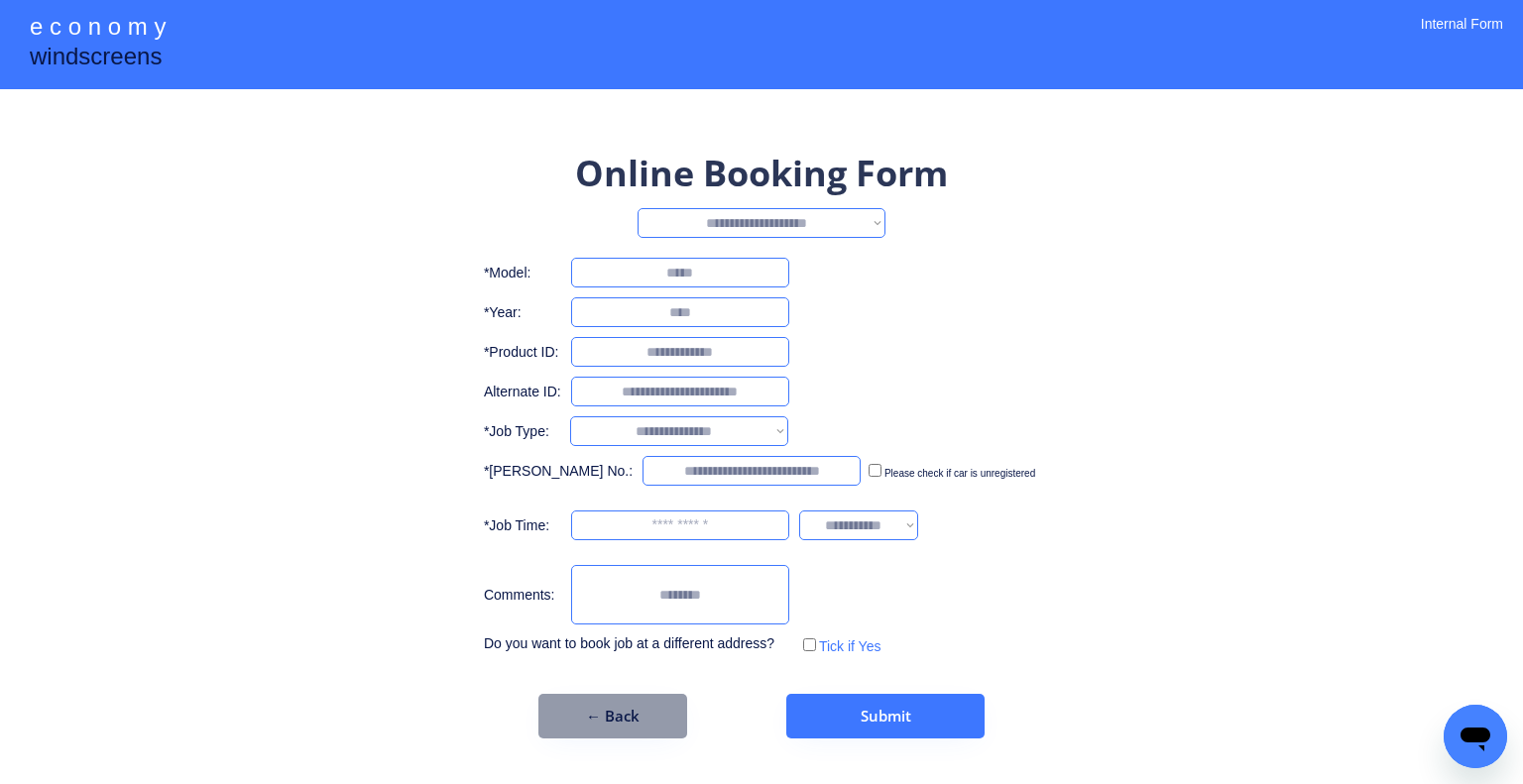 select on "*******" 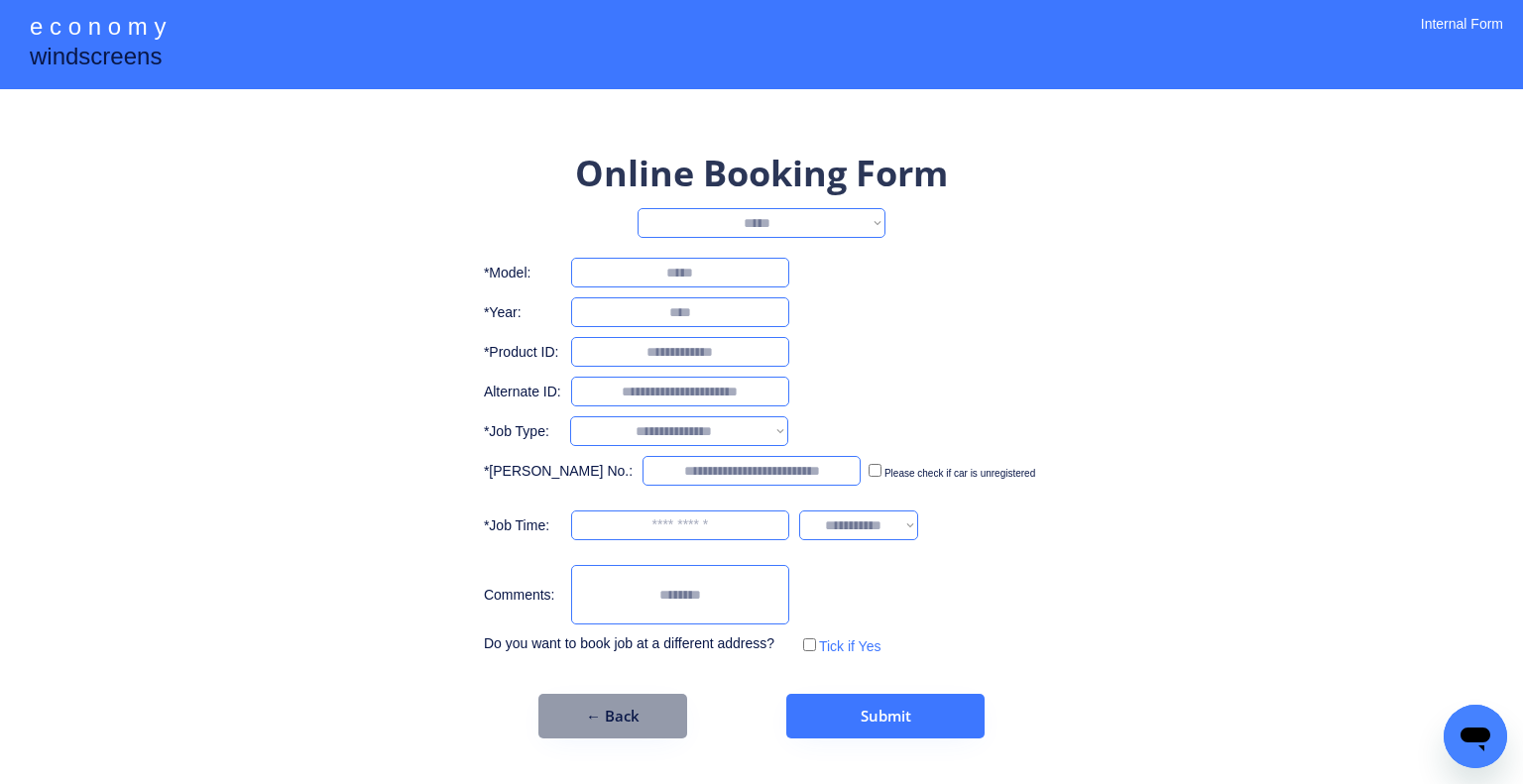 click on "**********" at bounding box center [762, 223] 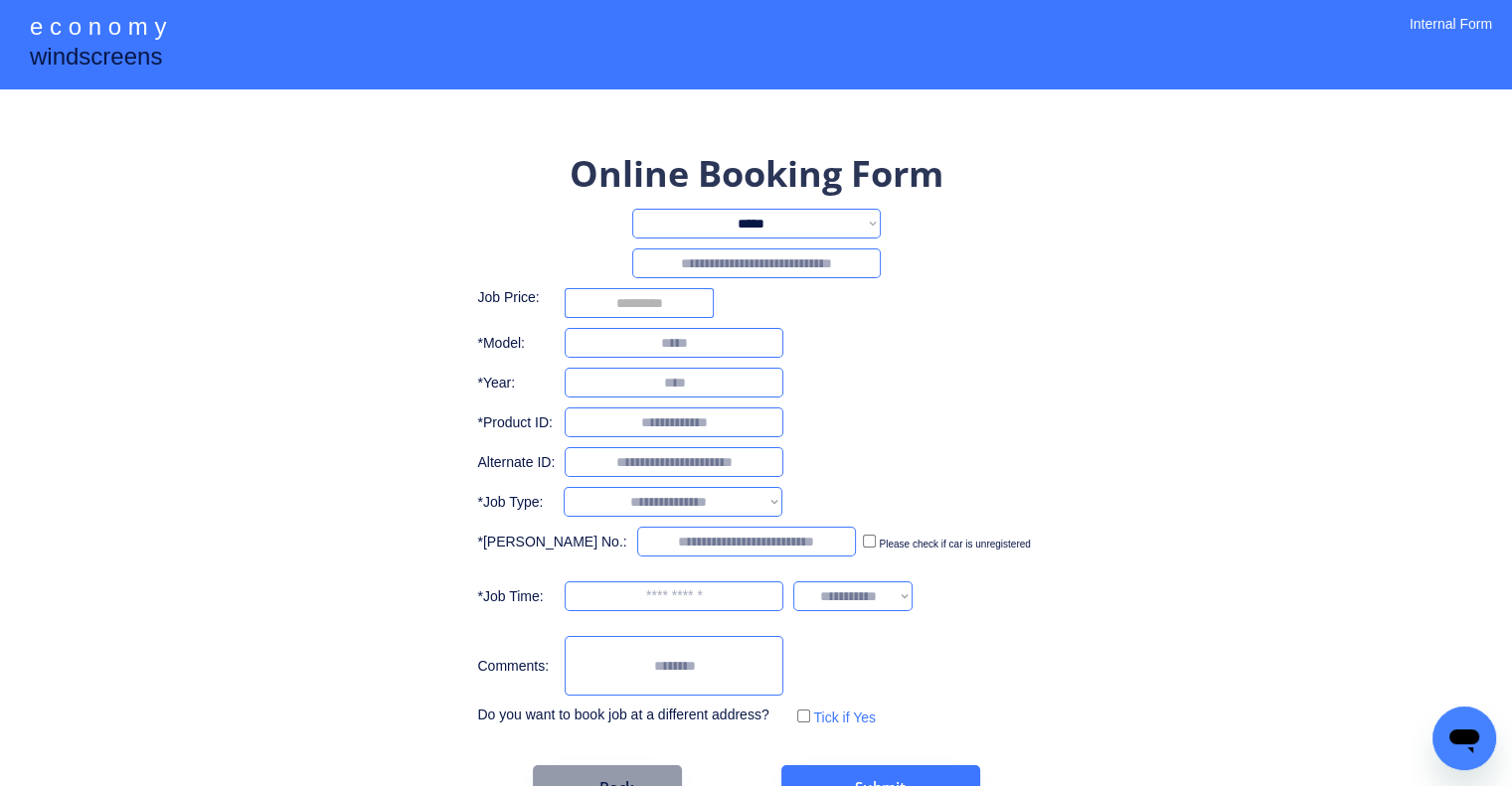 click at bounding box center (756, 263) 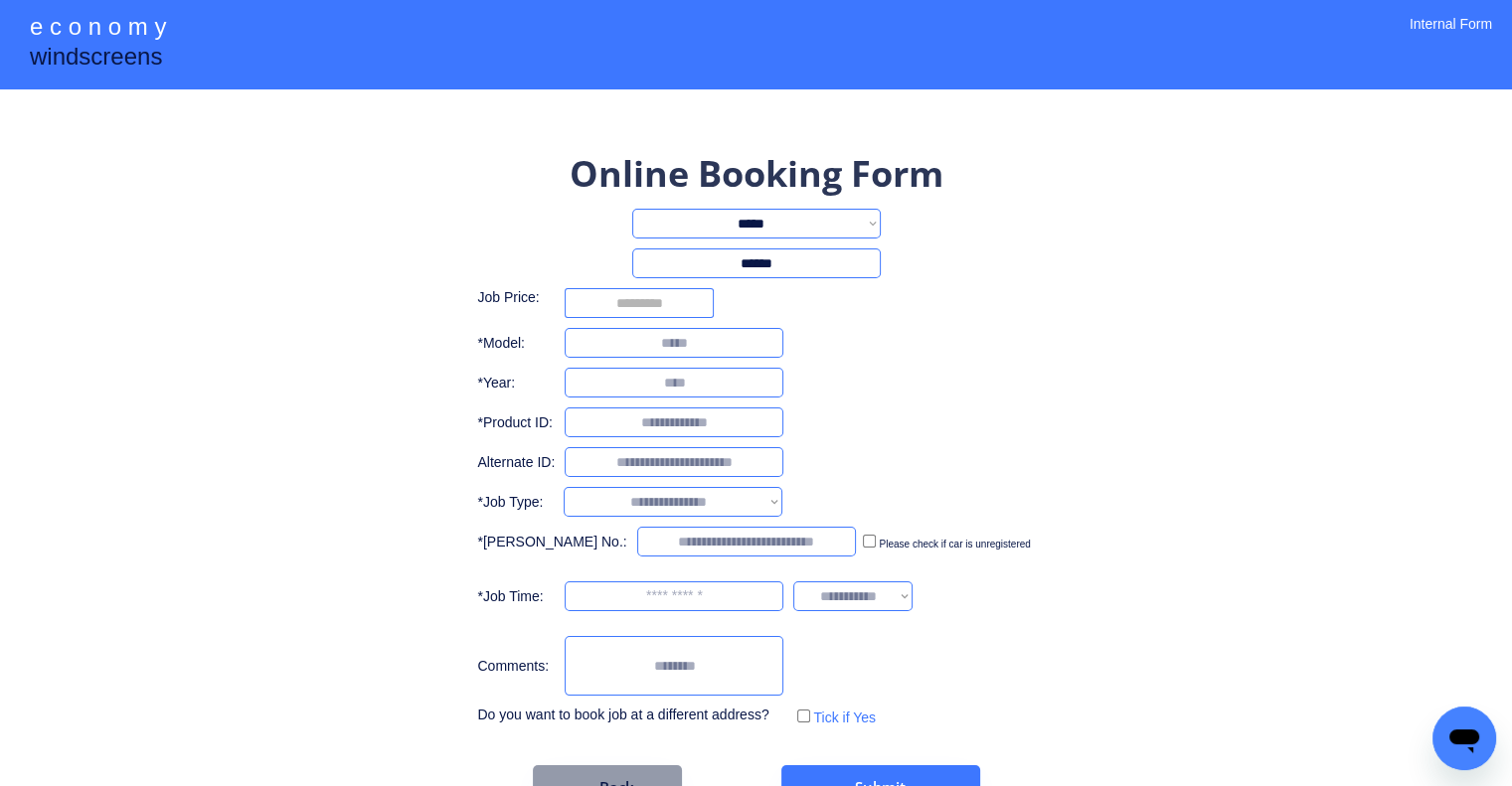 type on "******" 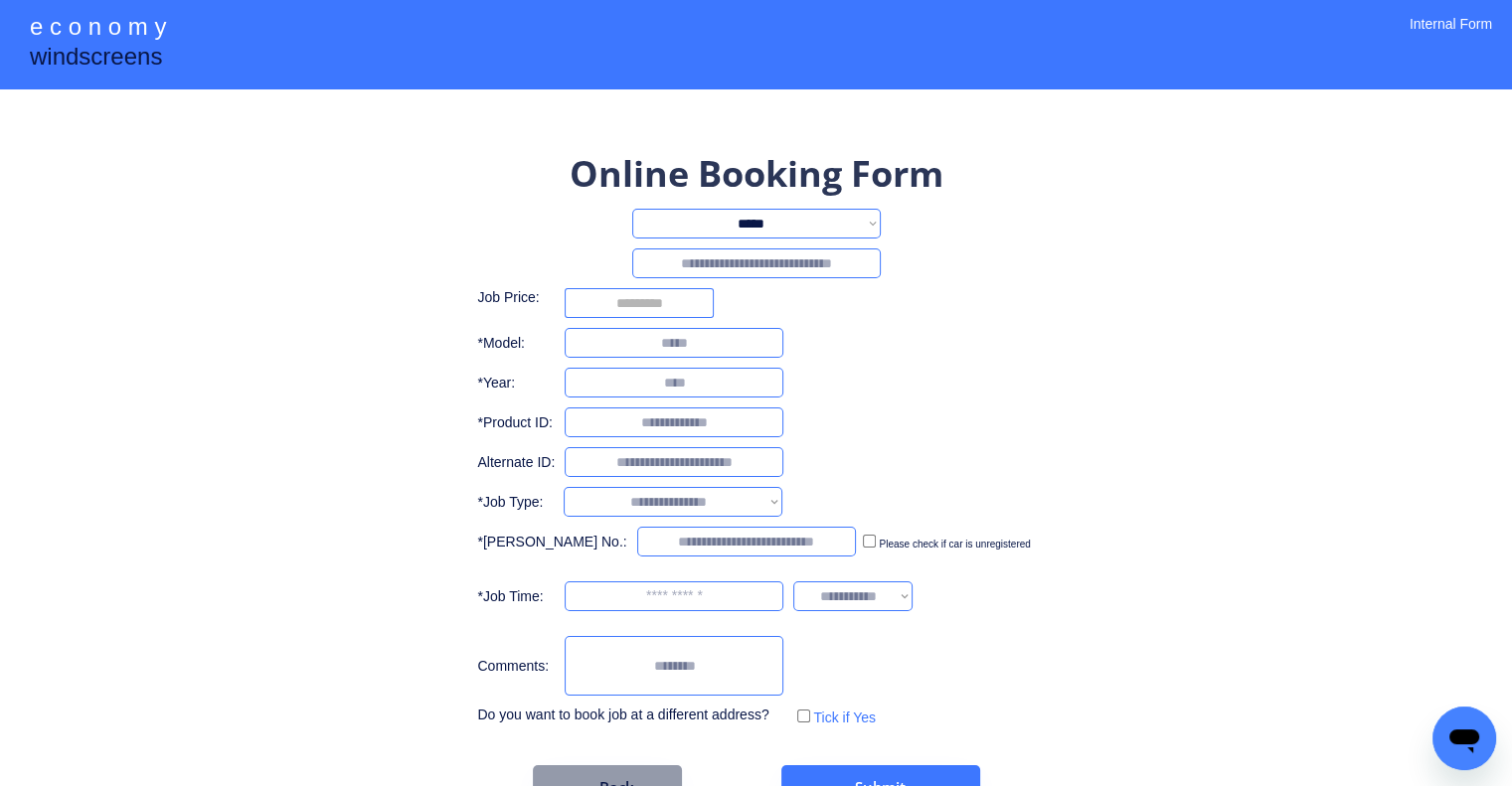 click on "**********" at bounding box center [756, 479] 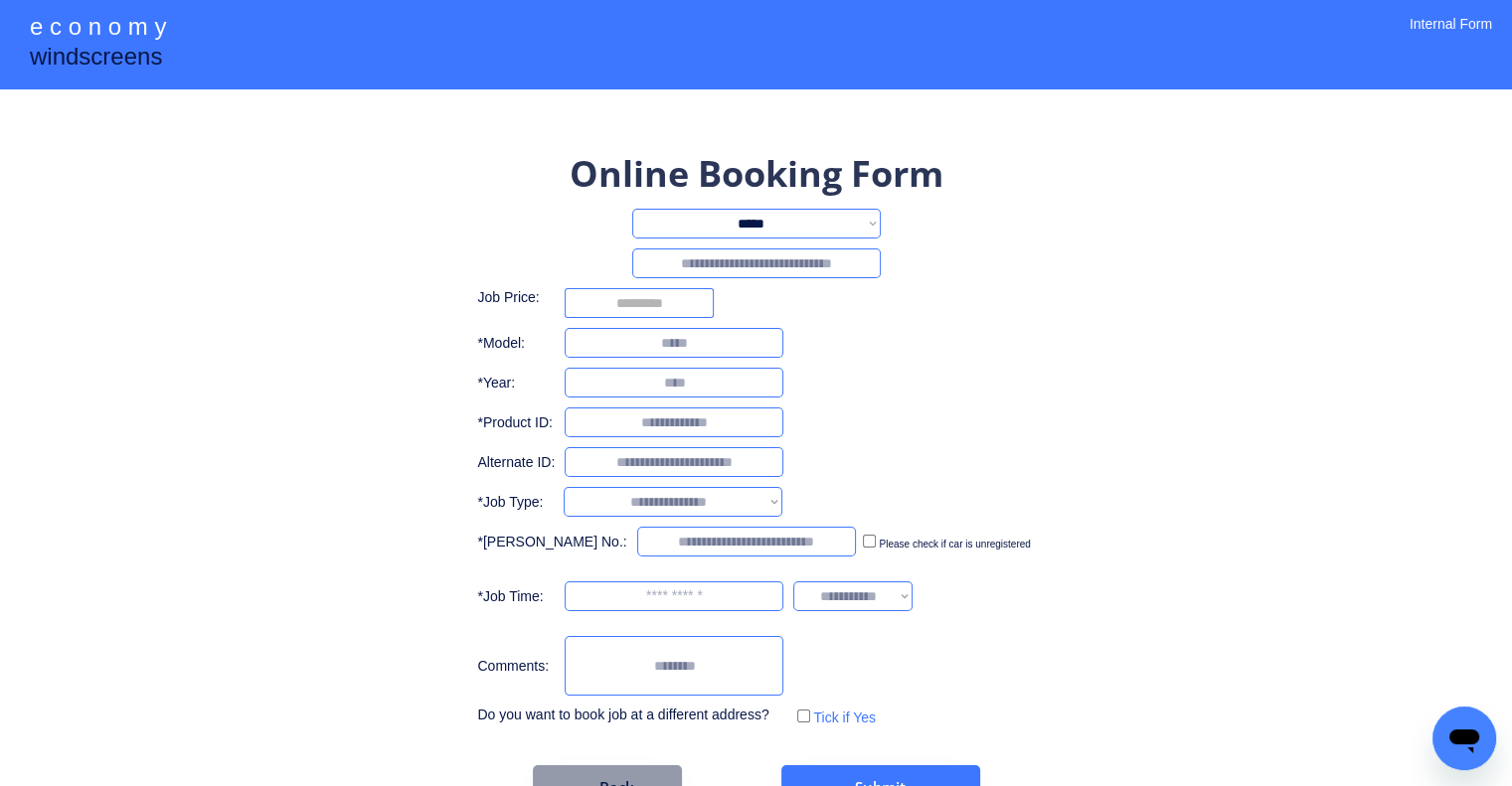 click on "**********" at bounding box center [756, 479] 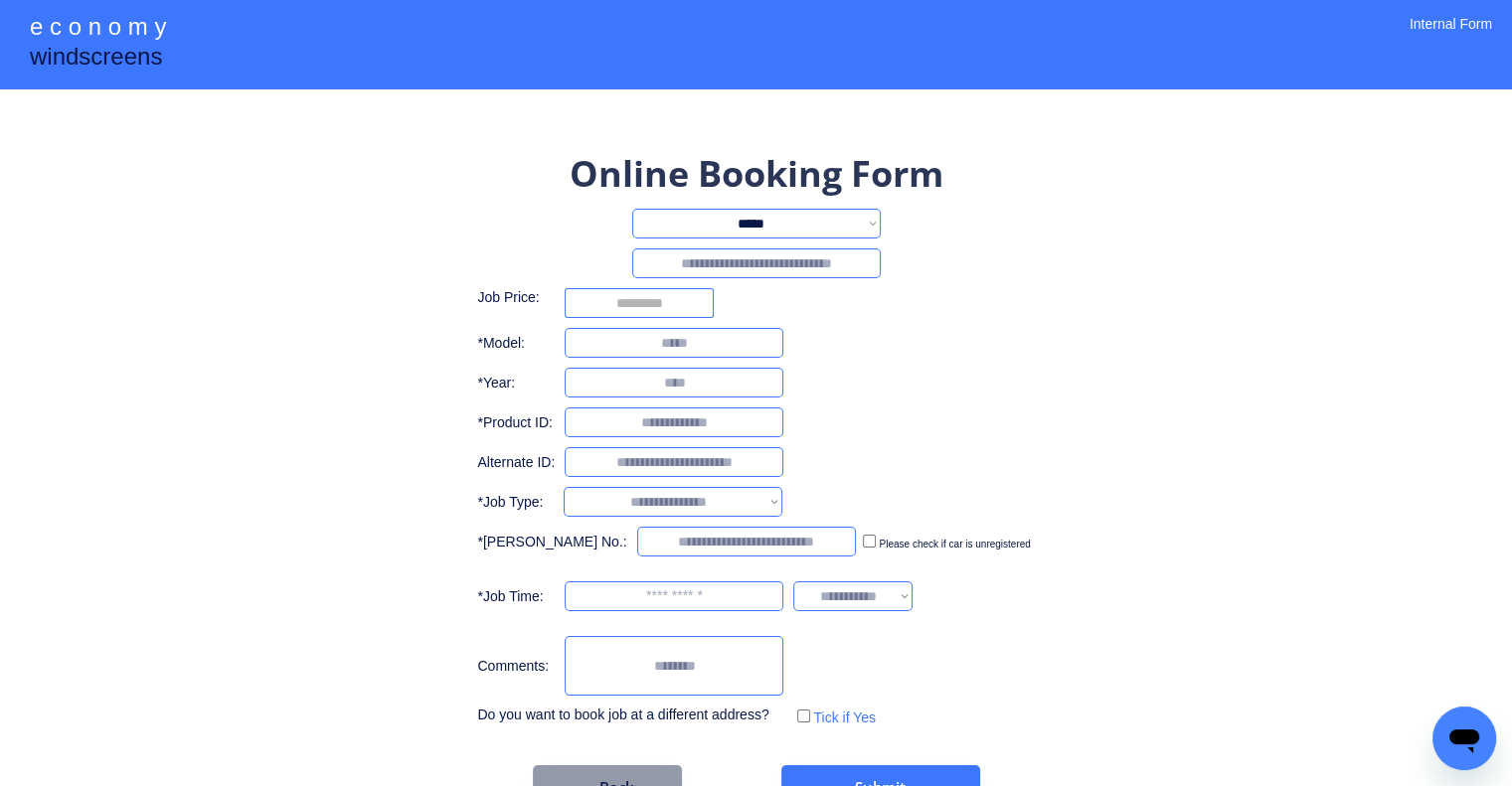 click on "**********" at bounding box center [756, 224] 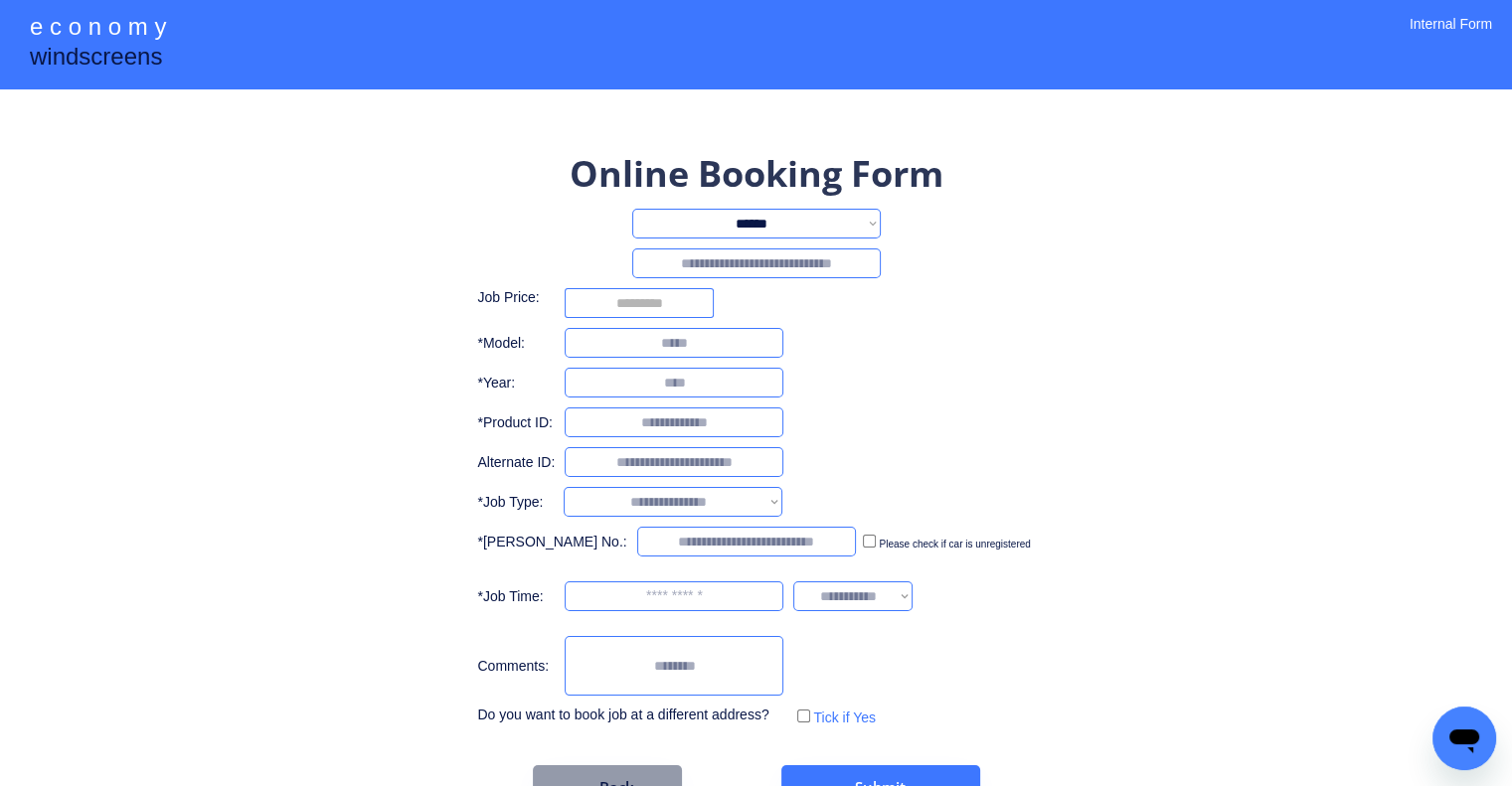 click on "**********" at bounding box center (756, 224) 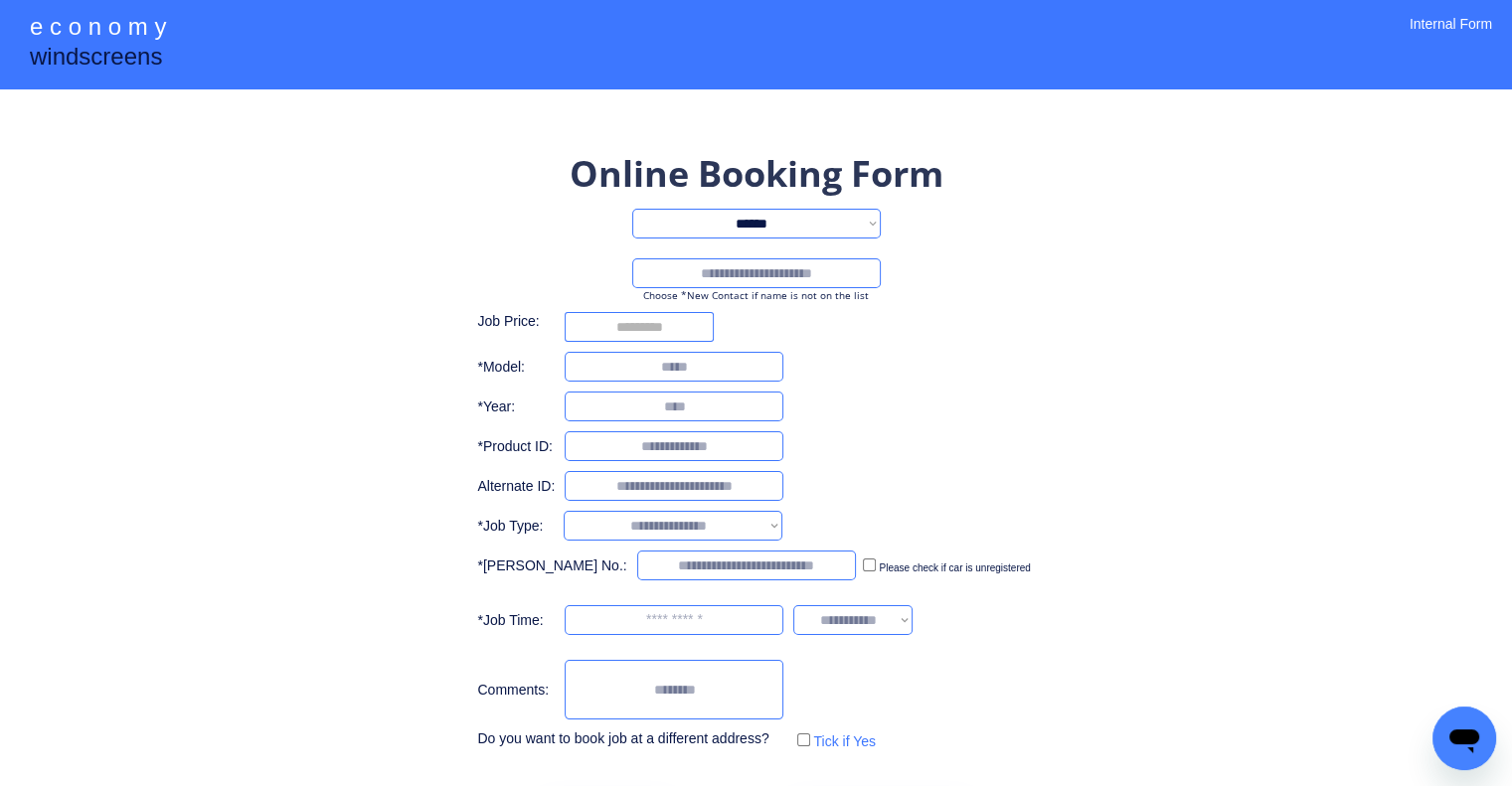 click at bounding box center (756, 273) 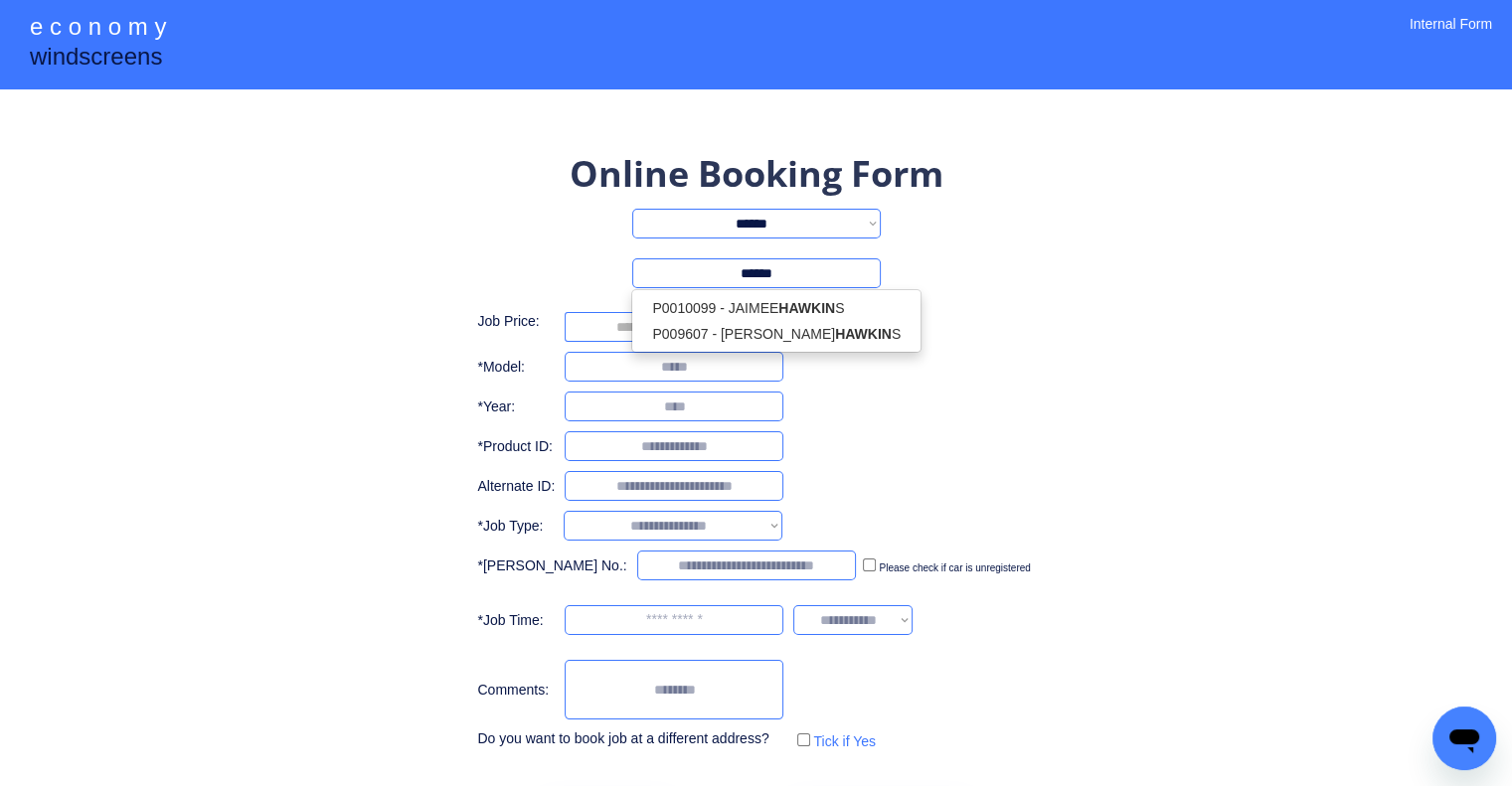 drag, startPoint x: 832, startPoint y: 277, endPoint x: 515, endPoint y: 245, distance: 318.611 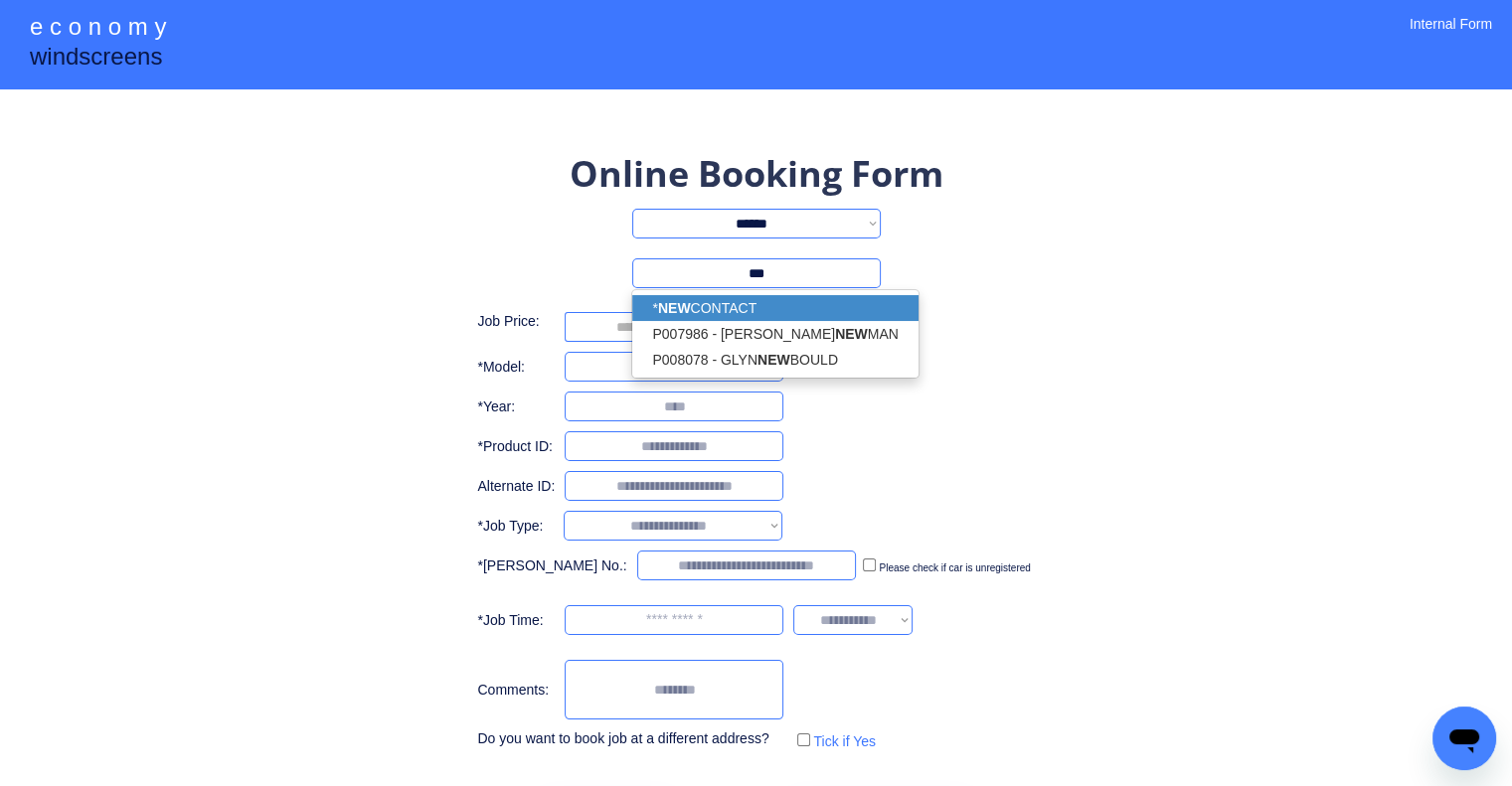 click on "* NEW  CONTACT" at bounding box center [774, 308] 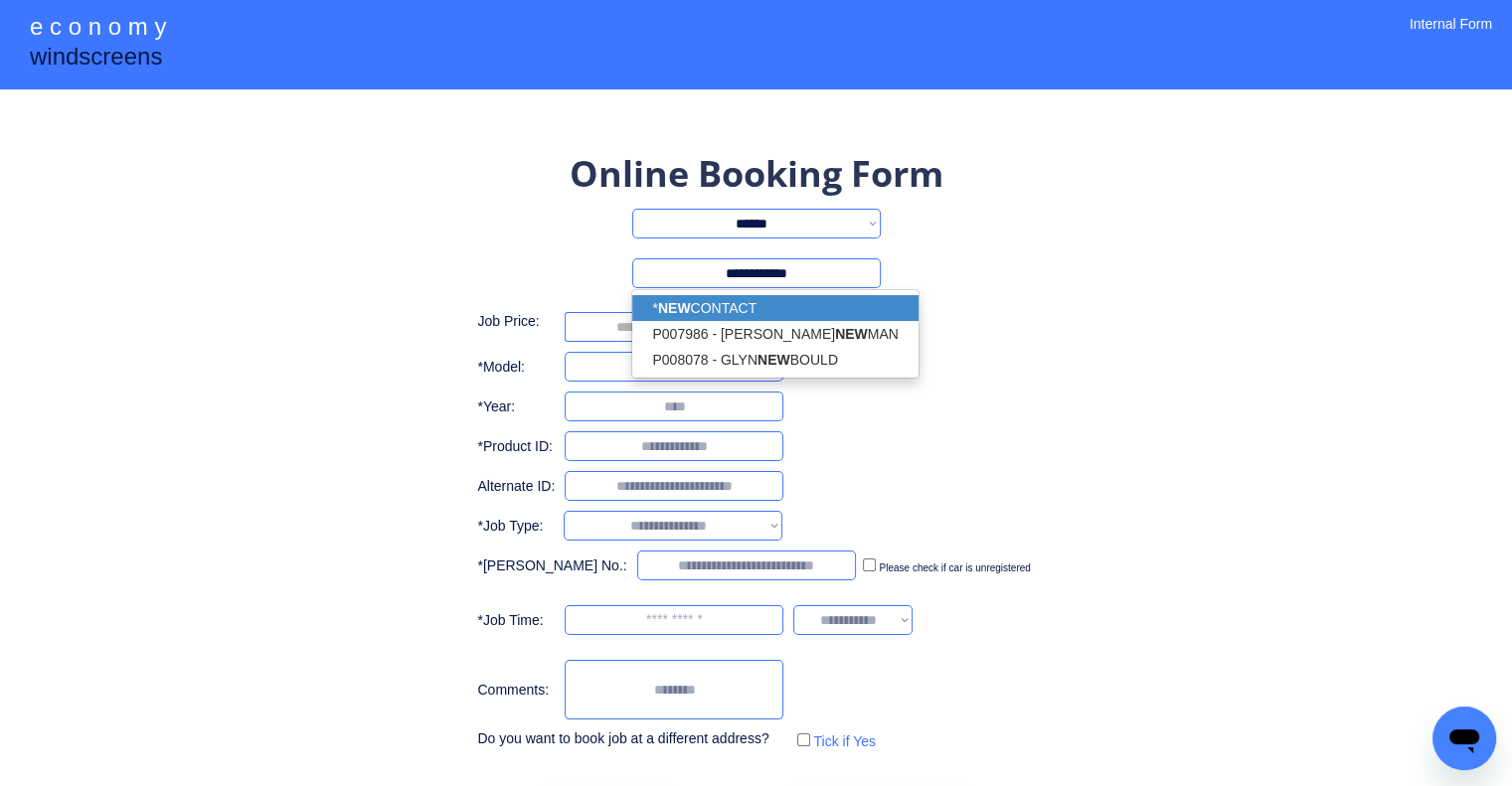 type on "**********" 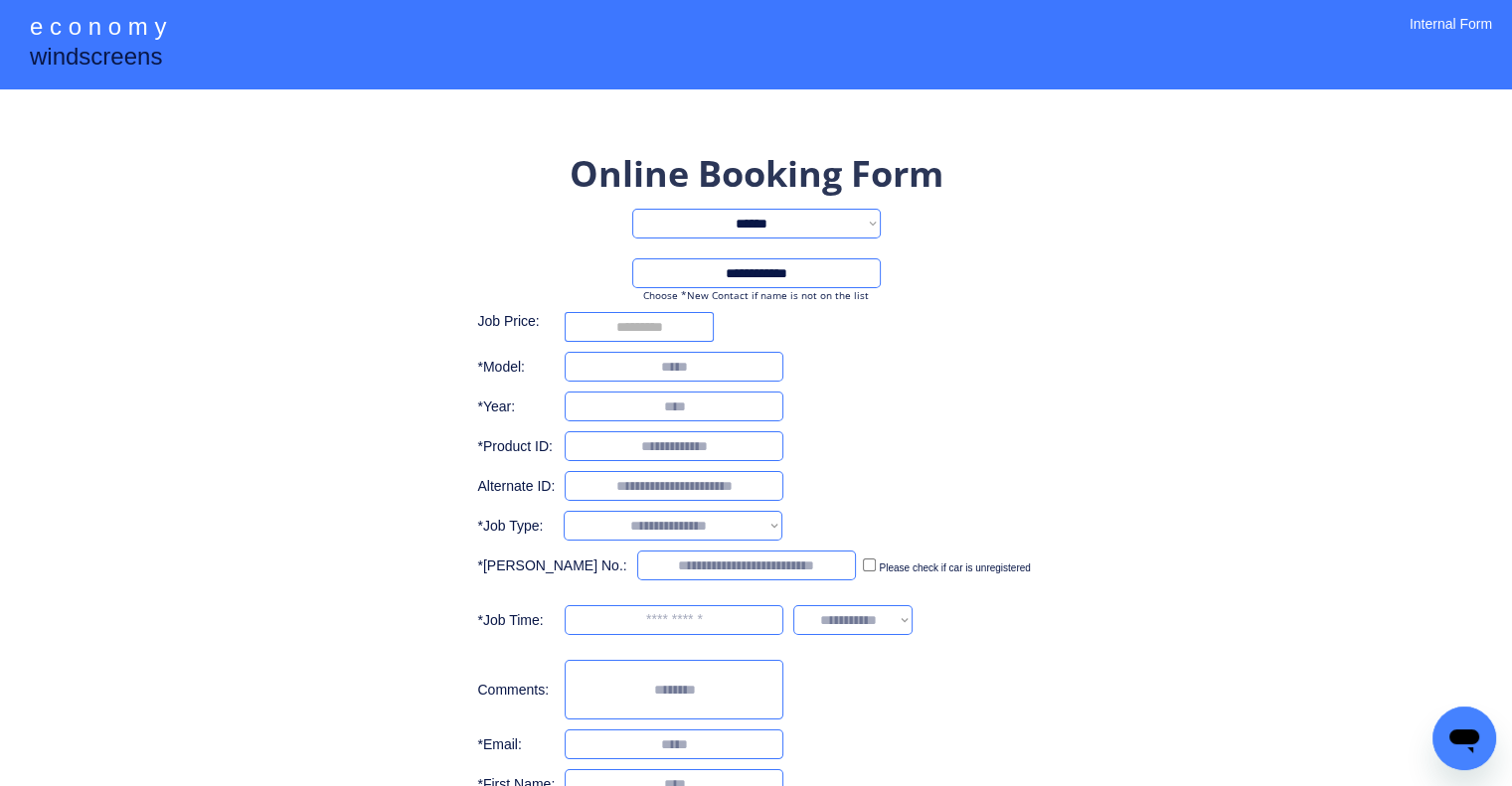 drag, startPoint x: 1104, startPoint y: 310, endPoint x: 927, endPoint y: 351, distance: 181.68654 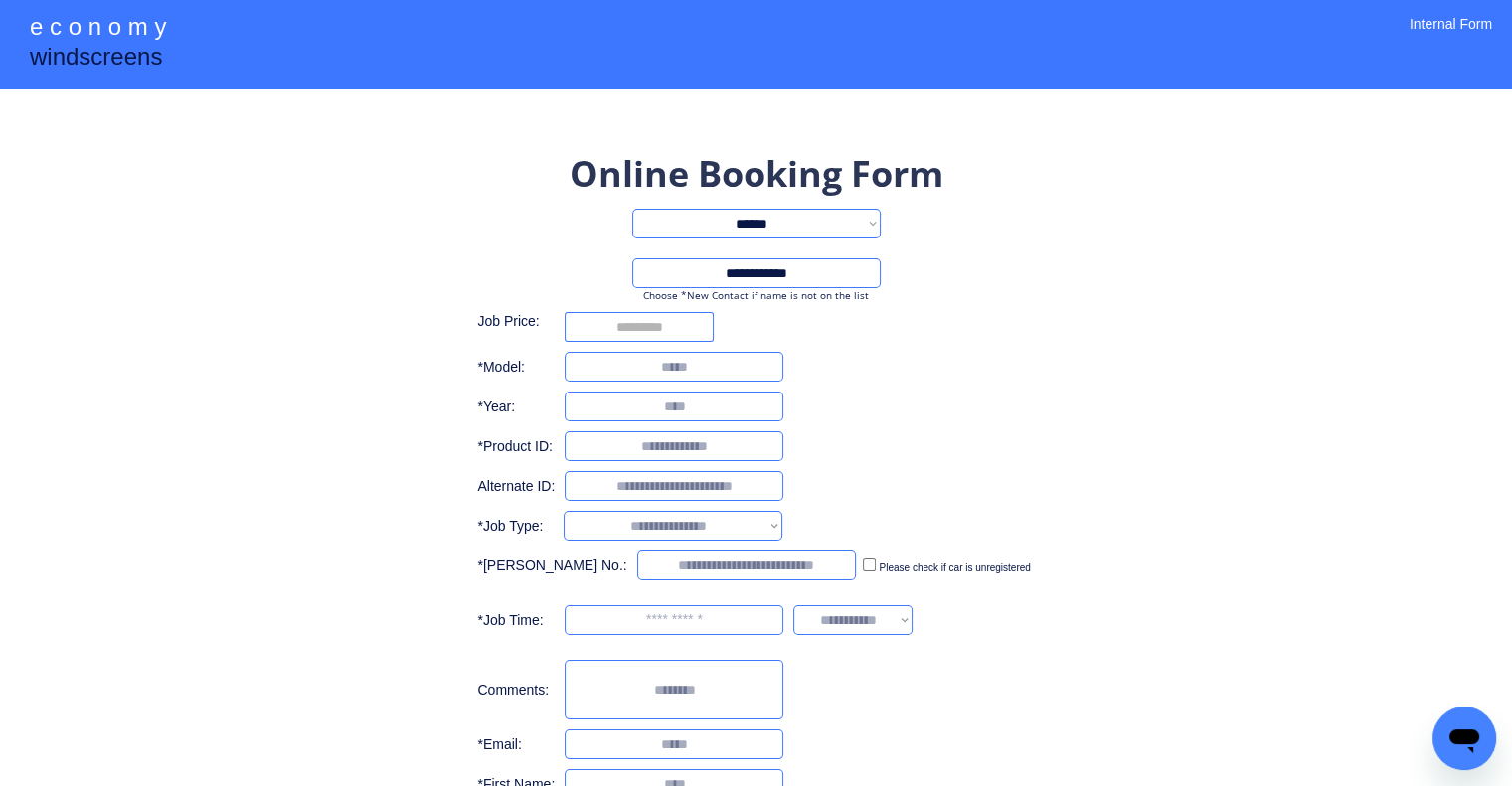 click on "**********" at bounding box center (756, 546) 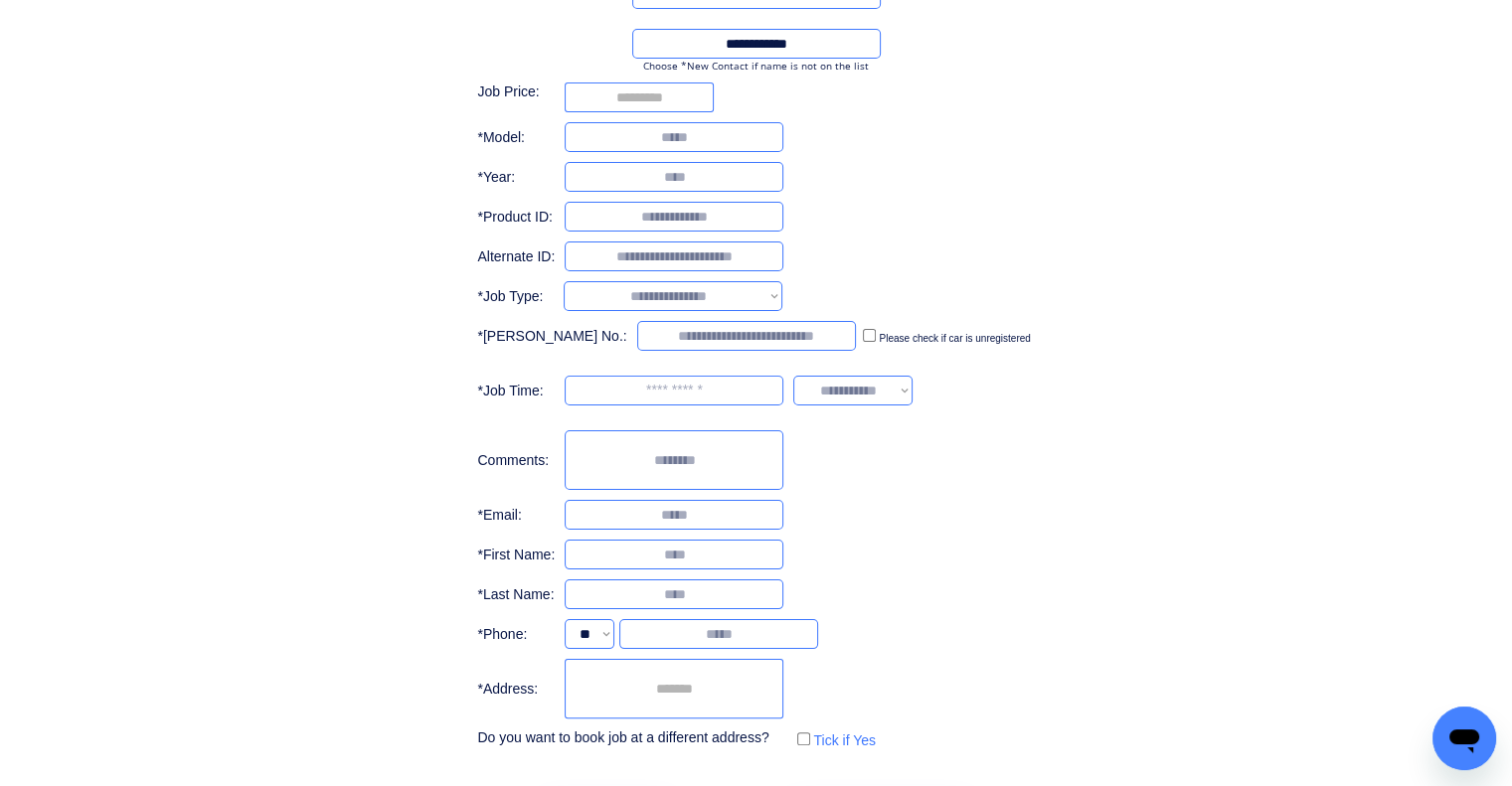scroll, scrollTop: 298, scrollLeft: 0, axis: vertical 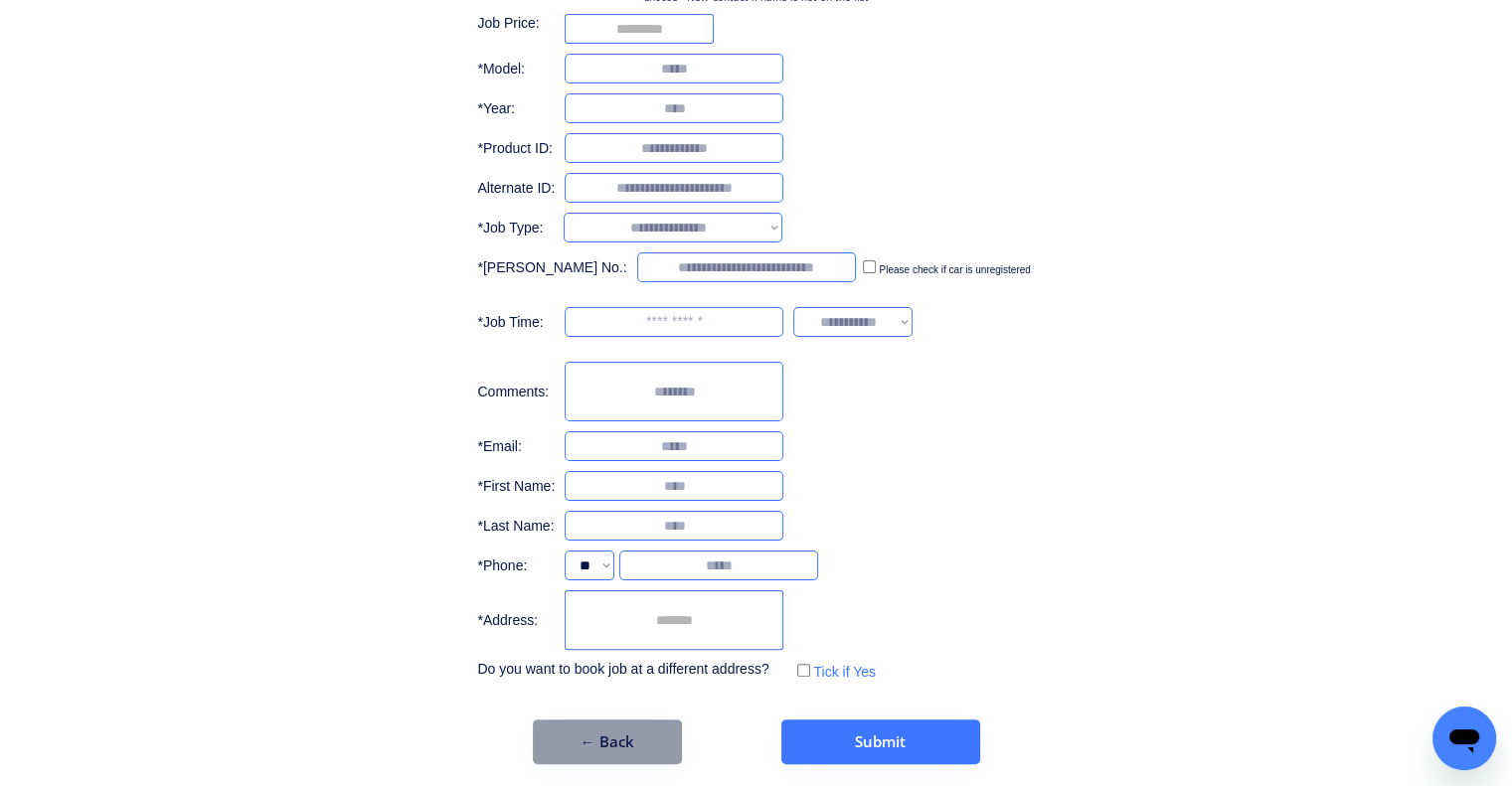 click at bounding box center (674, 486) 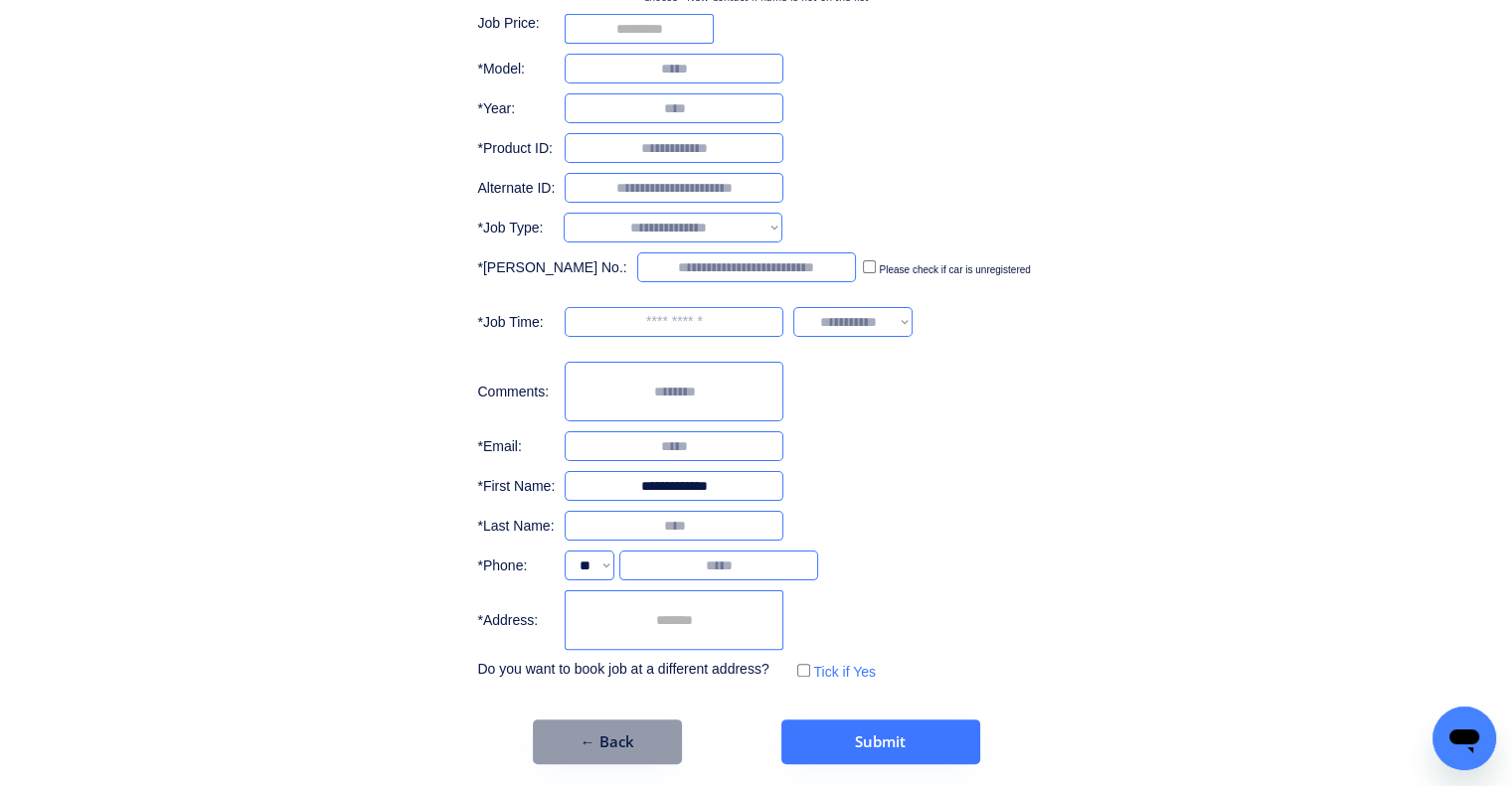 type on "**********" 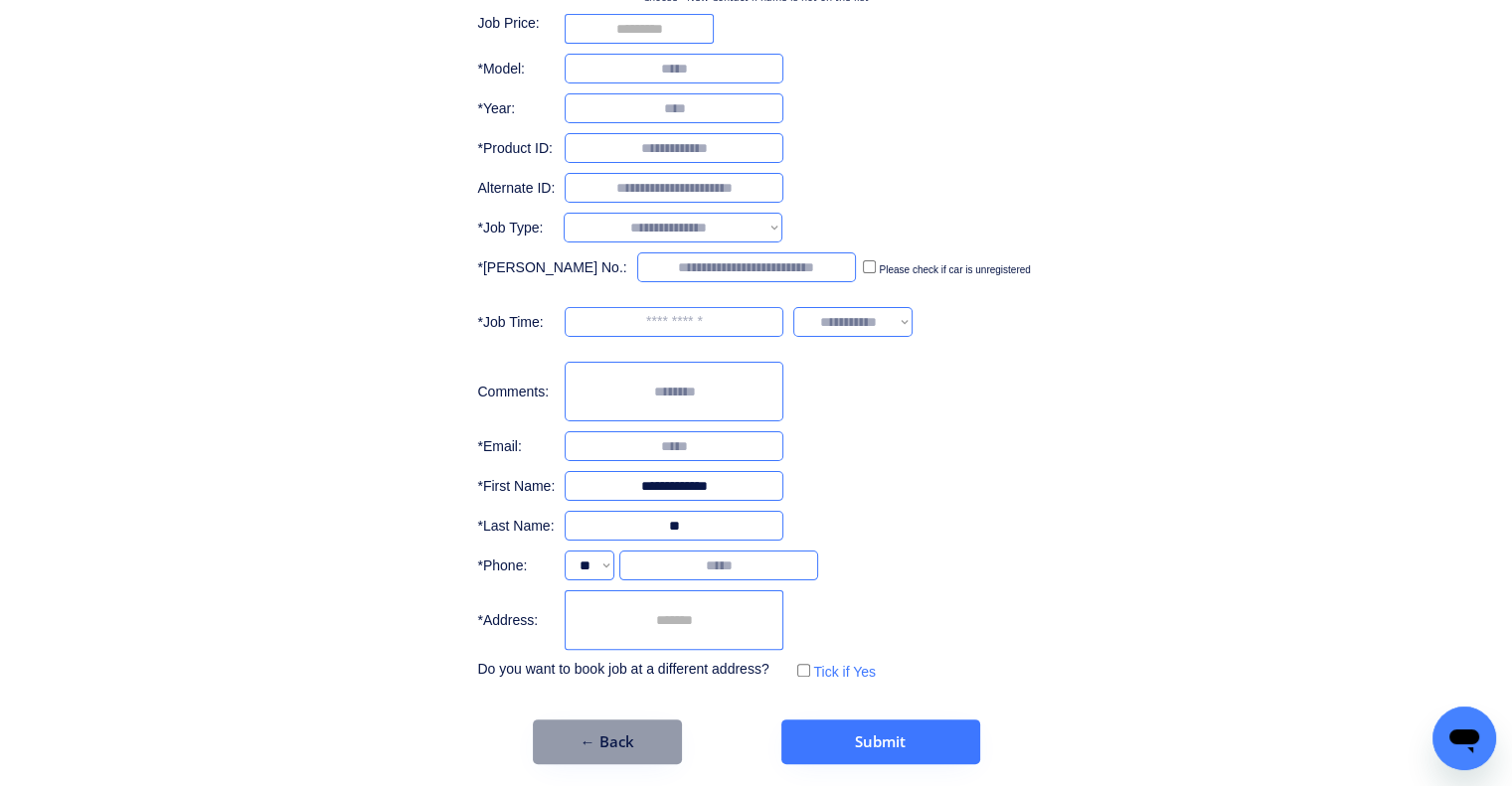 type on "*" 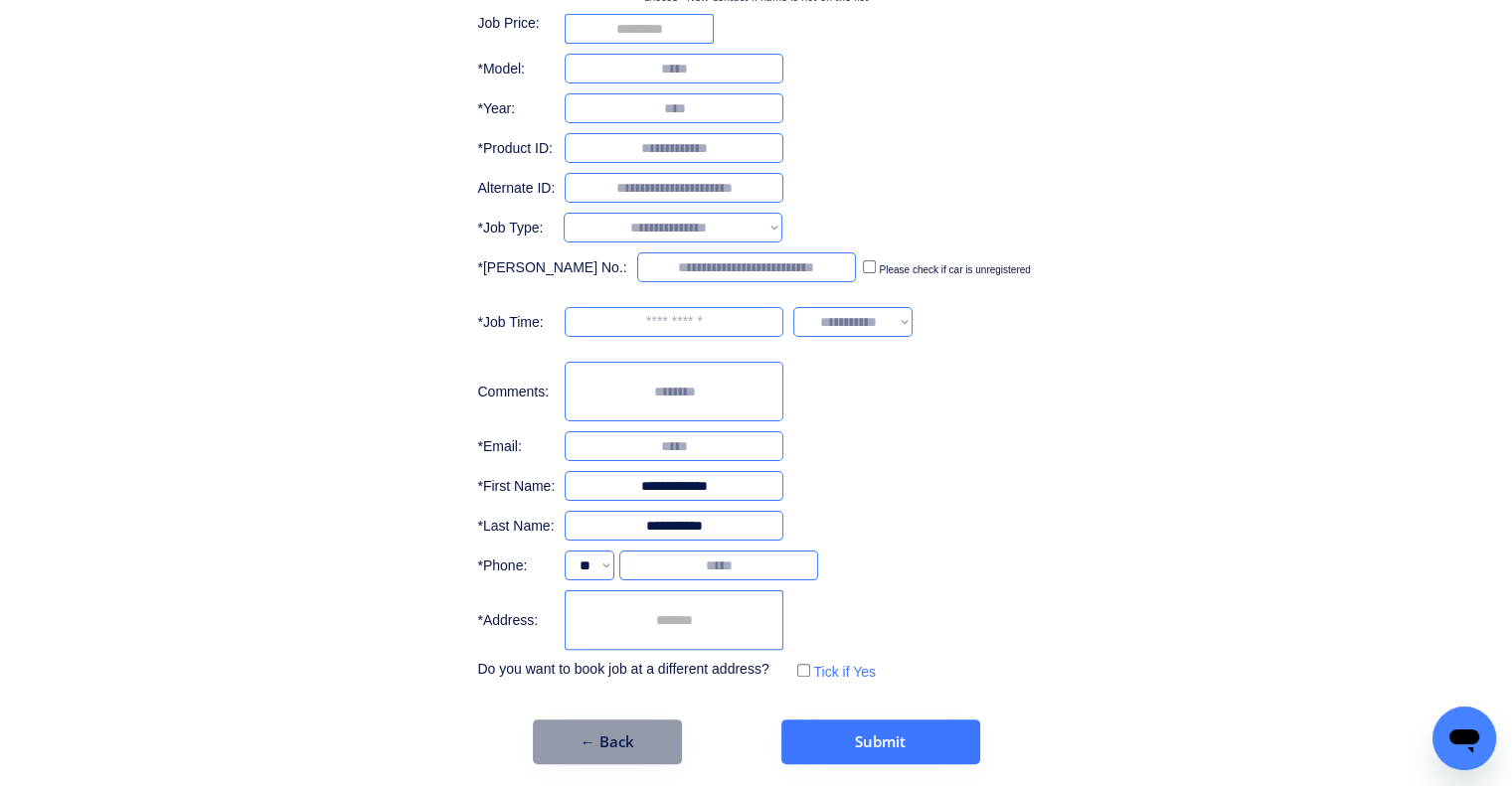 type on "**********" 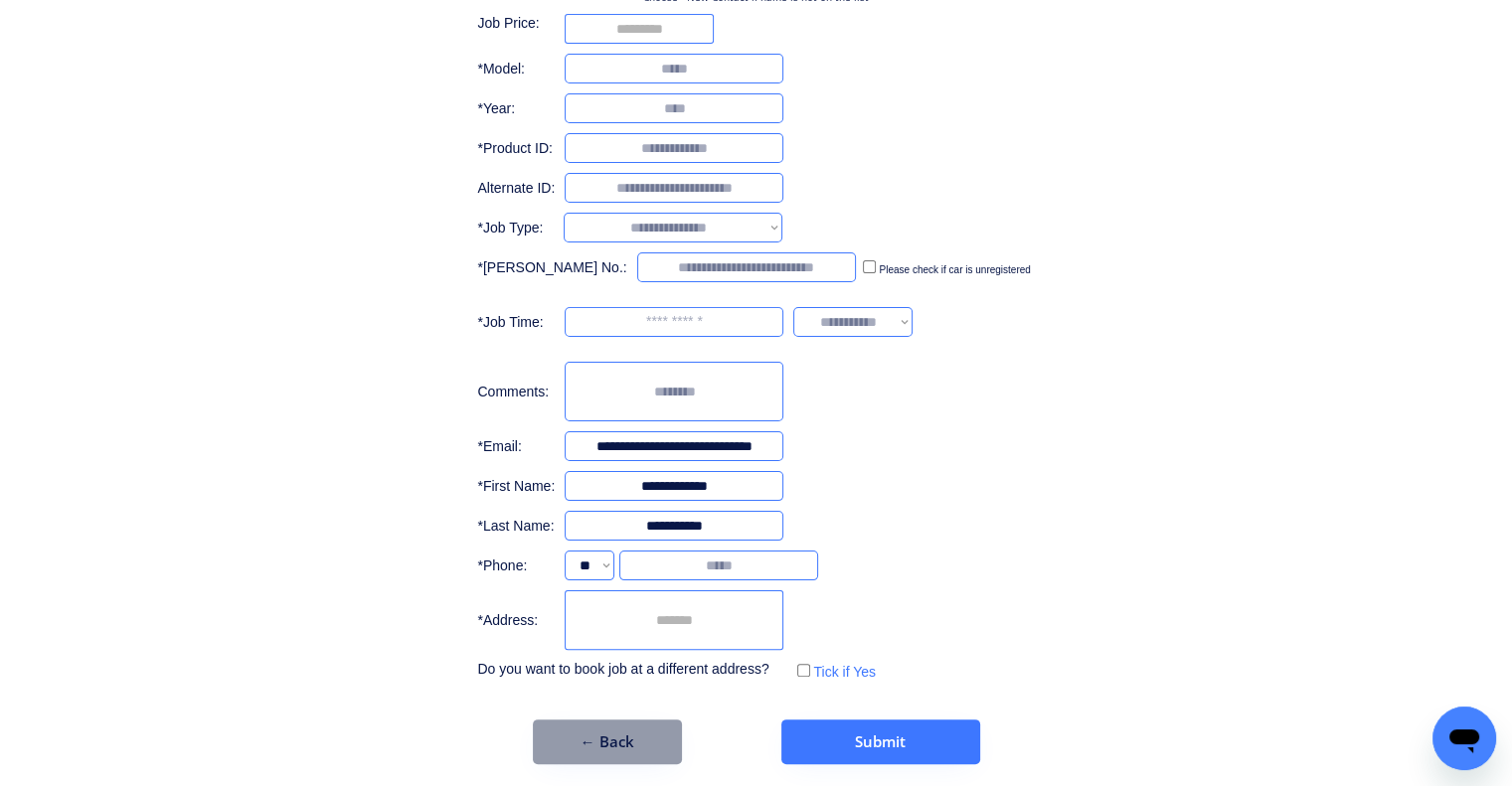 scroll, scrollTop: 0, scrollLeft: 3, axis: horizontal 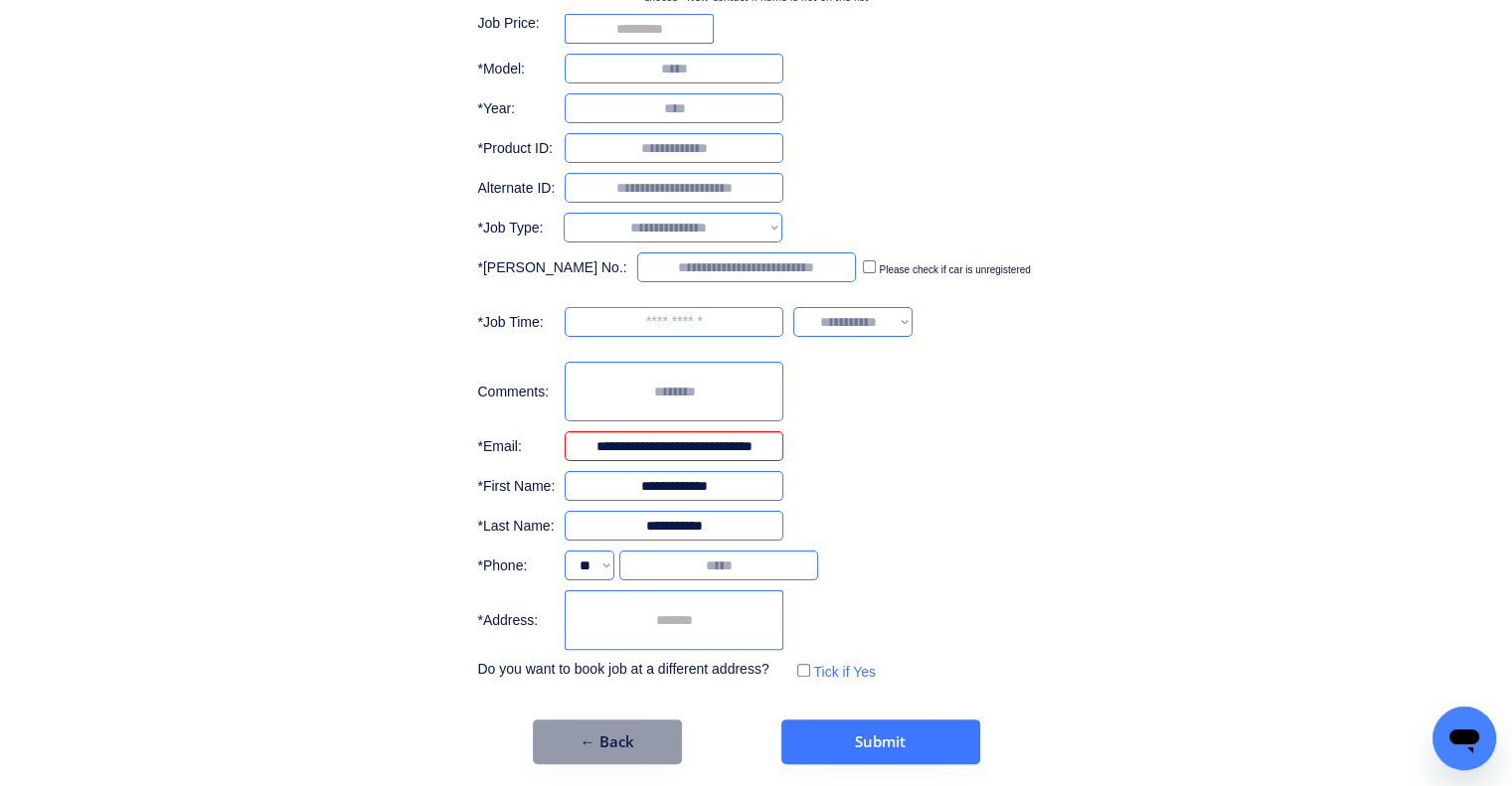 type on "**********" 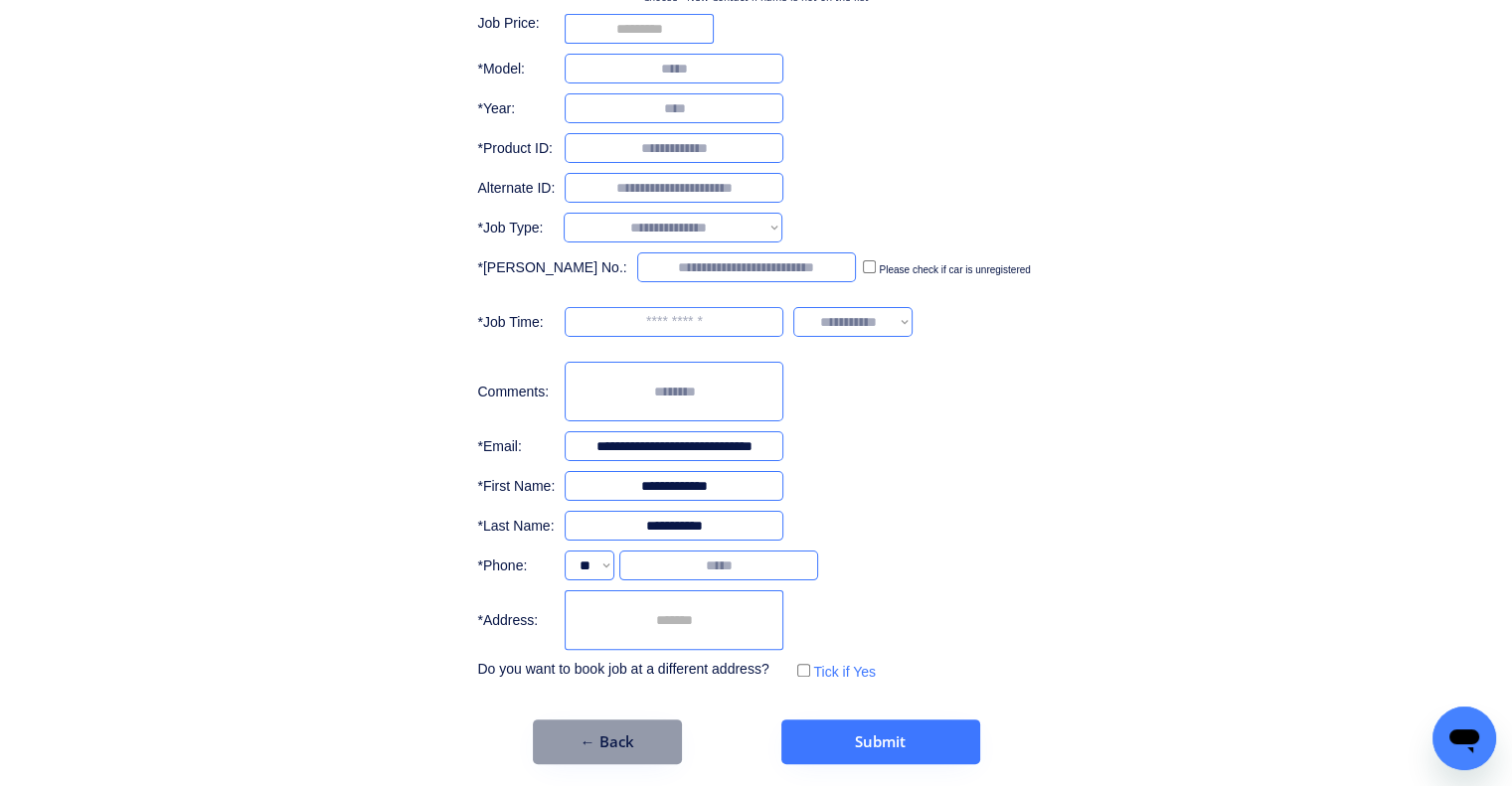 scroll, scrollTop: 0, scrollLeft: 0, axis: both 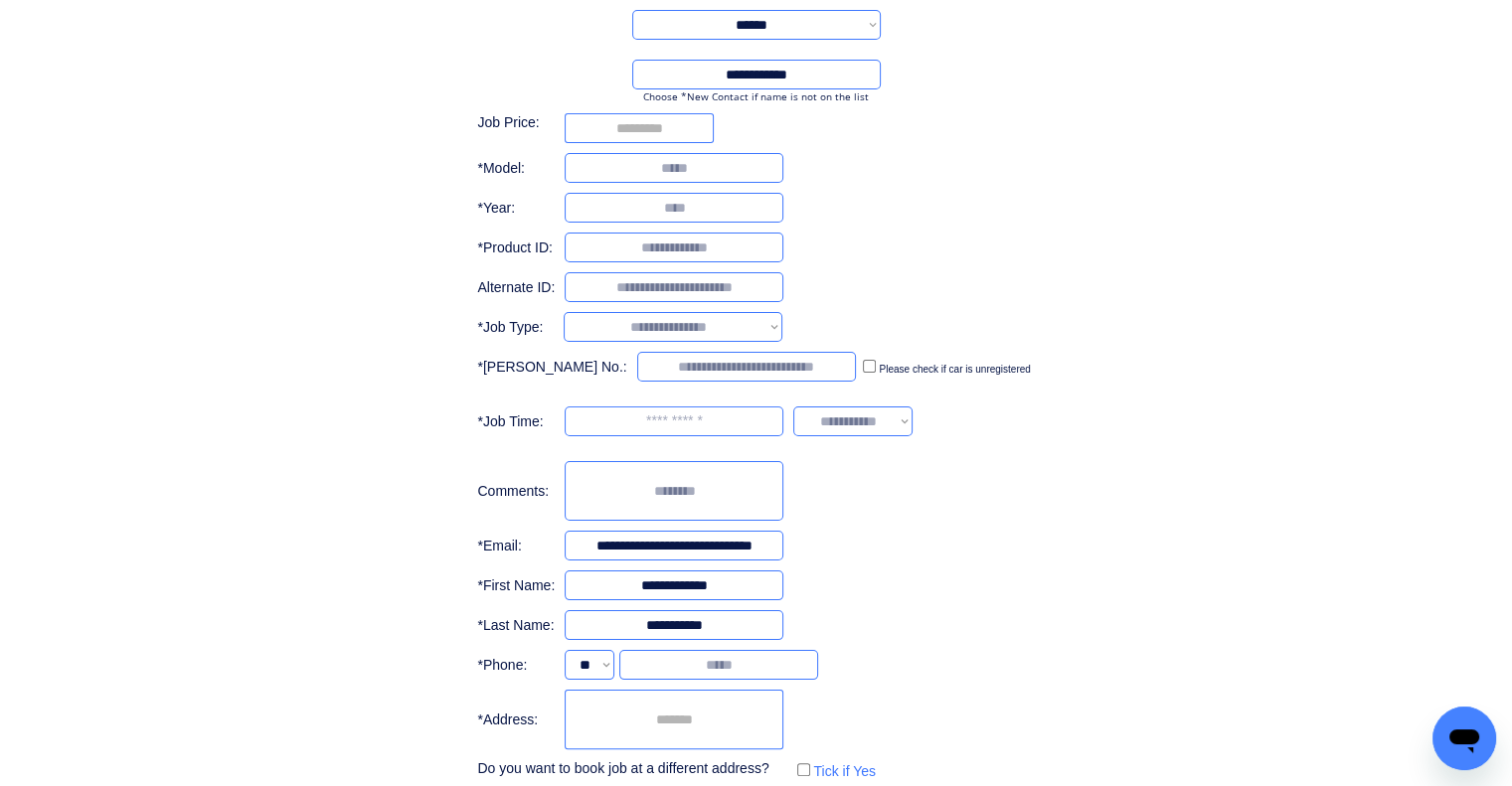 click on "**********" at bounding box center (673, 327) 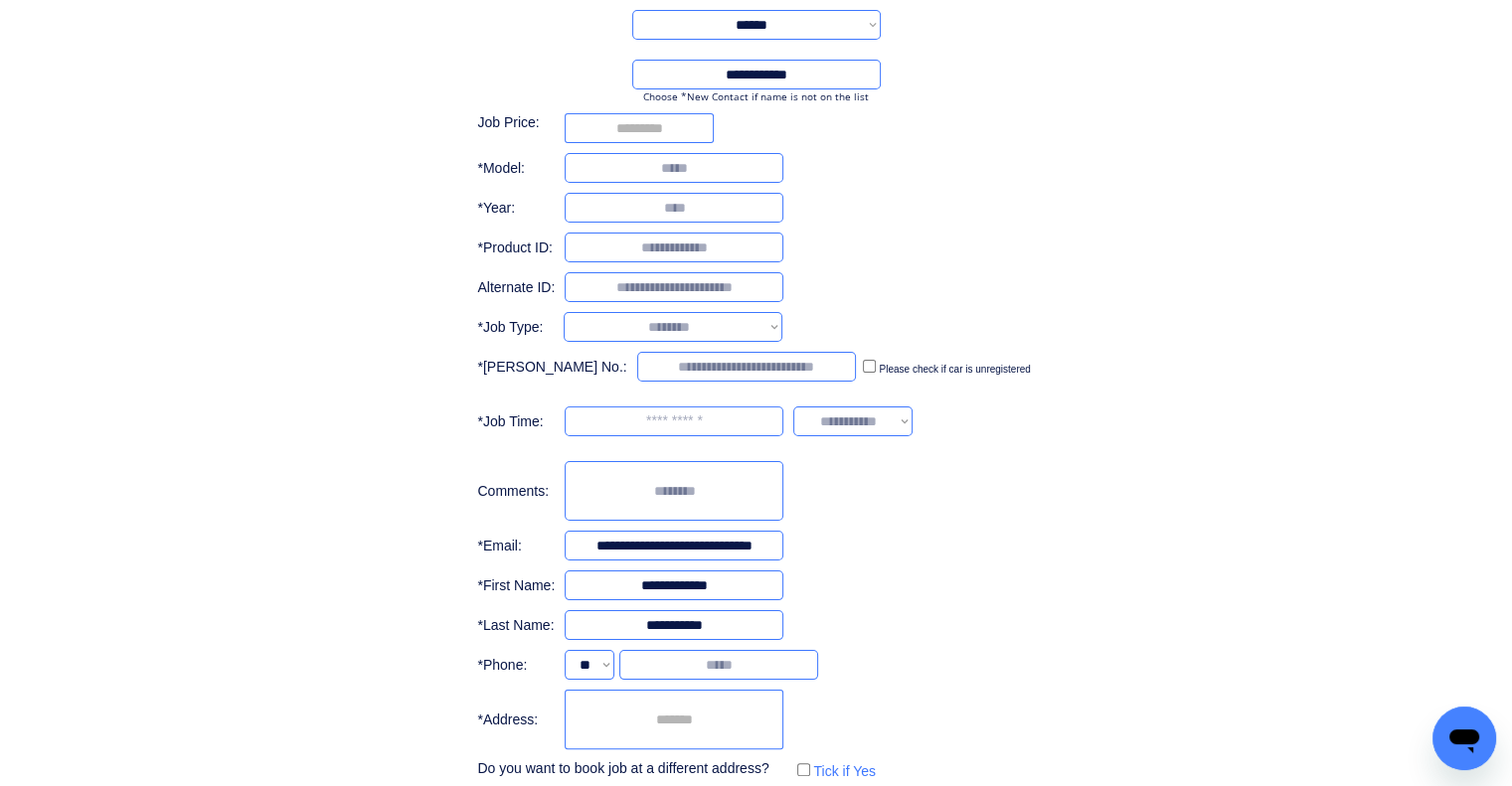 click on "**********" at bounding box center [673, 327] 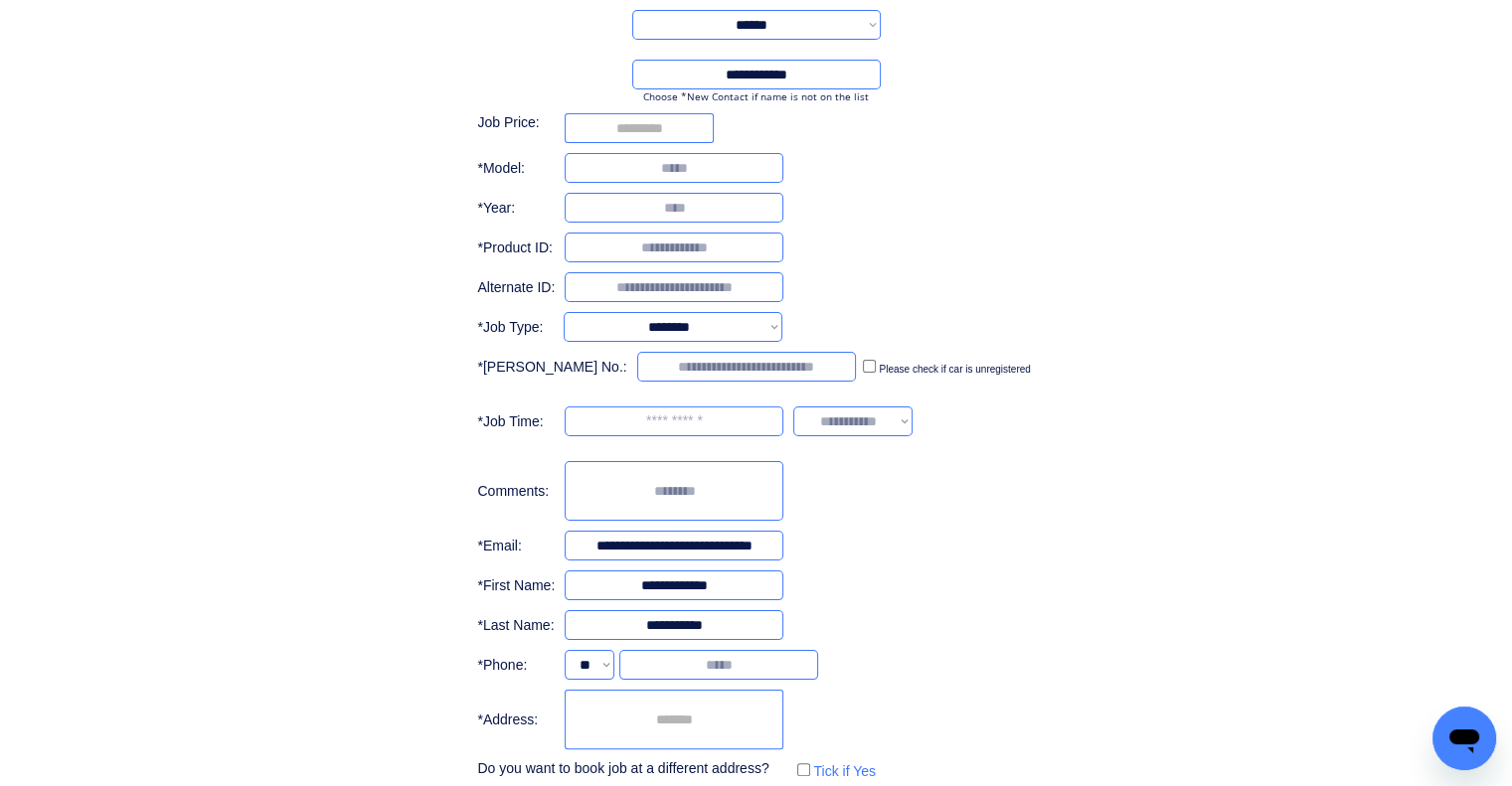 click on "**********" at bounding box center [756, 406] 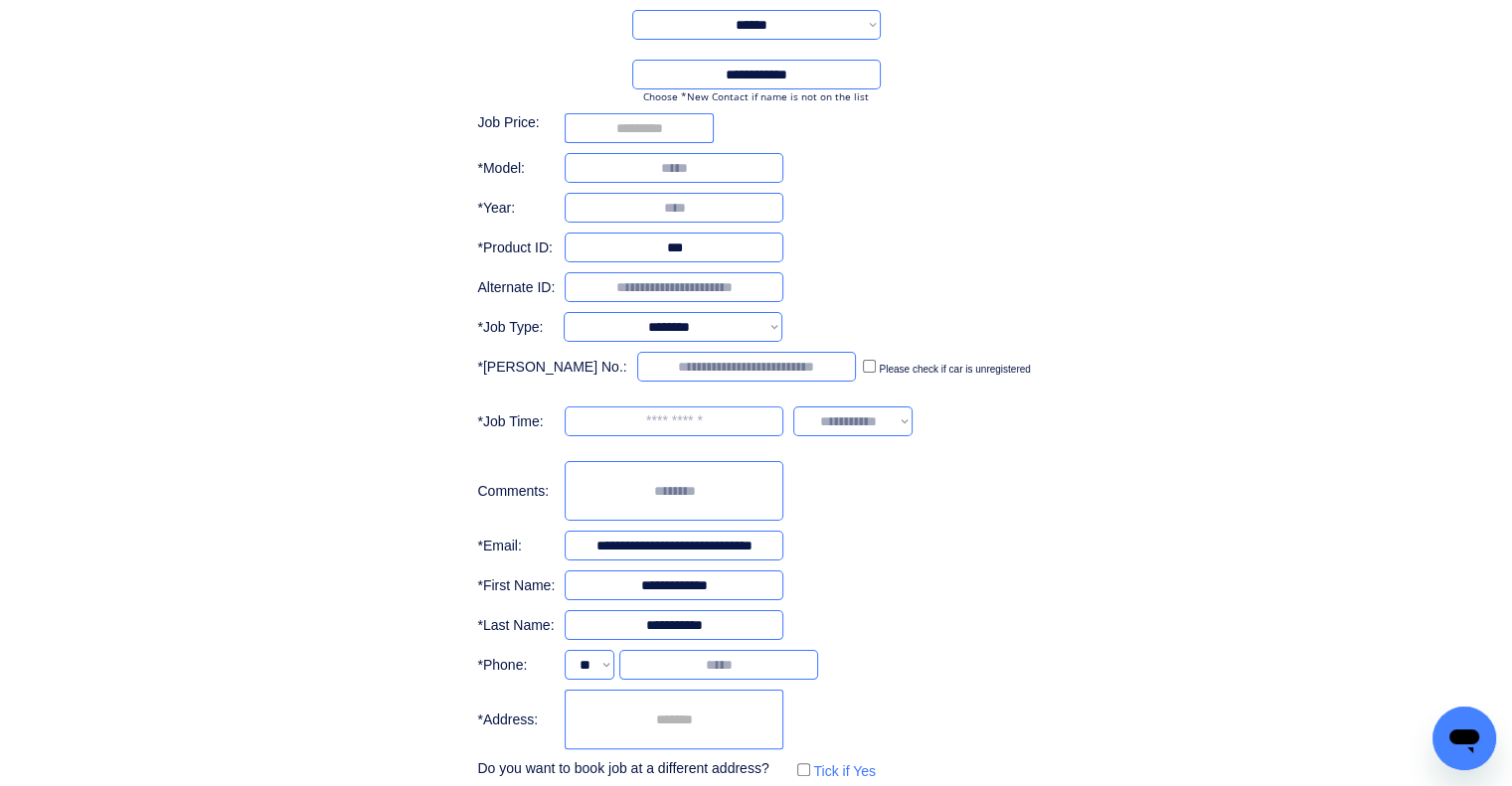 type on "***" 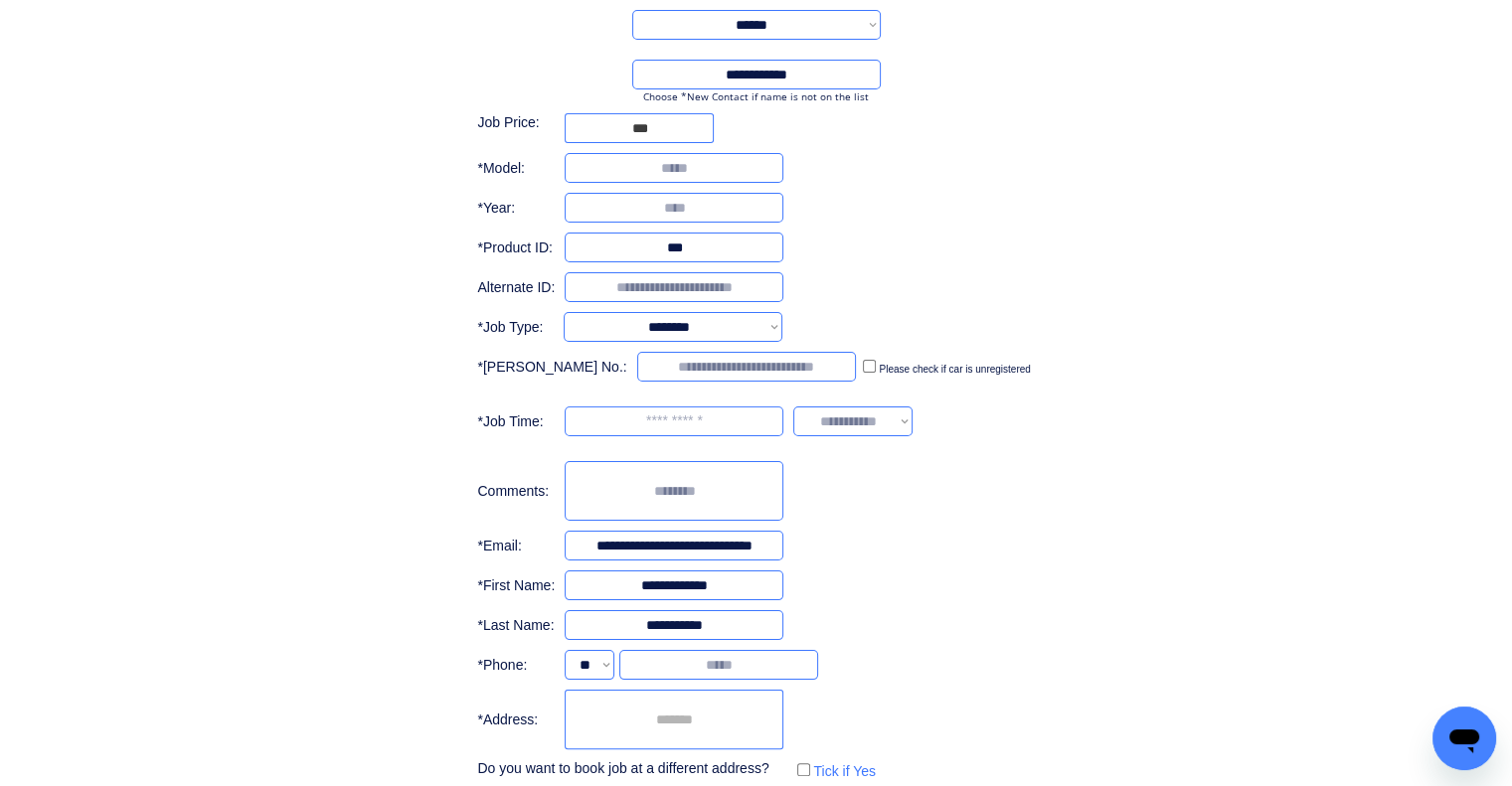 type on "***" 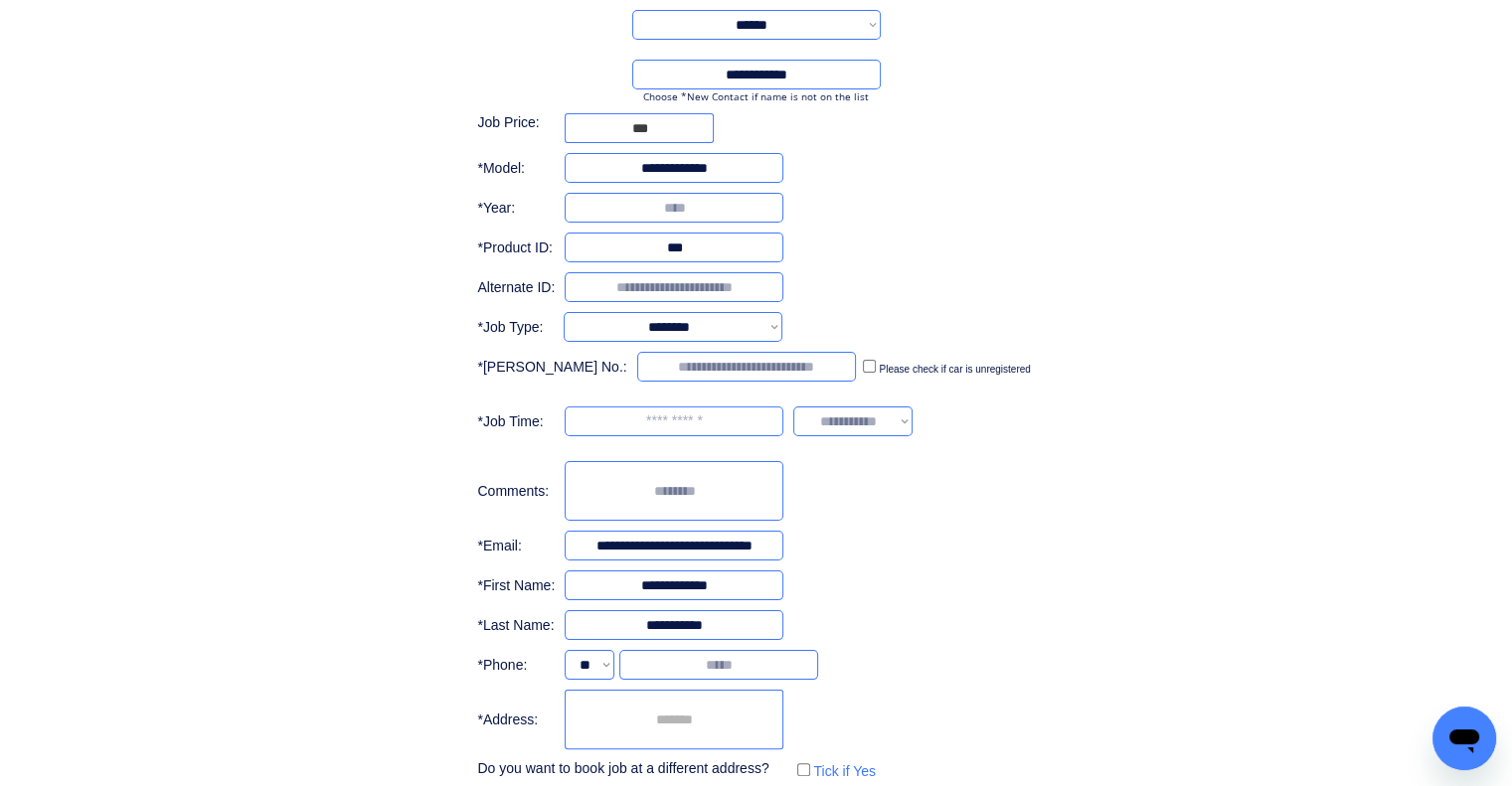 type on "**********" 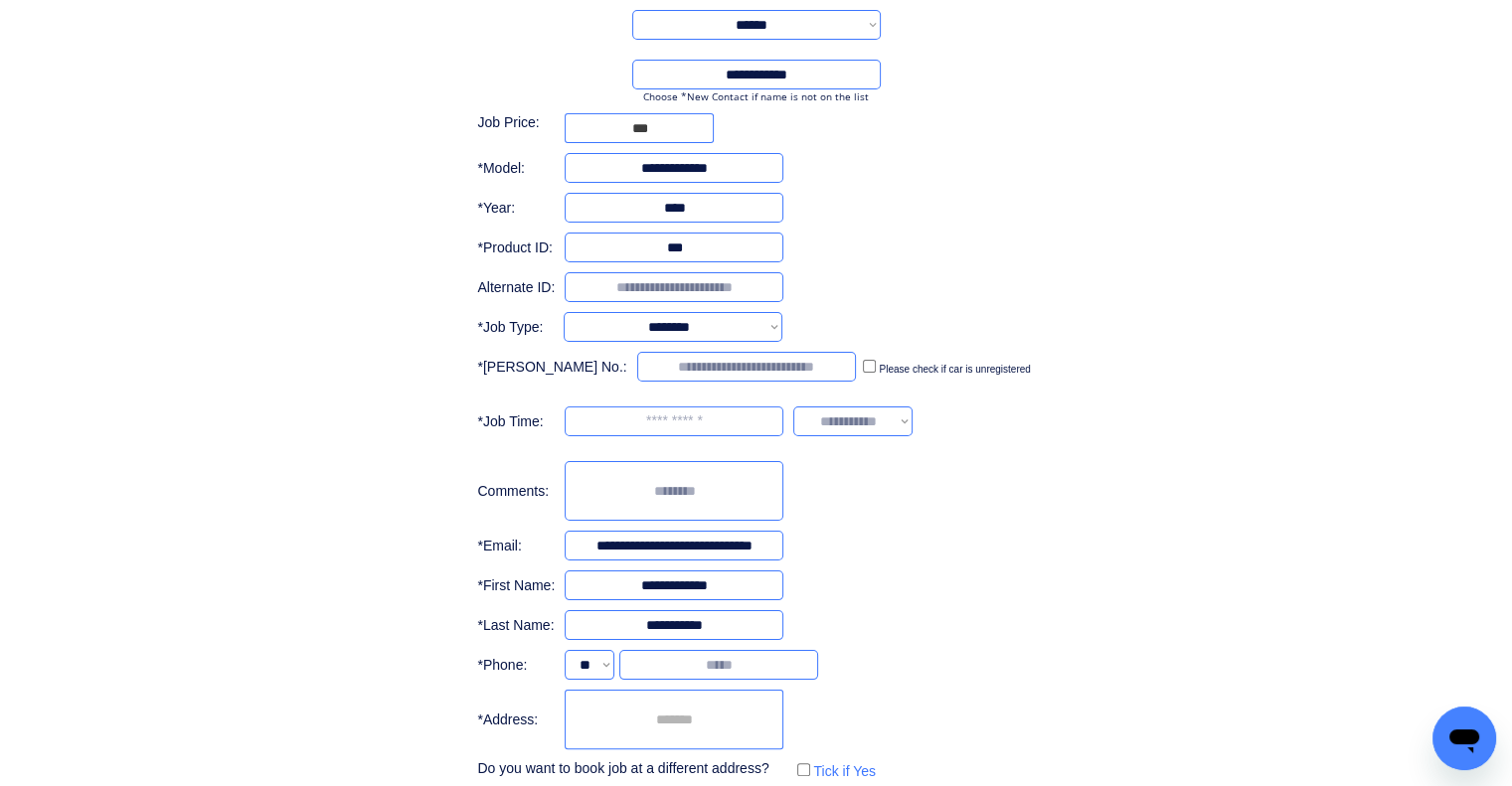 type on "****" 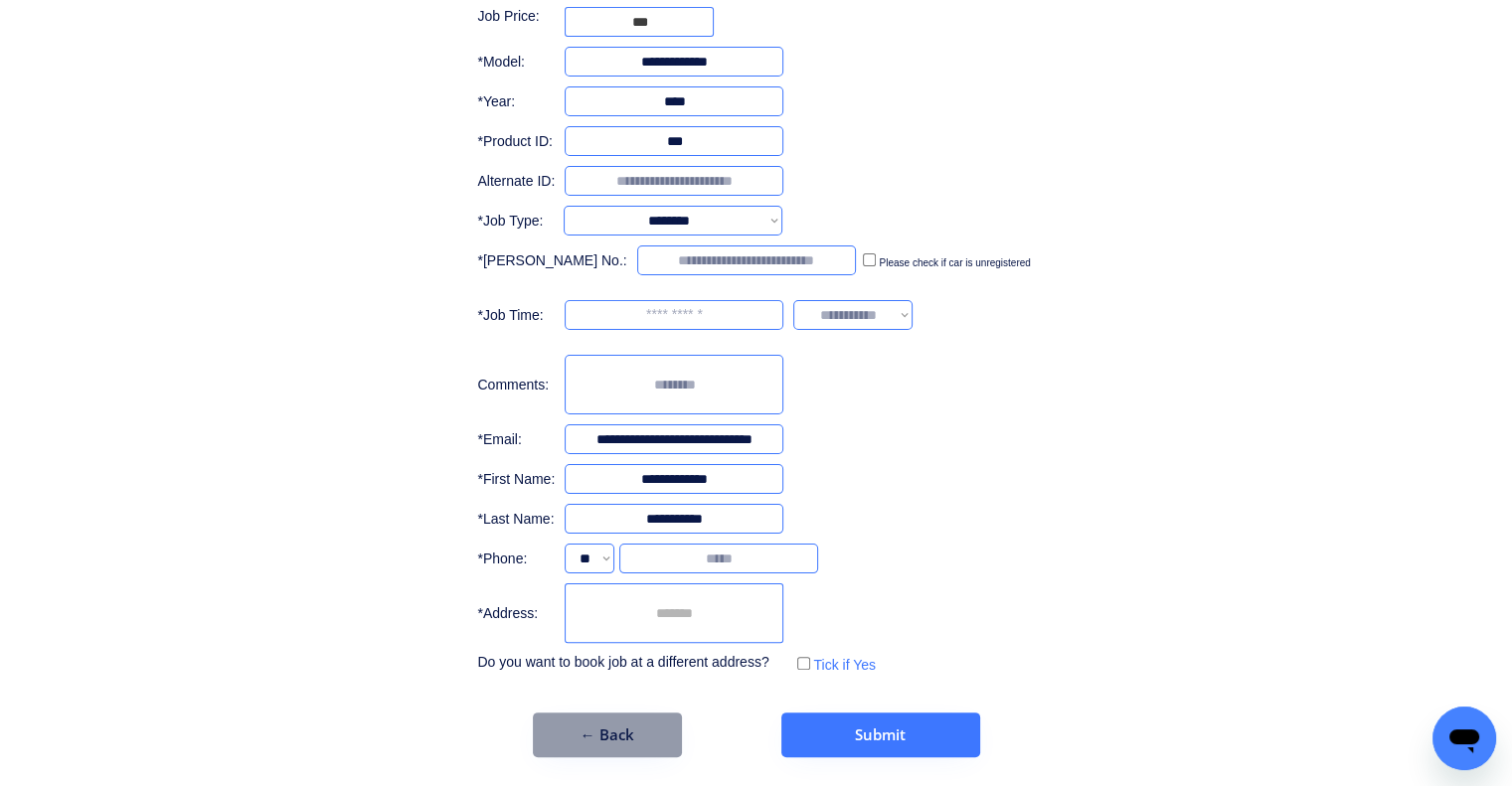 scroll, scrollTop: 306, scrollLeft: 0, axis: vertical 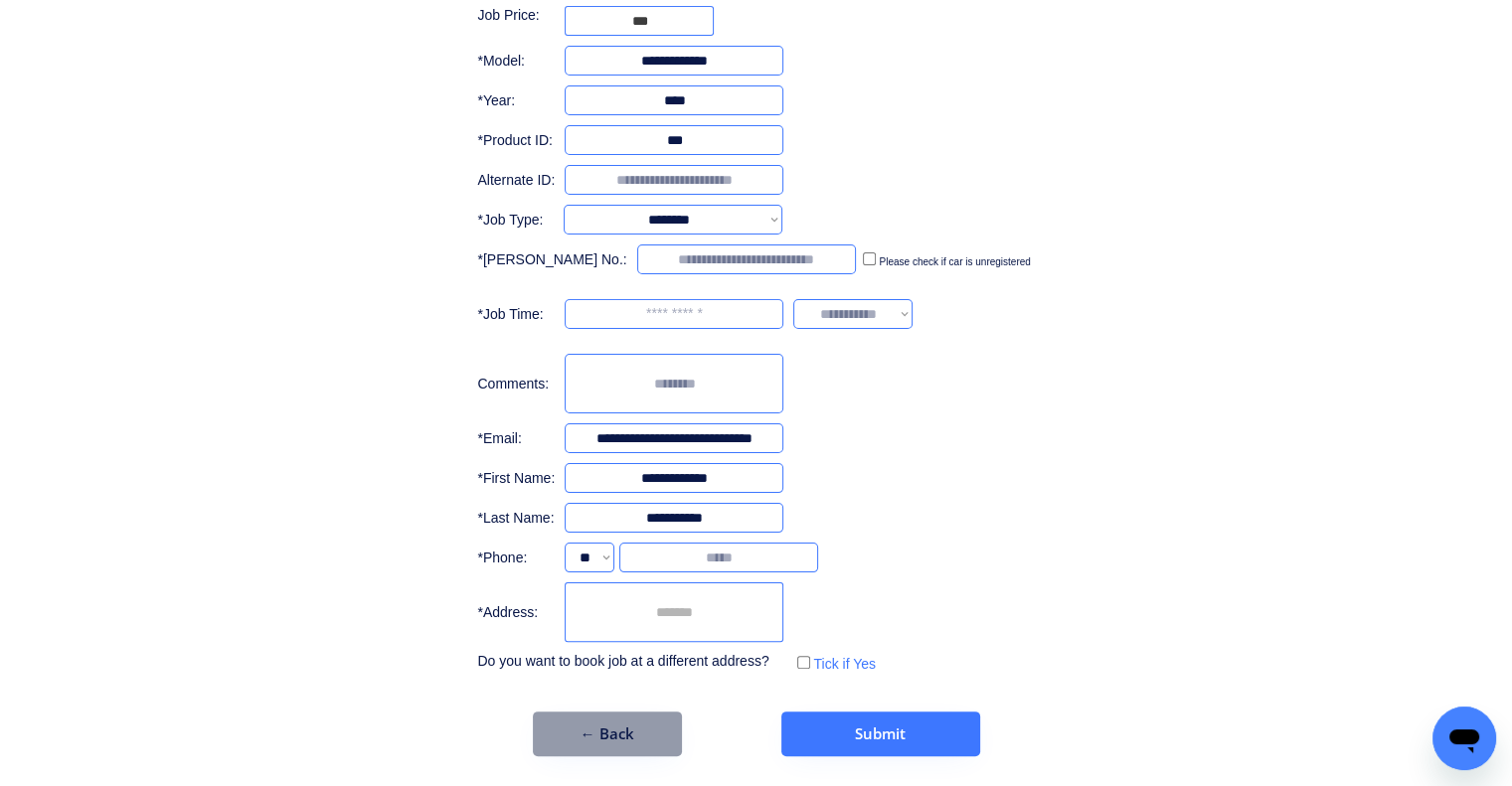 click at bounding box center (674, 314) 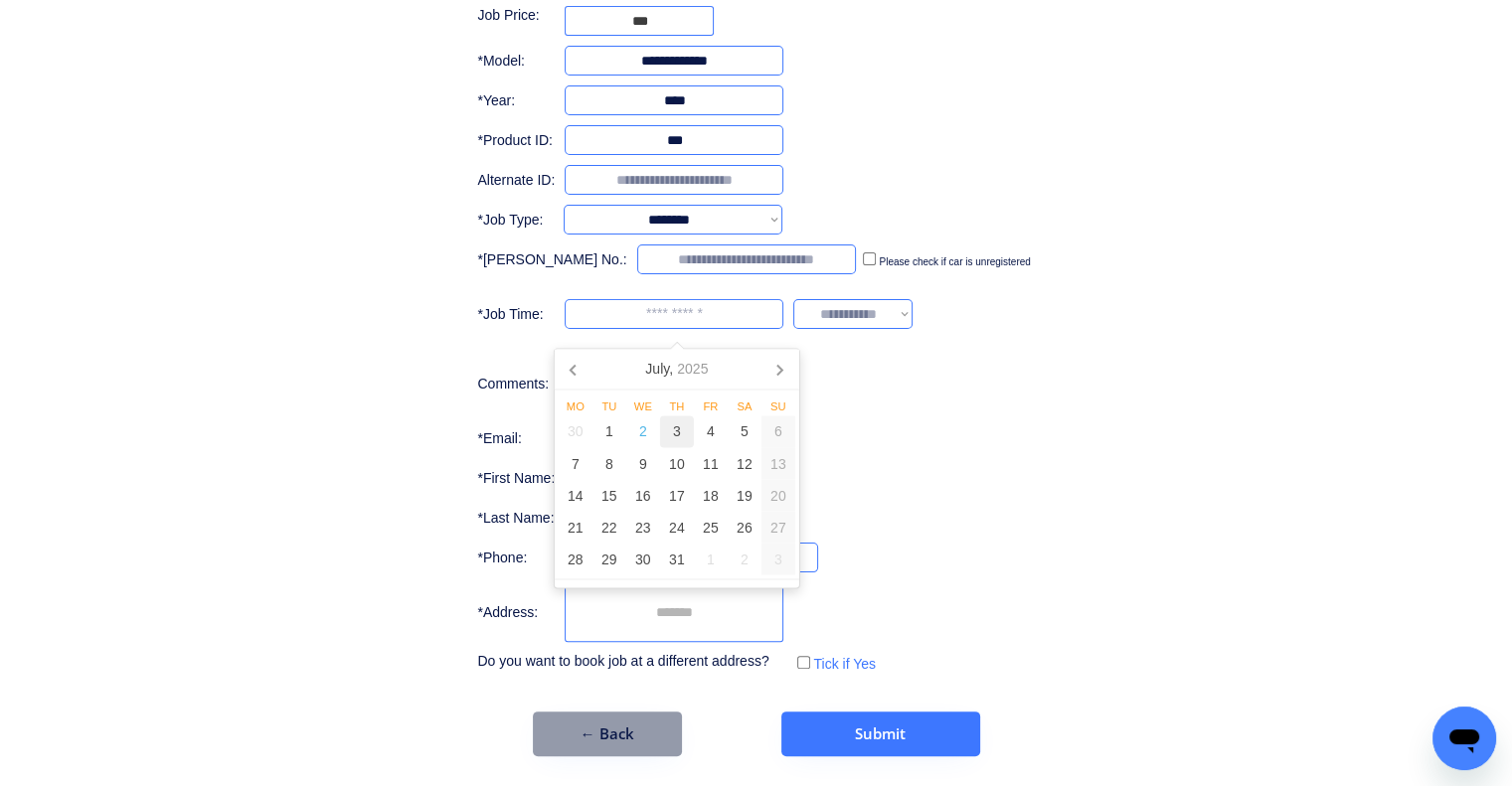 click on "3" at bounding box center [677, 432] 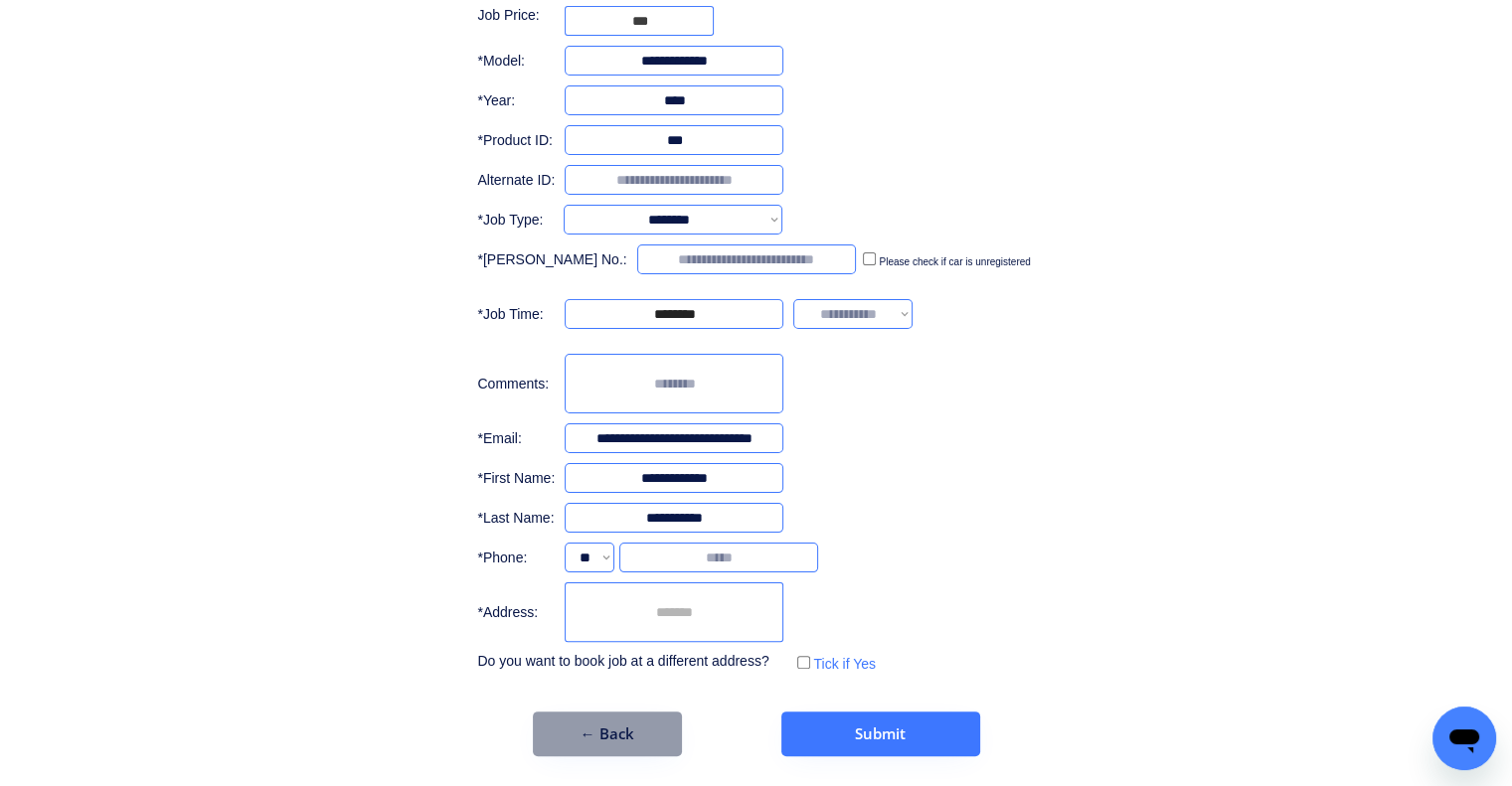drag, startPoint x: 1230, startPoint y: 341, endPoint x: 859, endPoint y: 237, distance: 385.30118 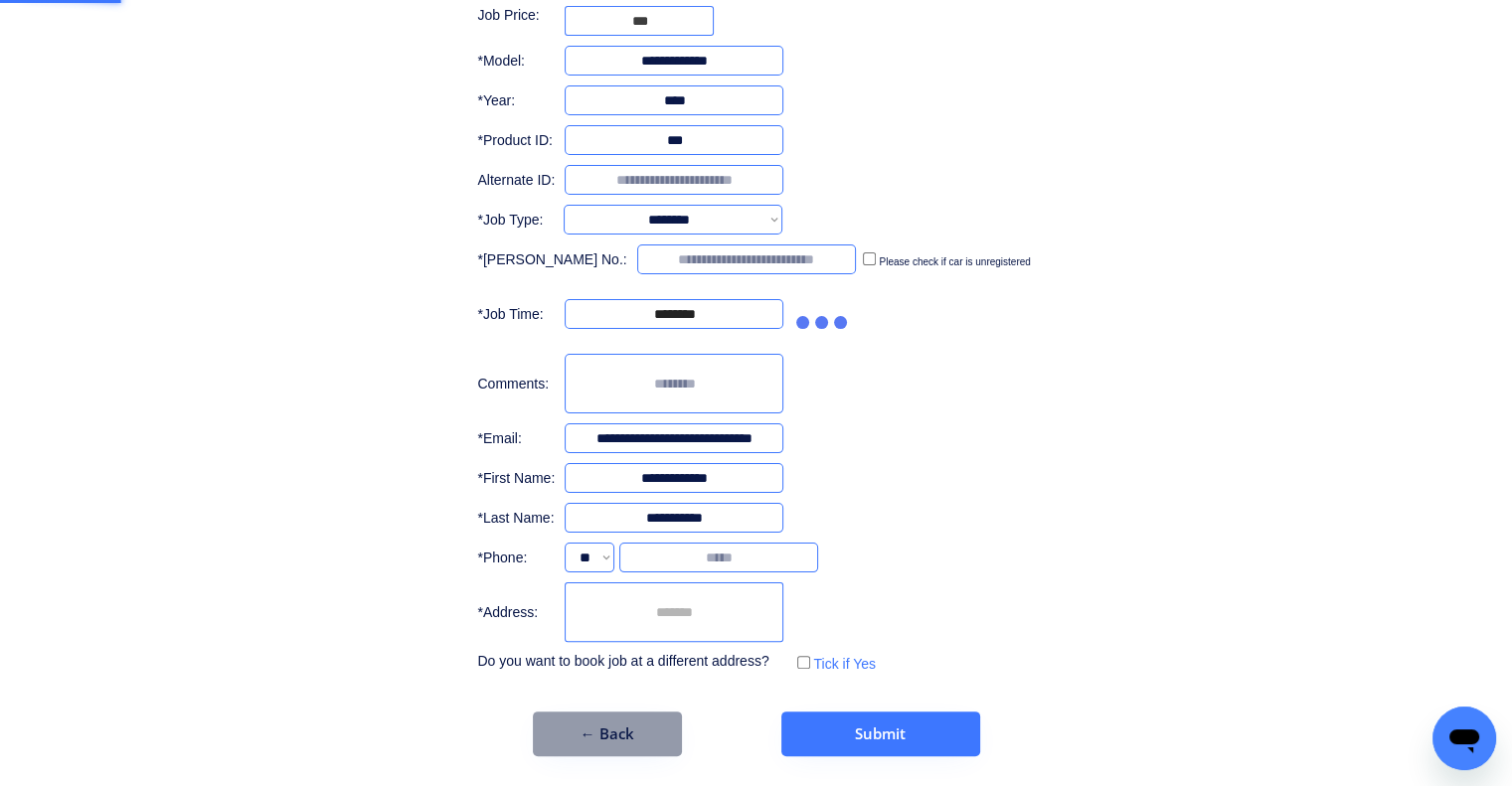 click at bounding box center (747, 259) 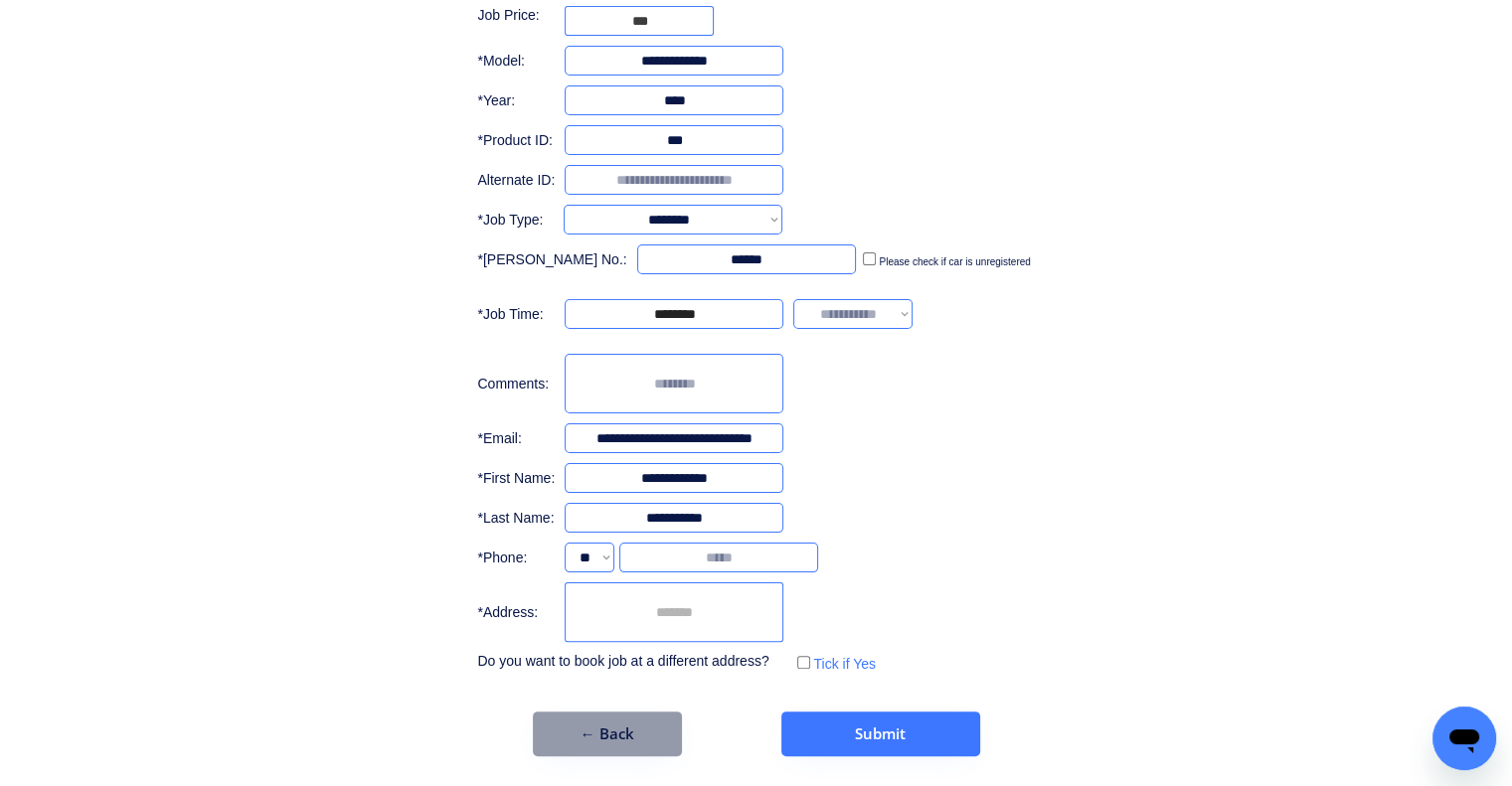 type on "******" 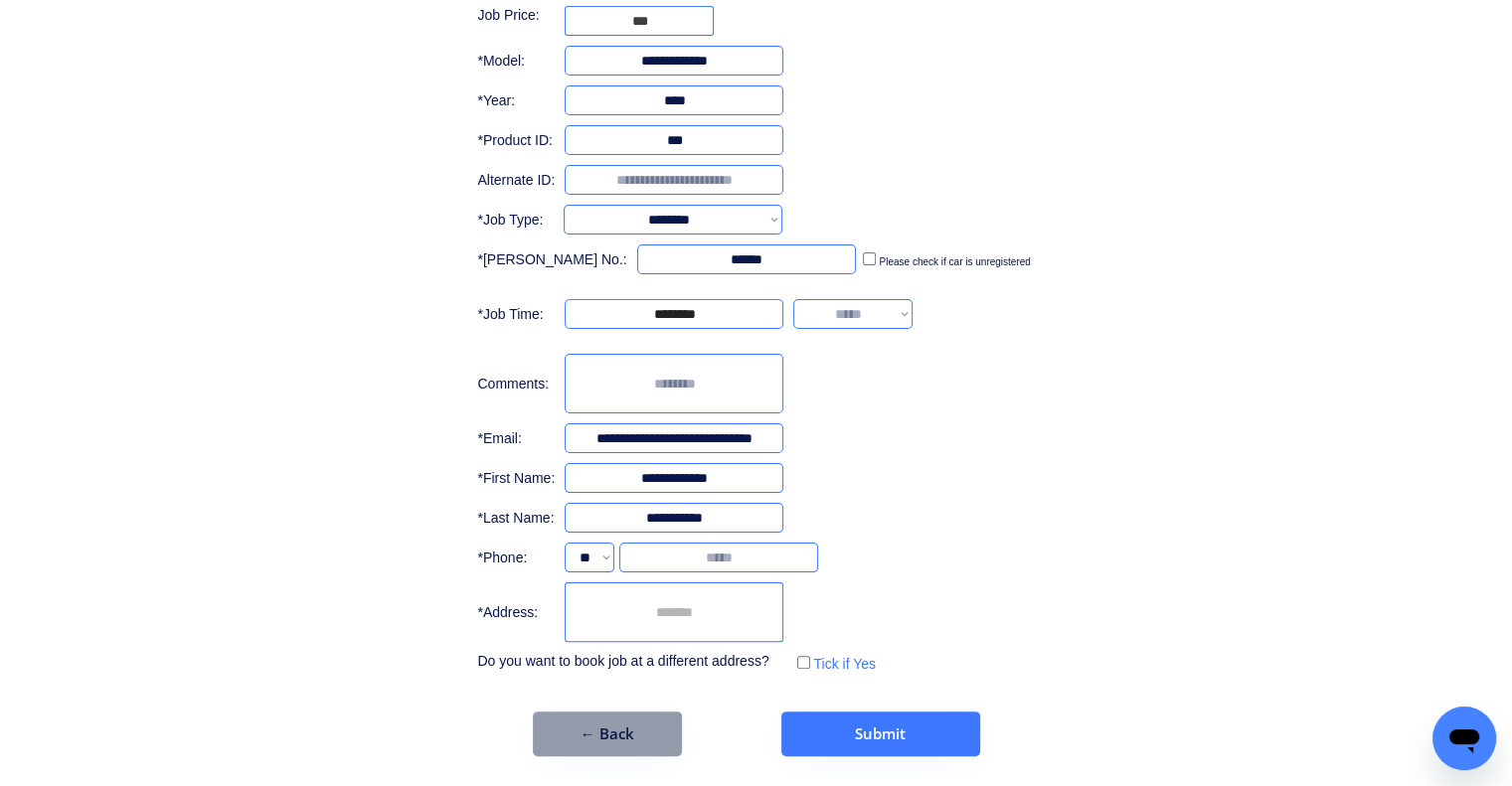 click on "**********" at bounding box center (853, 314) 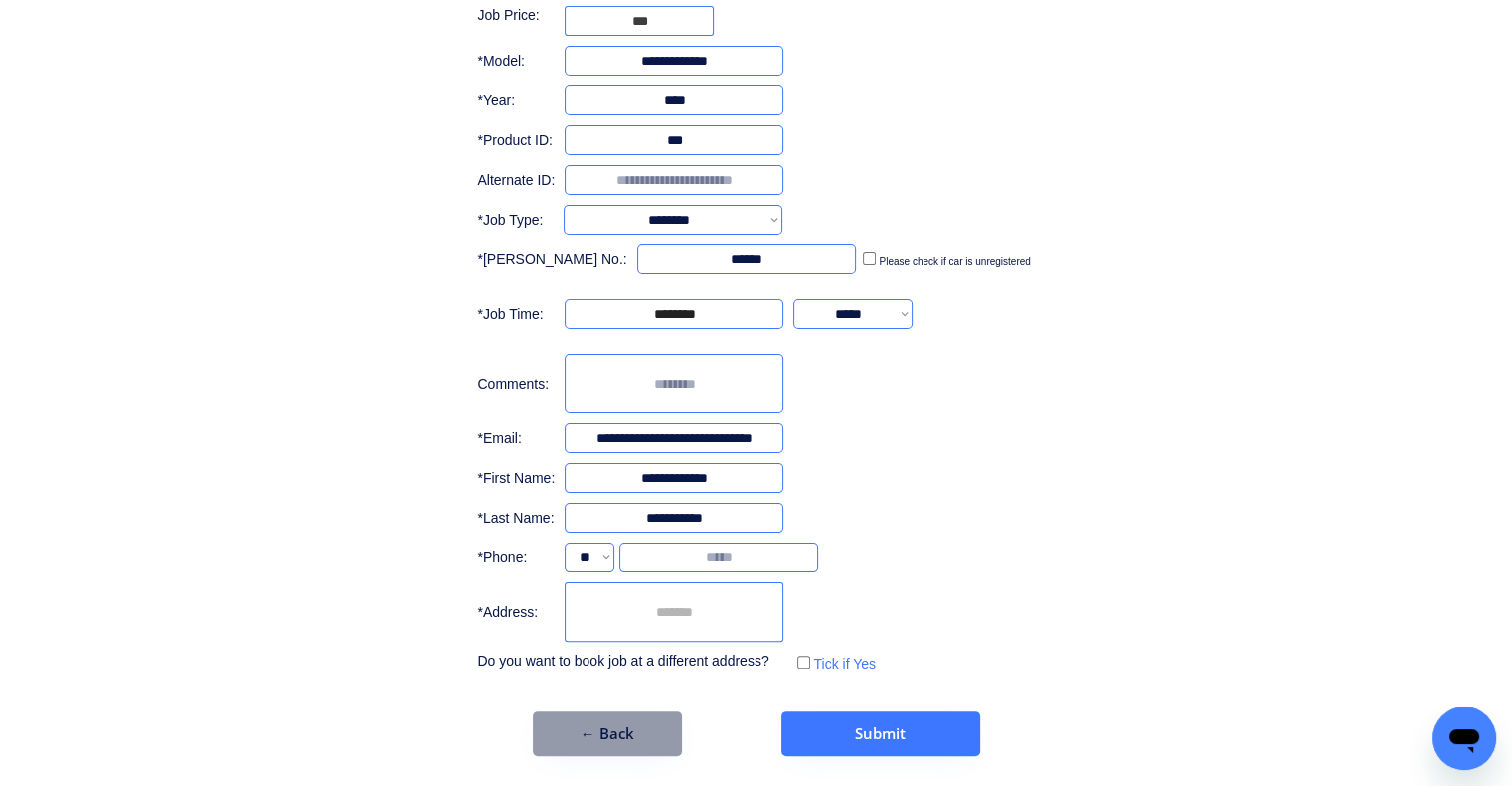 click at bounding box center (719, 557) 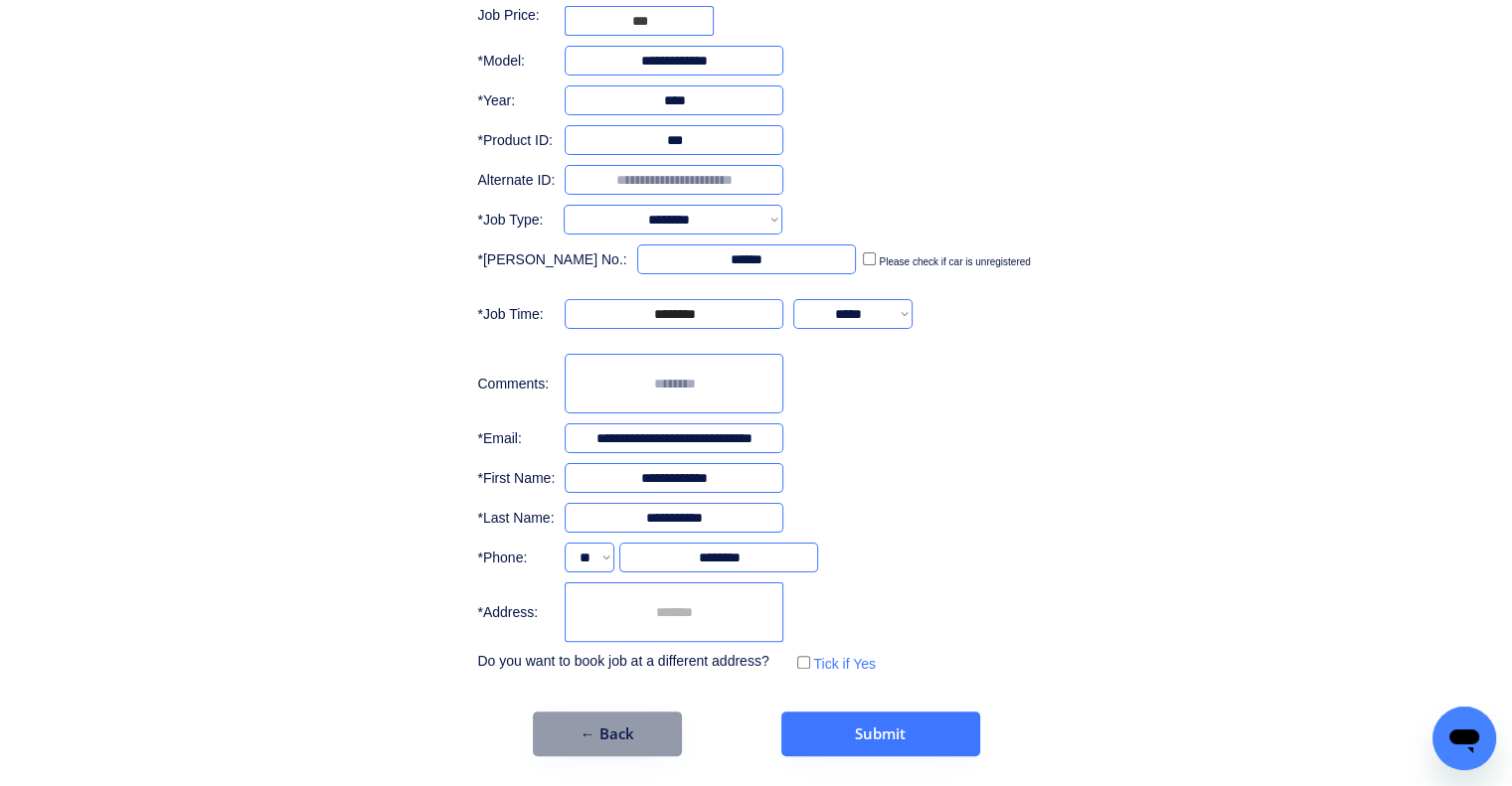 click on "**********" at bounding box center [756, 299] 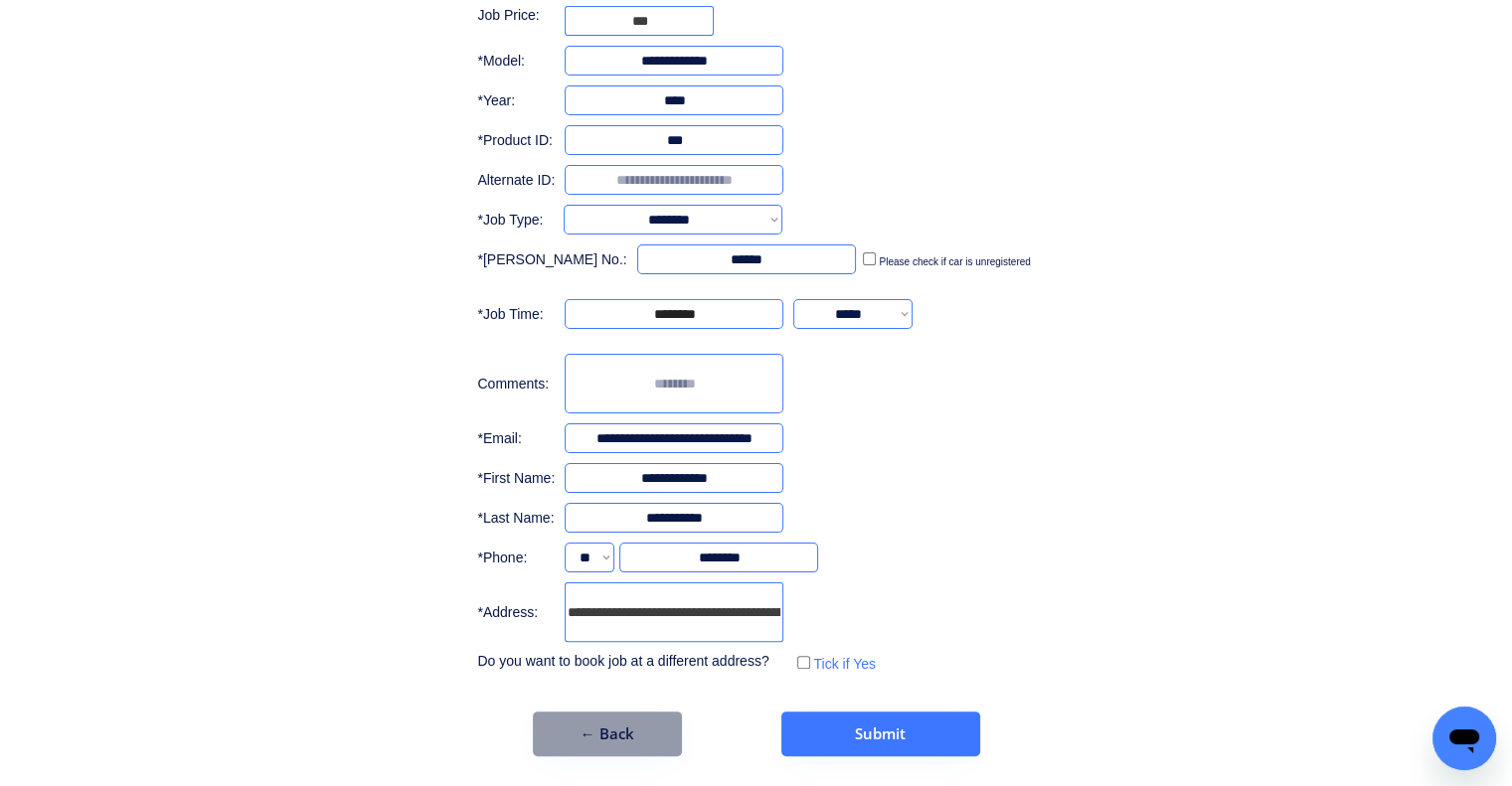 scroll, scrollTop: 0, scrollLeft: 78, axis: horizontal 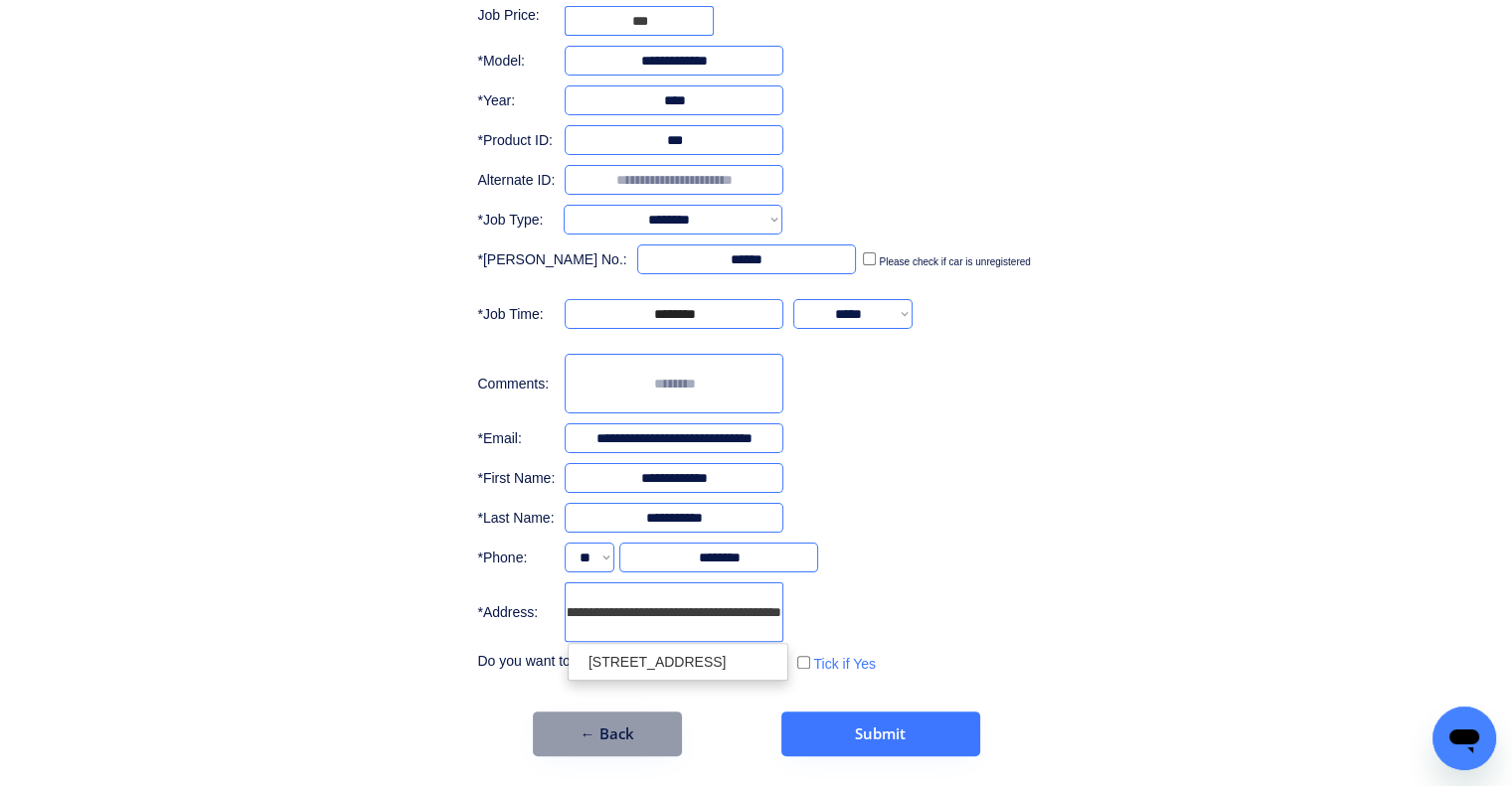 drag, startPoint x: 720, startPoint y: 611, endPoint x: 595, endPoint y: 612, distance: 125.004 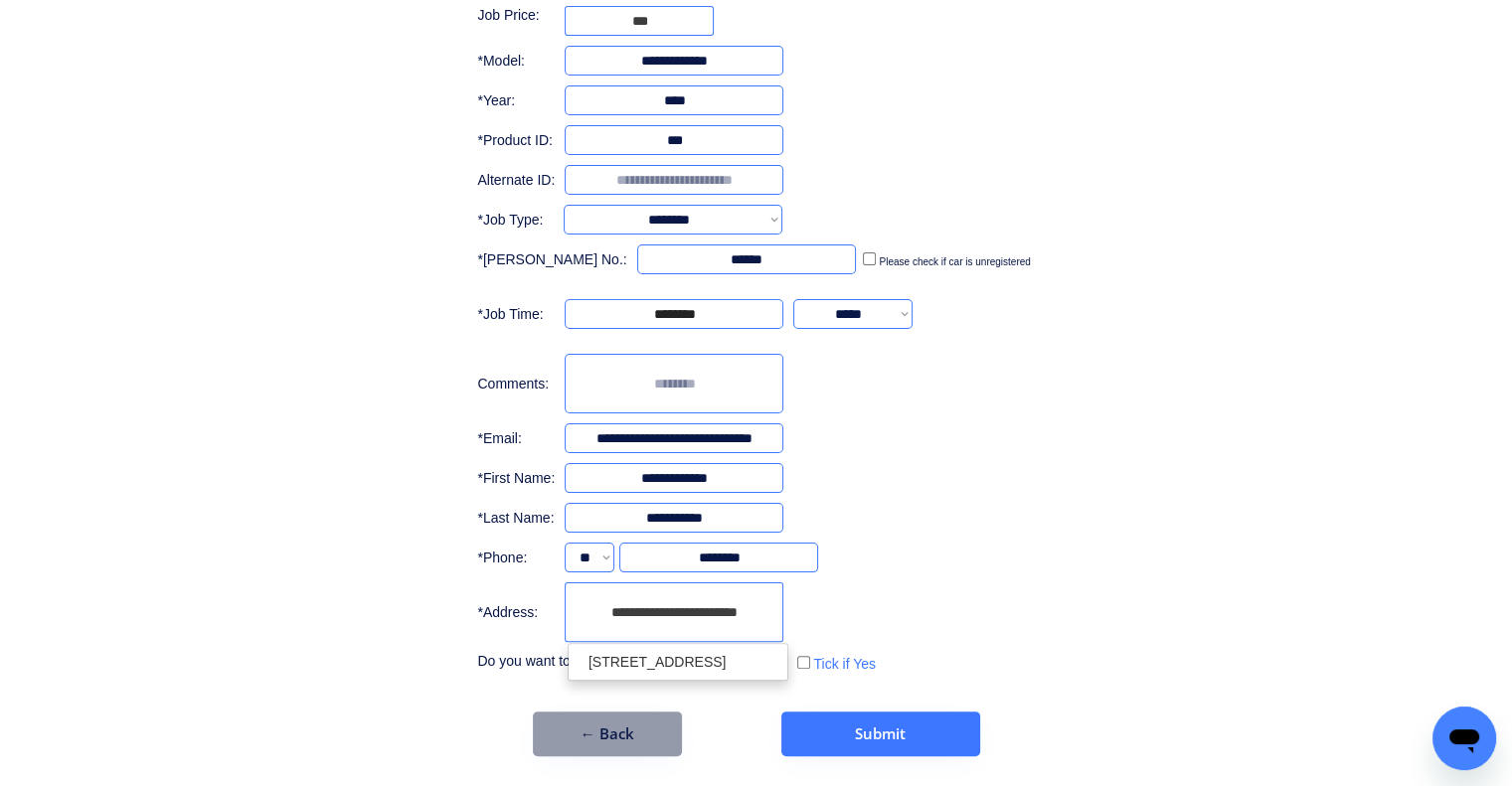 scroll, scrollTop: 0, scrollLeft: 0, axis: both 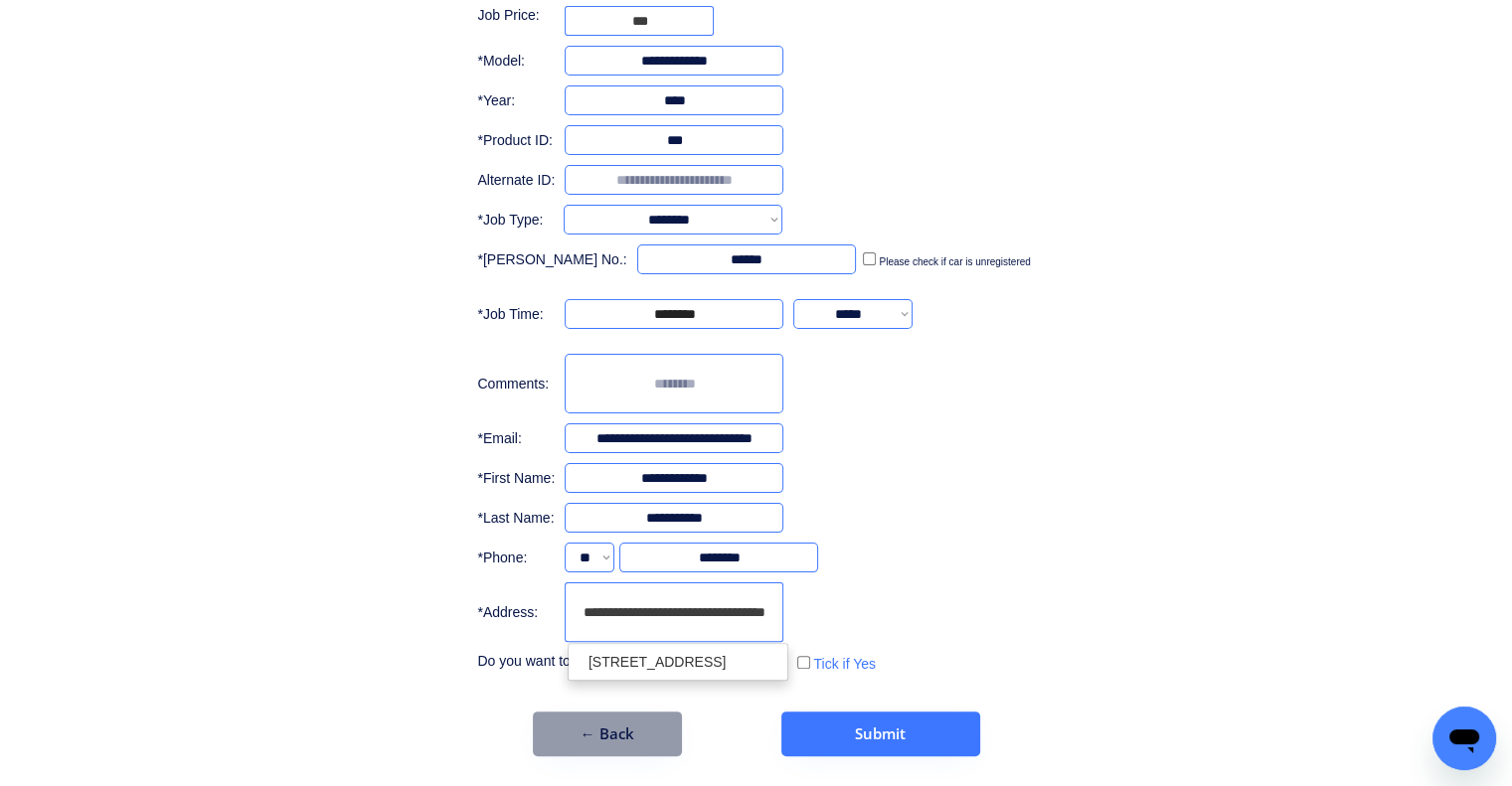 type on "**********" 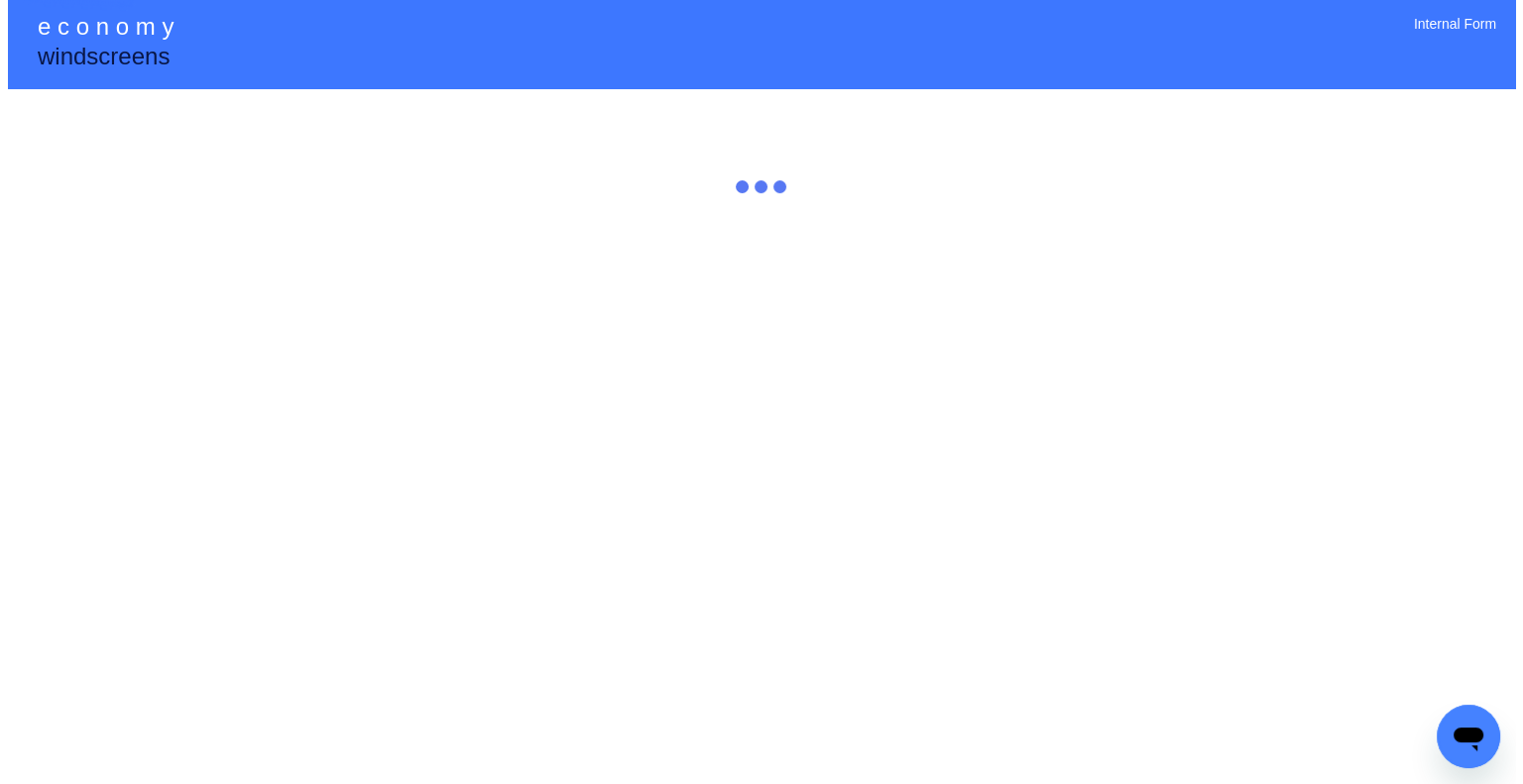 scroll, scrollTop: 0, scrollLeft: 0, axis: both 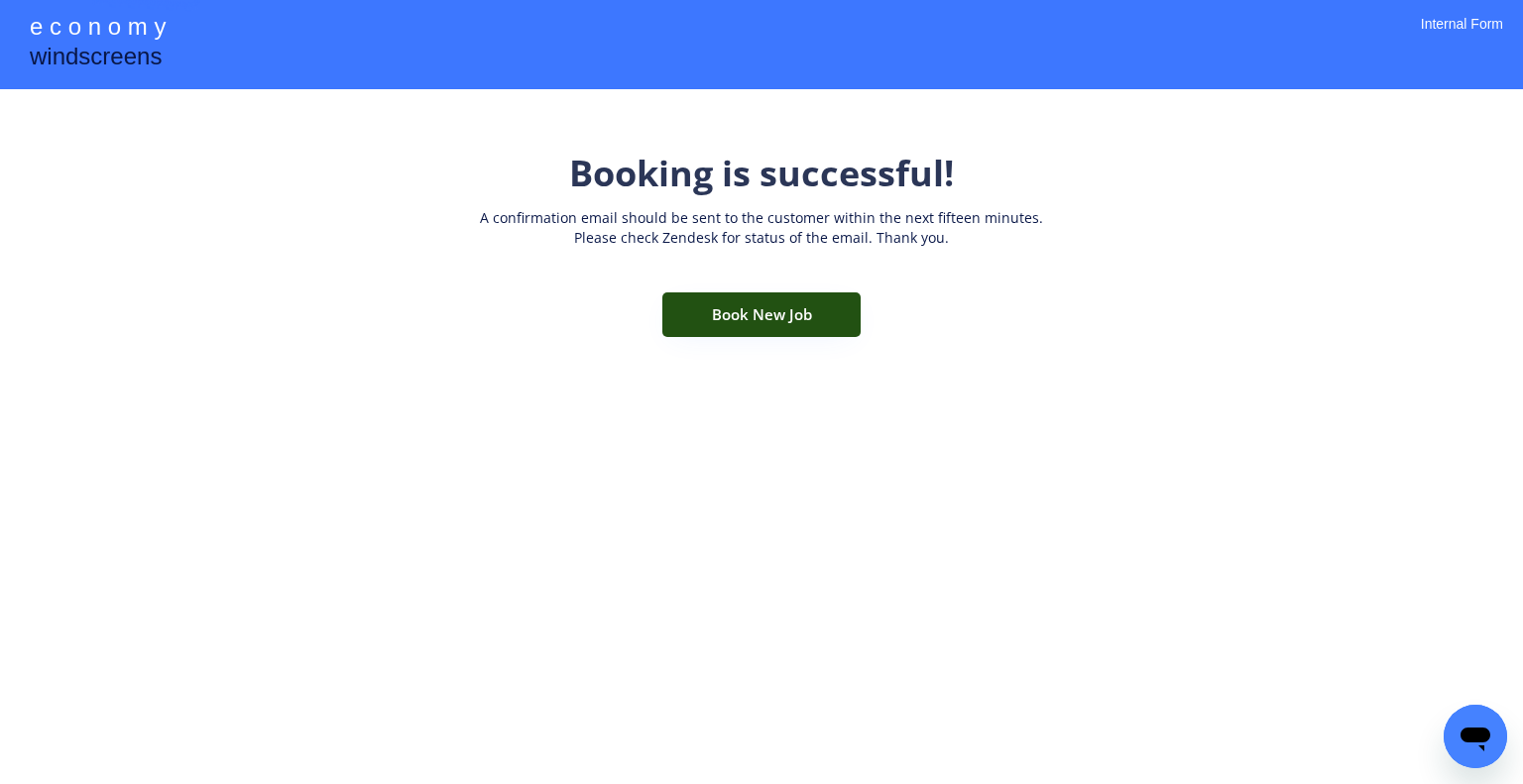 drag, startPoint x: 792, startPoint y: 315, endPoint x: 805, endPoint y: 319, distance: 13.601471 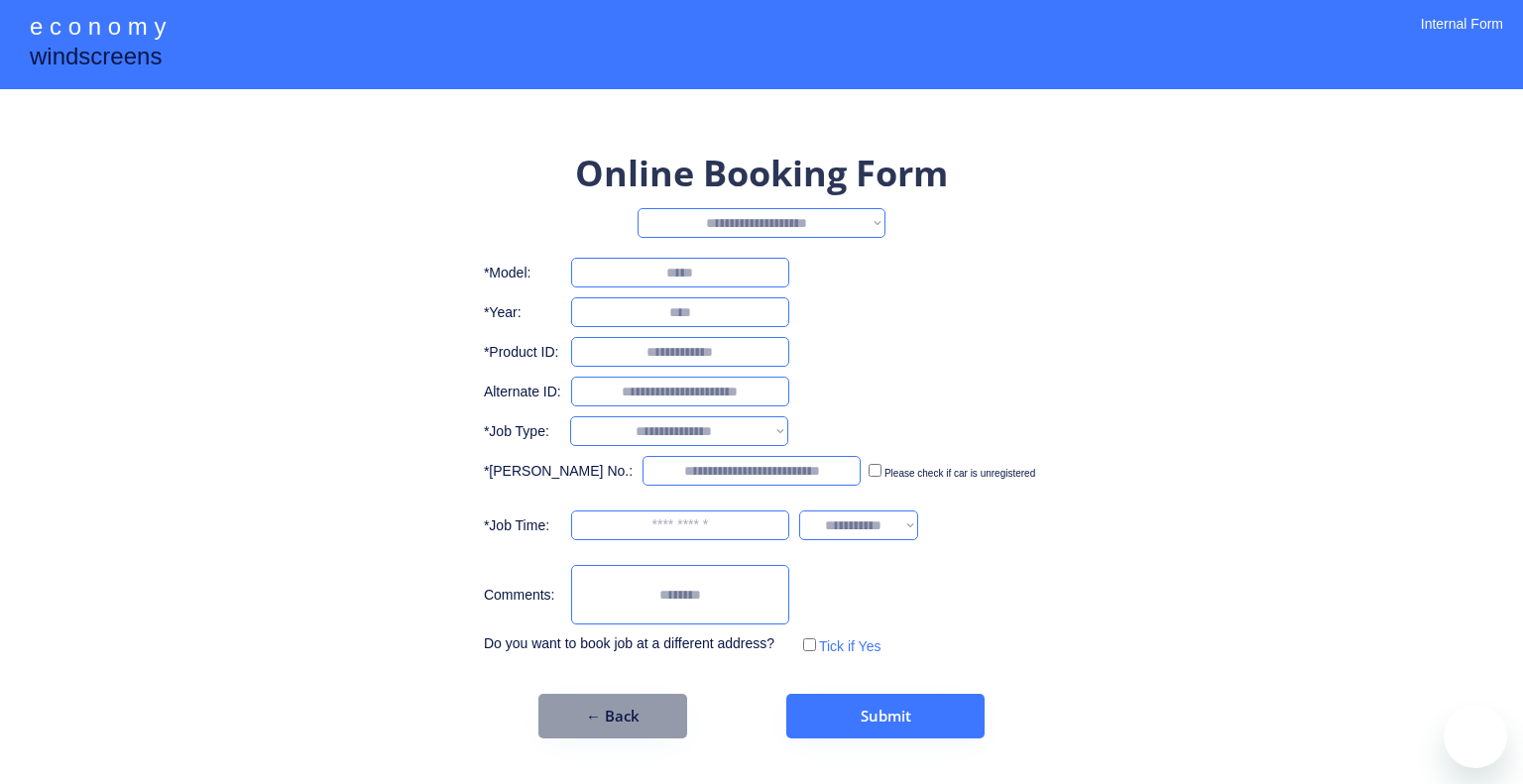 scroll, scrollTop: 0, scrollLeft: 0, axis: both 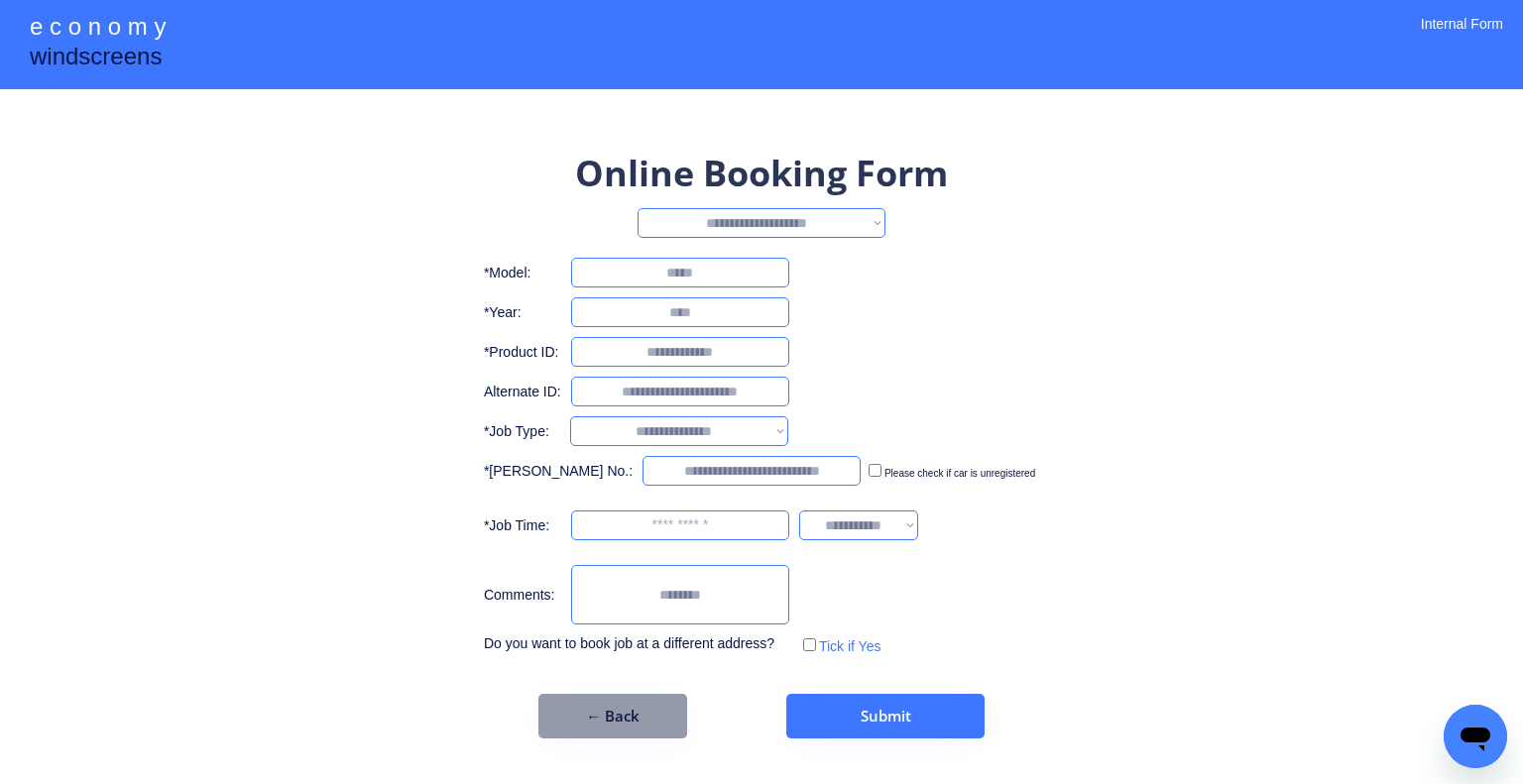 click on "**********" at bounding box center [762, 443] 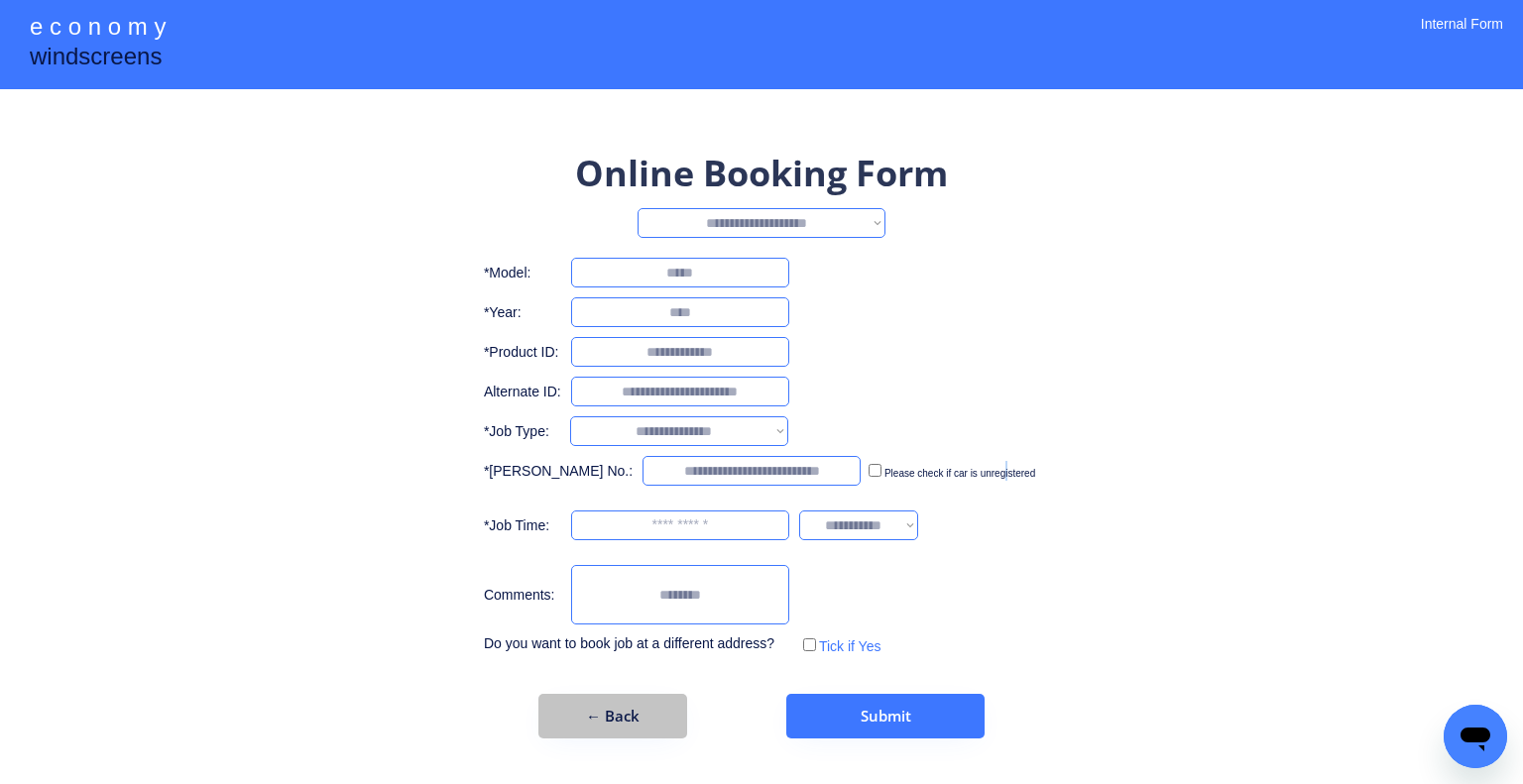 drag, startPoint x: 615, startPoint y: 714, endPoint x: 633, endPoint y: 508, distance: 206.78491 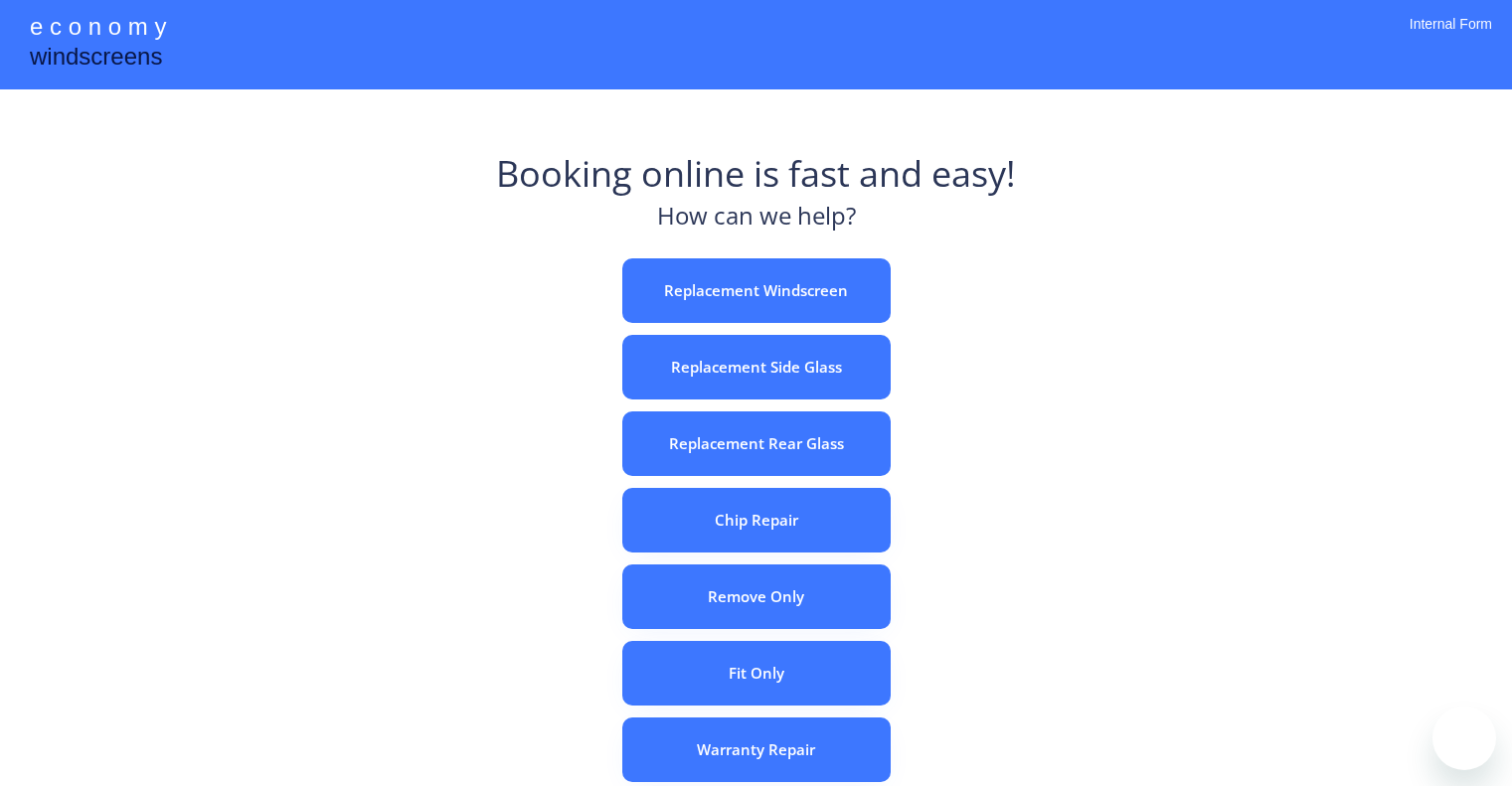 scroll, scrollTop: 0, scrollLeft: 0, axis: both 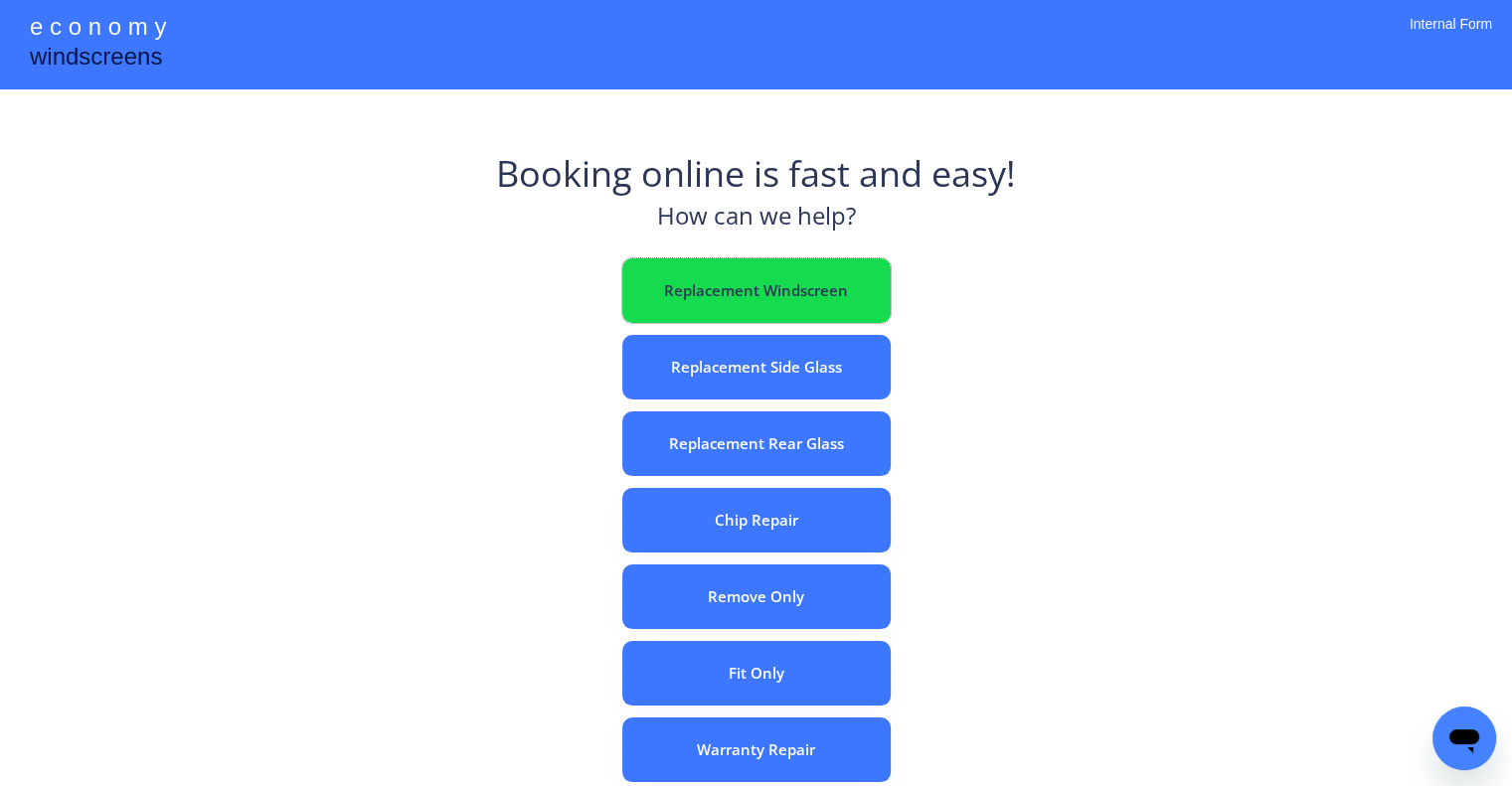 click on "Replacement Windscreen" at bounding box center (756, 290) 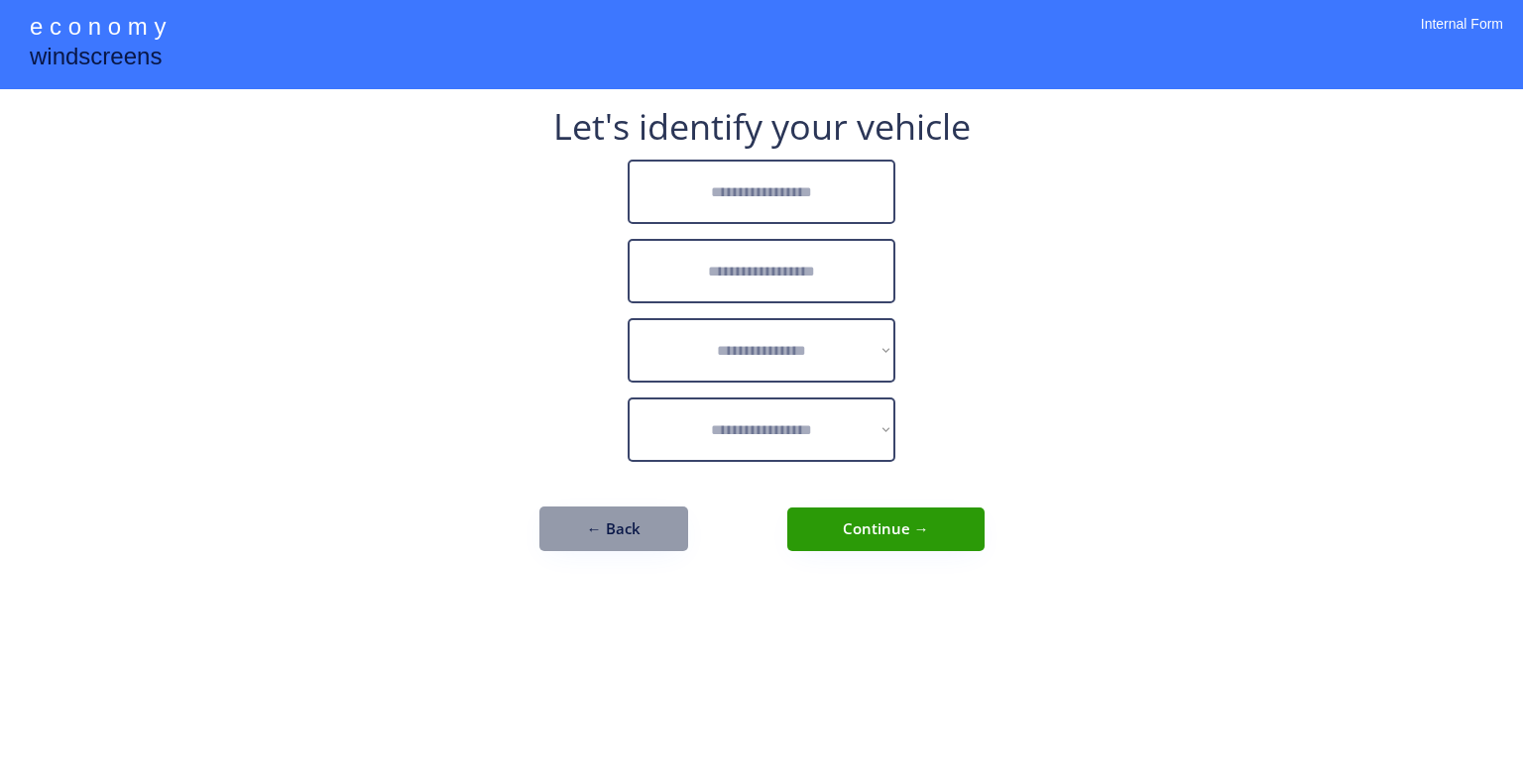 scroll, scrollTop: 0, scrollLeft: 0, axis: both 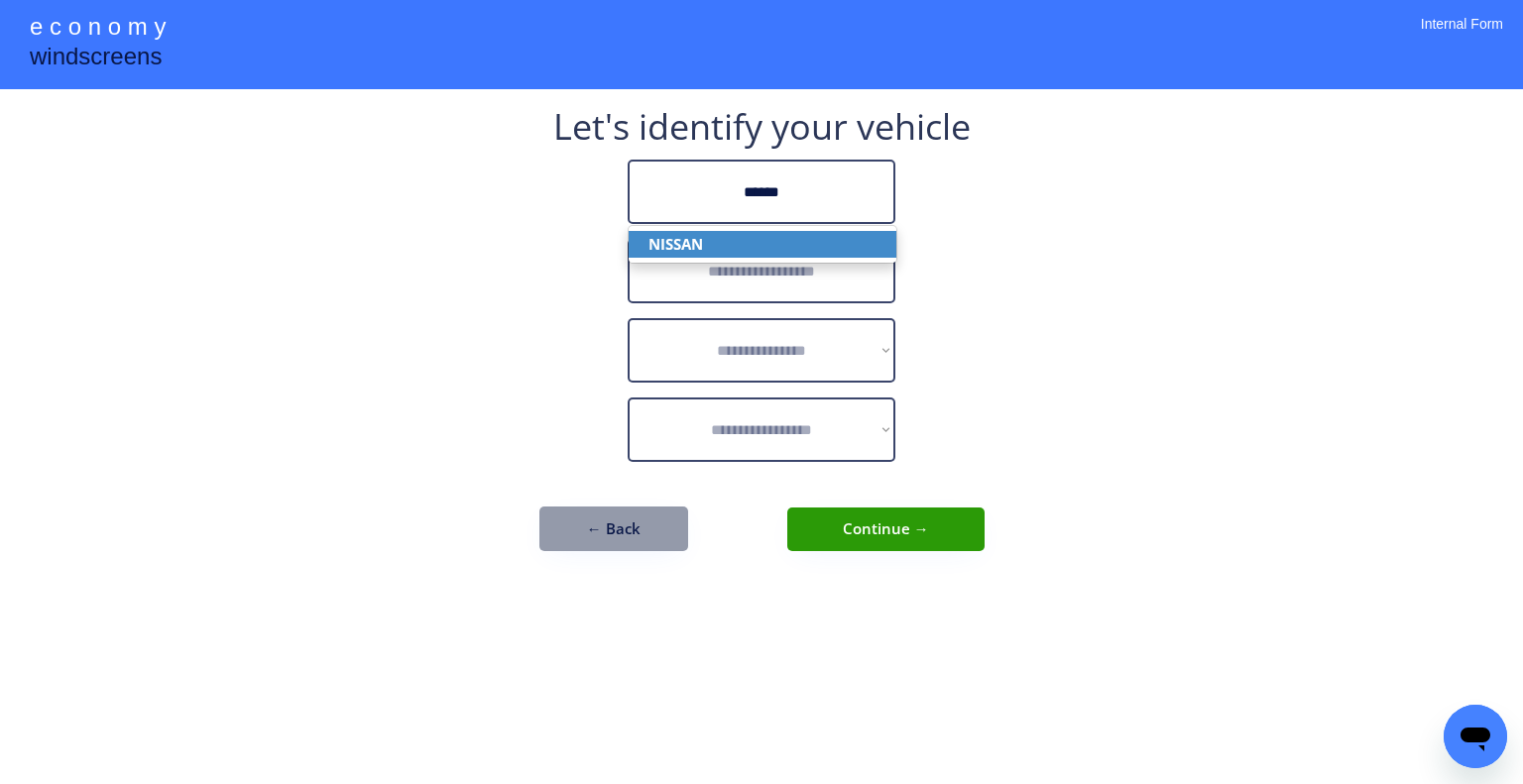 click on "NISSAN" at bounding box center (762, 244) 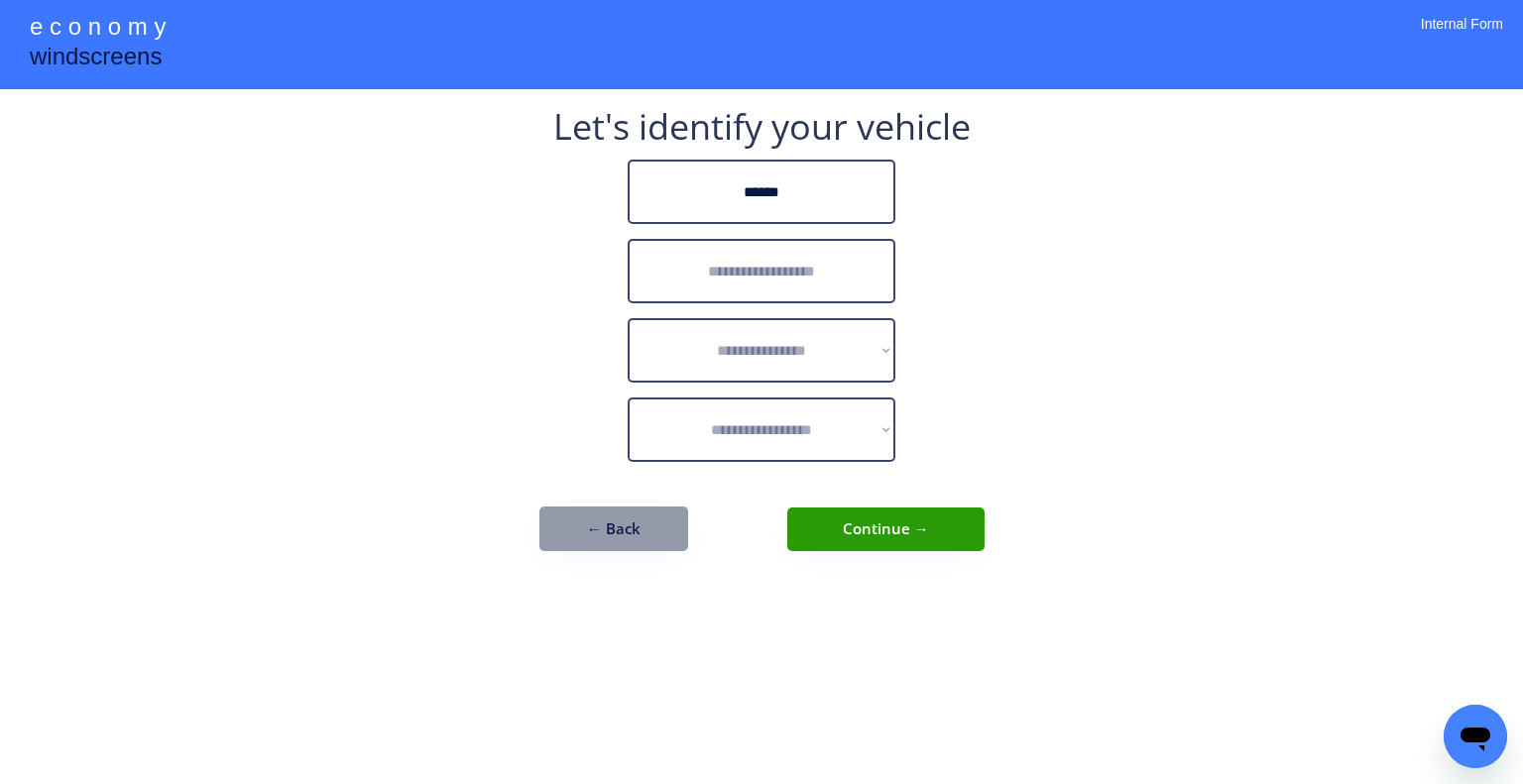 click at bounding box center (762, 271) 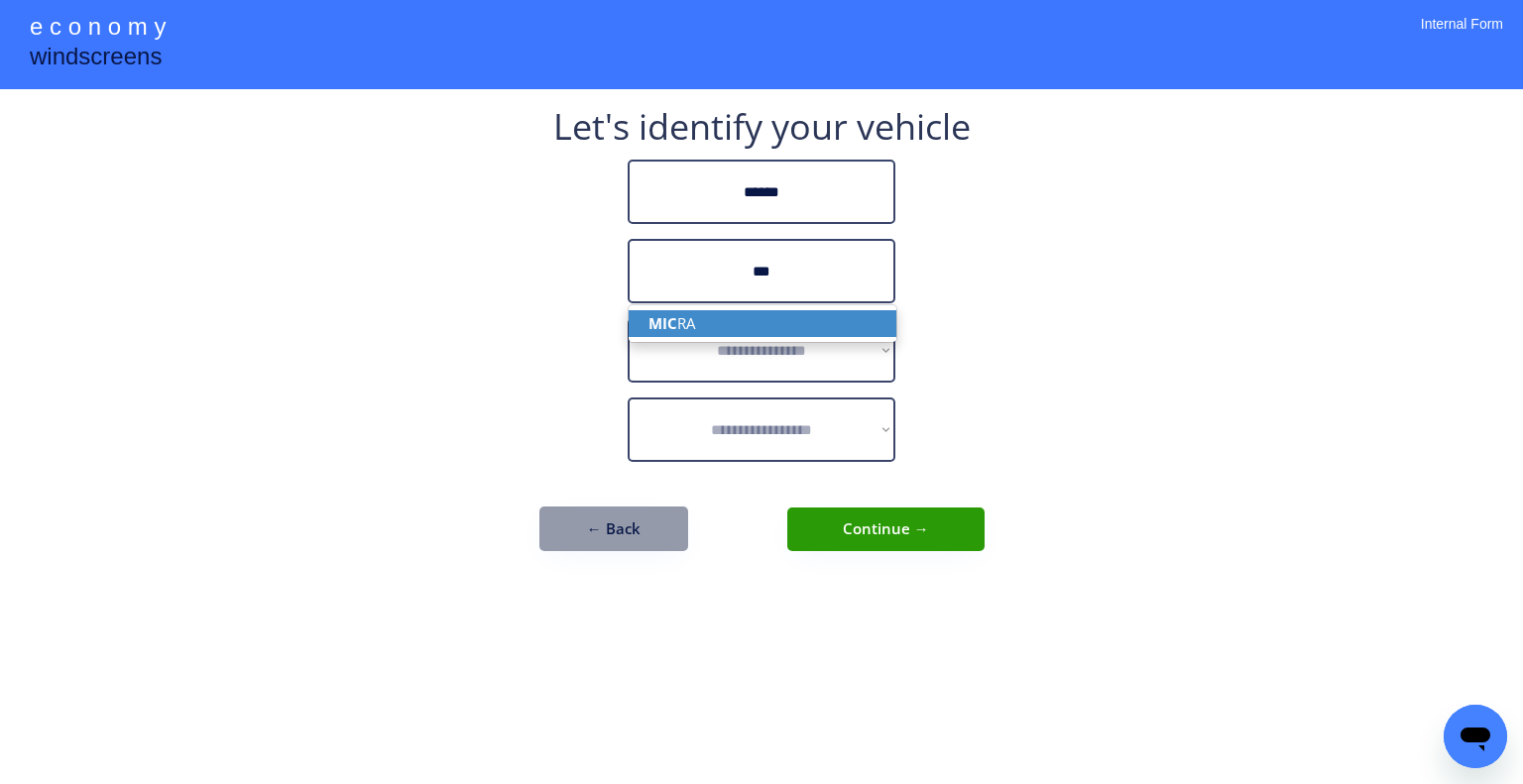 drag, startPoint x: 801, startPoint y: 320, endPoint x: 830, endPoint y: 308, distance: 31.38471 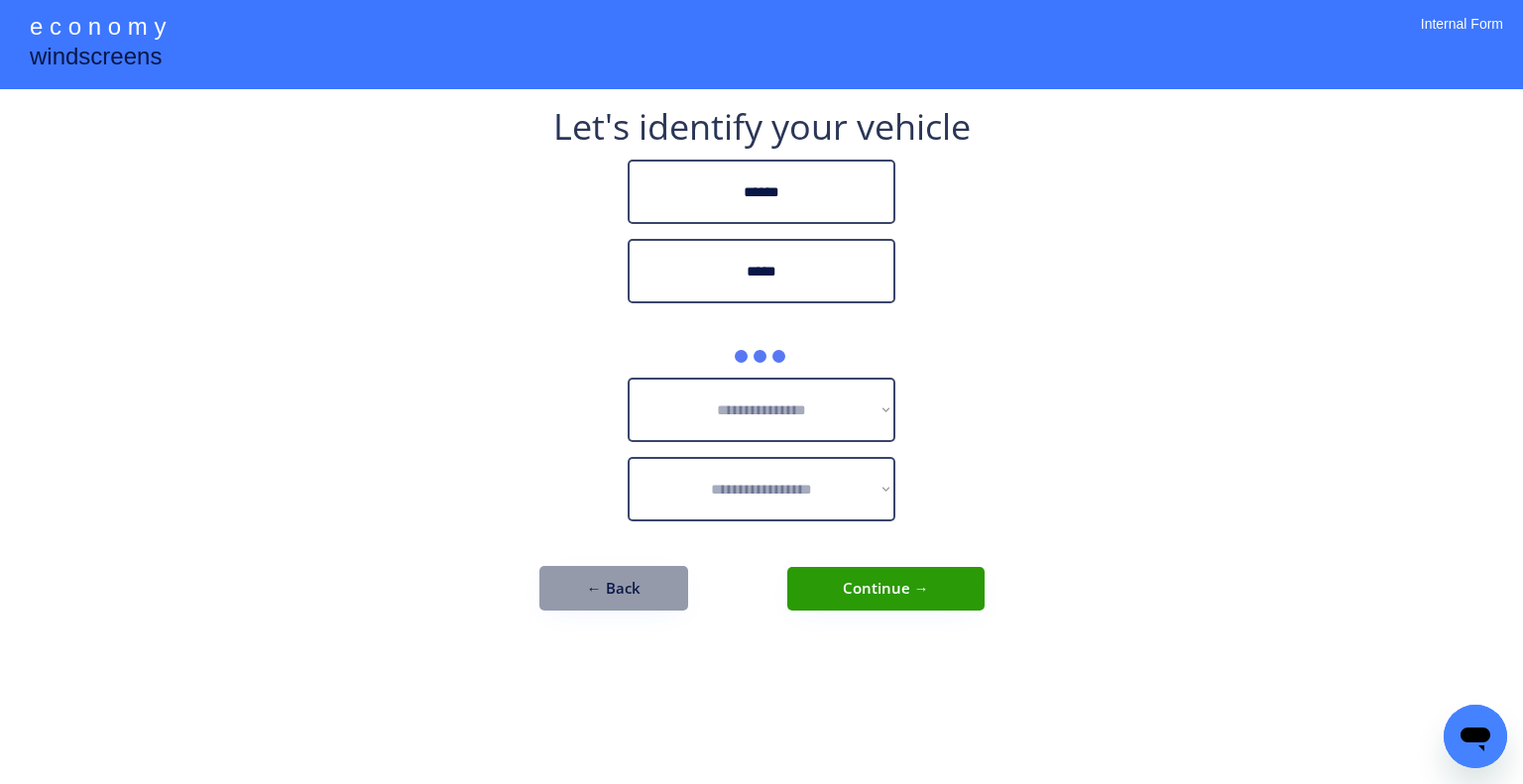 type on "*****" 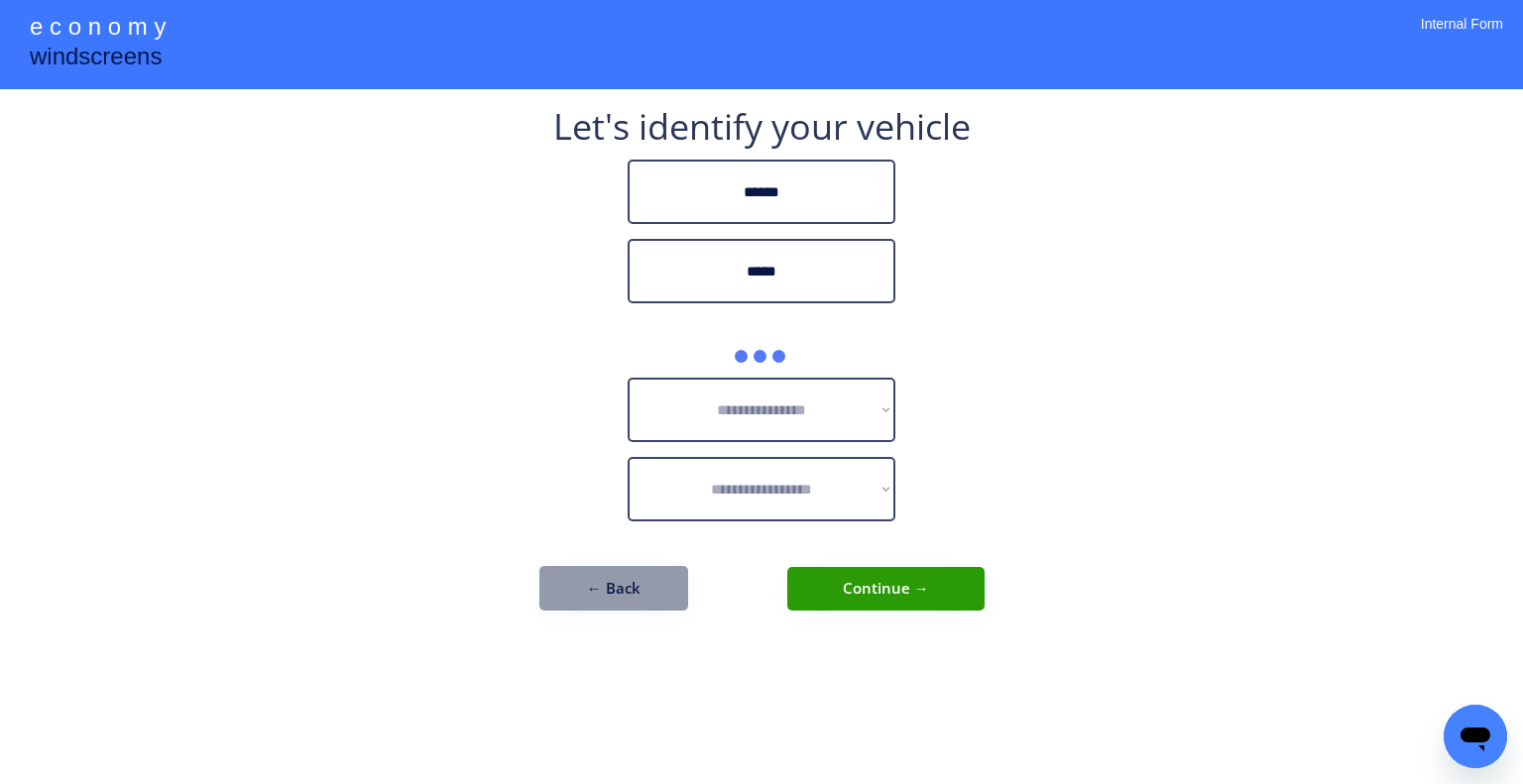 click on "**********" at bounding box center [762, 392] 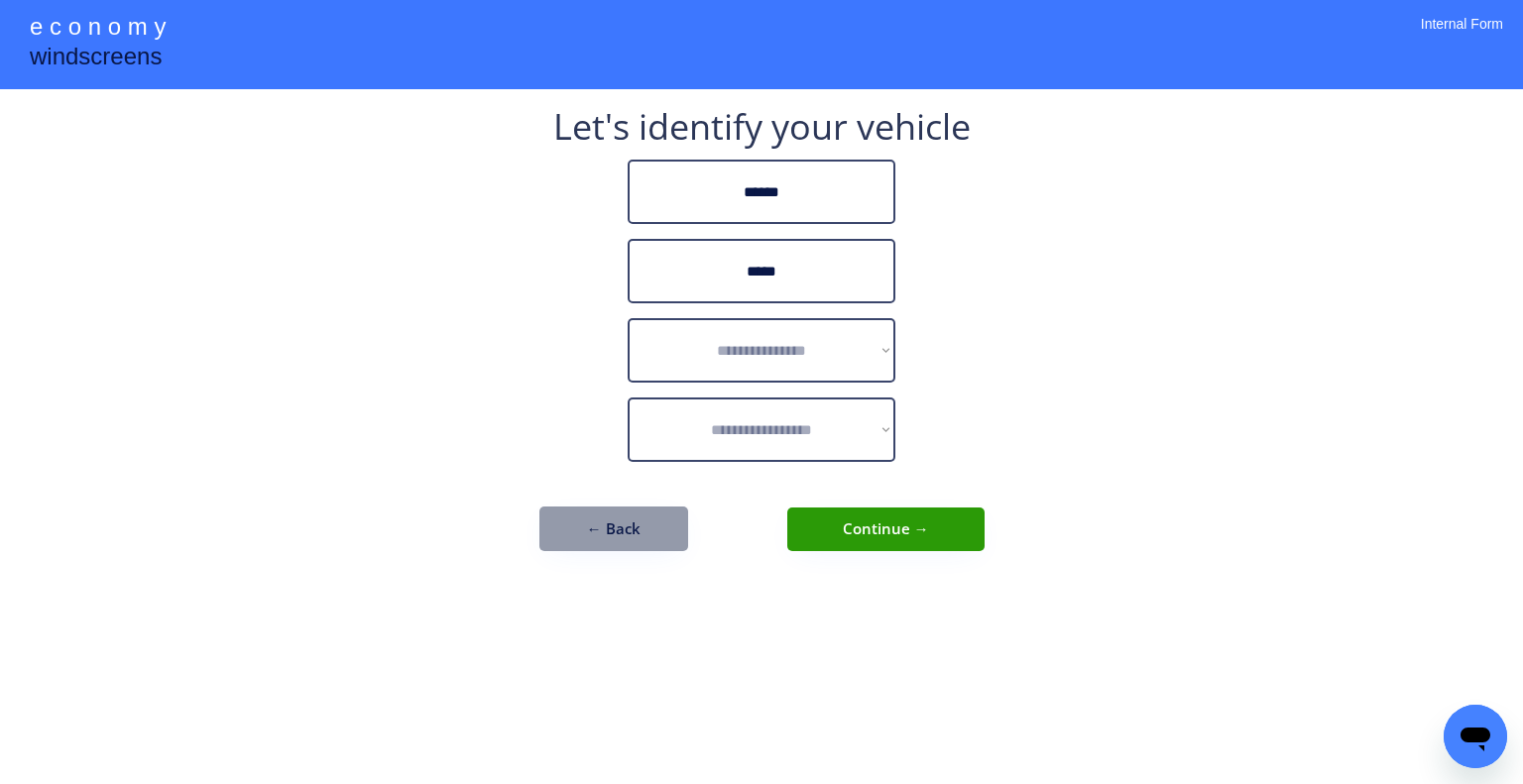 drag, startPoint x: 1218, startPoint y: 391, endPoint x: 837, endPoint y: 375, distance: 381.3358 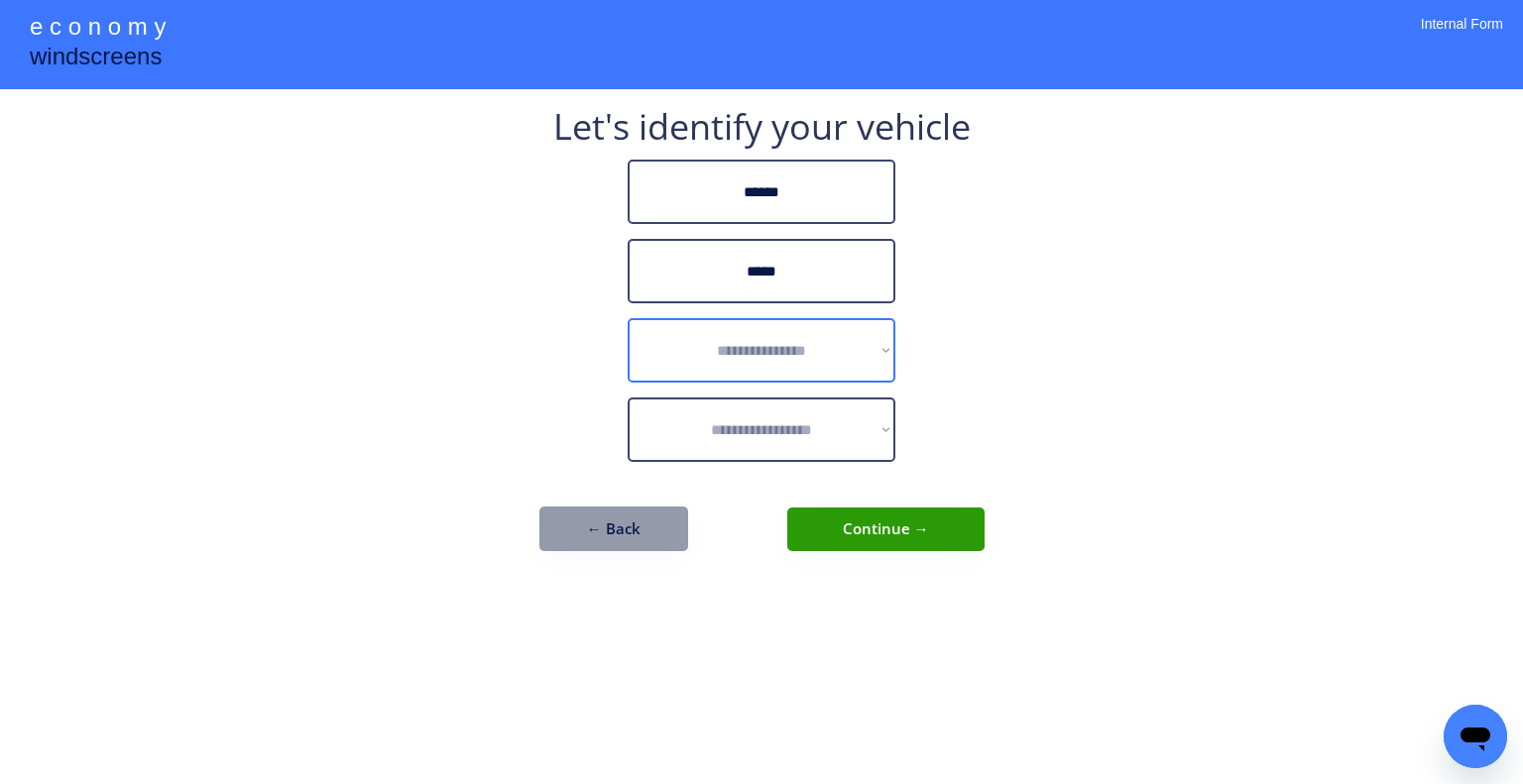 click on "**********" at bounding box center [762, 350] 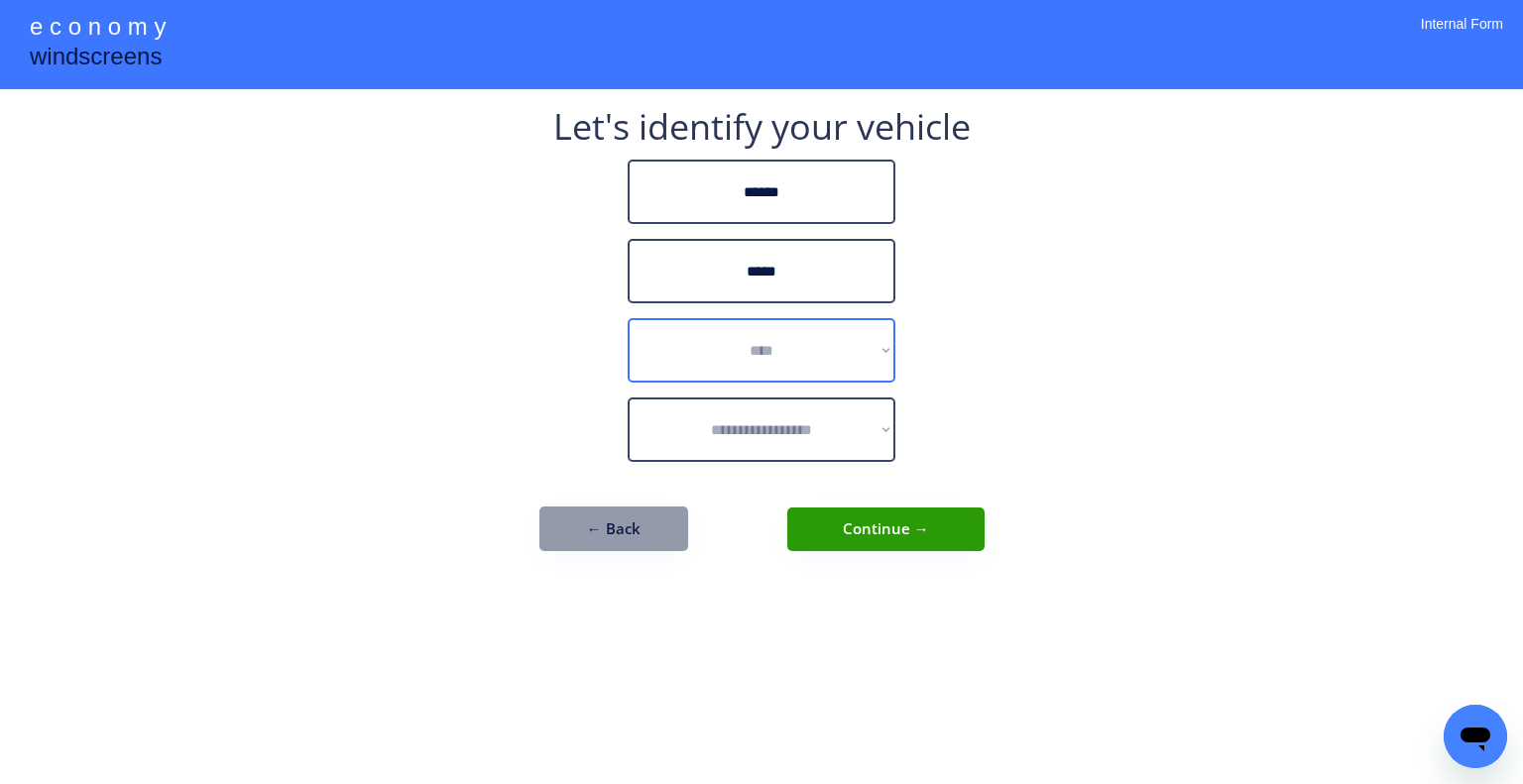 click on "**********" at bounding box center [762, 350] 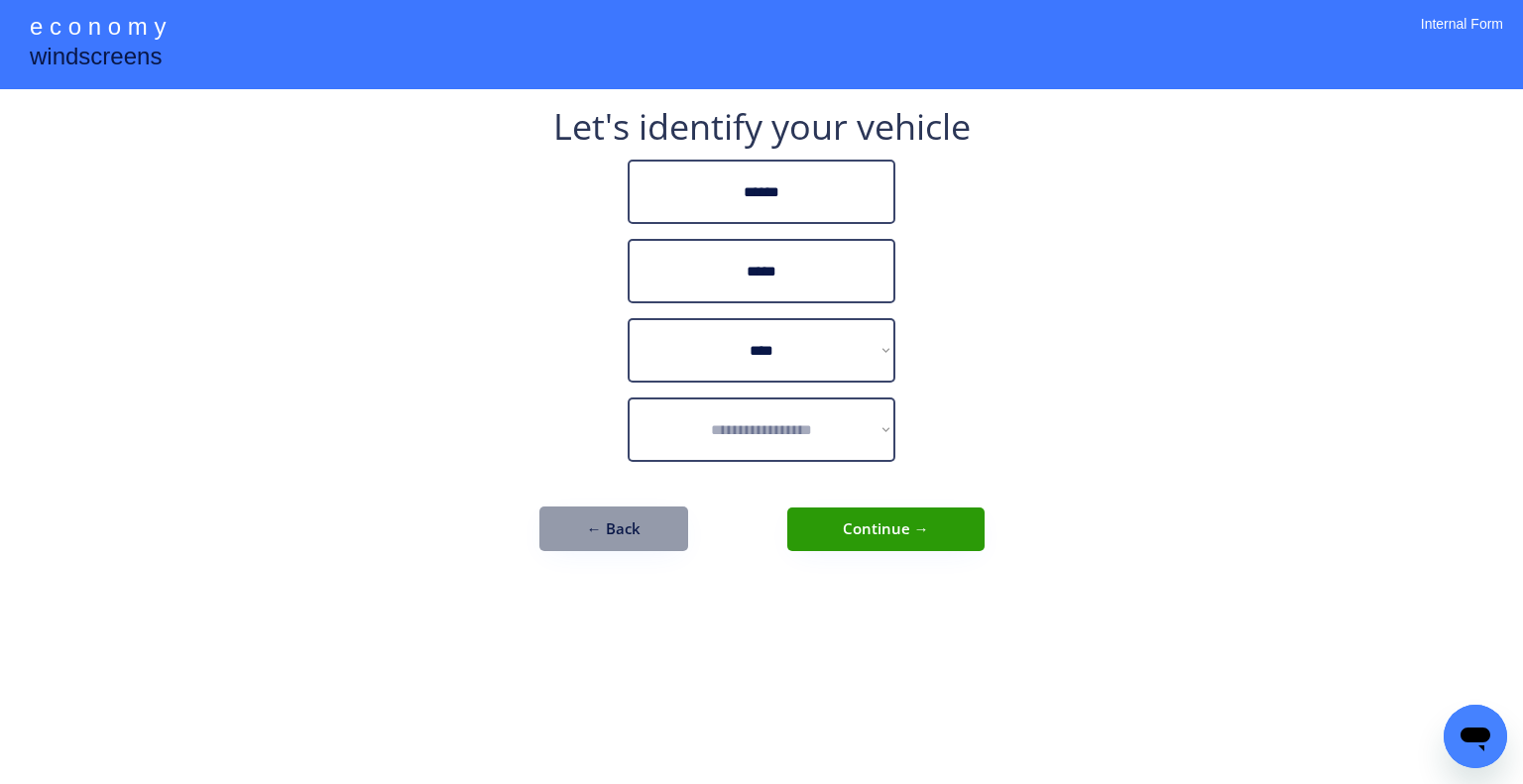 click on "**********" at bounding box center [762, 392] 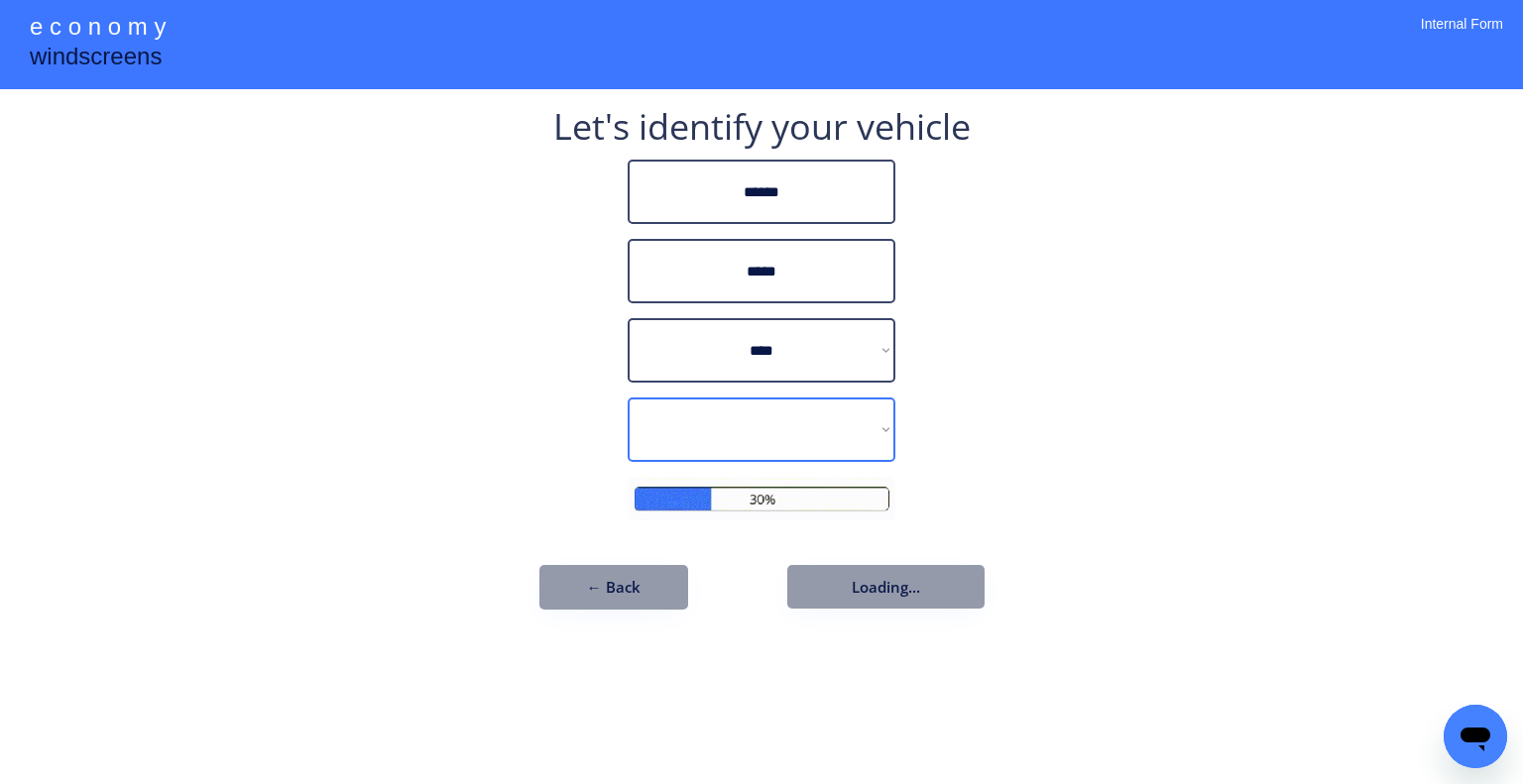 click on "**********" at bounding box center [762, 392] 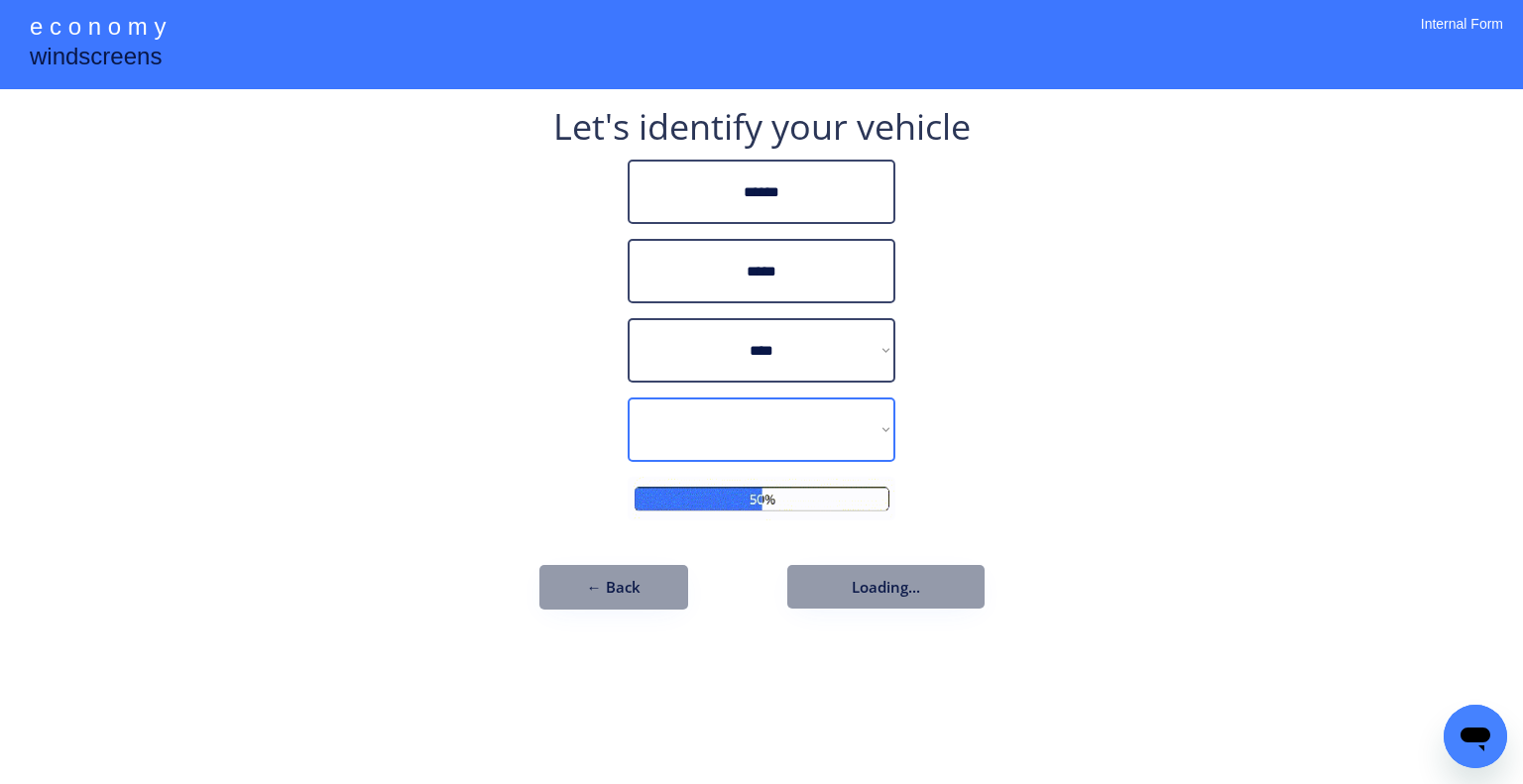 select on "**********" 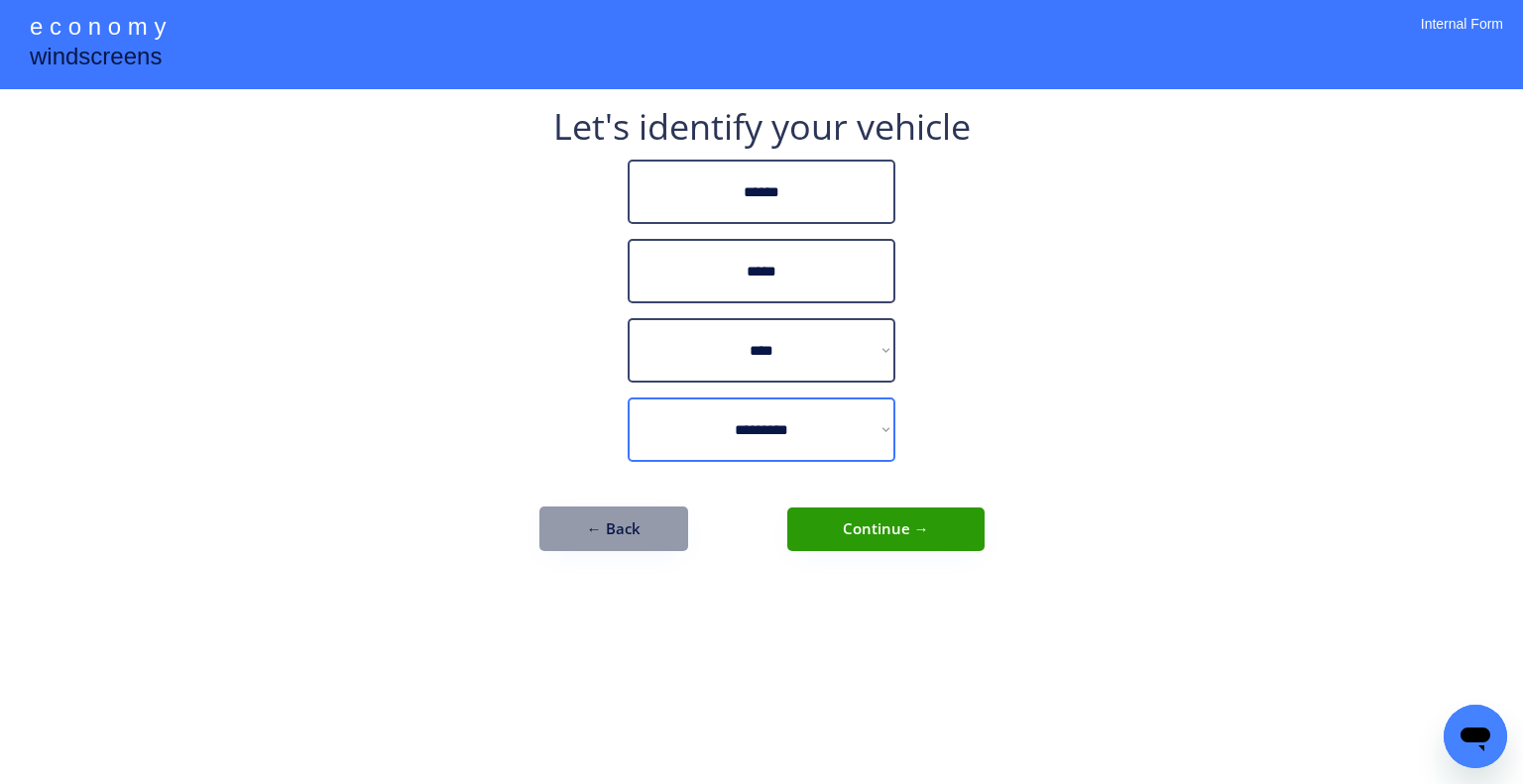 drag, startPoint x: 818, startPoint y: 415, endPoint x: 1011, endPoint y: 411, distance: 193.04145 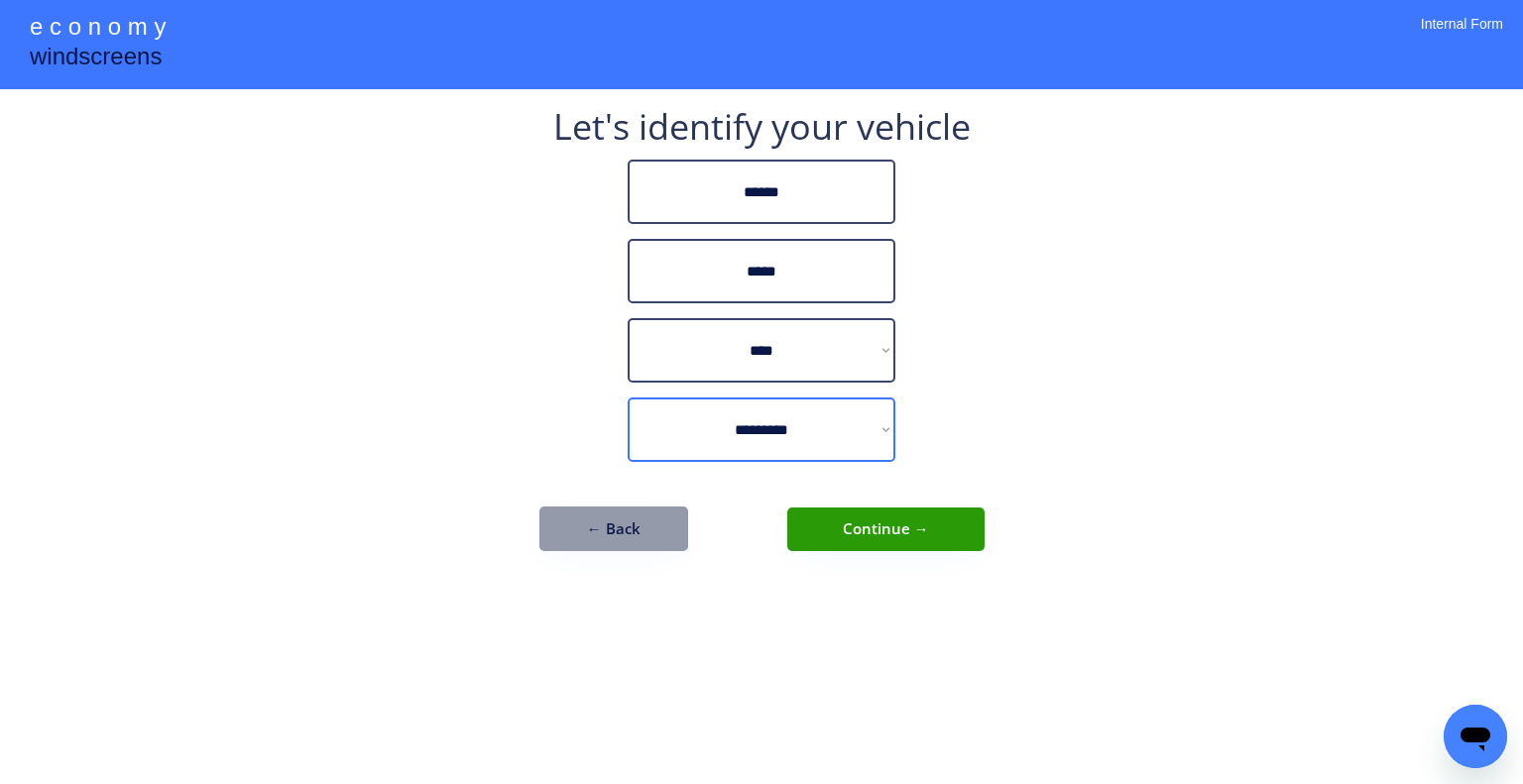 click on "**********" at bounding box center [762, 392] 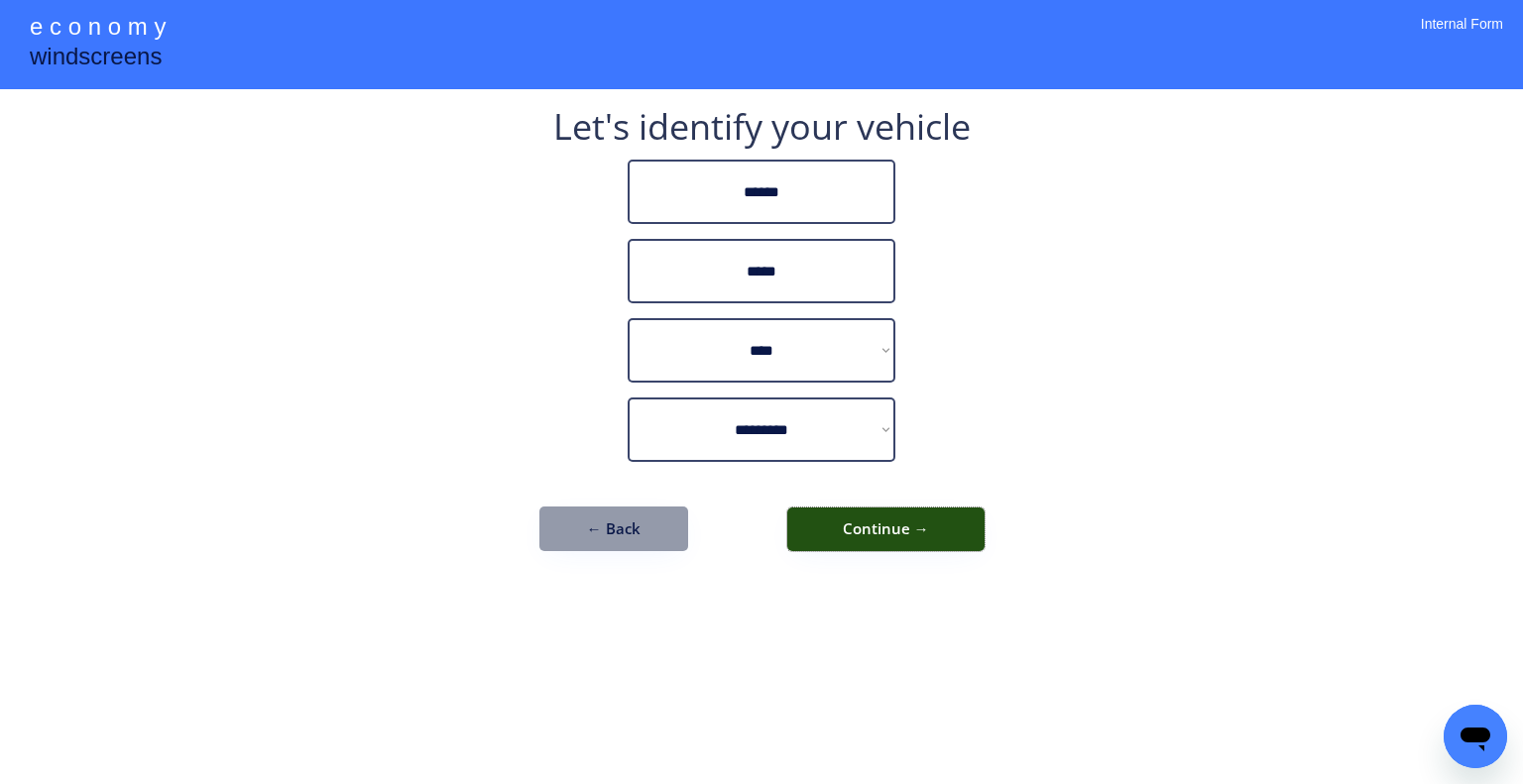 drag, startPoint x: 932, startPoint y: 517, endPoint x: 965, endPoint y: 530, distance: 35.468296 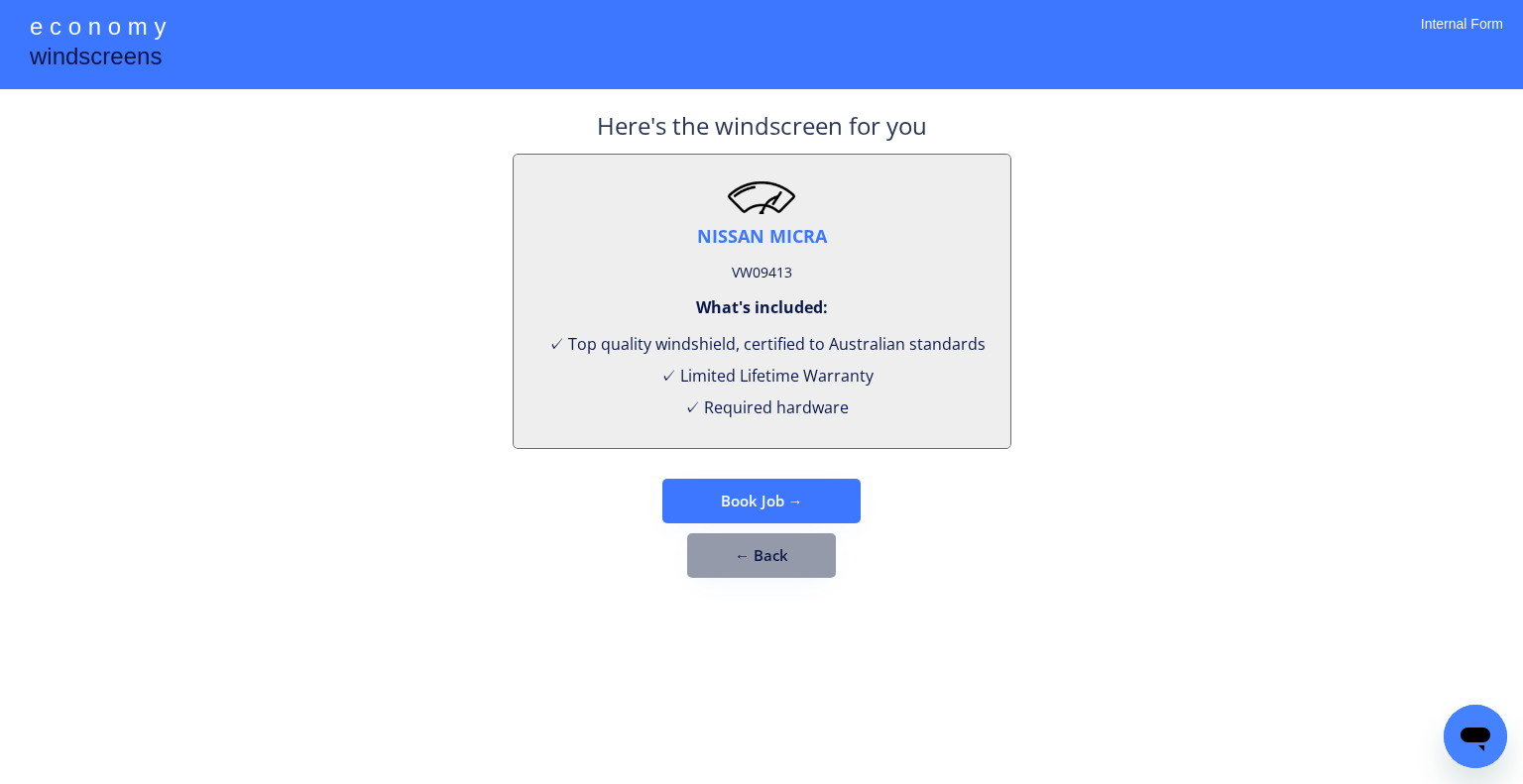 click on "VW09413" at bounding box center [762, 273] 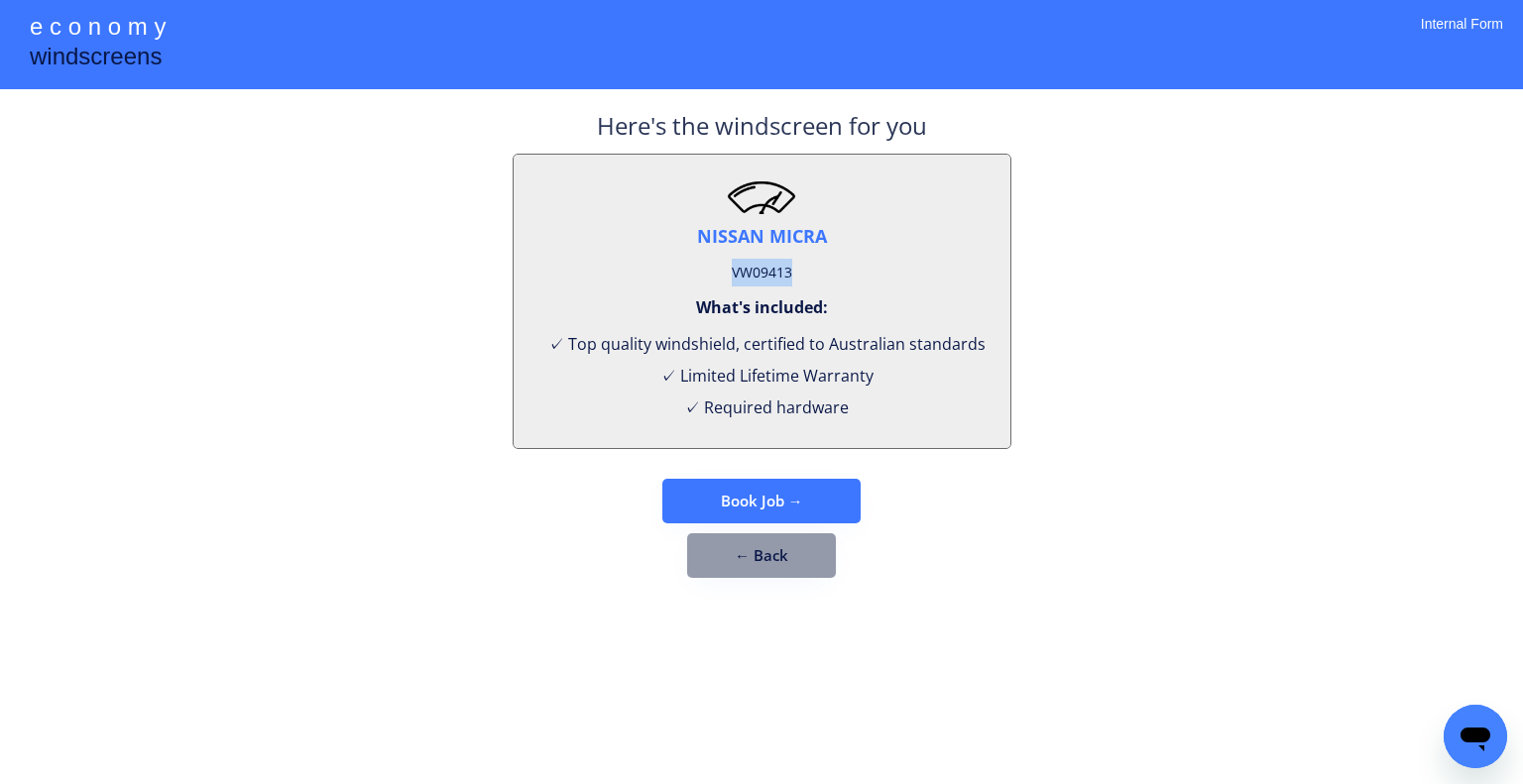 click on "VW09413" at bounding box center (762, 273) 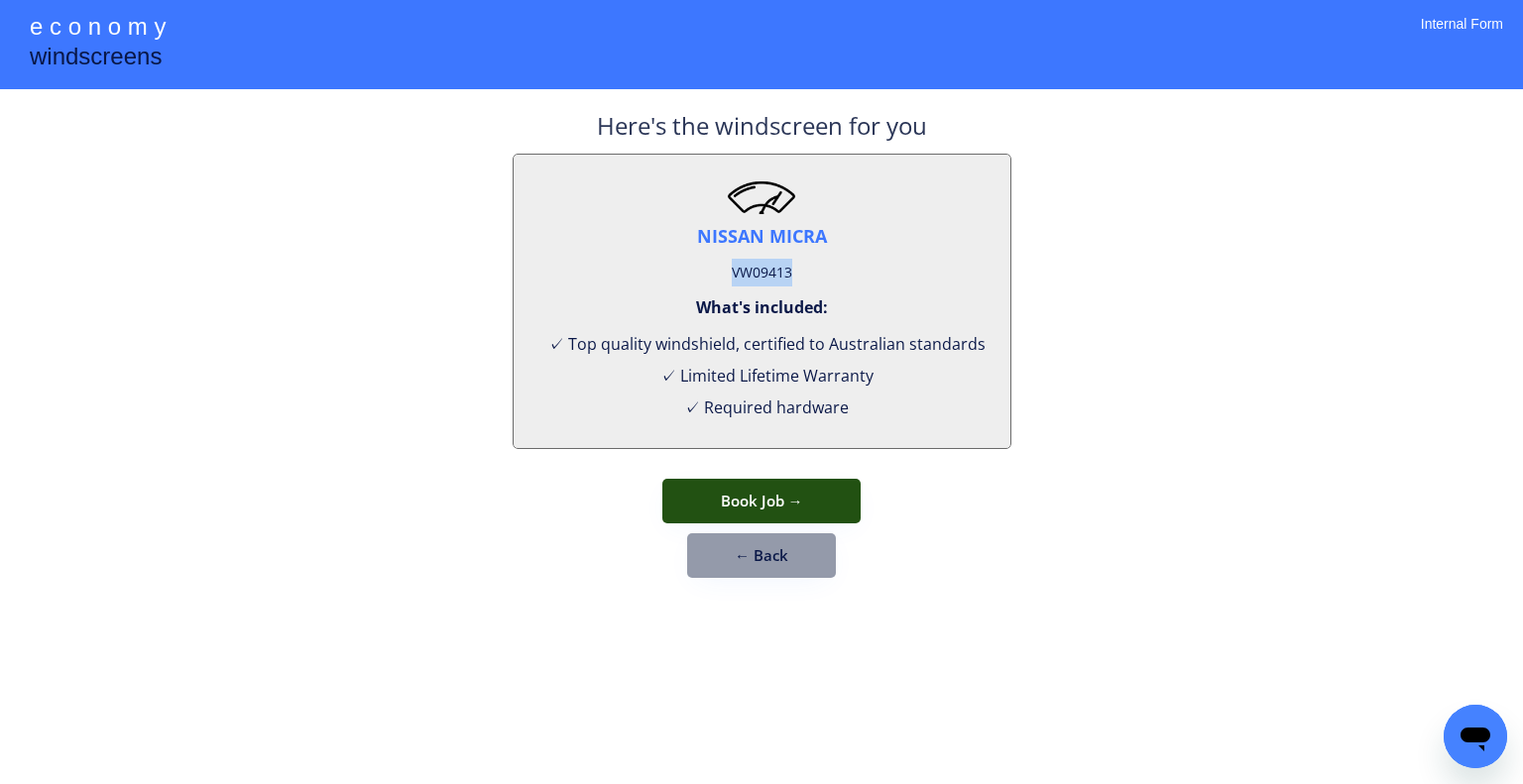 drag, startPoint x: 766, startPoint y: 484, endPoint x: 821, endPoint y: 321, distance: 172.02907 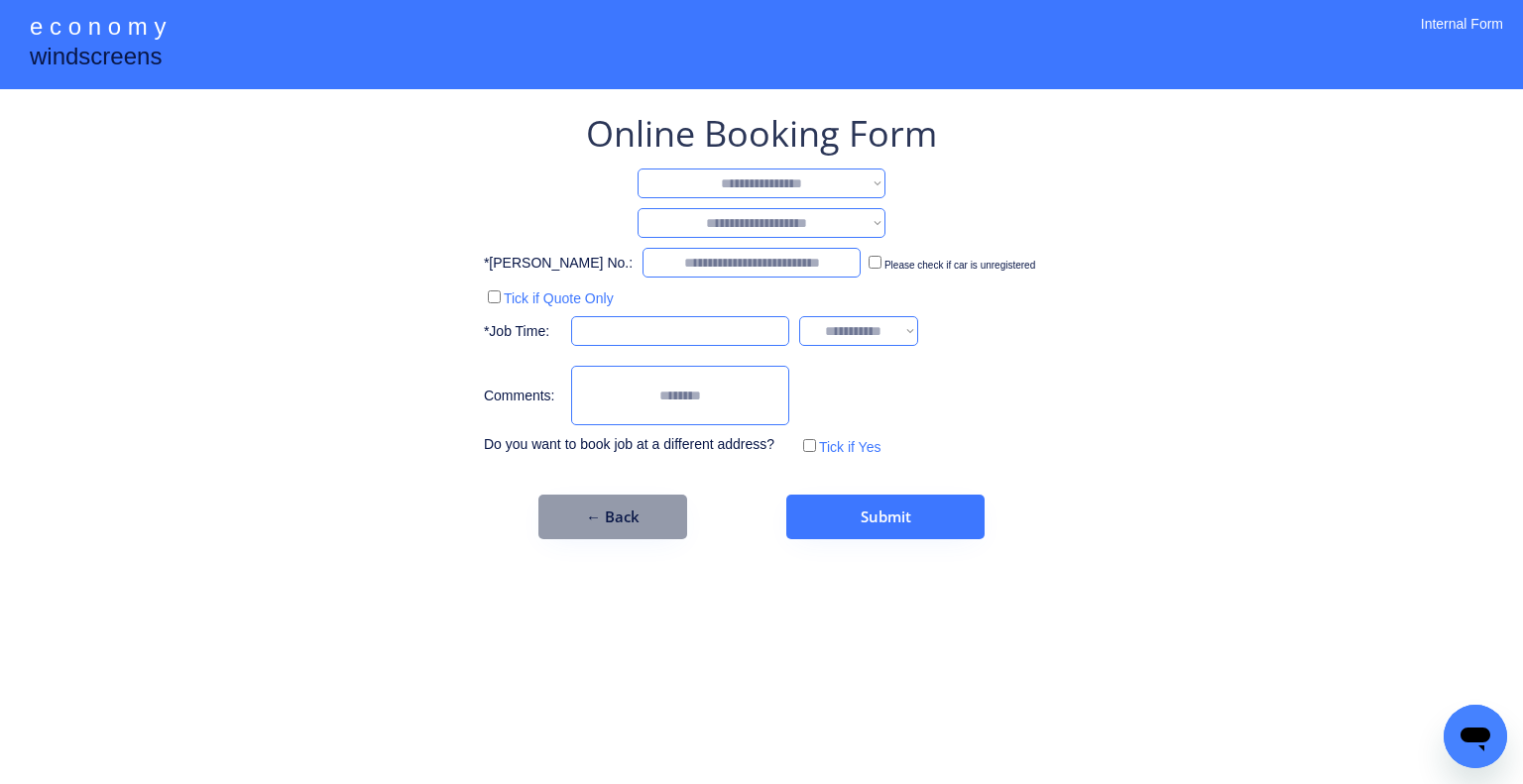 drag, startPoint x: 795, startPoint y: 178, endPoint x: 797, endPoint y: 191, distance: 13.152946 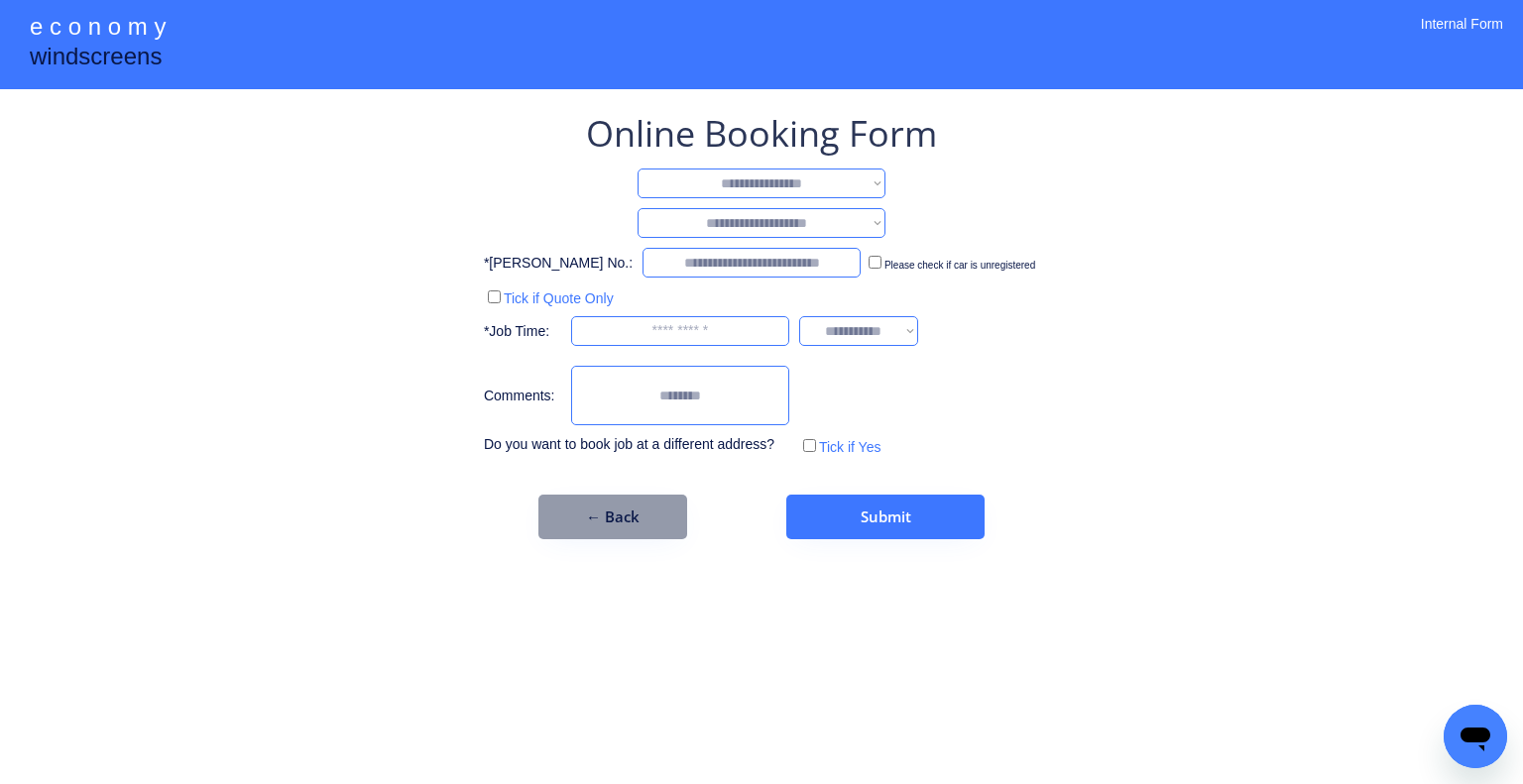 select on "**********" 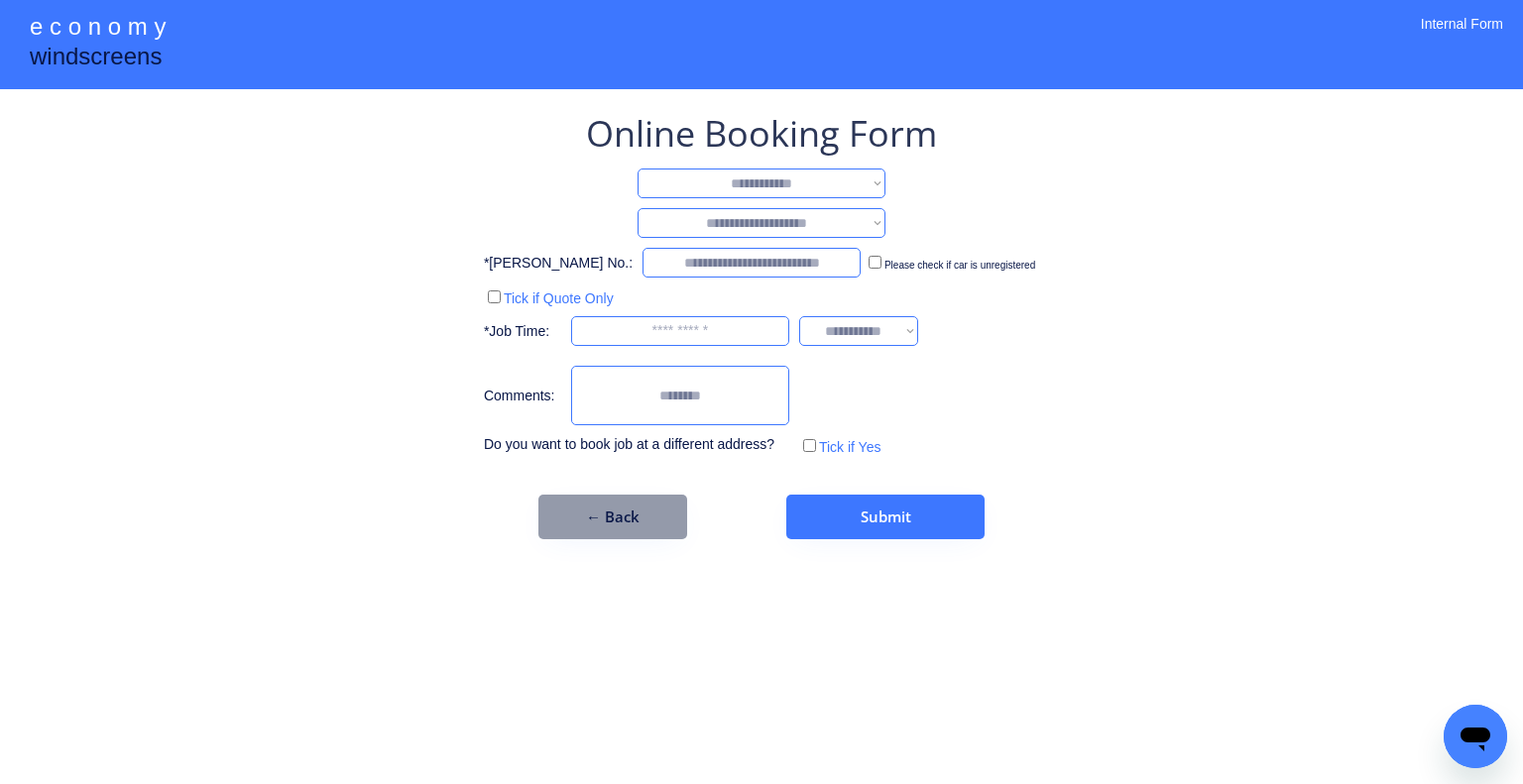 click on "**********" at bounding box center (762, 183) 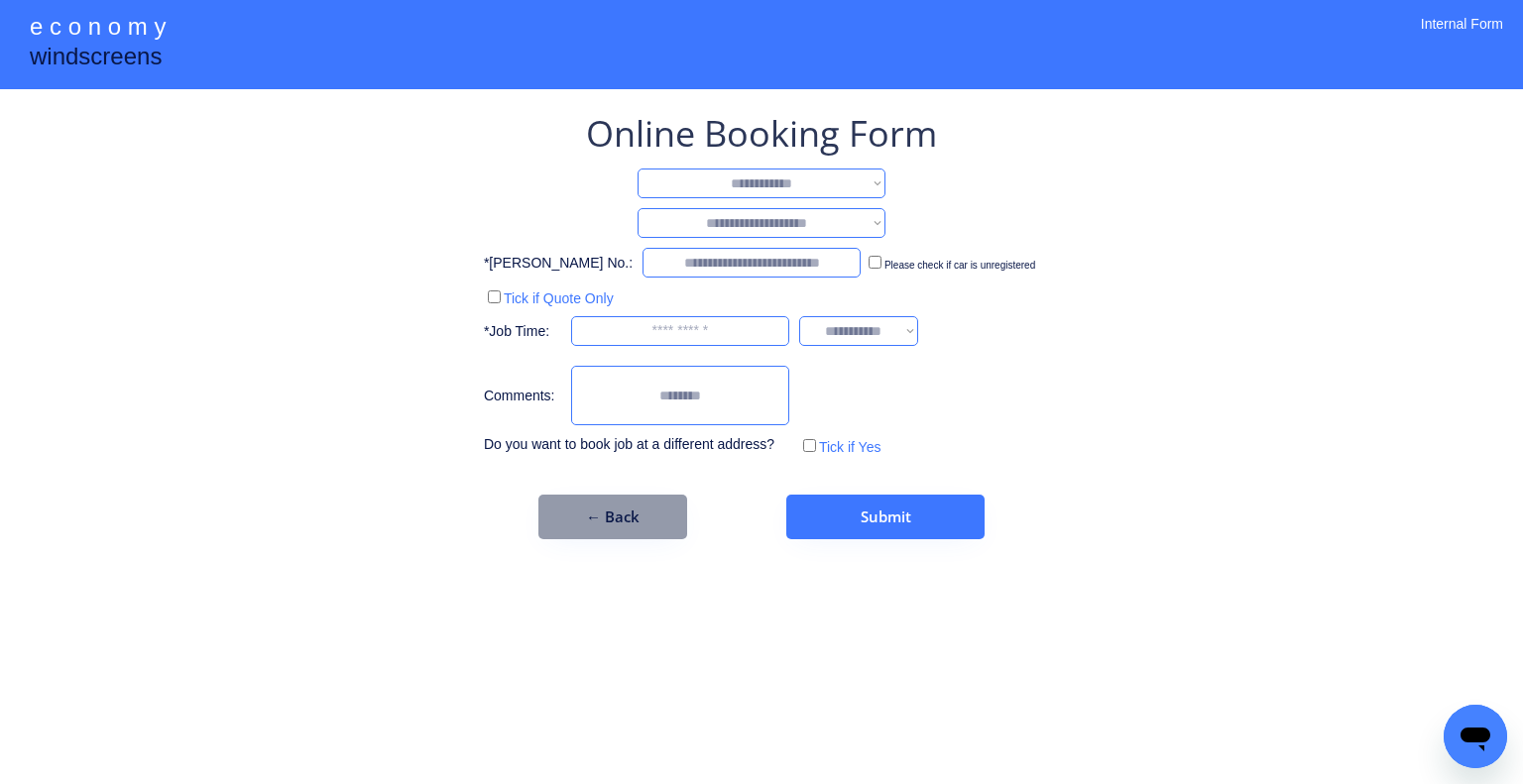 click on "**********" at bounding box center (762, 223) 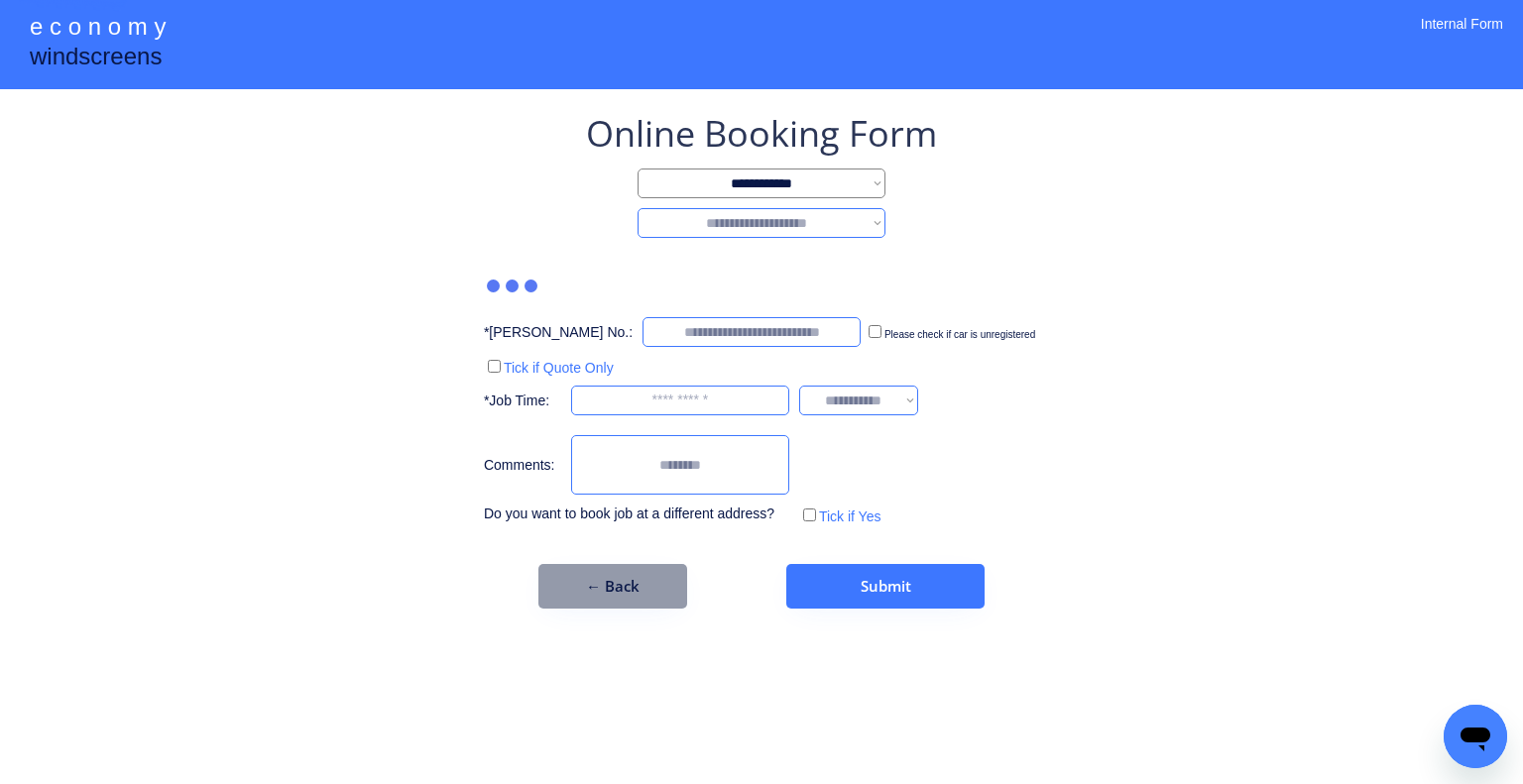 select on "********" 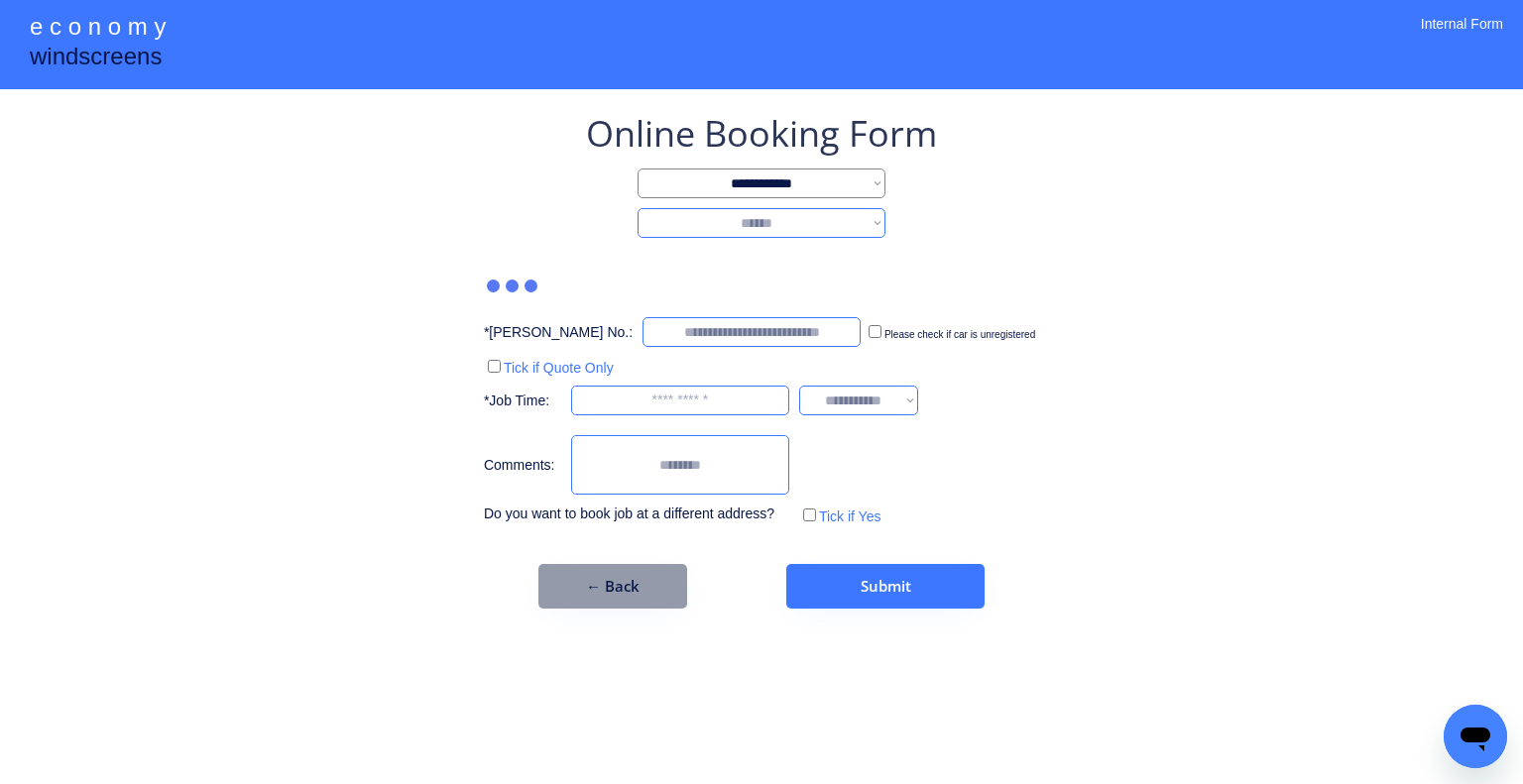 click on "**********" at bounding box center (762, 223) 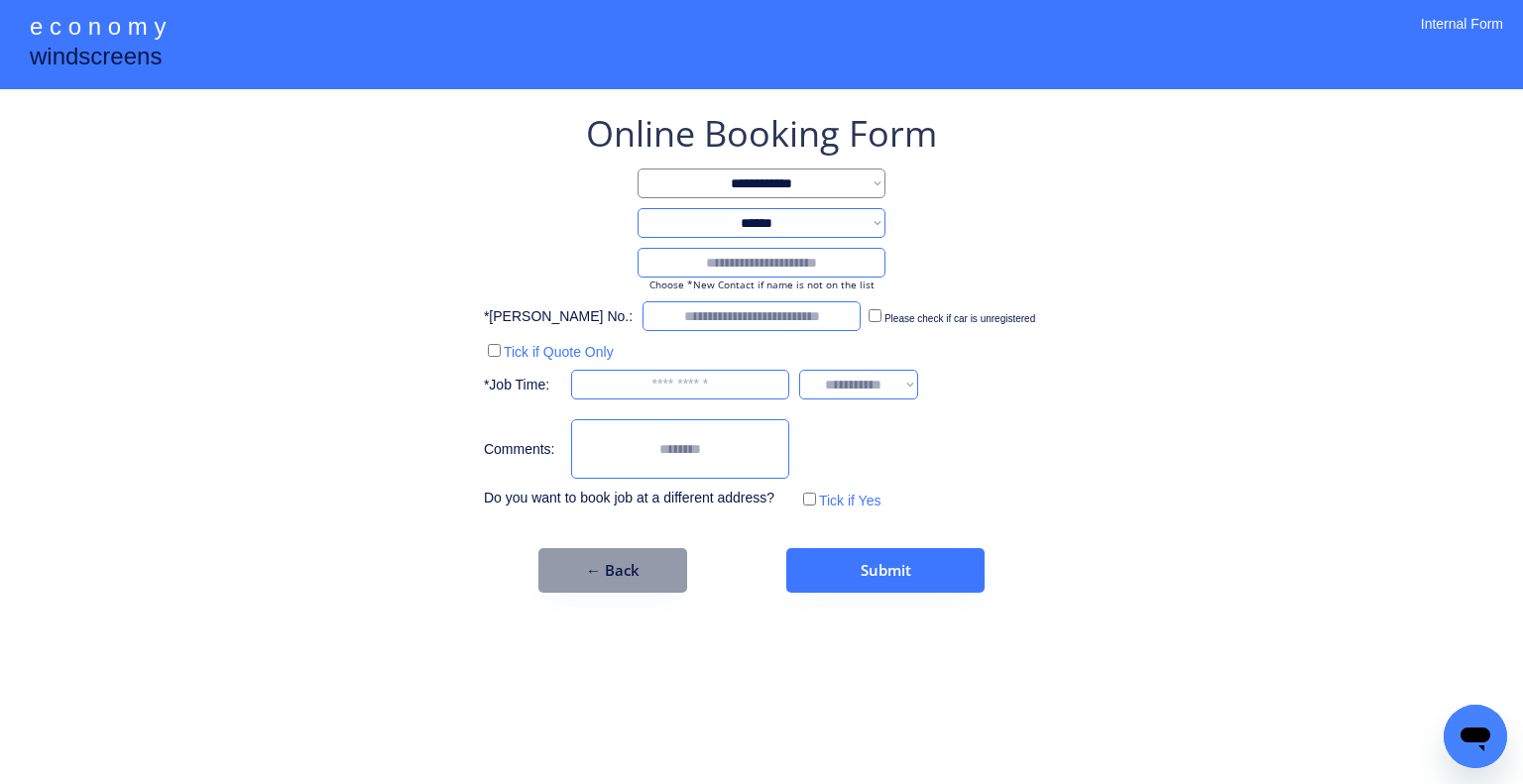 click at bounding box center [762, 263] 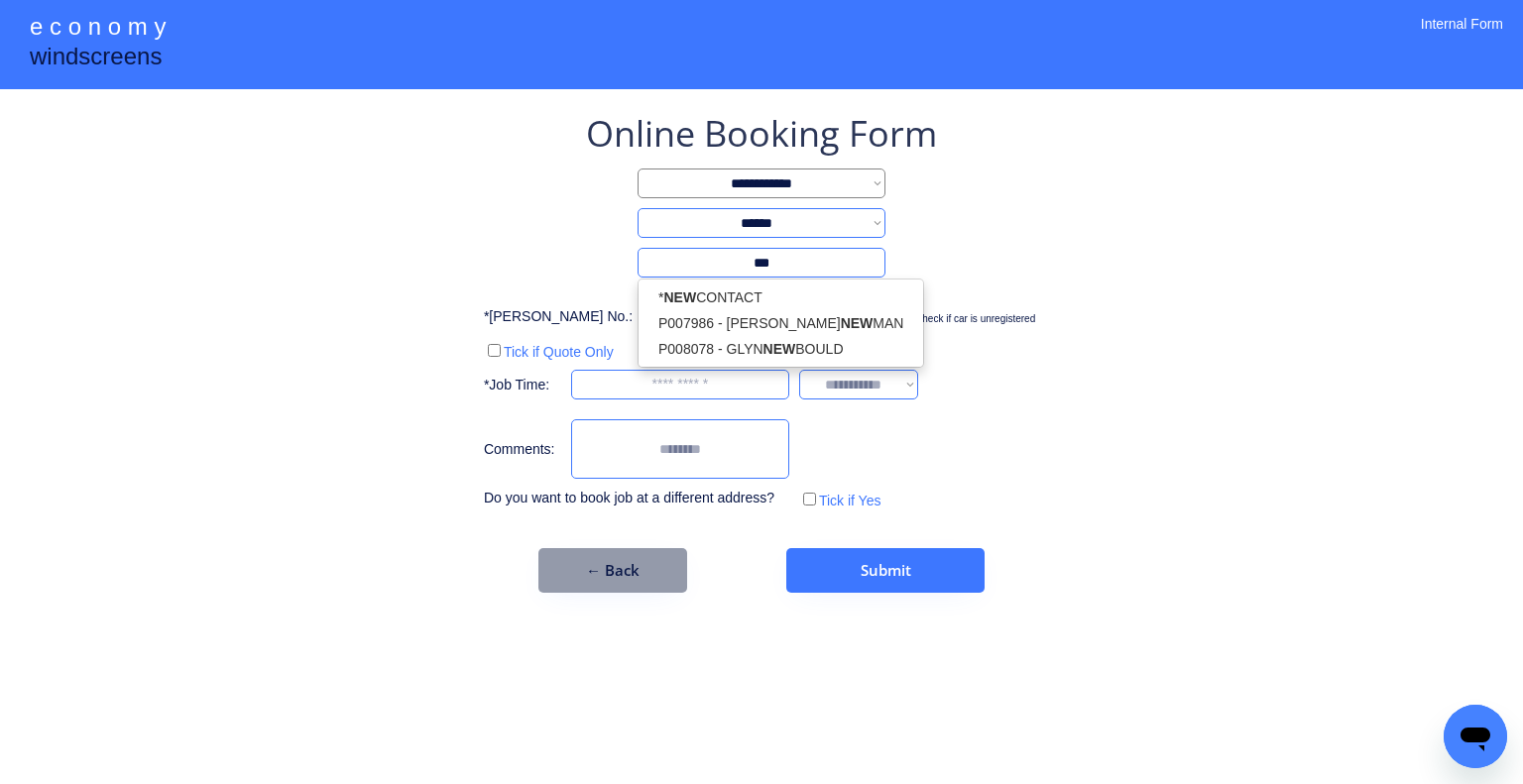 click on "* NEW  CONTACT P007986 - PAUL  NEW MAN P008078 - GLYN  NEW BOULD" at bounding box center (780, 323) 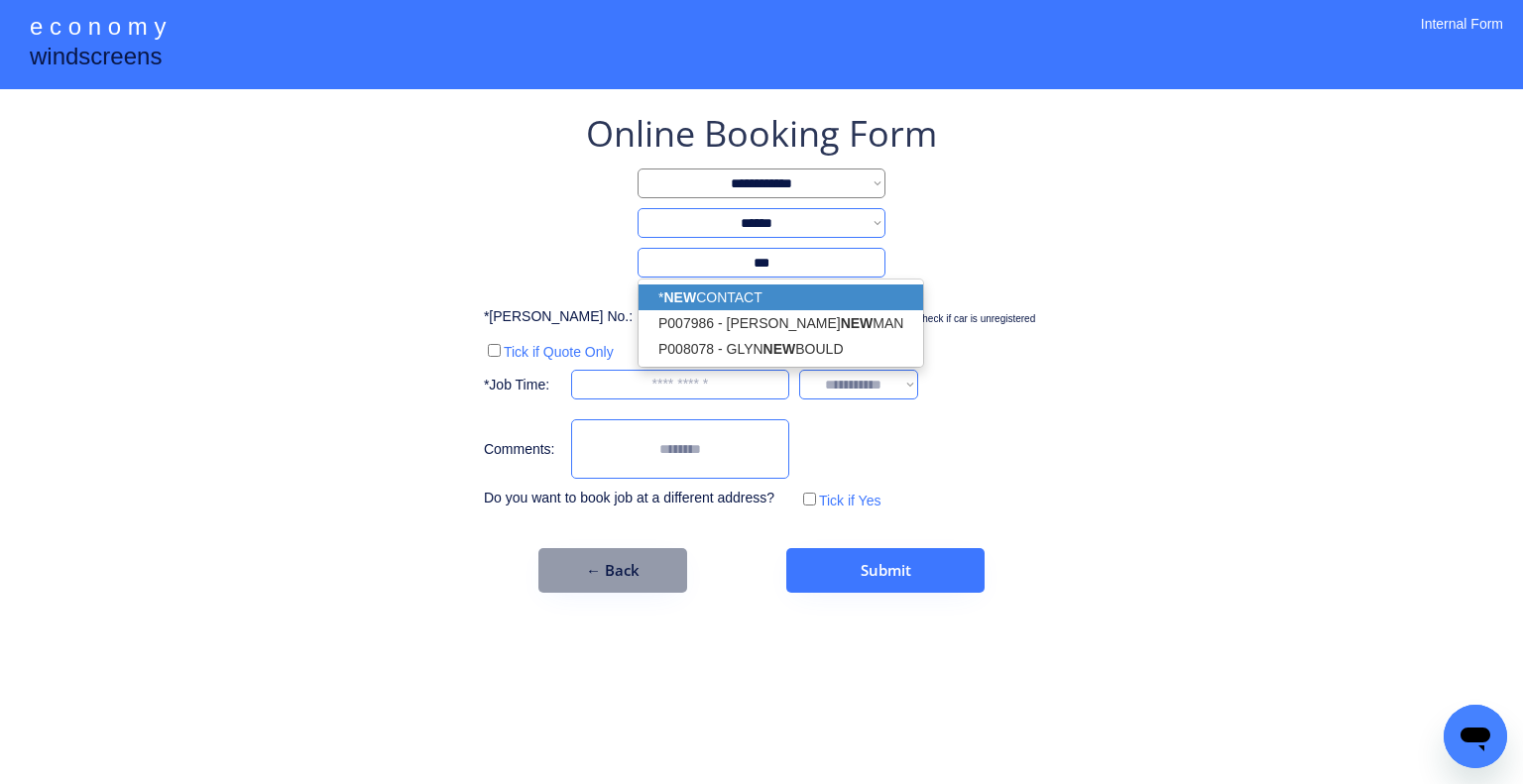 click on "* NEW  CONTACT" at bounding box center [780, 297] 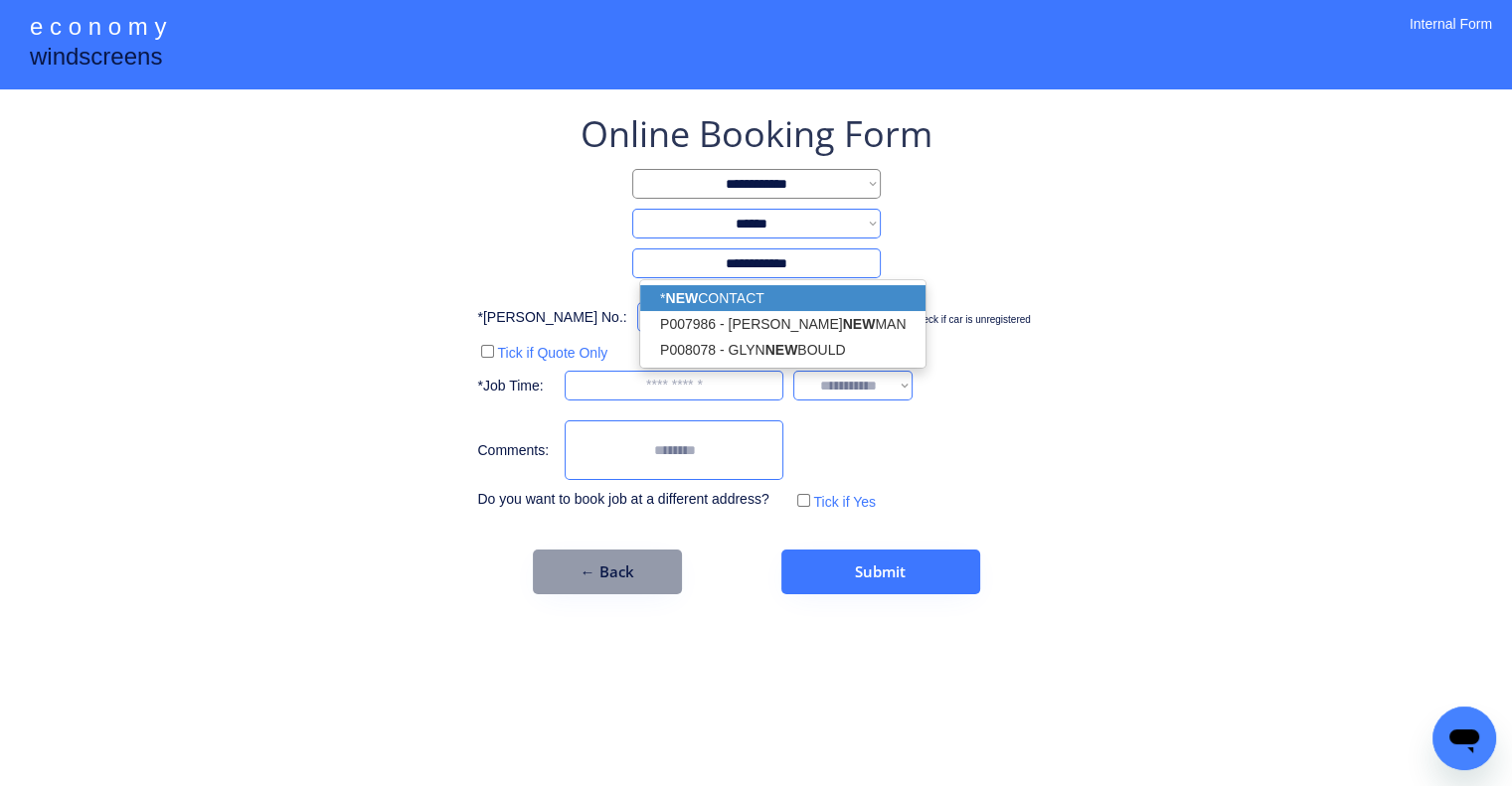 type on "**********" 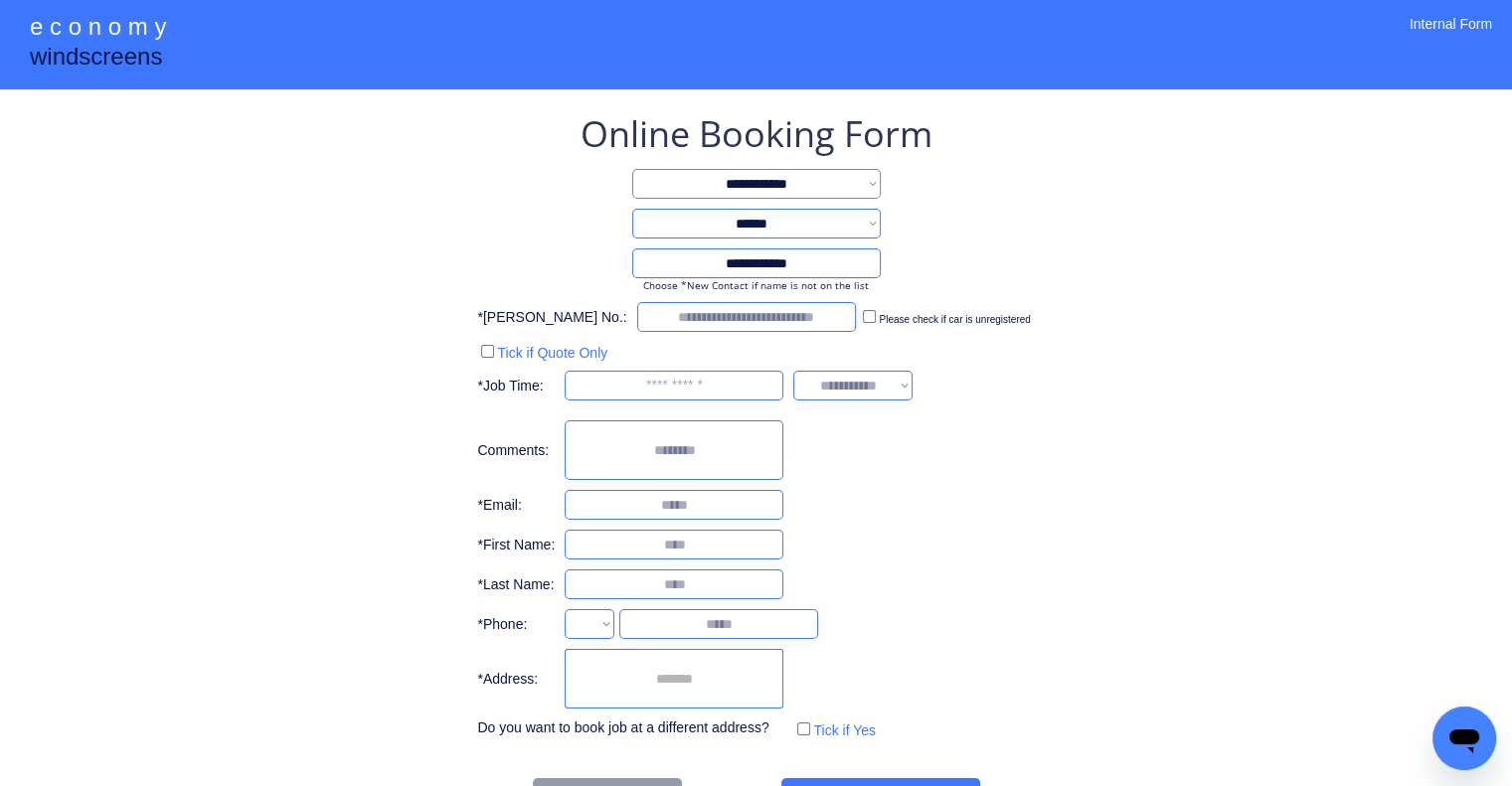 click on "**********" at bounding box center [756, 426] 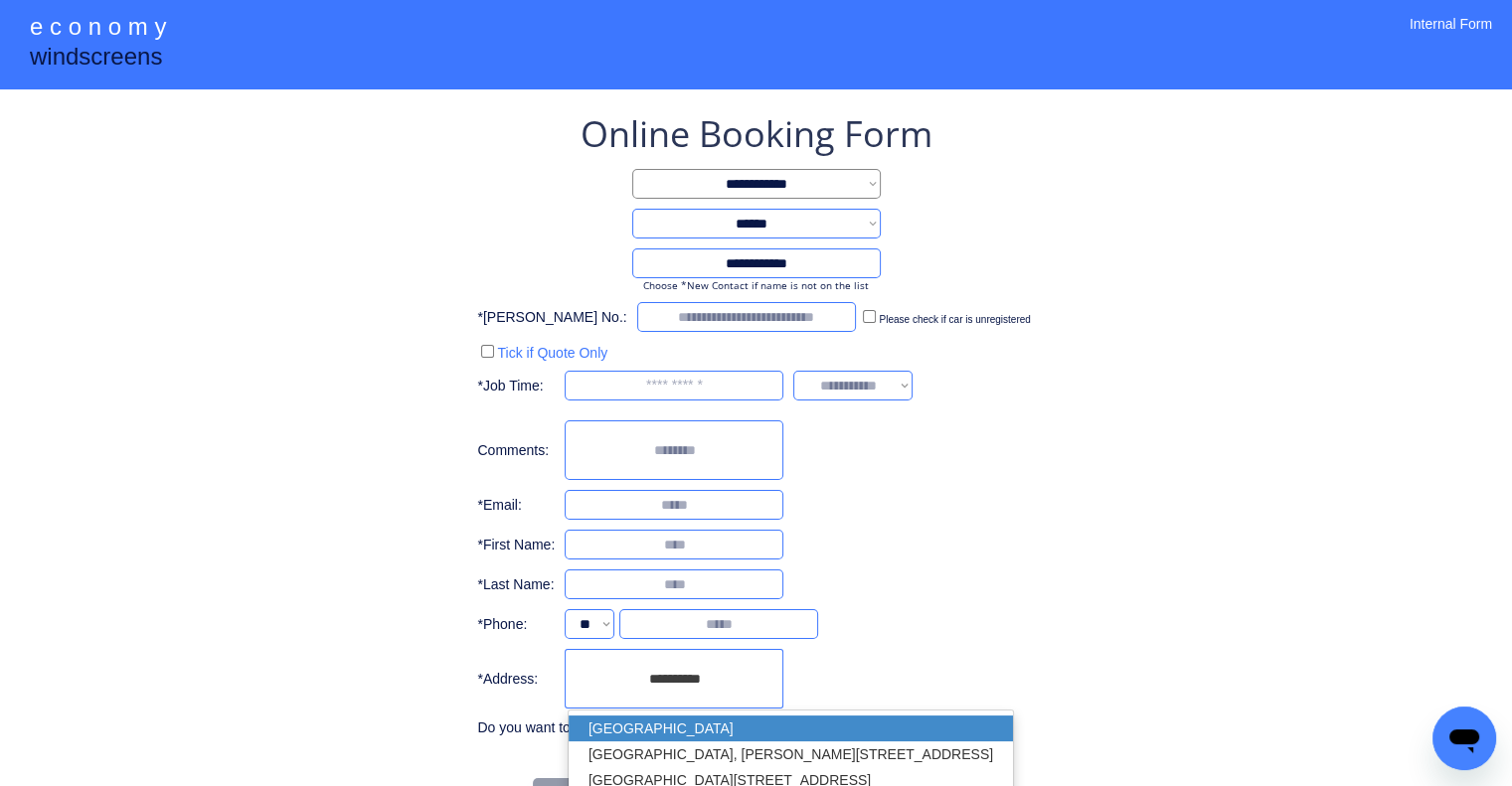 click on "New Farm QLD 4005, Australia" at bounding box center [790, 728] 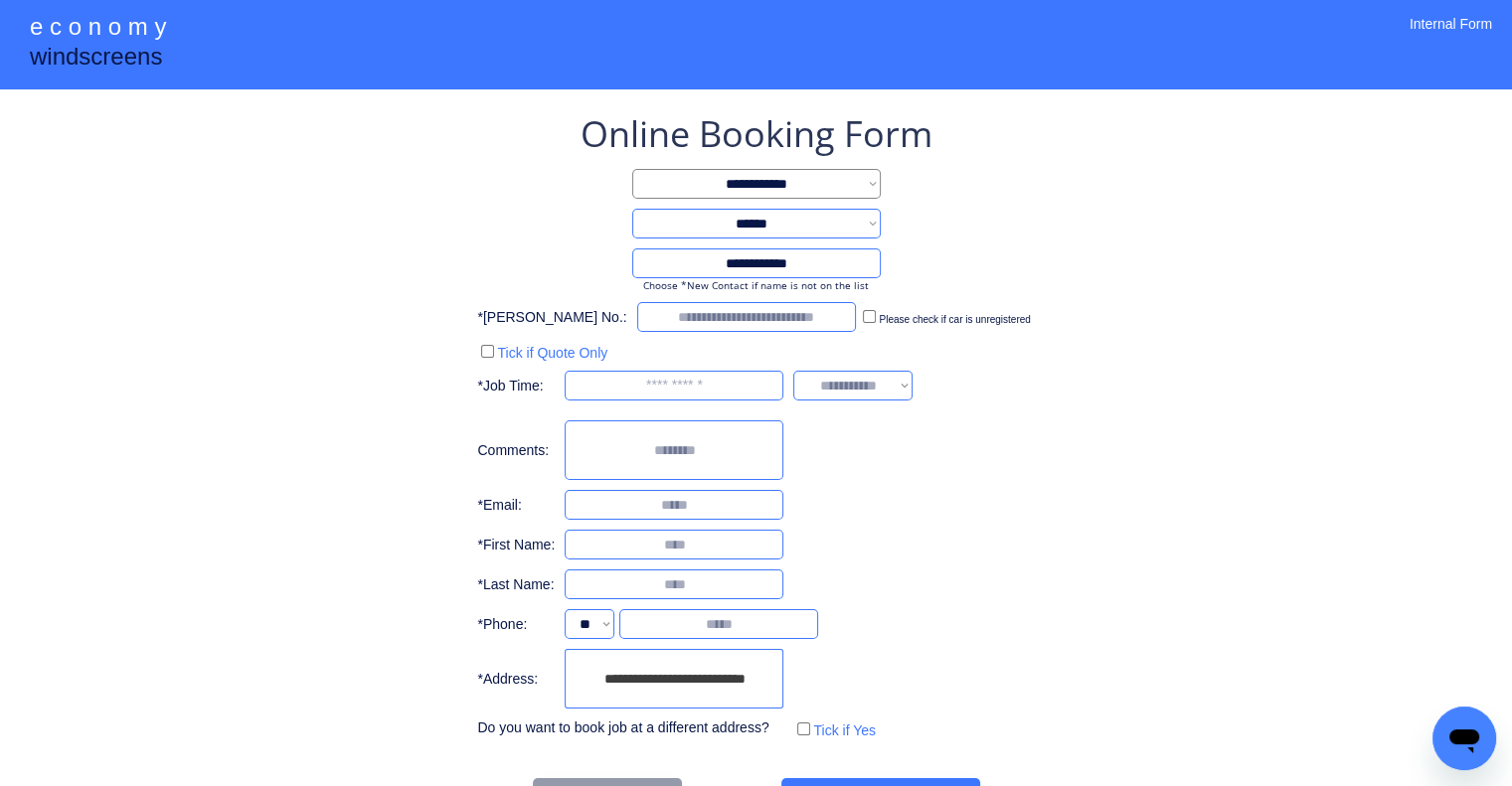 type on "**********" 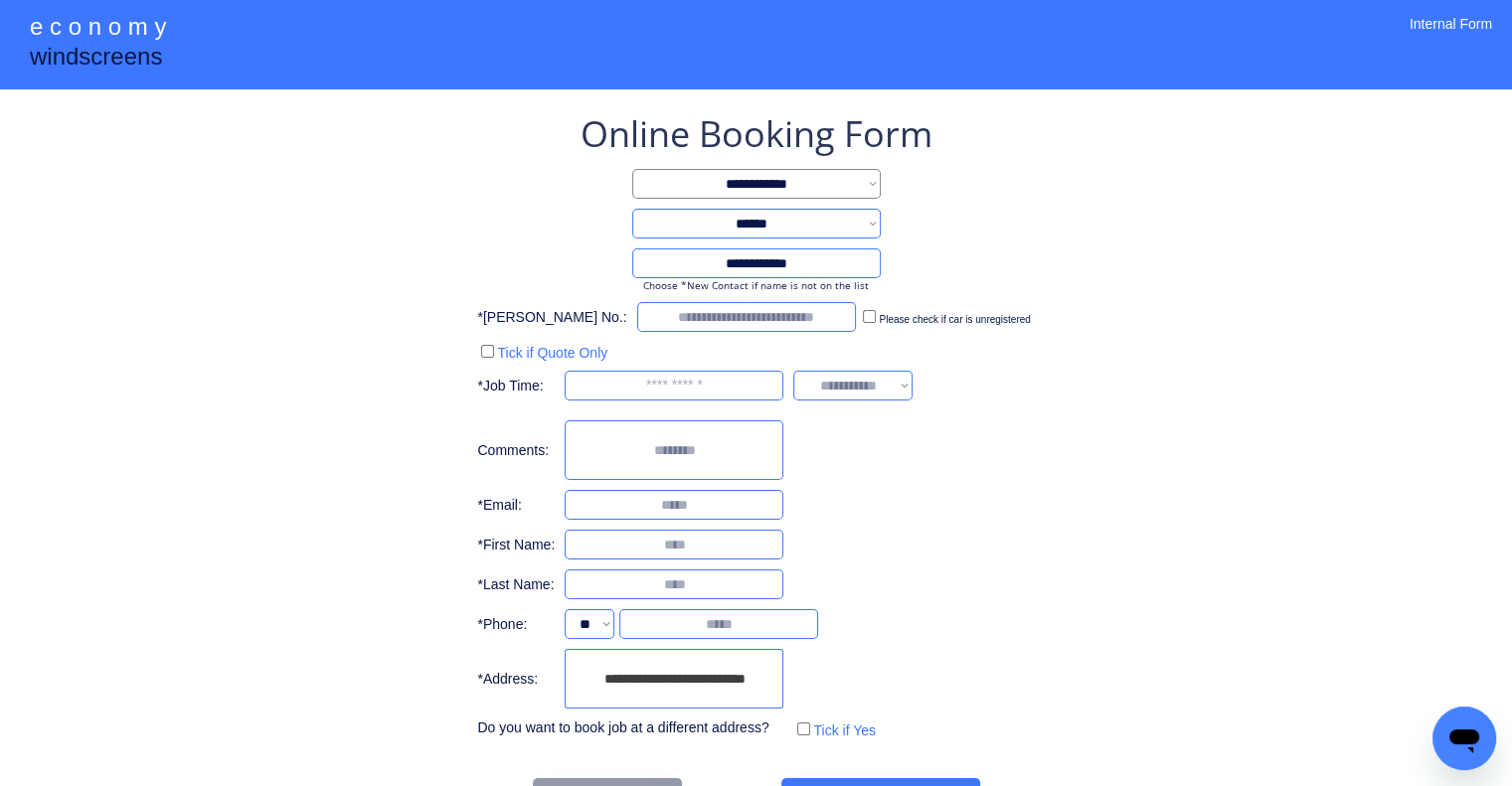 click on "**********" at bounding box center (756, 426) 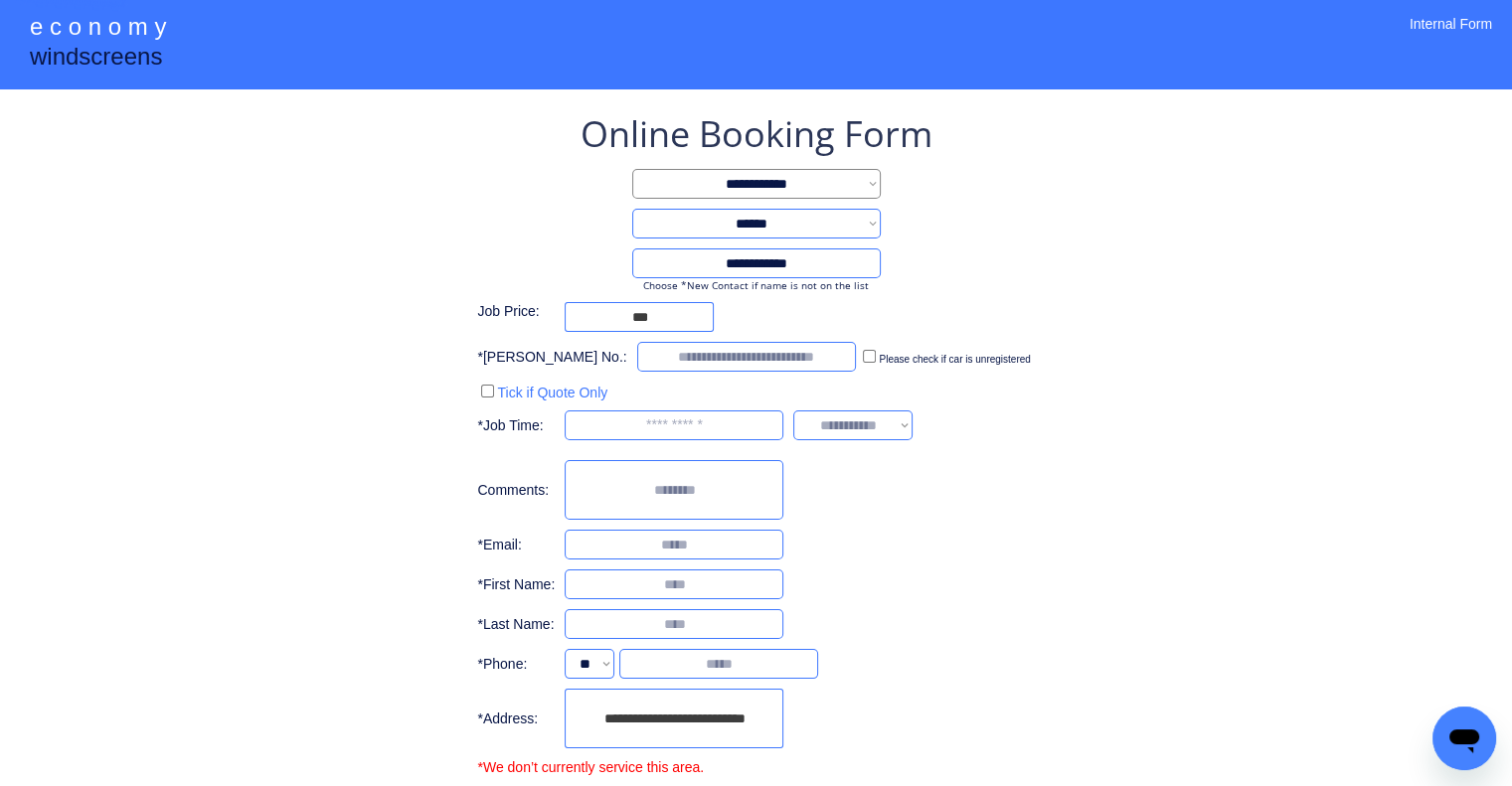 click on "**********" at bounding box center [756, 461] 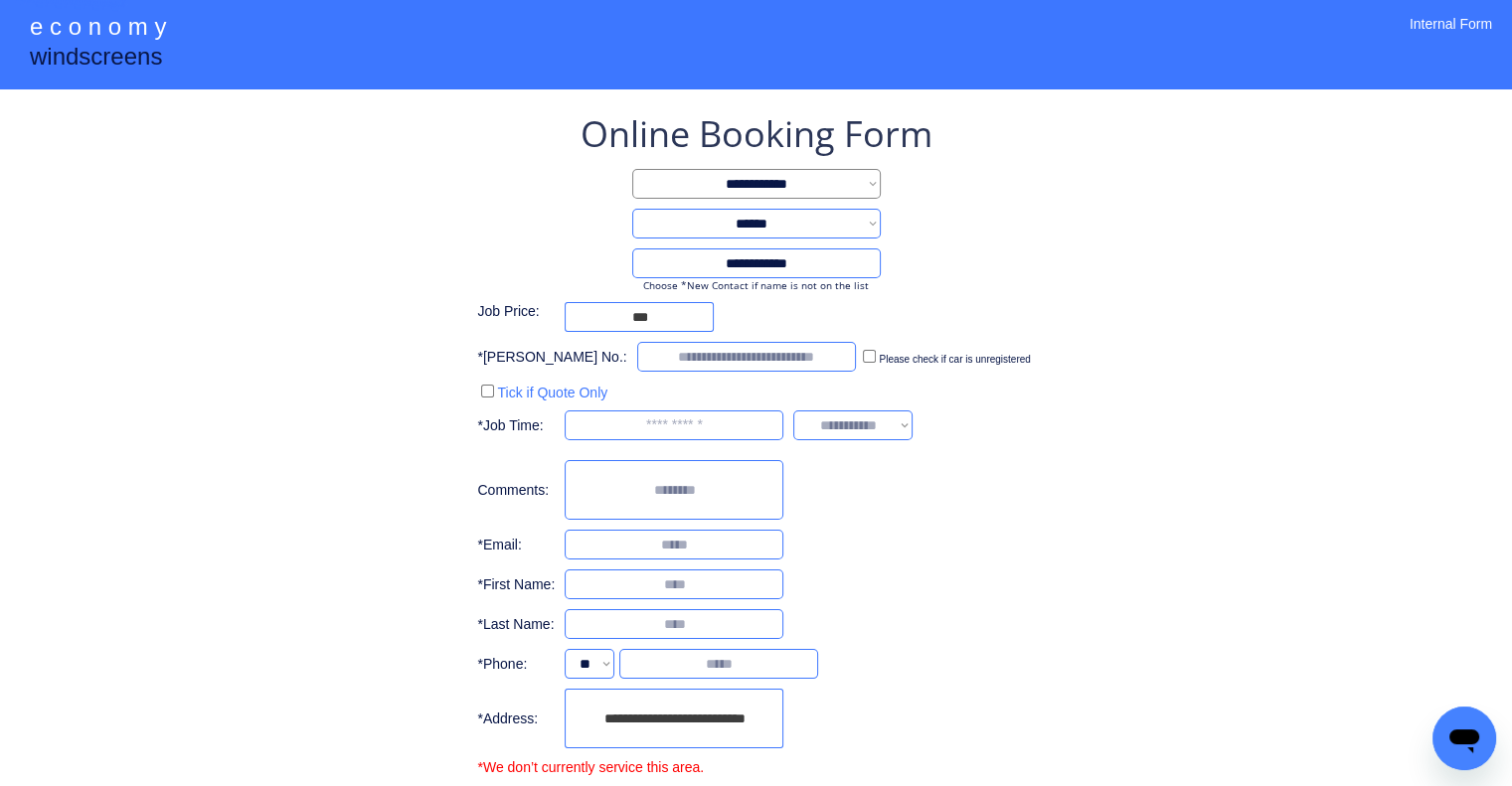 click on "**********" at bounding box center [756, 461] 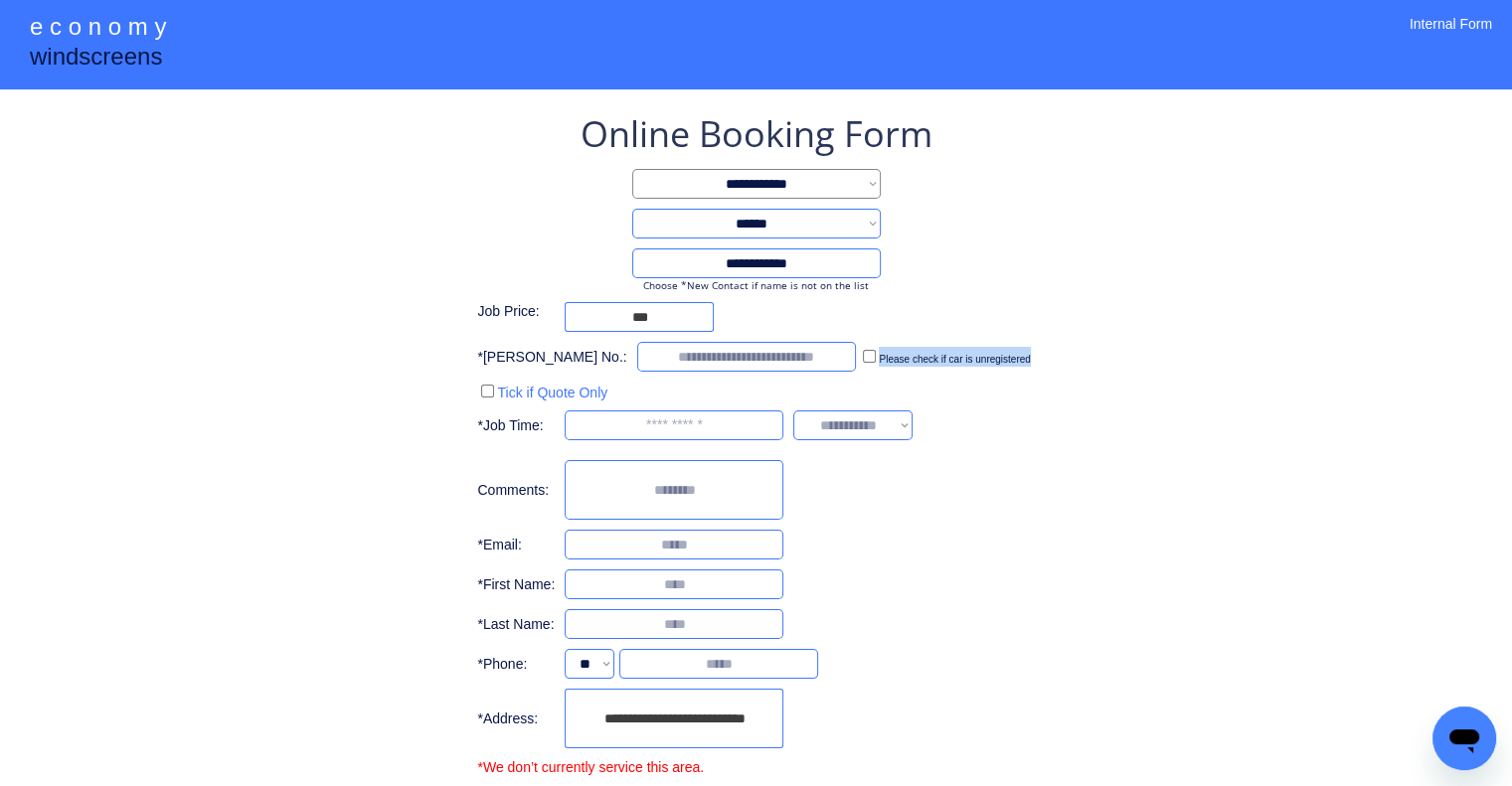 click on "**********" at bounding box center (756, 461) 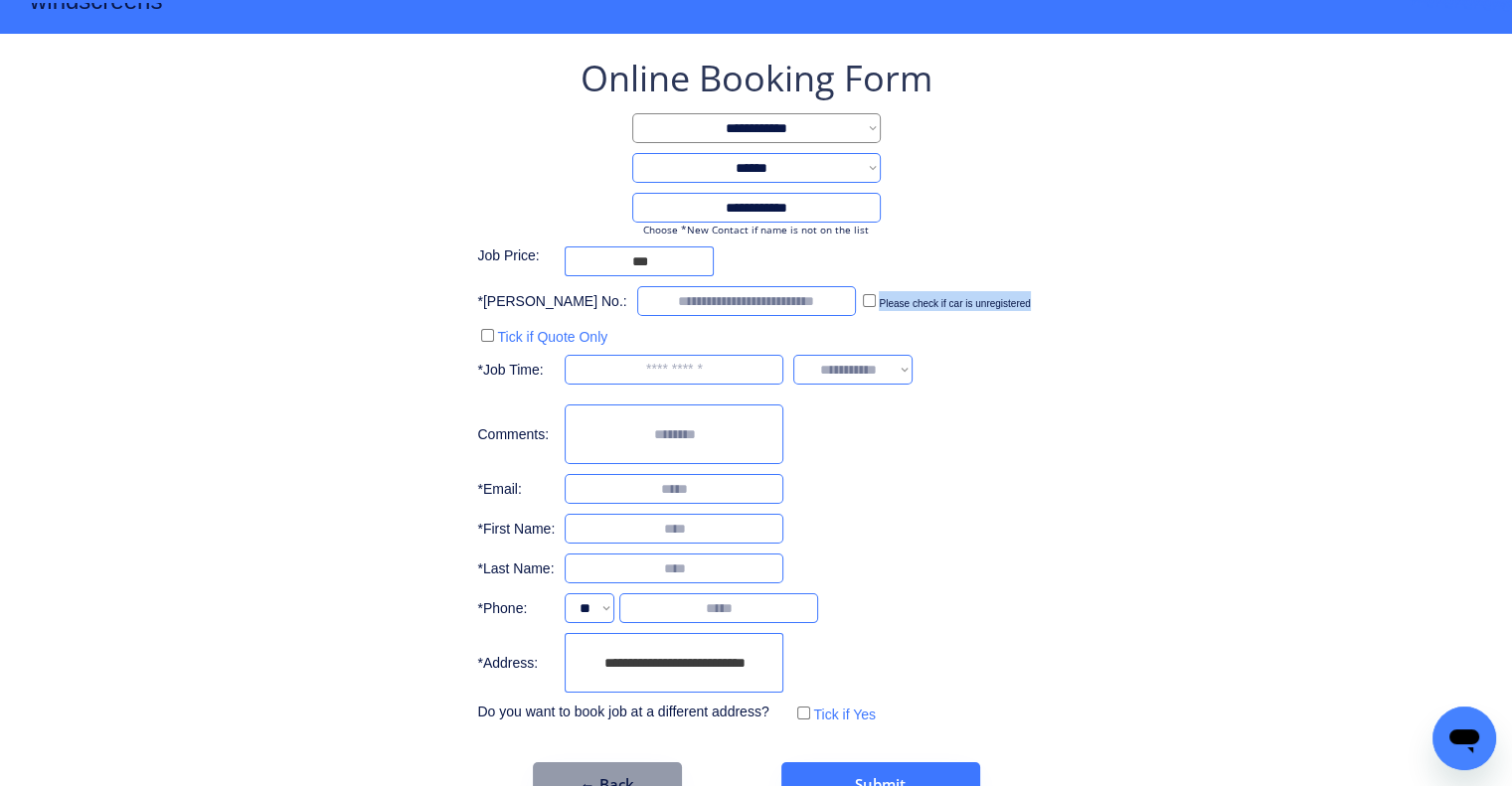 scroll, scrollTop: 106, scrollLeft: 0, axis: vertical 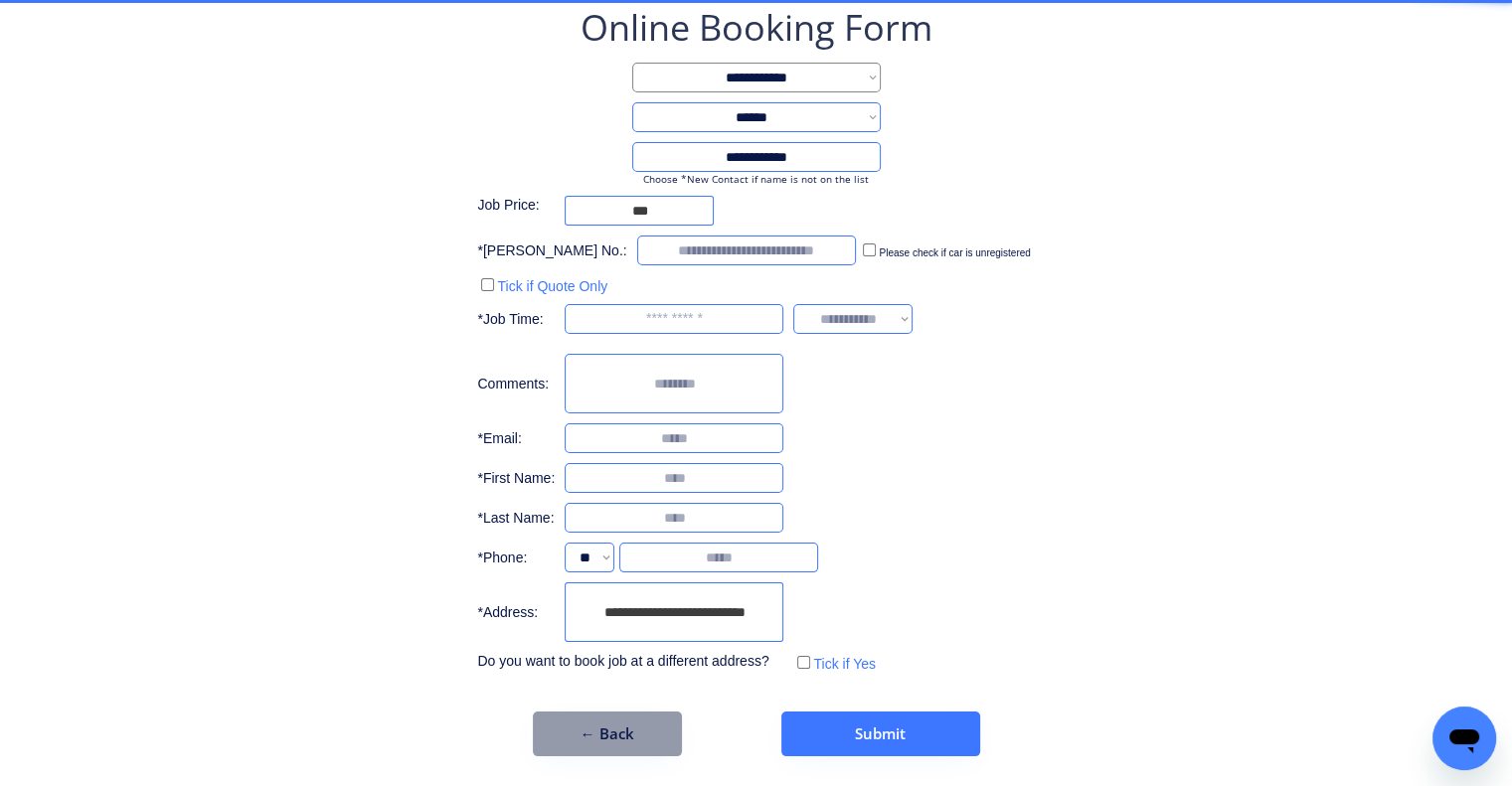 click on "**********" at bounding box center [756, 340] 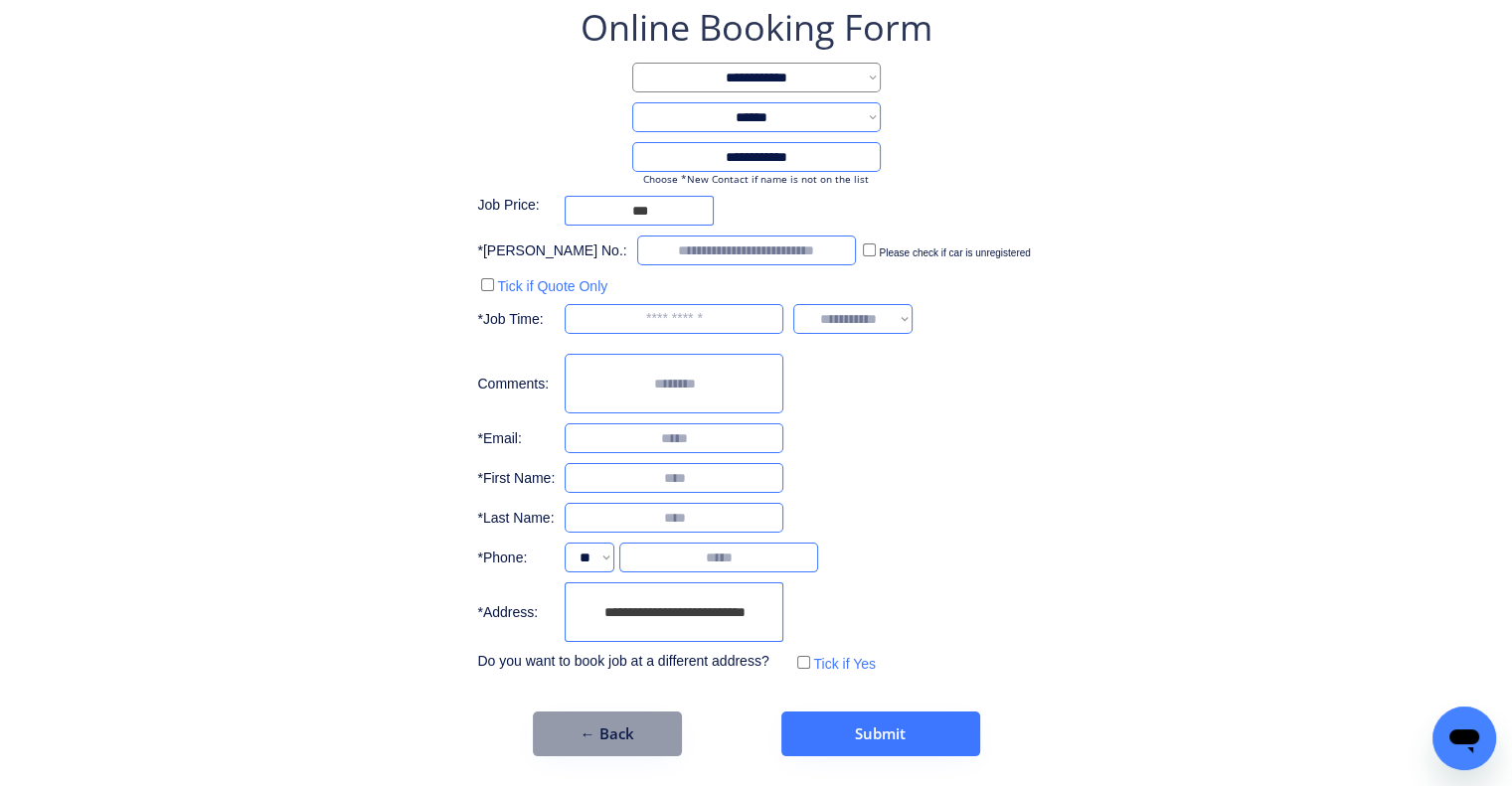 click on "**********" at bounding box center (756, 340) 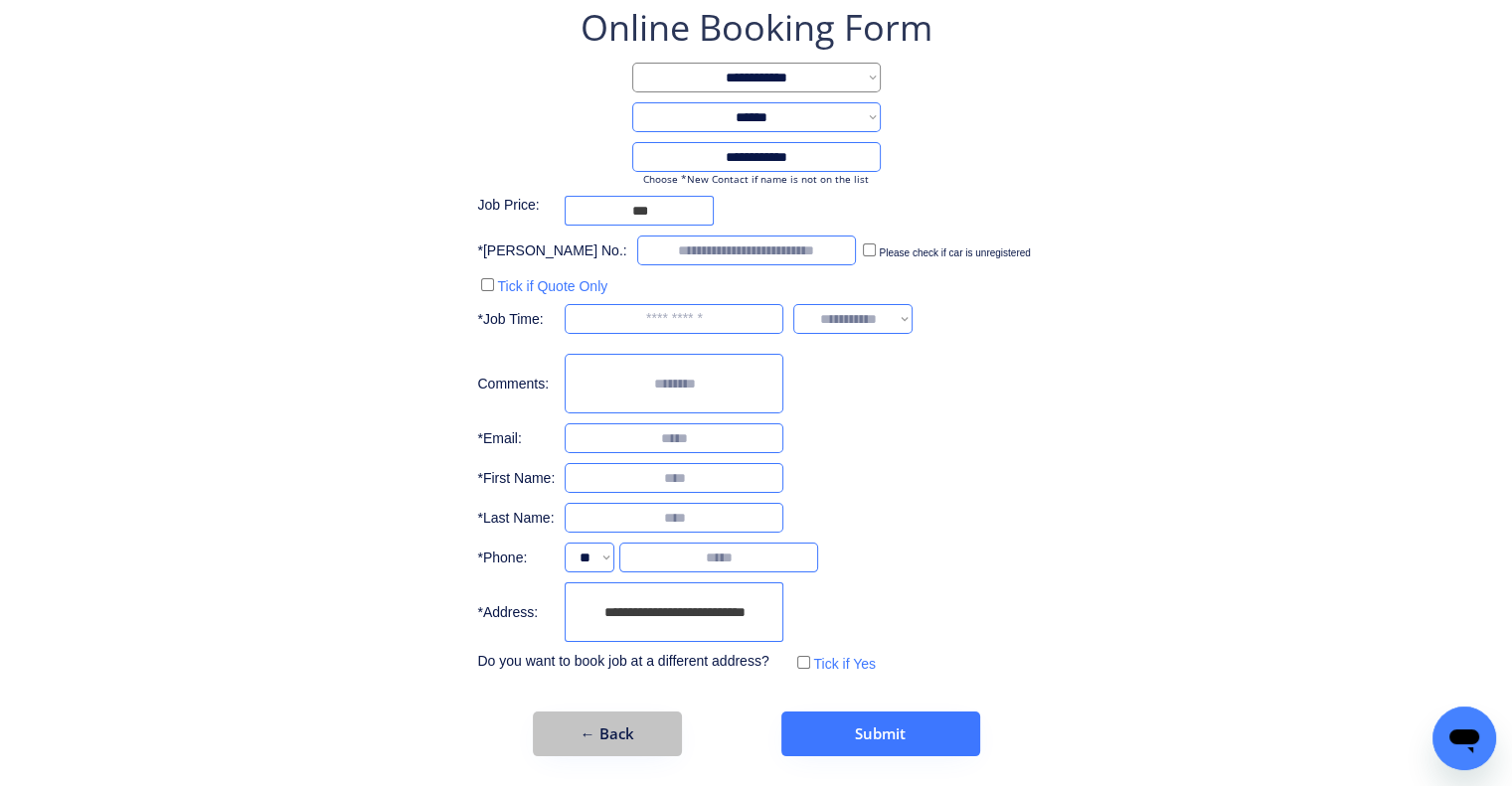 click on "←   Back" at bounding box center (607, 733) 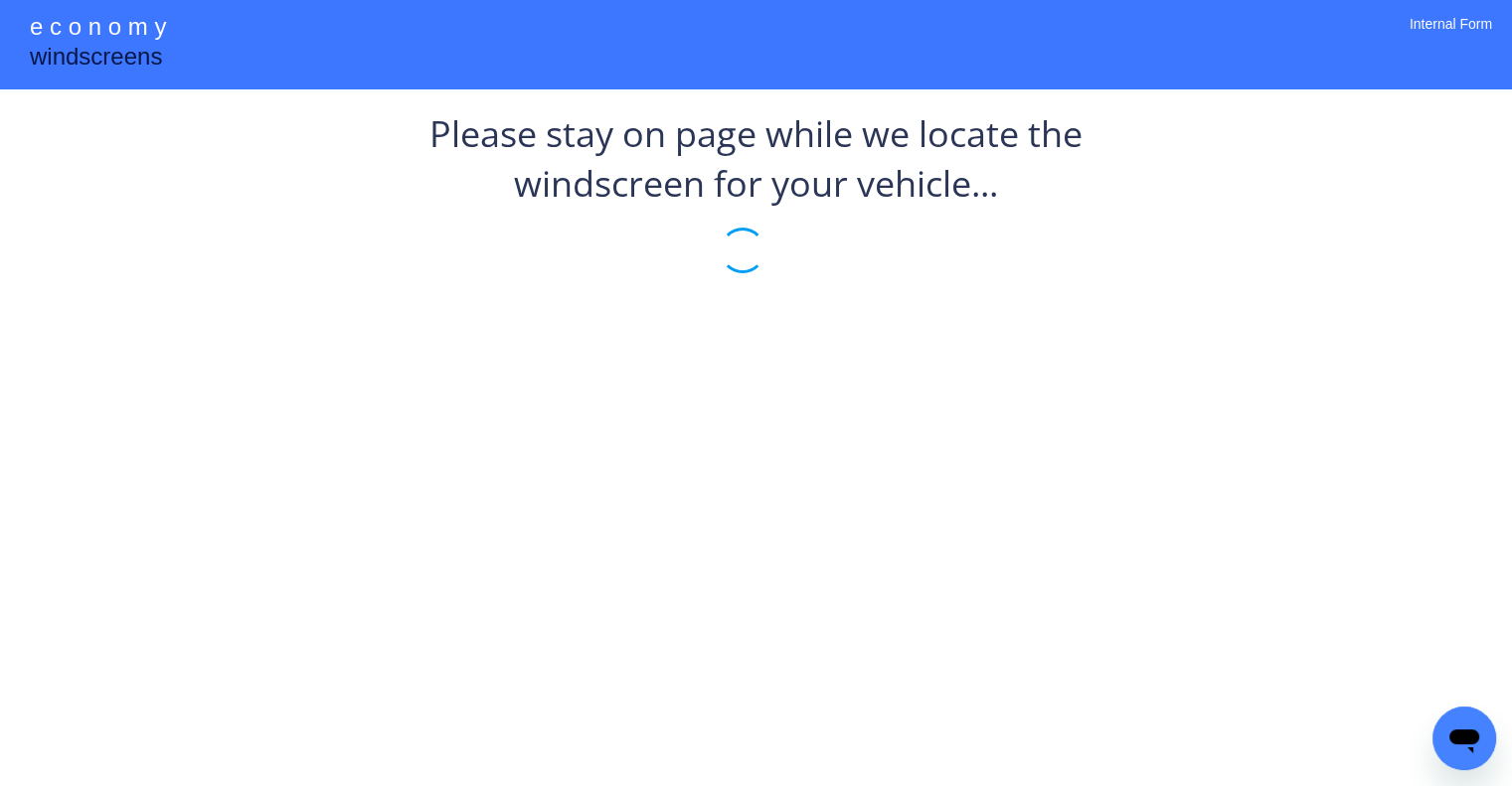 scroll, scrollTop: 0, scrollLeft: 0, axis: both 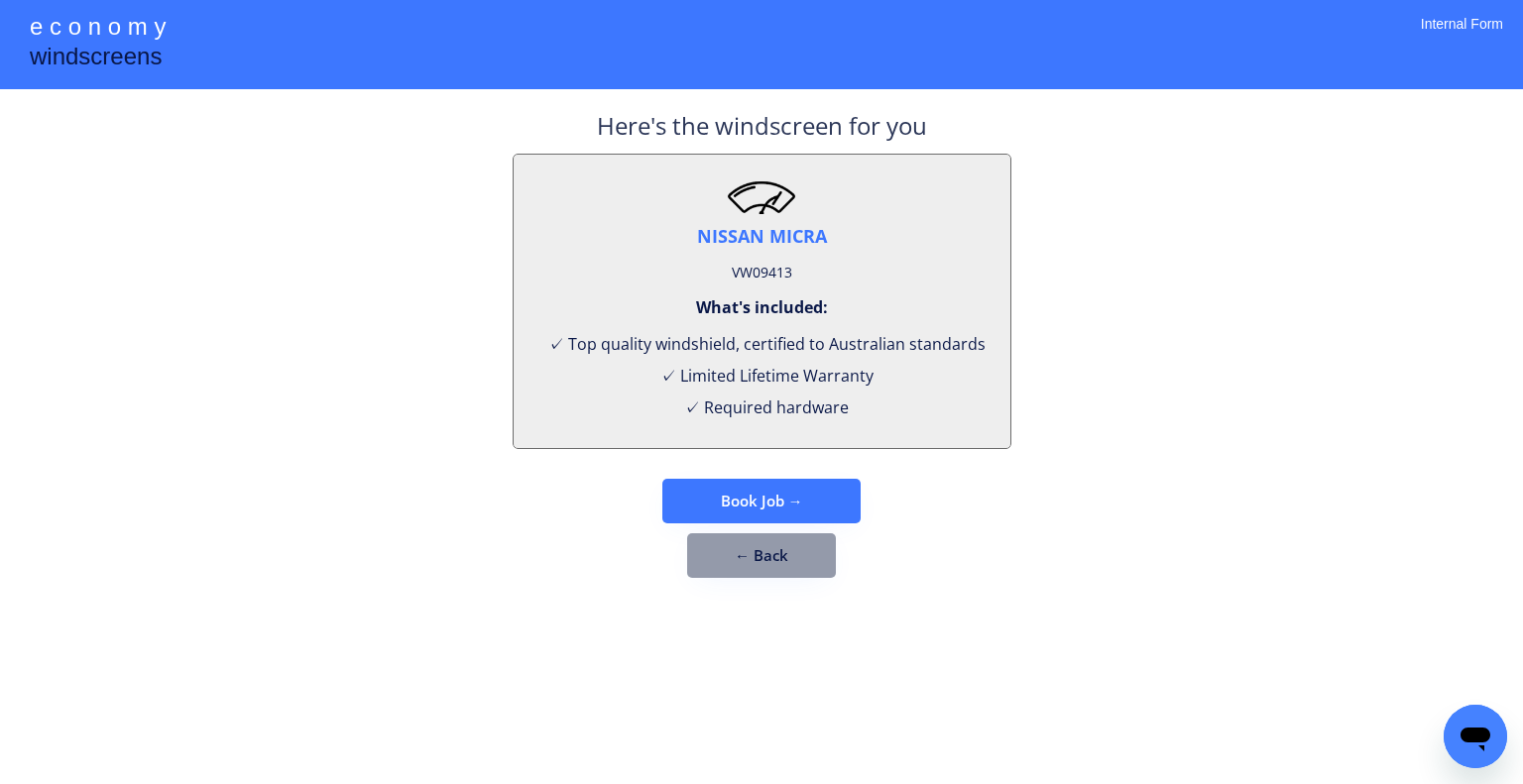 click on "VW09413" at bounding box center [762, 273] 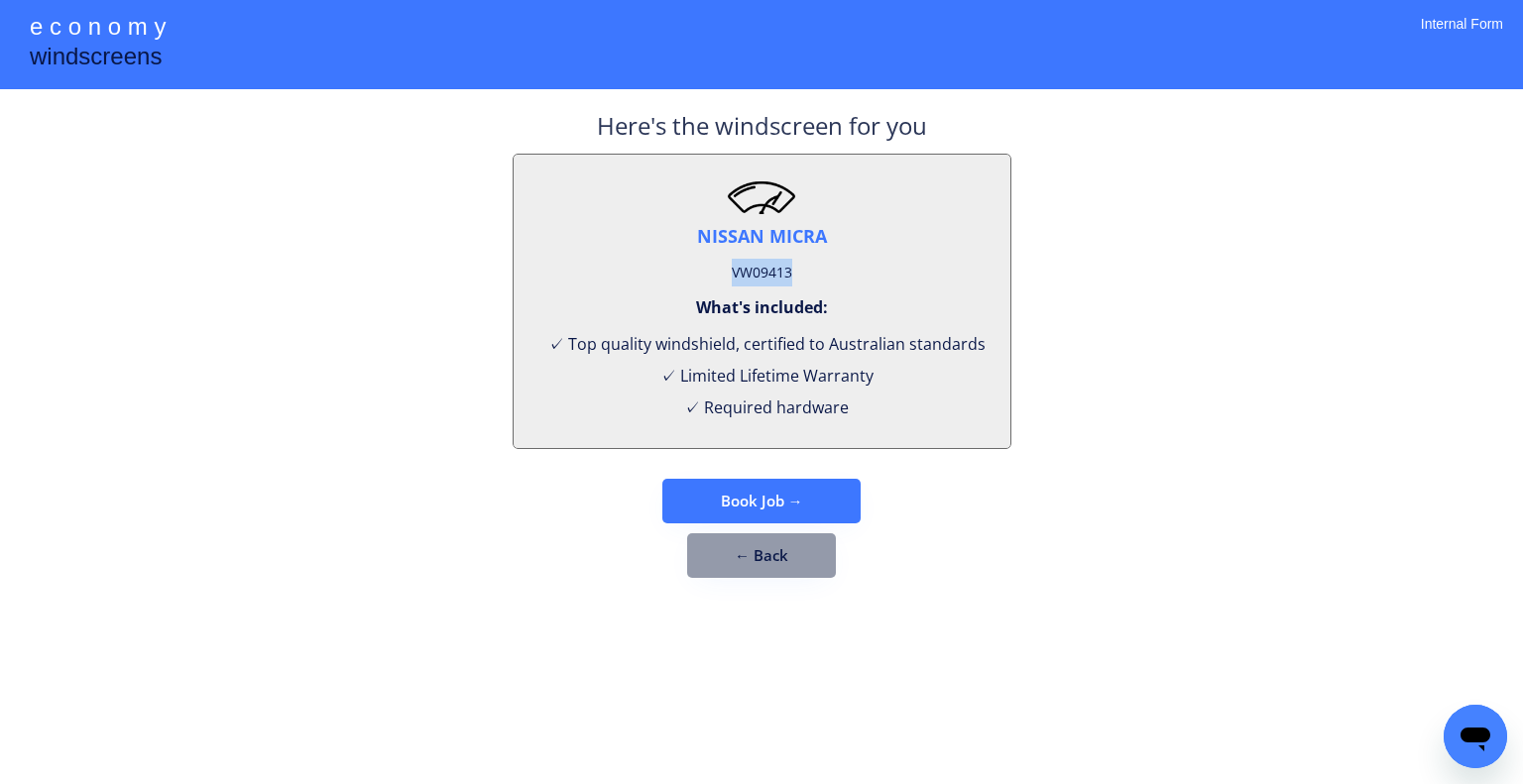 click on "VW09413" at bounding box center (762, 273) 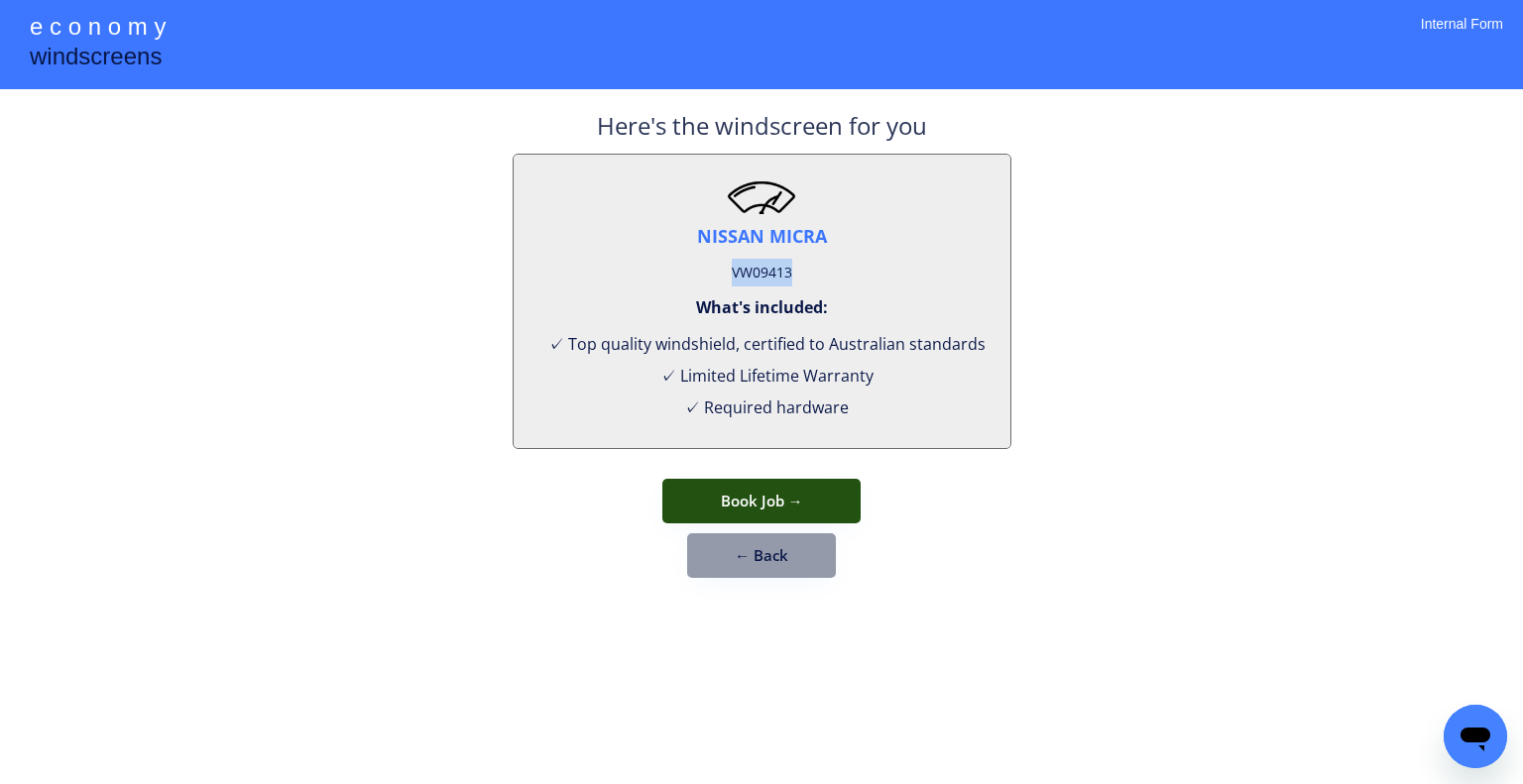 drag, startPoint x: 840, startPoint y: 491, endPoint x: 948, endPoint y: 457, distance: 113.22544 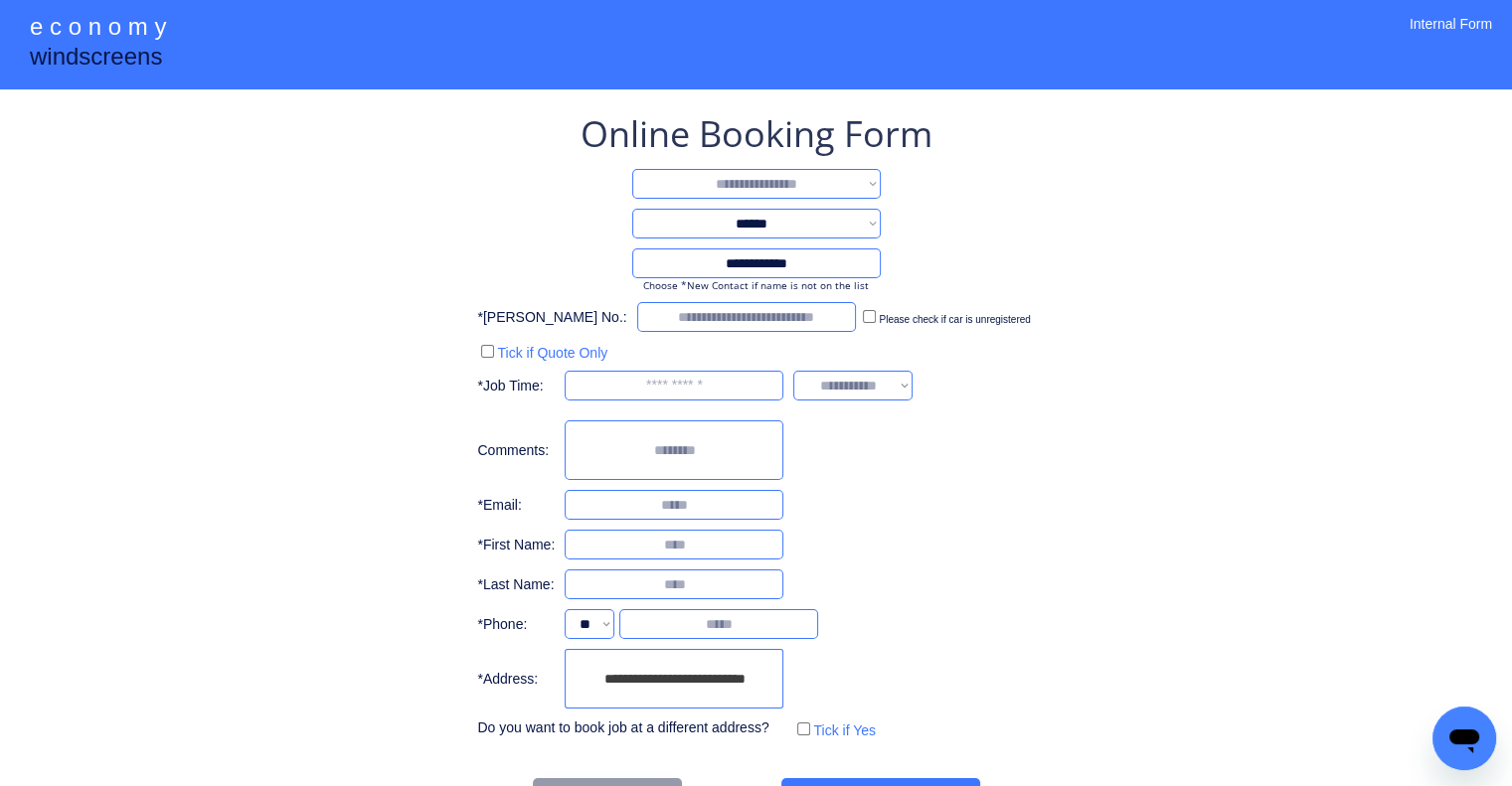 click on "**********" at bounding box center (756, 184) 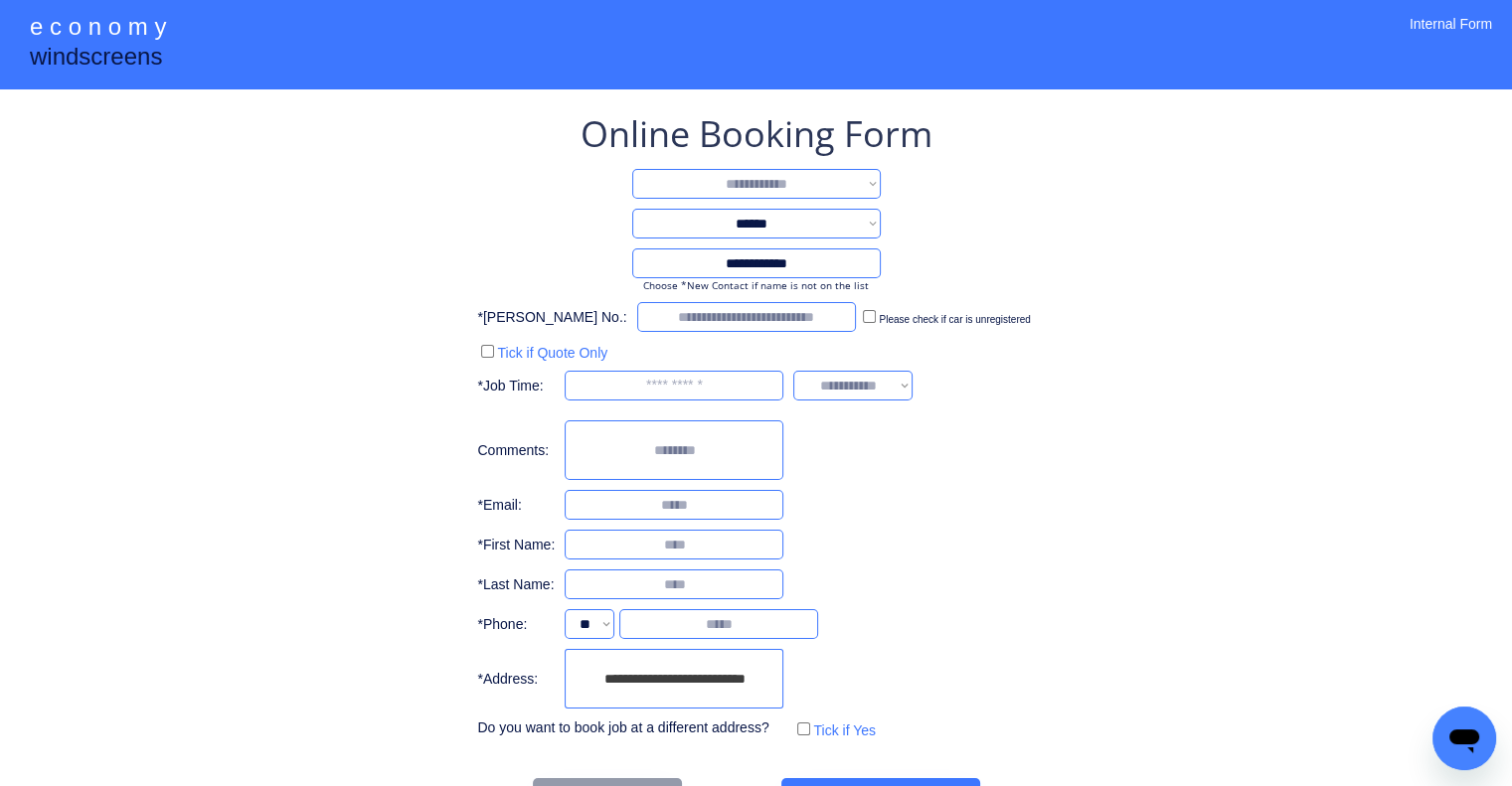 click on "**********" at bounding box center (756, 184) 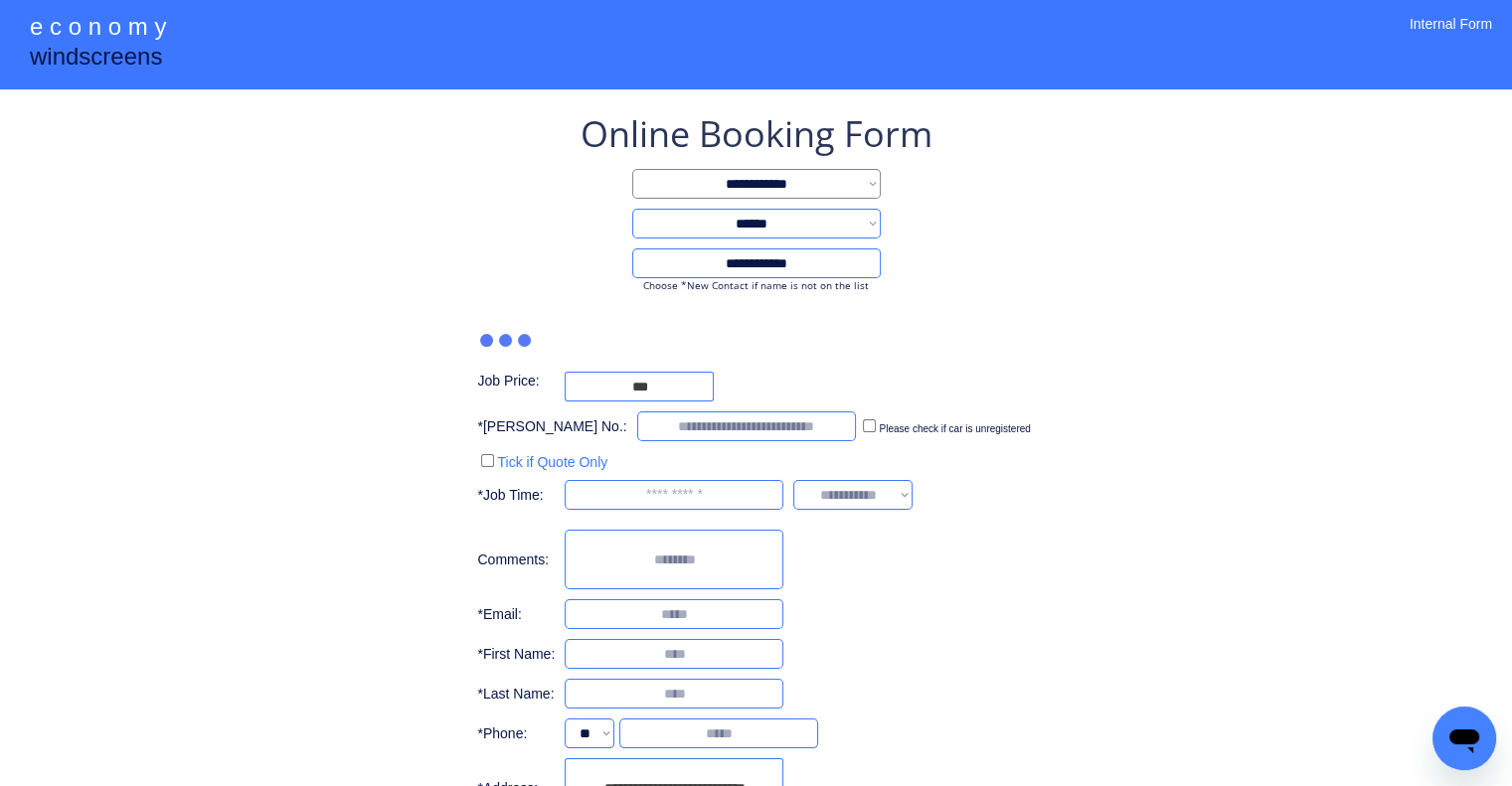 drag, startPoint x: 1130, startPoint y: 249, endPoint x: 936, endPoint y: 15, distance: 303.96052 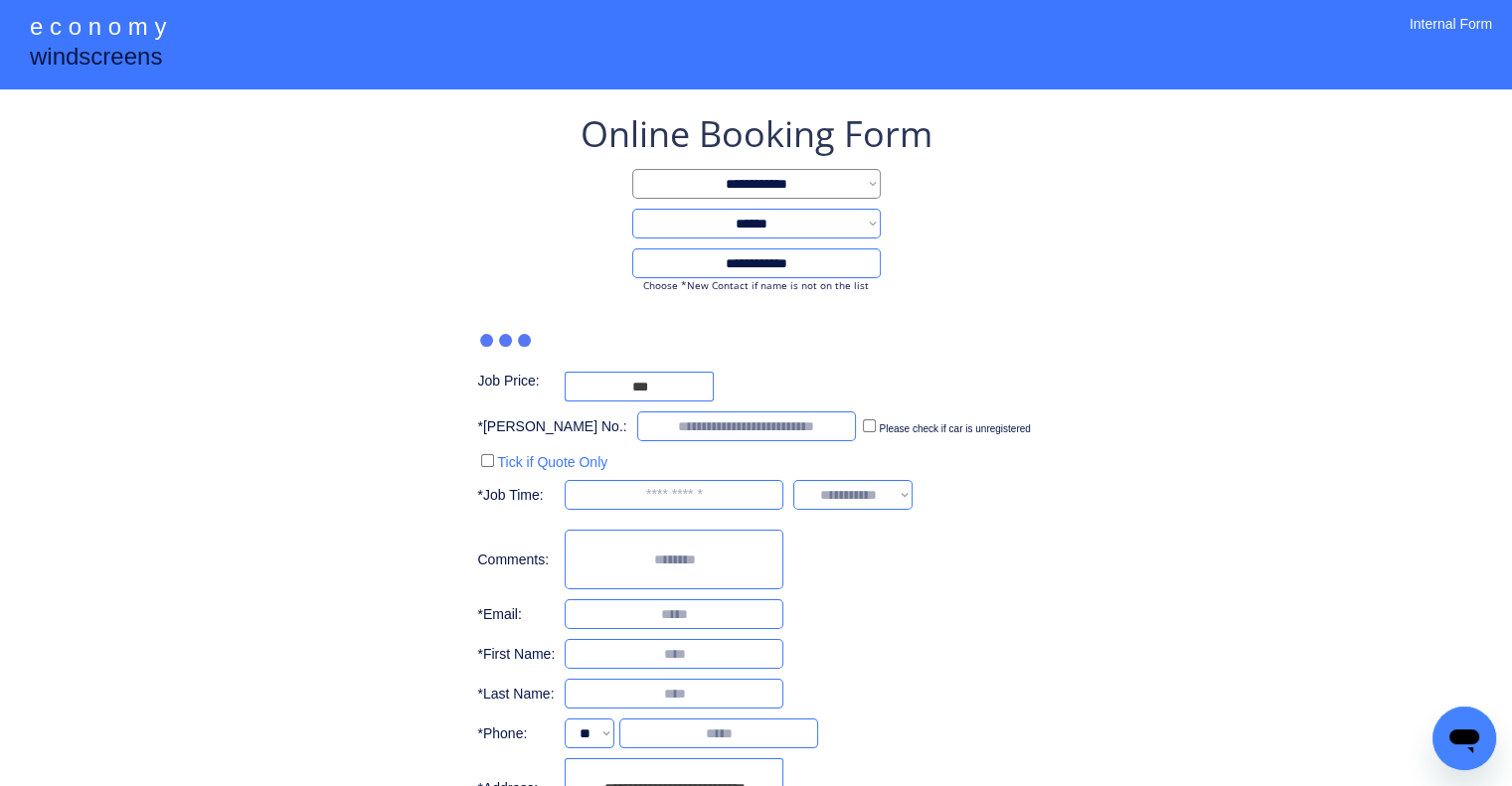 click on "**********" at bounding box center [756, 481] 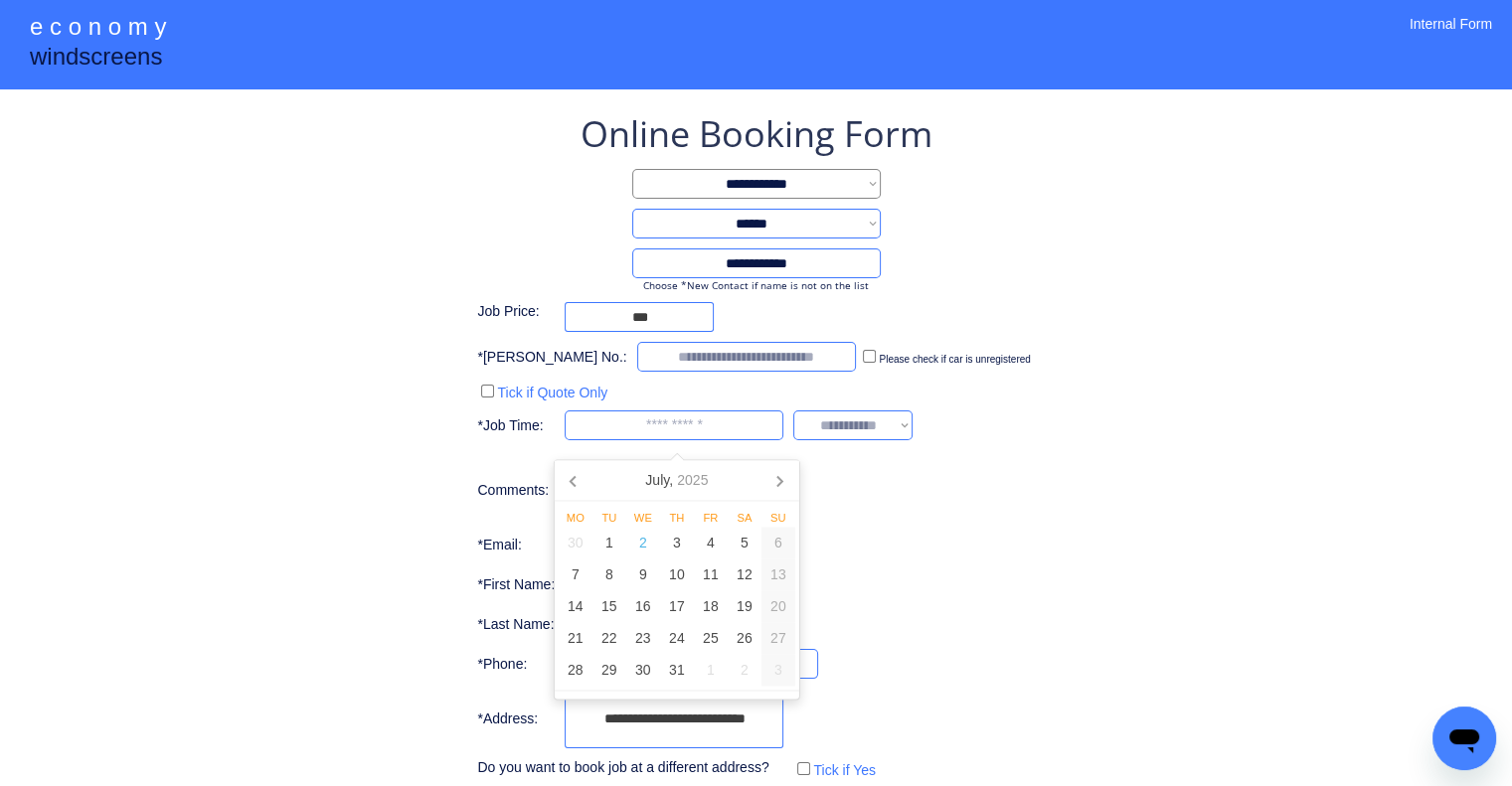 click at bounding box center [674, 425] 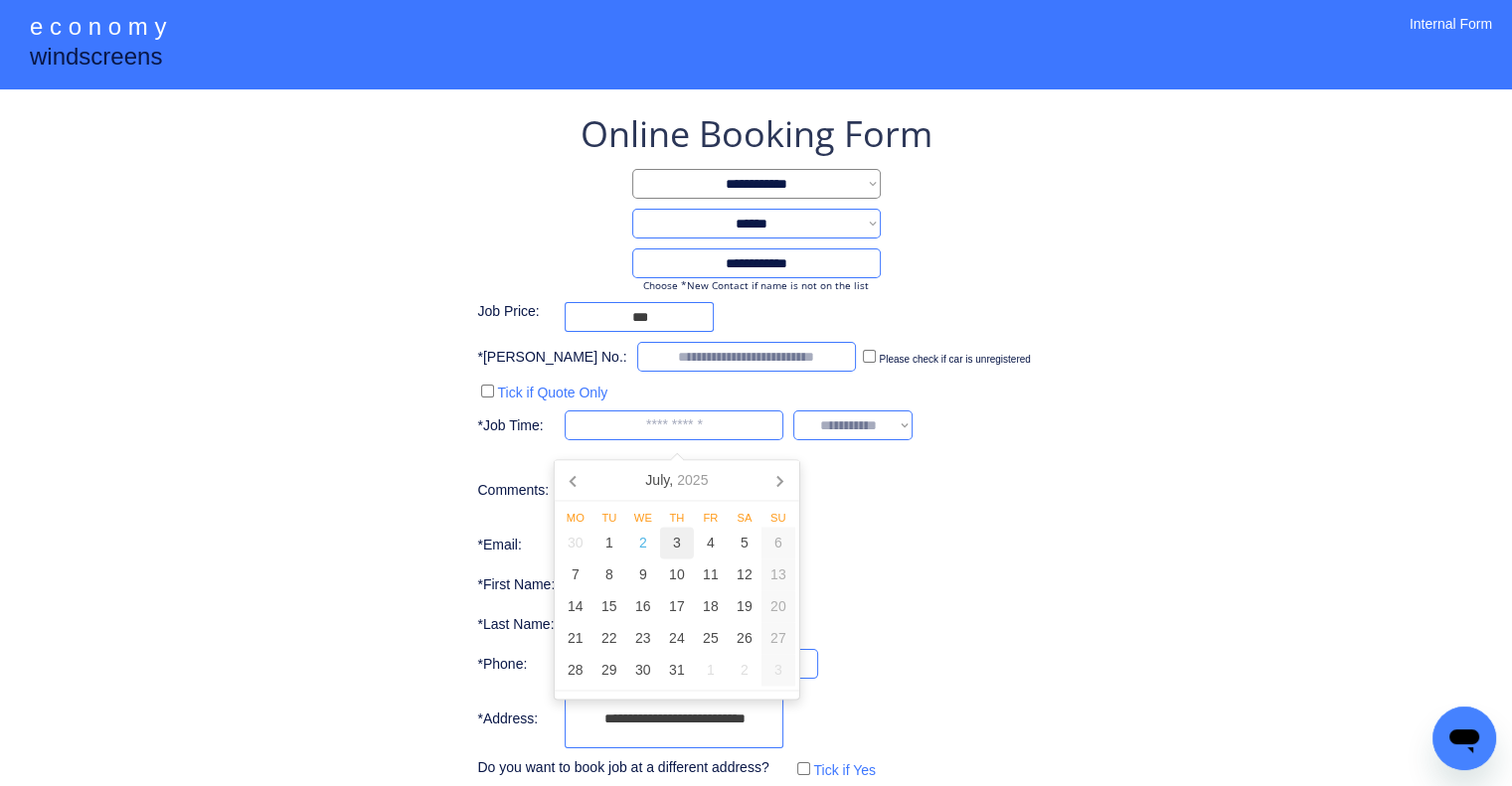 click on "3" at bounding box center [677, 544] 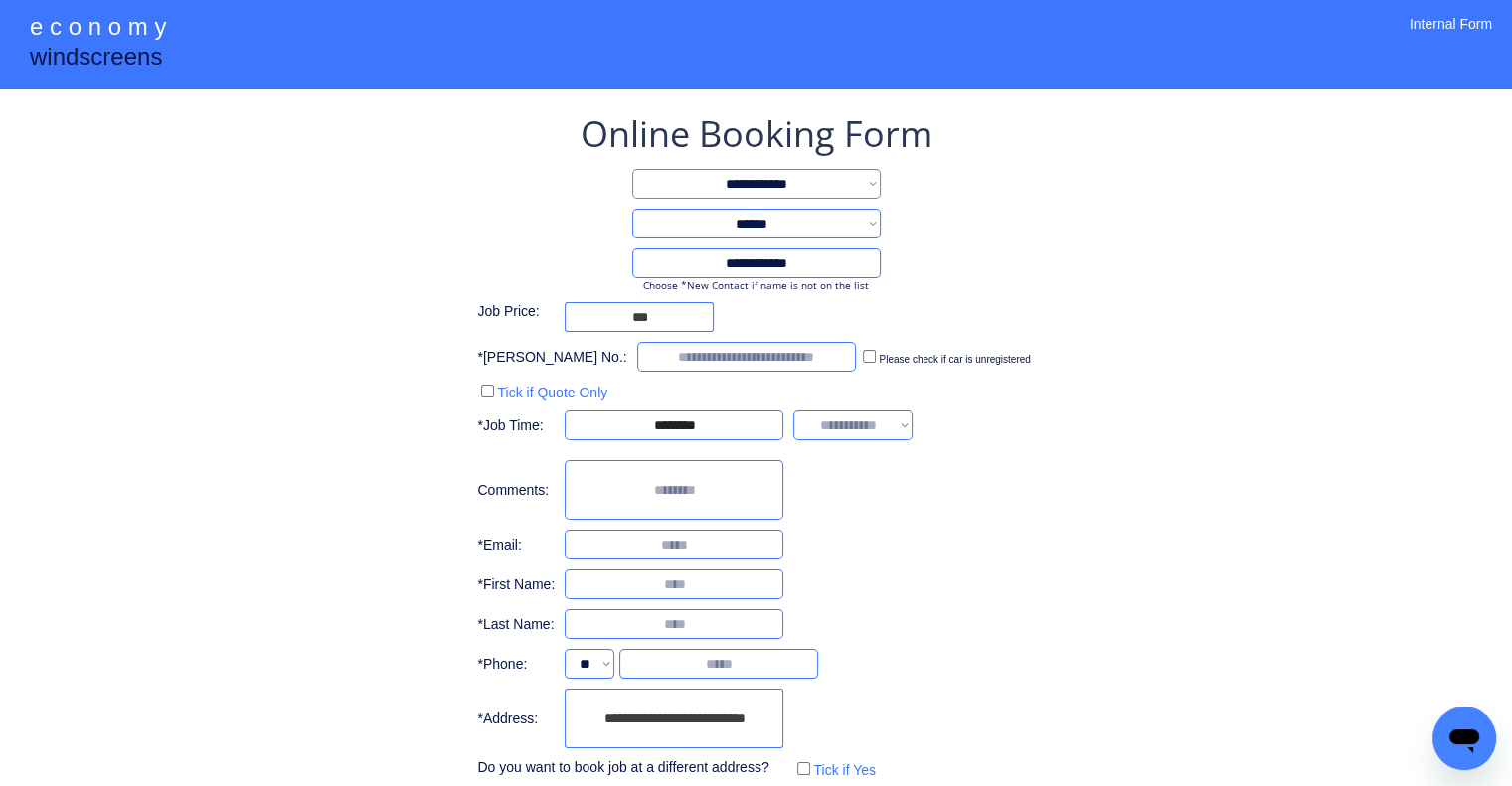click on "**********" at bounding box center (756, 446) 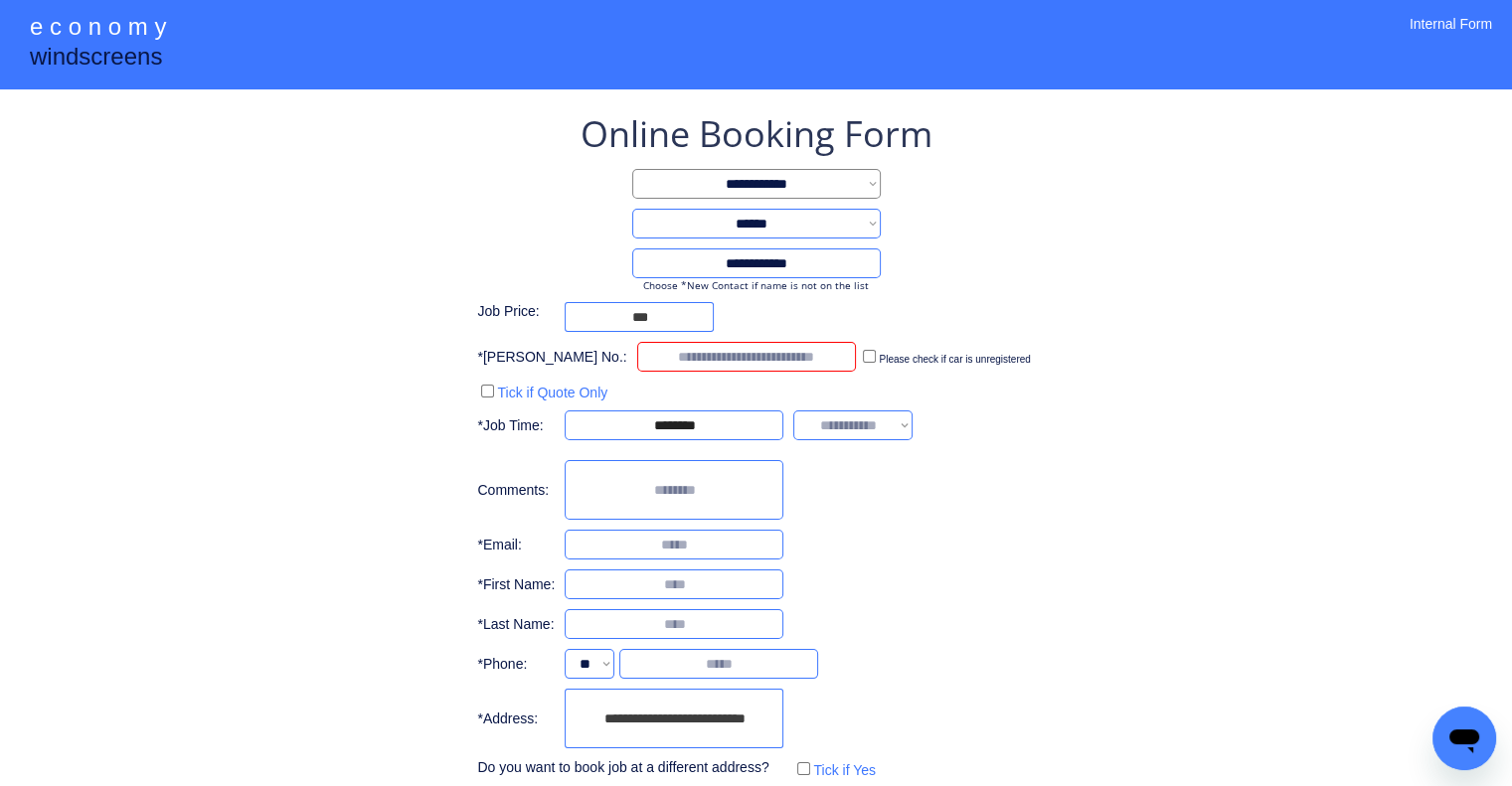 paste on "******" 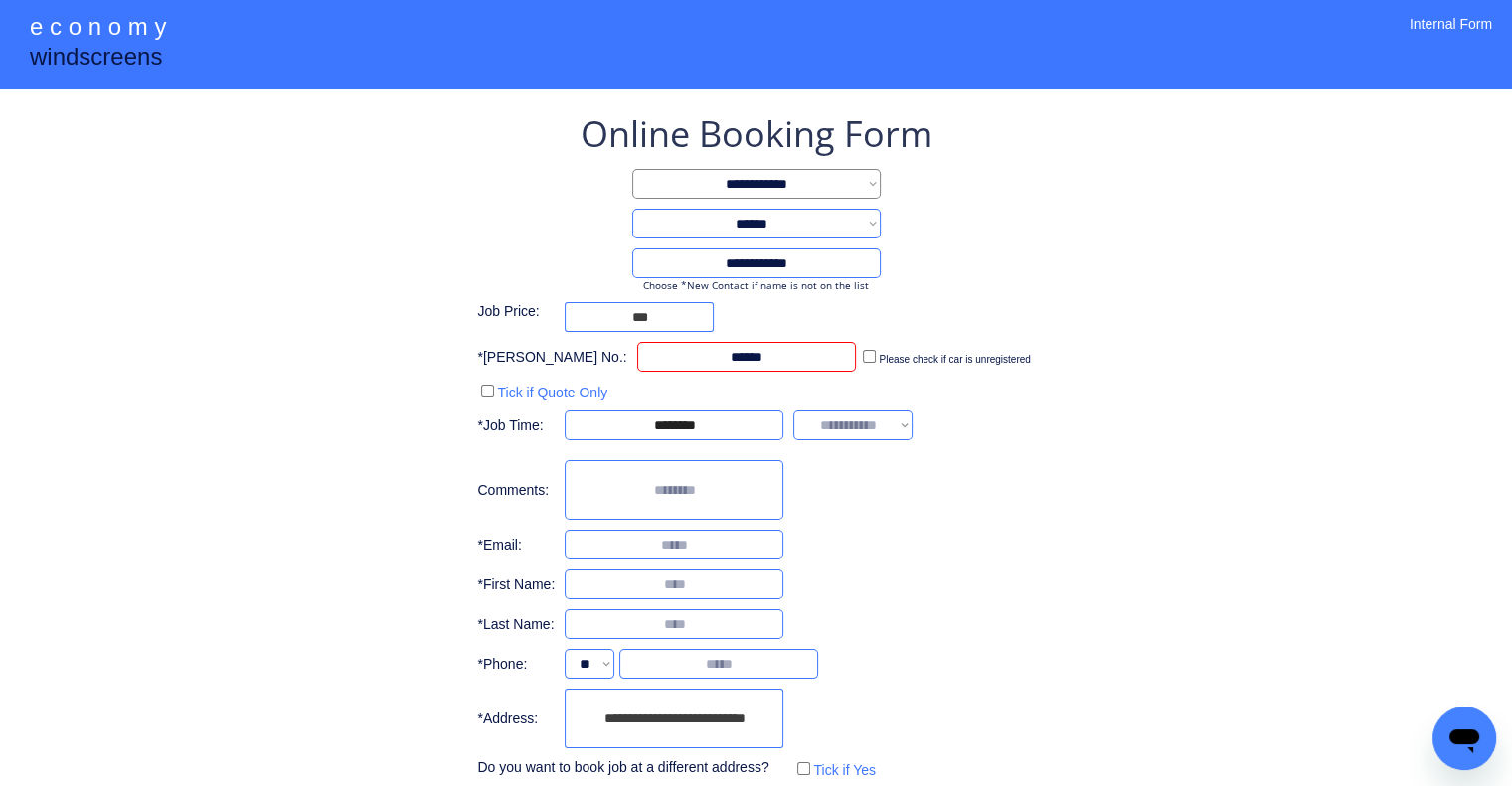 type on "******" 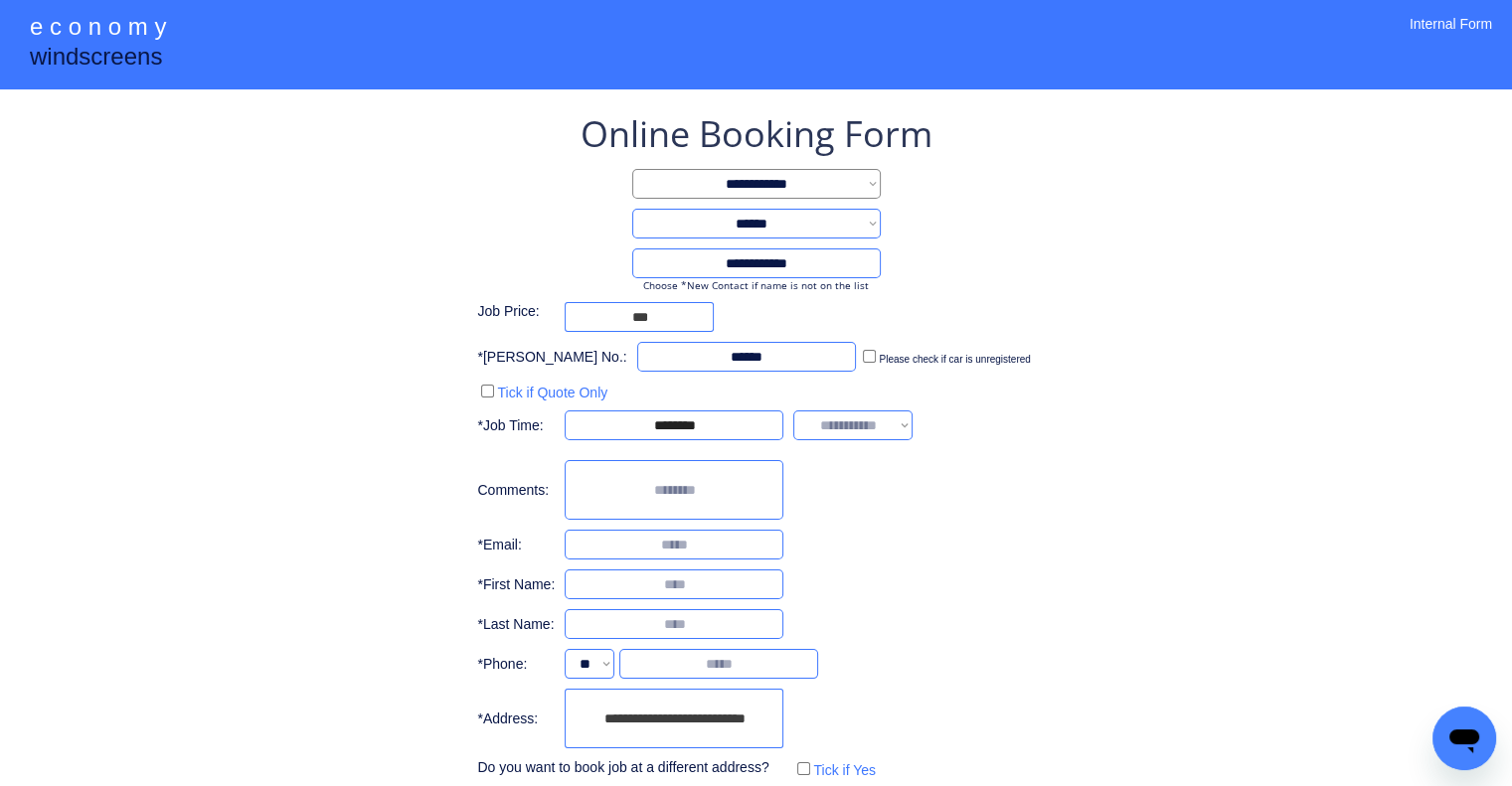 drag, startPoint x: 1090, startPoint y: 516, endPoint x: 1060, endPoint y: 491, distance: 39.051248 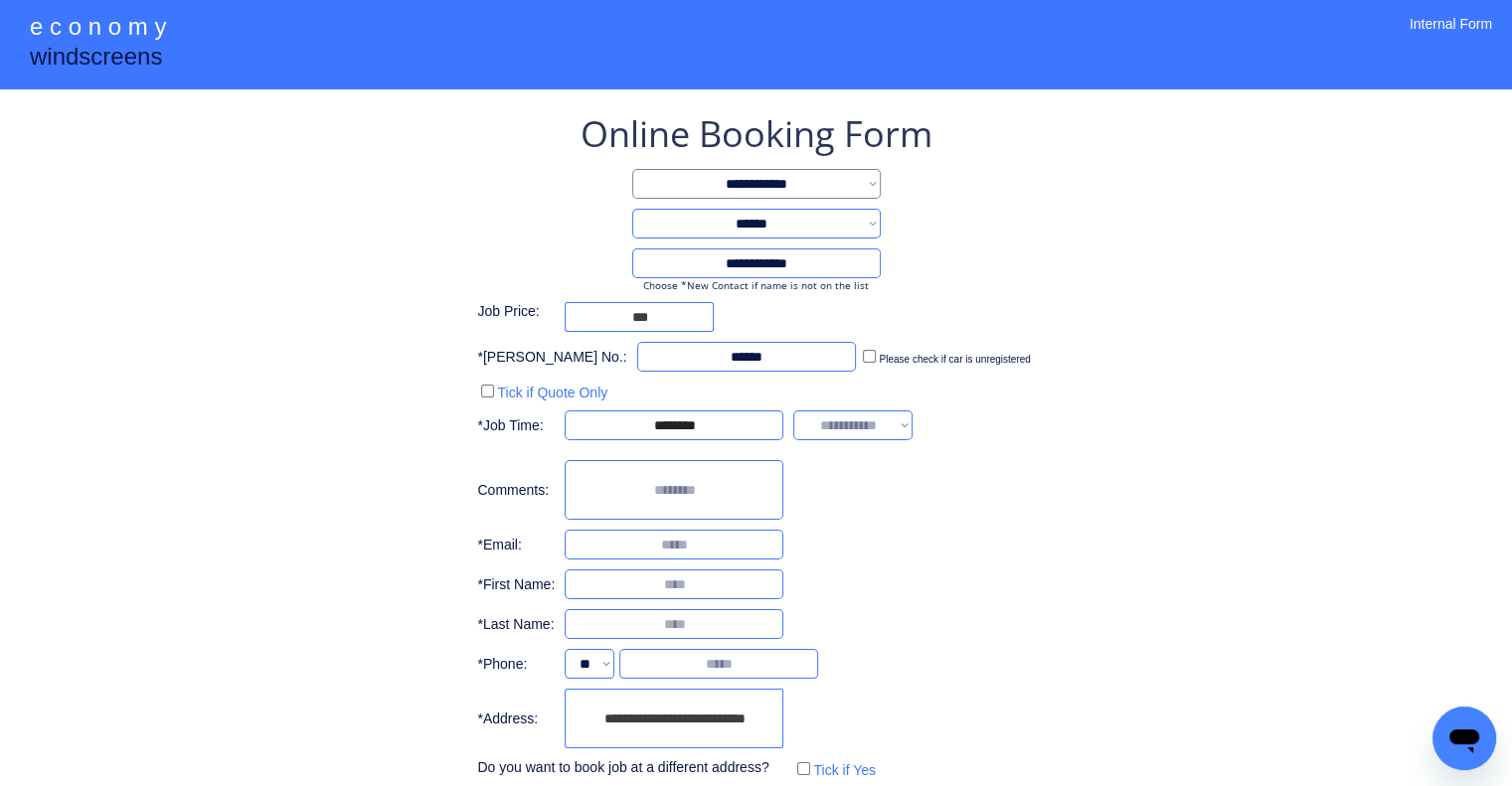 click on "**********" at bounding box center (853, 425) 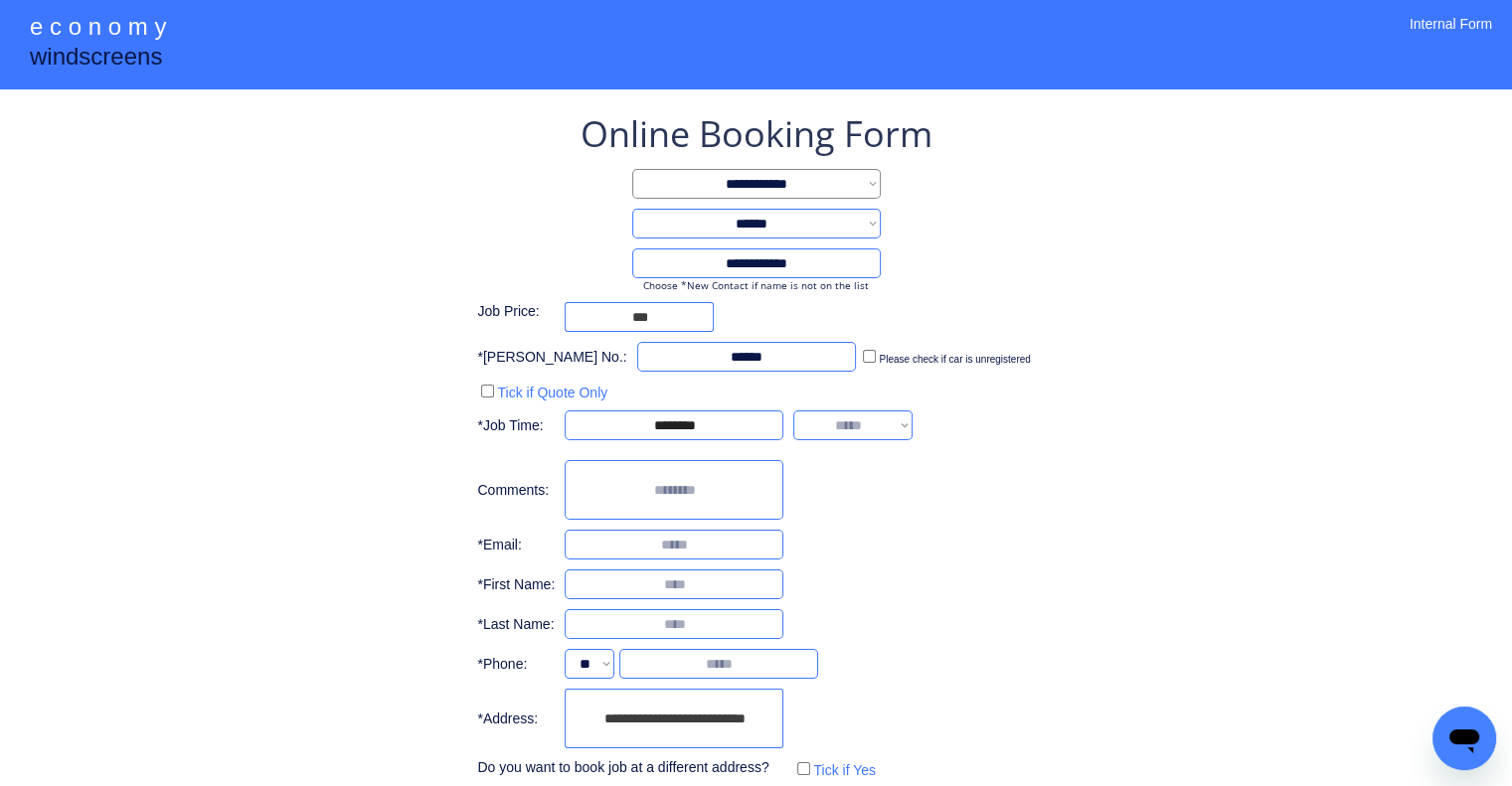 click on "**********" at bounding box center (853, 425) 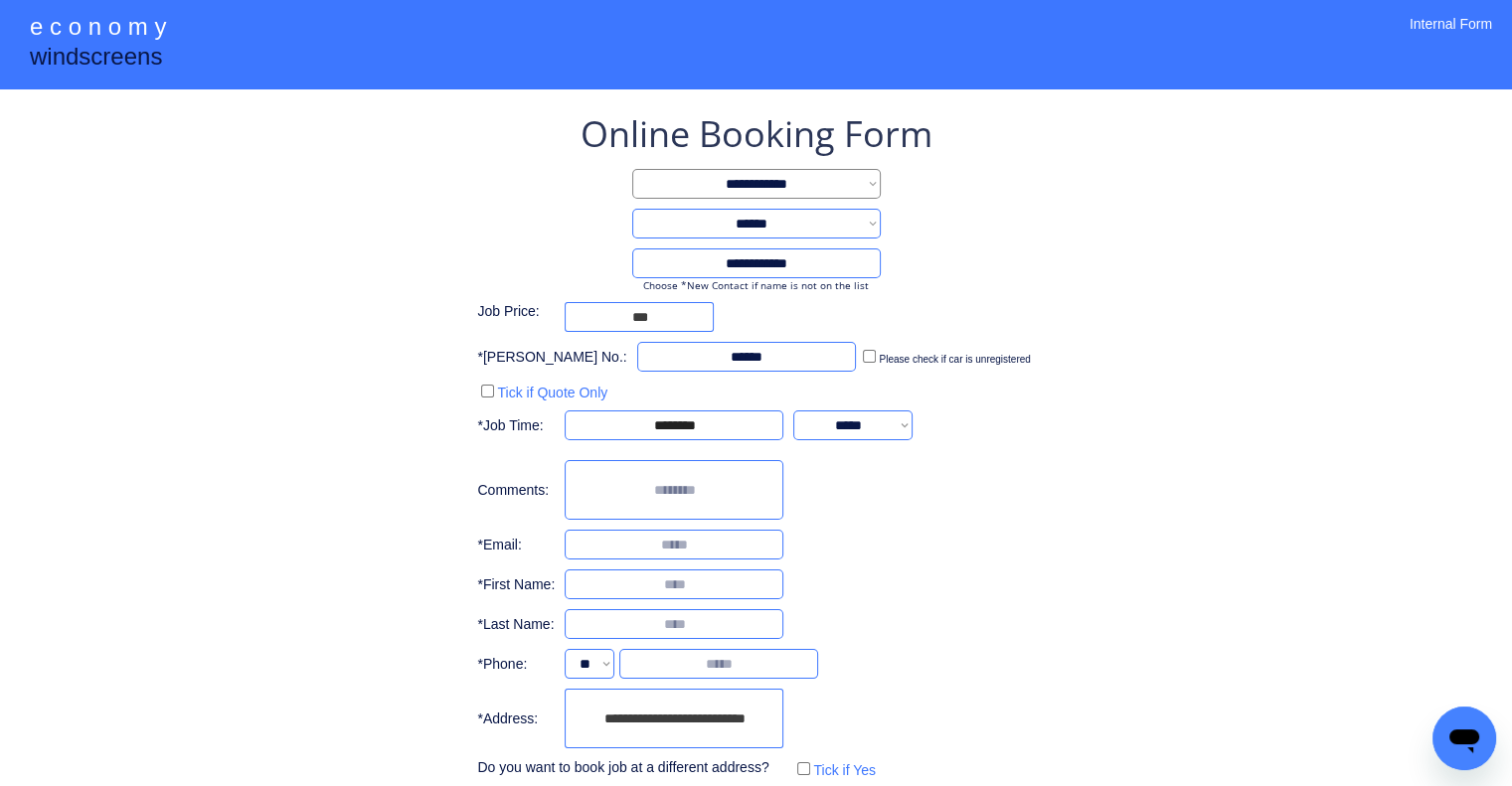 scroll, scrollTop: 106, scrollLeft: 0, axis: vertical 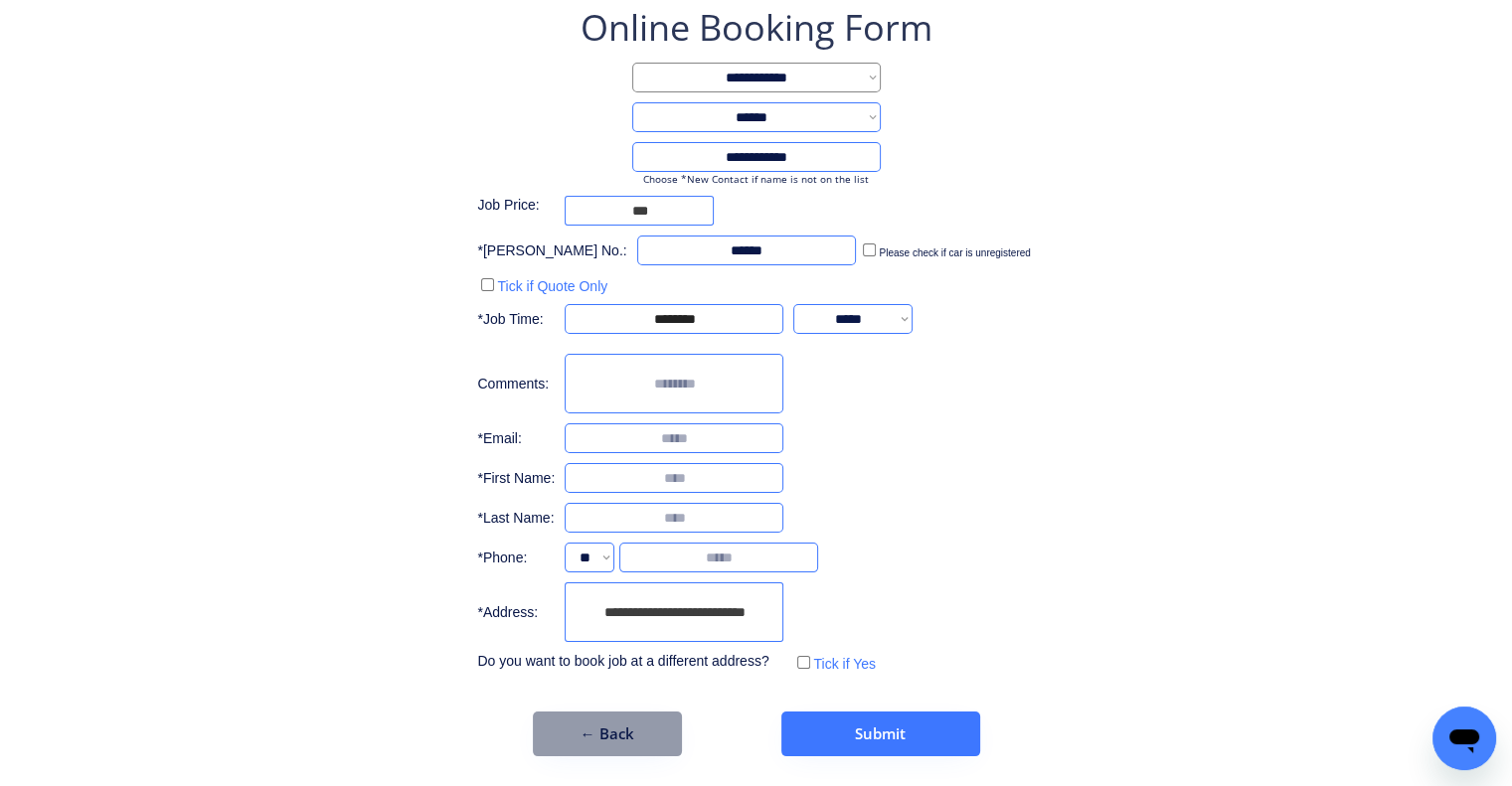 click on "**********" at bounding box center [674, 612] 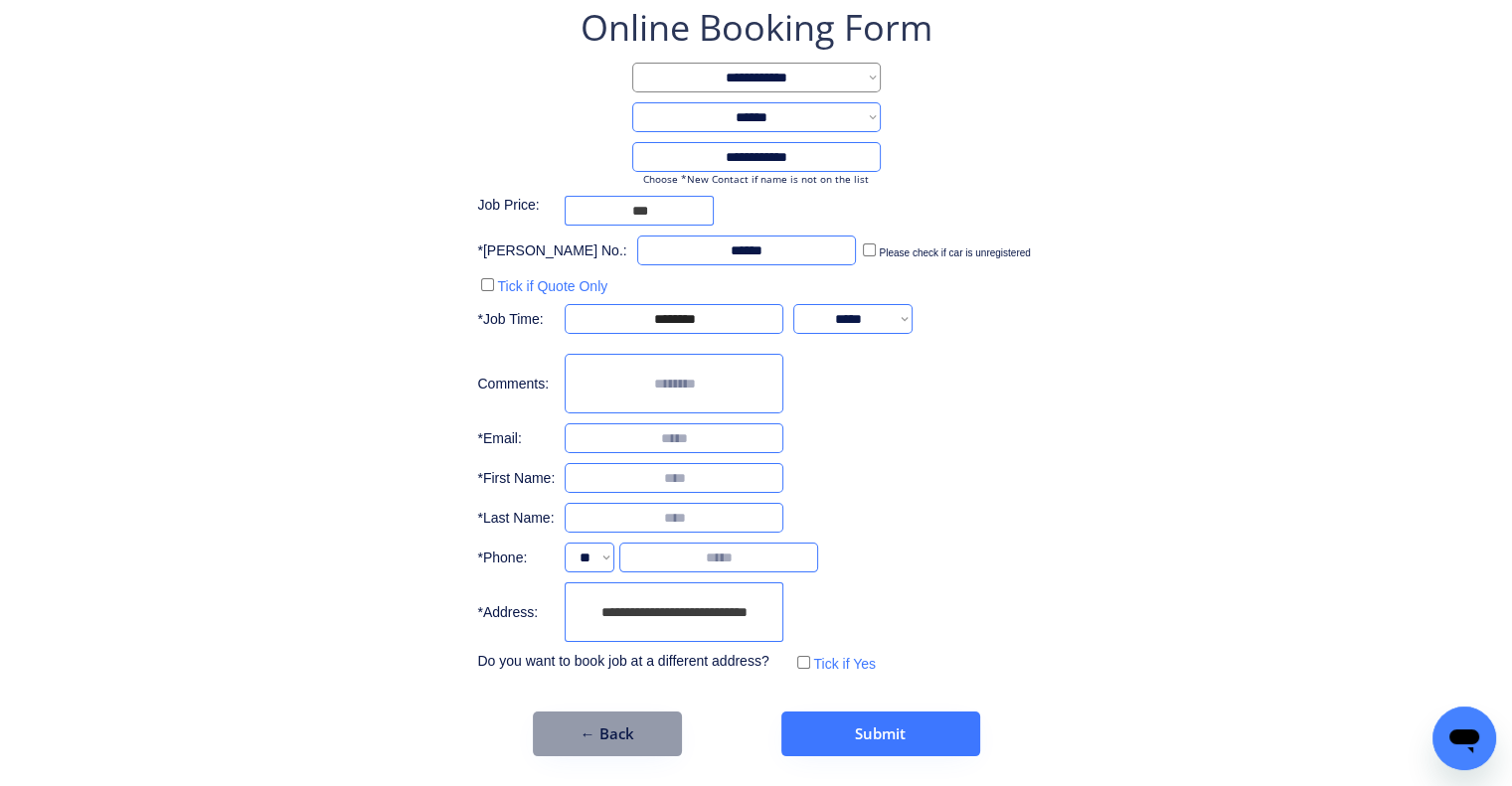 click on "**********" at bounding box center (674, 612) 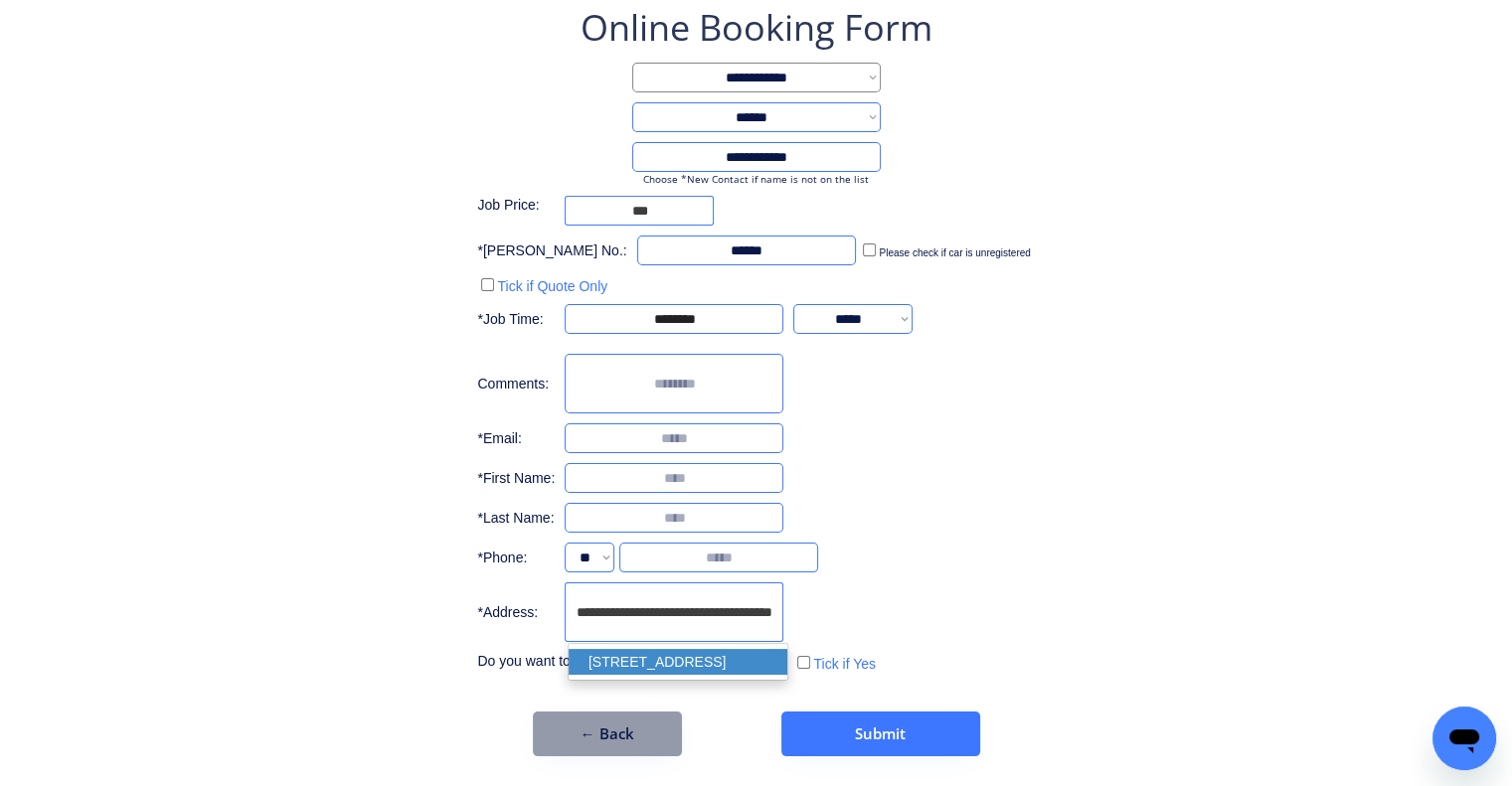 click on "71A Sydney Street, New Farm QLD 4005, Australia" at bounding box center (678, 662) 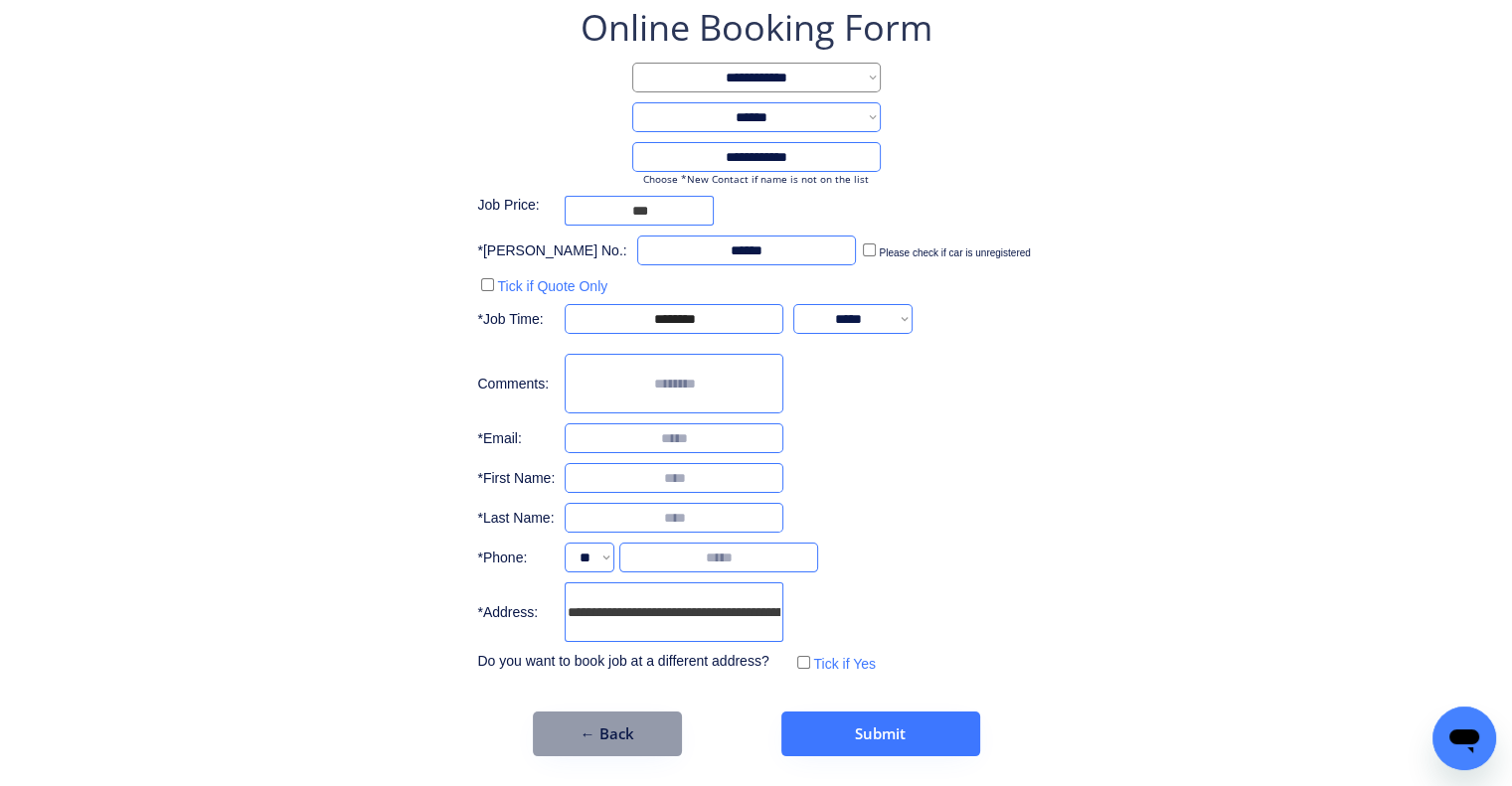 type on "**********" 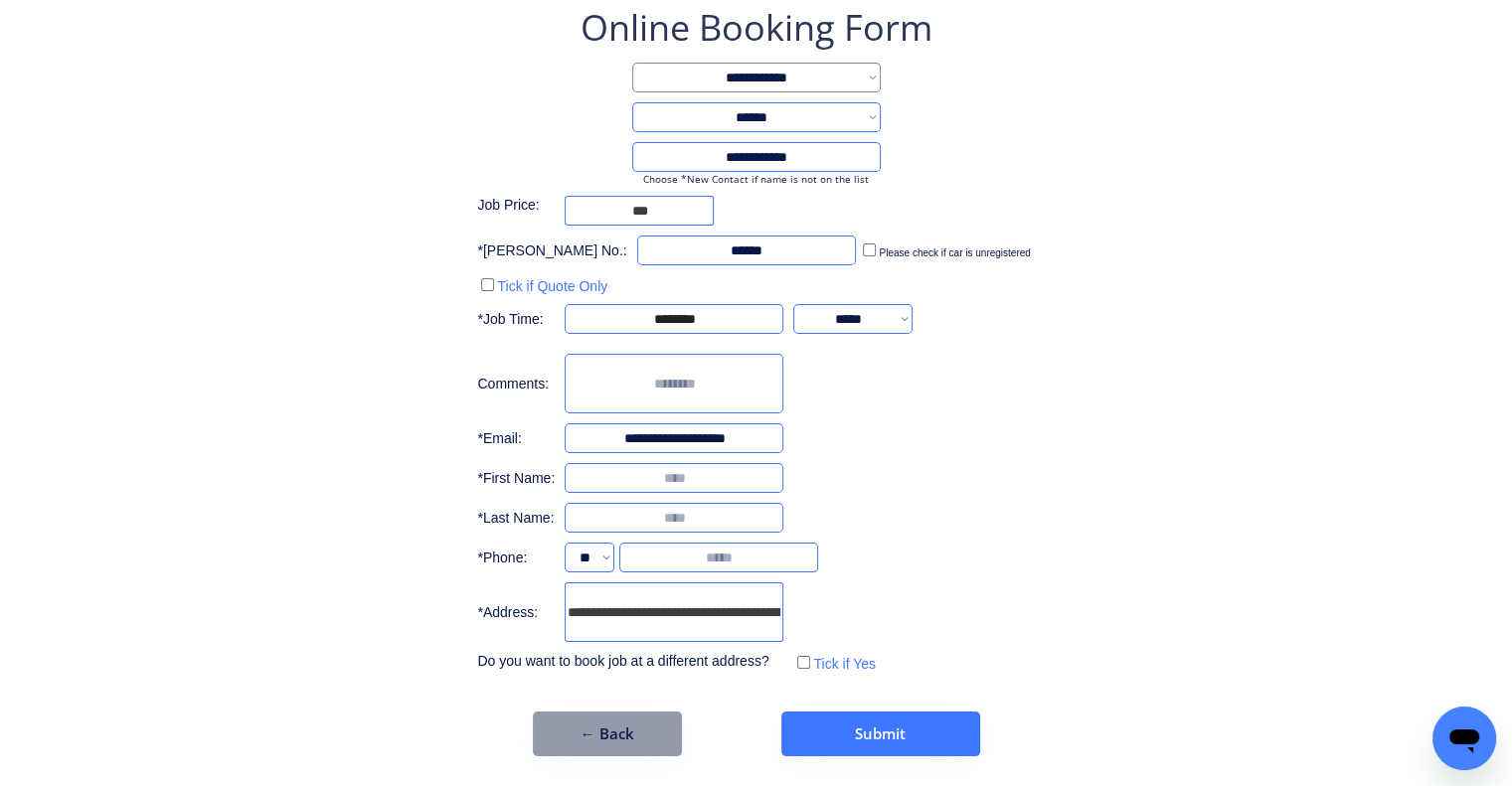 type on "**********" 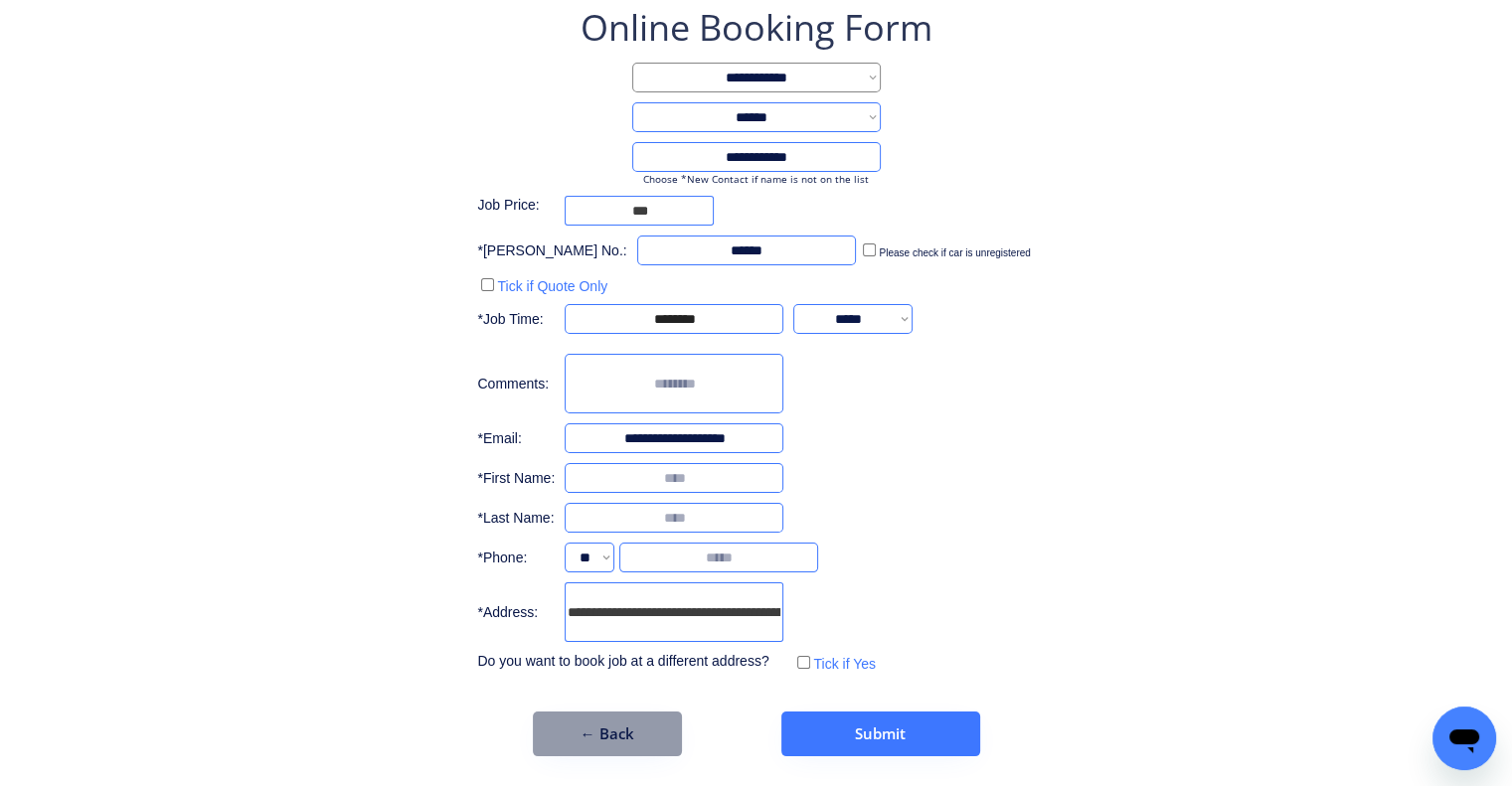 click on "**********" at bounding box center [756, 380] 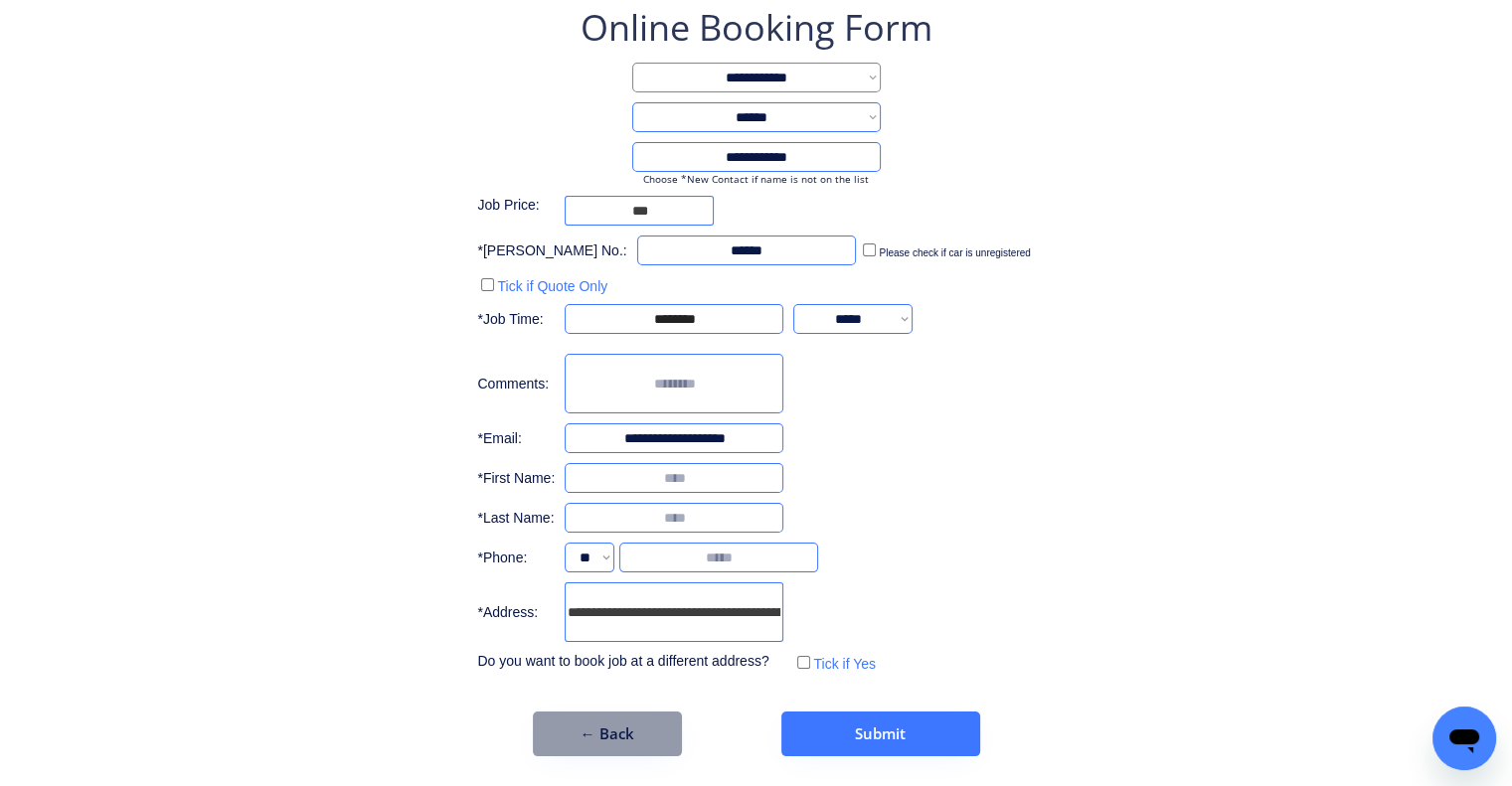 drag, startPoint x: 1163, startPoint y: 433, endPoint x: 869, endPoint y: 466, distance: 295.84624 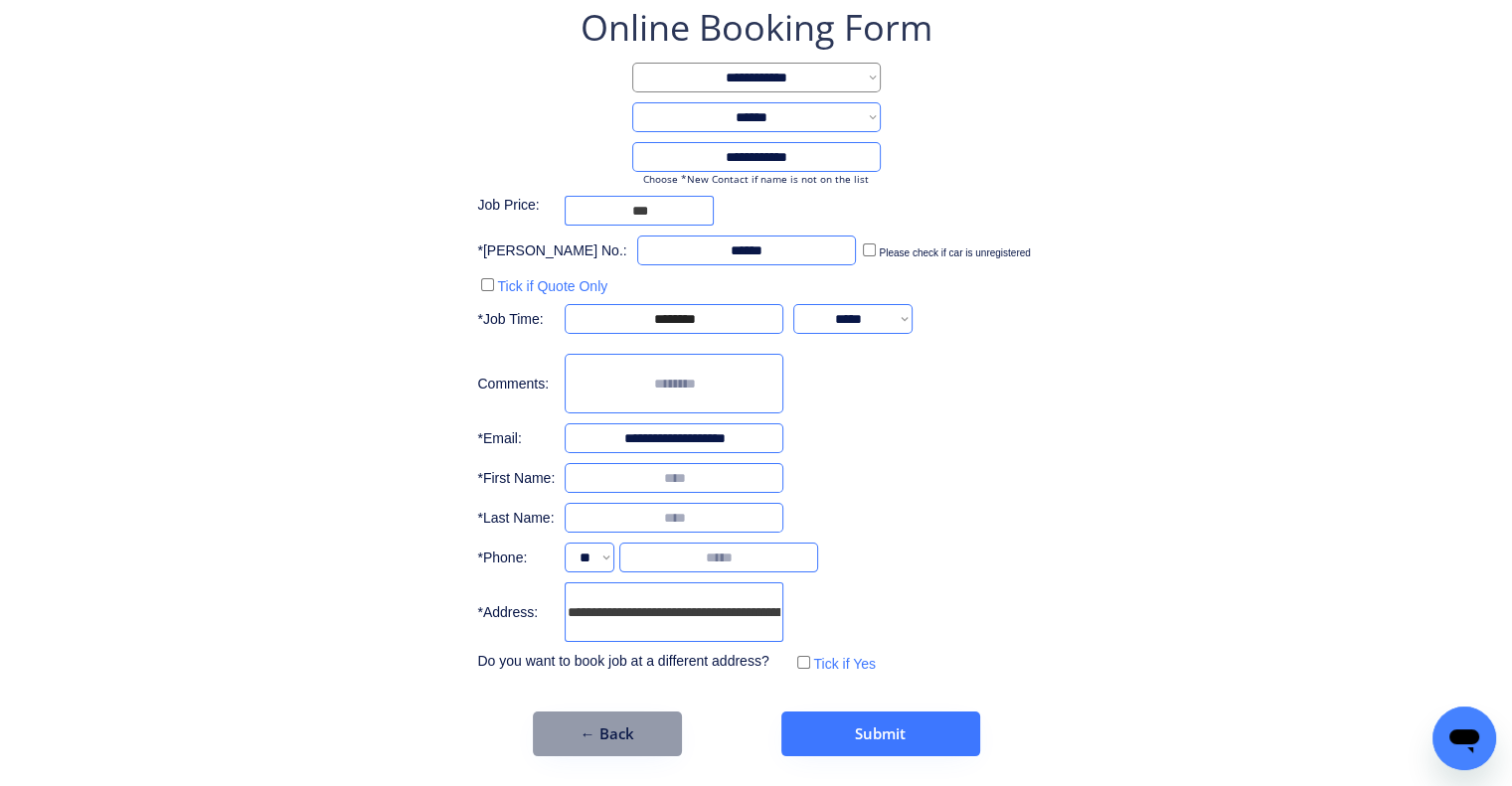 drag, startPoint x: 763, startPoint y: 433, endPoint x: 688, endPoint y: 436, distance: 75.05998 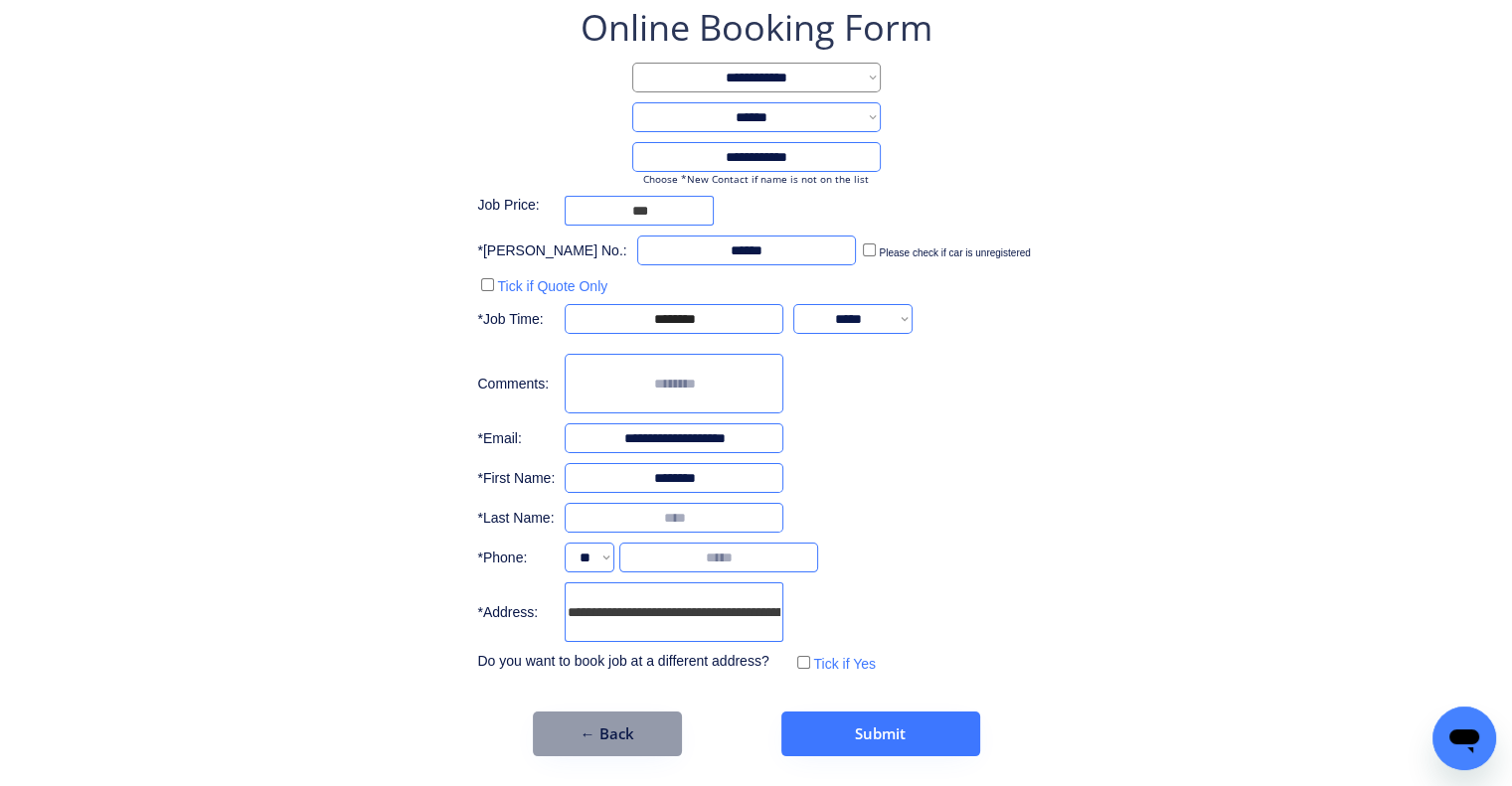 type on "********" 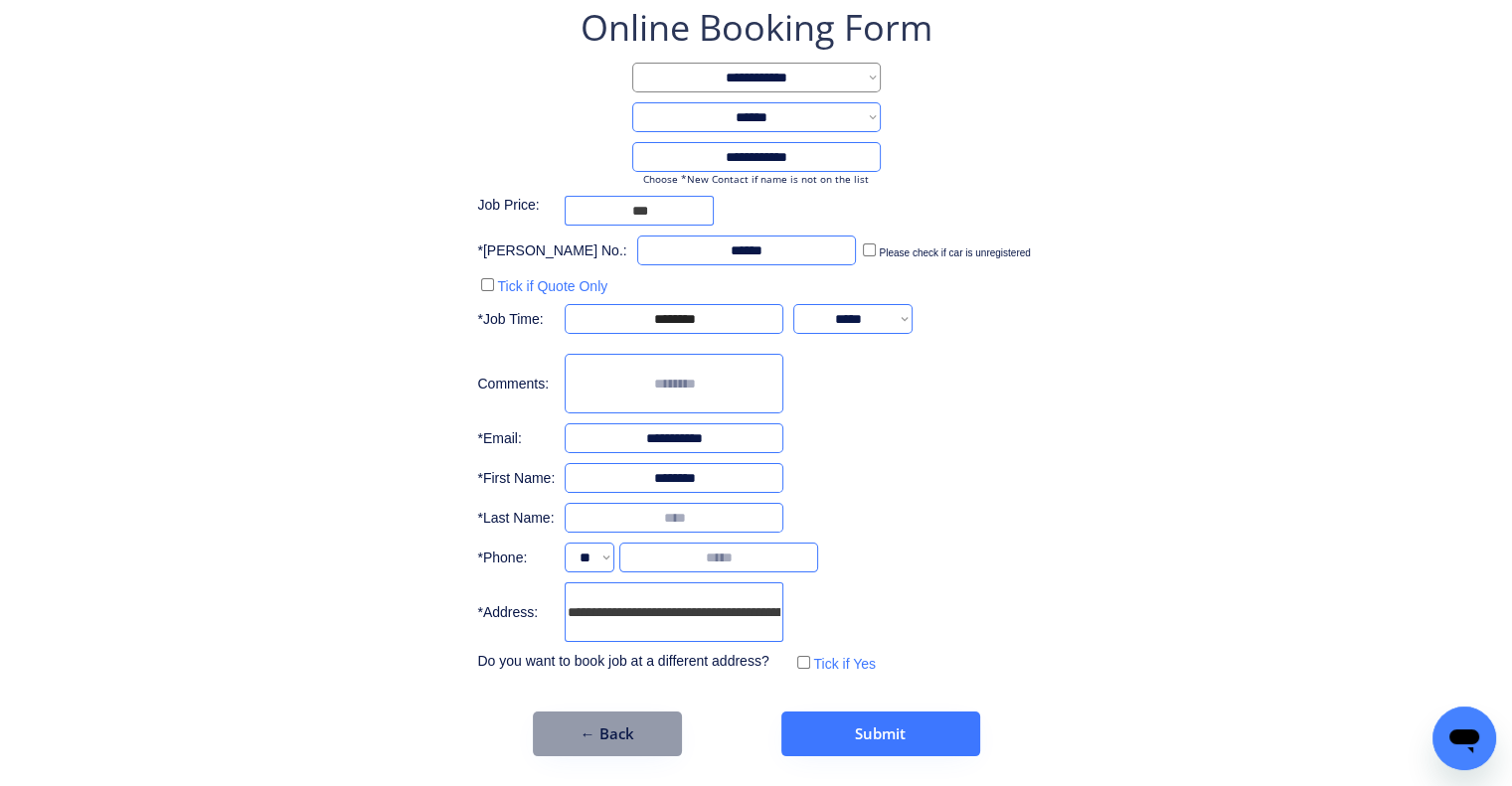 type on "**********" 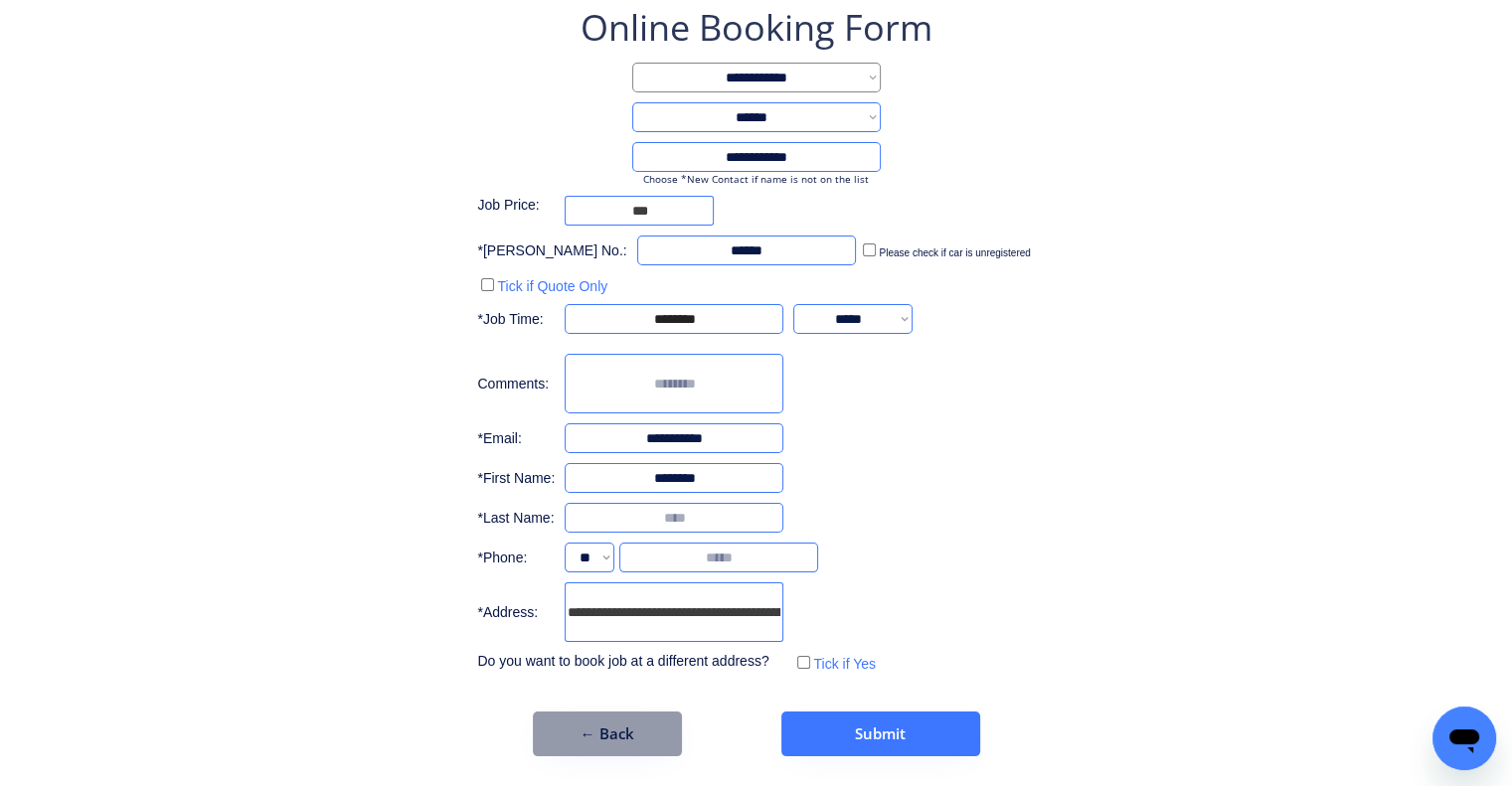 click on "**********" at bounding box center (756, 380) 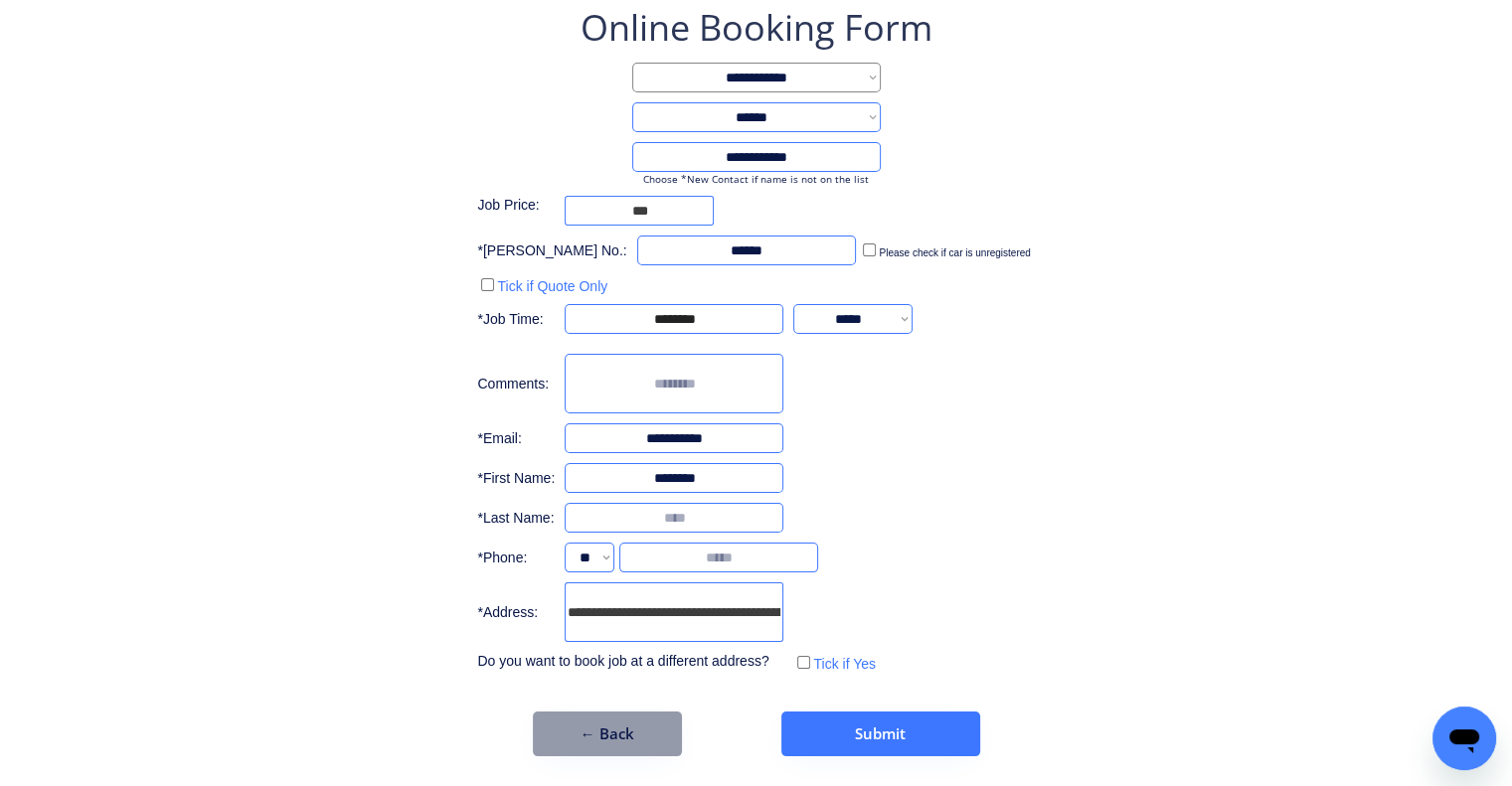 click at bounding box center [639, 211] 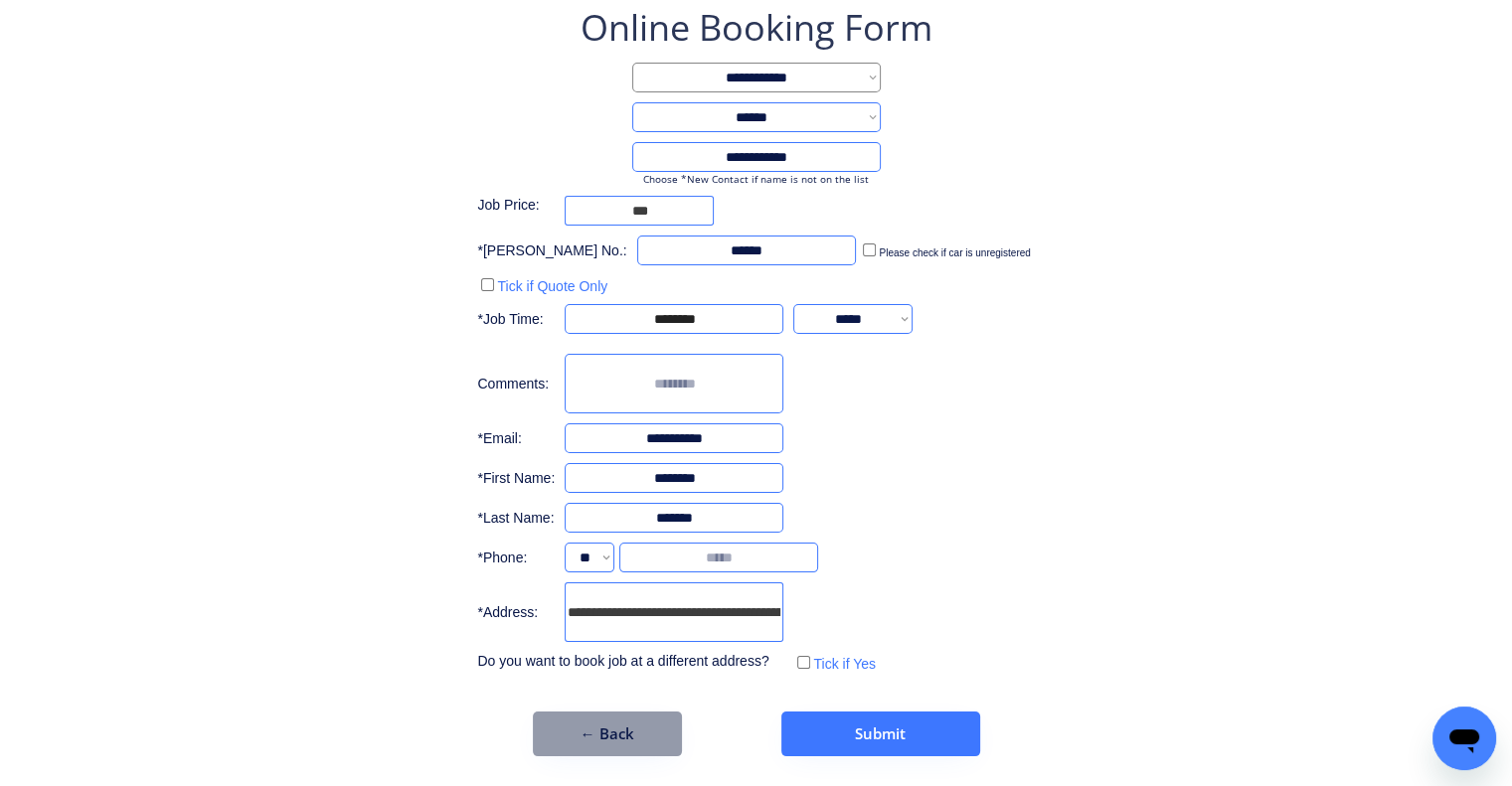 type on "*******" 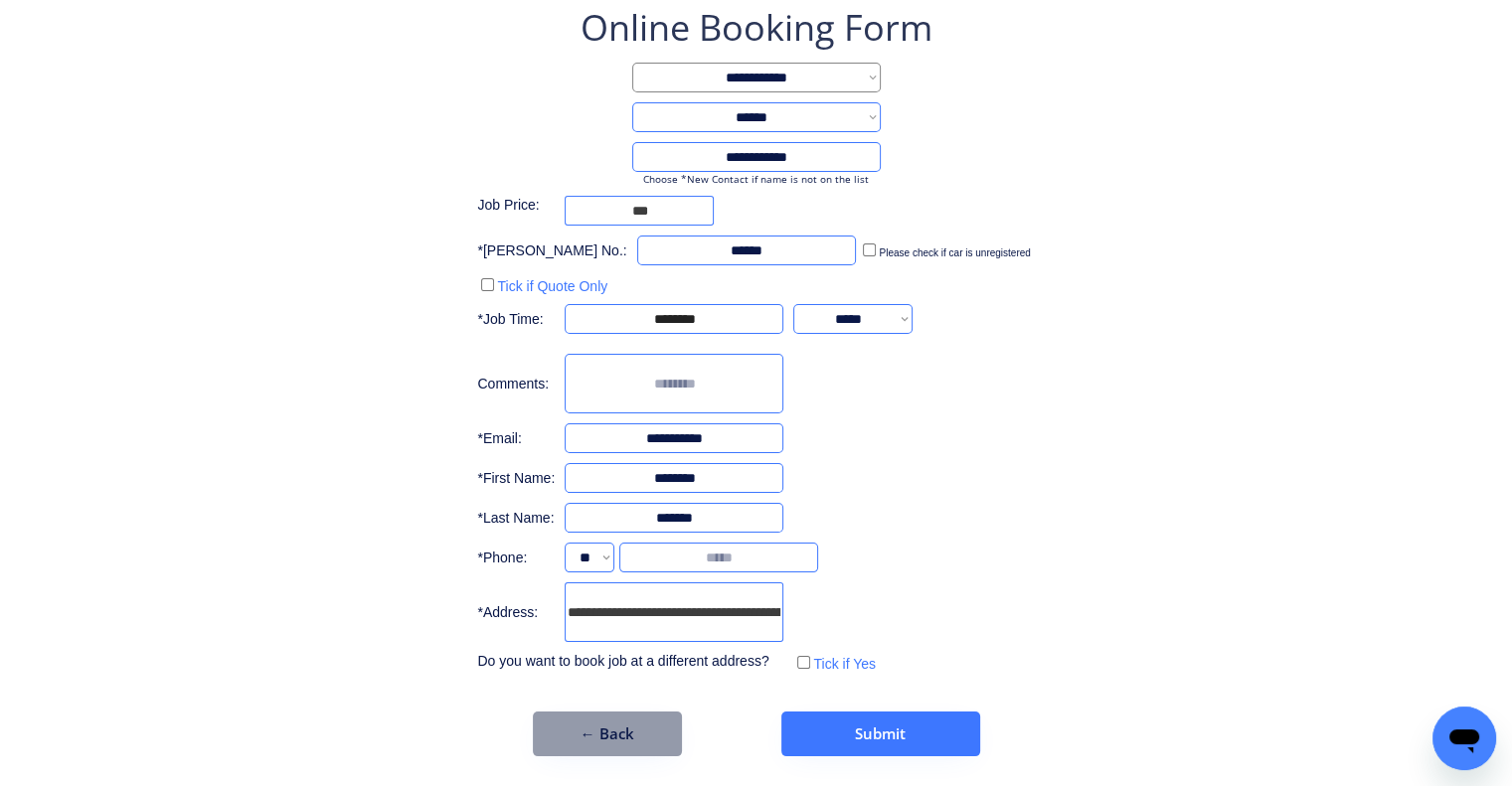 drag, startPoint x: 1091, startPoint y: 470, endPoint x: 999, endPoint y: 428, distance: 101.133575 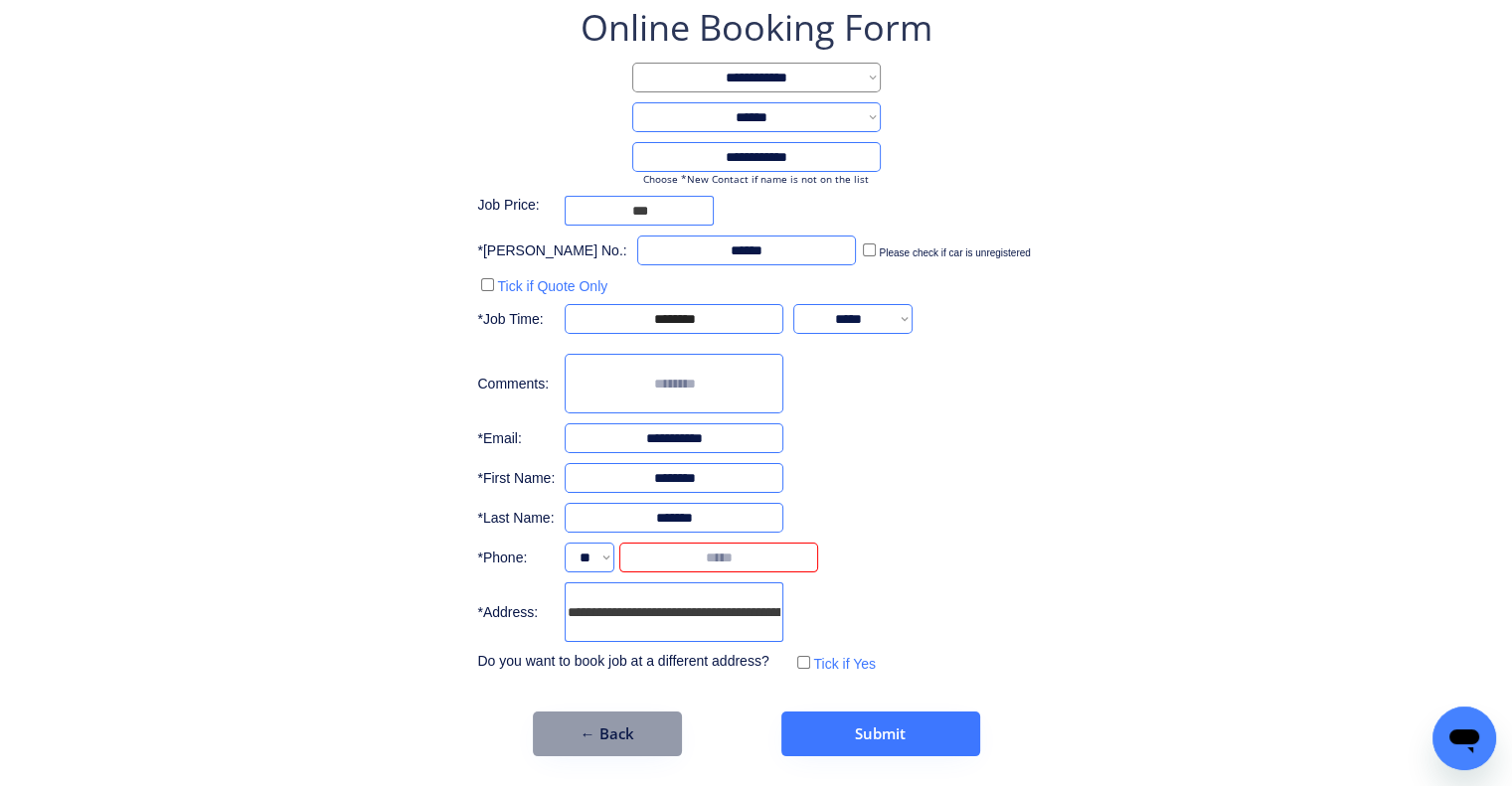paste on "********" 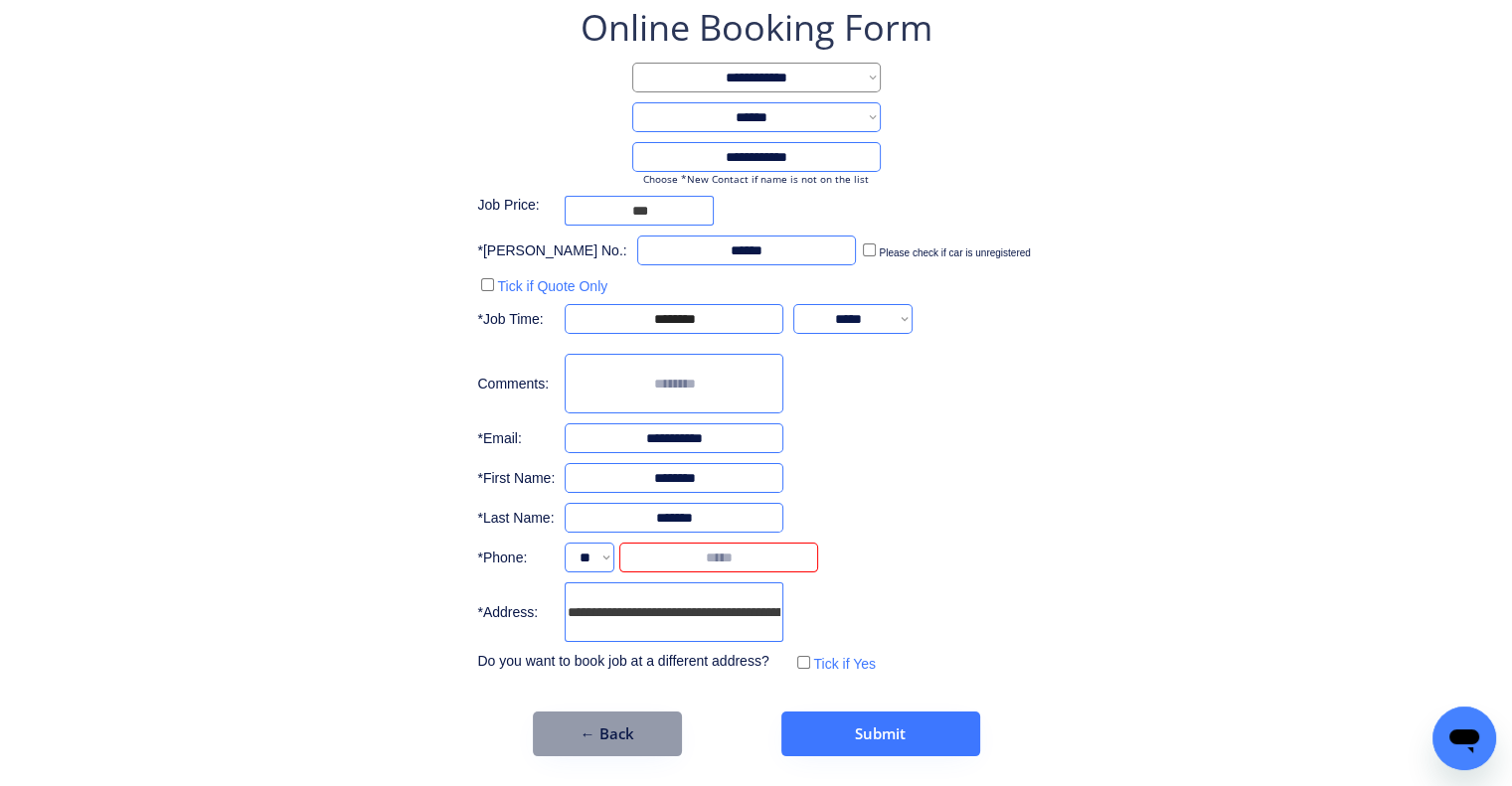 type on "********" 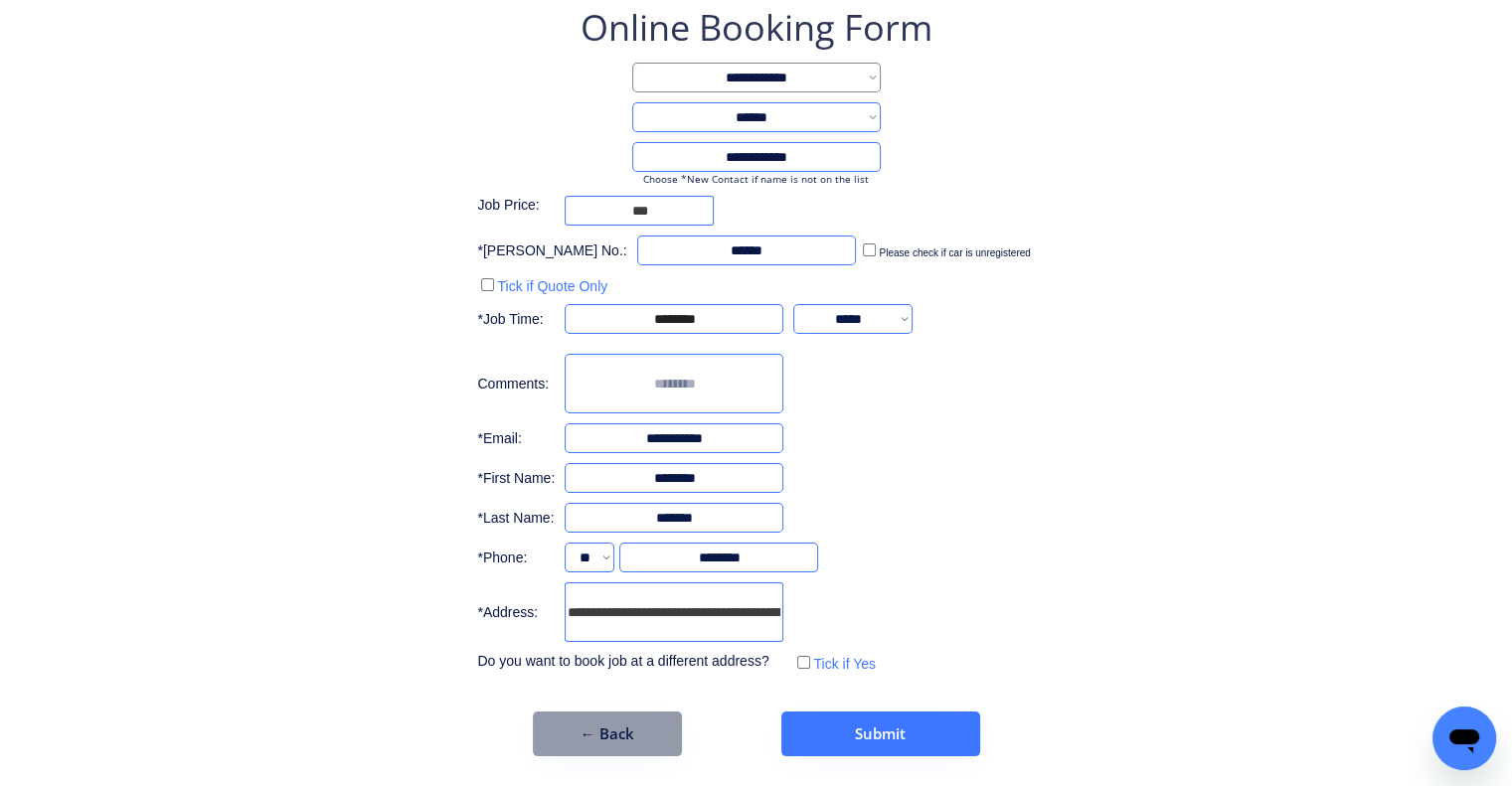 drag, startPoint x: 1059, startPoint y: 532, endPoint x: 1027, endPoint y: 516, distance: 35.77709 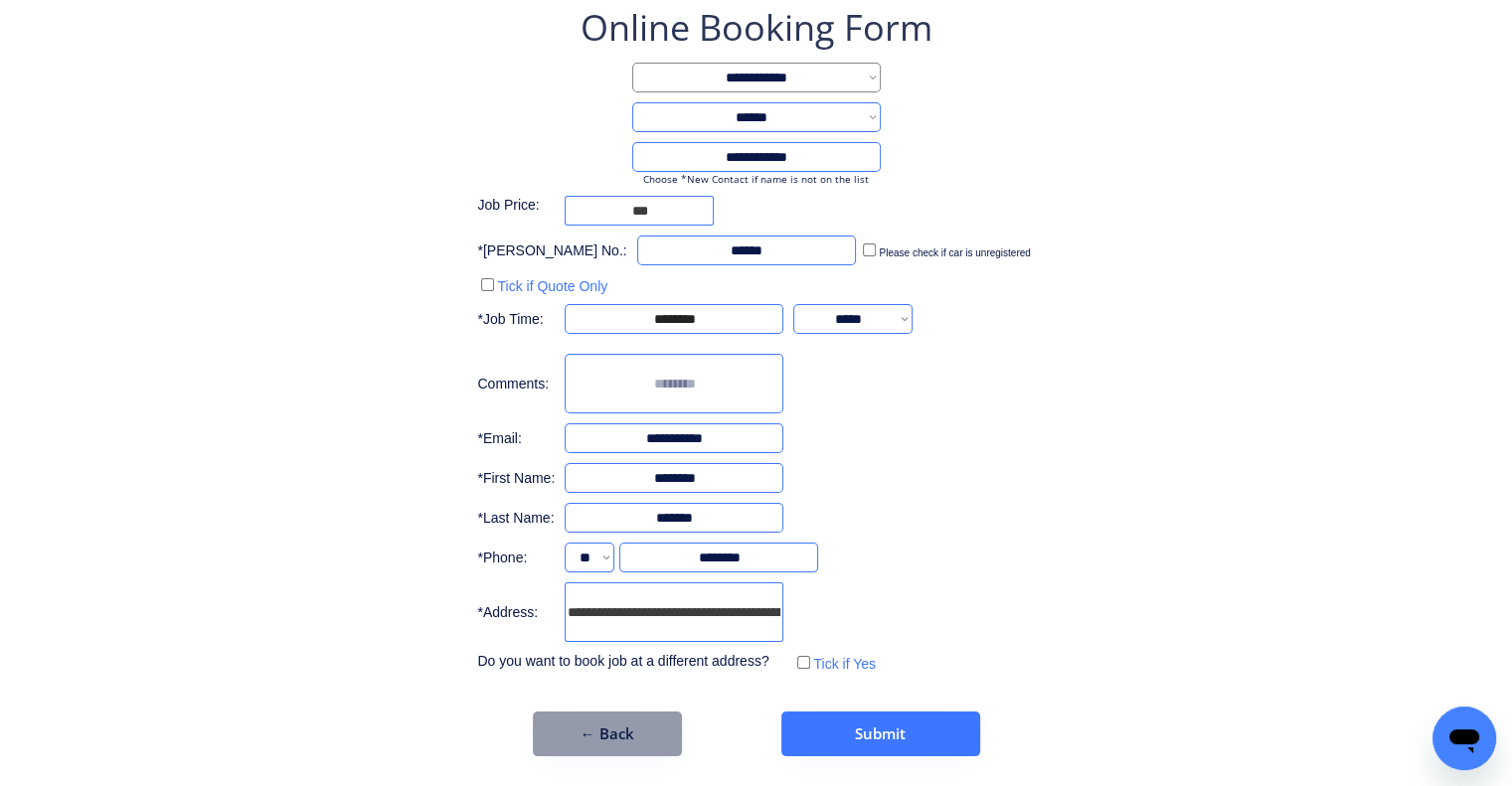click on "**********" at bounding box center (756, 340) 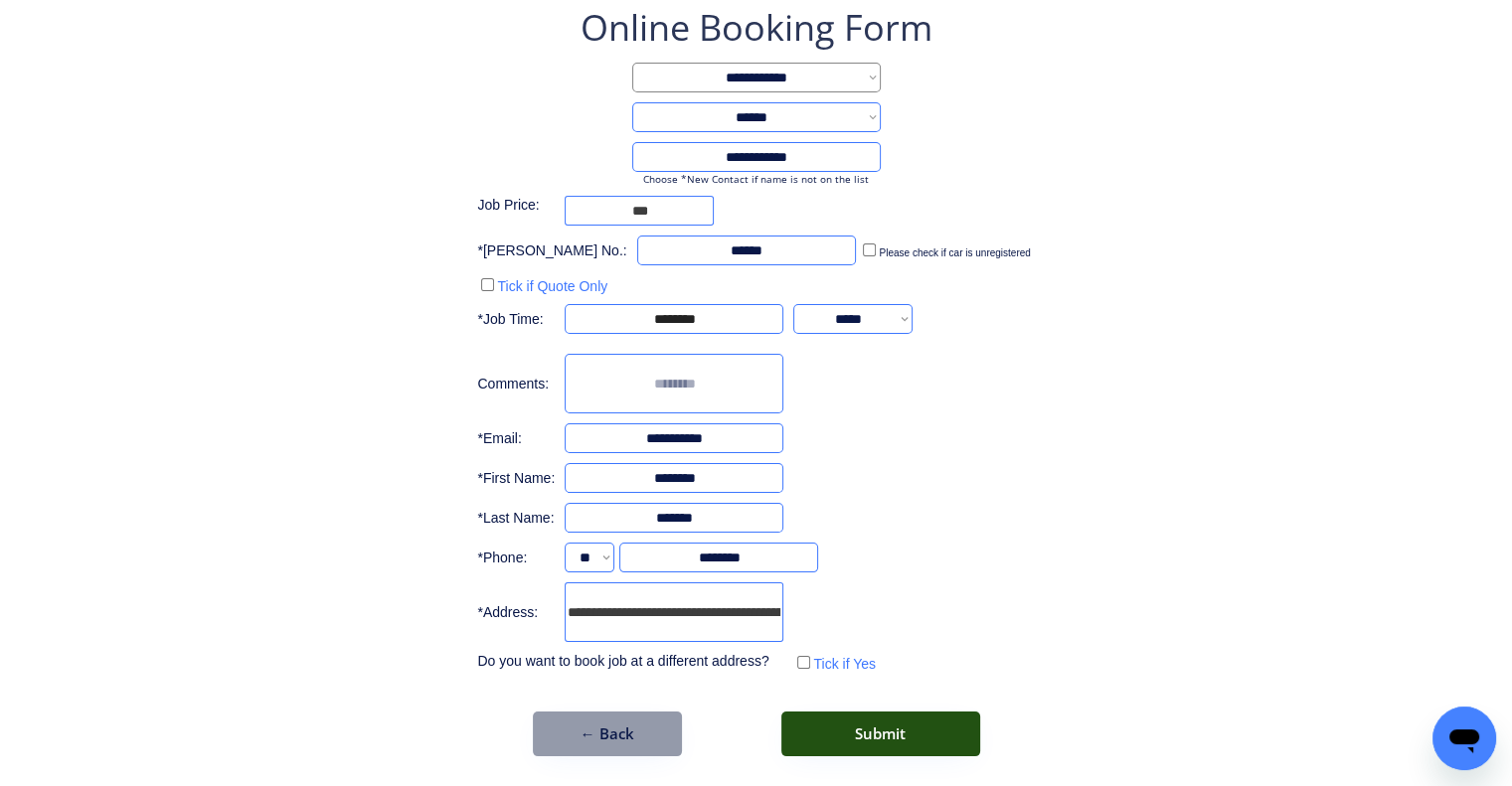 click on "Submit" at bounding box center (881, 733) 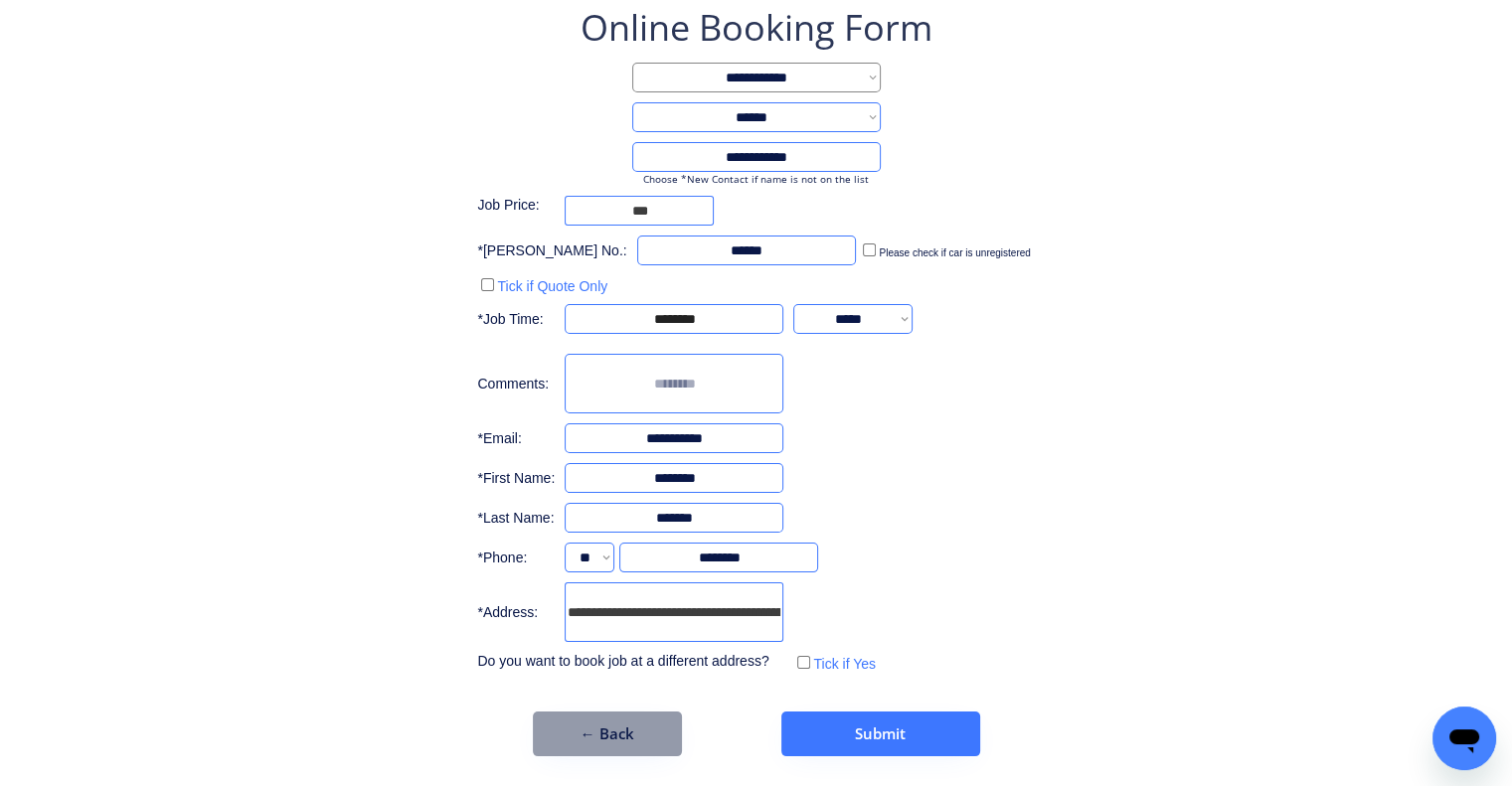 click on "**********" at bounding box center [756, 380] 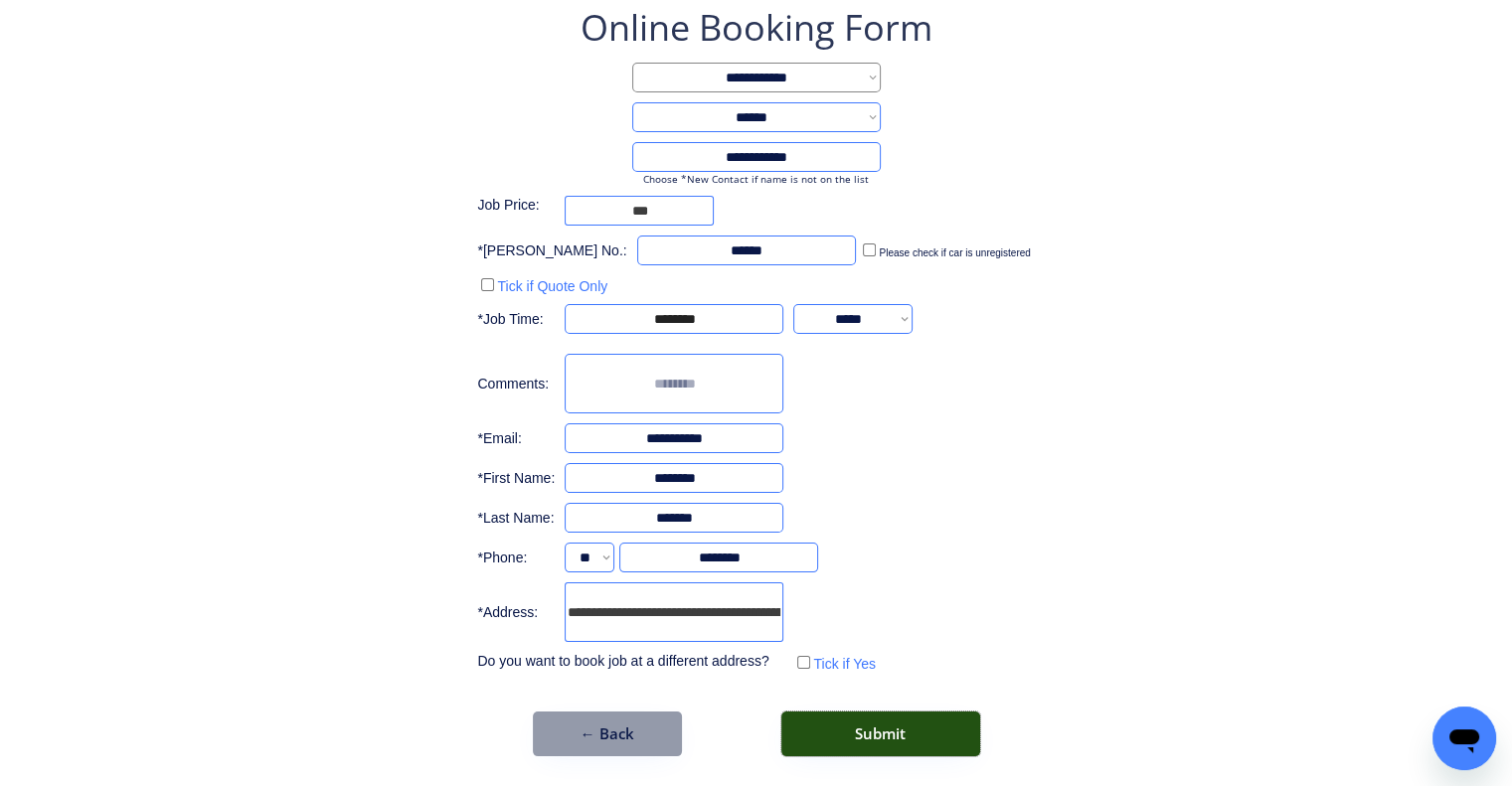 click on "Submit" at bounding box center [881, 733] 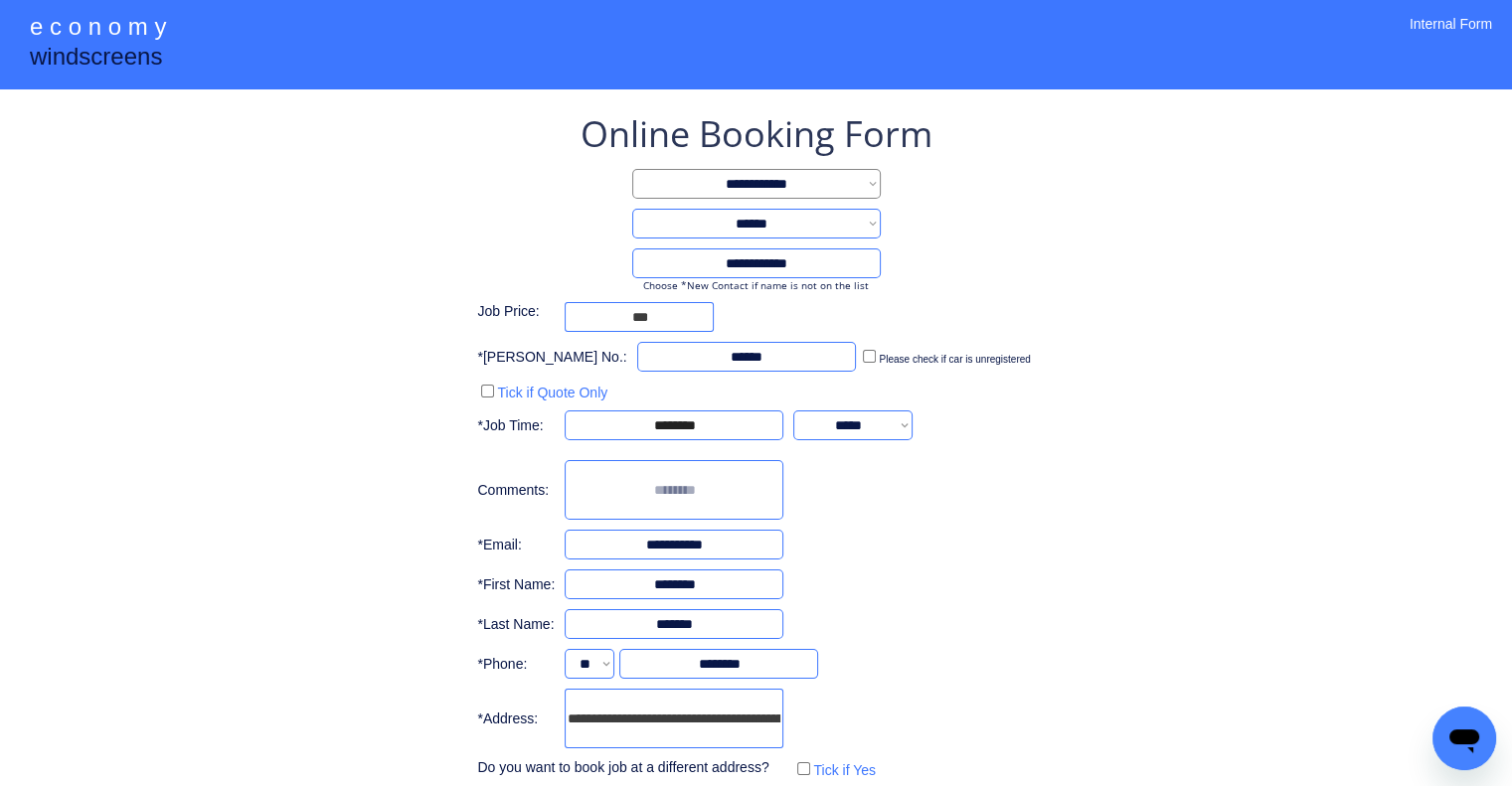 scroll, scrollTop: 106, scrollLeft: 0, axis: vertical 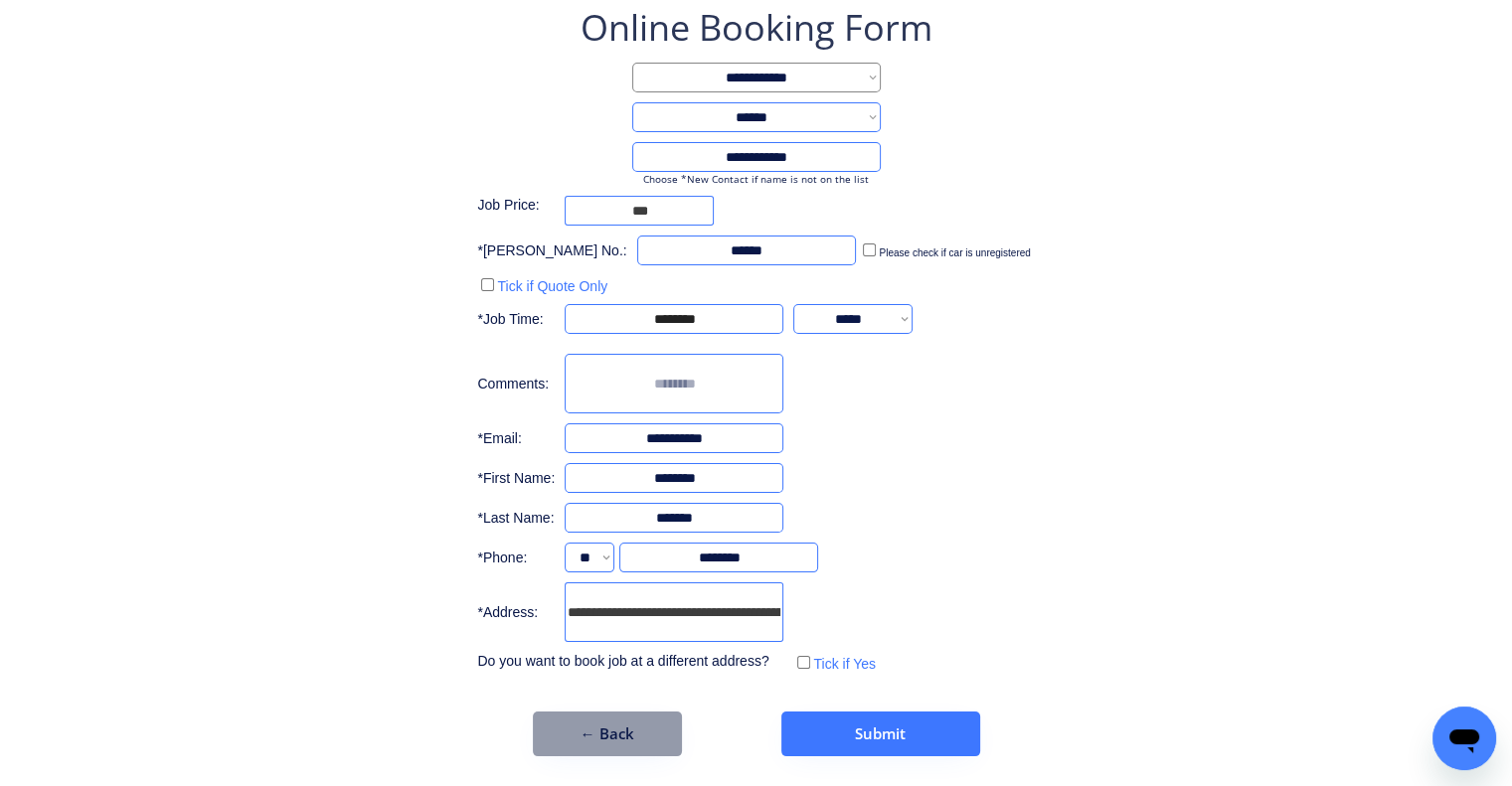 click on "**********" at bounding box center (674, 612) 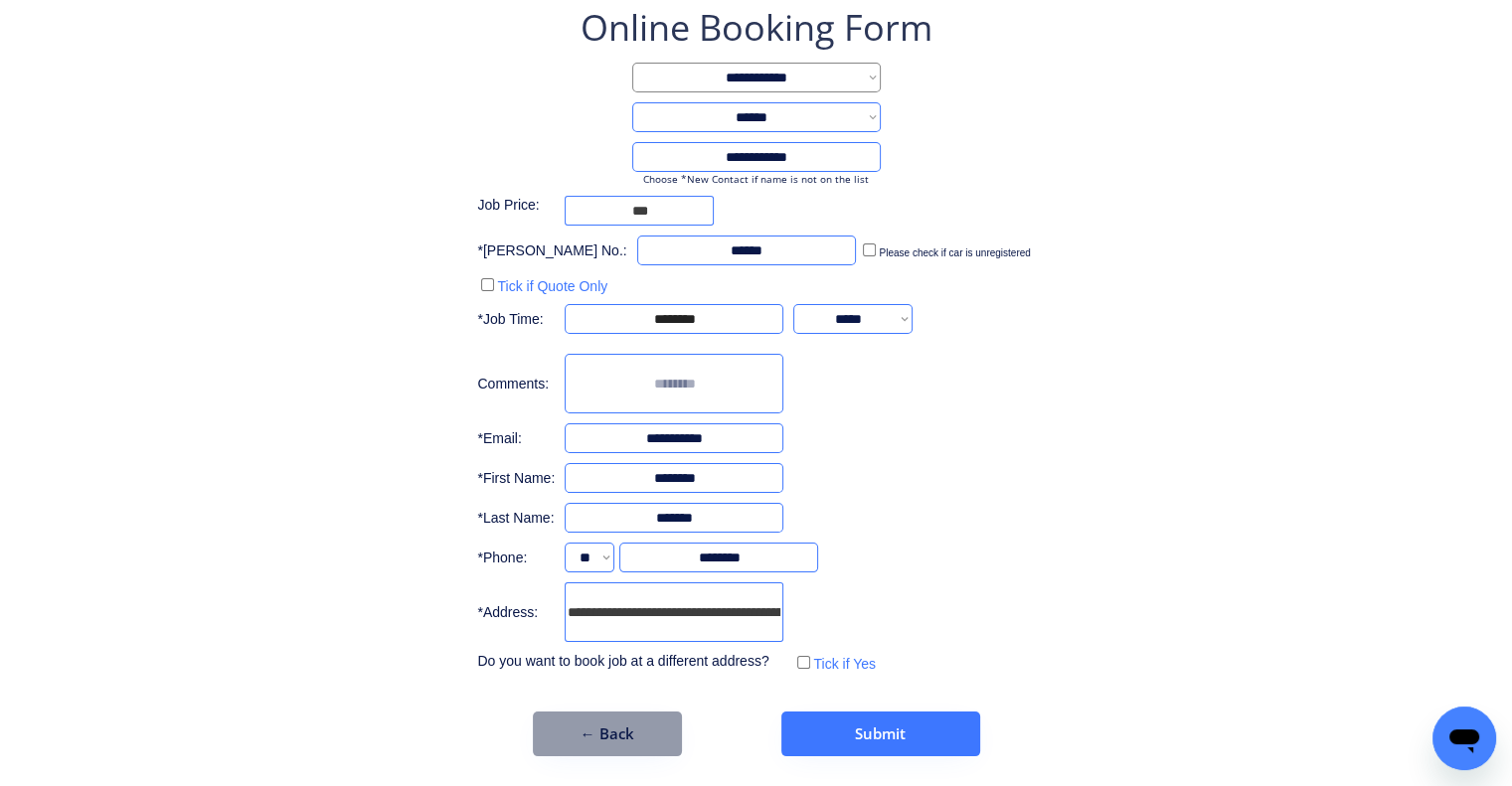 drag, startPoint x: 1026, startPoint y: 643, endPoint x: 932, endPoint y: 576, distance: 115.43396 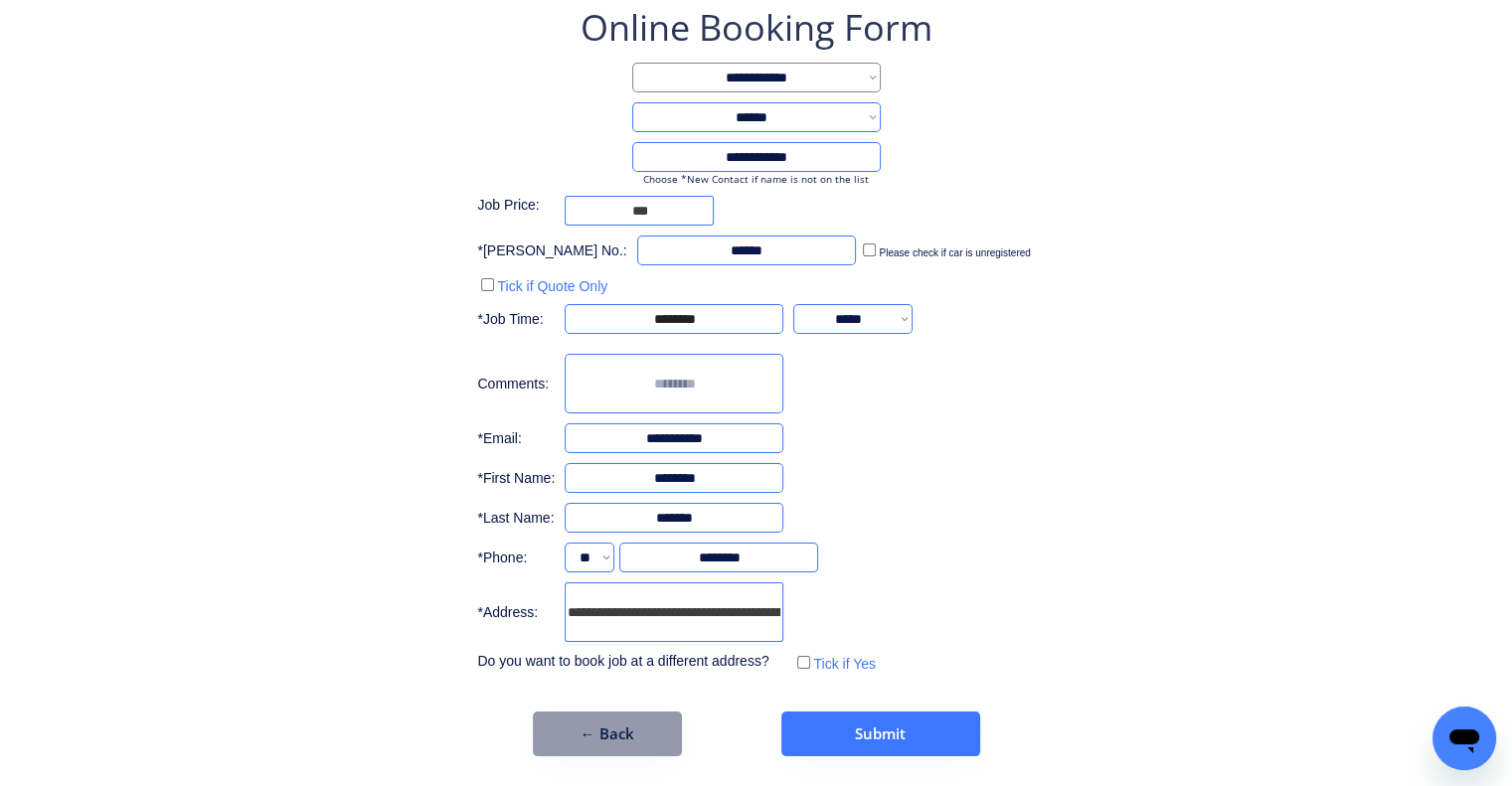 click on "**********" at bounding box center [756, 380] 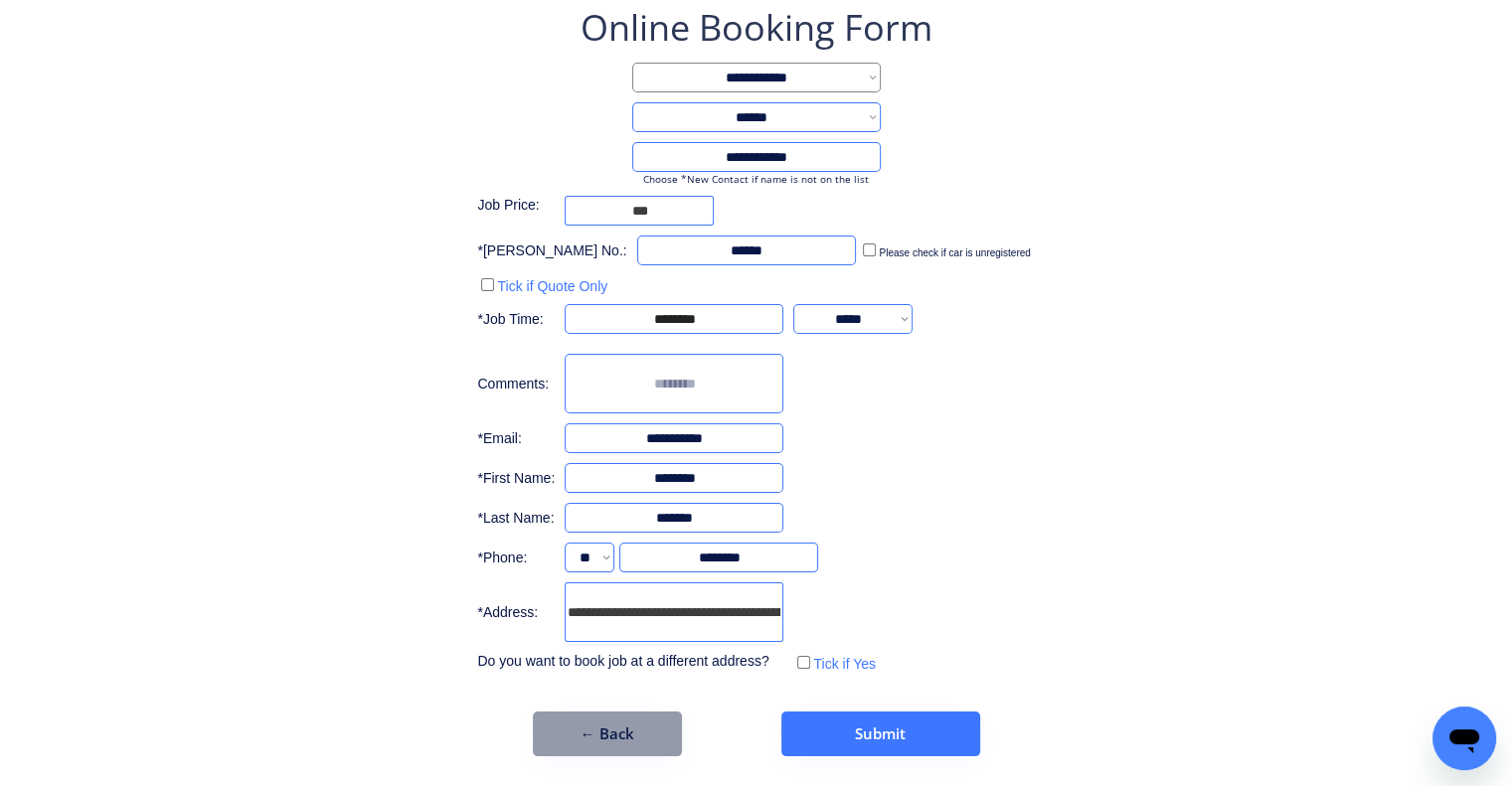 drag, startPoint x: 876, startPoint y: 393, endPoint x: 897, endPoint y: 383, distance: 23.259407 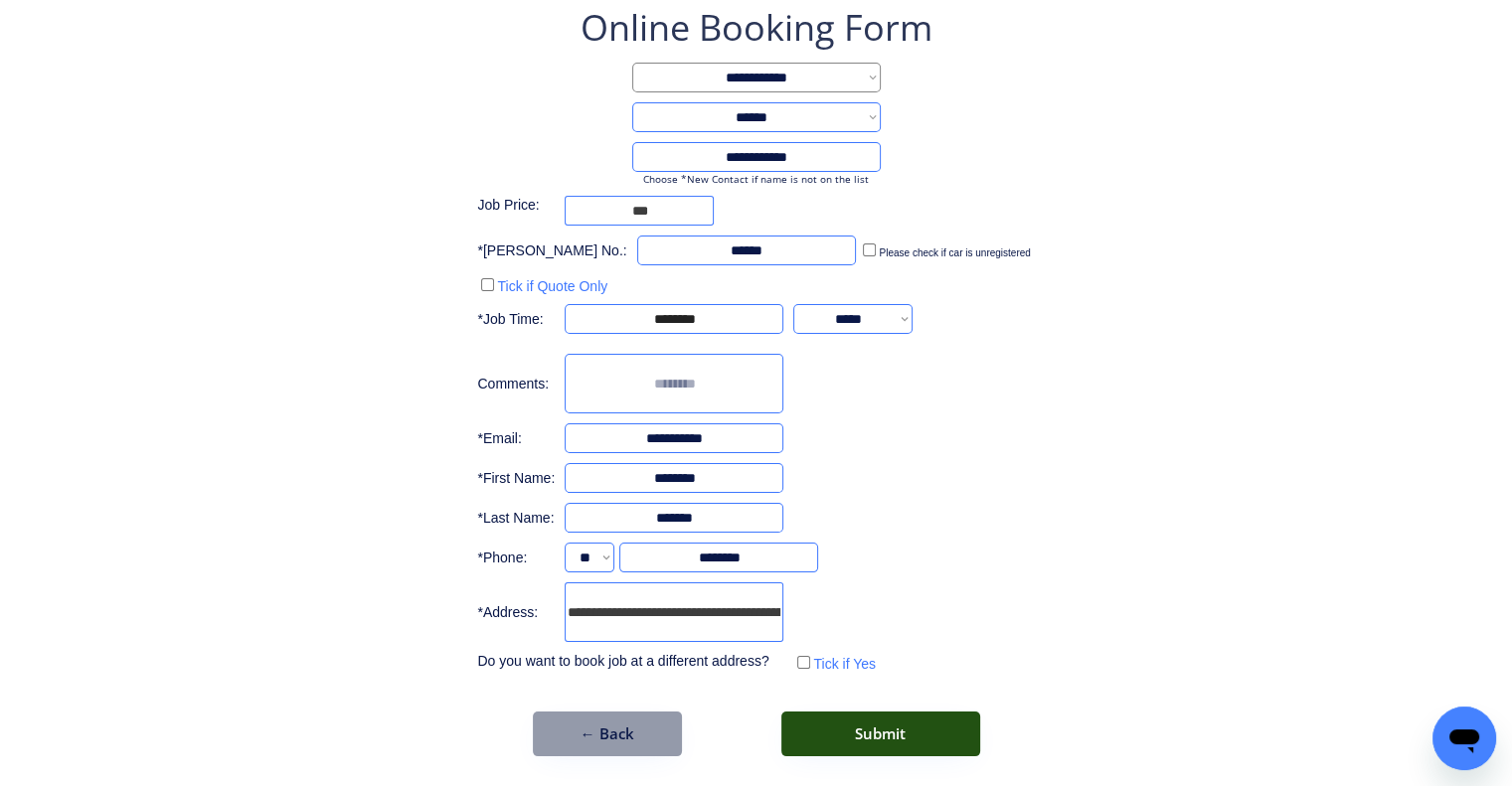 click on "Submit" at bounding box center (881, 733) 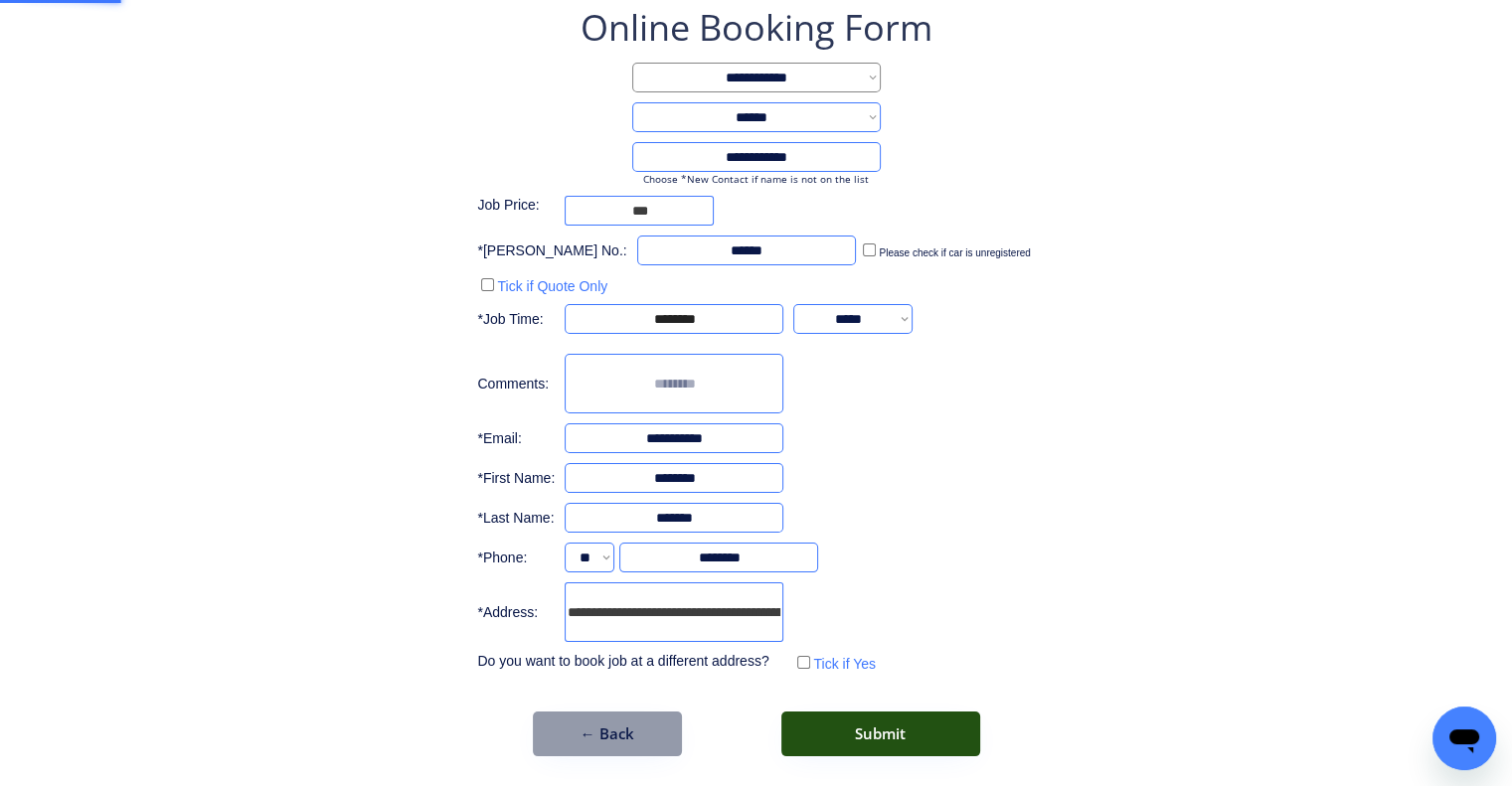 click on "**********" at bounding box center [756, 340] 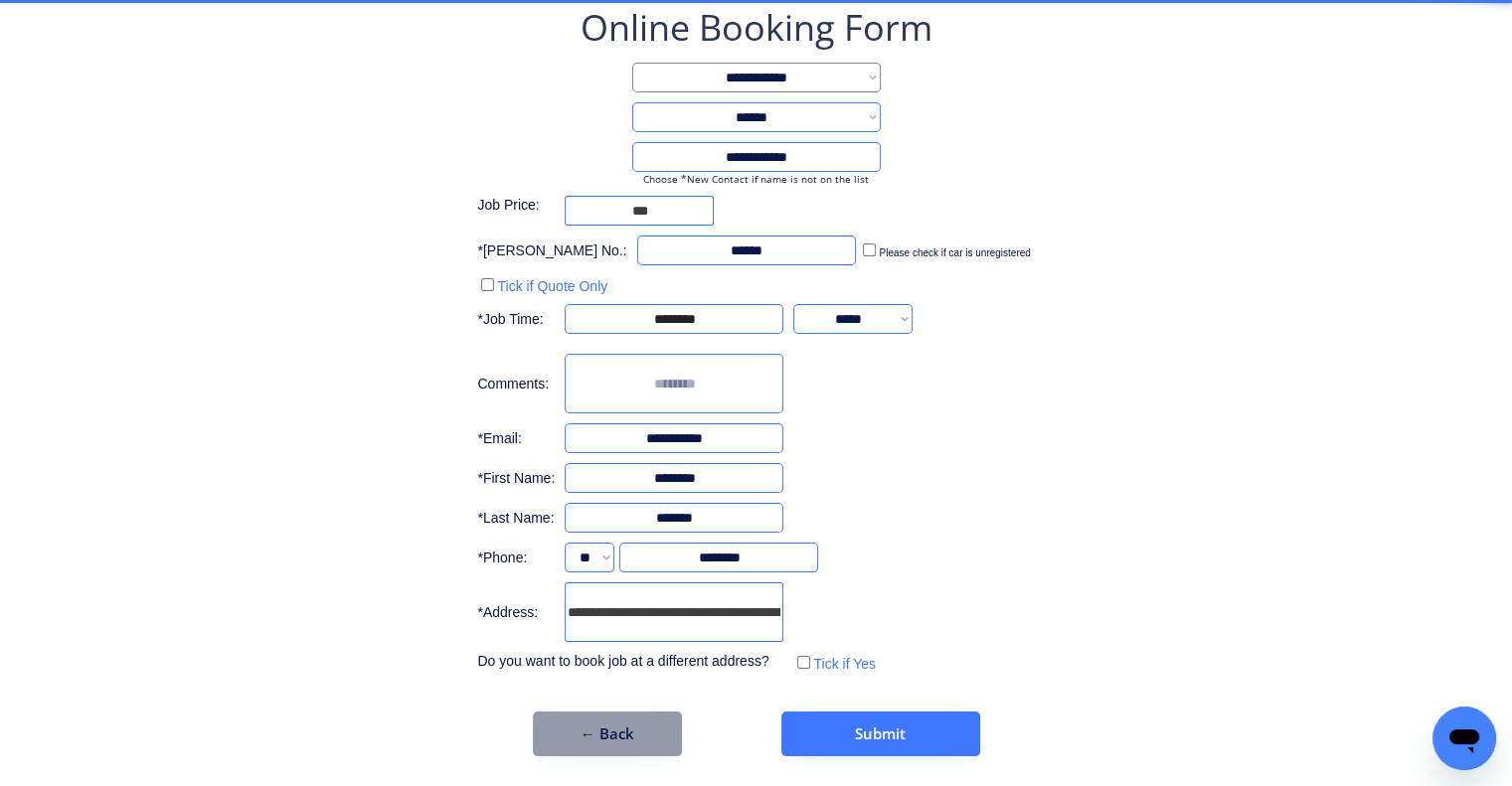 click on "**********" at bounding box center (756, 340) 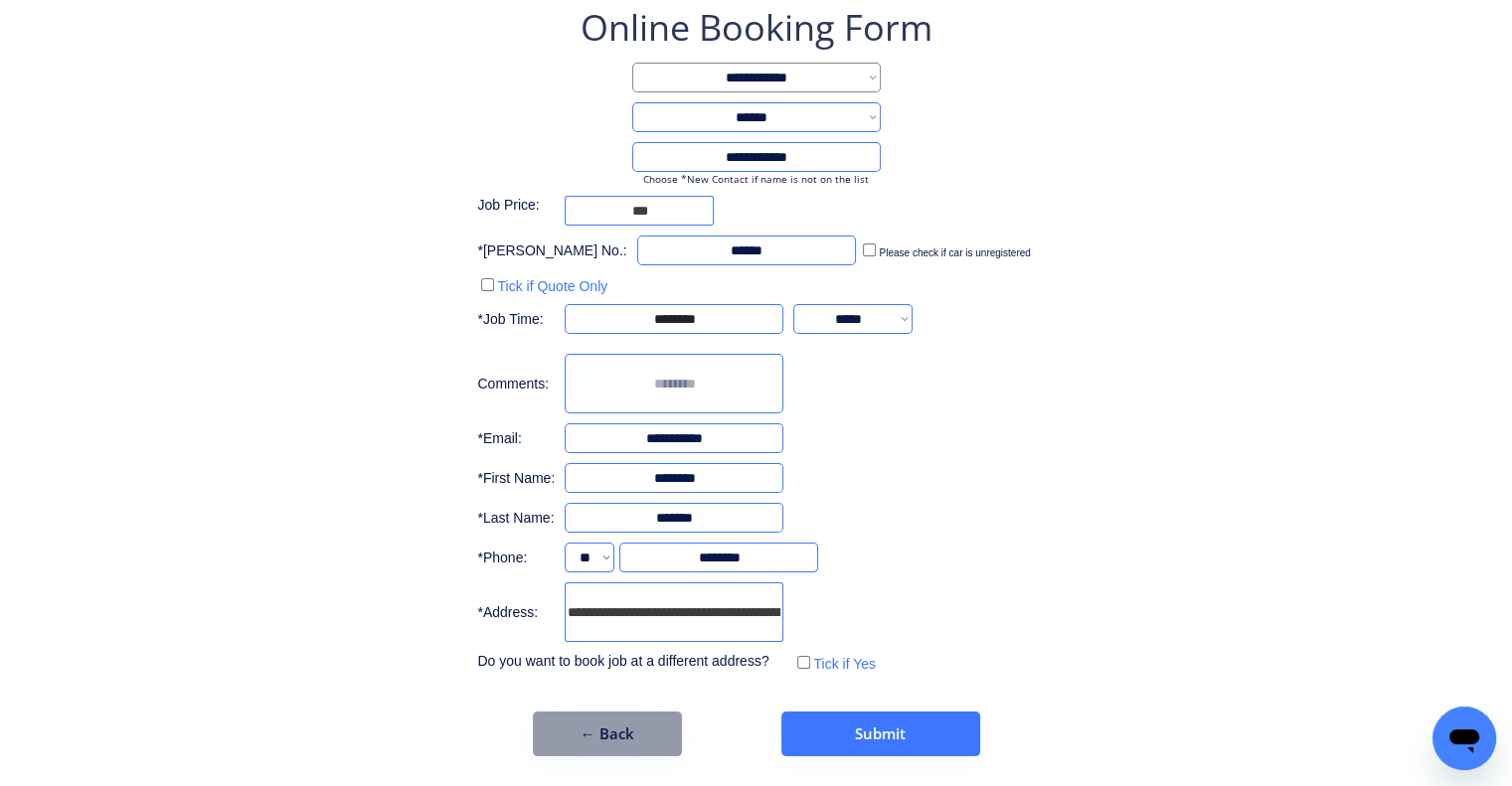 click on "**********" at bounding box center [756, 340] 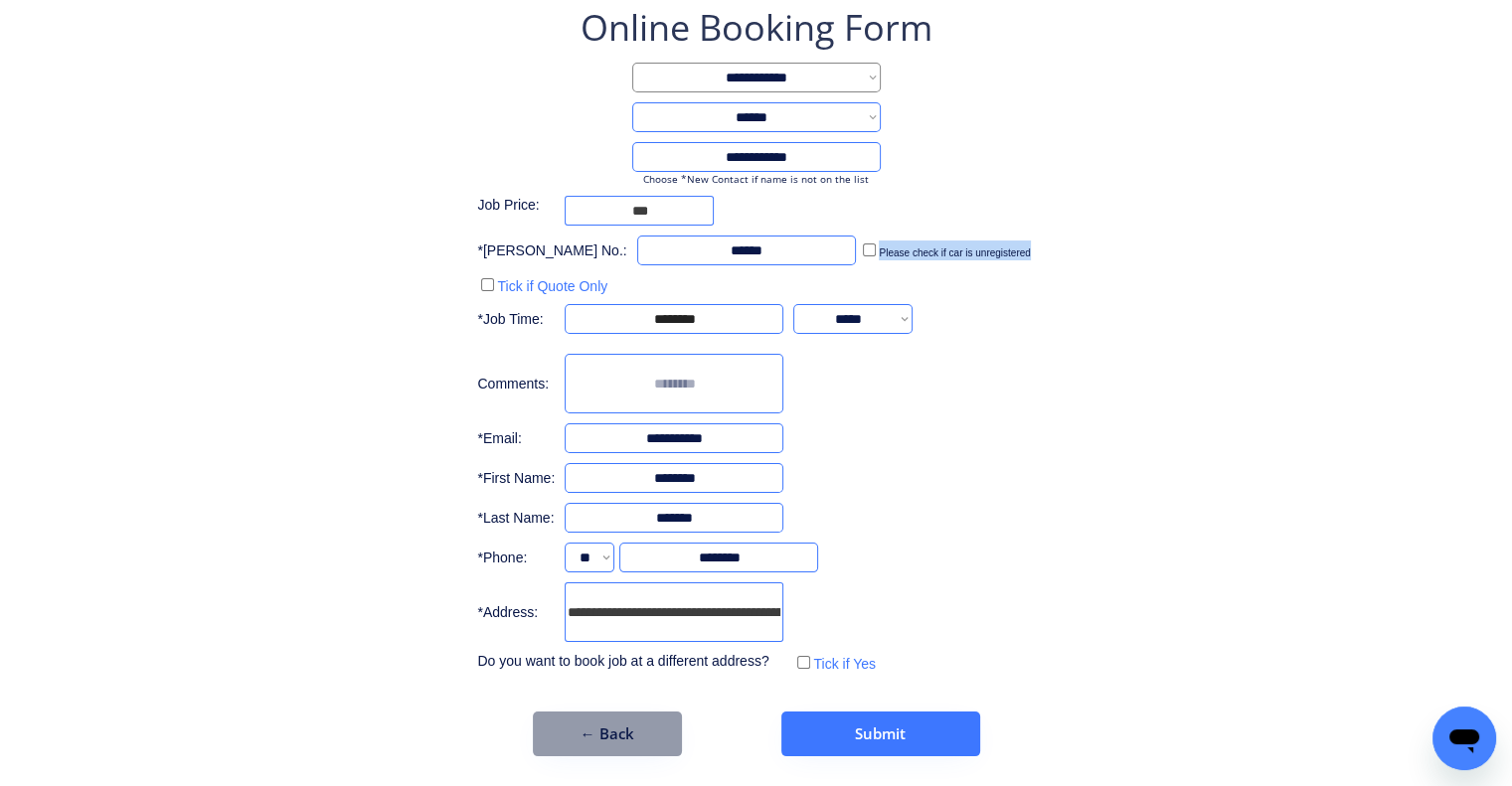 click on "**********" at bounding box center [756, 340] 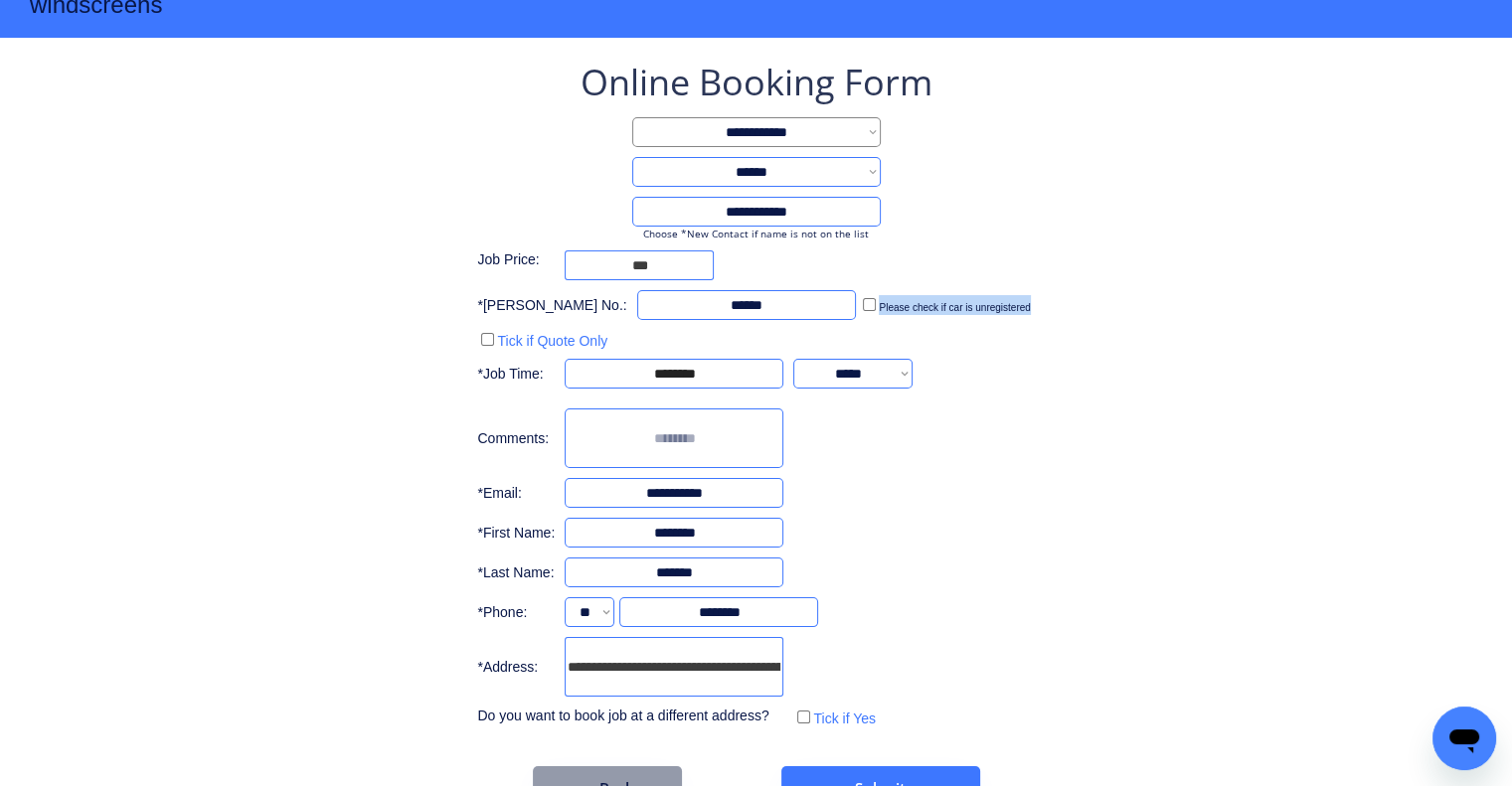 scroll, scrollTop: 0, scrollLeft: 0, axis: both 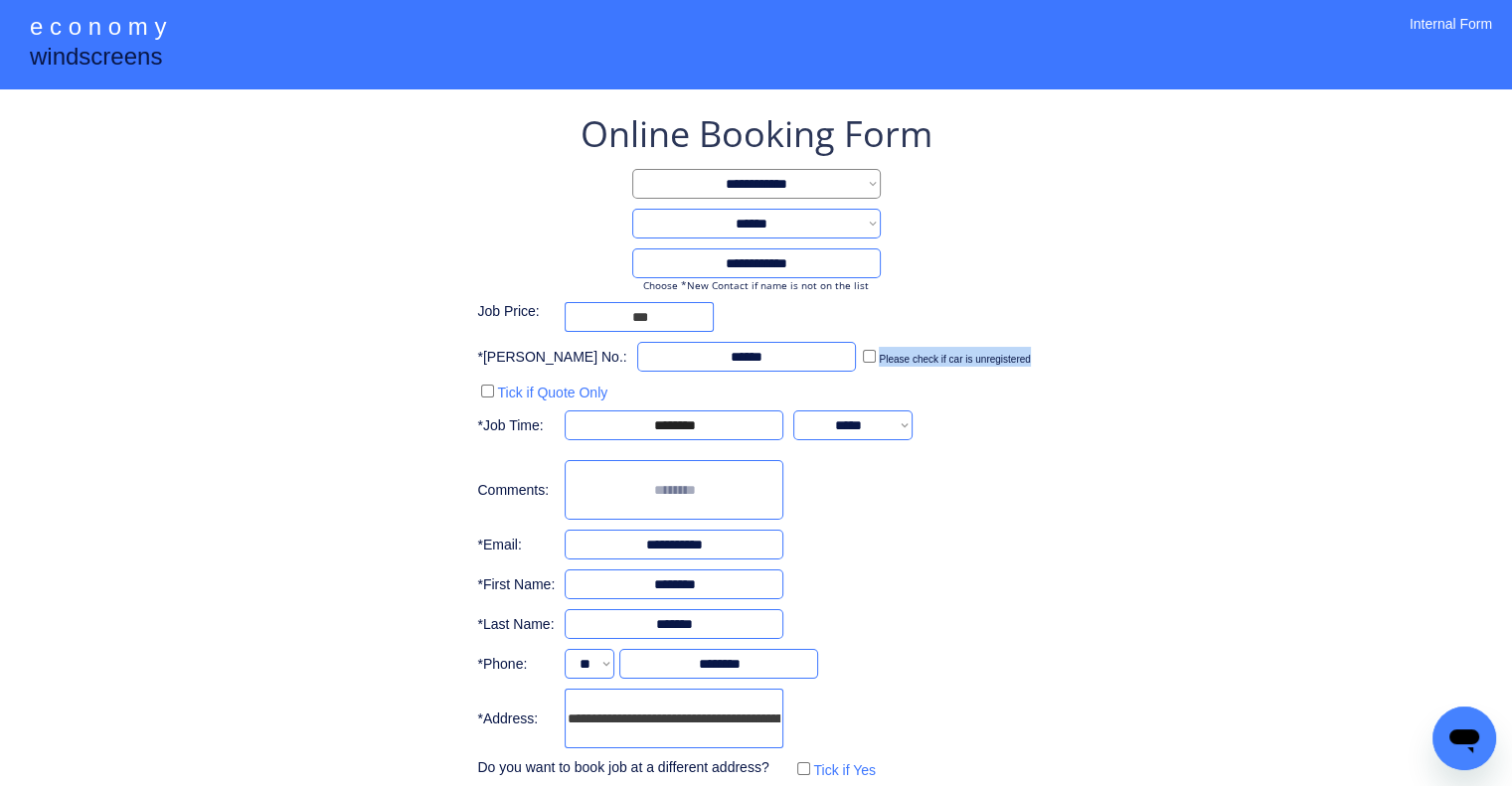 drag, startPoint x: 1118, startPoint y: 439, endPoint x: 1015, endPoint y: 449, distance: 103.4843 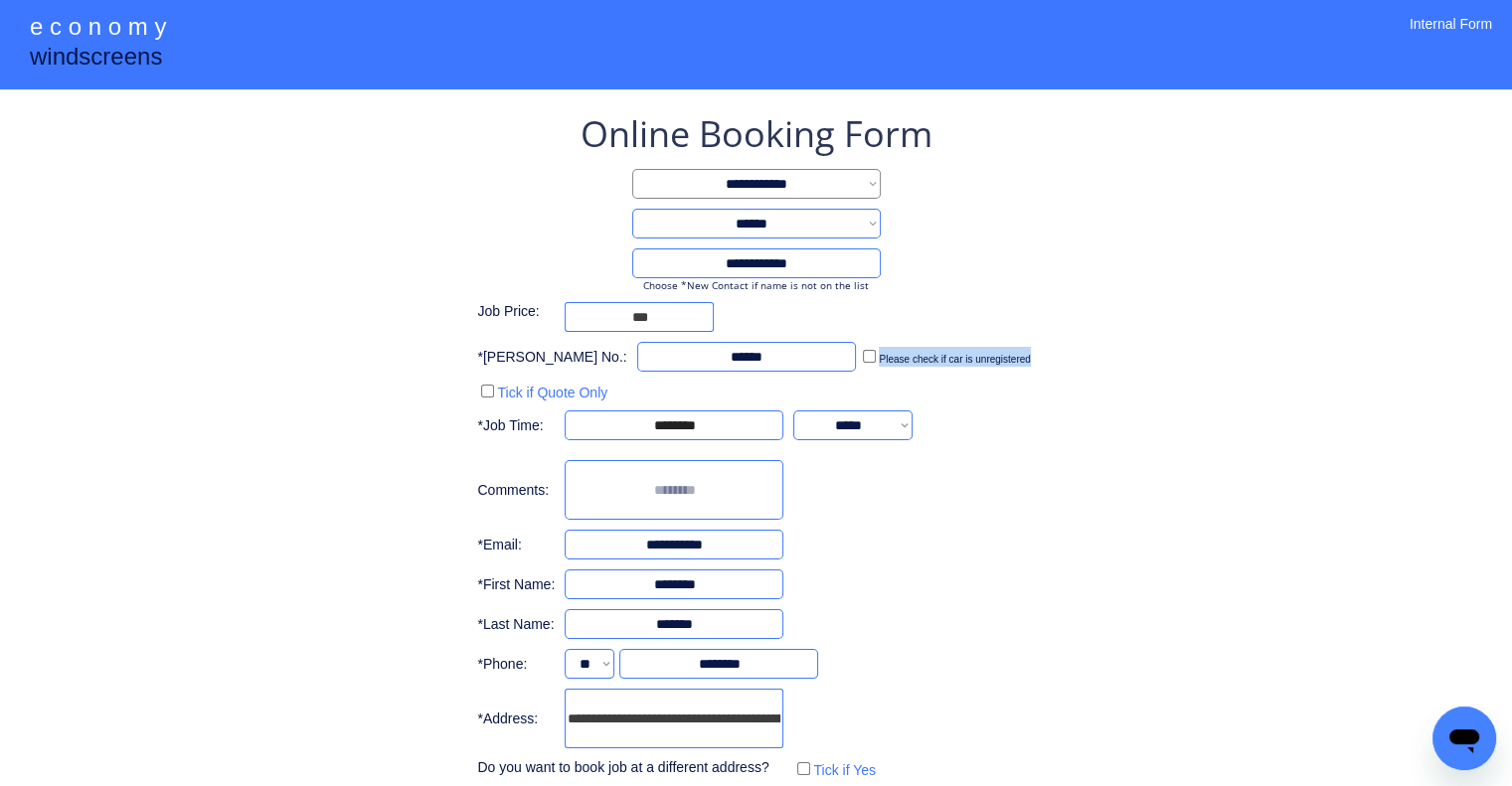 click on "**********" at bounding box center (756, 446) 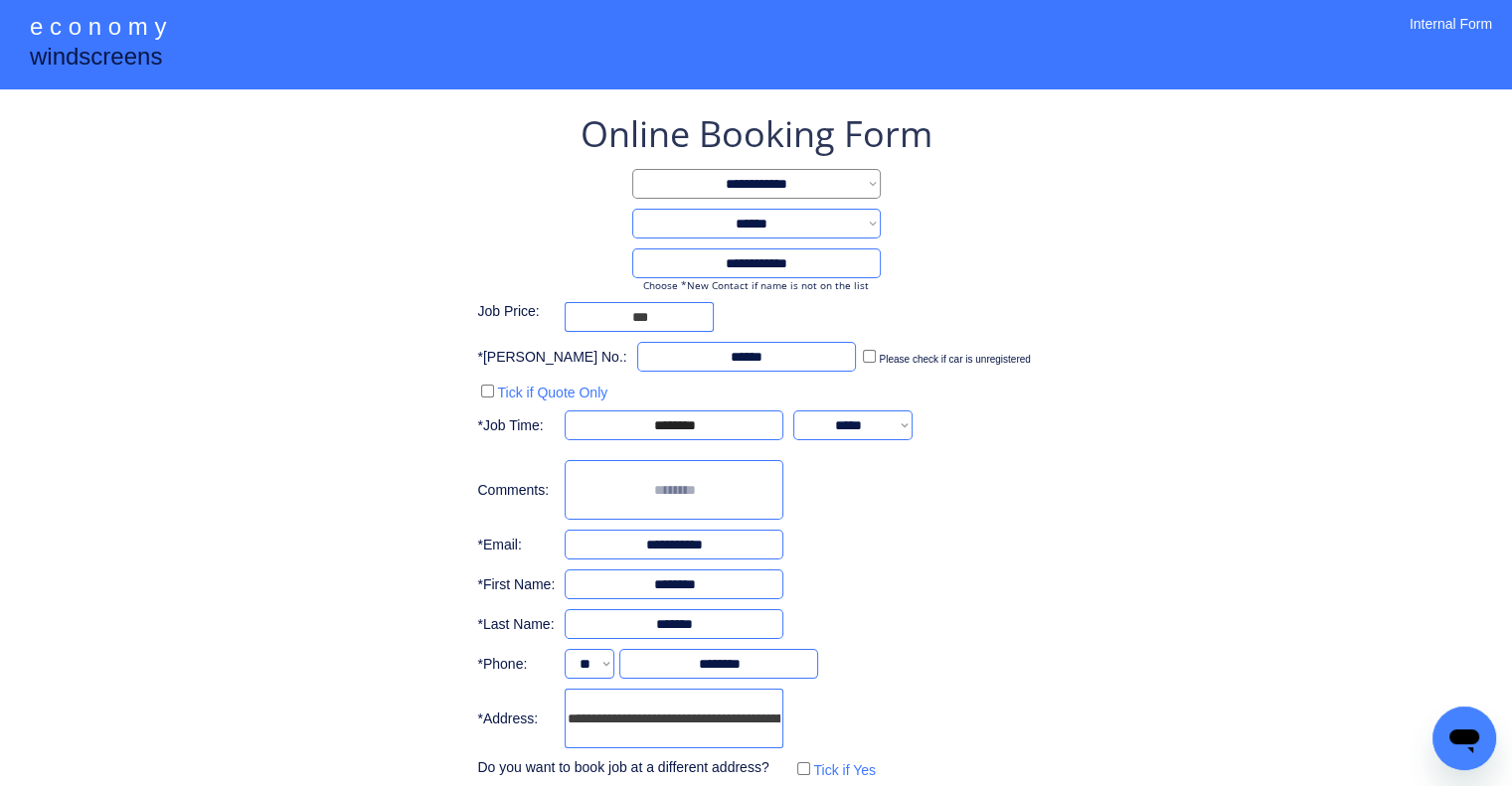 click at bounding box center [639, 317] 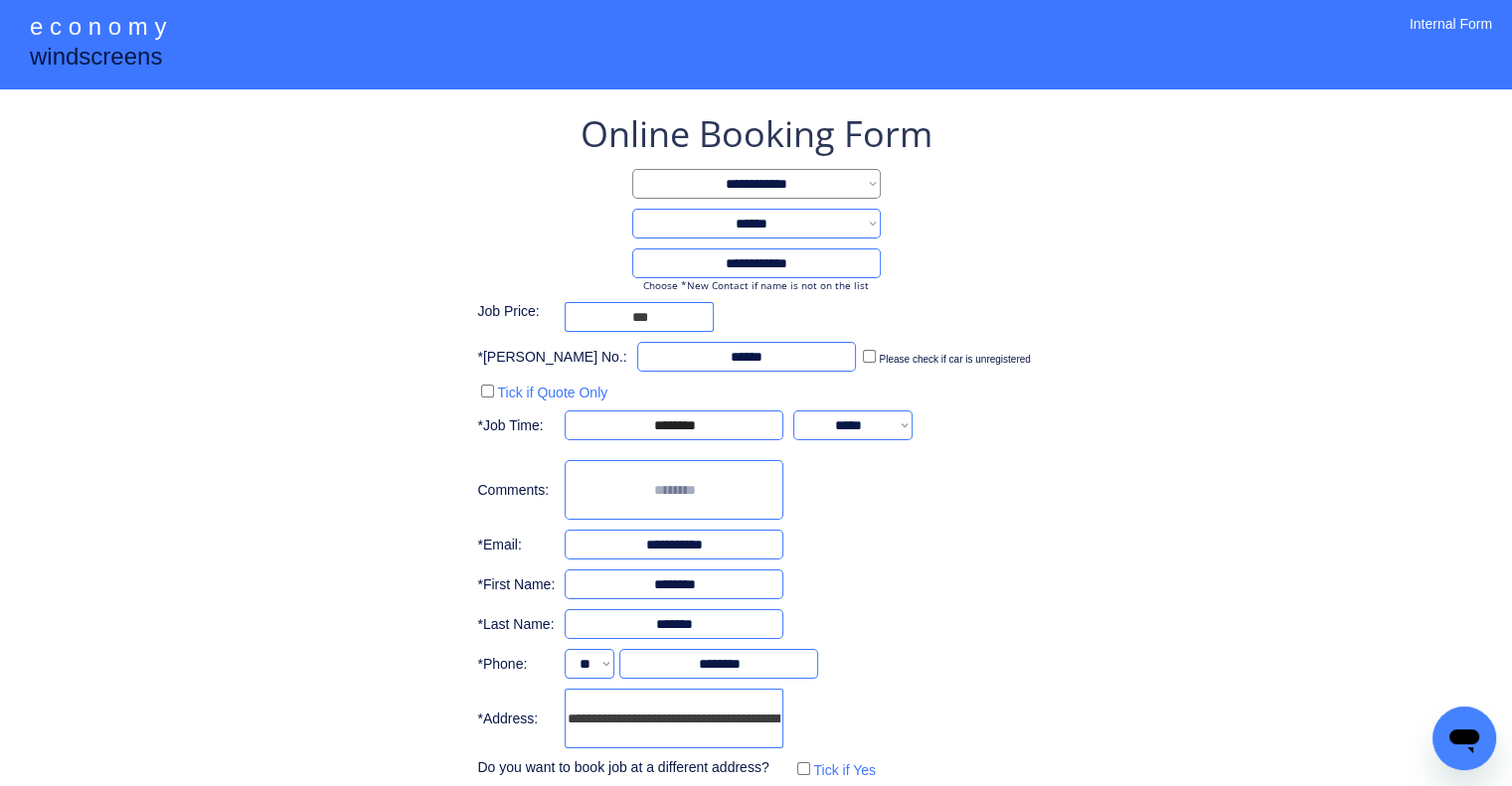 click on "**********" at bounding box center (756, 446) 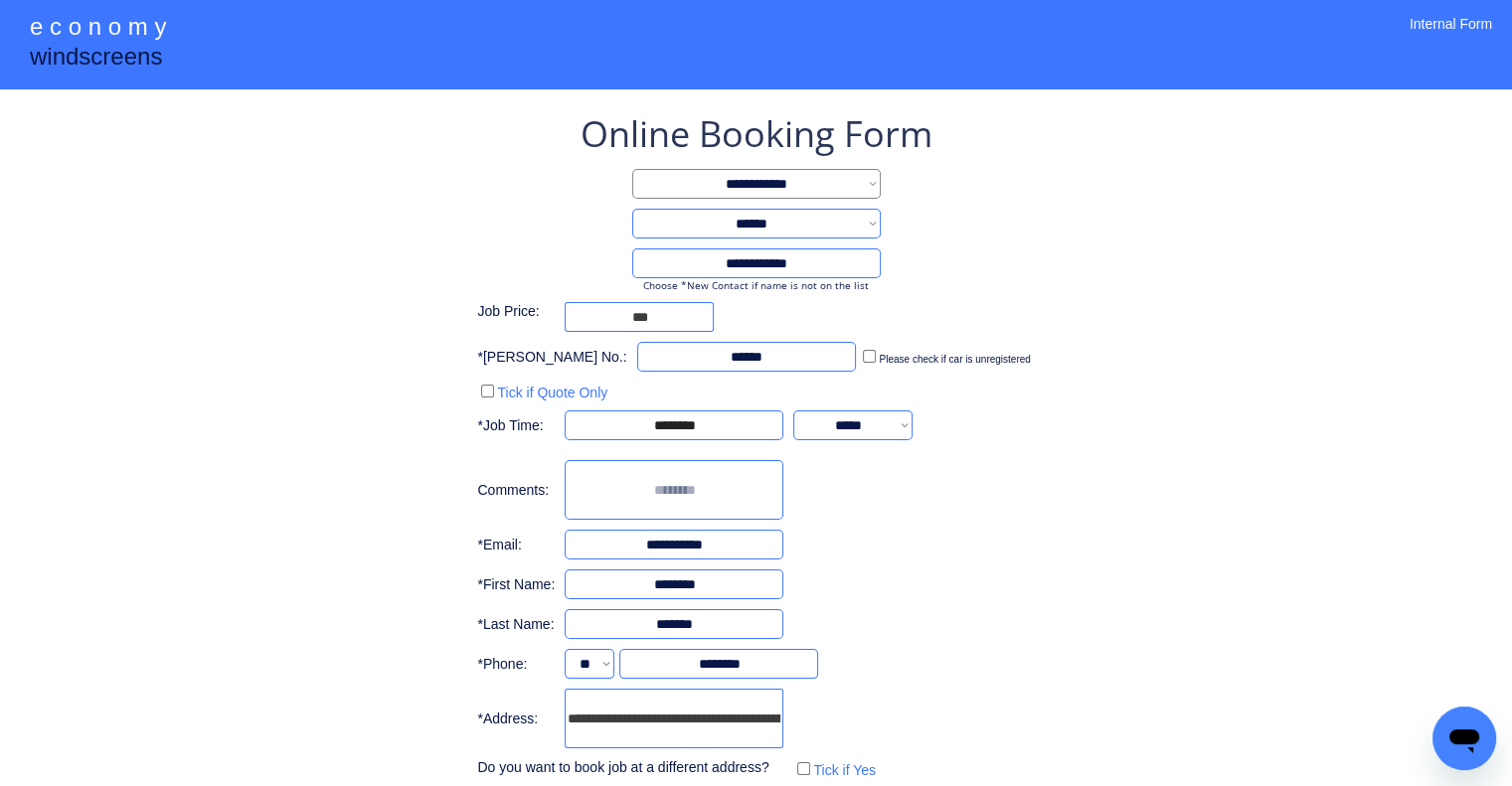 click on "**********" at bounding box center (756, 486) 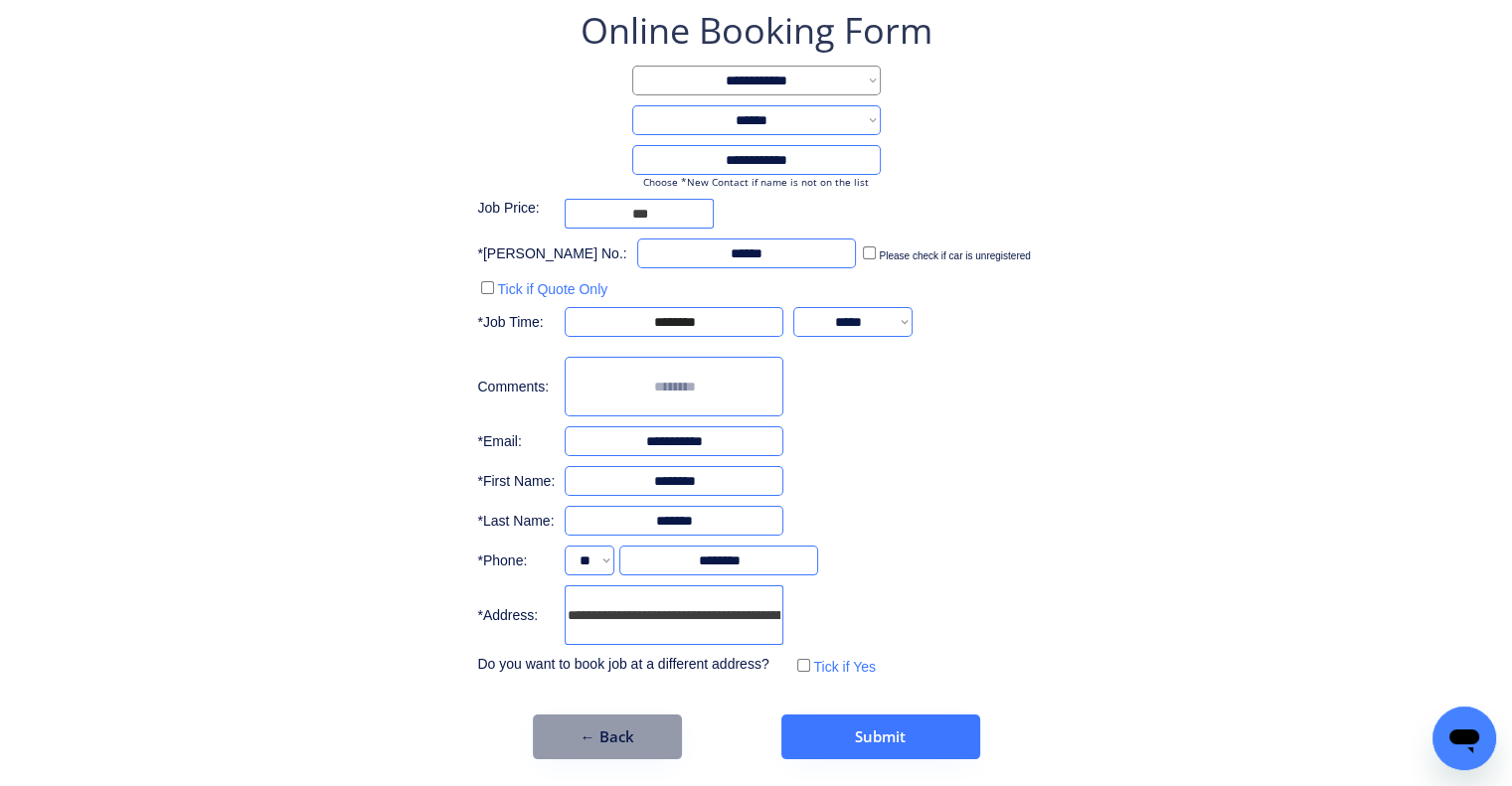 scroll, scrollTop: 106, scrollLeft: 0, axis: vertical 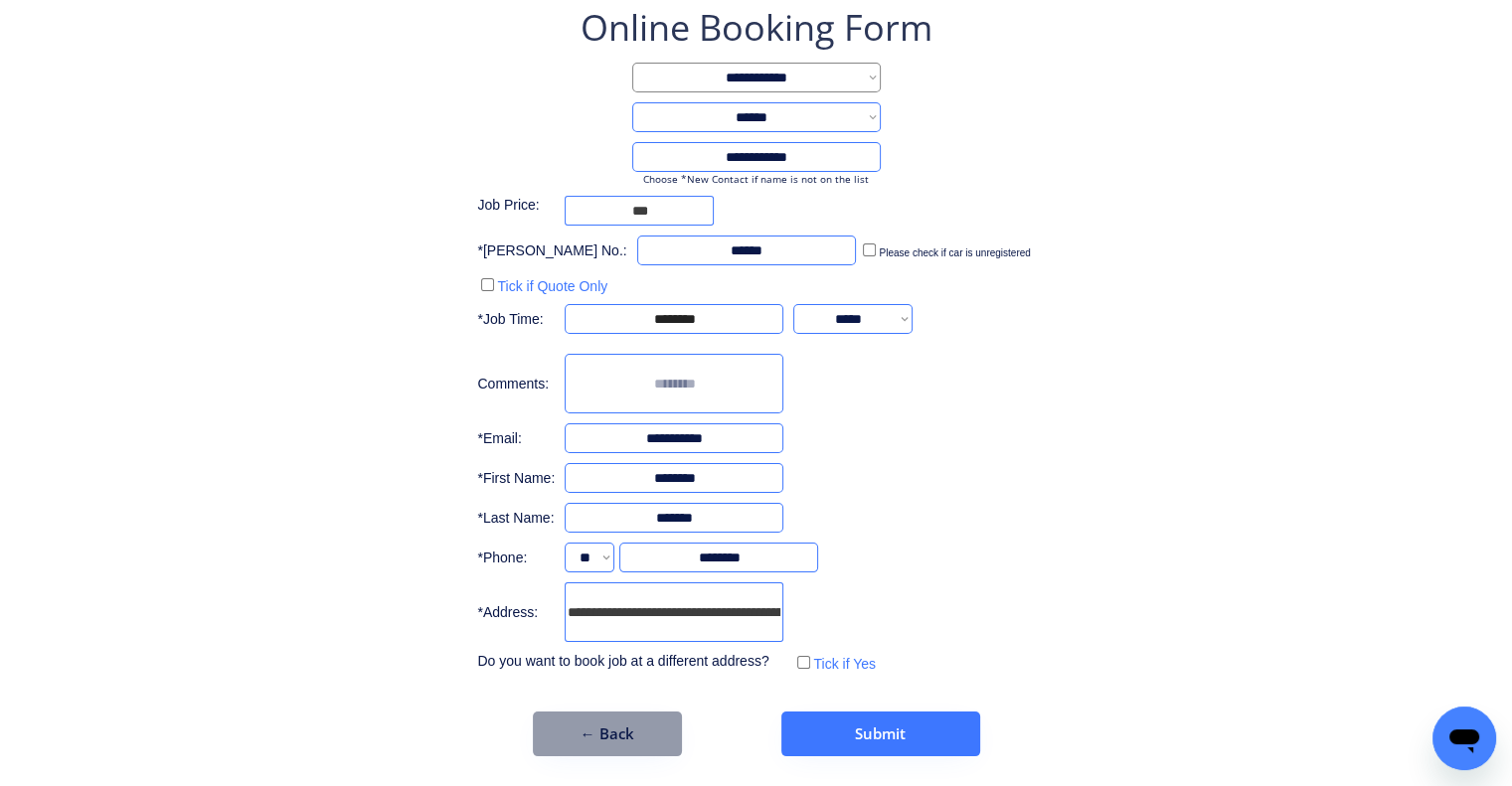 click on "**********" at bounding box center (756, 340) 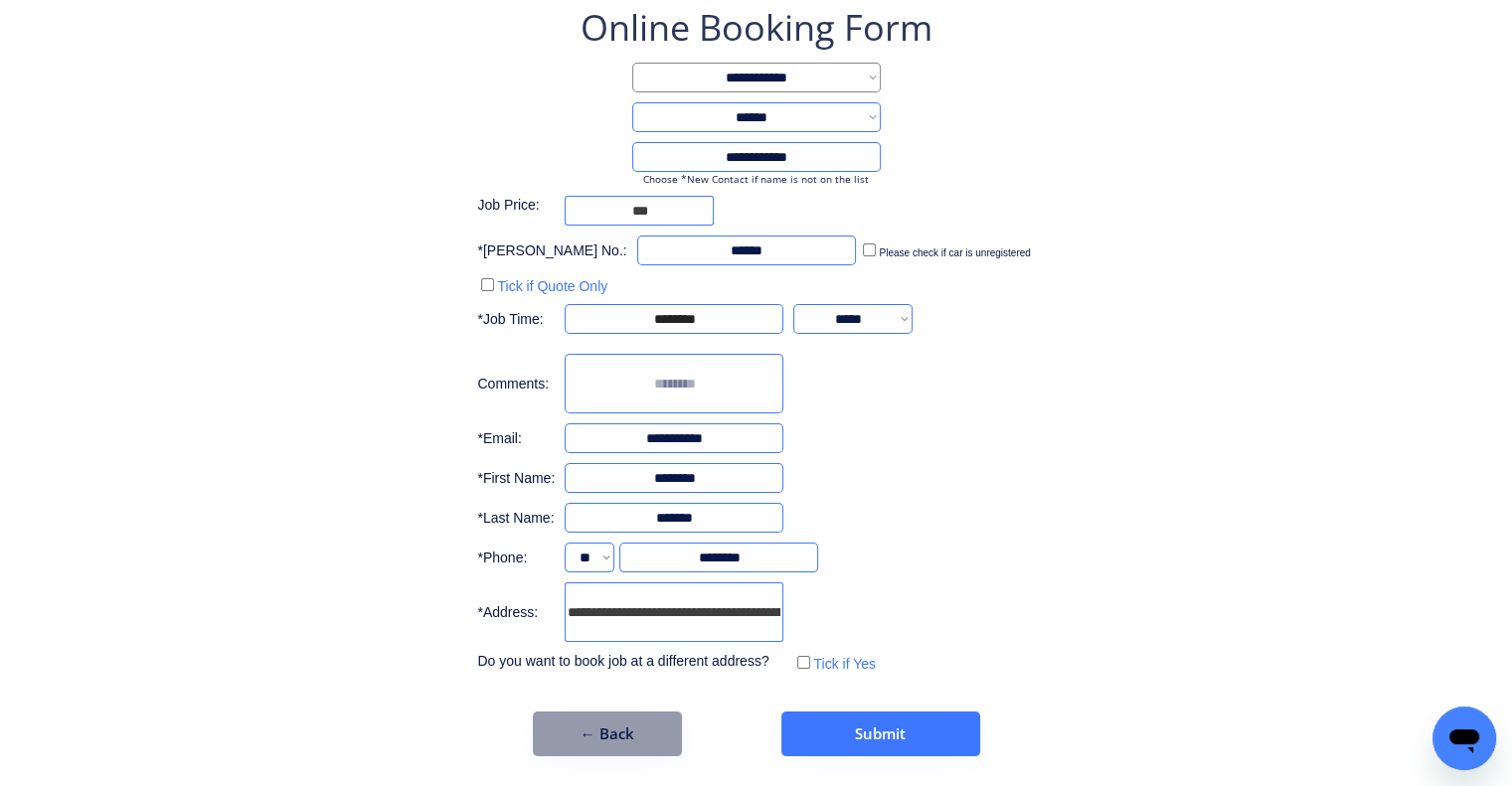 click on "**********" at bounding box center (756, 340) 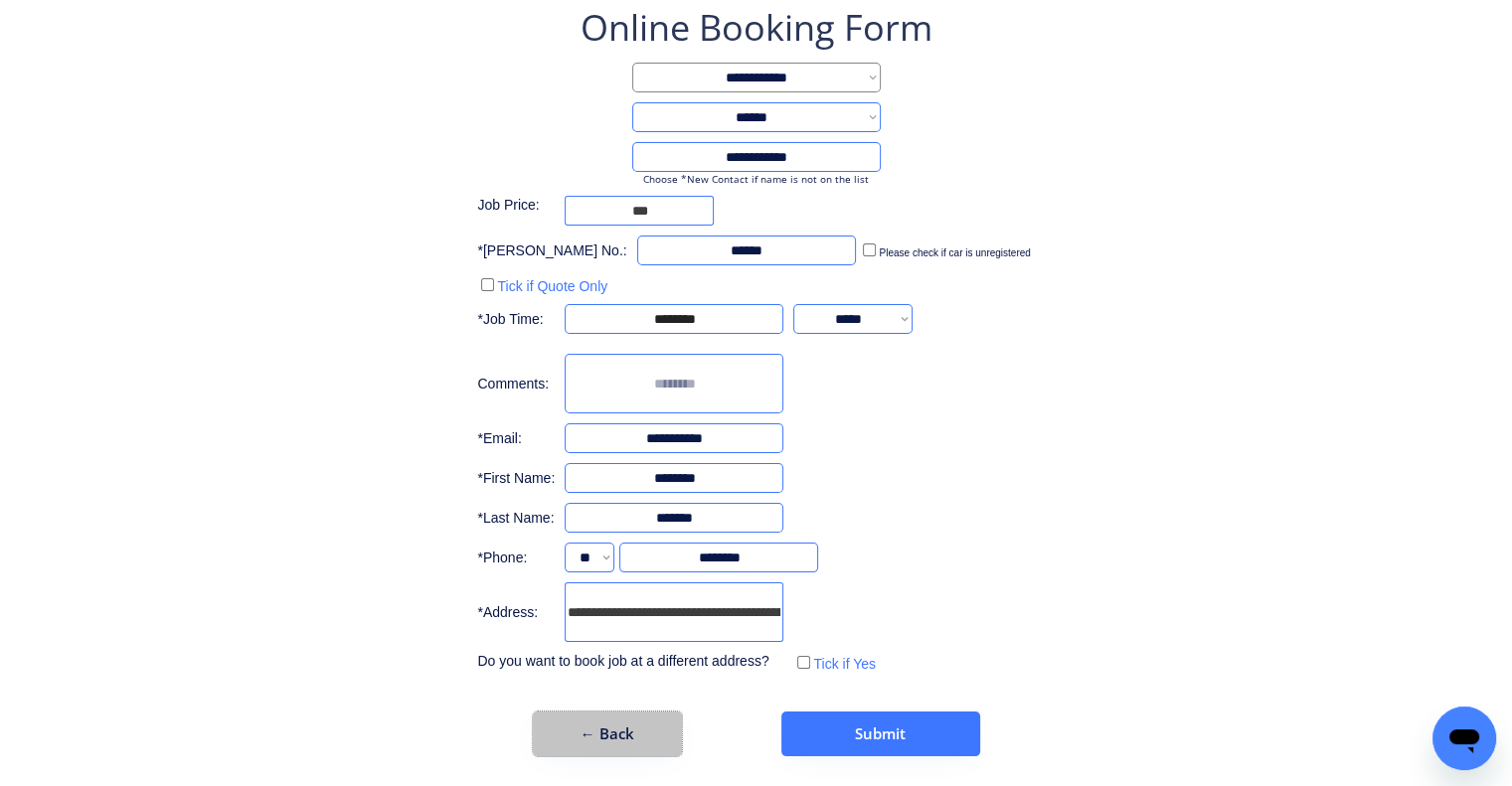 click on "←   Back" at bounding box center [607, 733] 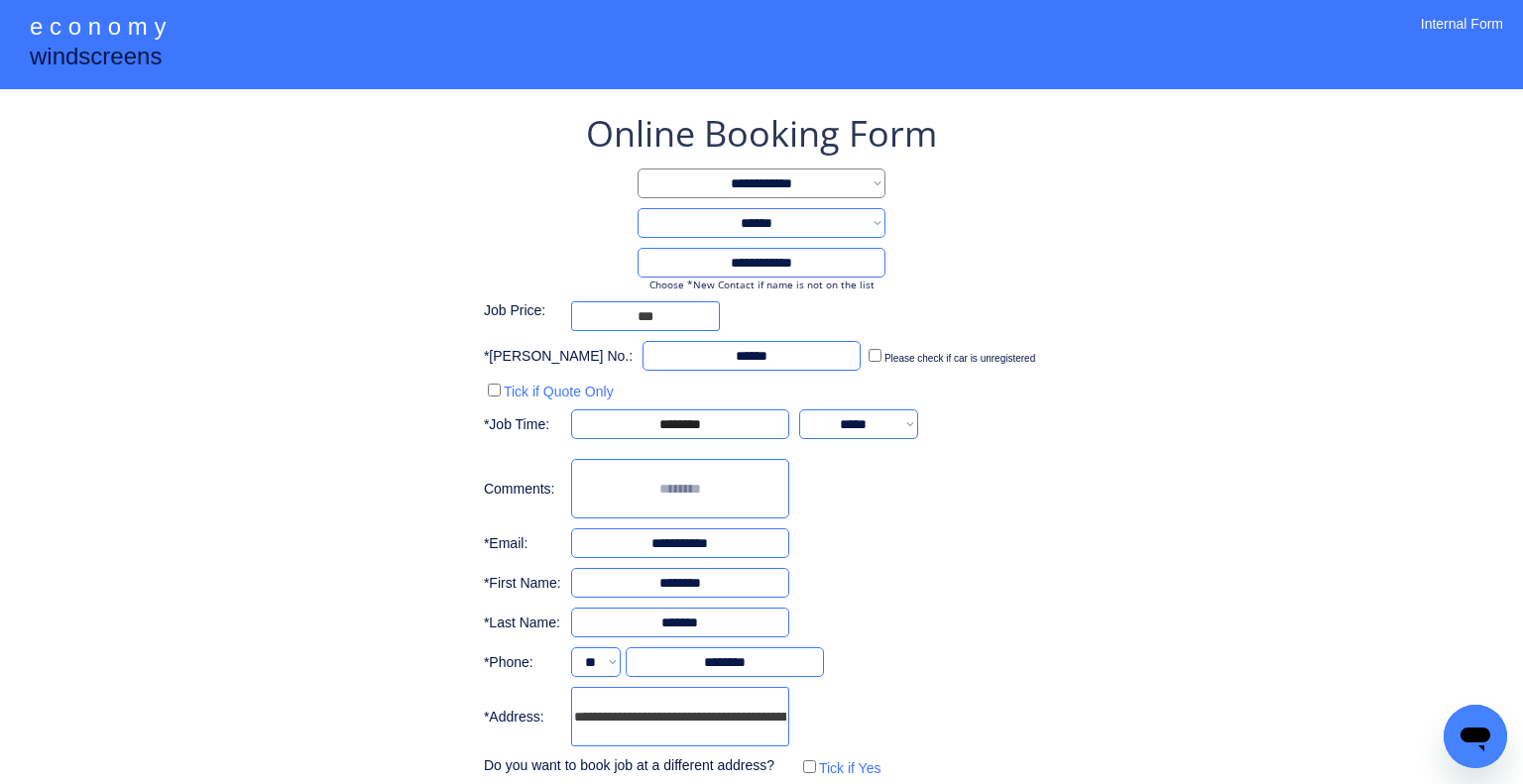 select on "**********" 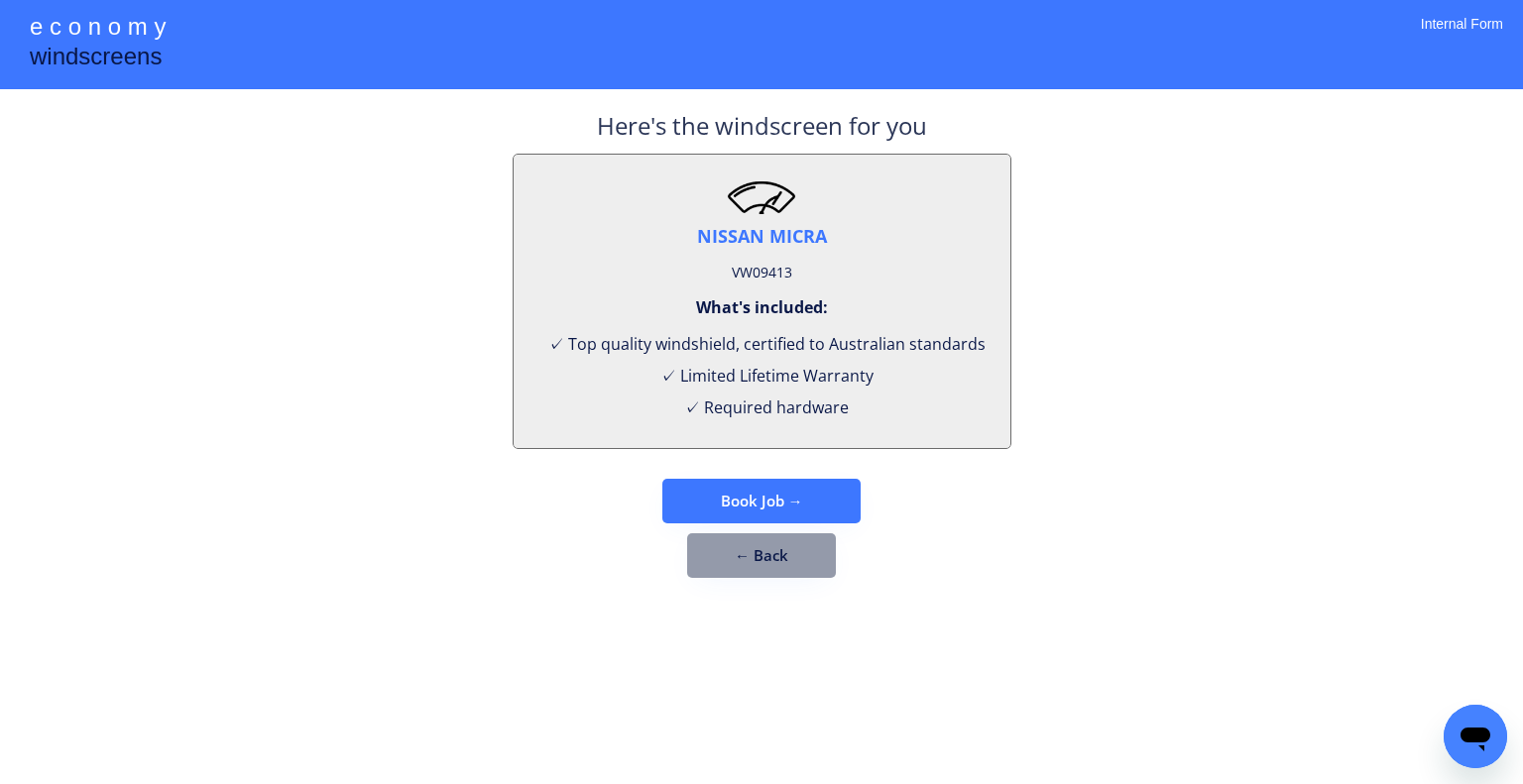 drag, startPoint x: 1133, startPoint y: 440, endPoint x: 776, endPoint y: 511, distance: 363.9918 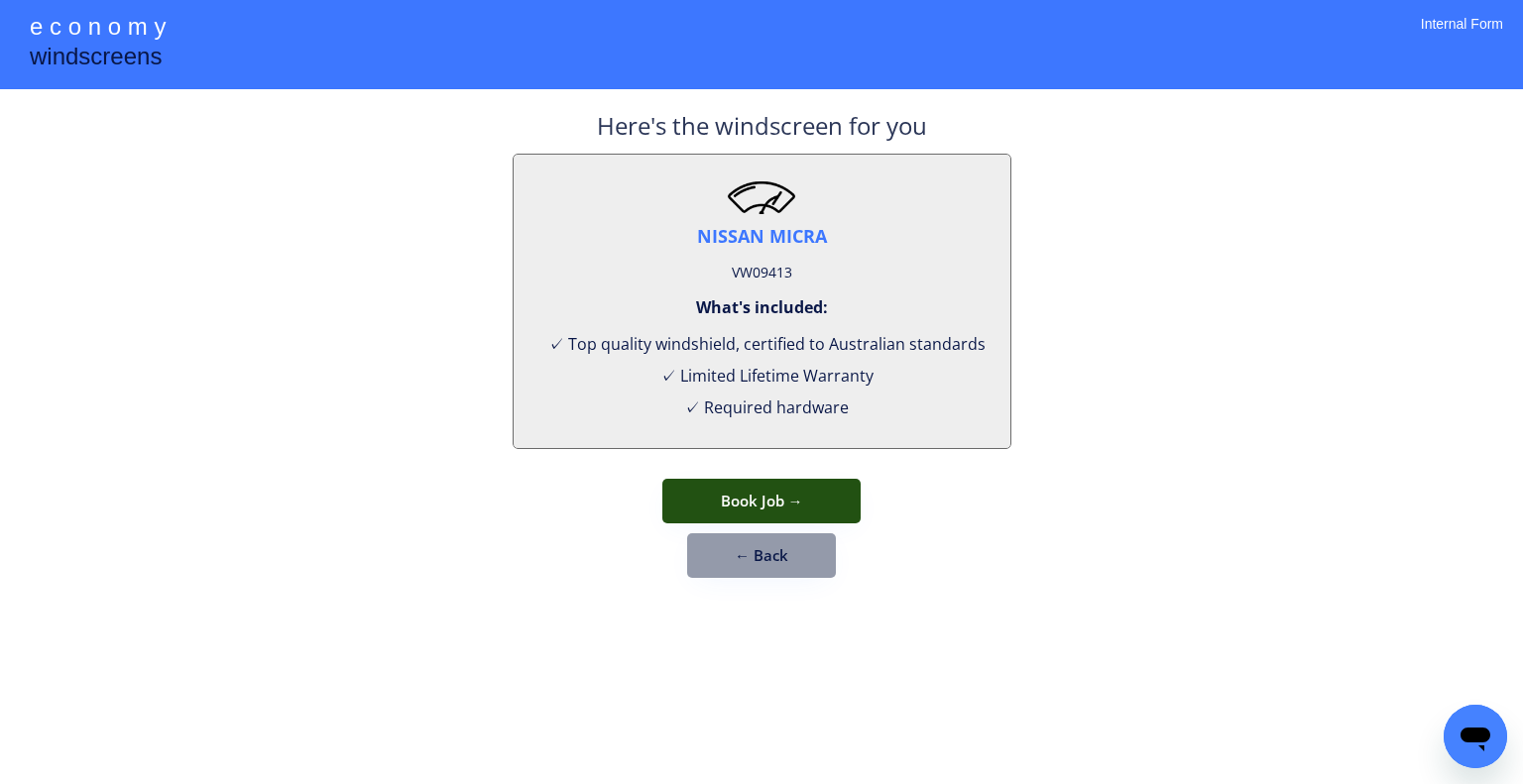 click on "Book Job    →" at bounding box center [762, 501] 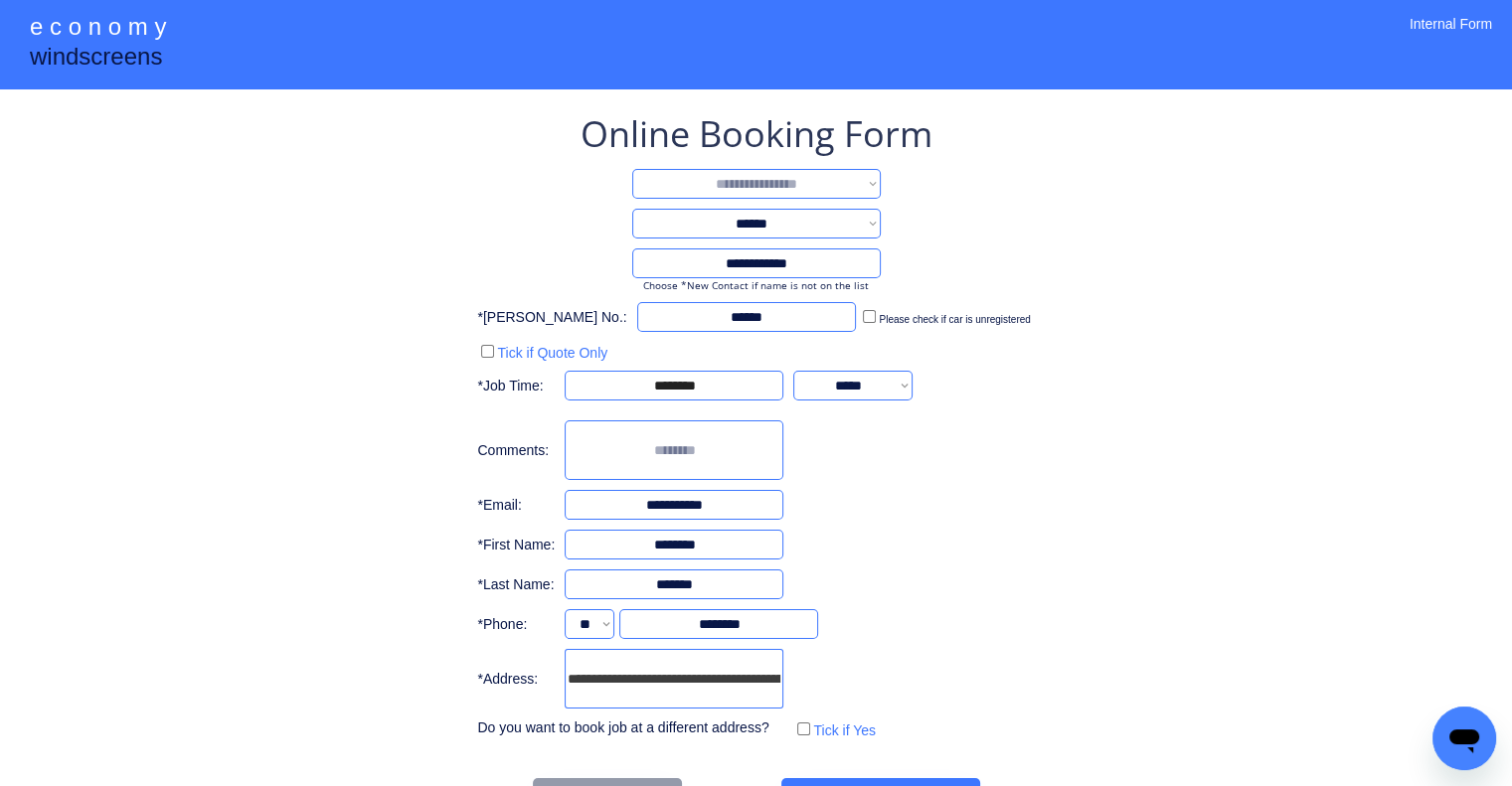 click on "**********" at bounding box center (756, 184) 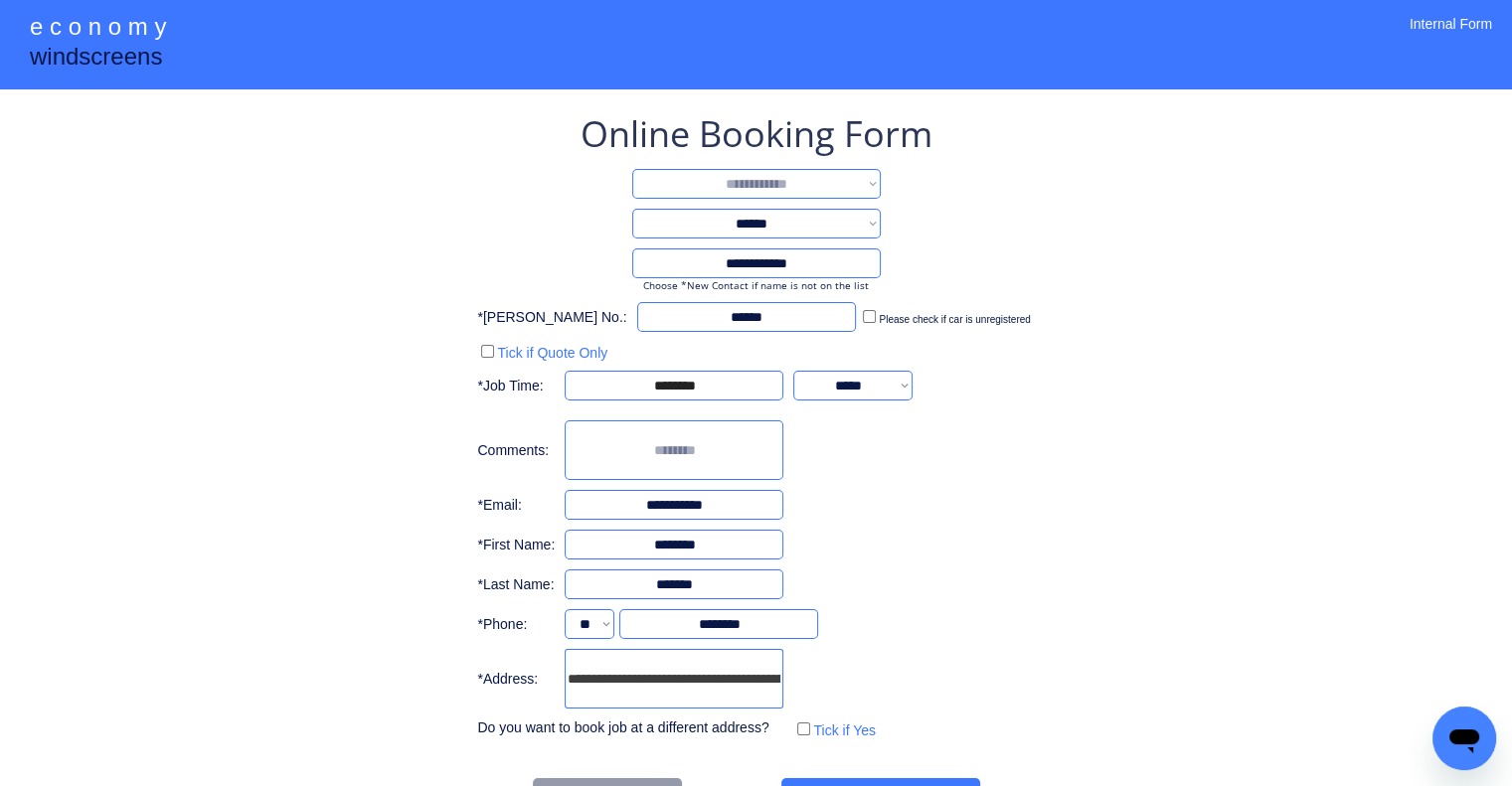 click on "**********" at bounding box center [756, 184] 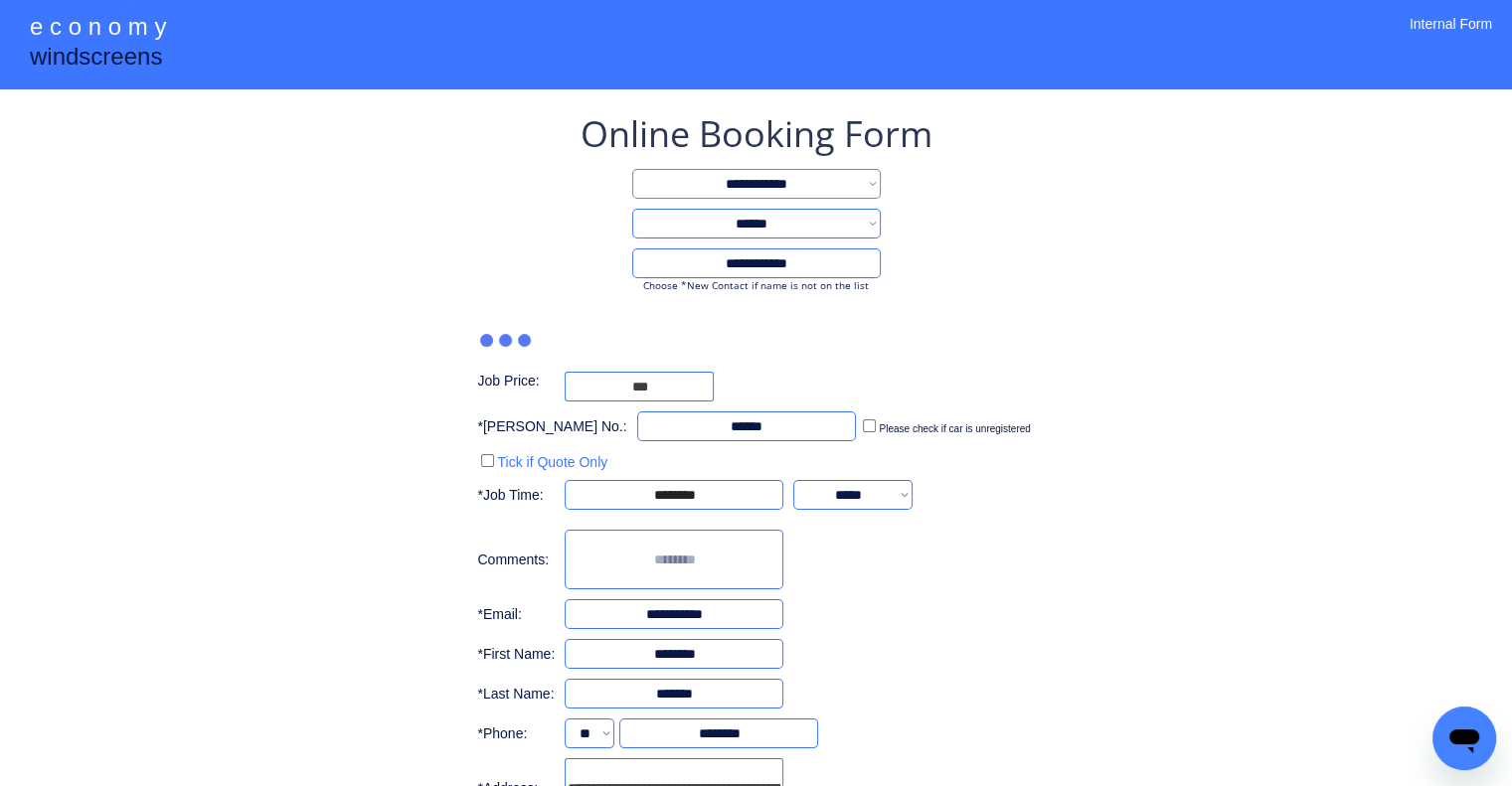 click on "**********" at bounding box center [756, 481] 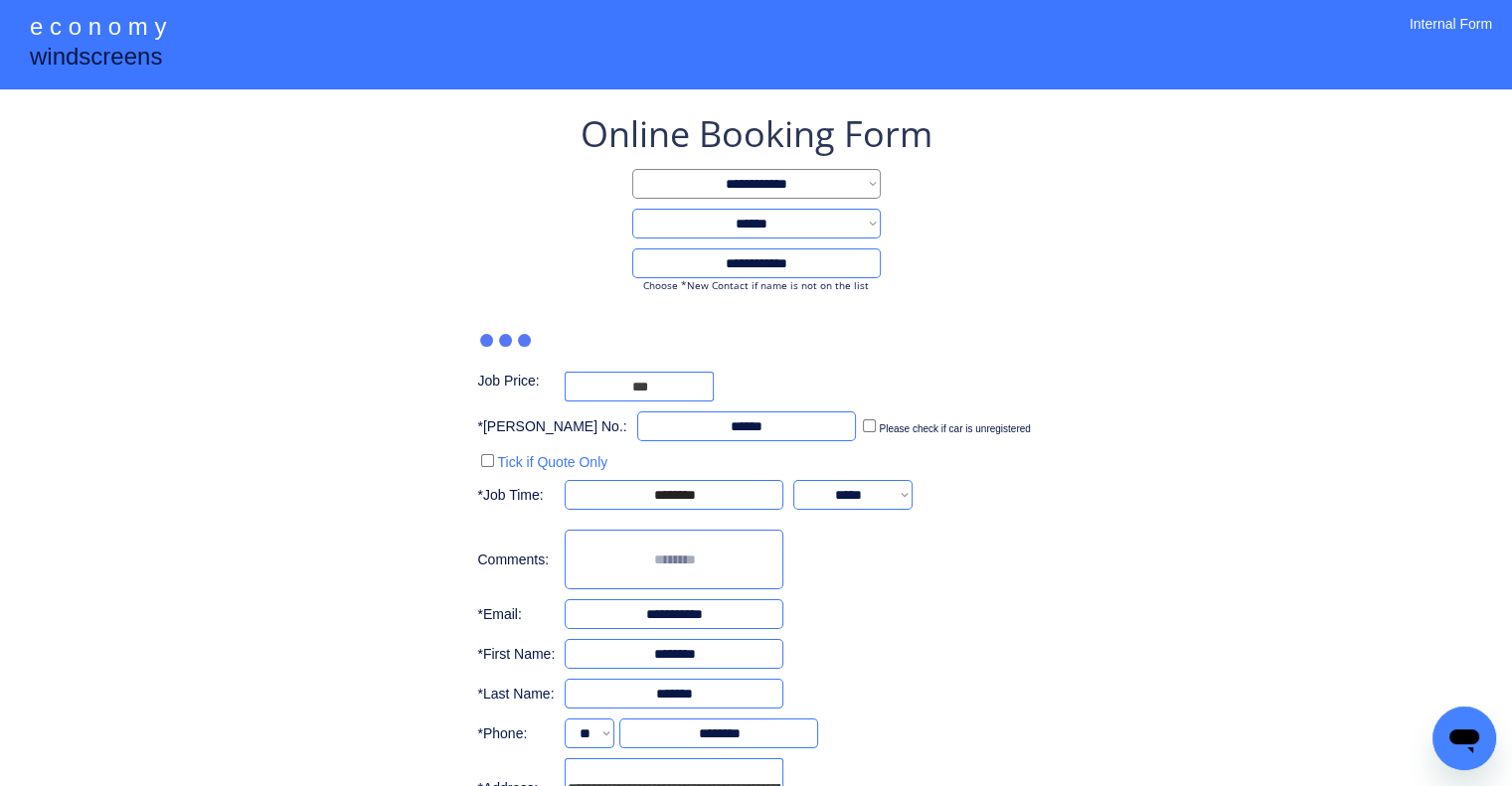 click on "**********" at bounding box center [756, 481] 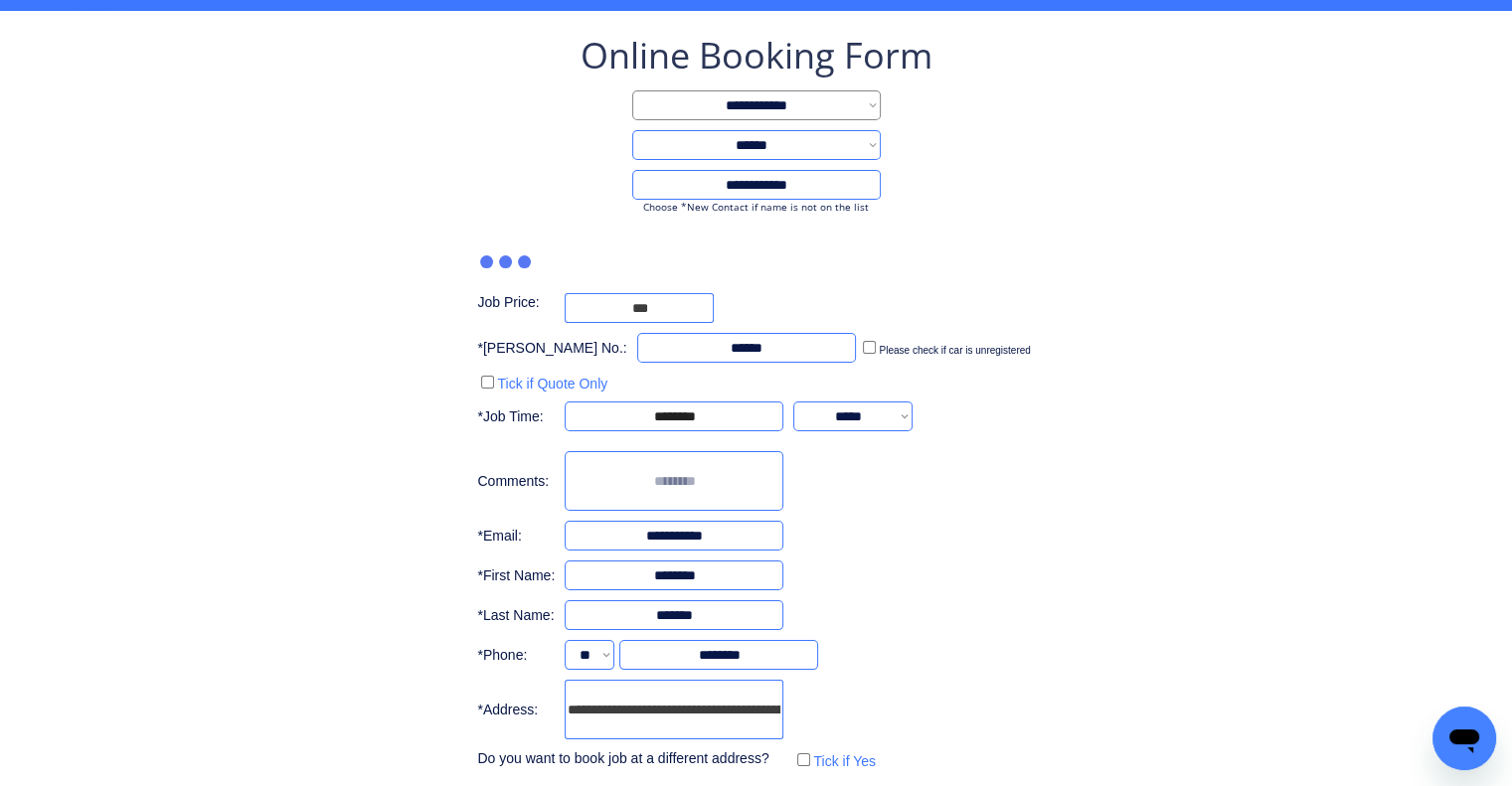 scroll, scrollTop: 106, scrollLeft: 0, axis: vertical 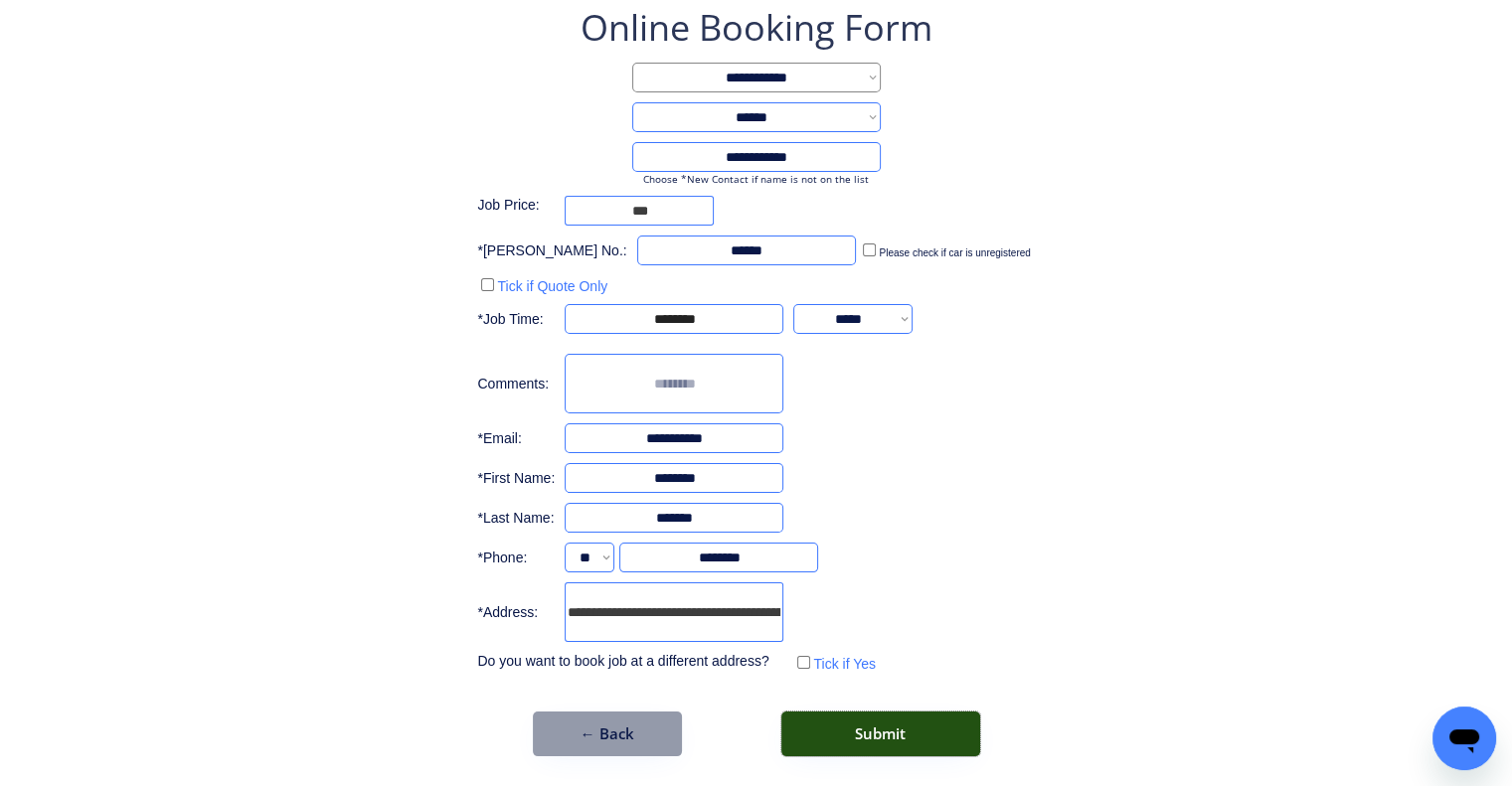 click on "Submit" at bounding box center [881, 733] 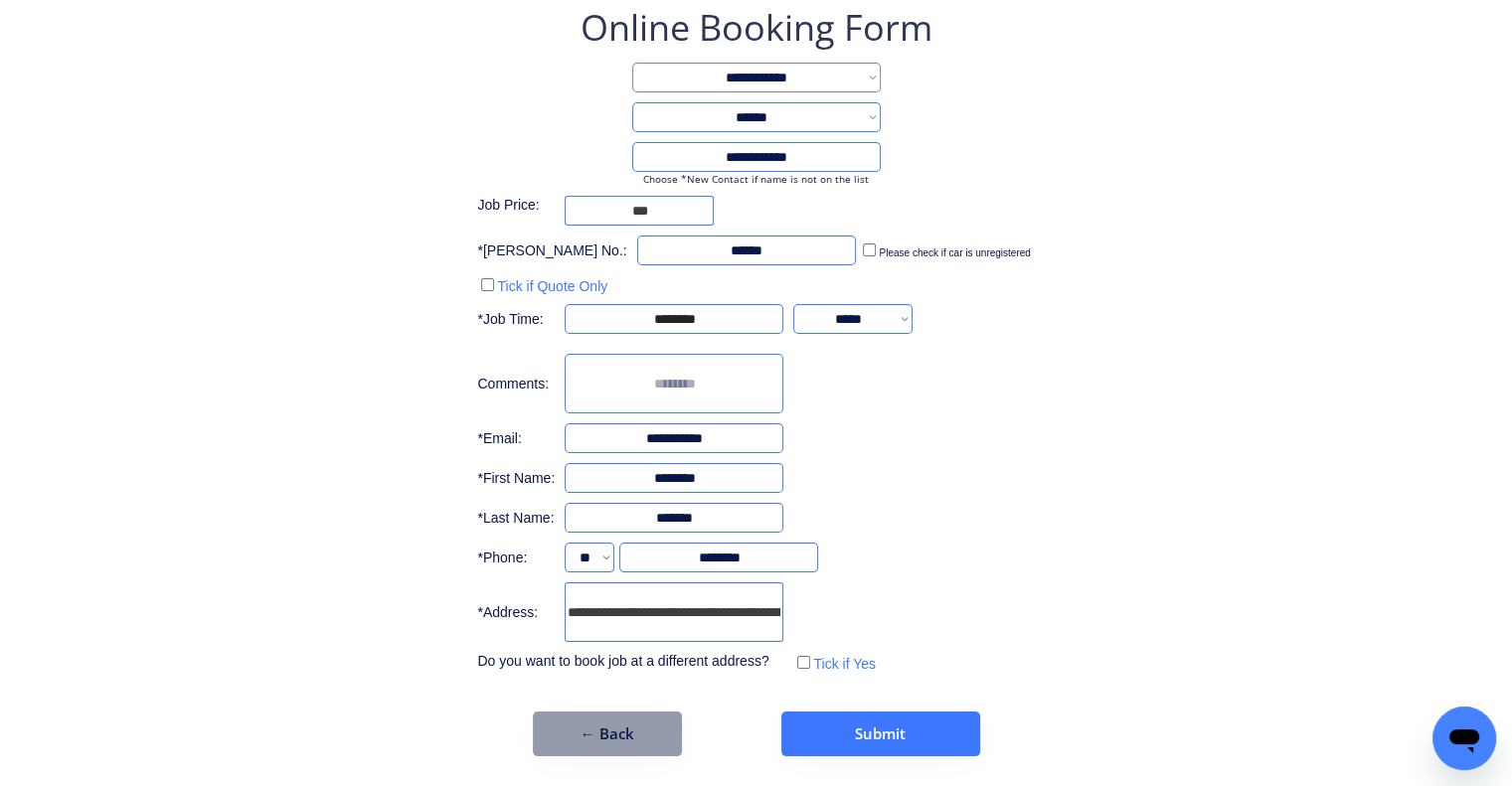 scroll, scrollTop: 0, scrollLeft: 0, axis: both 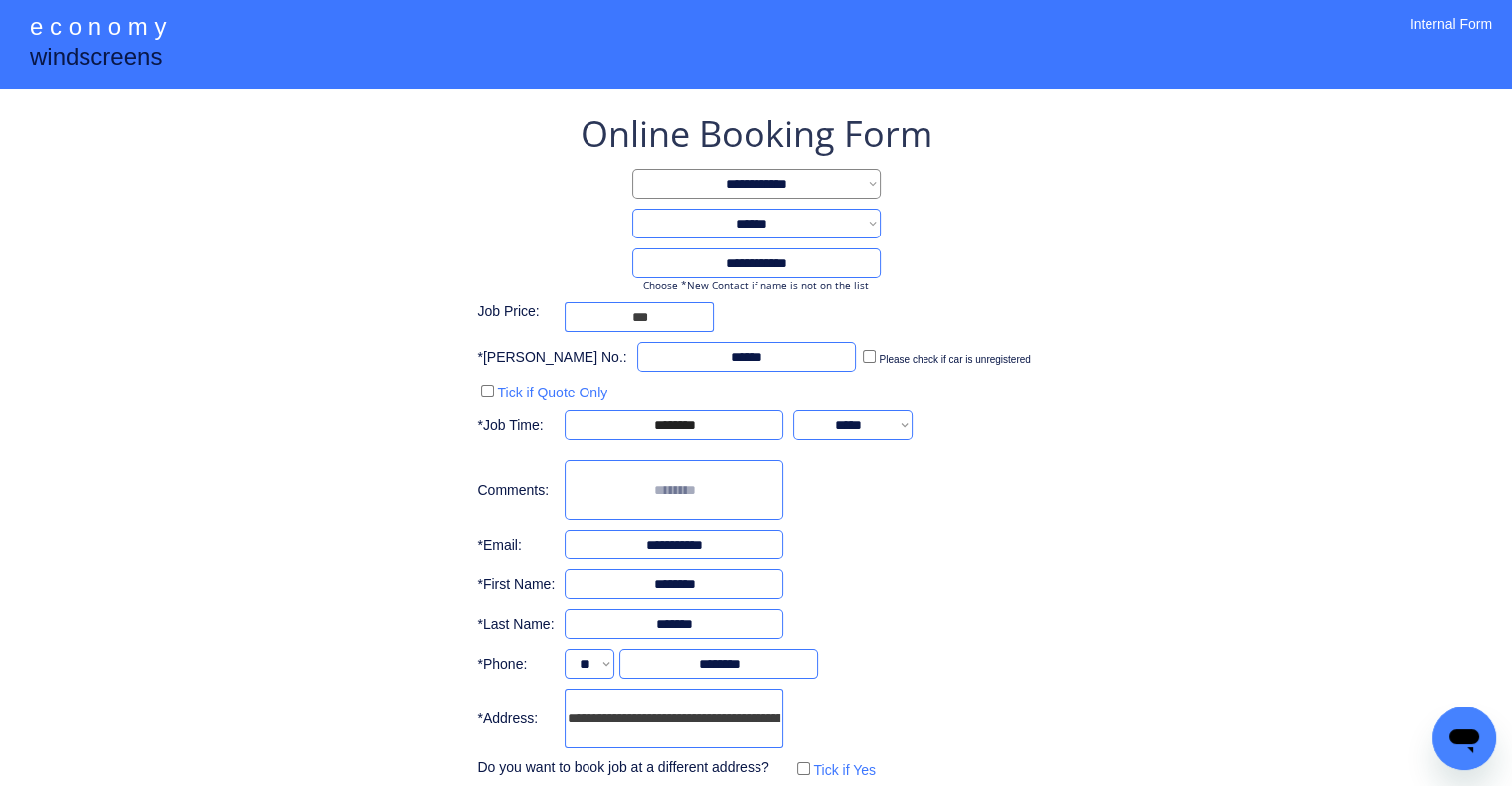 click on "**********" at bounding box center (756, 486) 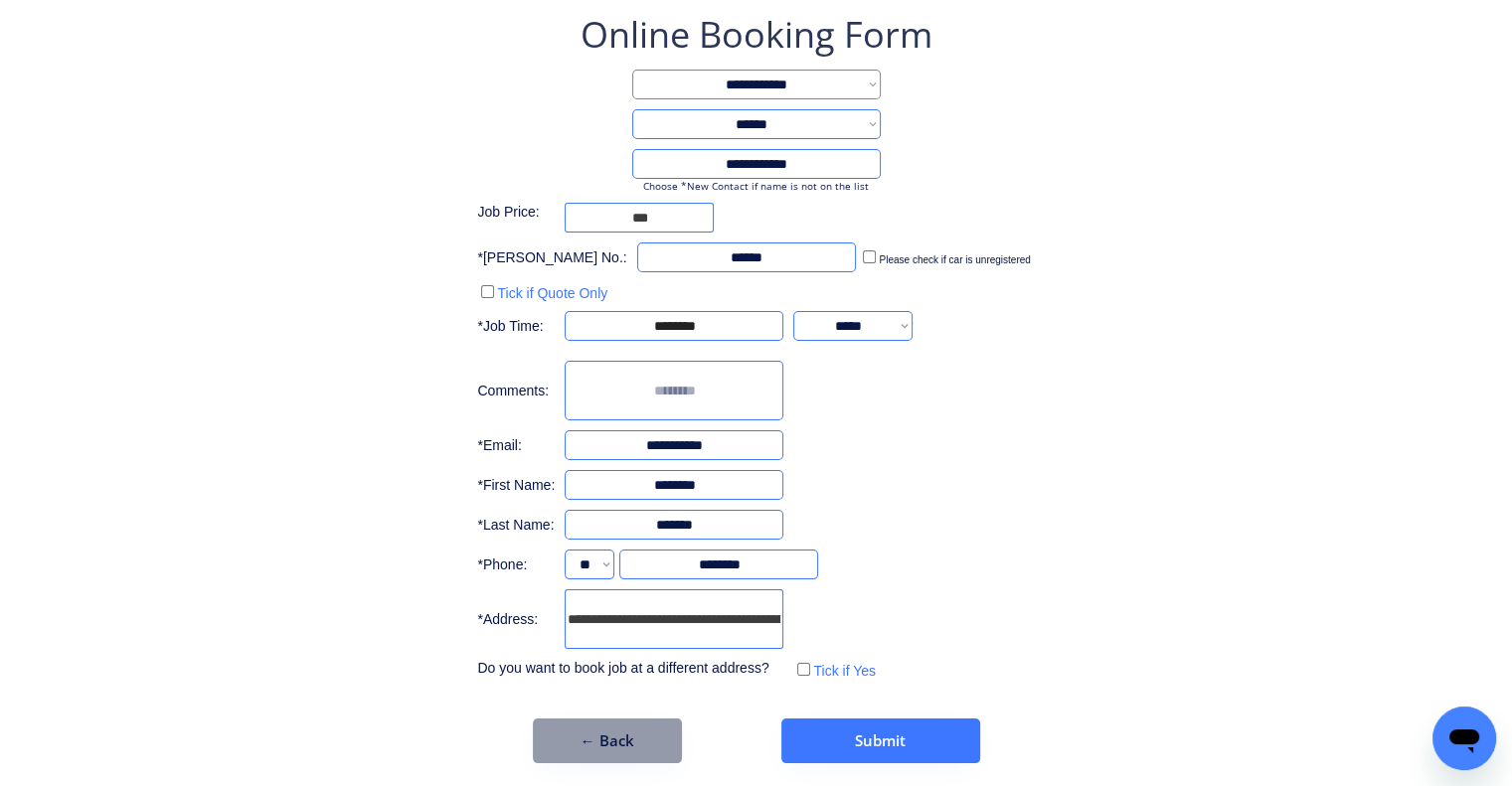 scroll, scrollTop: 106, scrollLeft: 0, axis: vertical 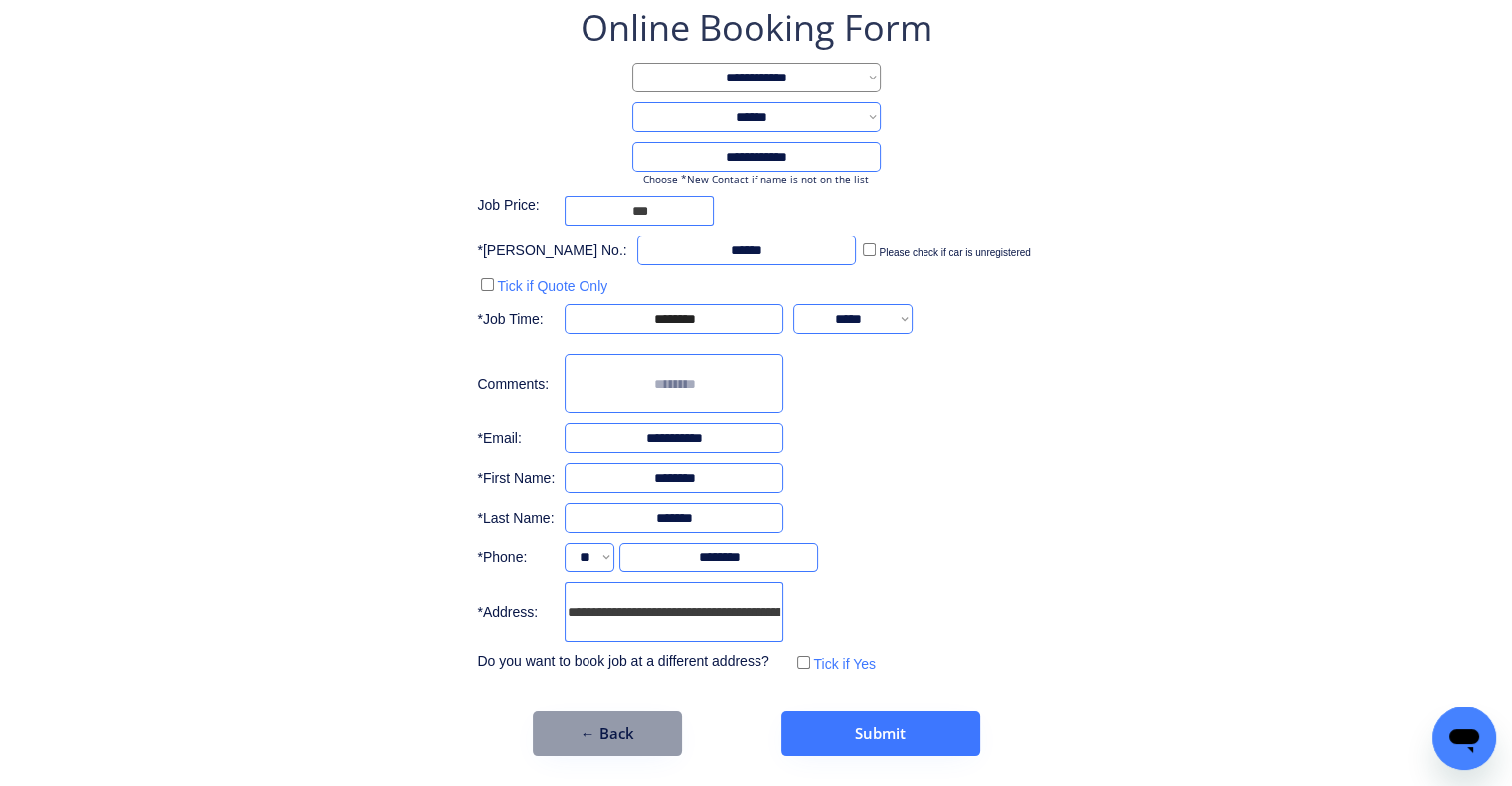 click on "**********" at bounding box center [756, 380] 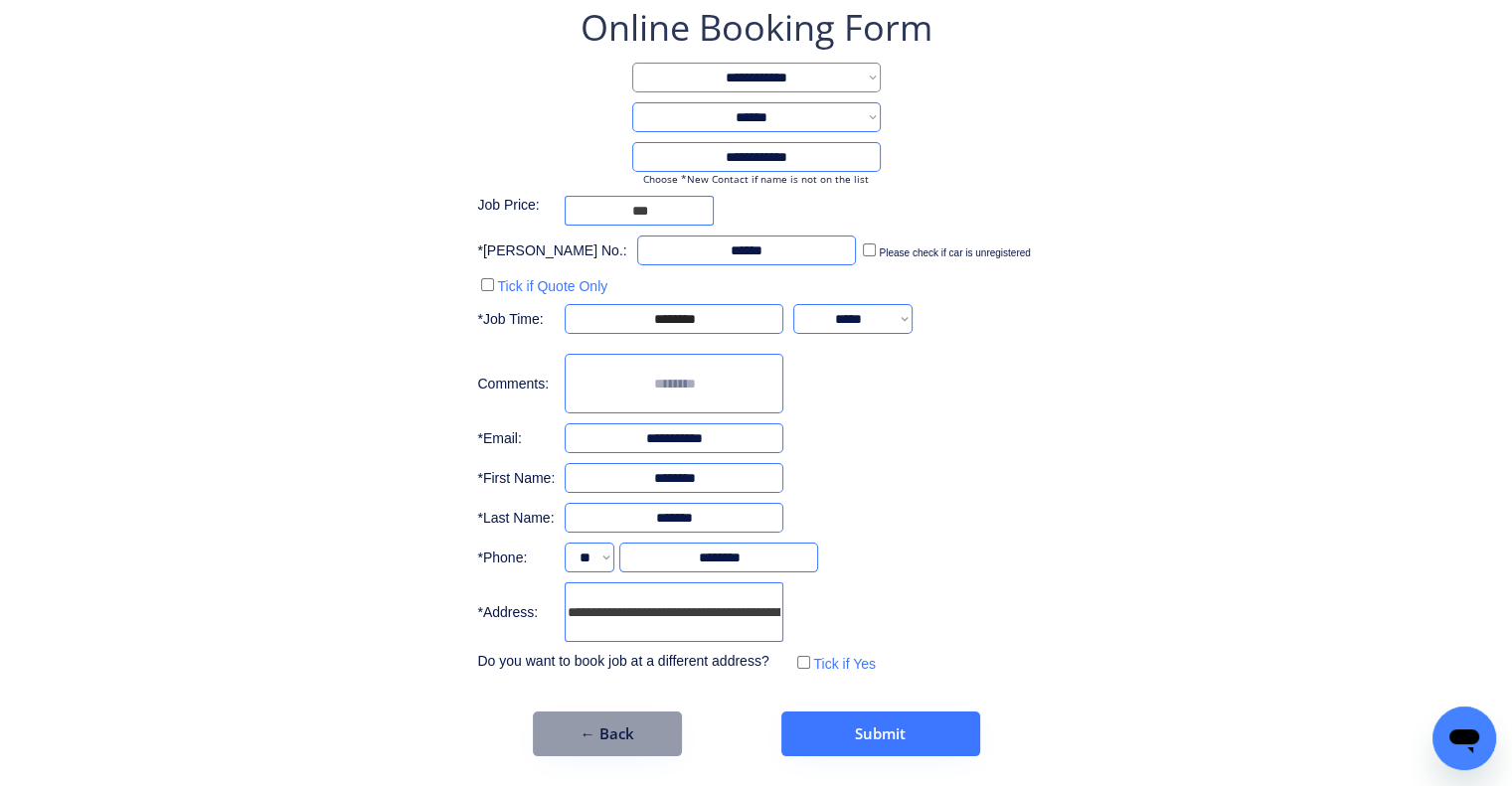 click on "←   Back" at bounding box center (607, 733) 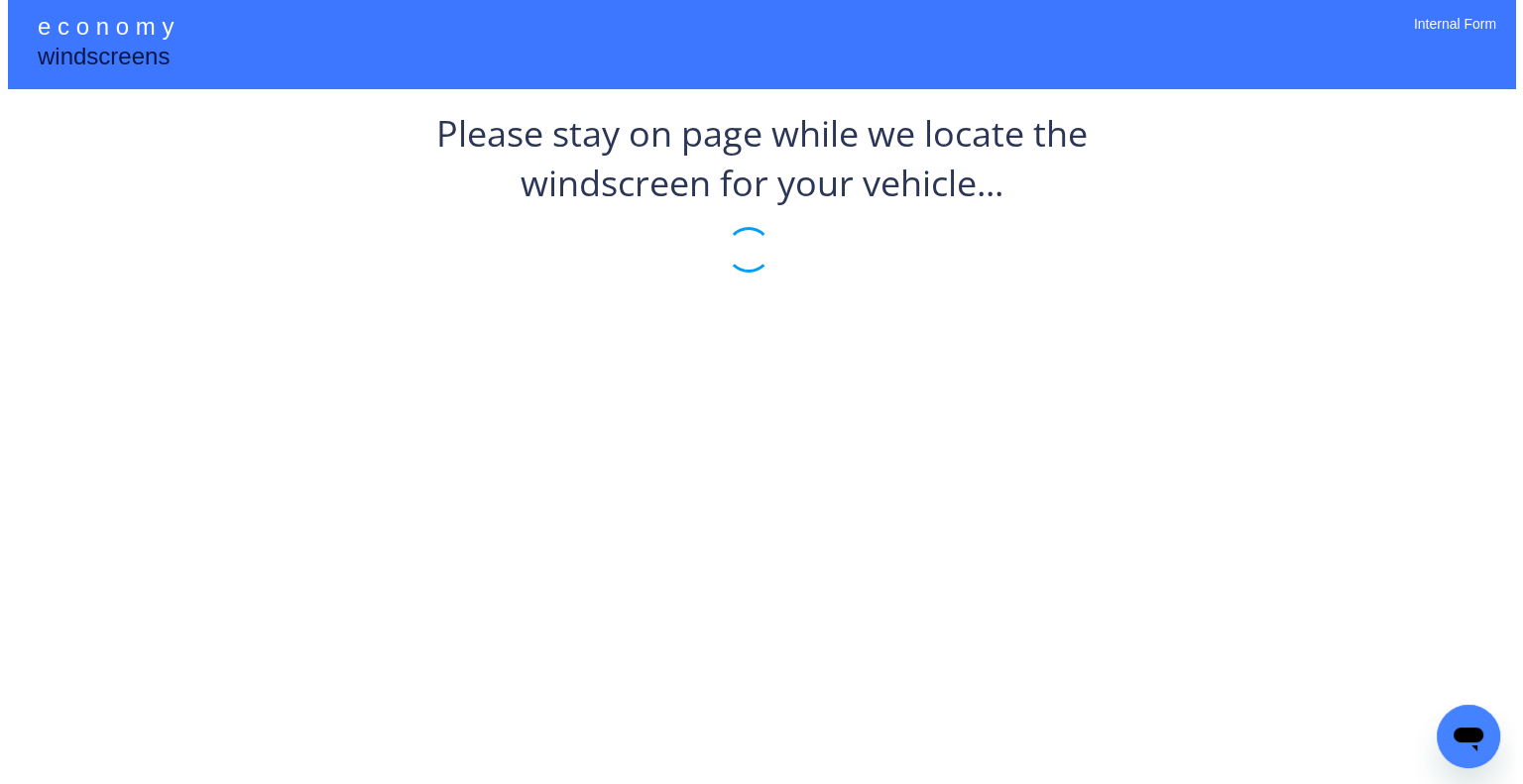 scroll, scrollTop: 0, scrollLeft: 0, axis: both 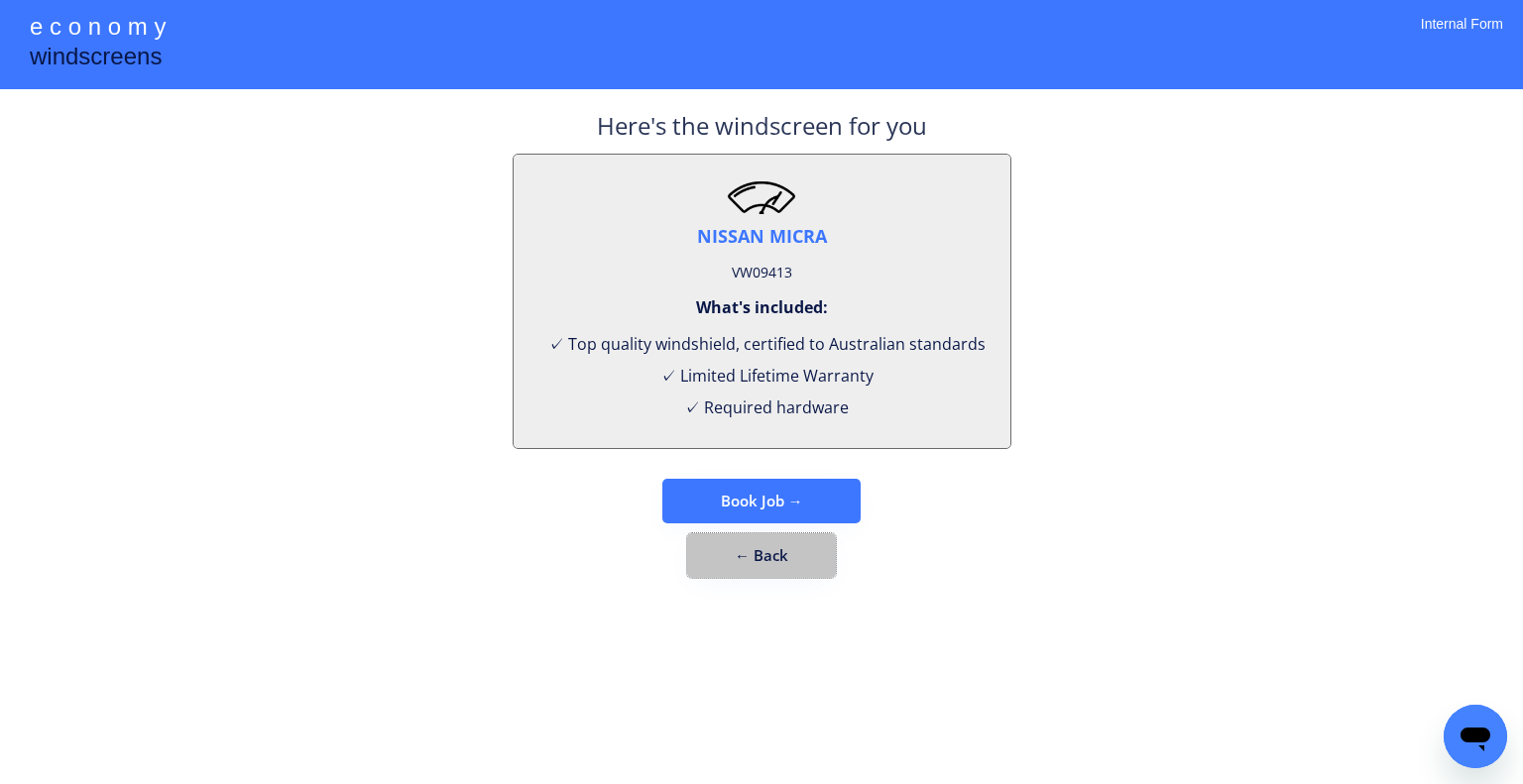 click on "←   Back" at bounding box center (762, 555) 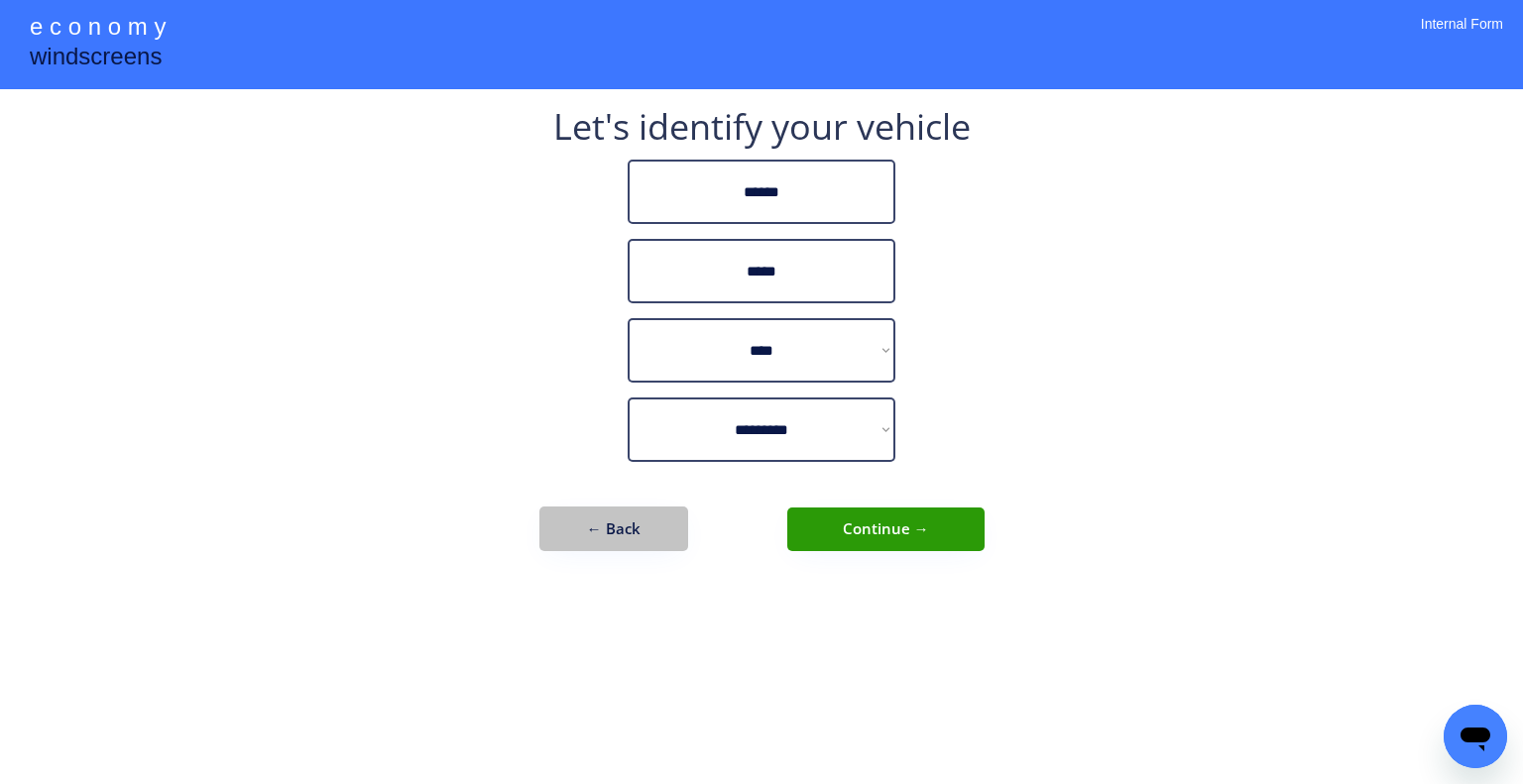 drag, startPoint x: 668, startPoint y: 527, endPoint x: 683, endPoint y: 358, distance: 169.66437 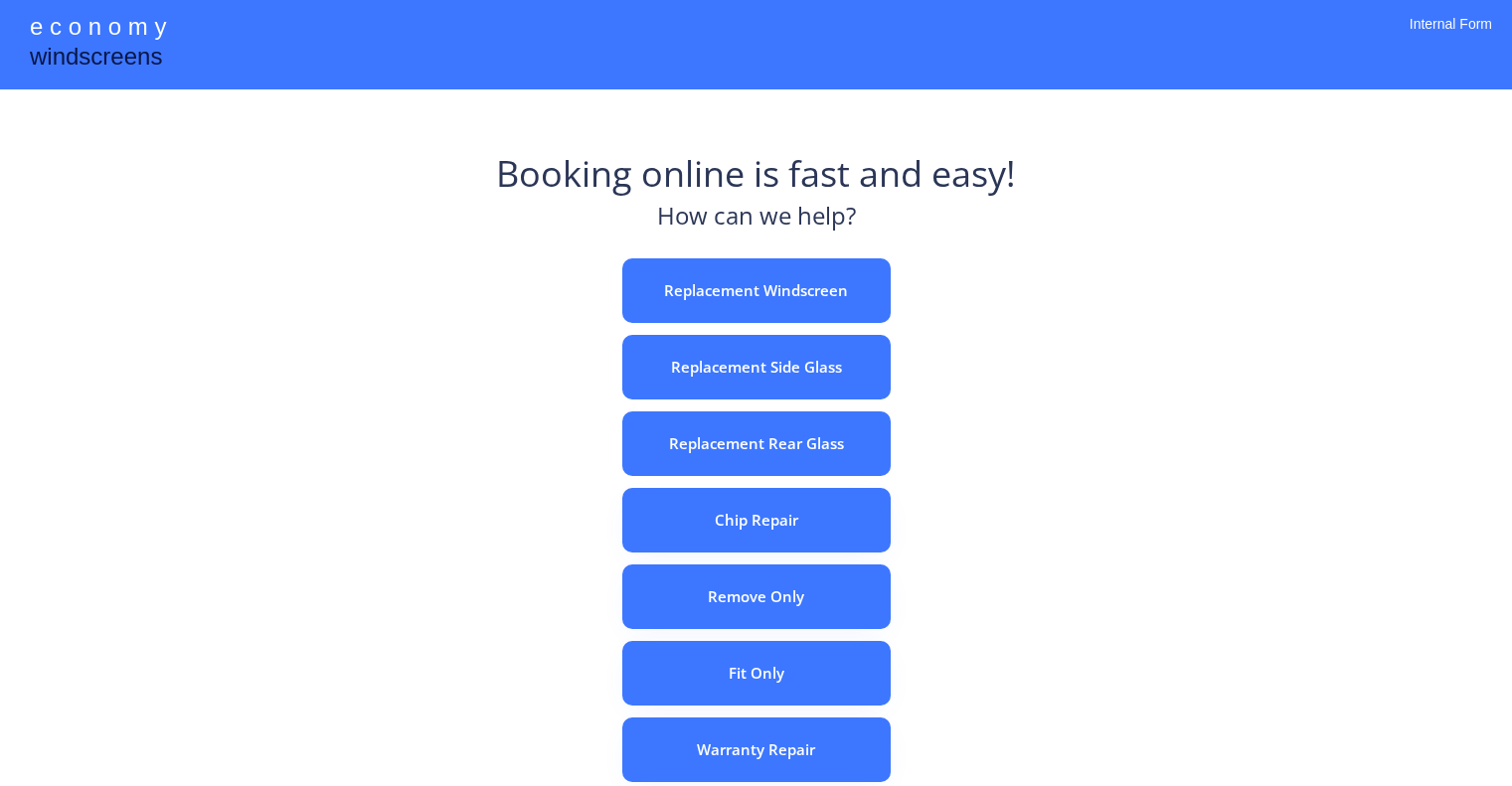 scroll, scrollTop: 0, scrollLeft: 0, axis: both 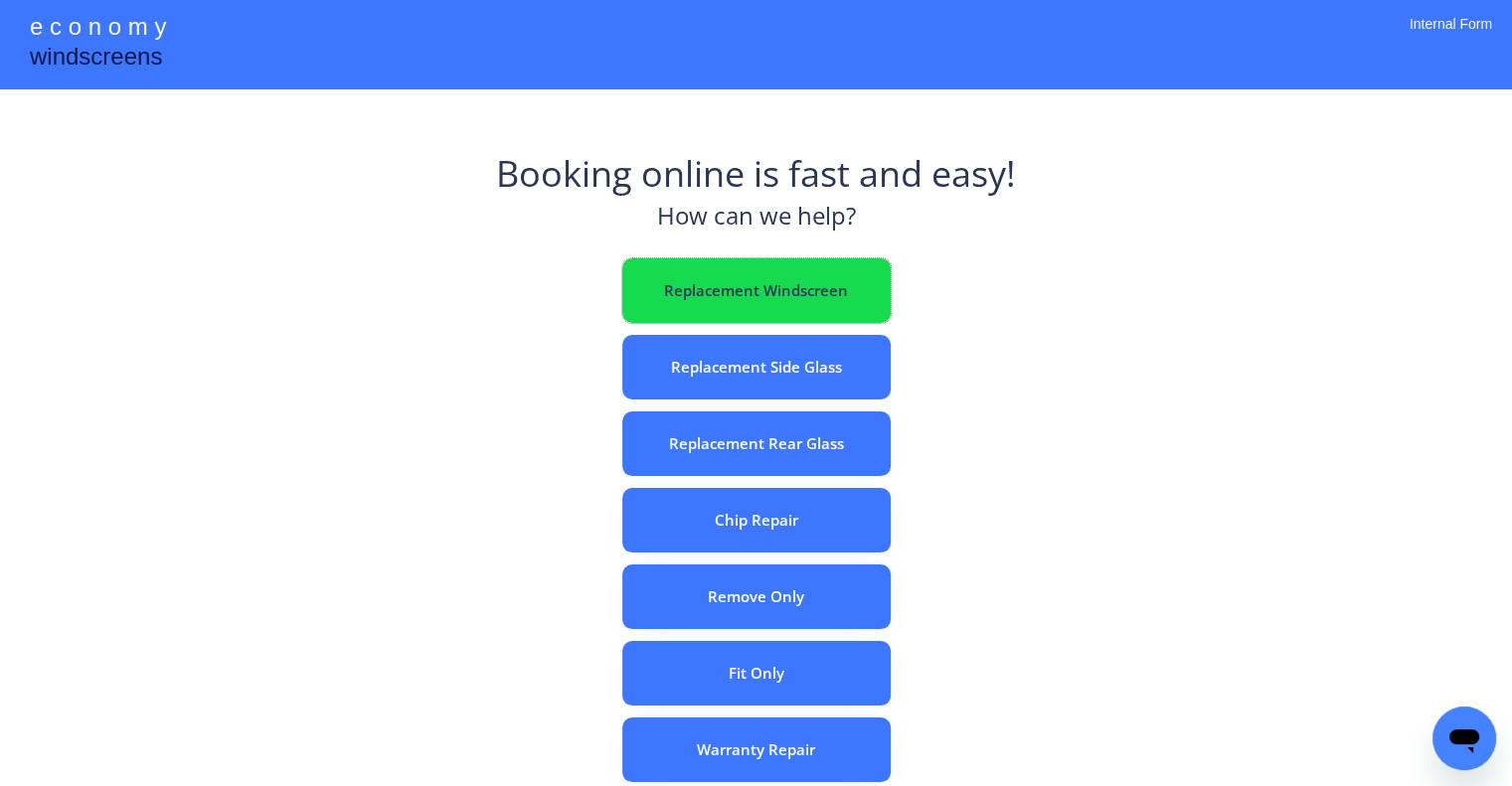 drag, startPoint x: 787, startPoint y: 307, endPoint x: 668, endPoint y: 31, distance: 300.56114 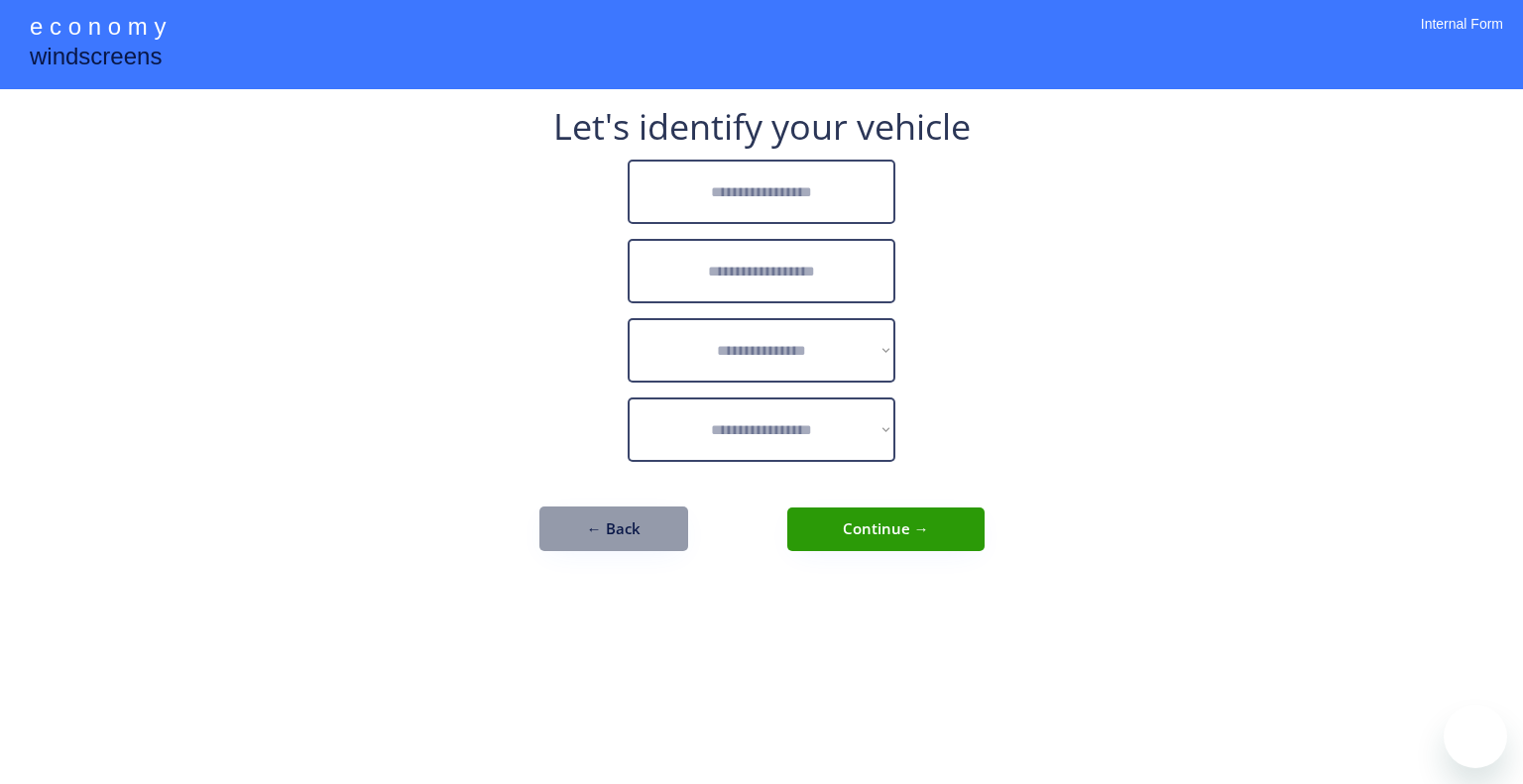 scroll, scrollTop: 0, scrollLeft: 0, axis: both 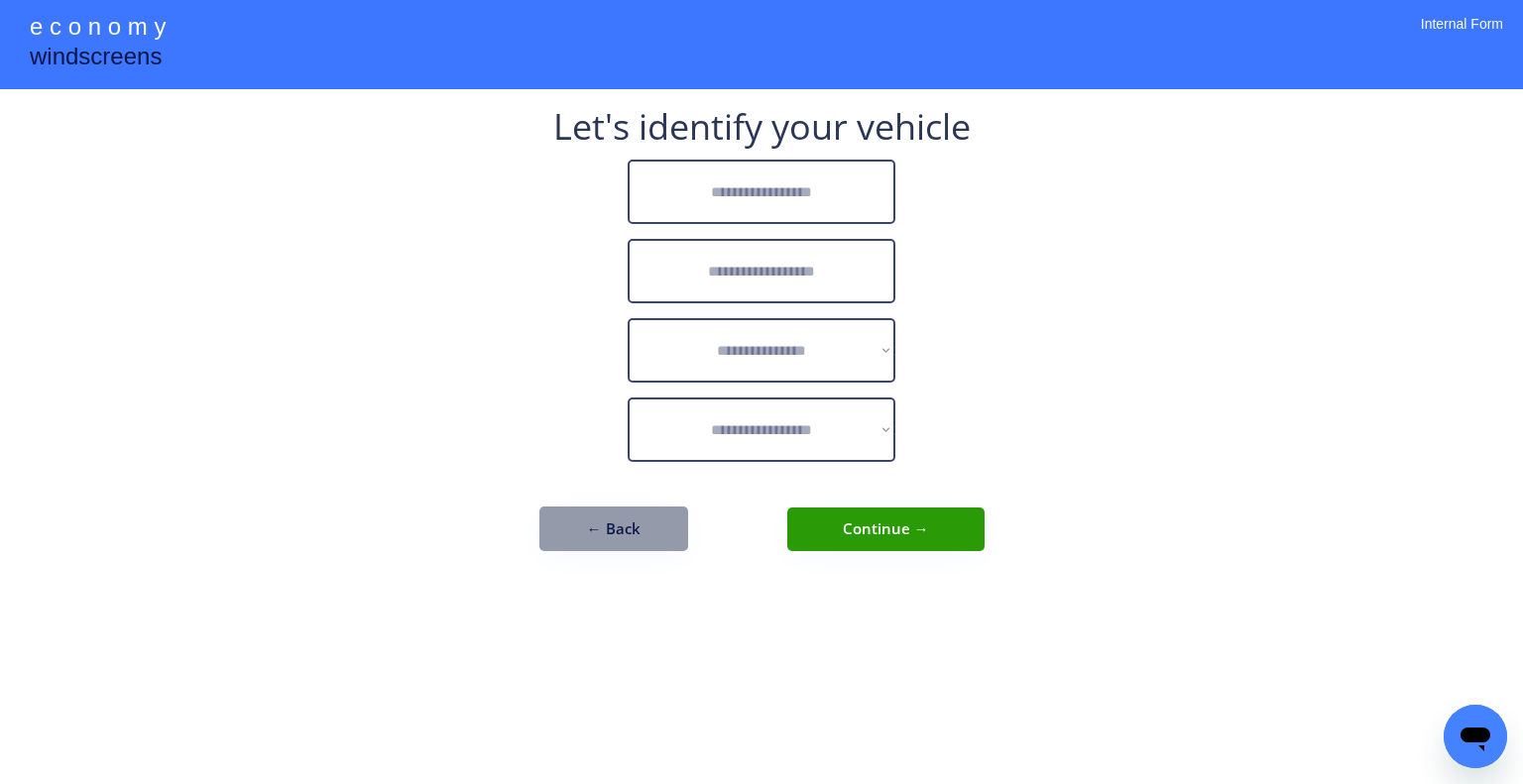 click at bounding box center (762, 191) 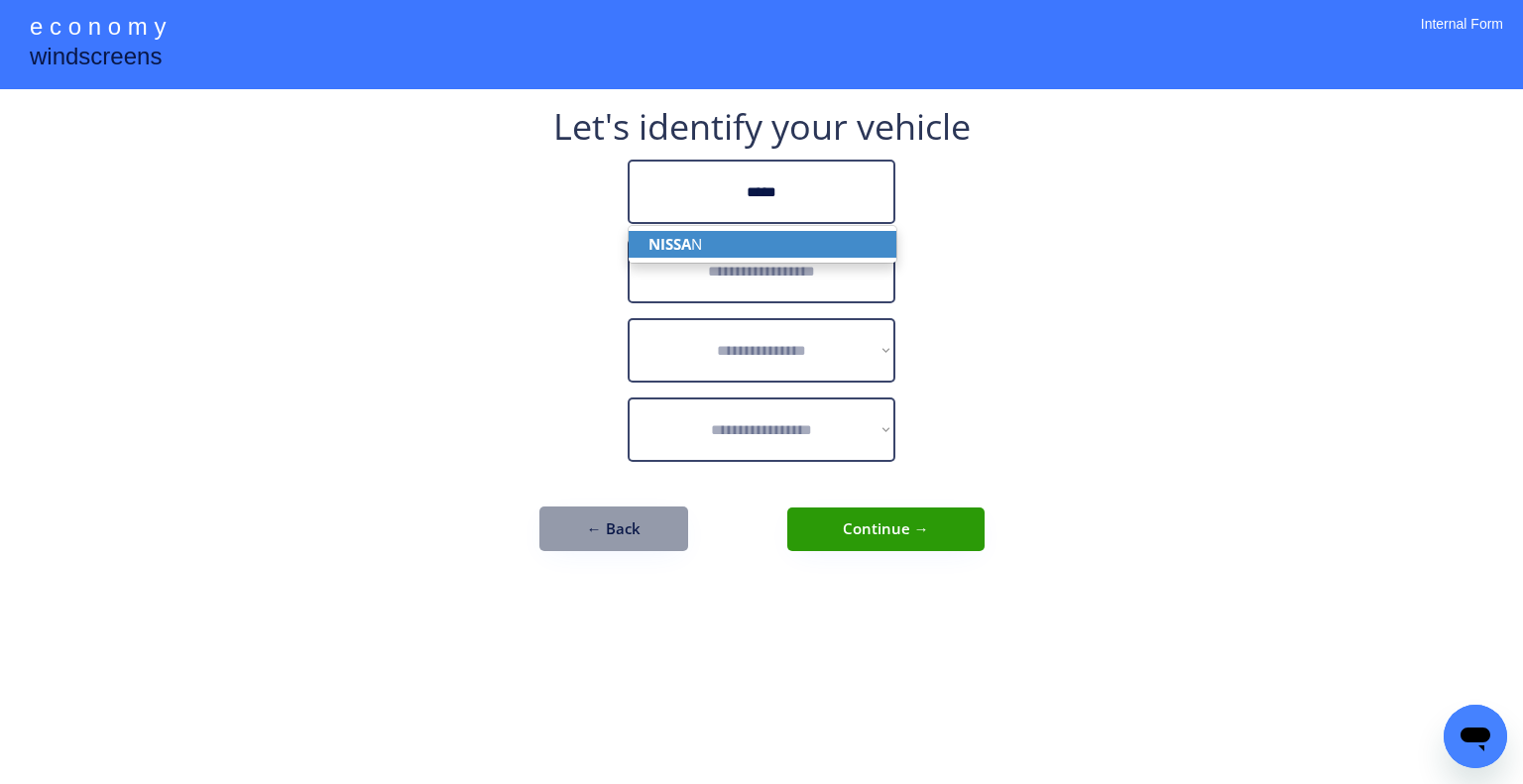 click on "NISSA N" at bounding box center [762, 244] 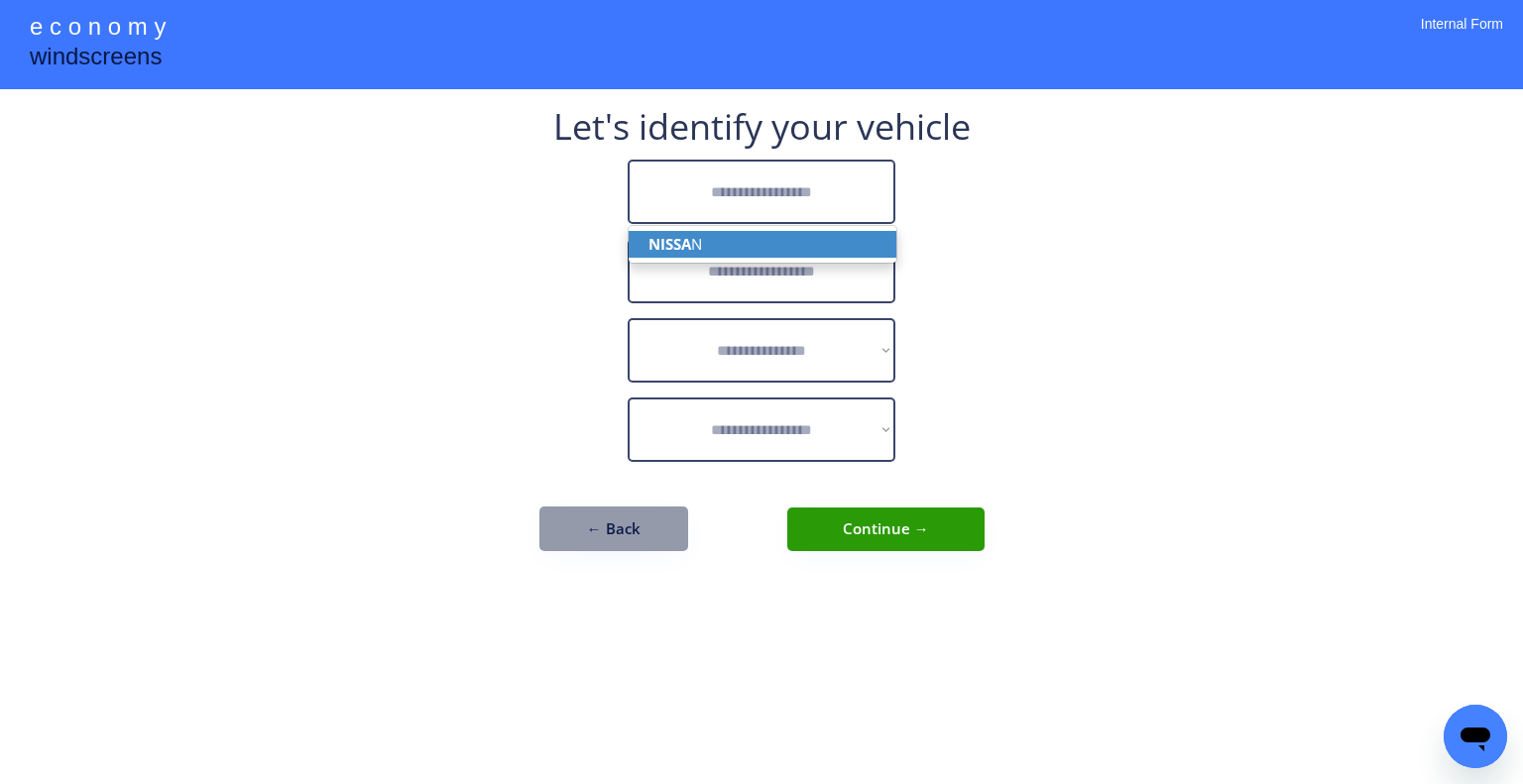 click on "**********" at bounding box center [762, 340] 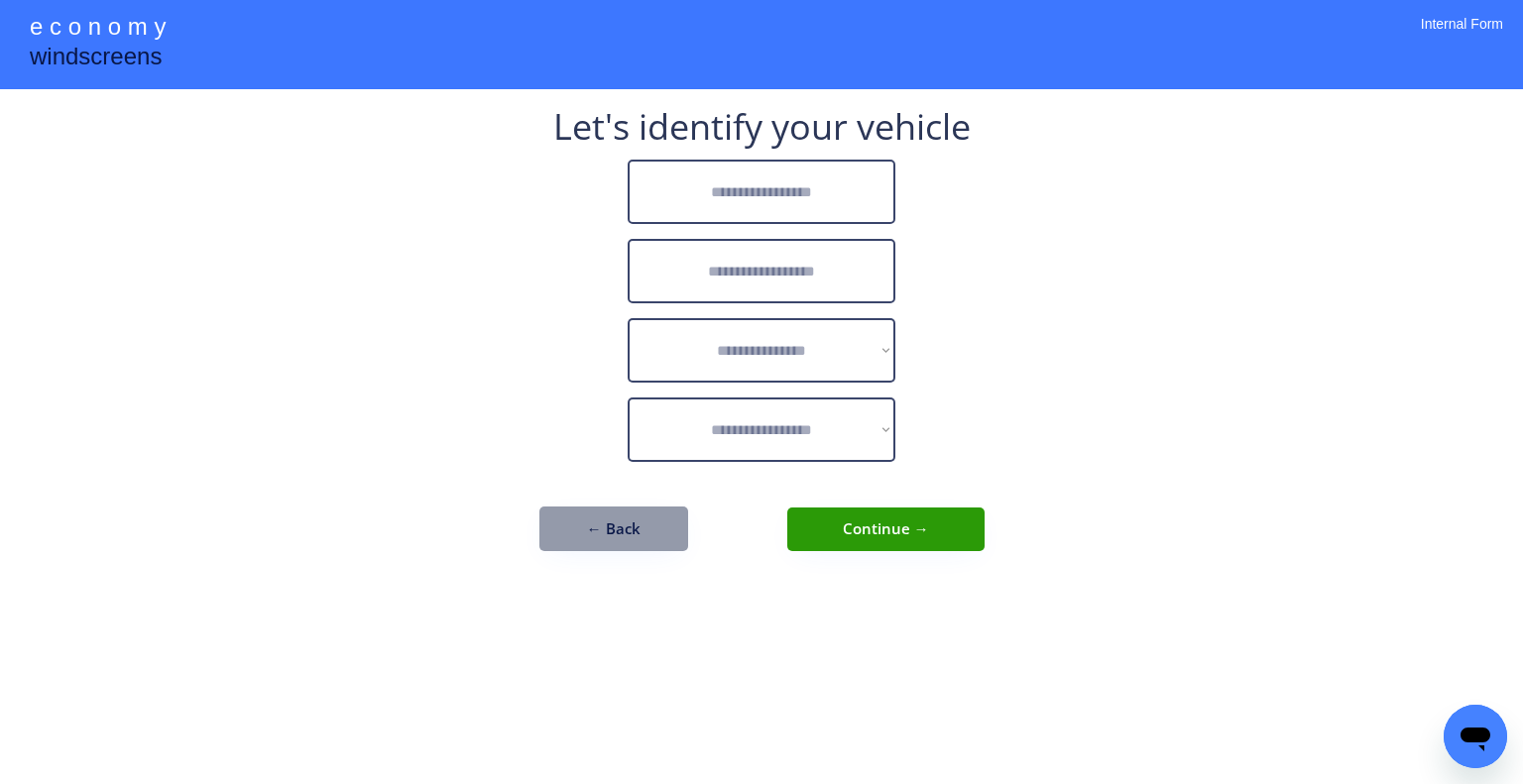 click at bounding box center [762, 191] 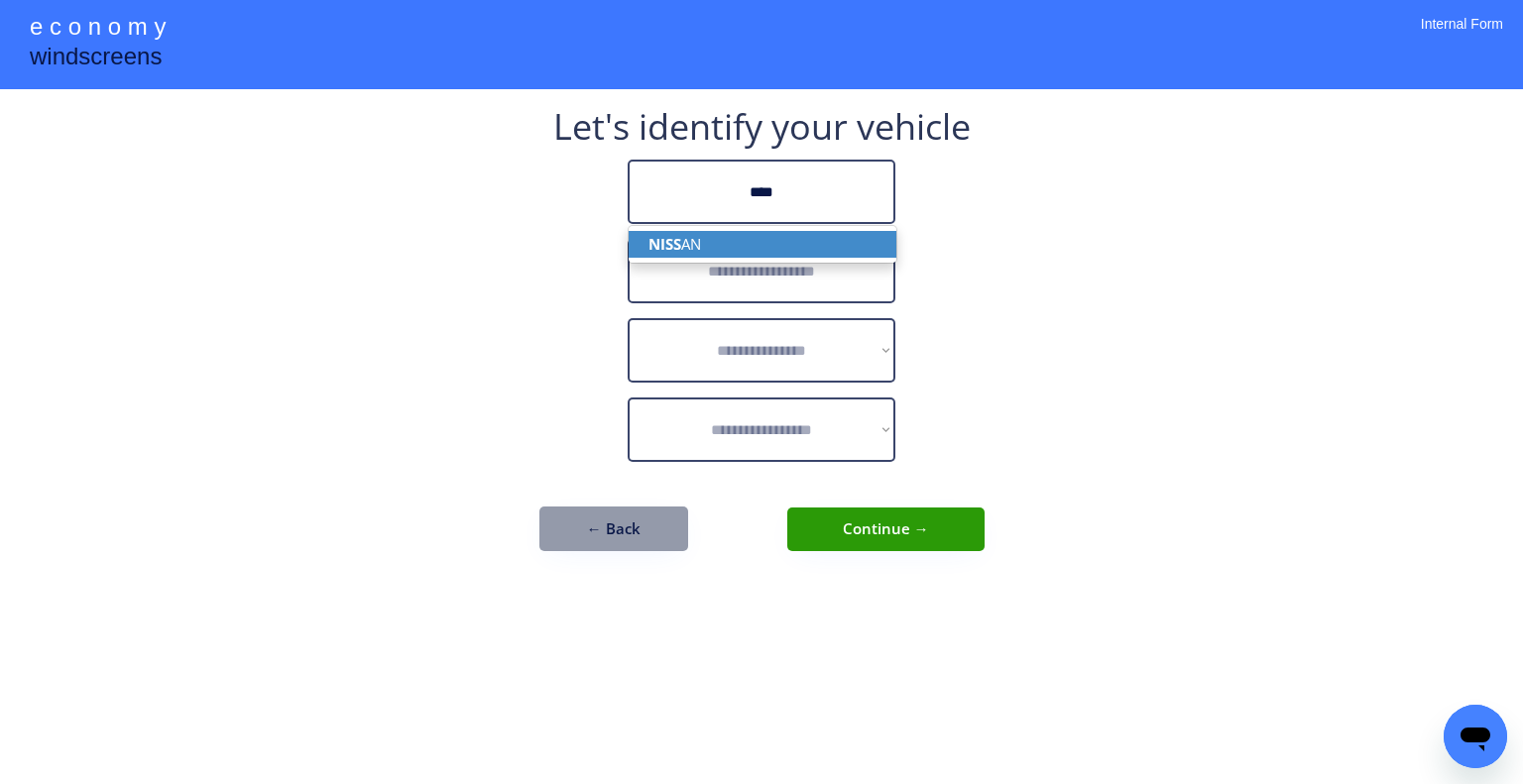click on "NISS AN" at bounding box center (762, 244) 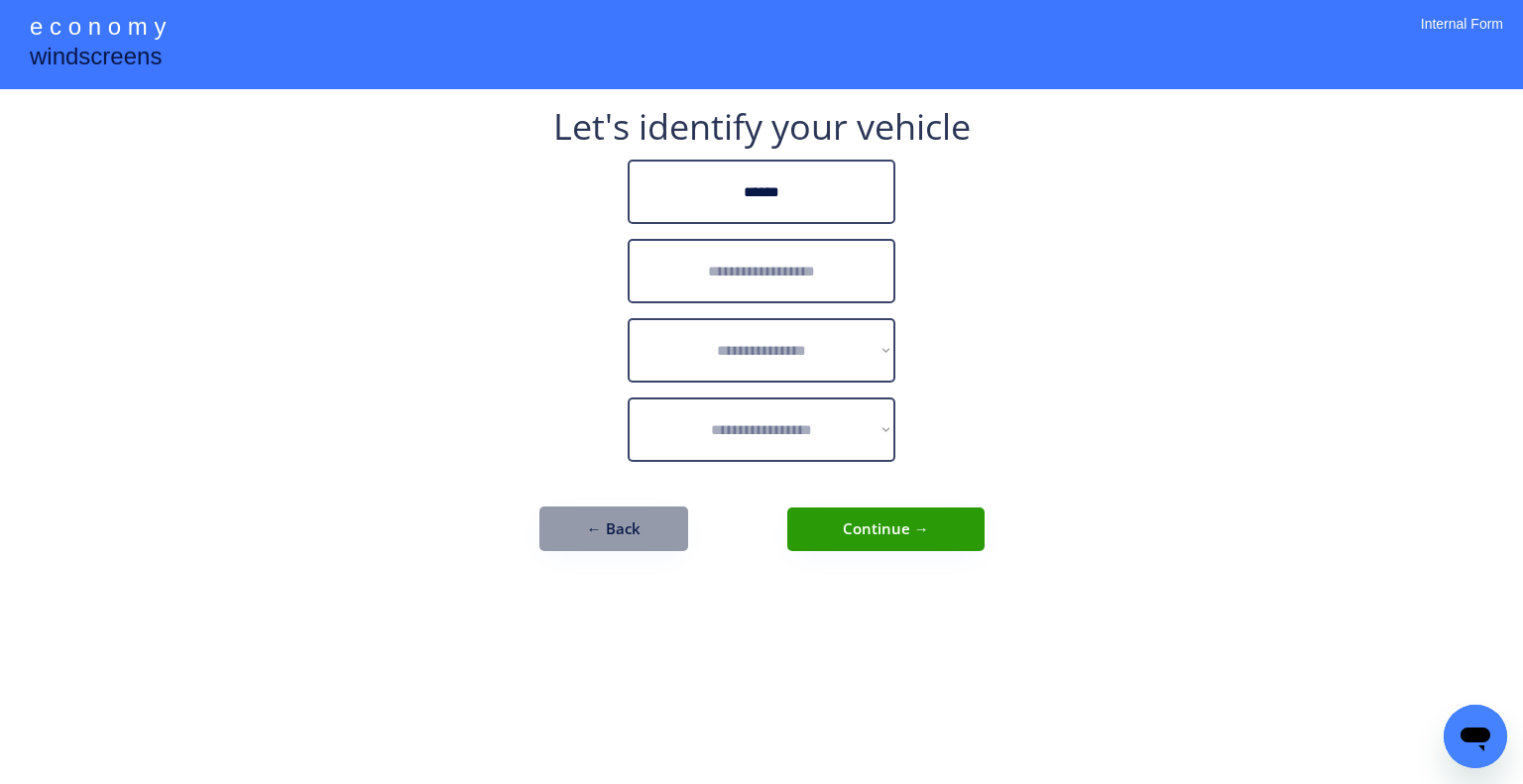 type on "******" 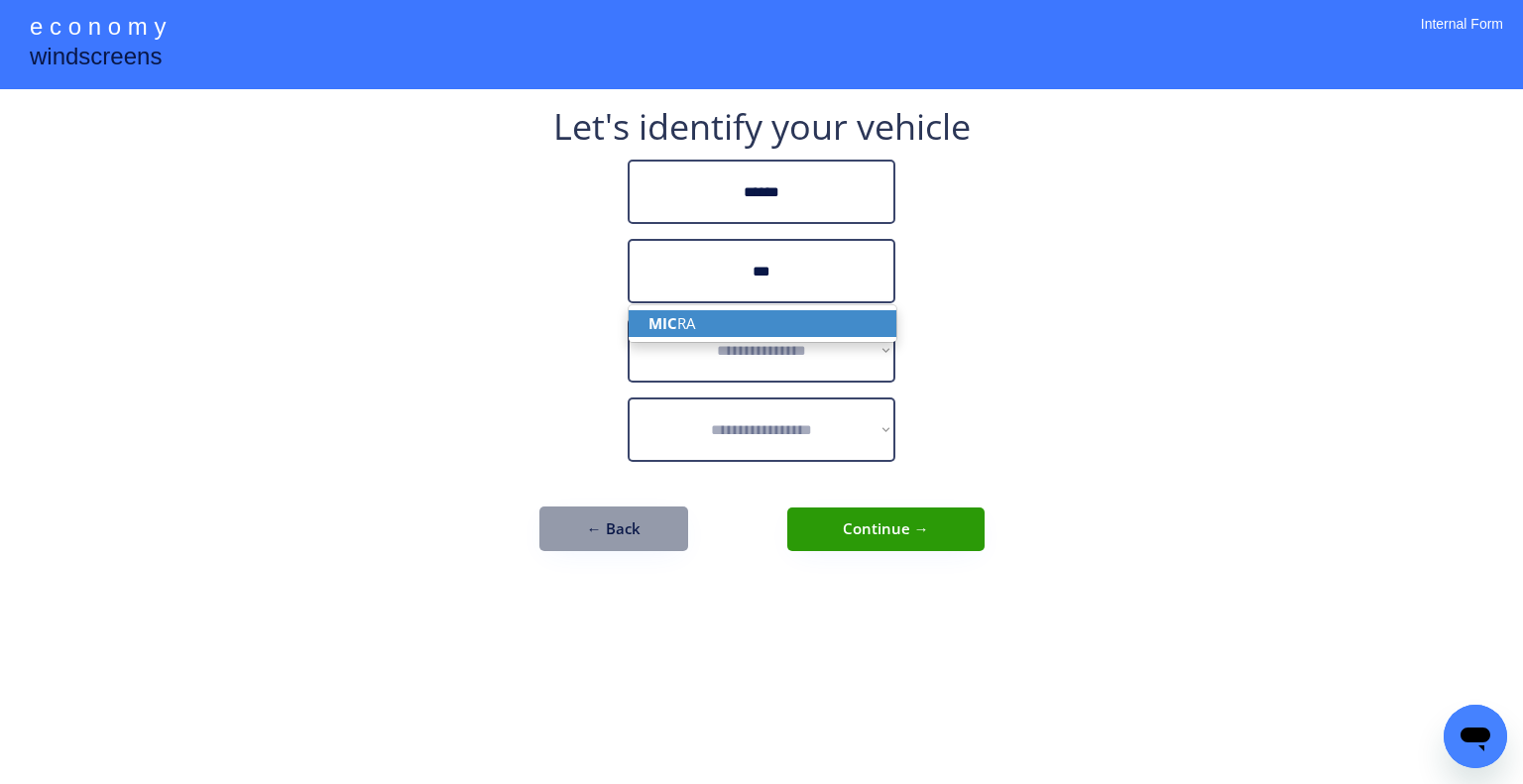 click on "MIC RA" at bounding box center [762, 323] 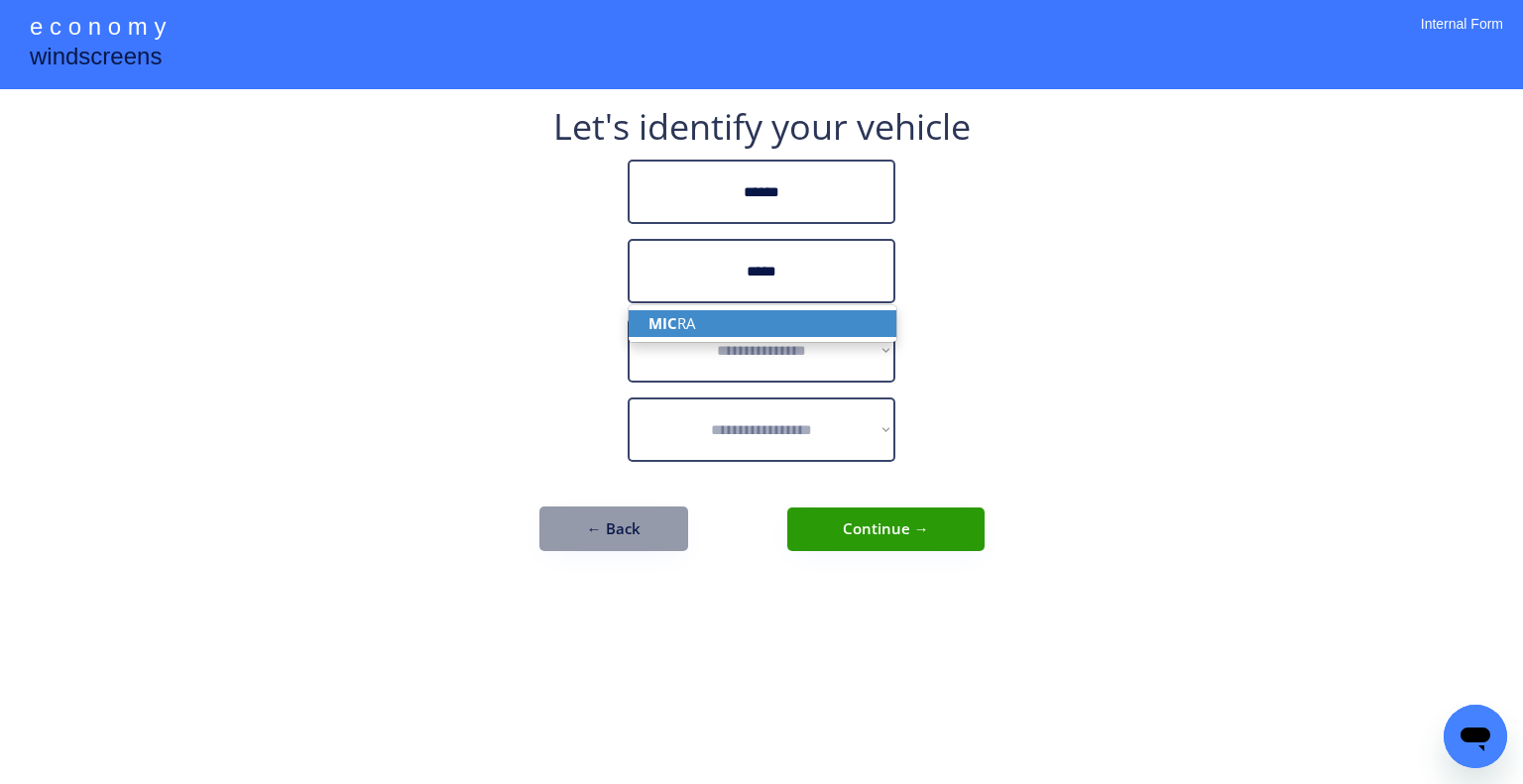 type on "*****" 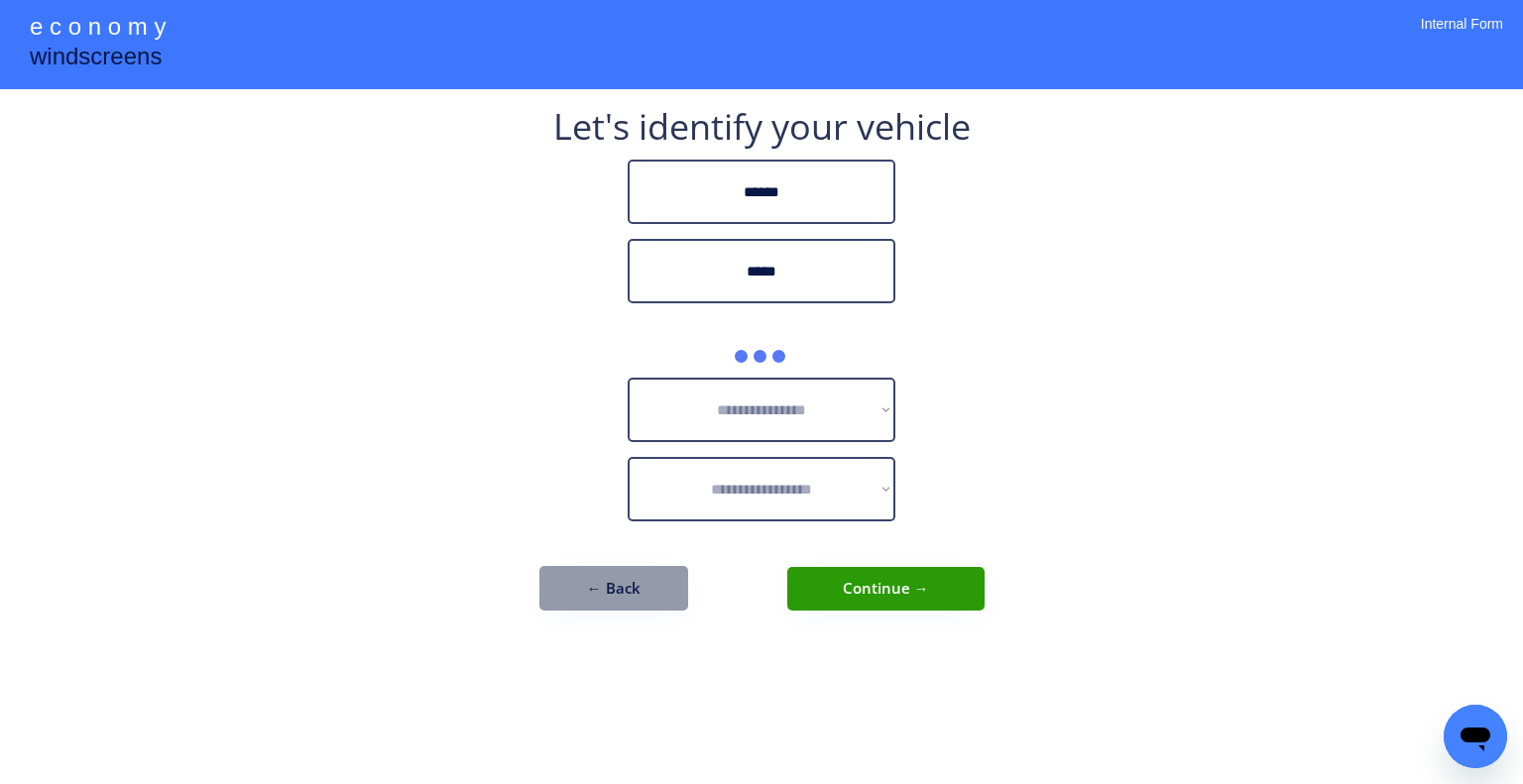 drag, startPoint x: 1103, startPoint y: 304, endPoint x: 809, endPoint y: 19, distance: 409.4643 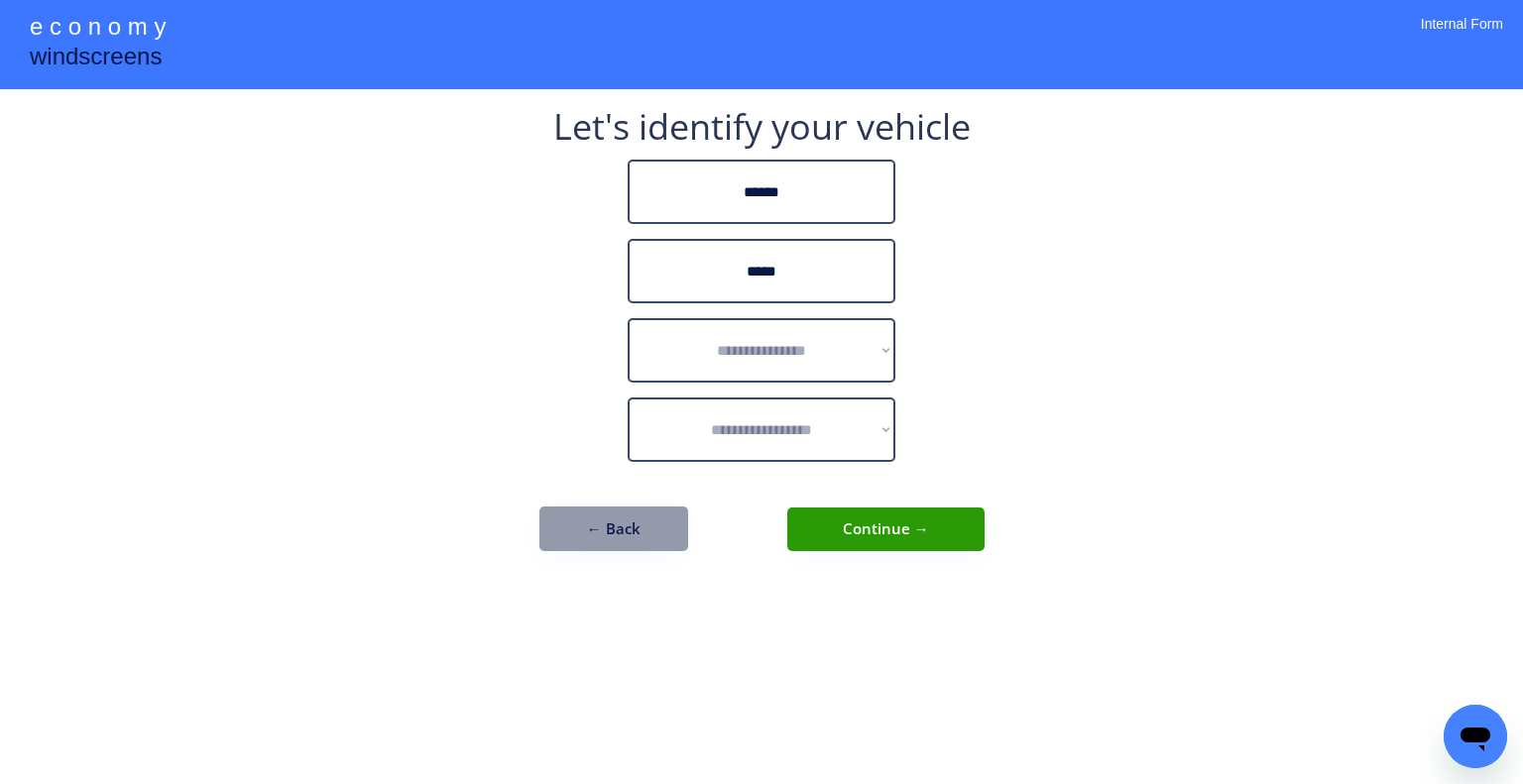 click on "**********" at bounding box center [762, 392] 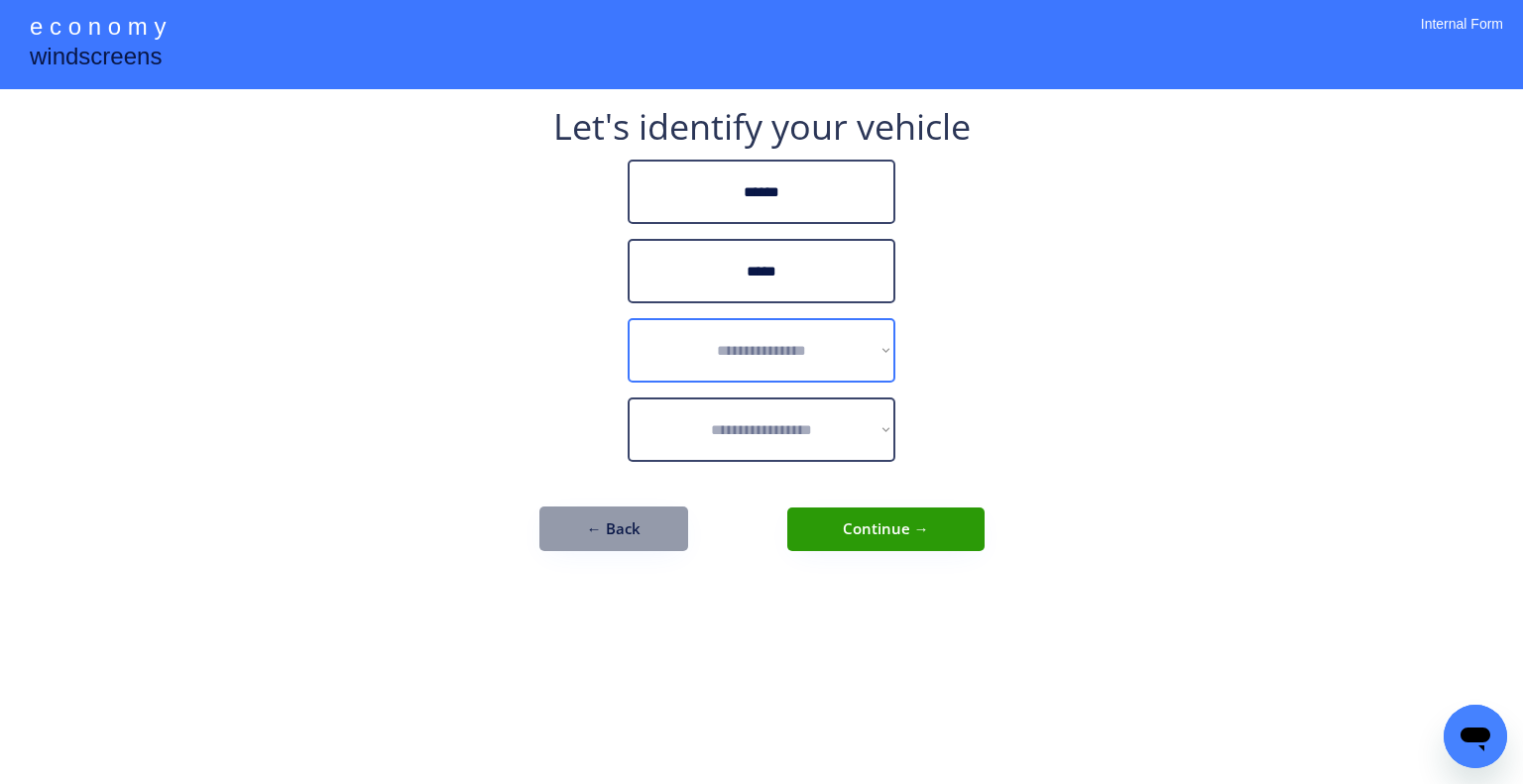 click on "**********" at bounding box center [762, 350] 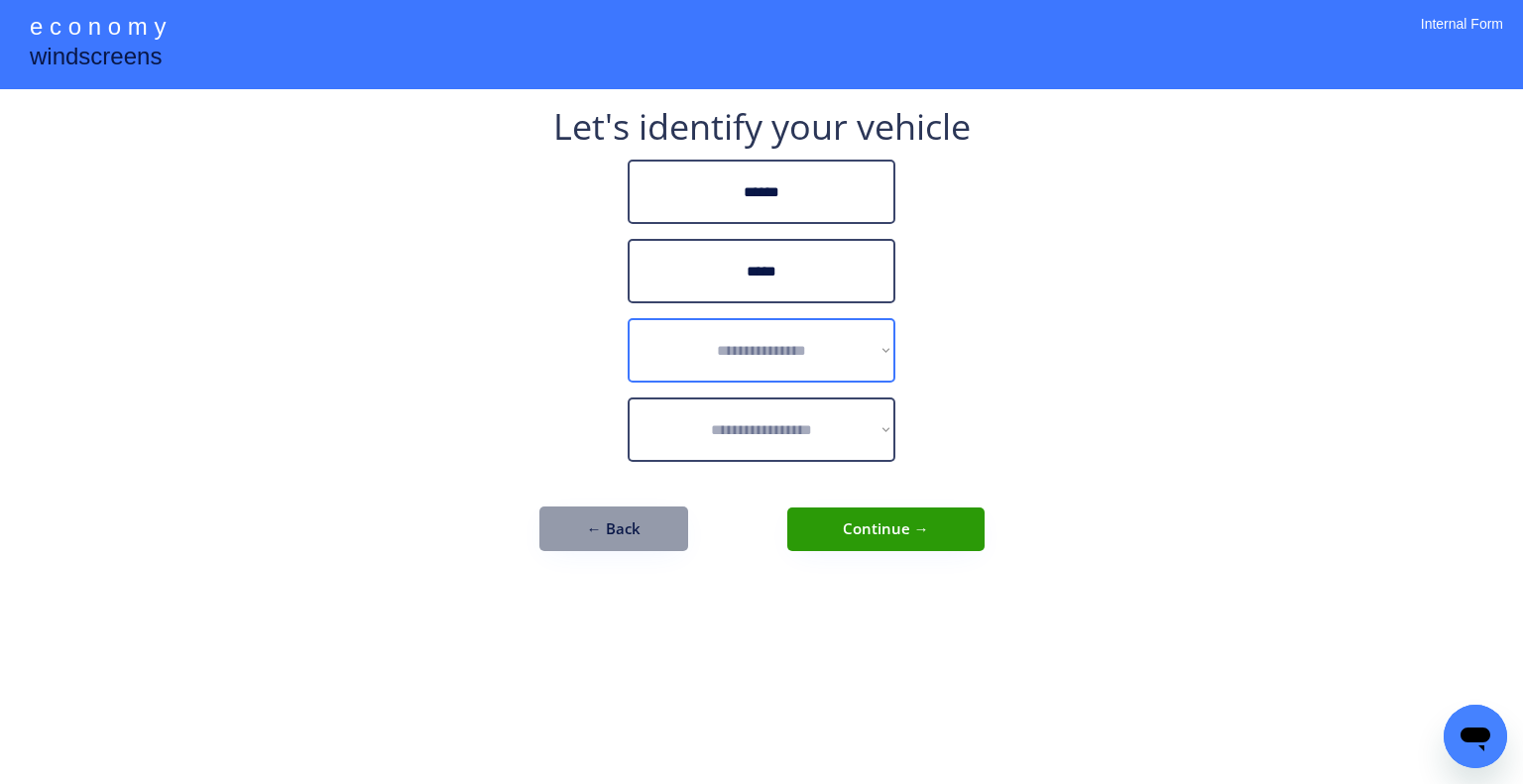 select on "******" 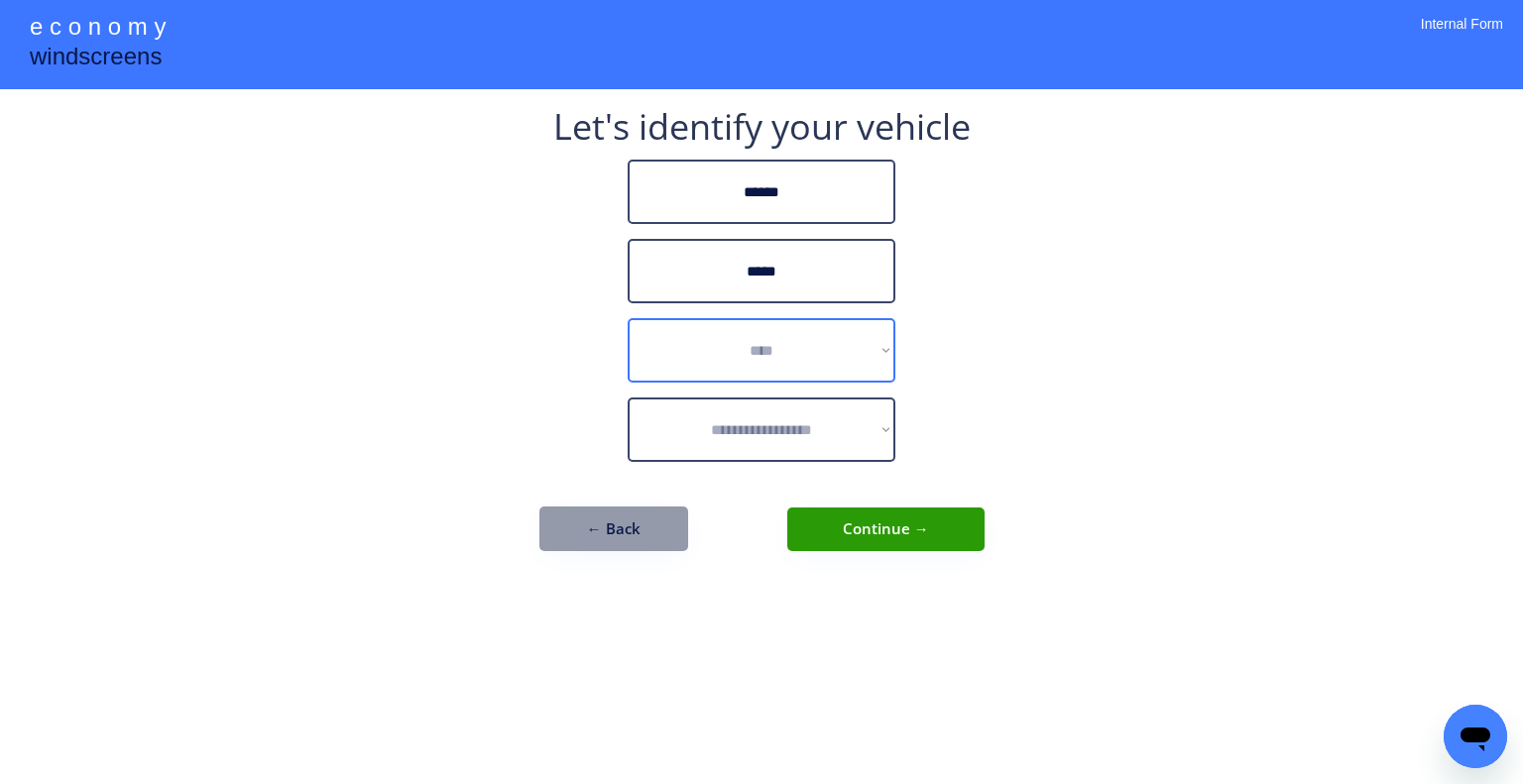 click on "**********" at bounding box center (762, 350) 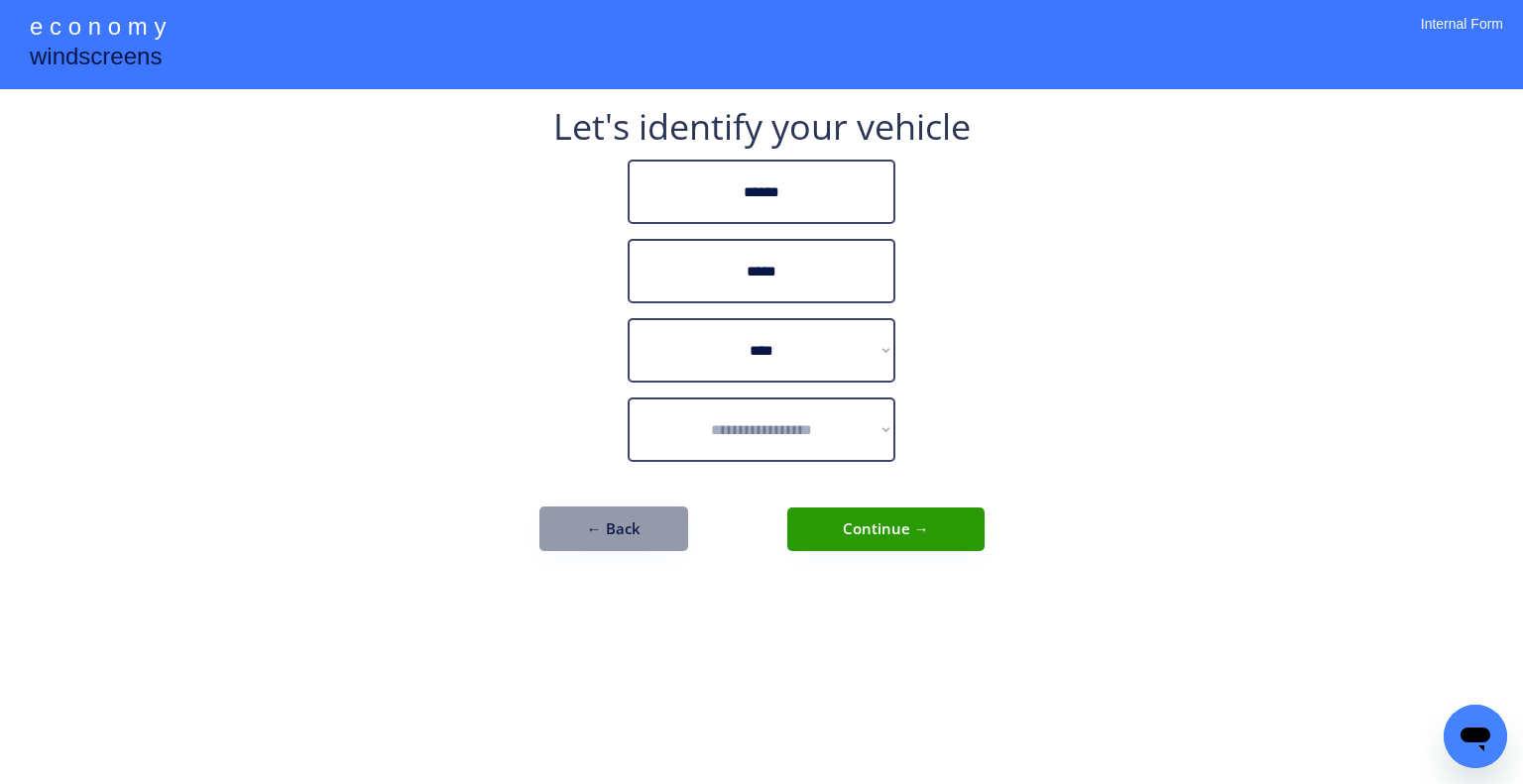click on "**********" at bounding box center [762, 392] 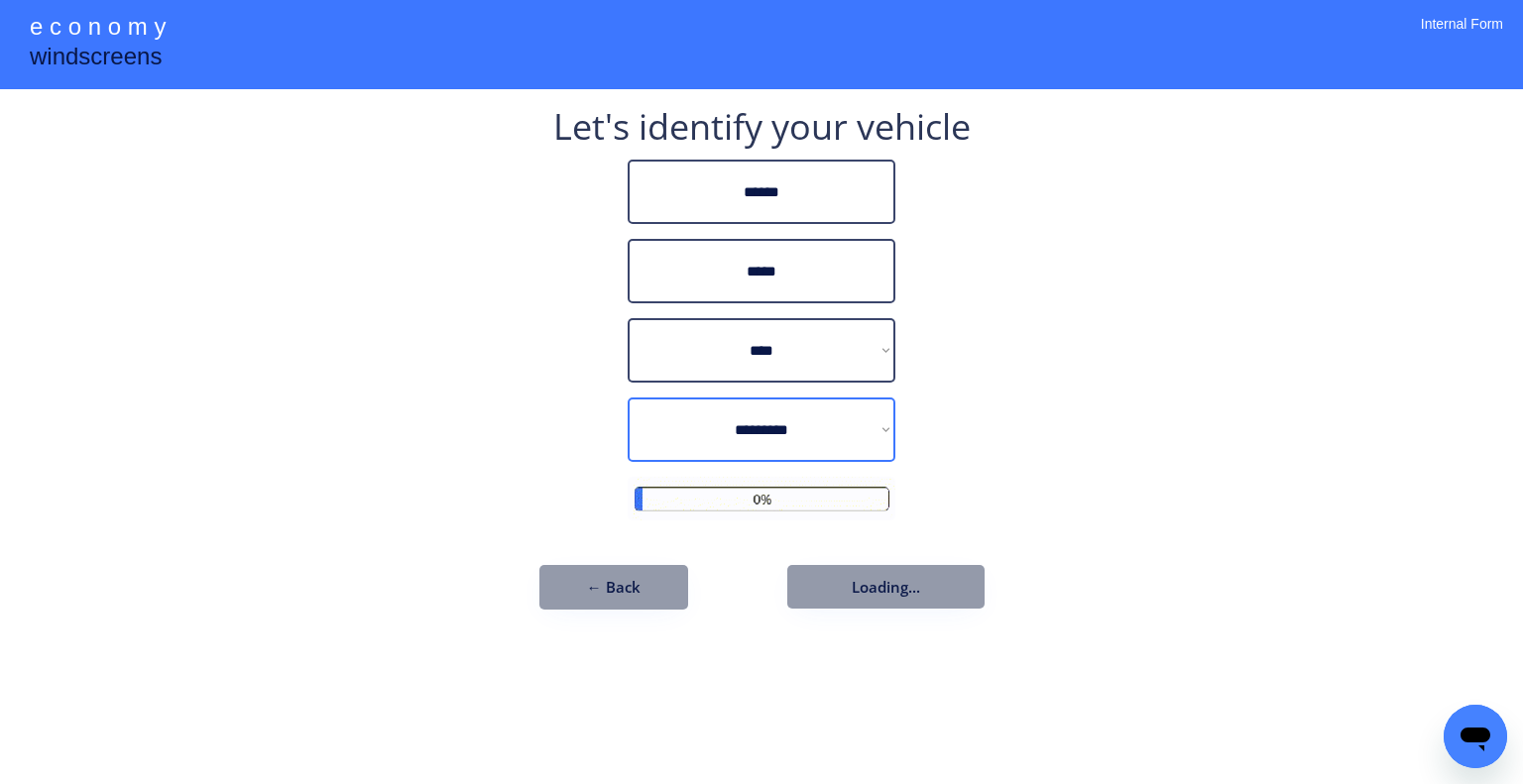 click on "**********" at bounding box center [762, 392] 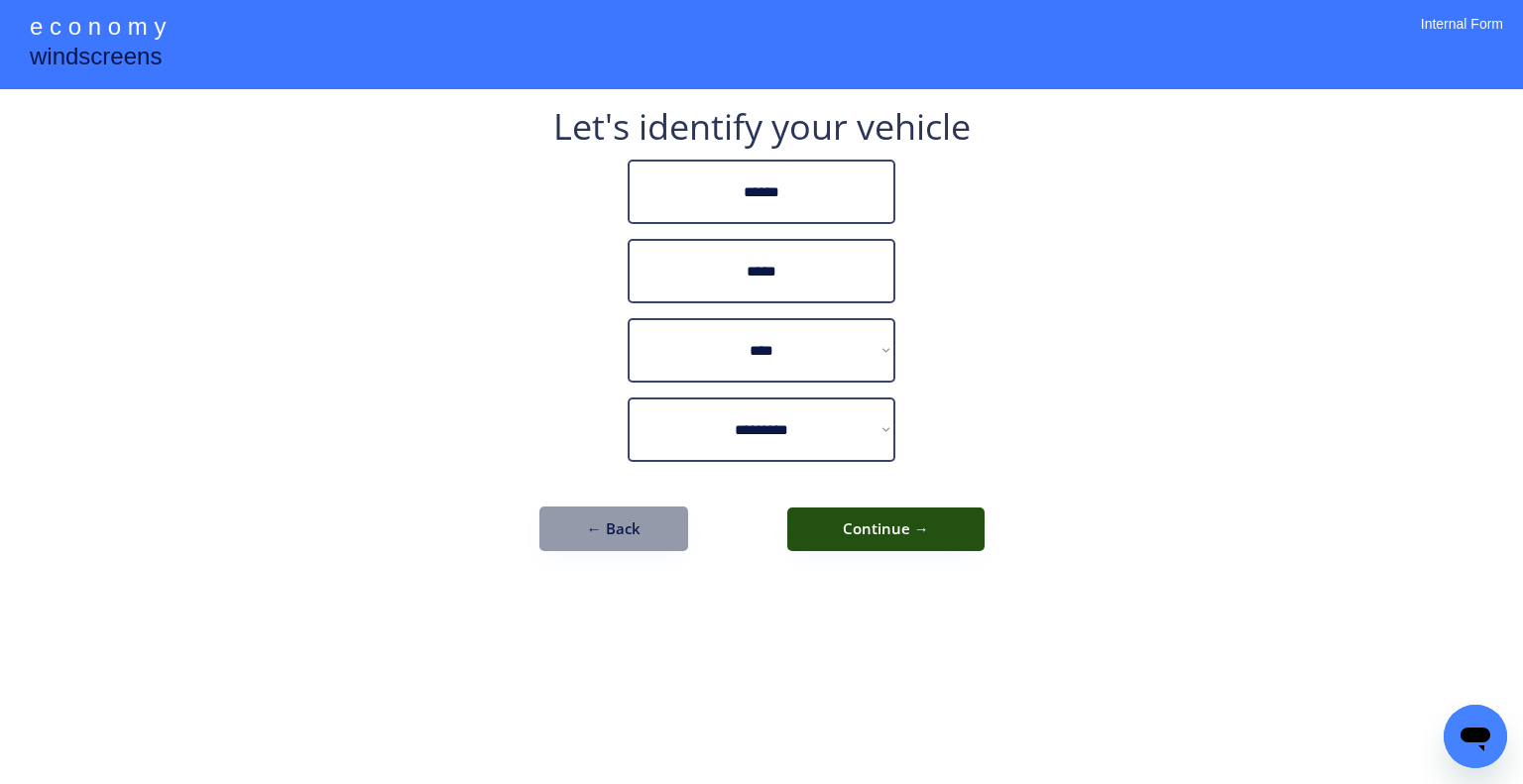 drag, startPoint x: 898, startPoint y: 513, endPoint x: 948, endPoint y: 546, distance: 59.908263 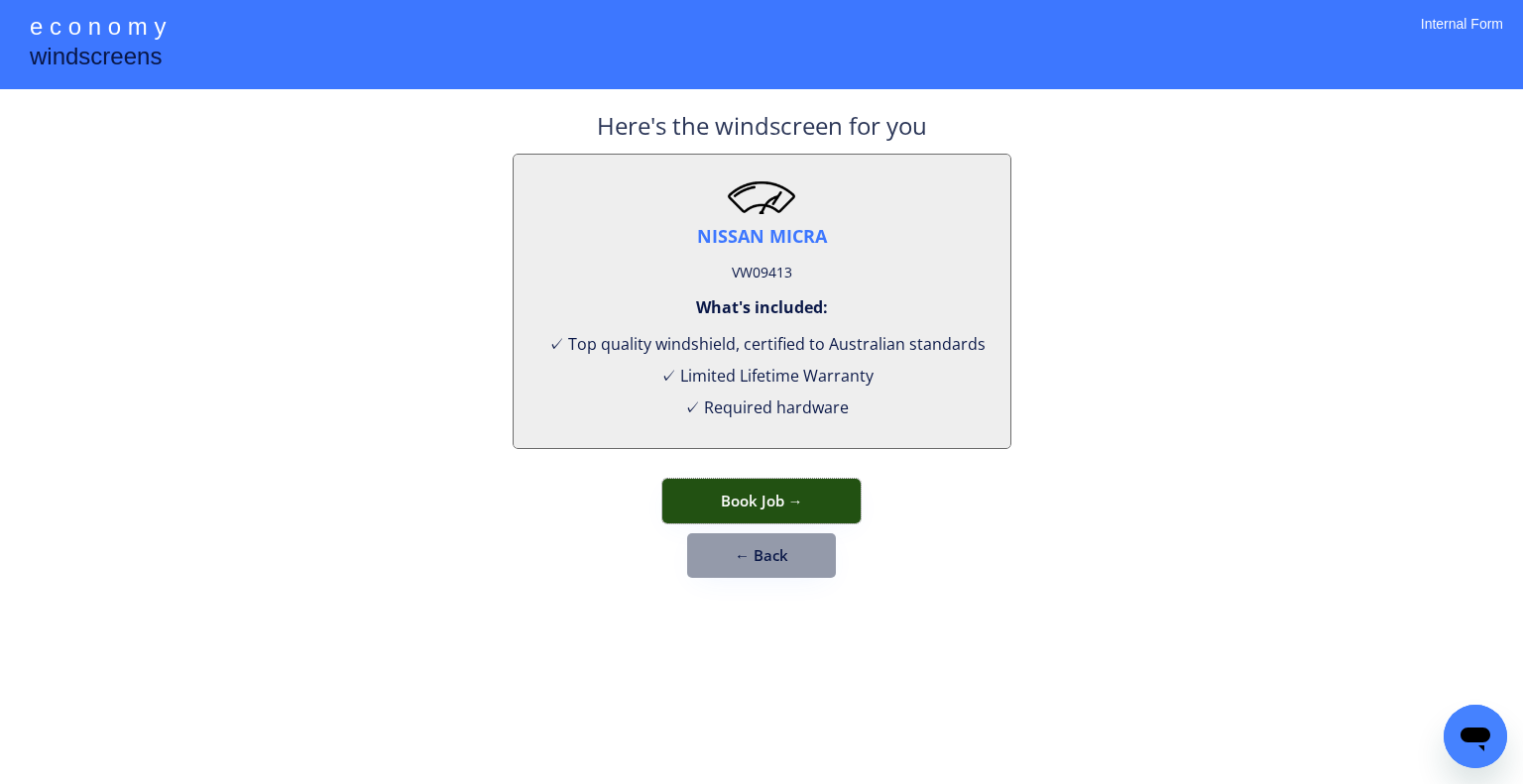 click on "Book Job    →" at bounding box center (762, 501) 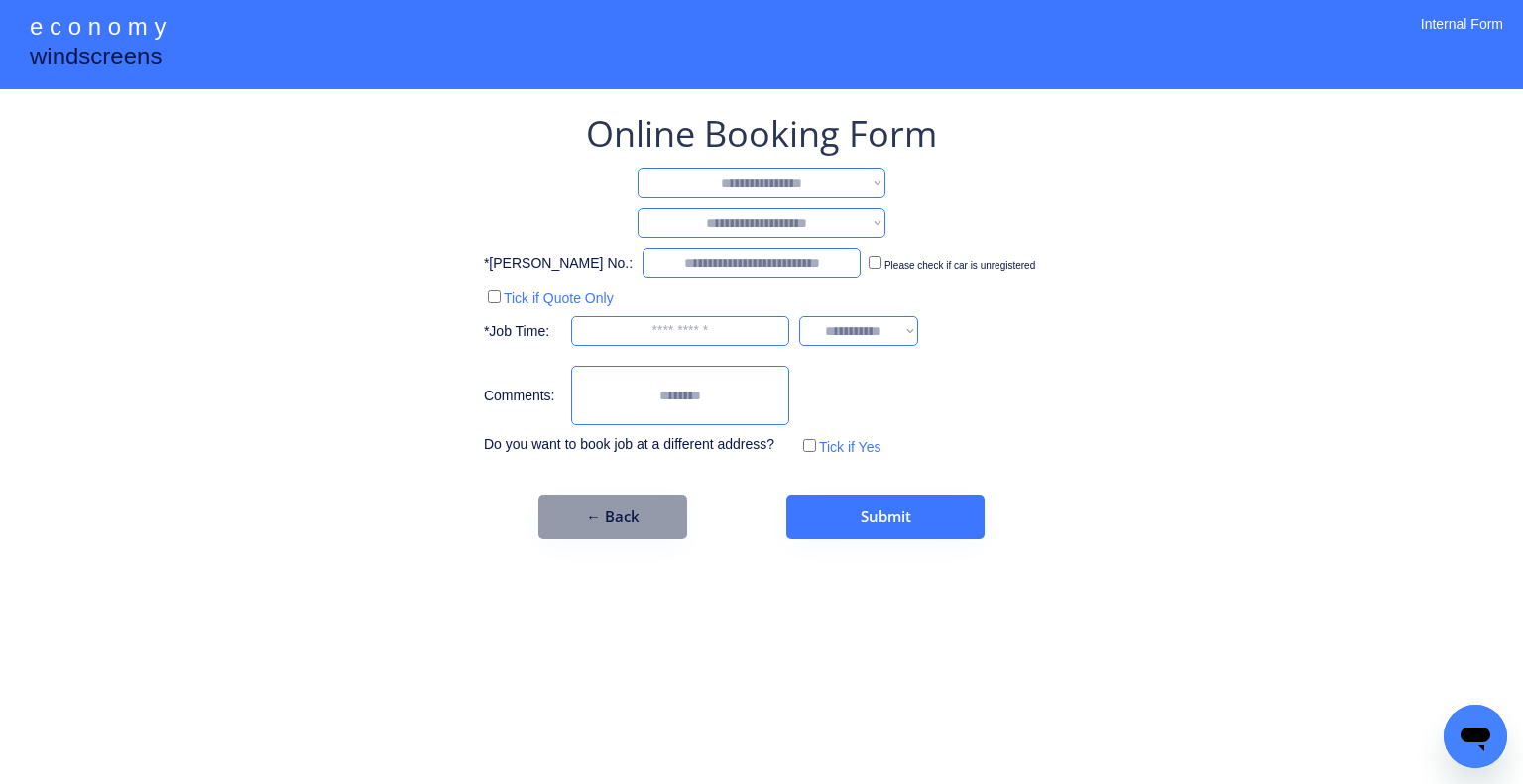 click on "**********" at bounding box center (762, 324) 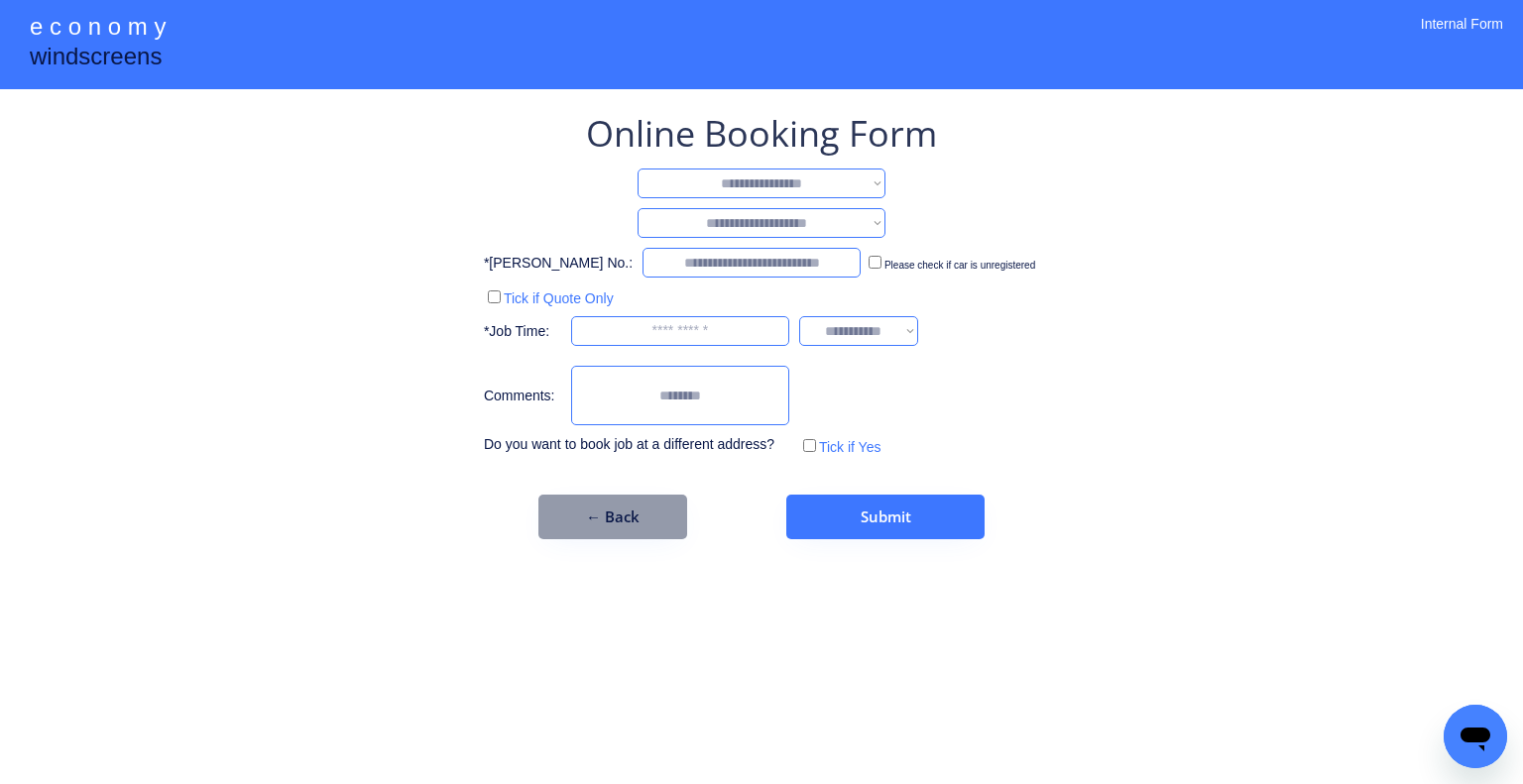 click on "**********" at bounding box center [762, 183] 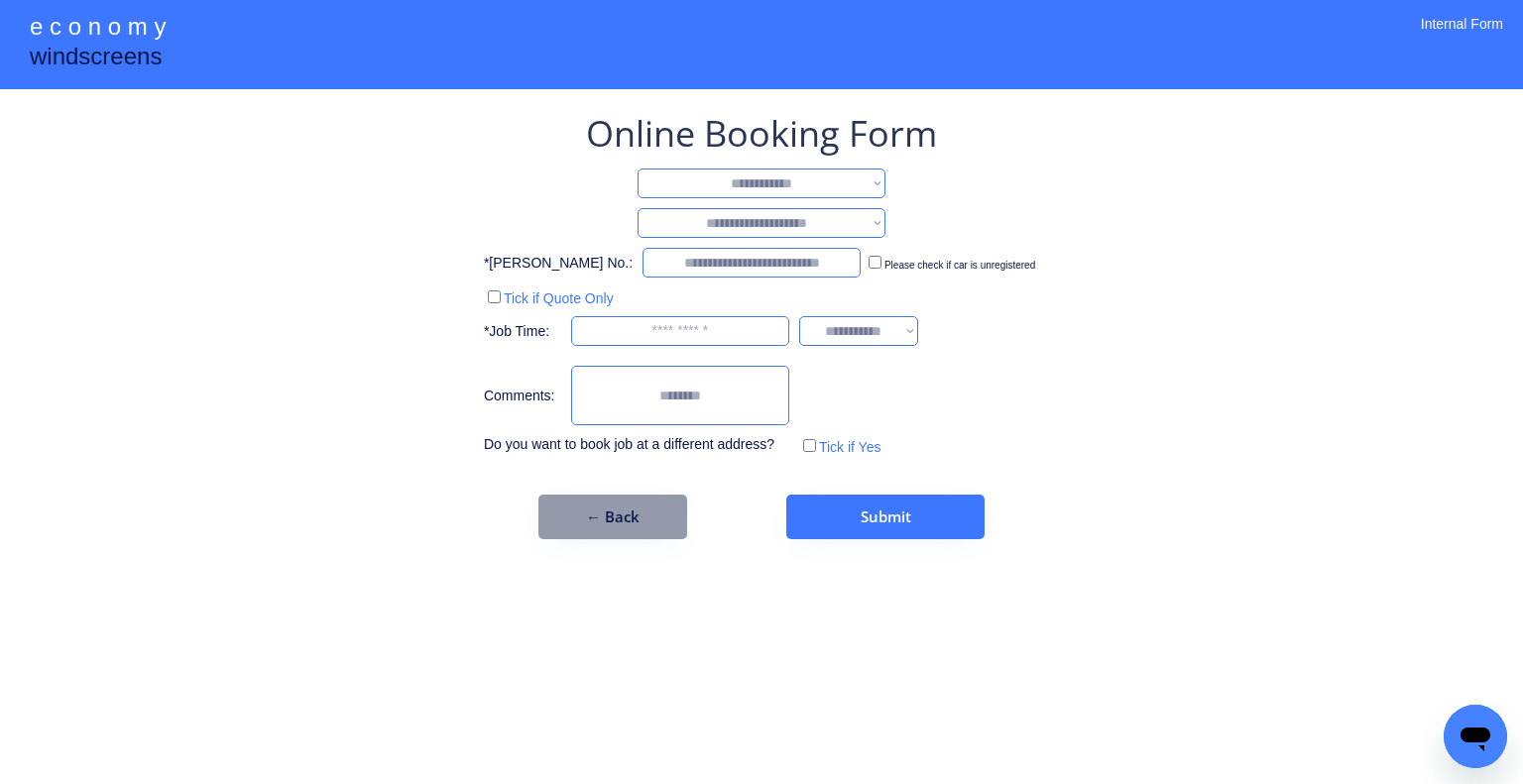 click on "**********" at bounding box center (762, 183) 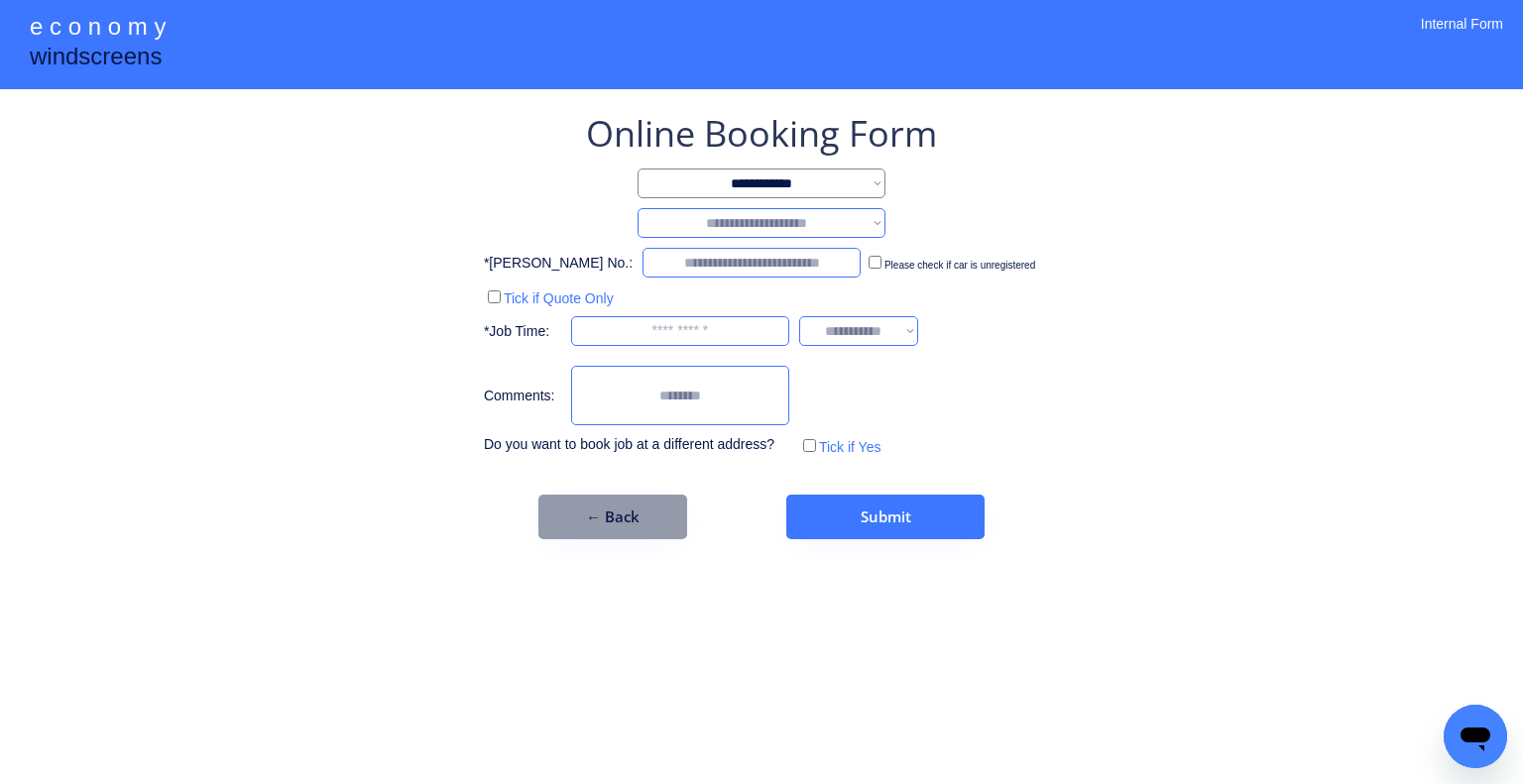 drag, startPoint x: 1064, startPoint y: 343, endPoint x: 1003, endPoint y: 280, distance: 87.6926 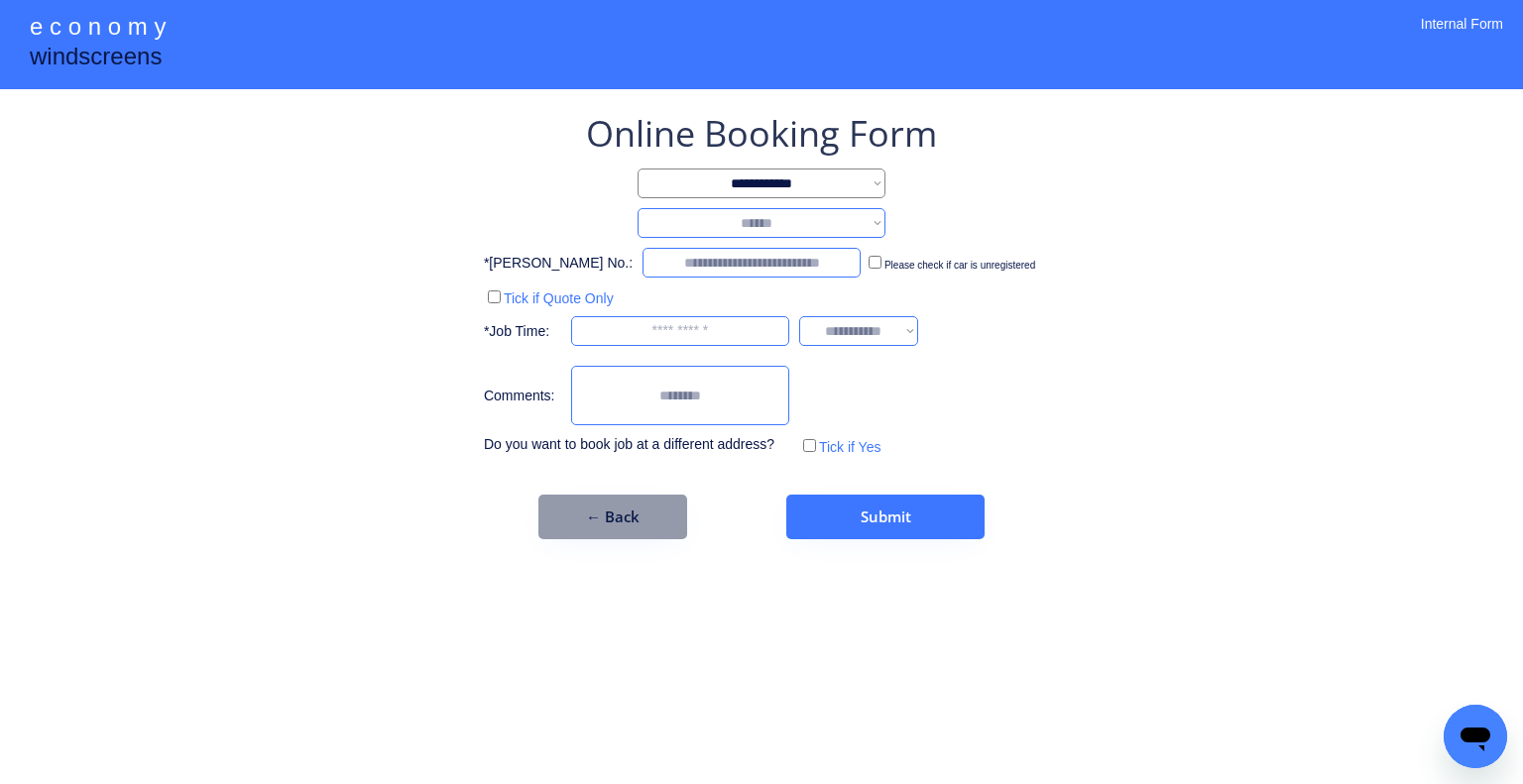 click on "**********" at bounding box center (762, 223) 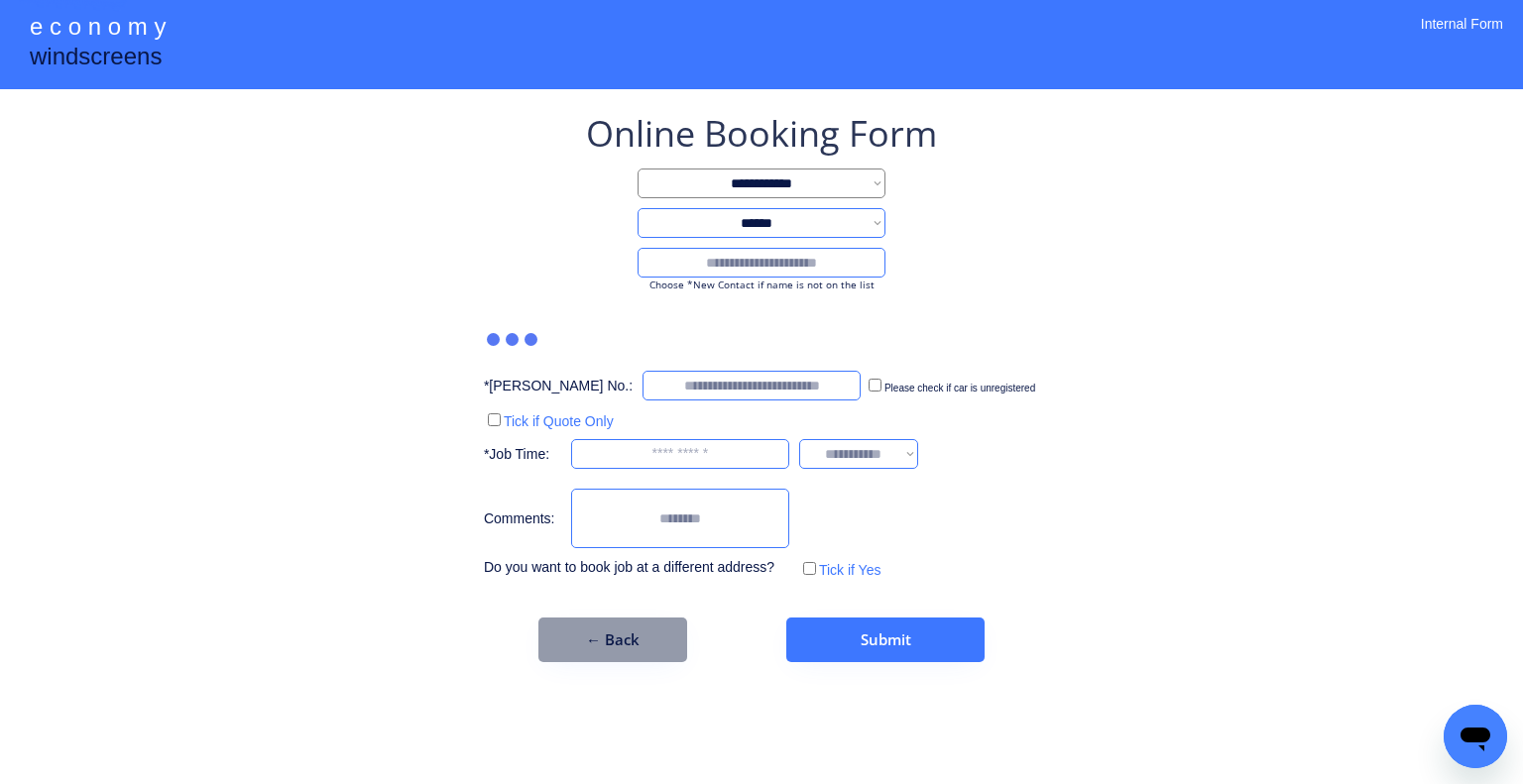 click at bounding box center (762, 263) 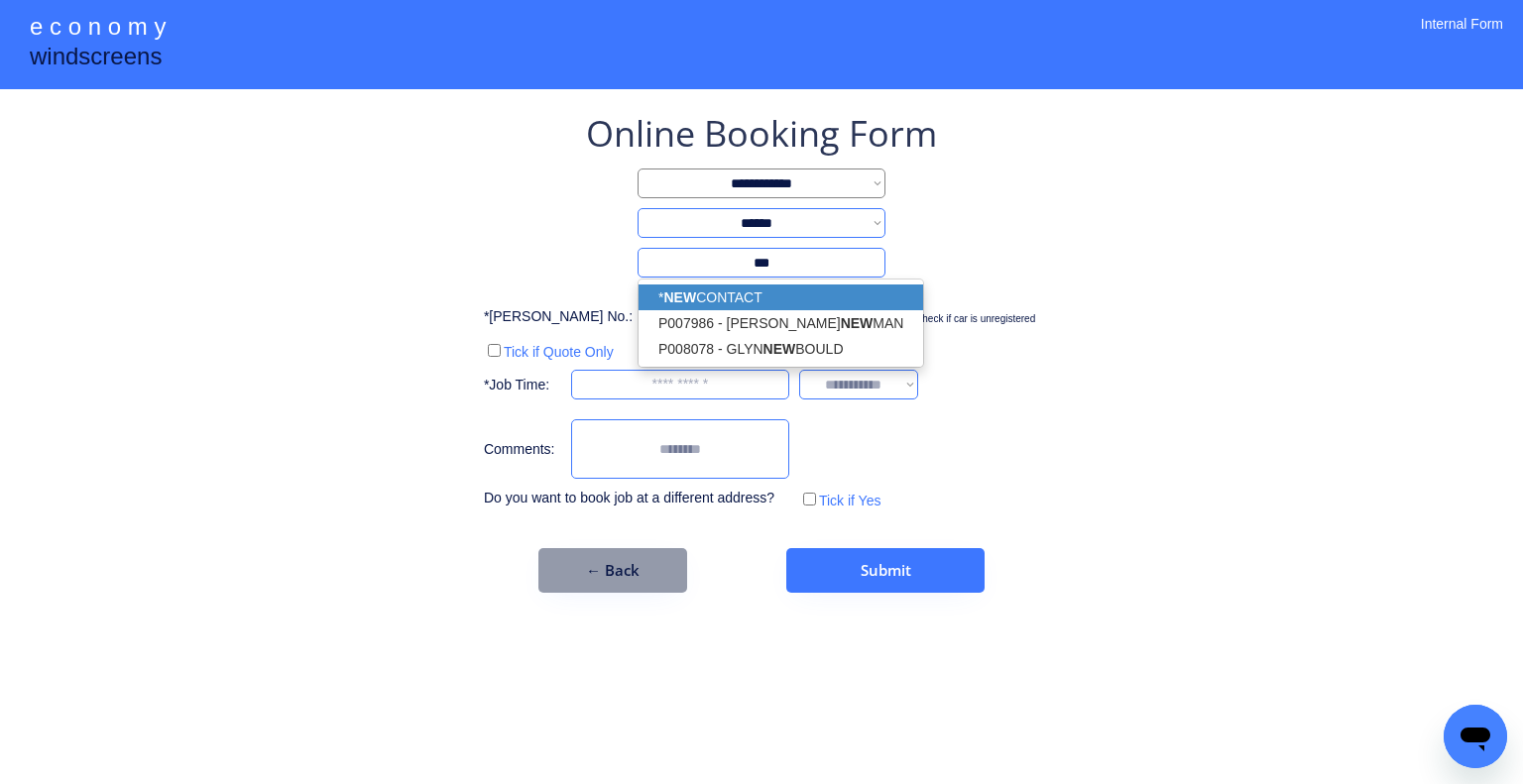 click on "* NEW  CONTACT" at bounding box center (780, 297) 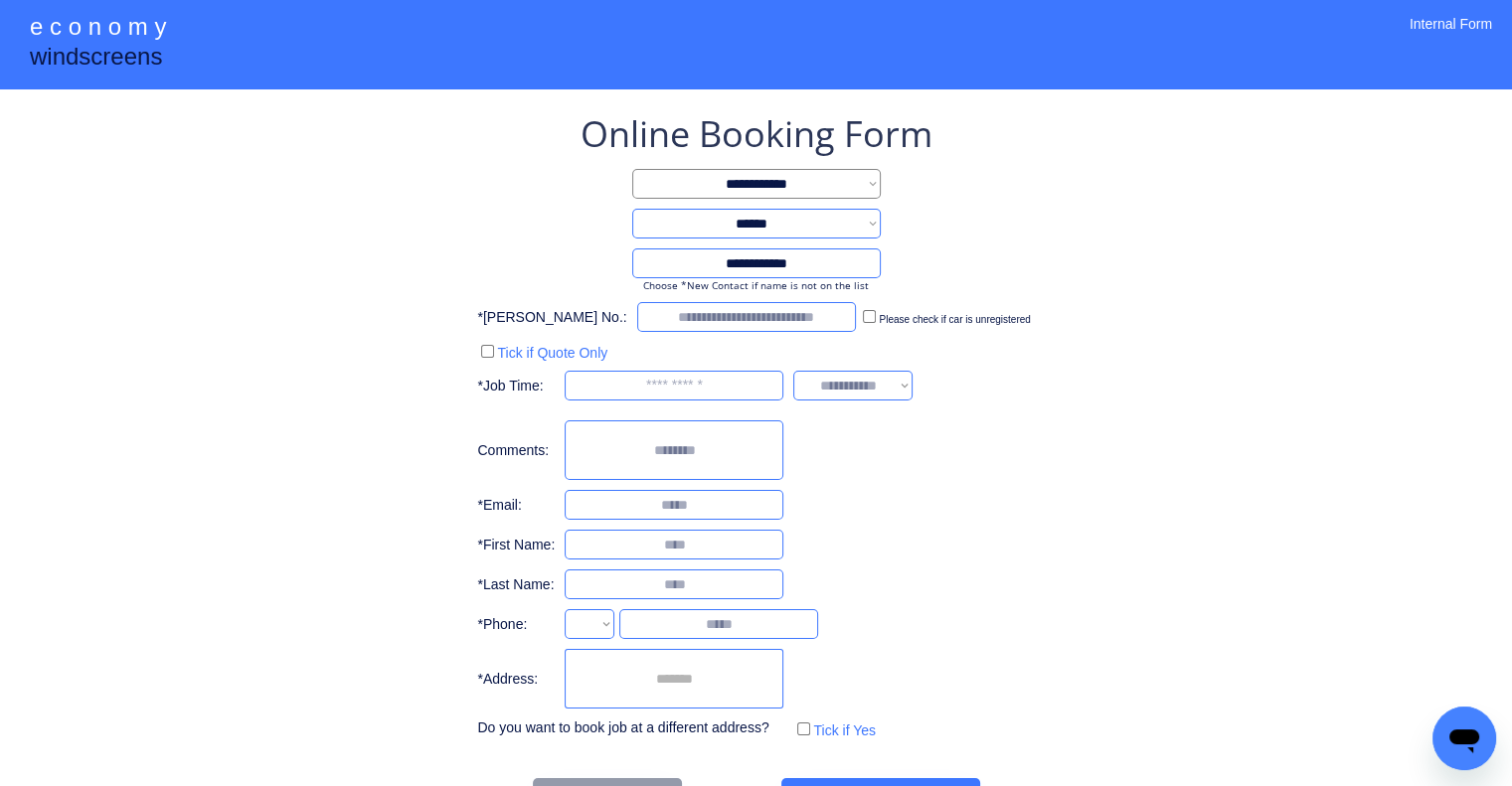 type on "**********" 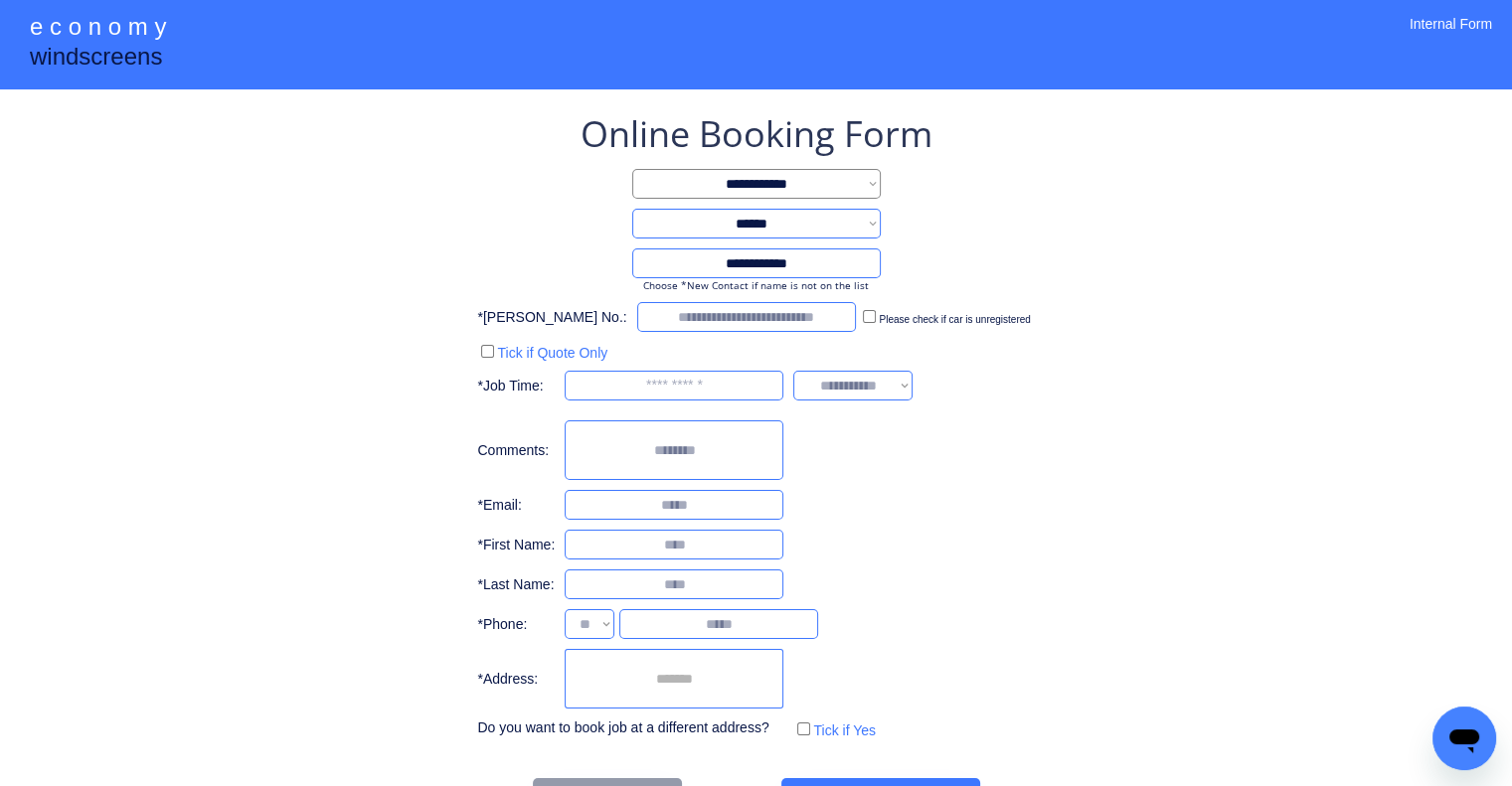 select on "**********" 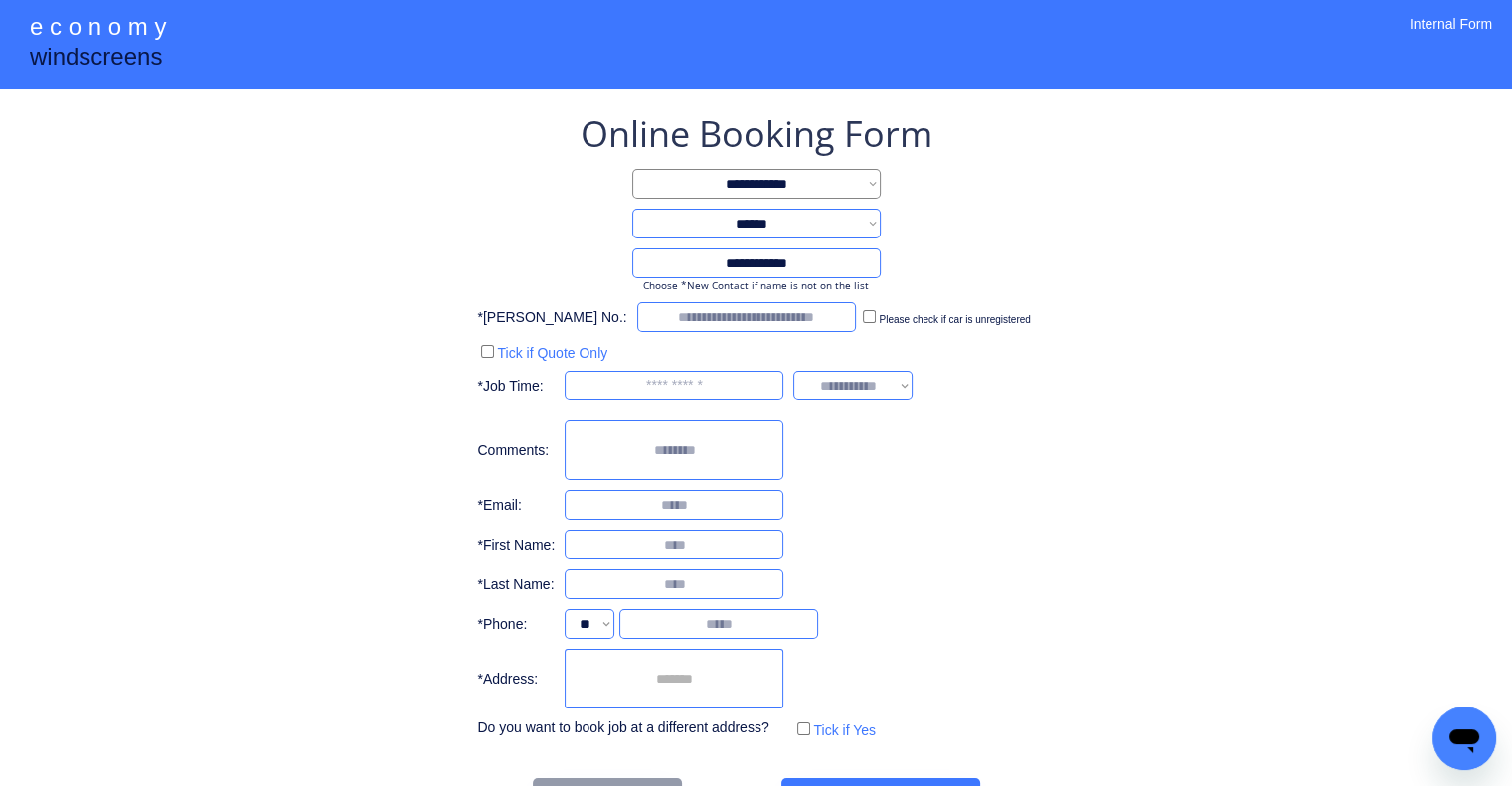 click at bounding box center (747, 317) 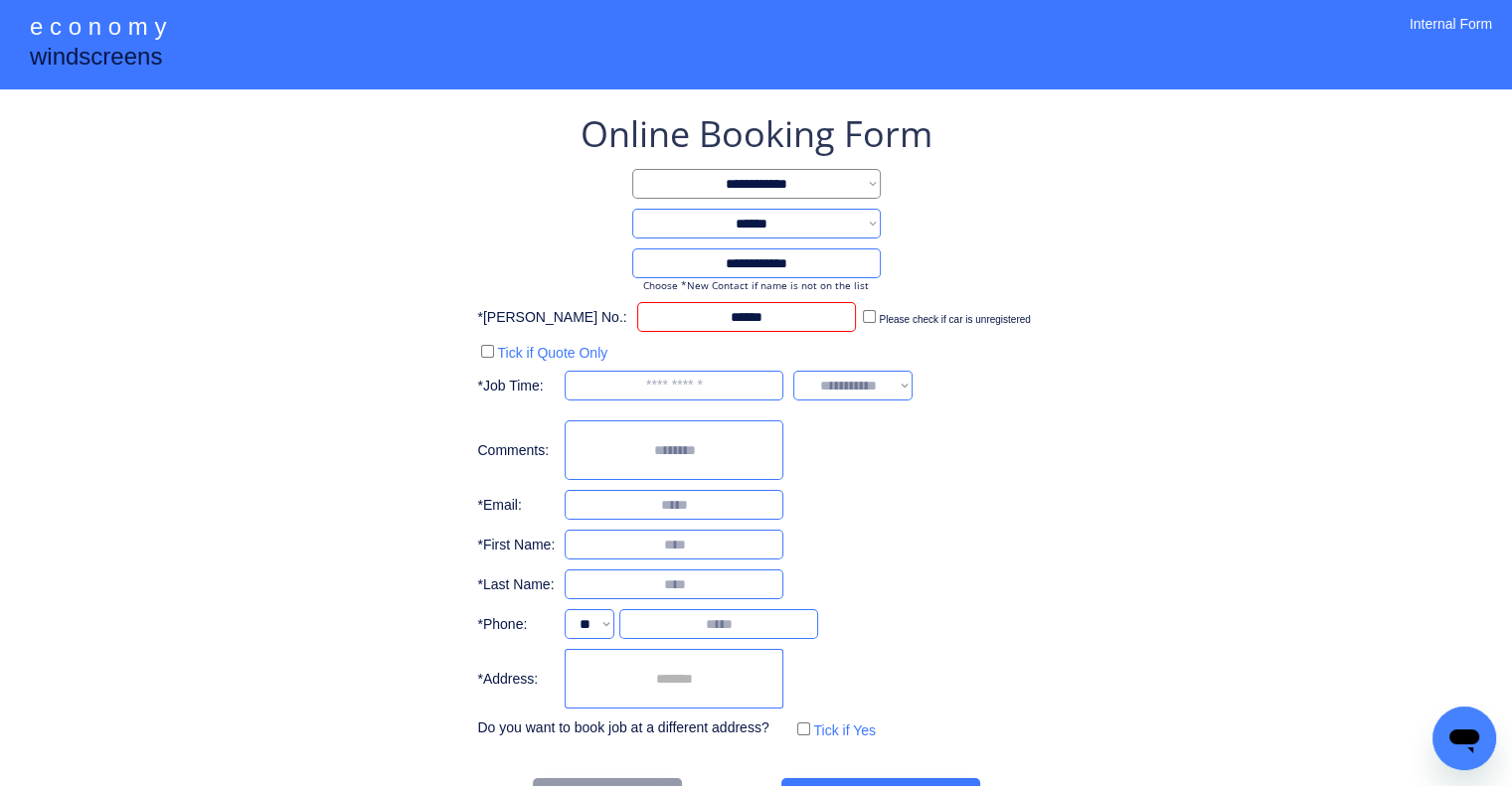 type on "******" 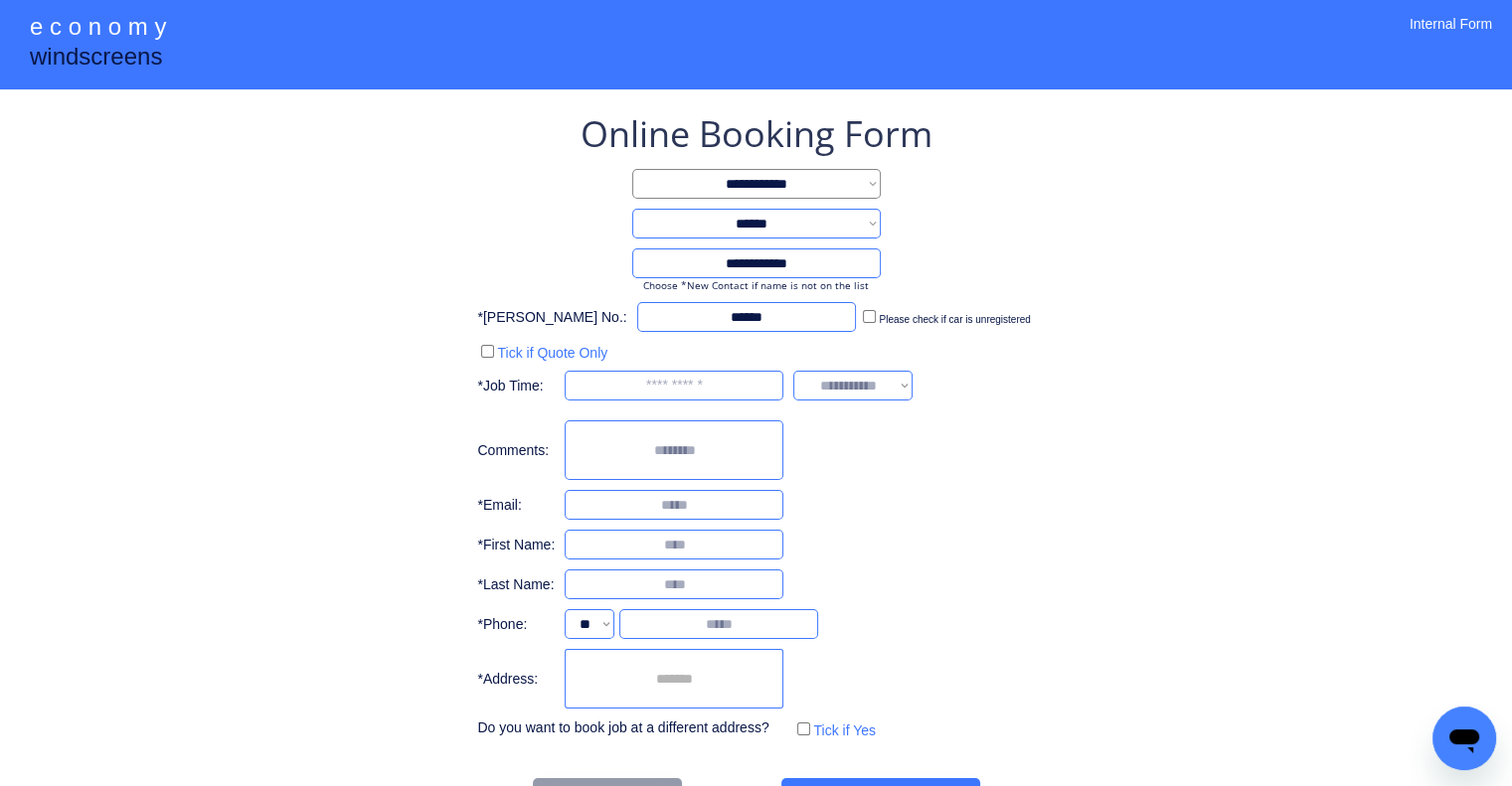 drag, startPoint x: 1113, startPoint y: 497, endPoint x: 704, endPoint y: 458, distance: 410.85521 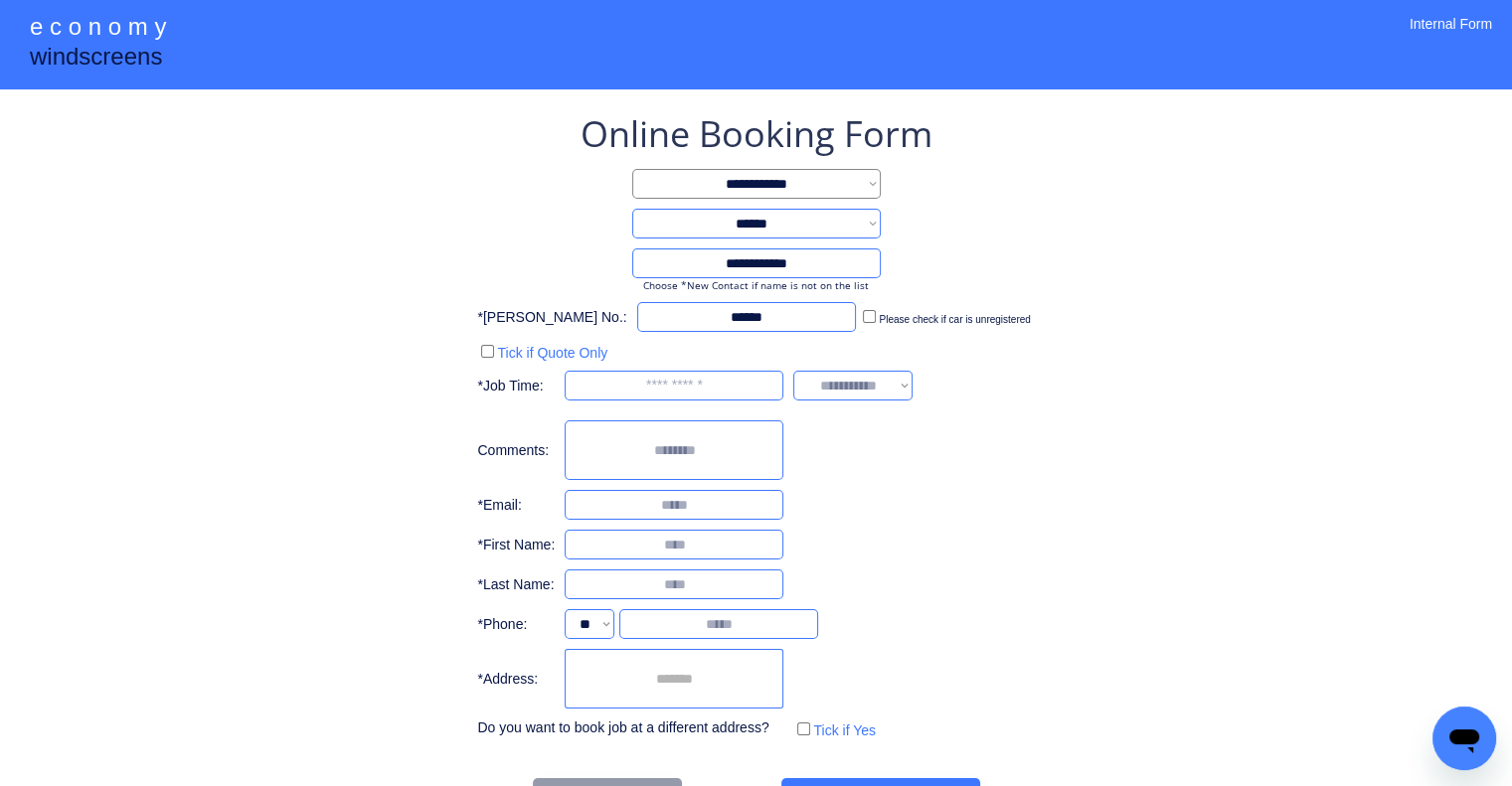 drag, startPoint x: 1170, startPoint y: 576, endPoint x: 1152, endPoint y: 560, distance: 24.083189 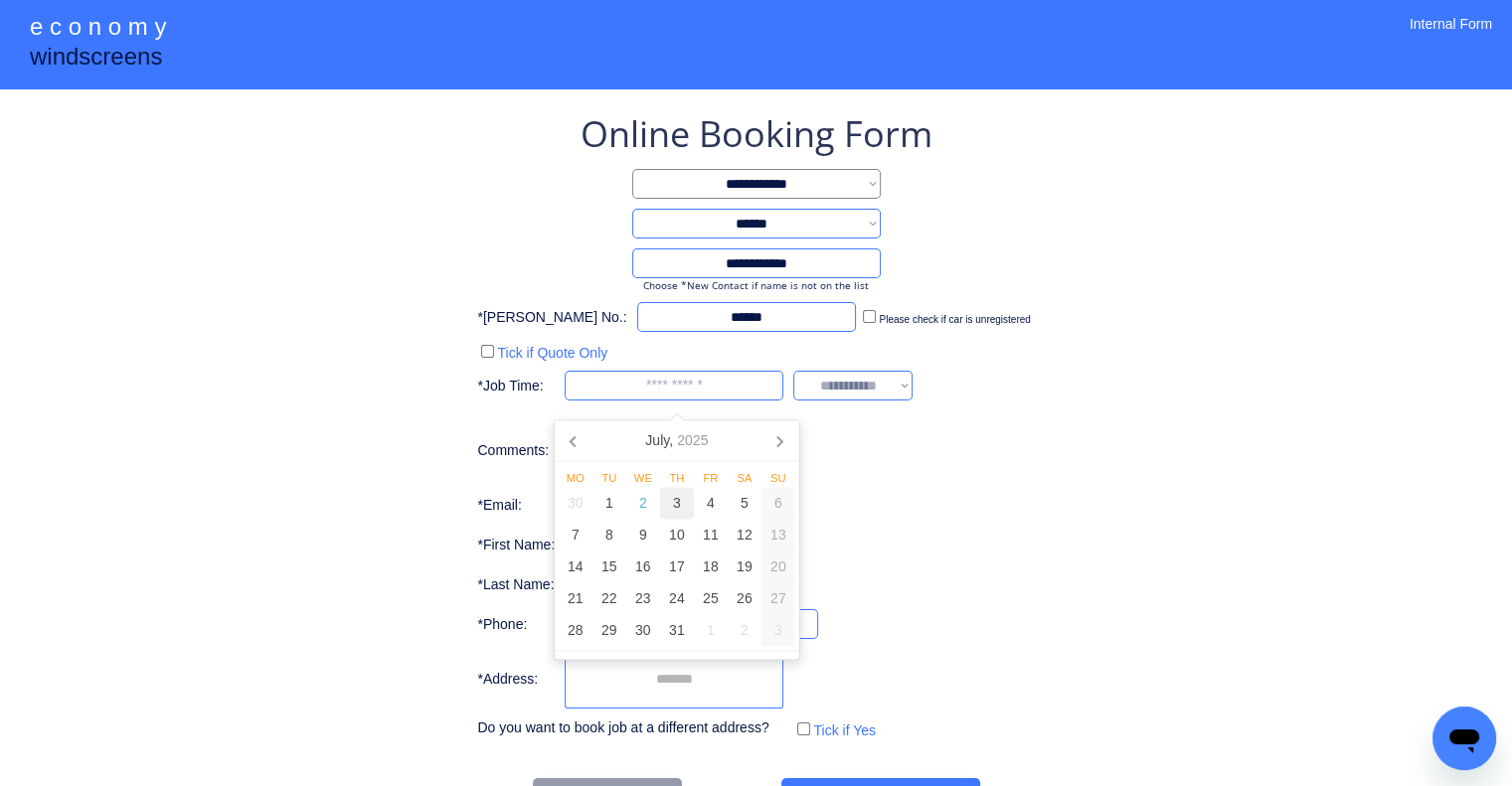 click on "3" at bounding box center [677, 504] 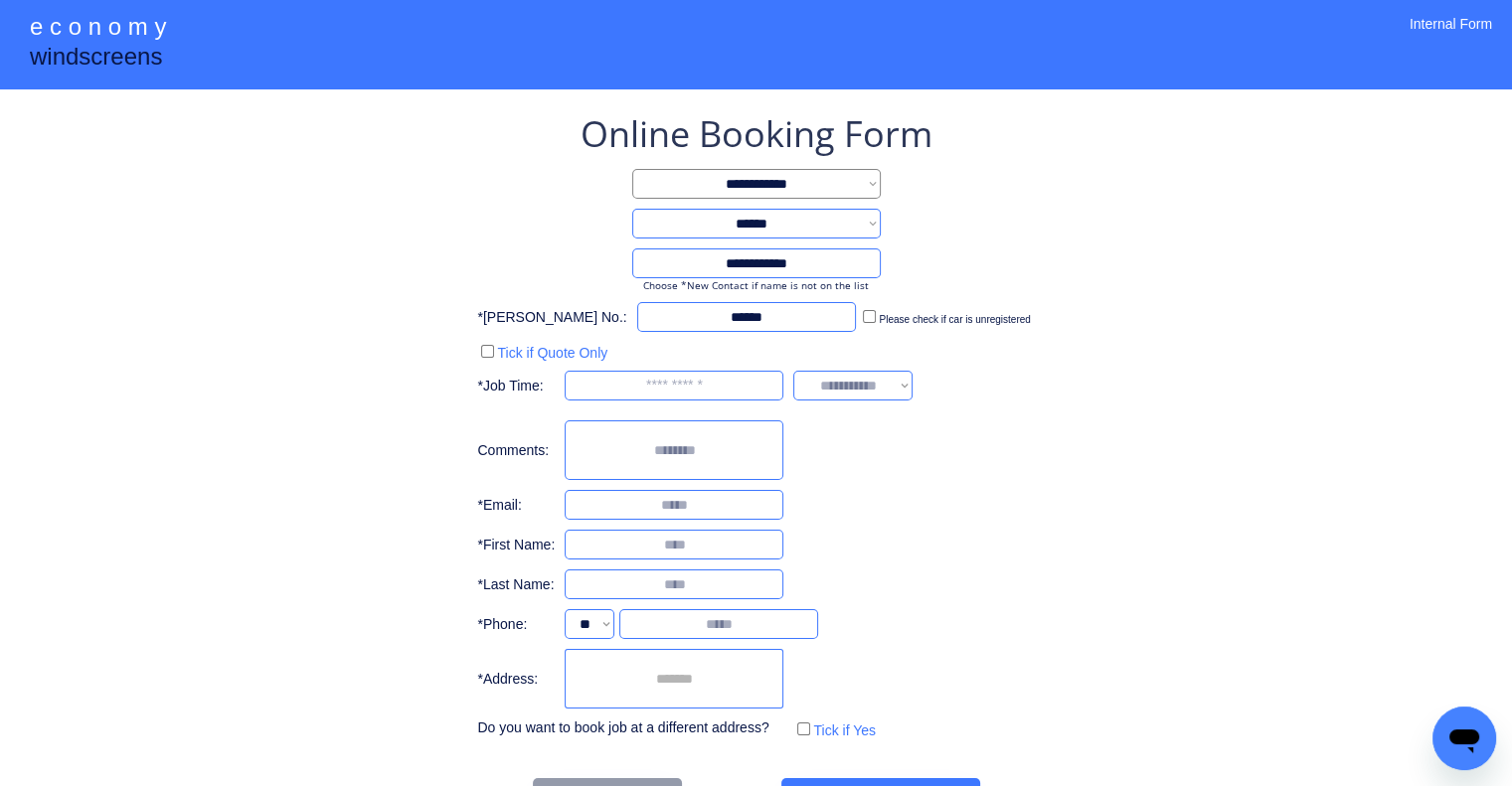 type on "********" 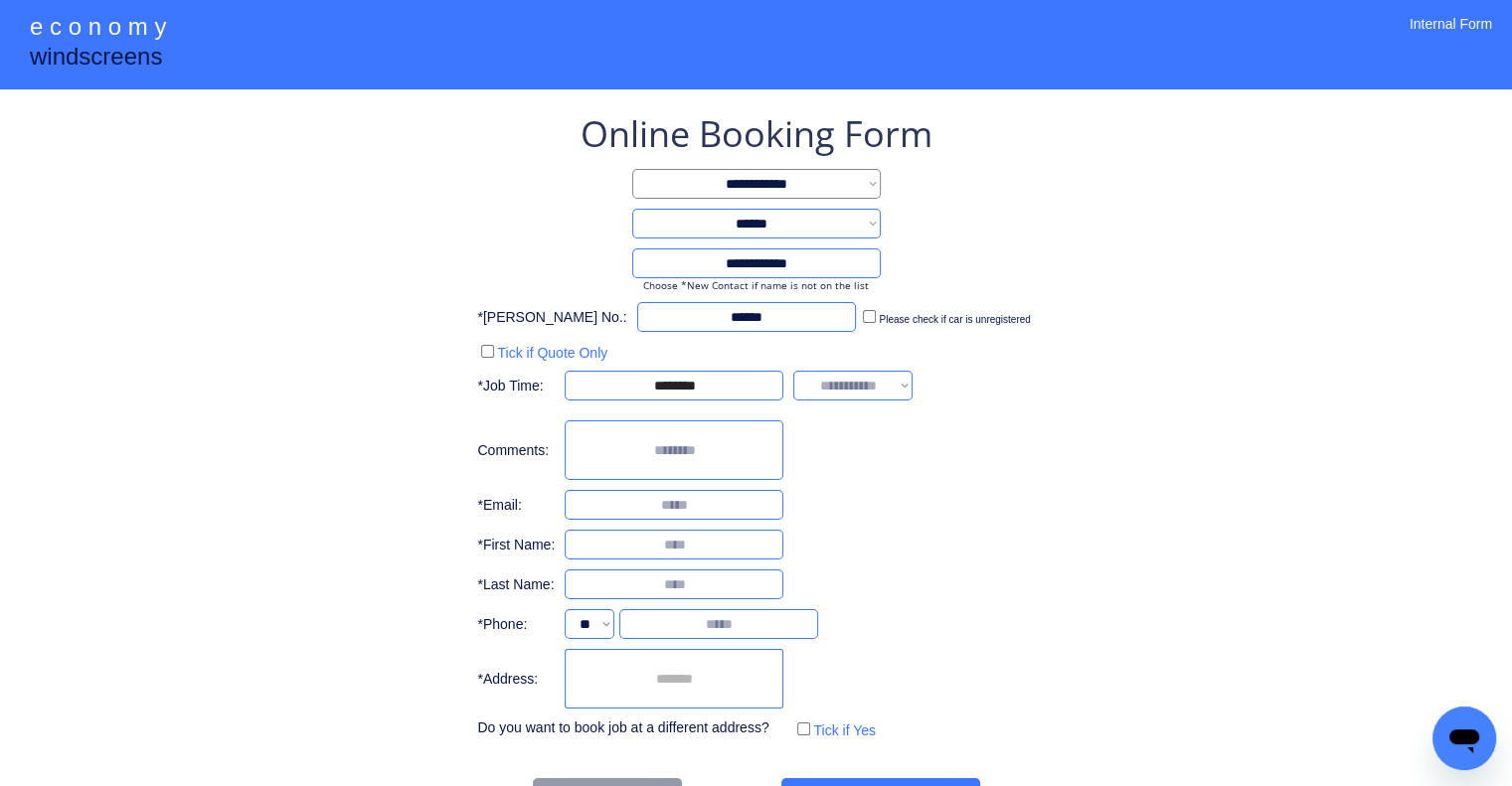 click on "**********" at bounding box center (756, 426) 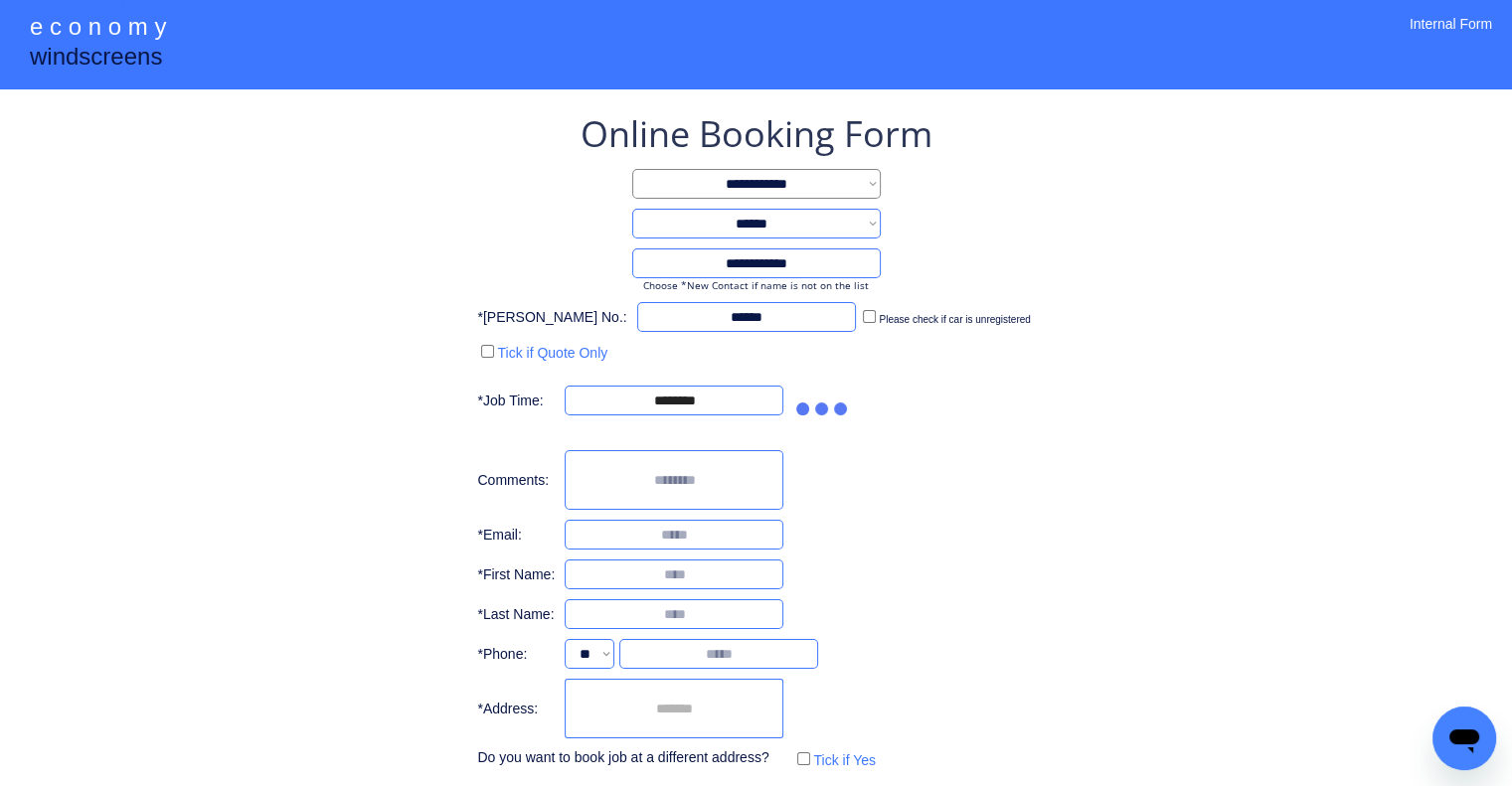click on "**********" at bounding box center [756, 441] 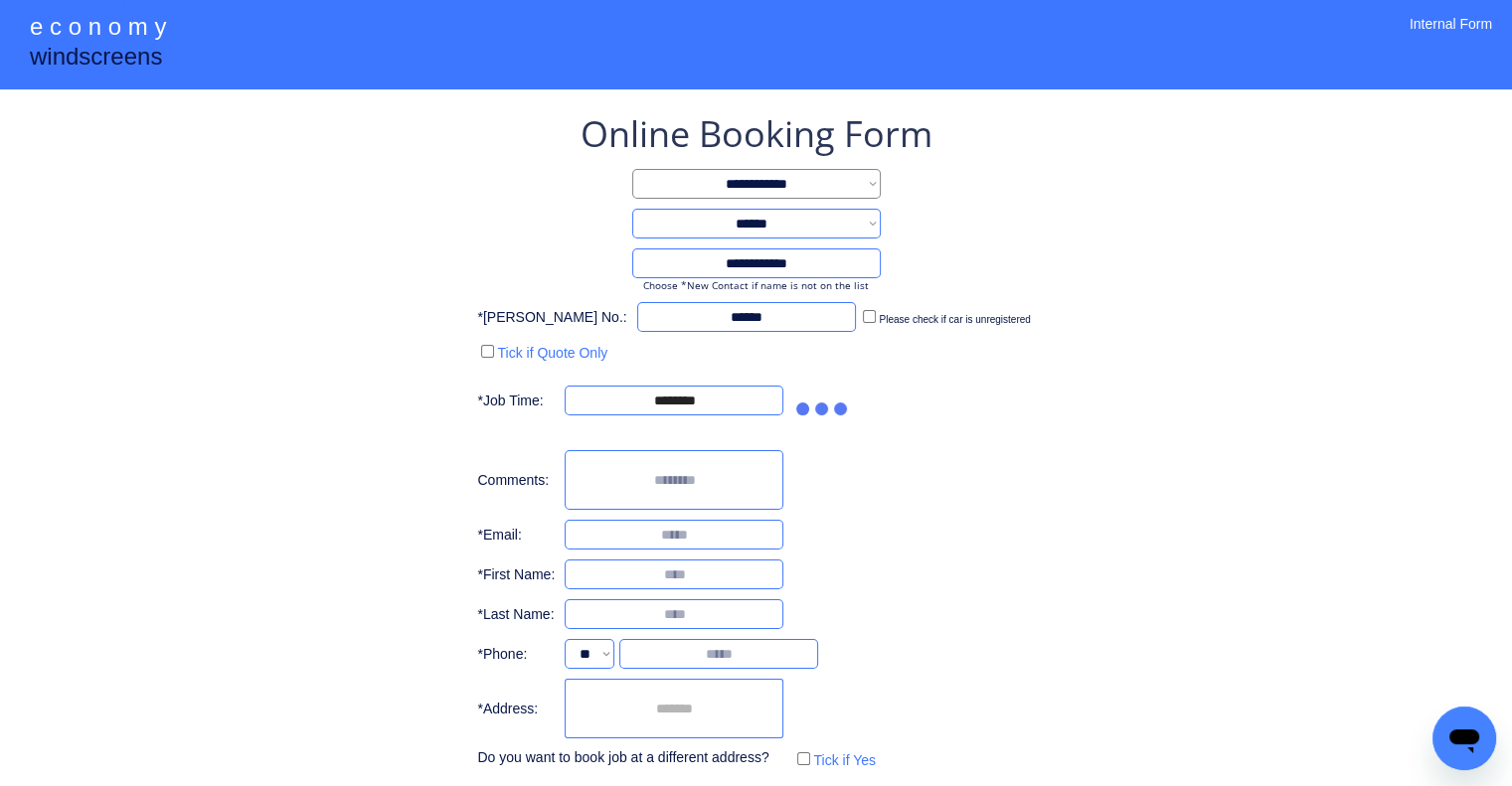 click on "**********" at bounding box center (756, 481) 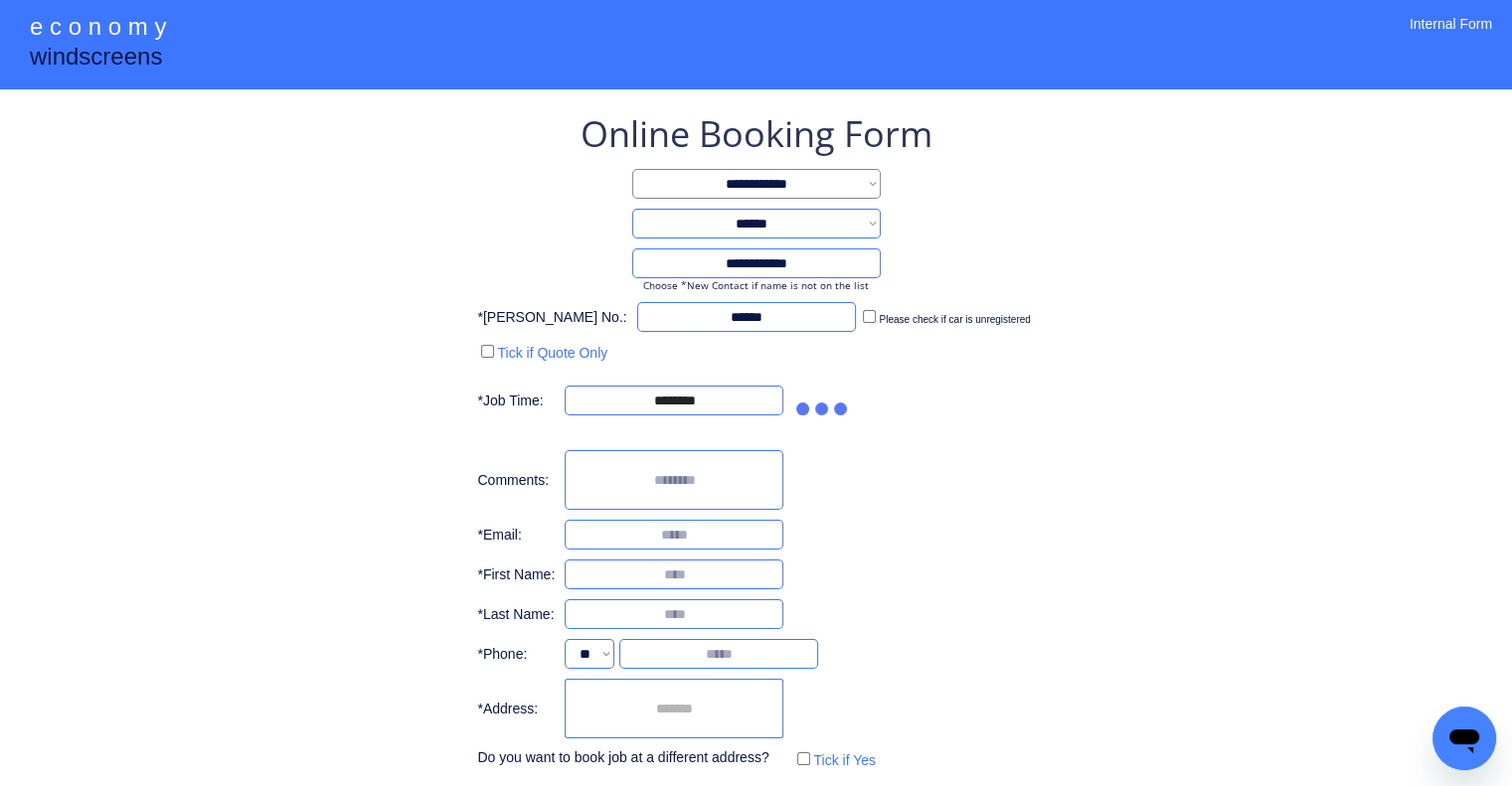 click on "**********" at bounding box center [756, 481] 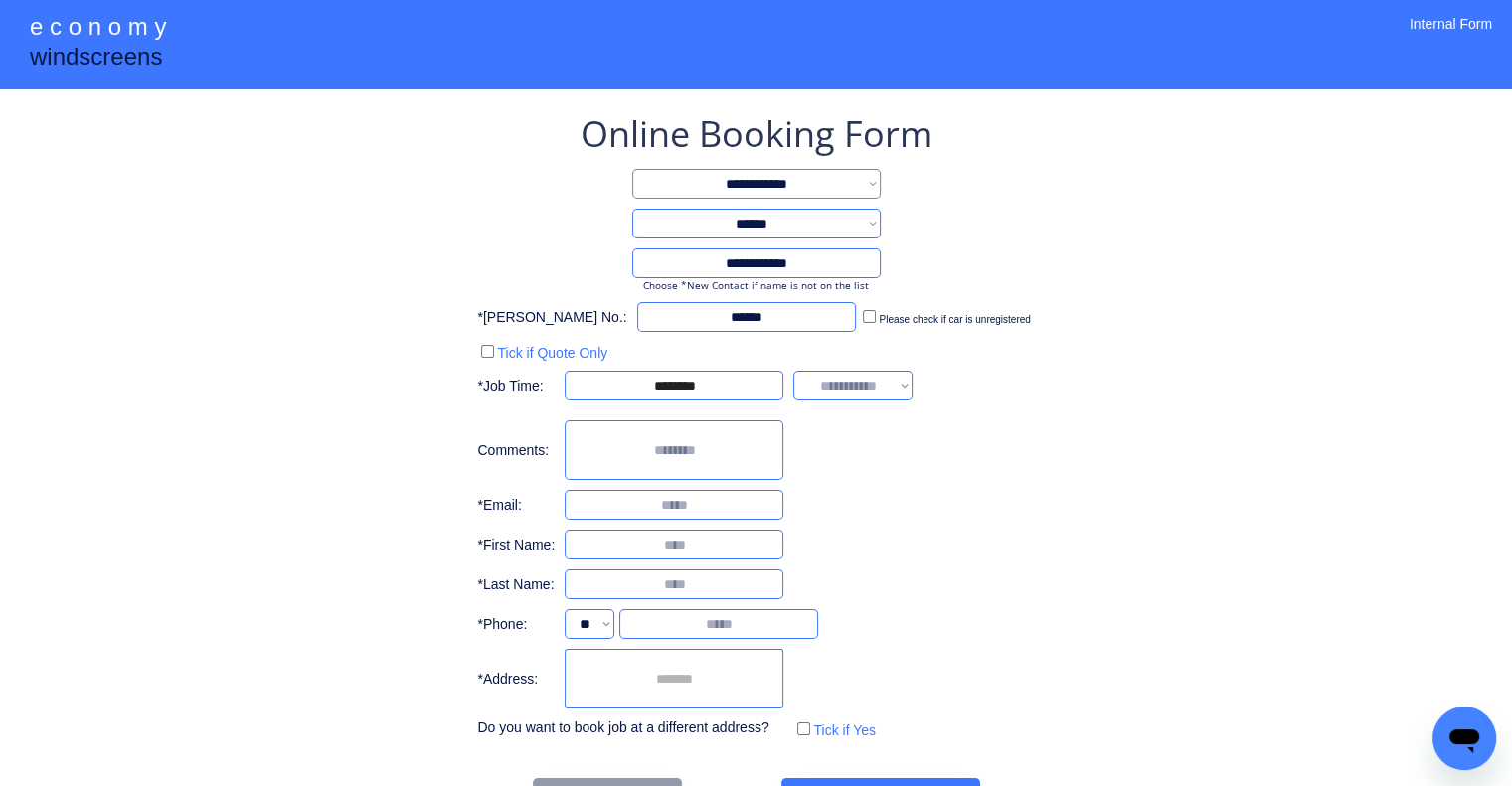 click on "**********" at bounding box center (756, 466) 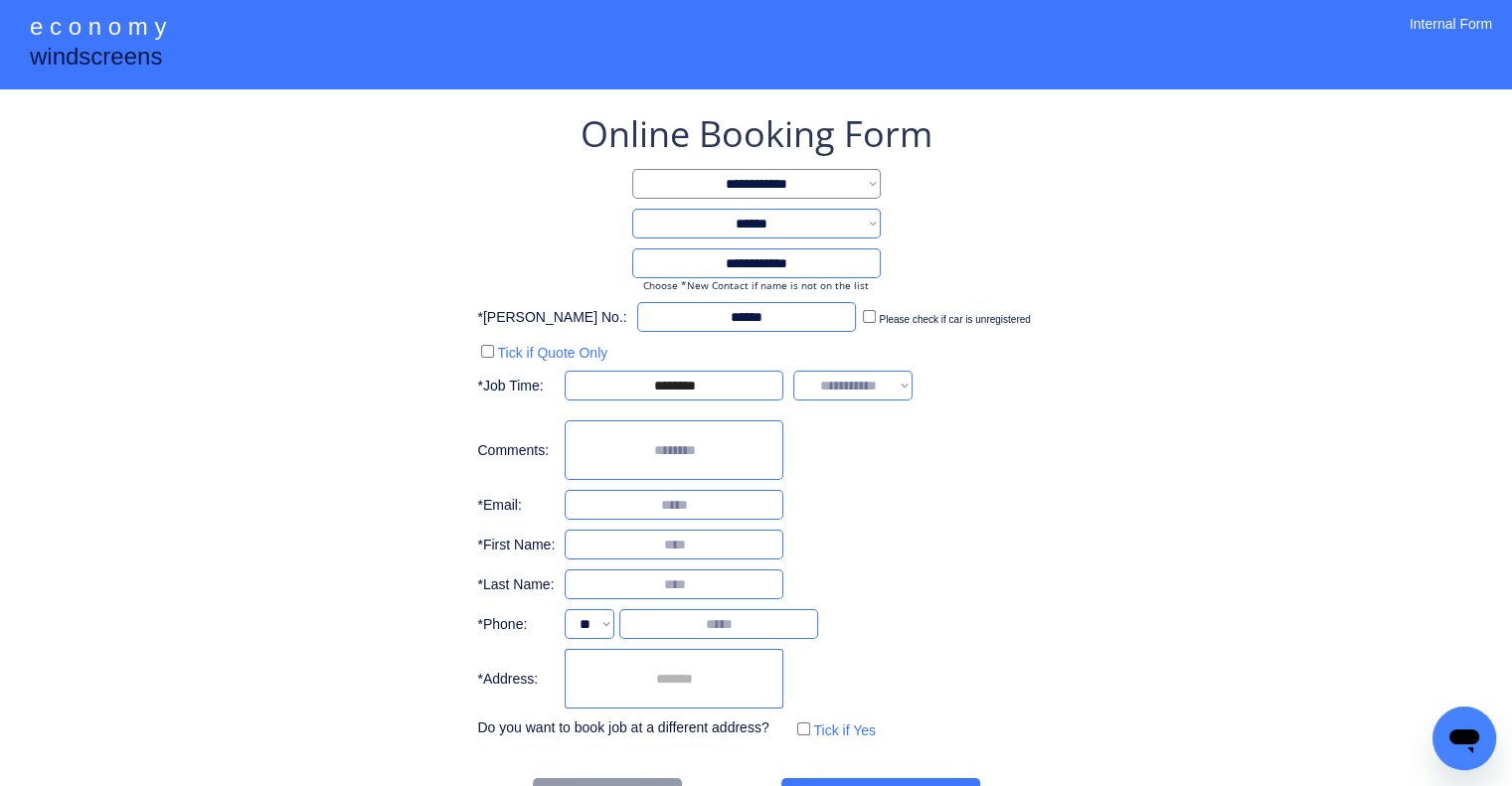click on "**********" at bounding box center [853, 386] 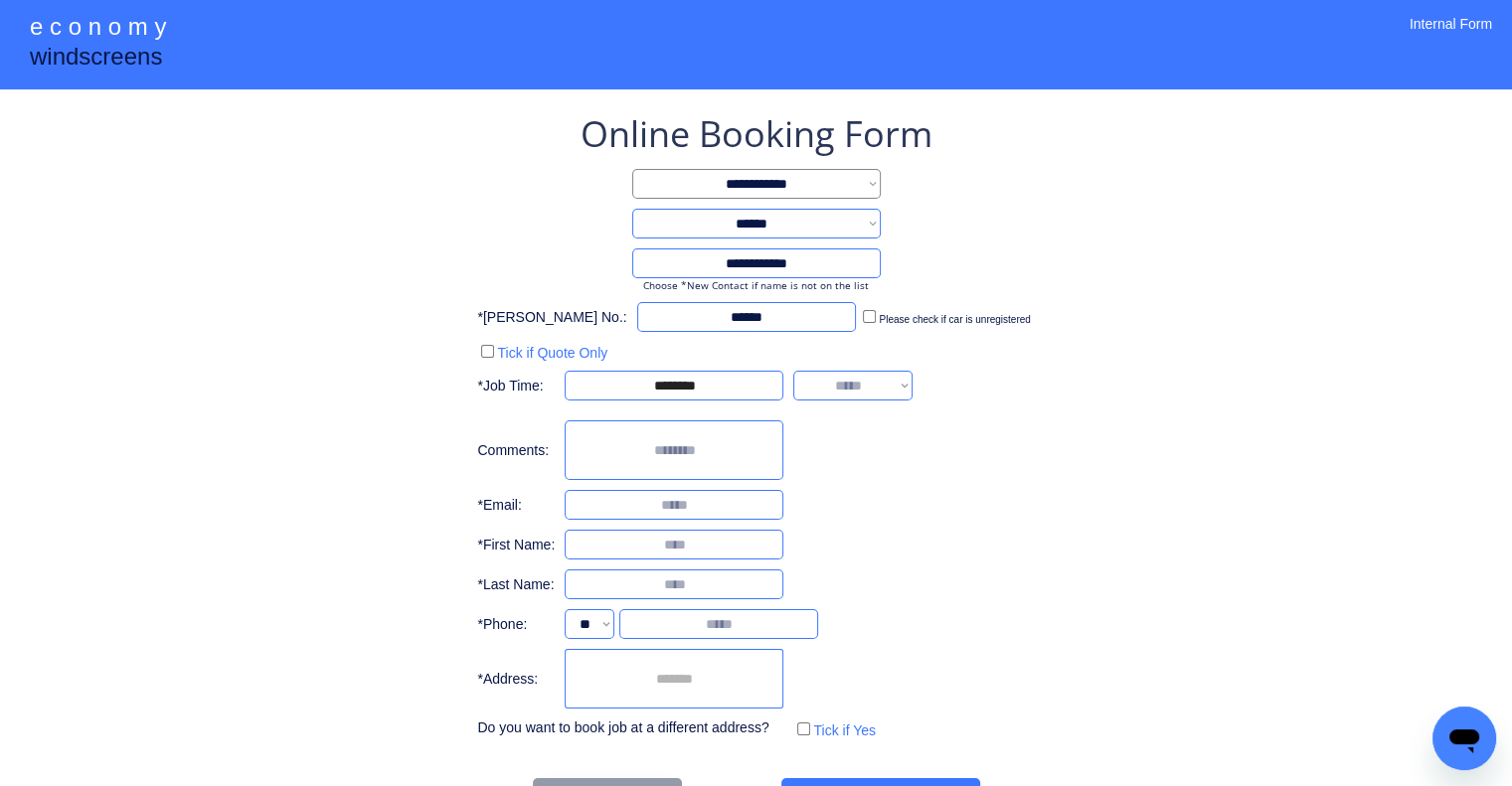 click on "**********" at bounding box center [853, 386] 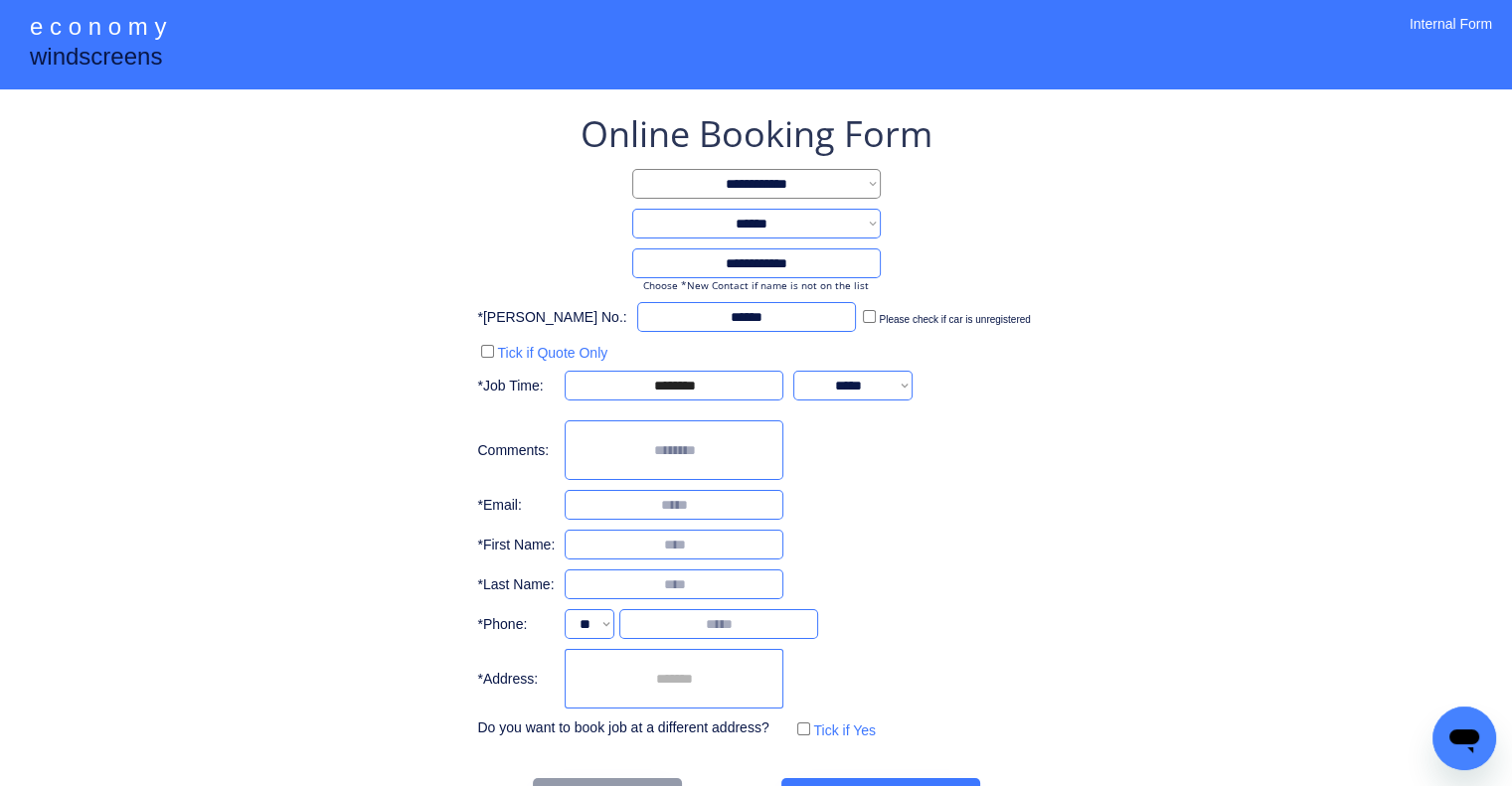 click at bounding box center (674, 545) 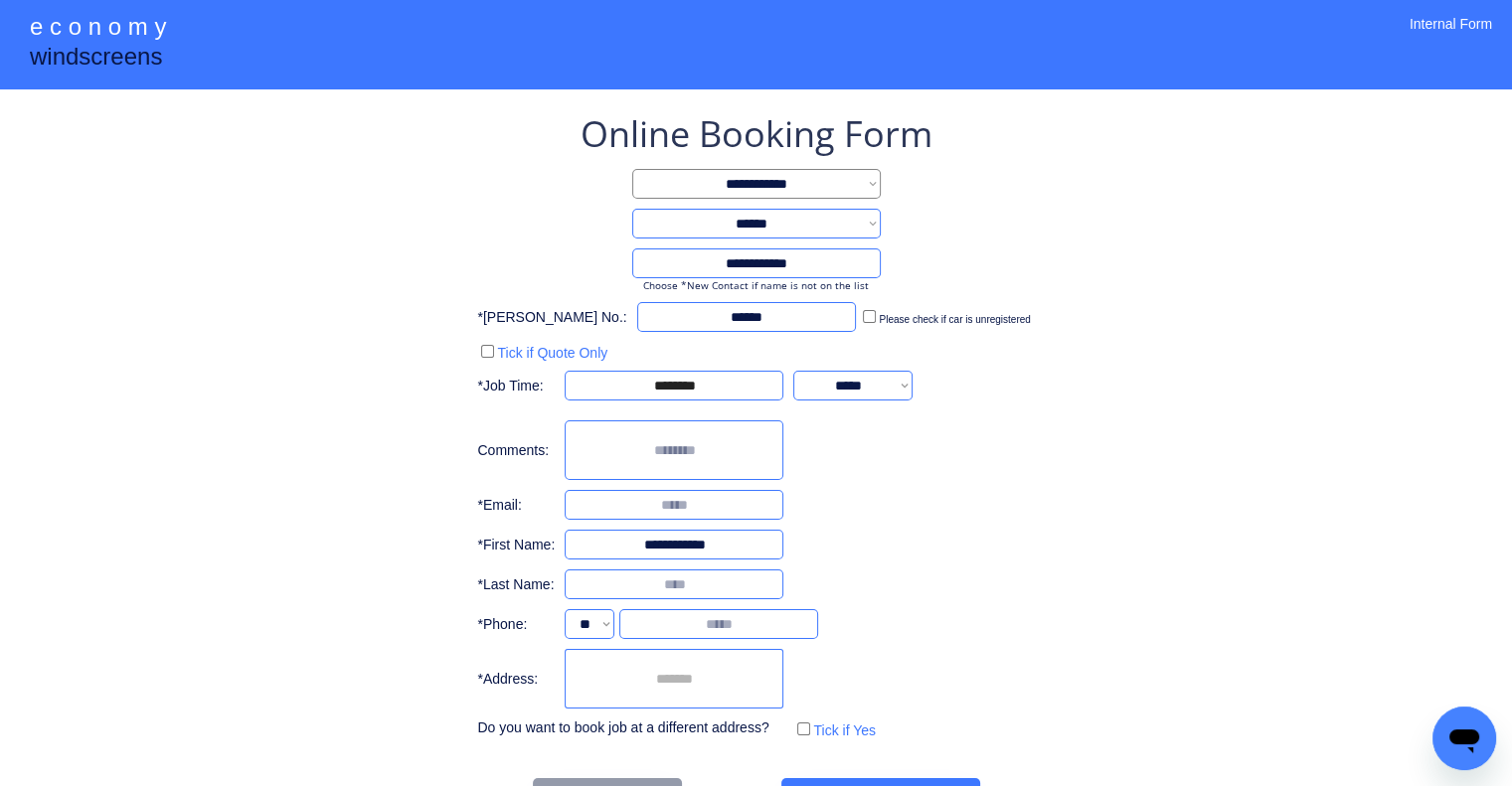 click at bounding box center (674, 545) 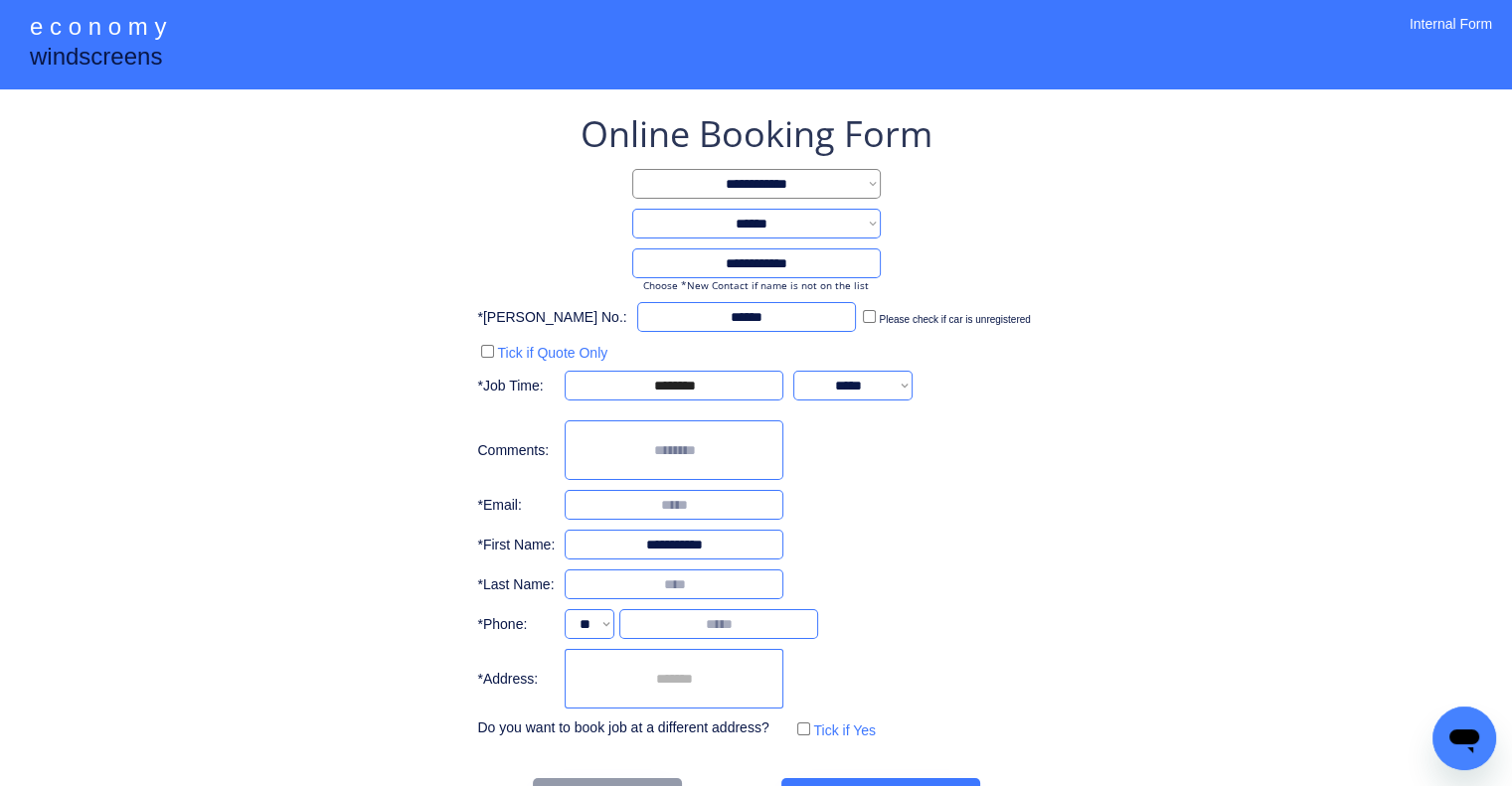type on "**********" 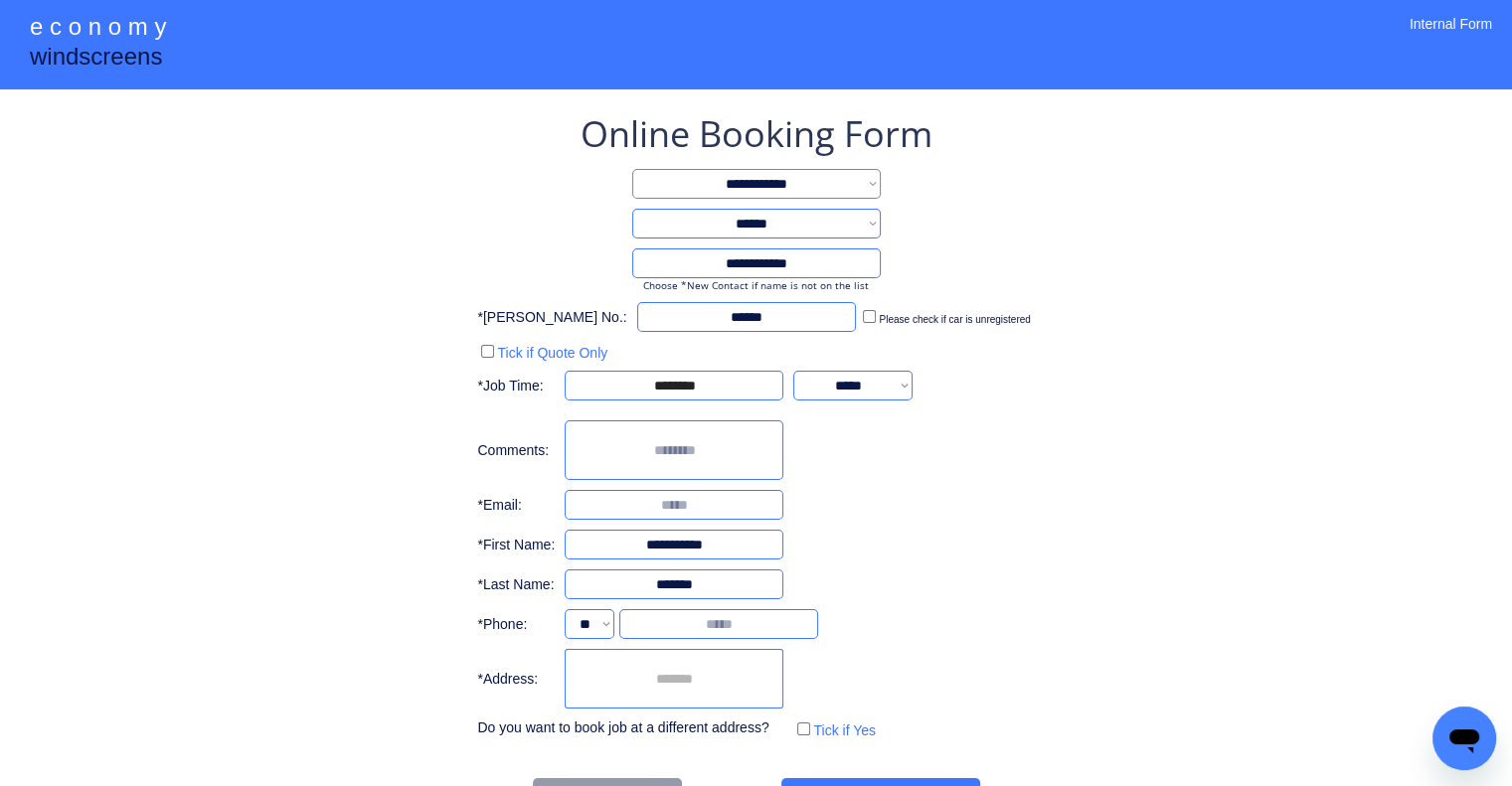 type on "*******" 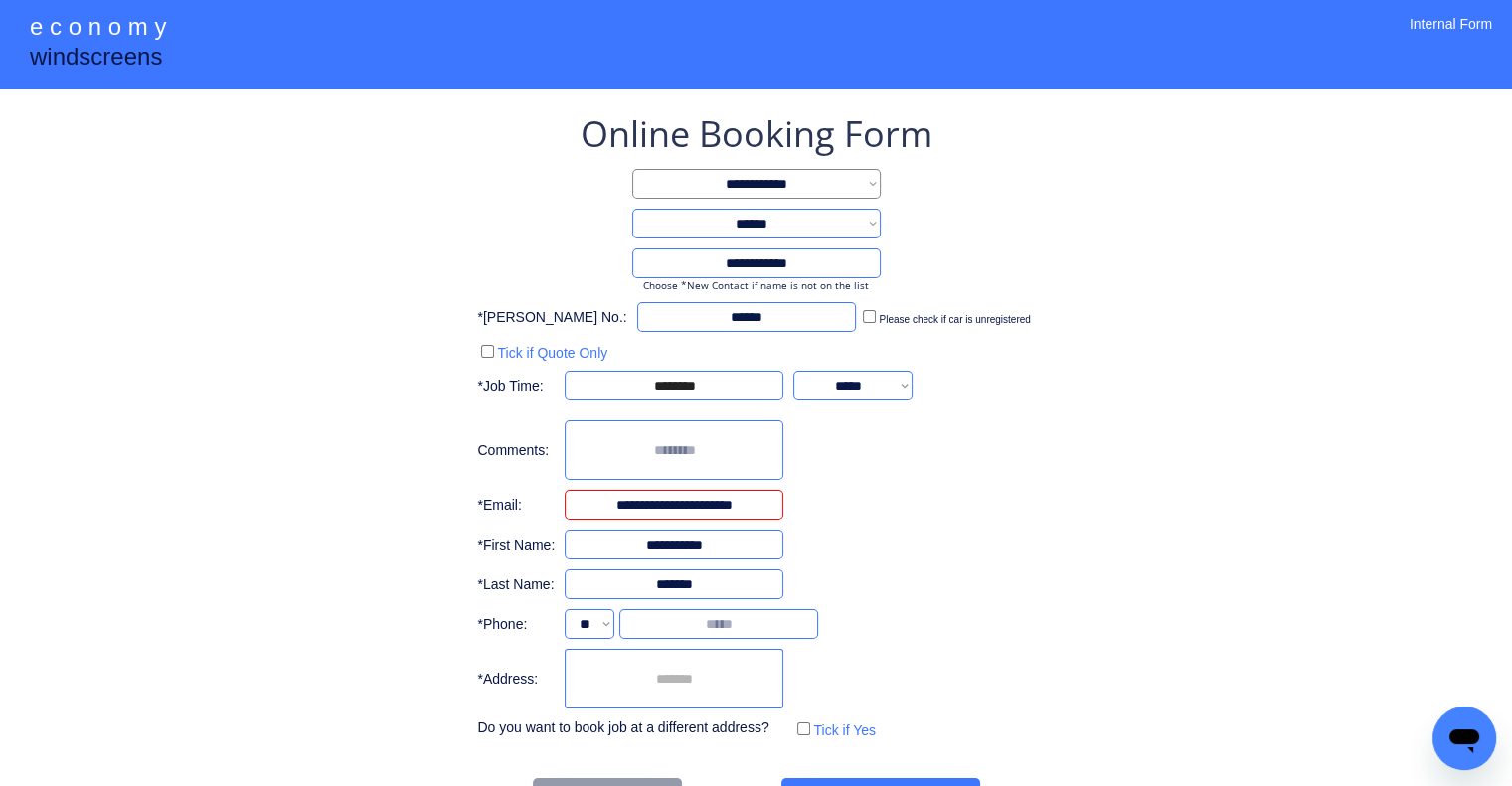 type on "**********" 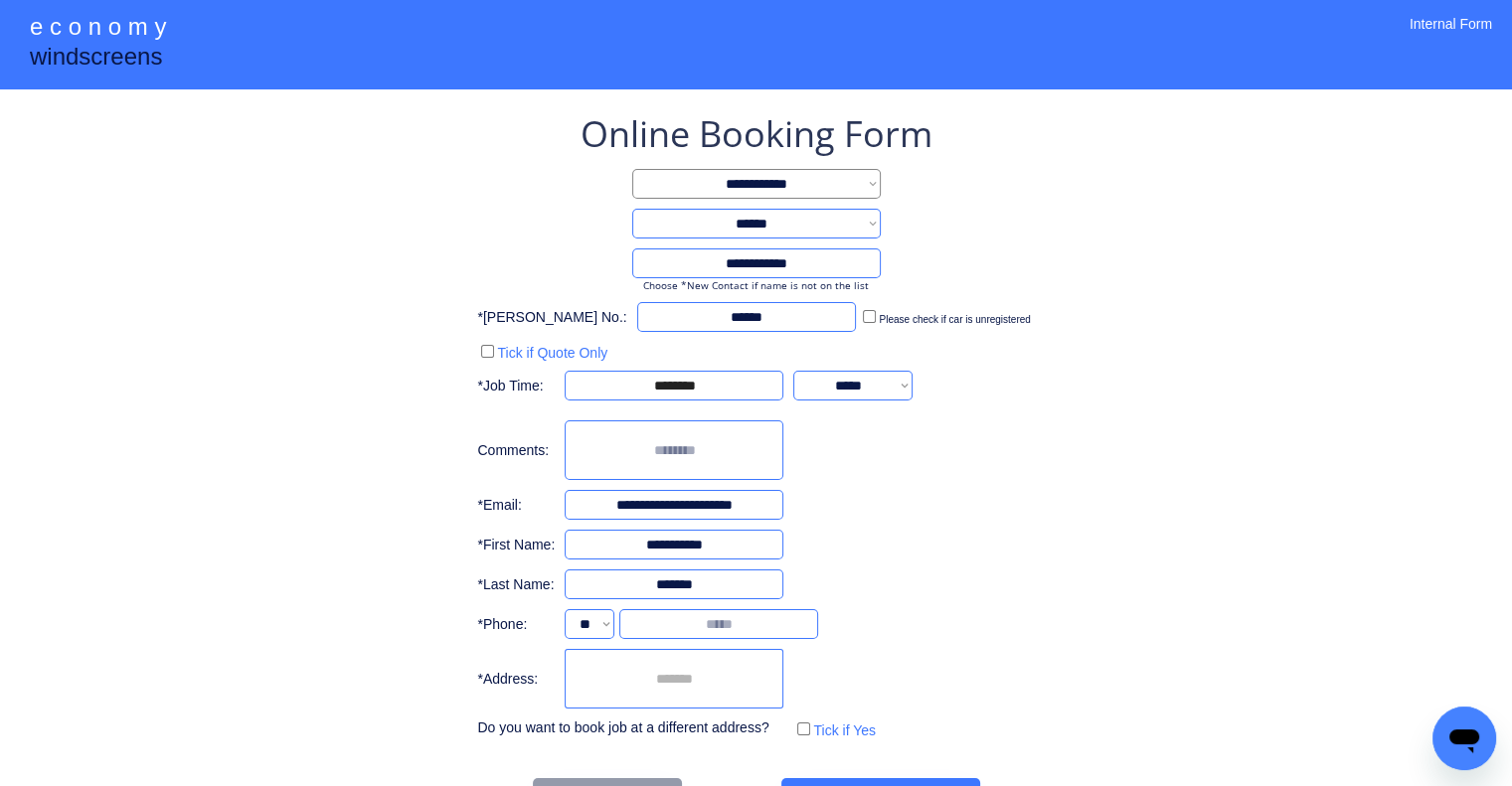 click at bounding box center [719, 624] 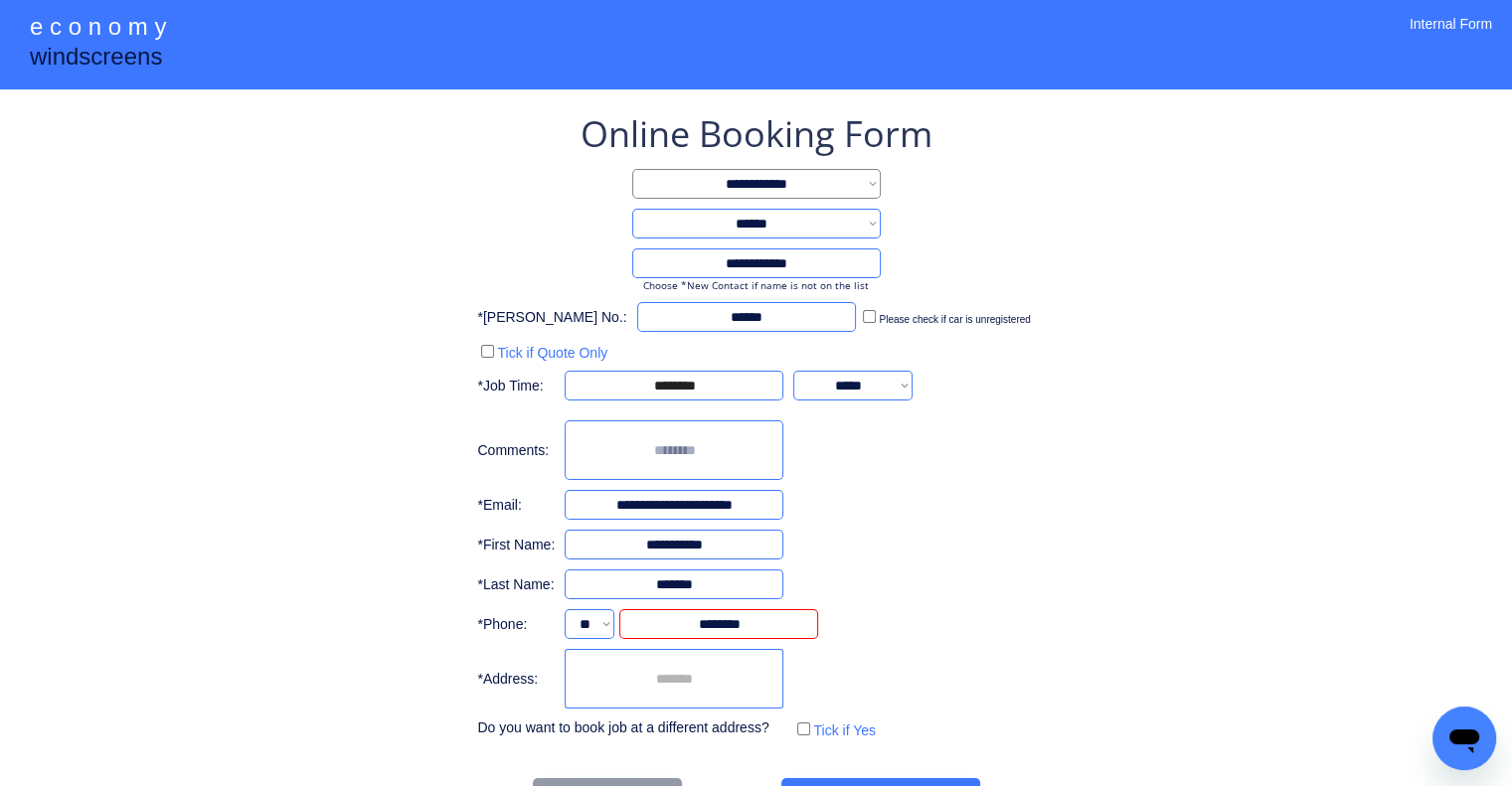 click on "**********" at bounding box center [756, 466] 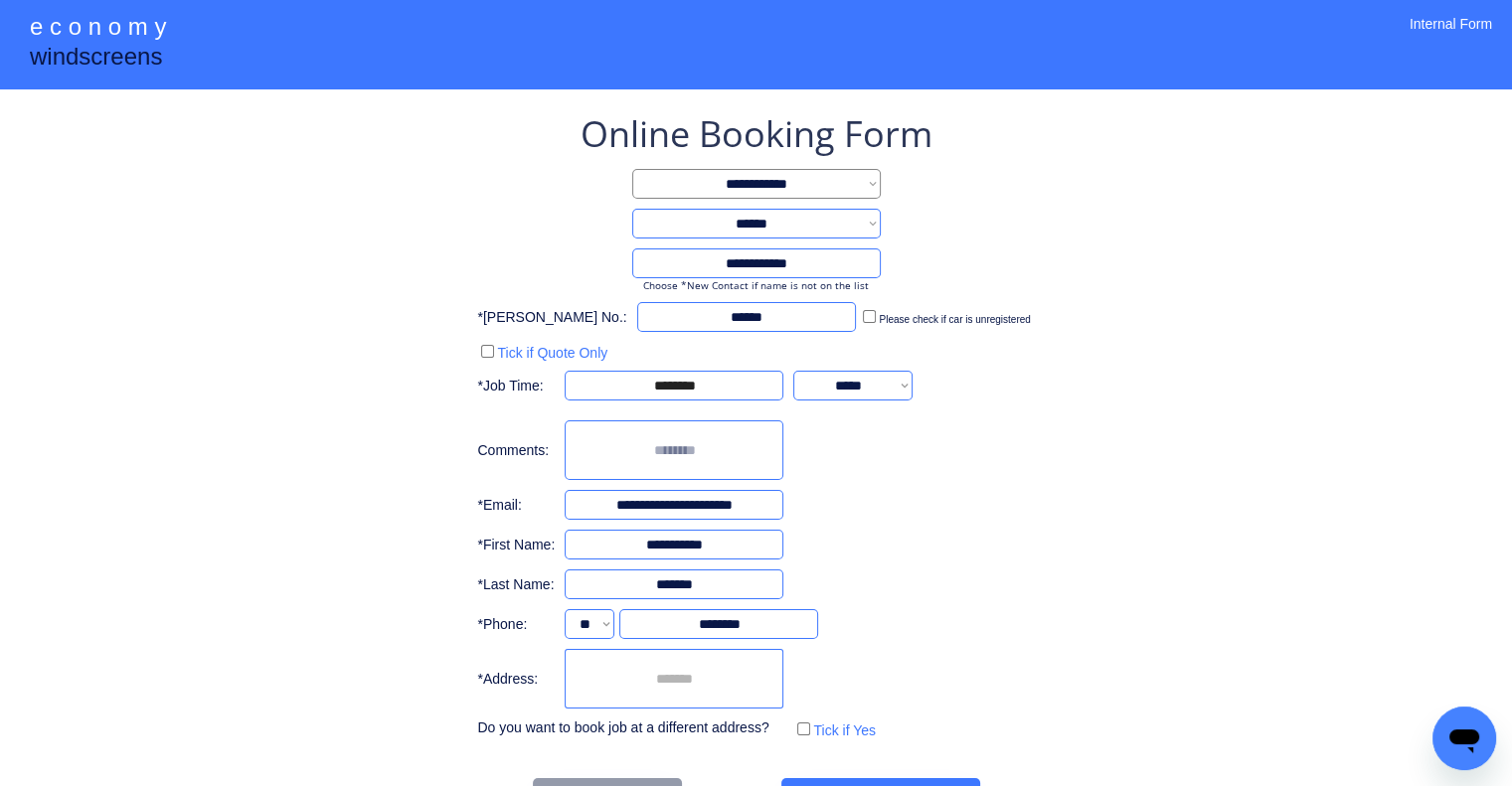 click on "**********" at bounding box center [756, 466] 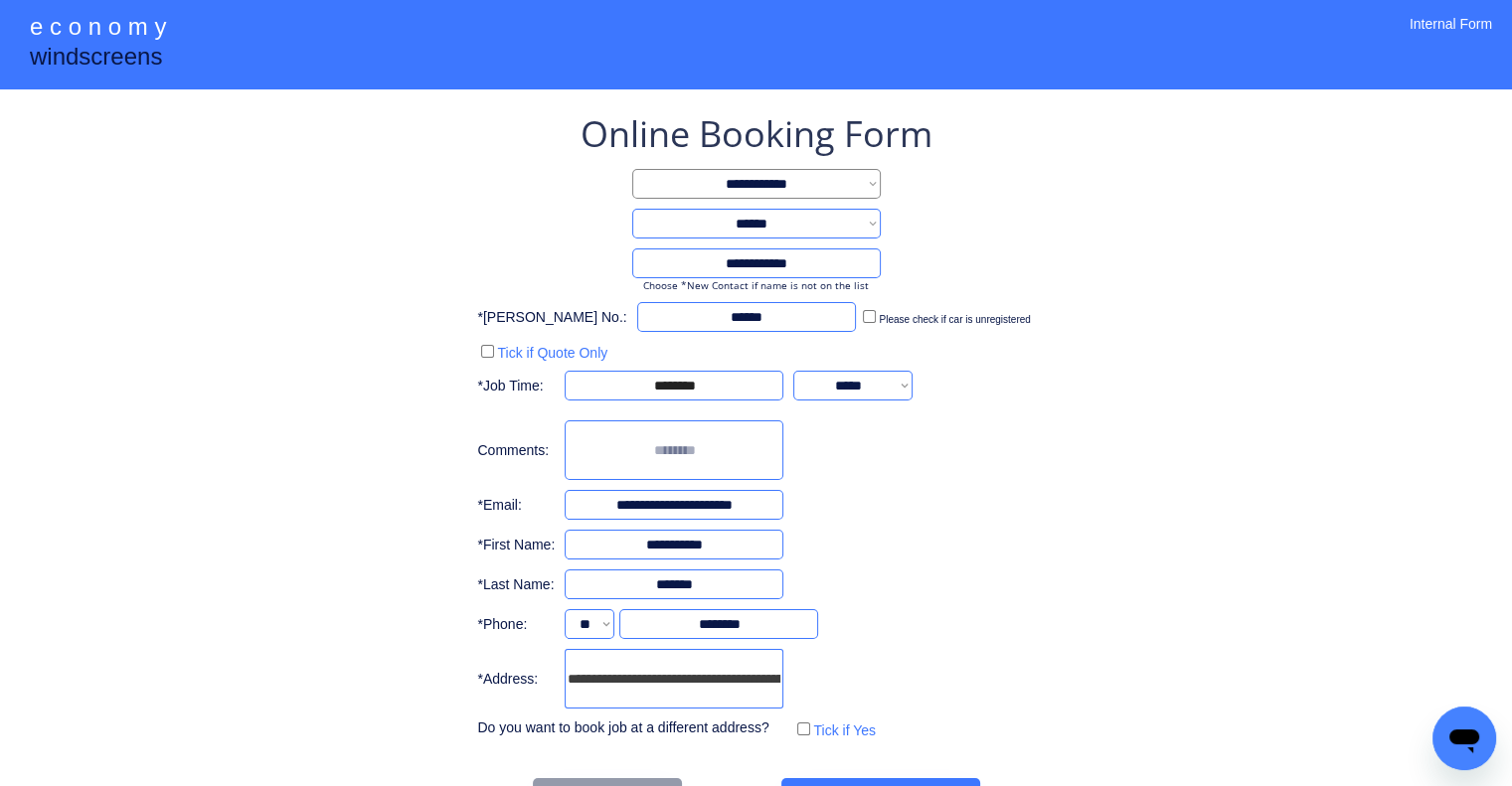 scroll, scrollTop: 0, scrollLeft: 102, axis: horizontal 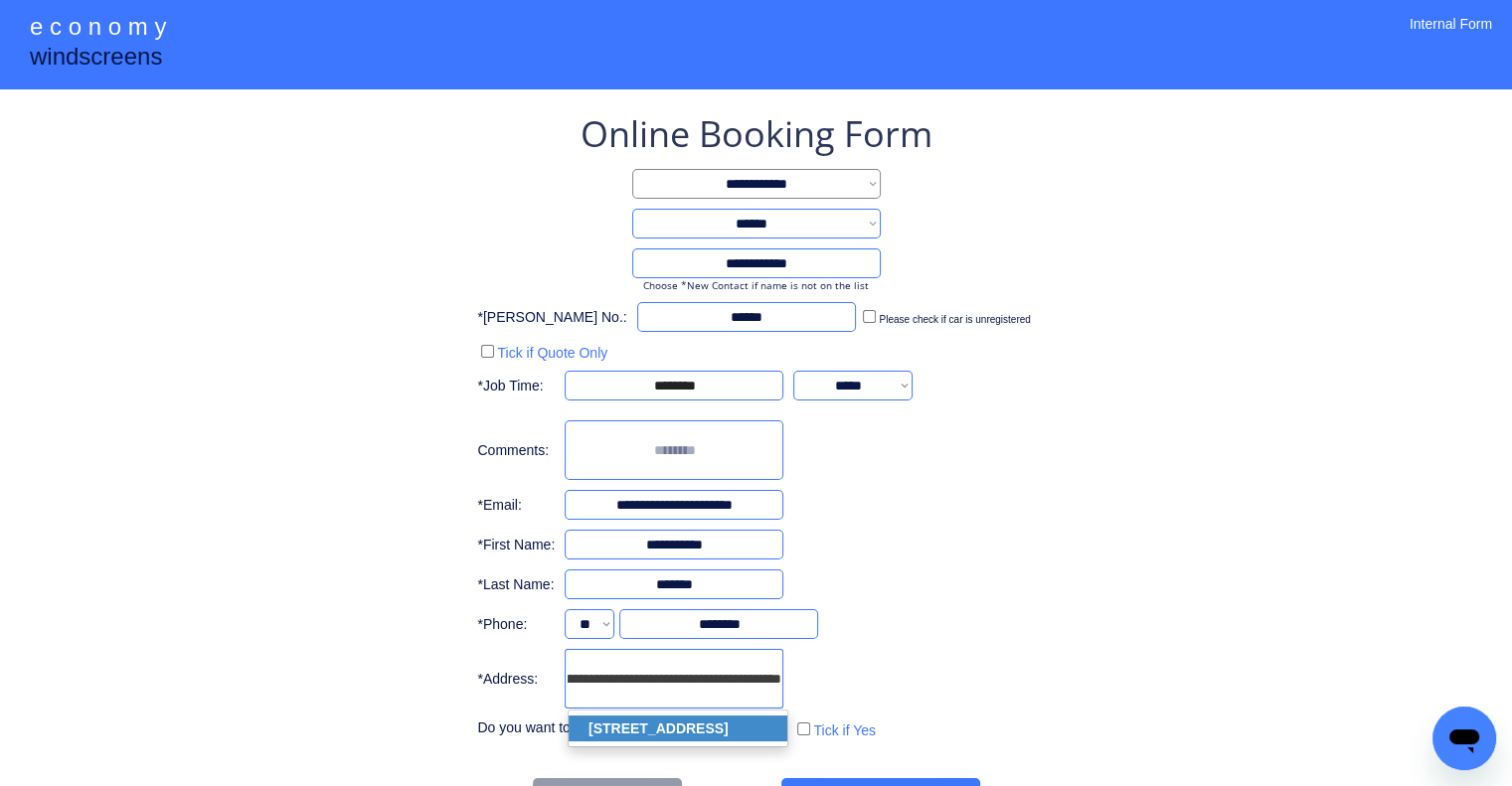 click on "[STREET_ADDRESS]" 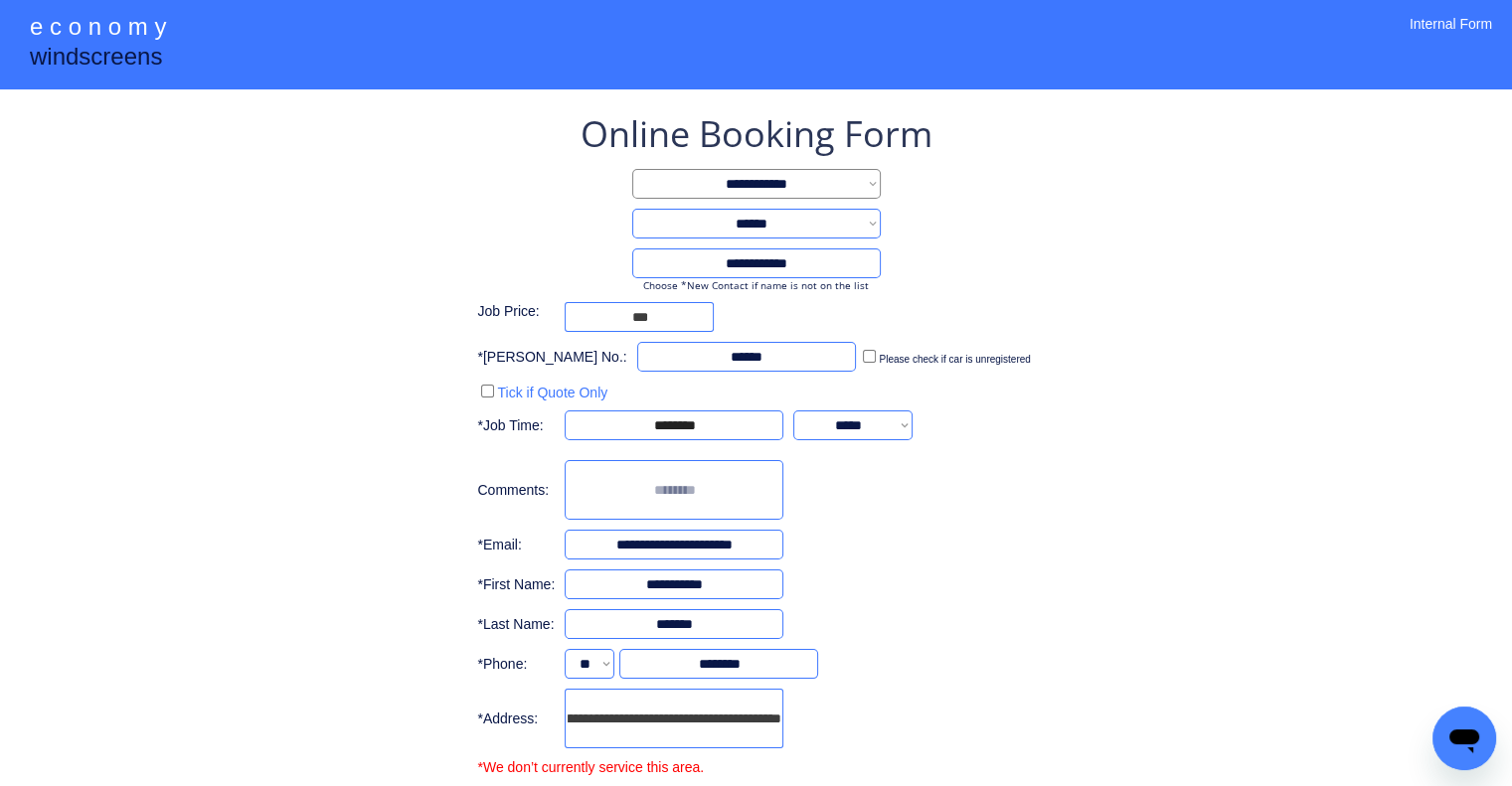 type on "**********" 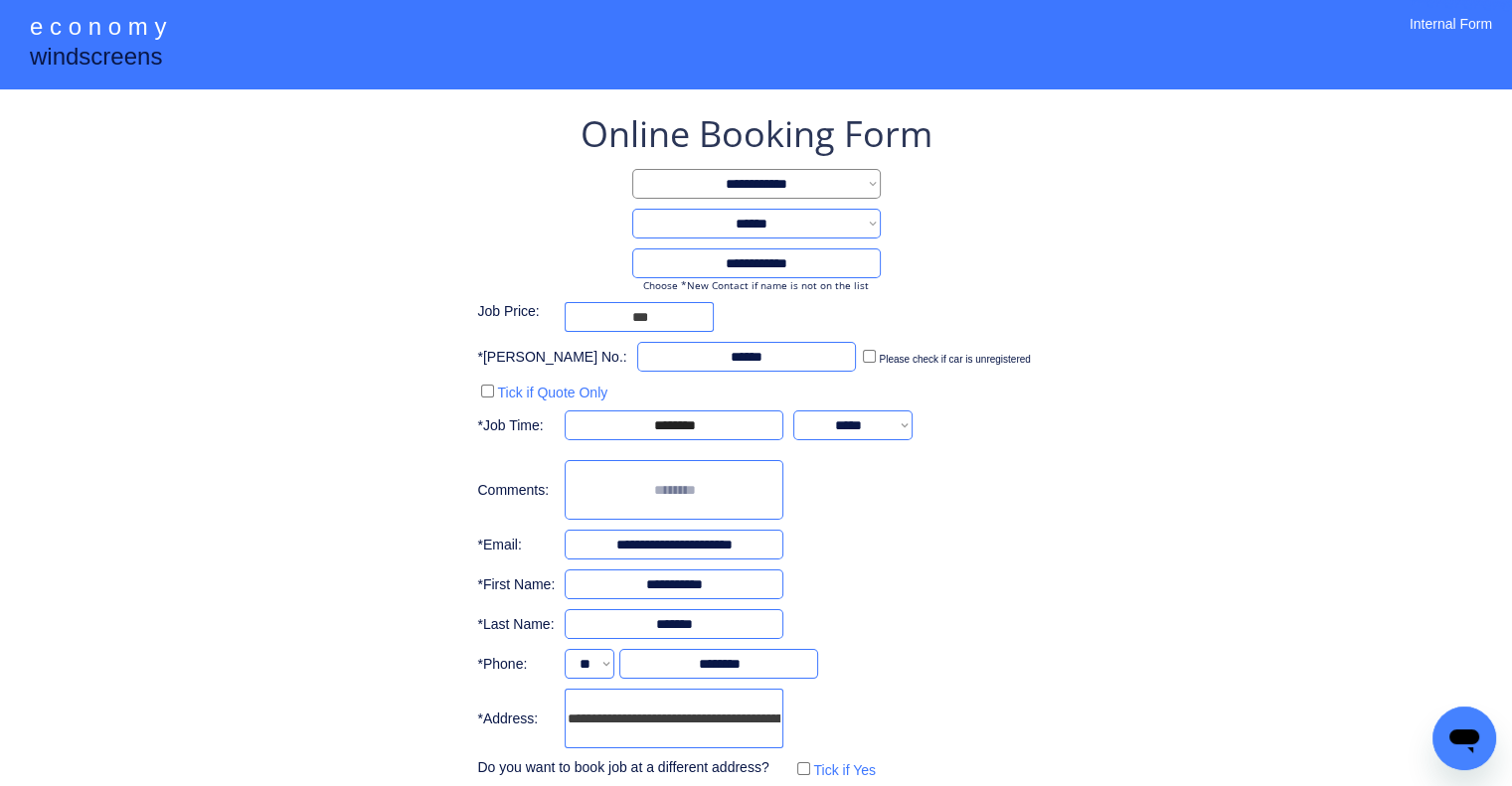 click on "**********" at bounding box center [756, 446] 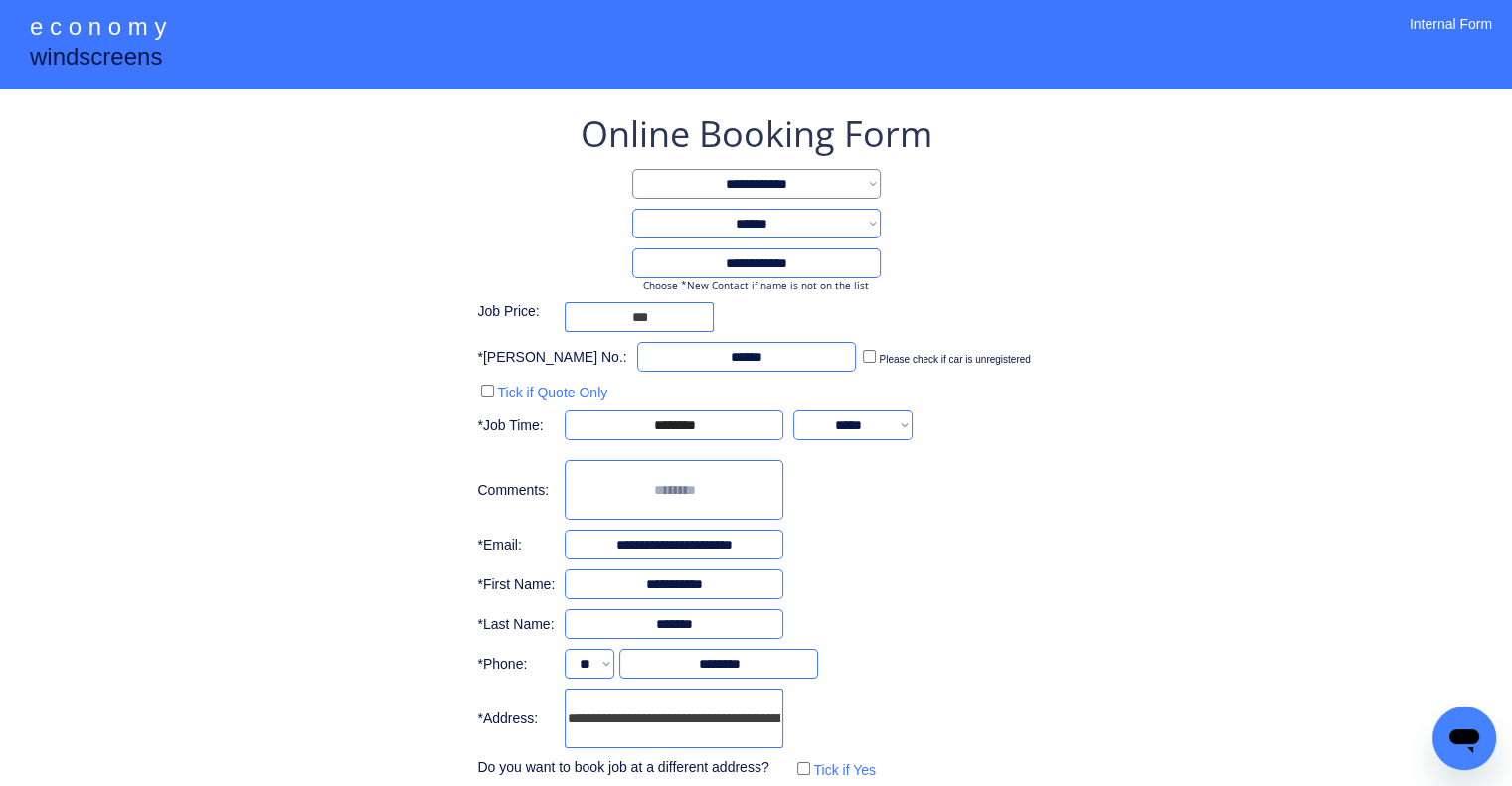 drag, startPoint x: 672, startPoint y: 316, endPoint x: 847, endPoint y: 335, distance: 176.0284 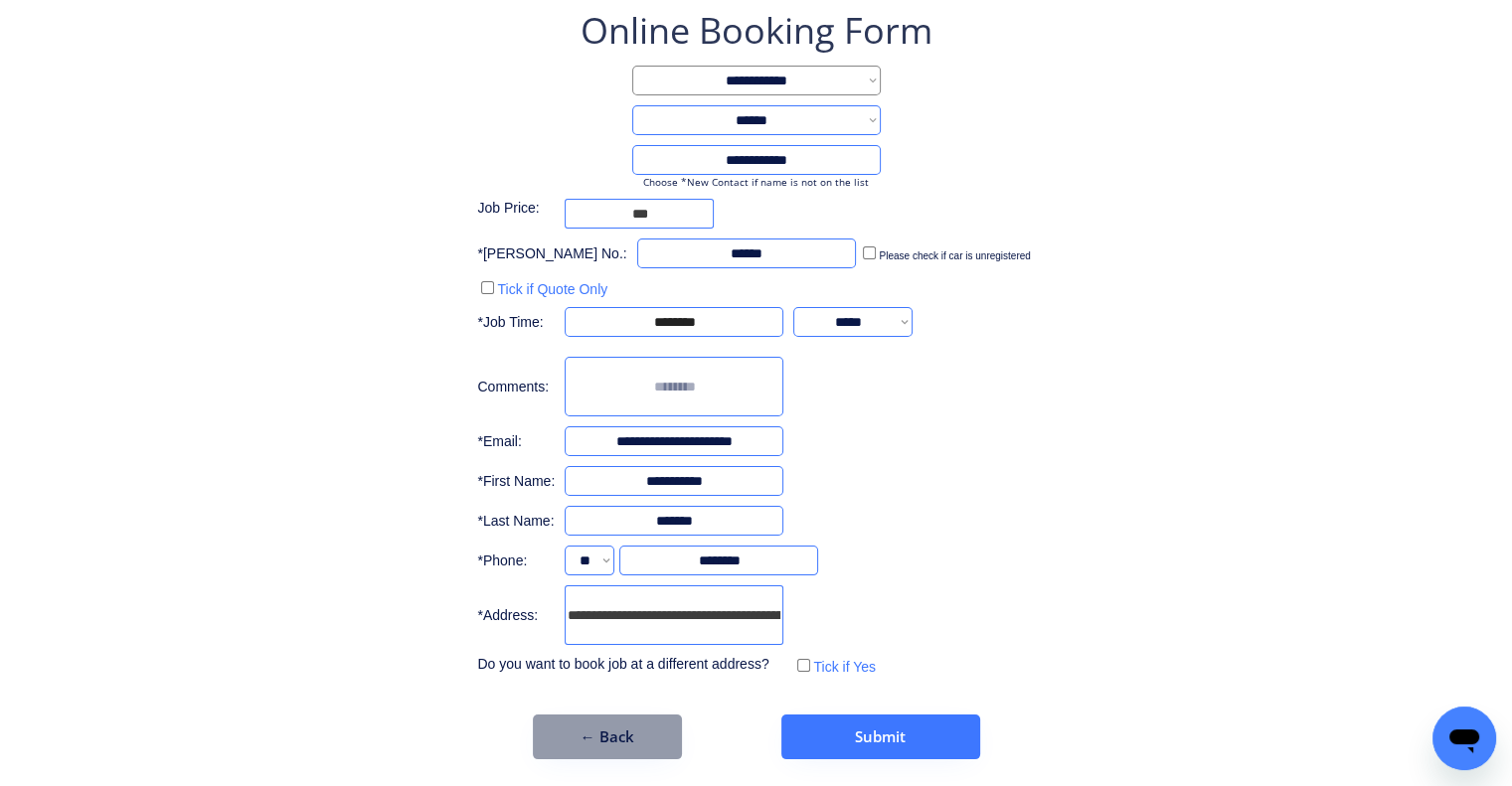 scroll, scrollTop: 106, scrollLeft: 0, axis: vertical 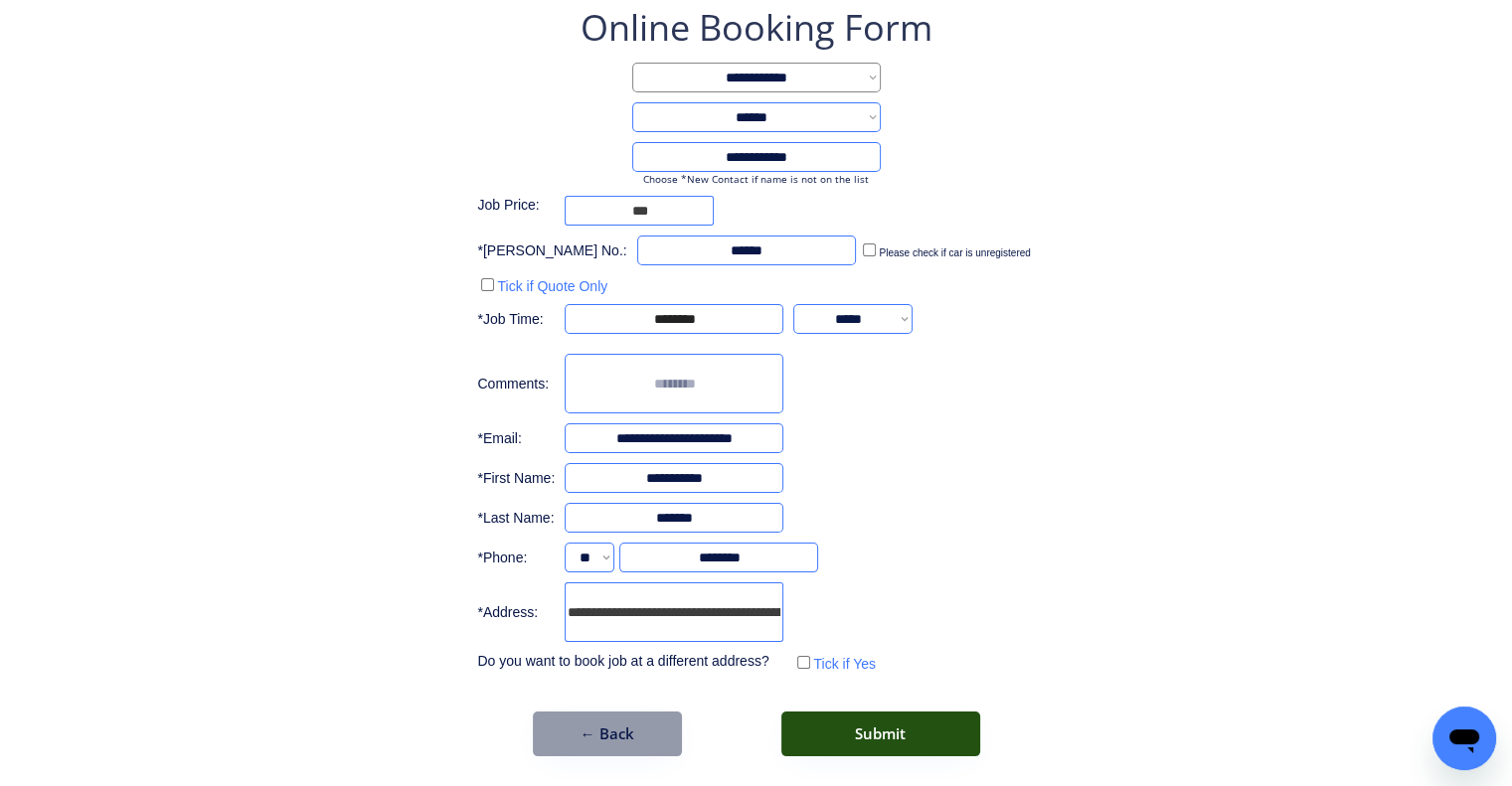 click on "Submit" at bounding box center (881, 733) 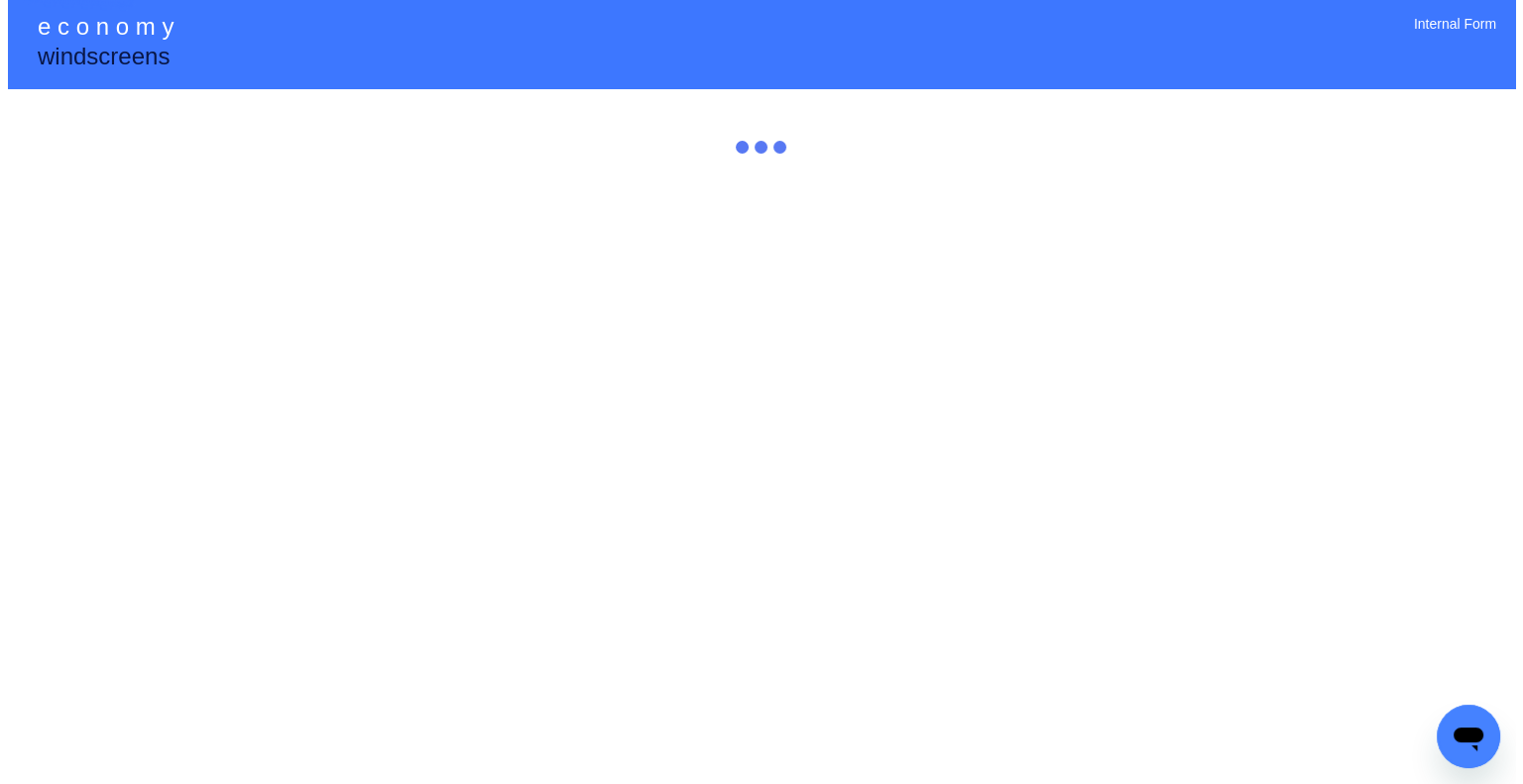 scroll, scrollTop: 0, scrollLeft: 0, axis: both 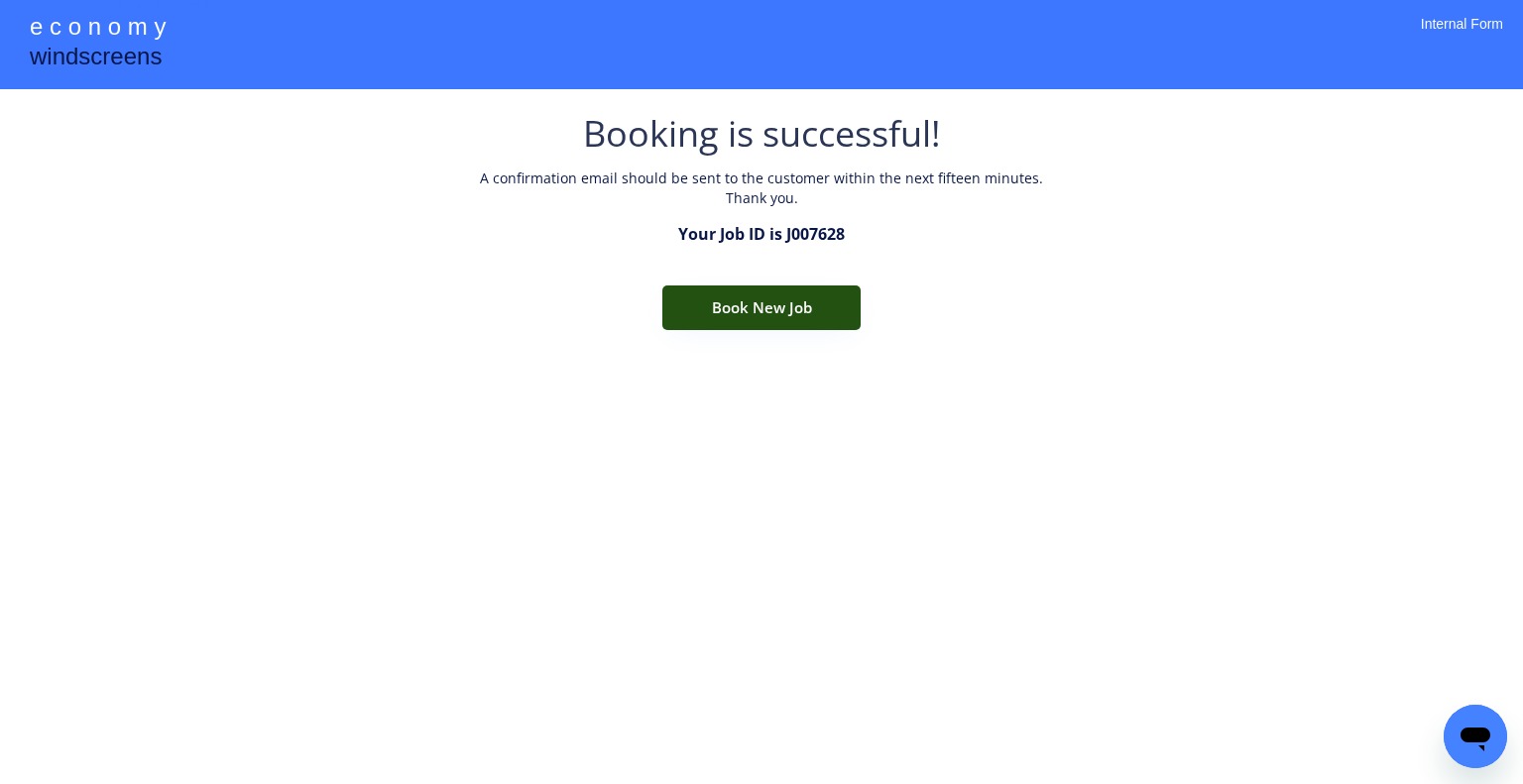 drag, startPoint x: 812, startPoint y: 292, endPoint x: 739, endPoint y: 22, distance: 279.69448 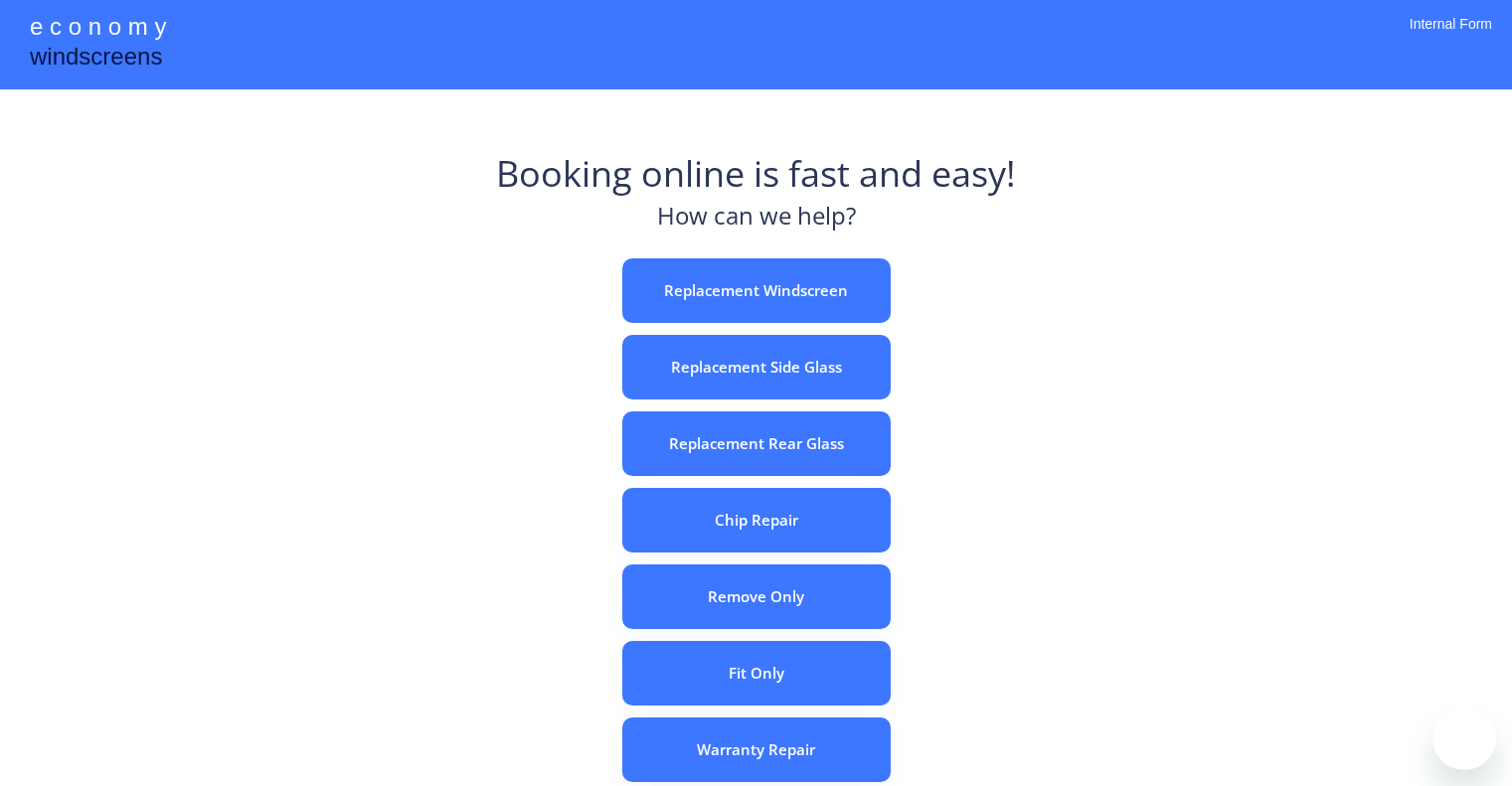 scroll, scrollTop: 0, scrollLeft: 0, axis: both 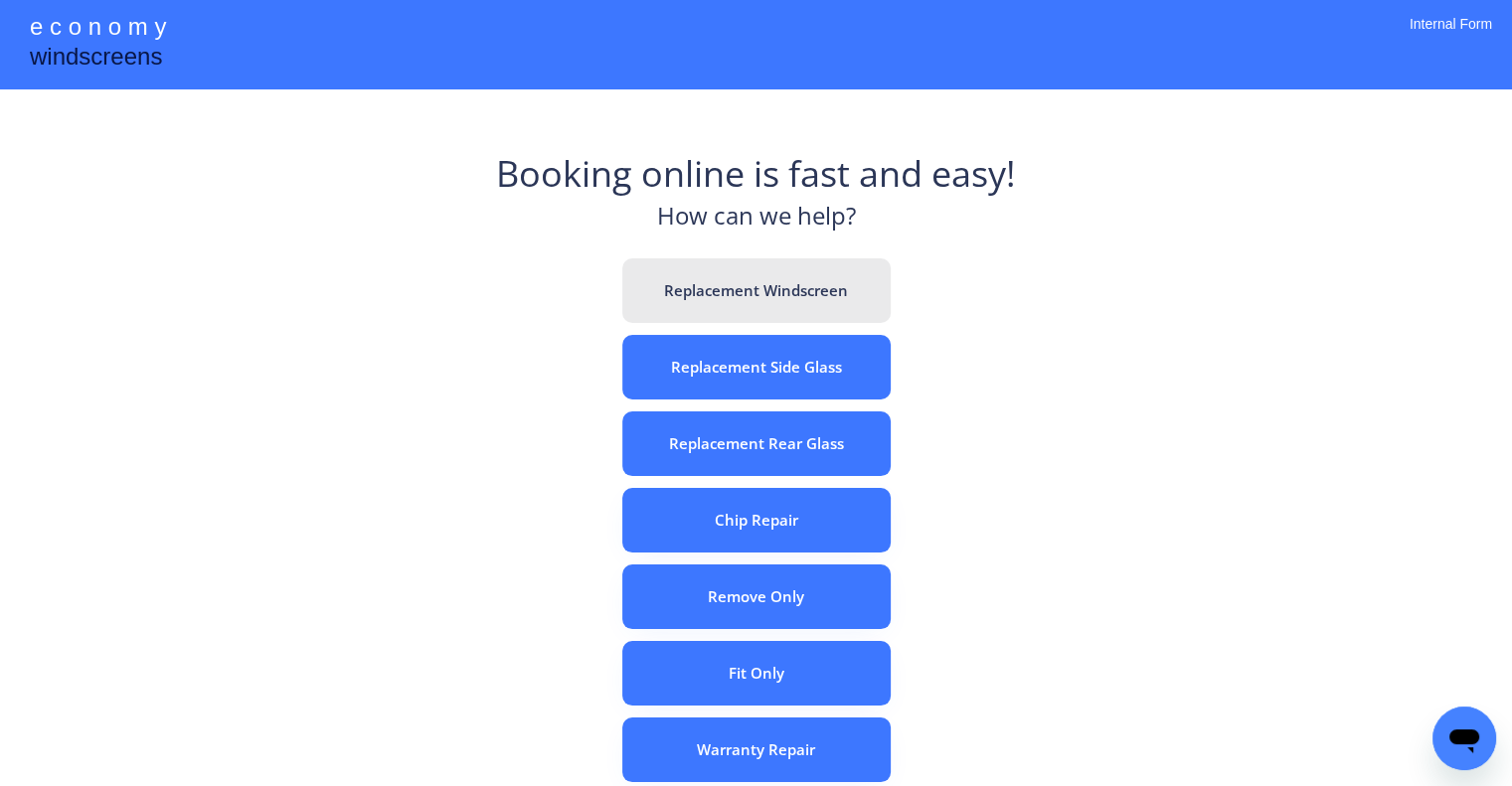 click on "Replacement Windscreen" at bounding box center (756, 290) 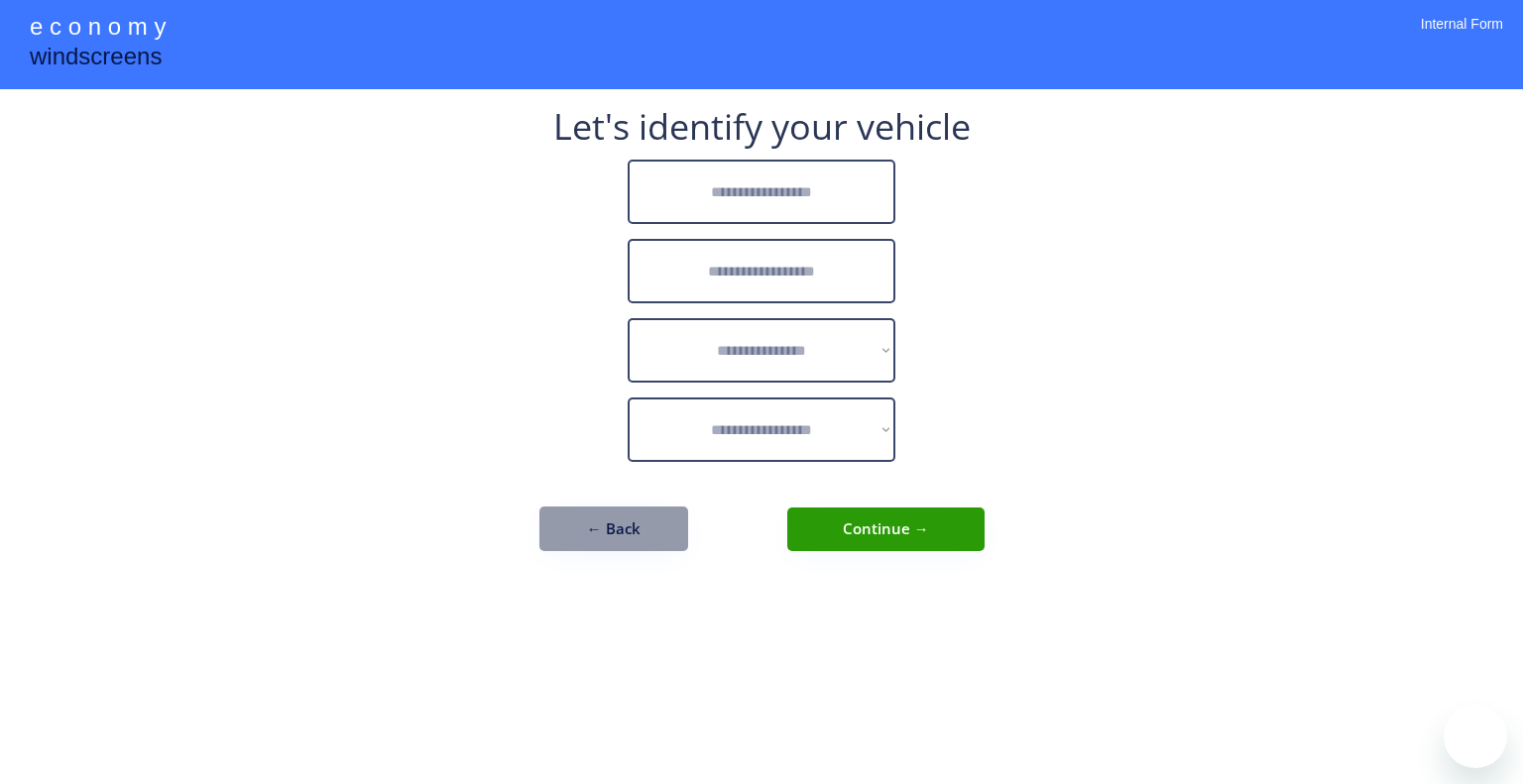 scroll, scrollTop: 0, scrollLeft: 0, axis: both 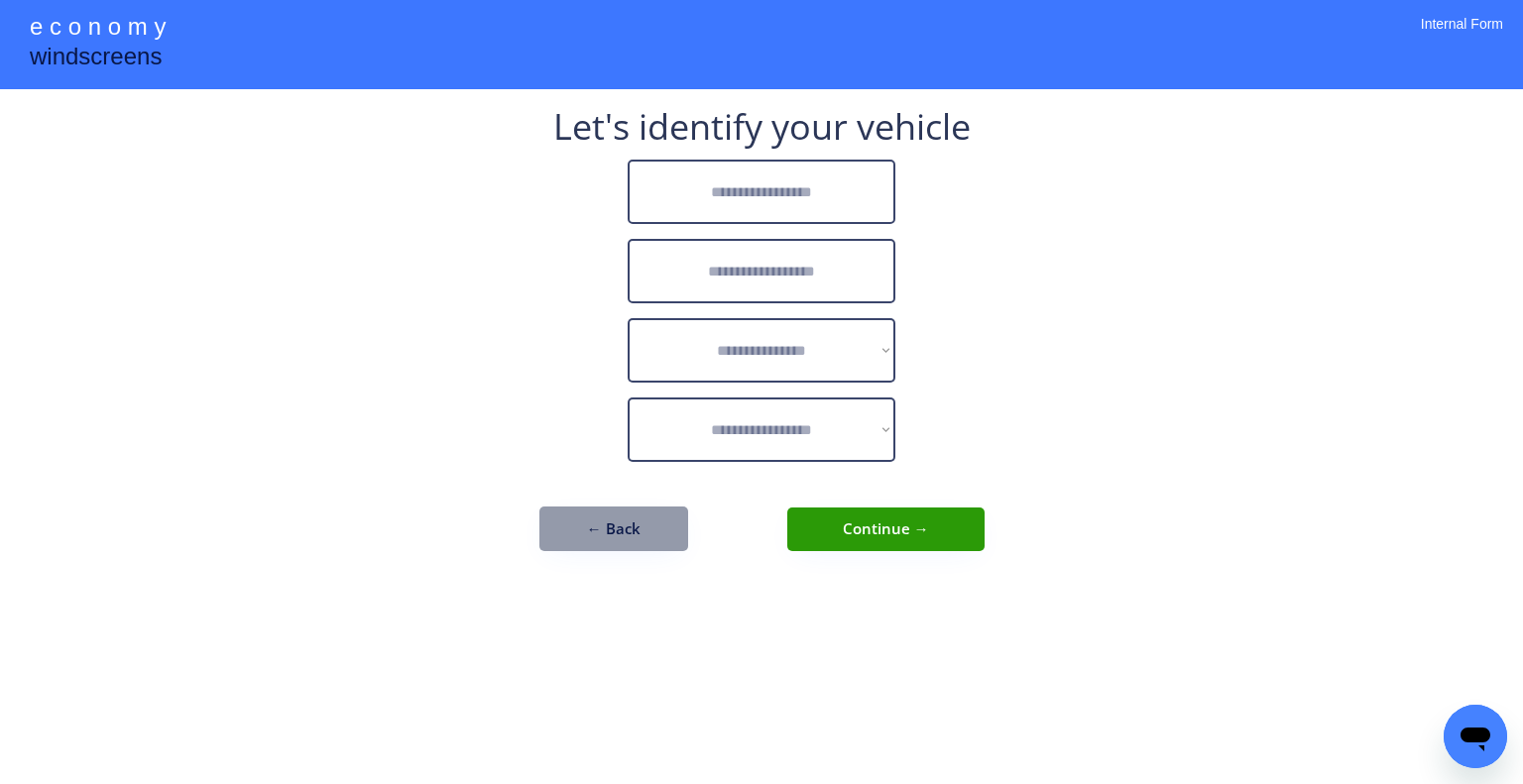 click on "**********" at bounding box center [762, 392] 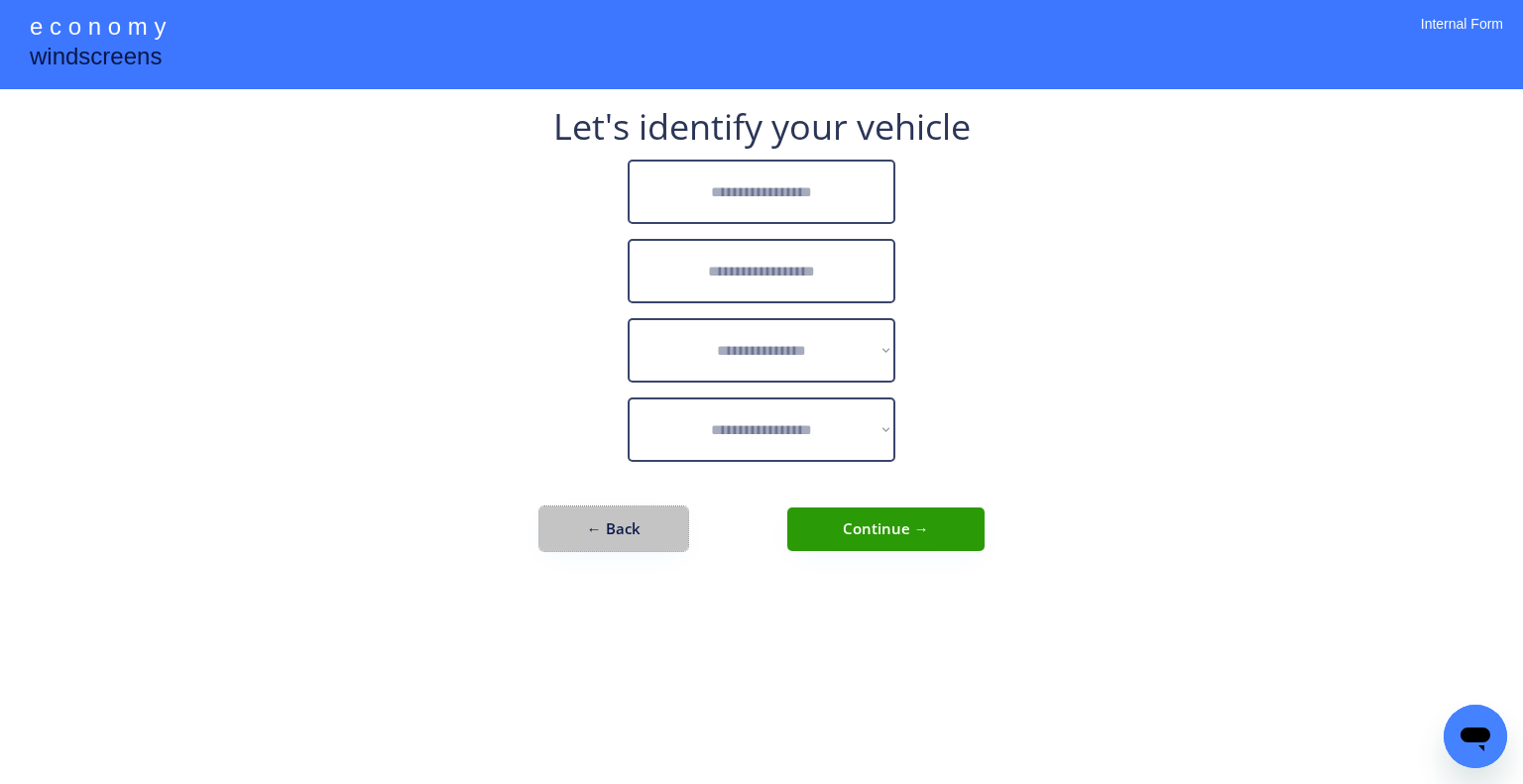 click on "←   Back" at bounding box center (614, 528) 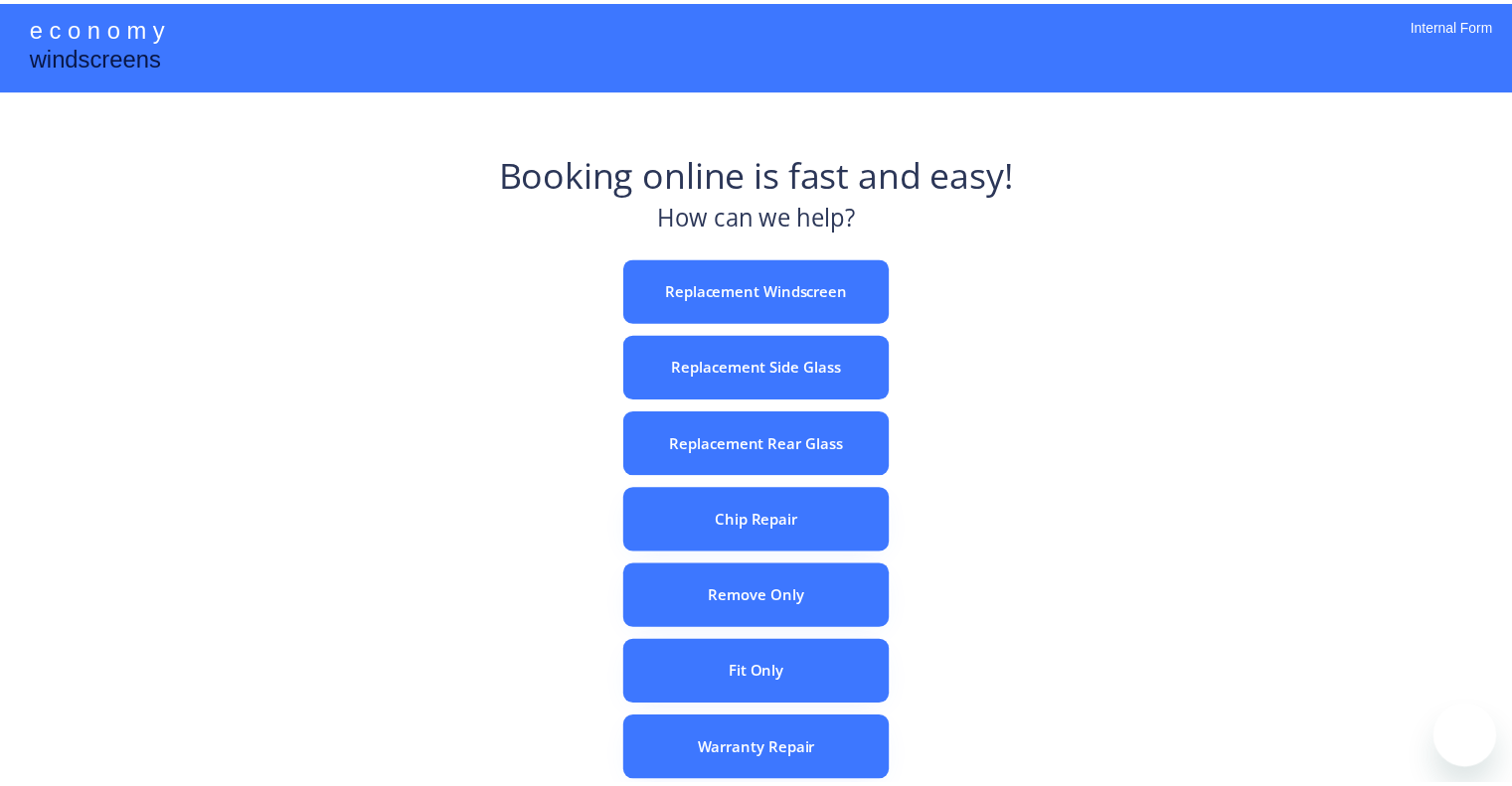 scroll, scrollTop: 0, scrollLeft: 0, axis: both 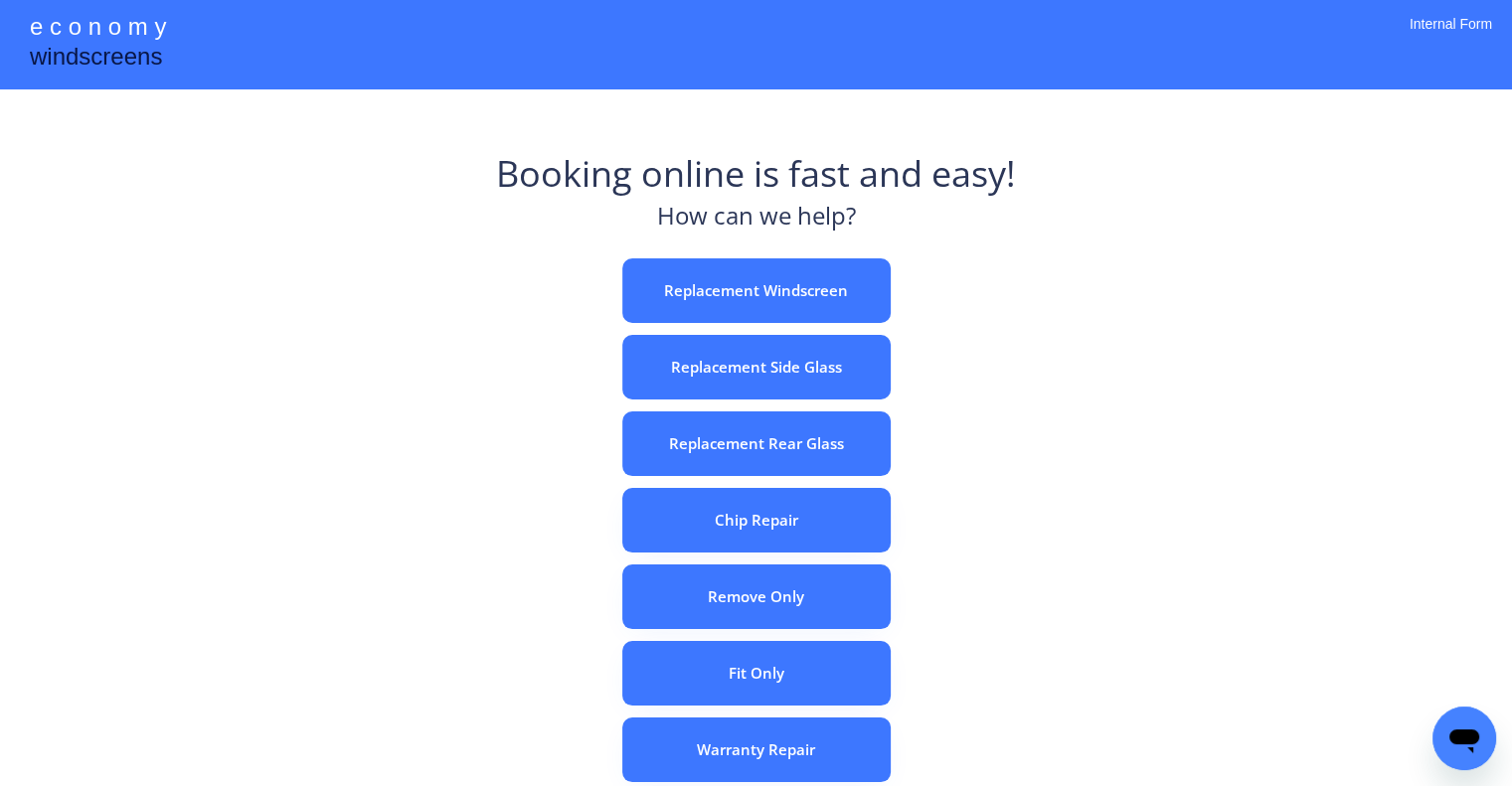 click on "Booking online is fast and easy! How can we help? Replacement Windscreen Replacement Side Glass Replacement Rear Glass Chip Repair Remove Only Fit Only Warranty Repair ADAS Recalibration Only Rebook a Job Confirm Quotes Manual Booking" at bounding box center (756, 618) 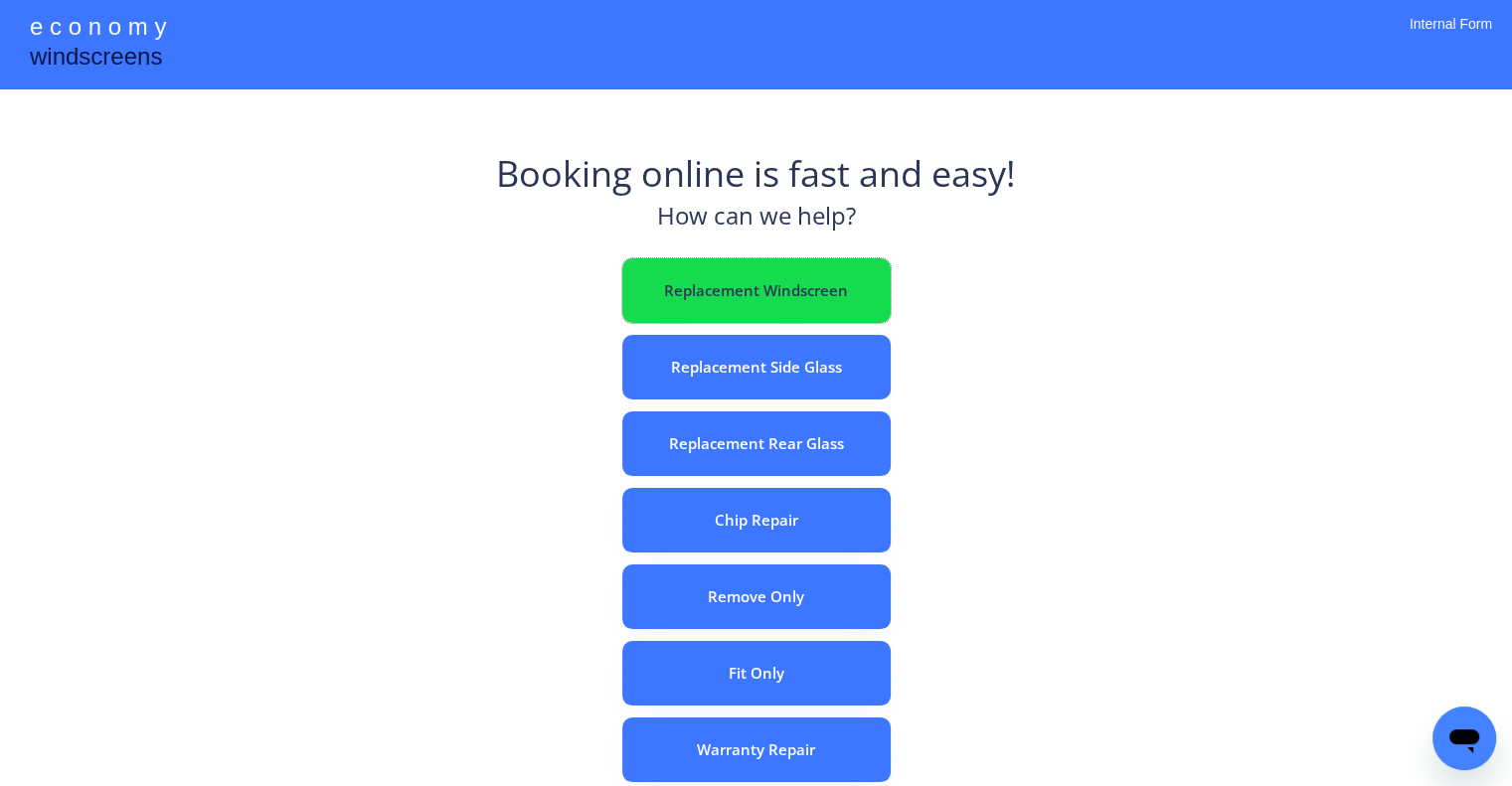 drag, startPoint x: 823, startPoint y: 274, endPoint x: 765, endPoint y: 13, distance: 267.36679 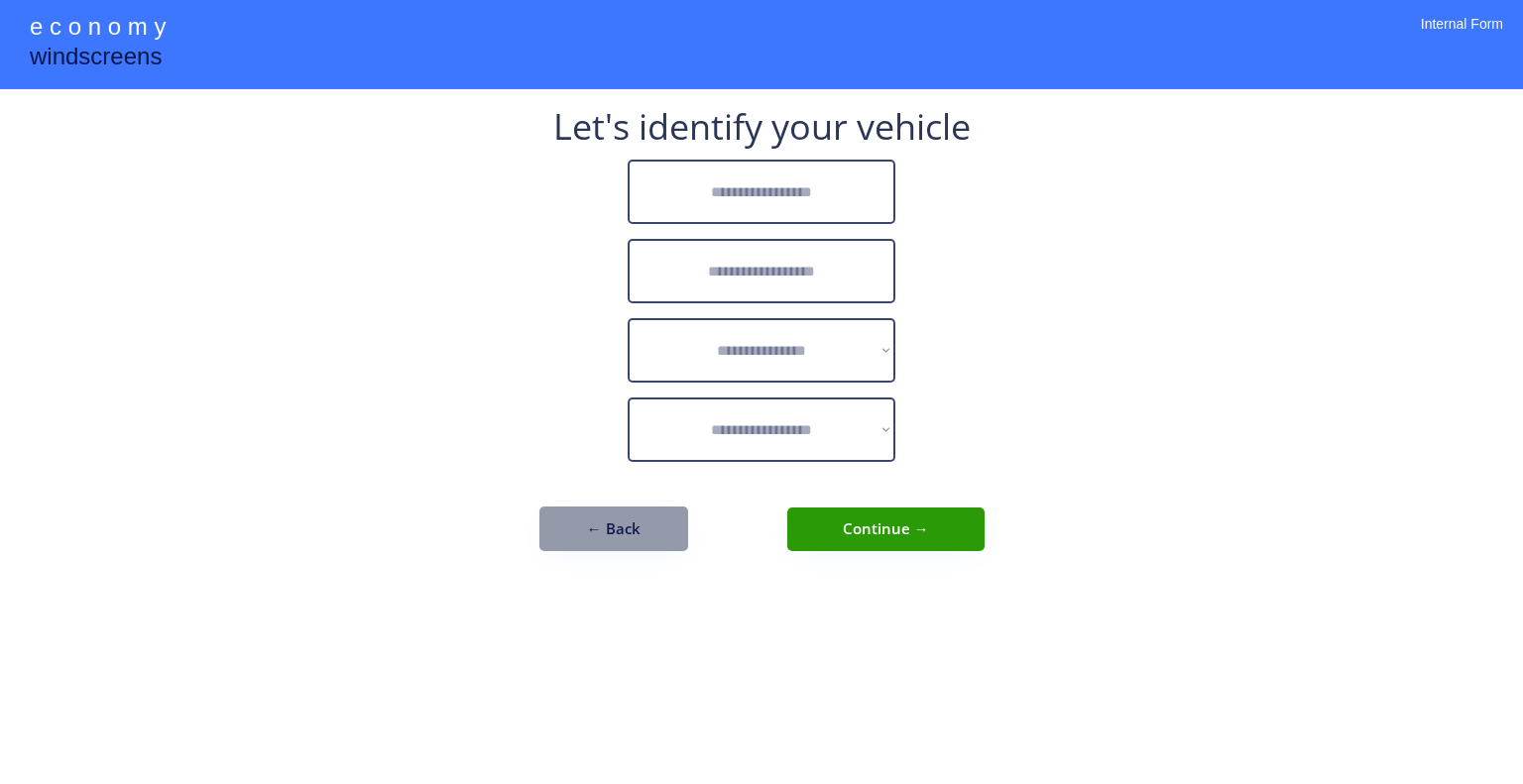 scroll, scrollTop: 0, scrollLeft: 0, axis: both 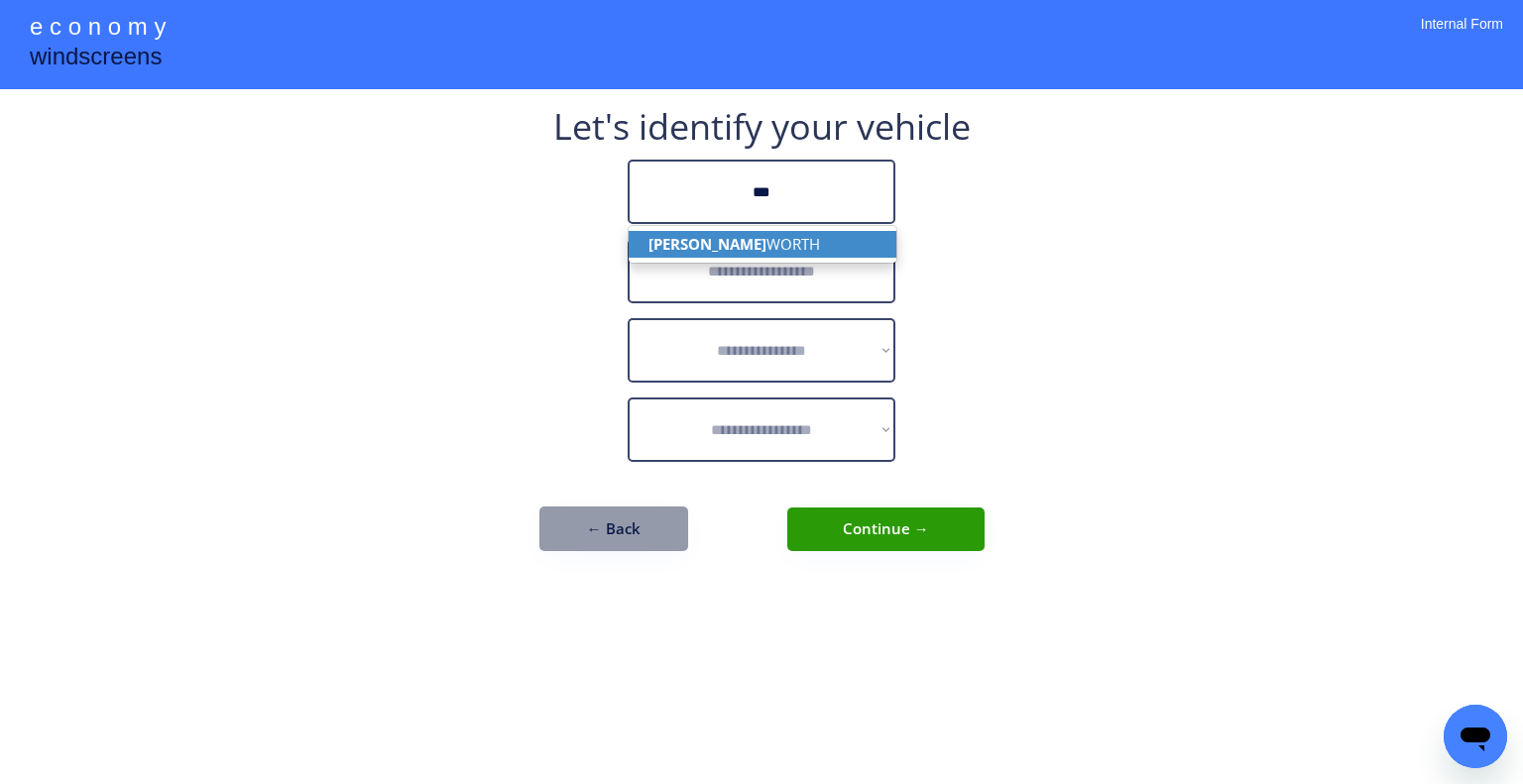 drag, startPoint x: 805, startPoint y: 241, endPoint x: 804, endPoint y: 252, distance: 11.045361 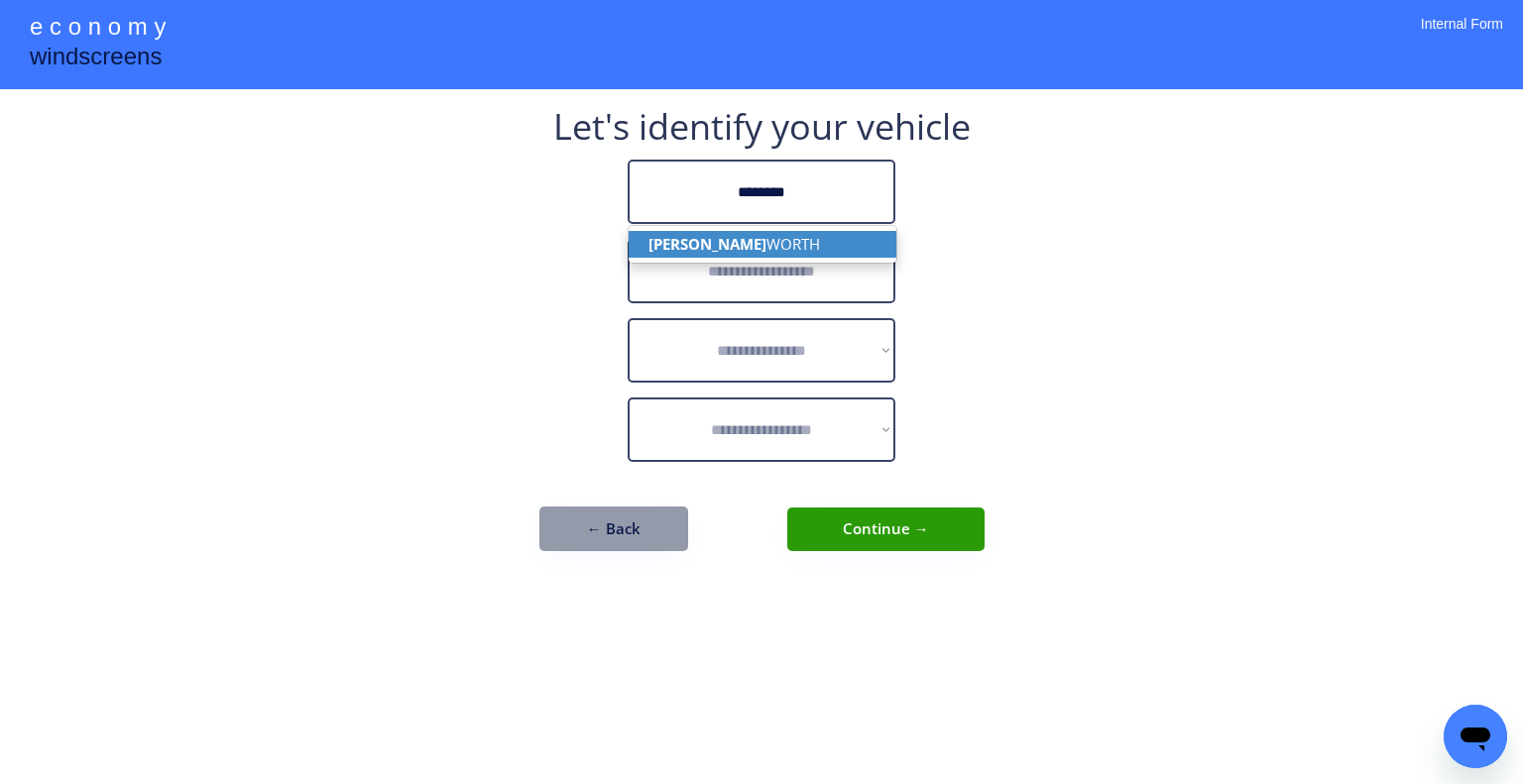 type on "********" 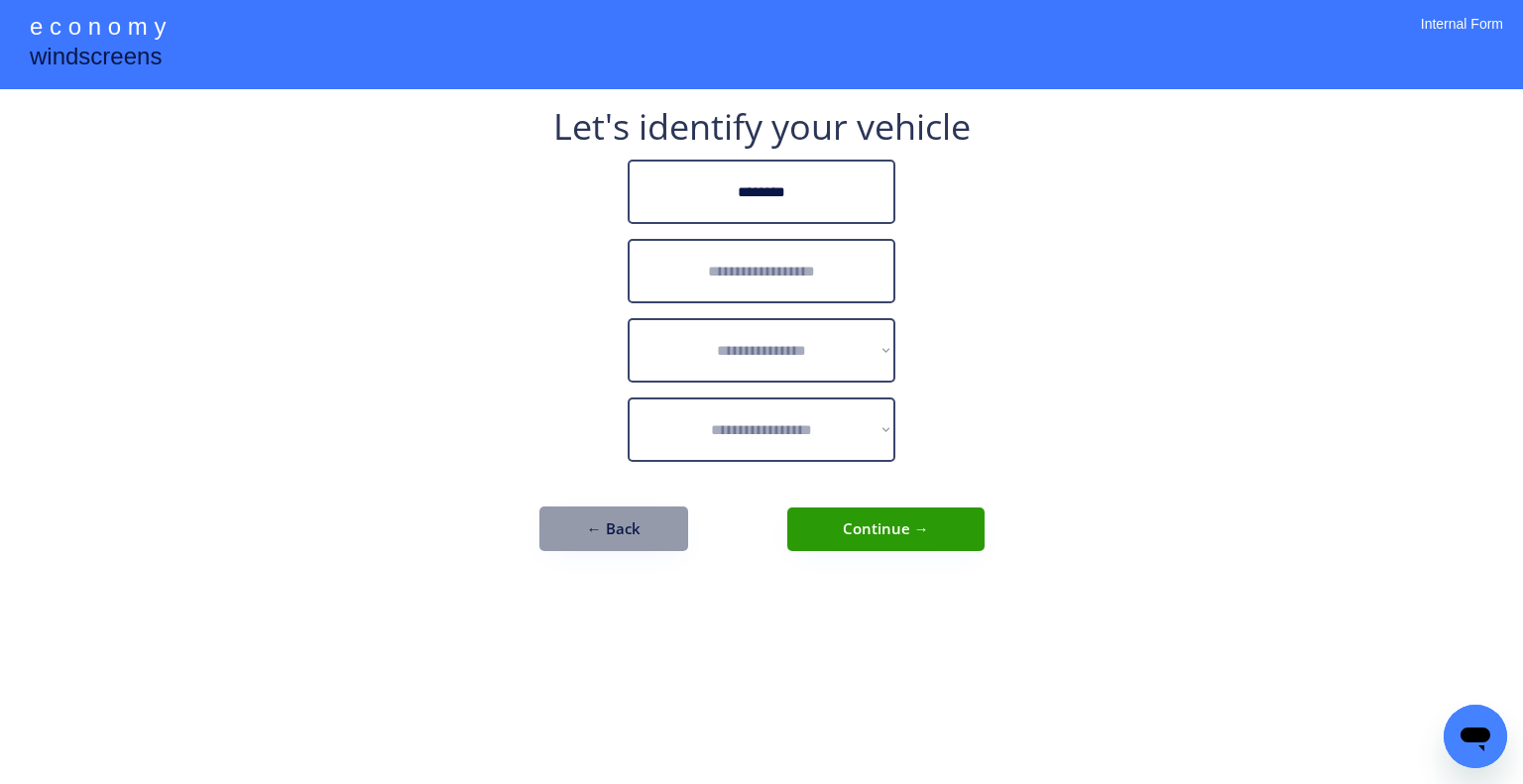 click at bounding box center (762, 271) 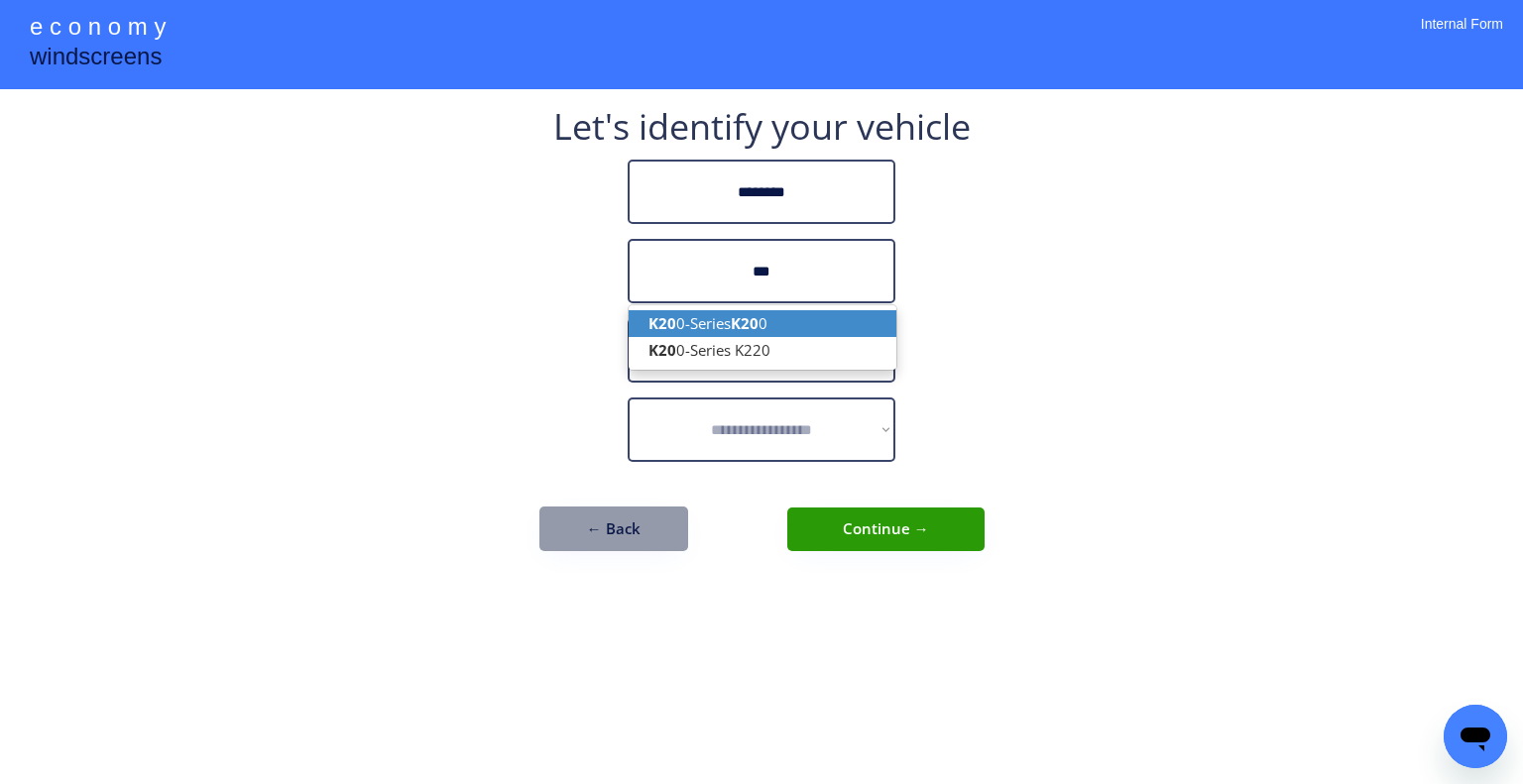 click on "K20 0-Series  K20 0" at bounding box center [762, 323] 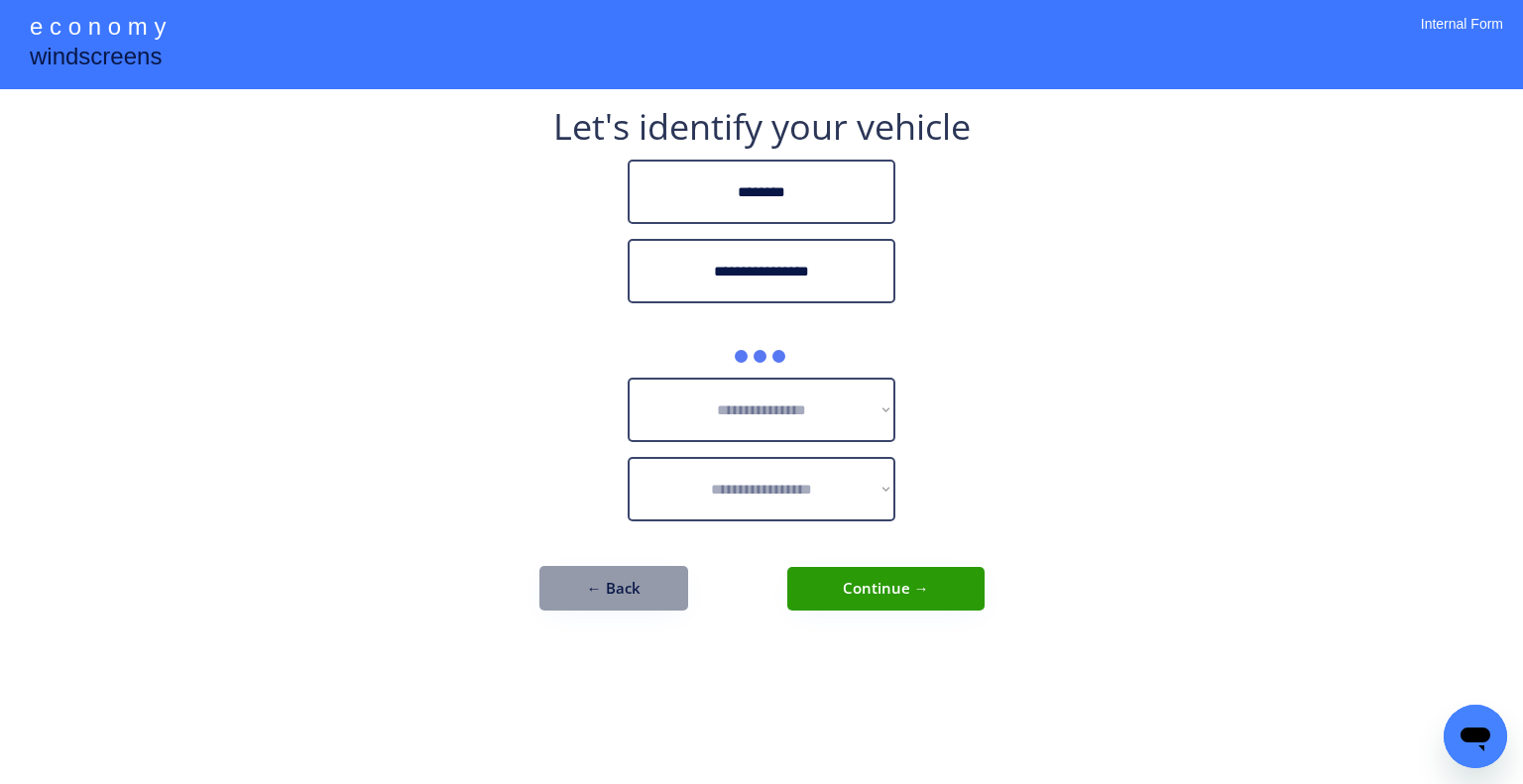 type on "**********" 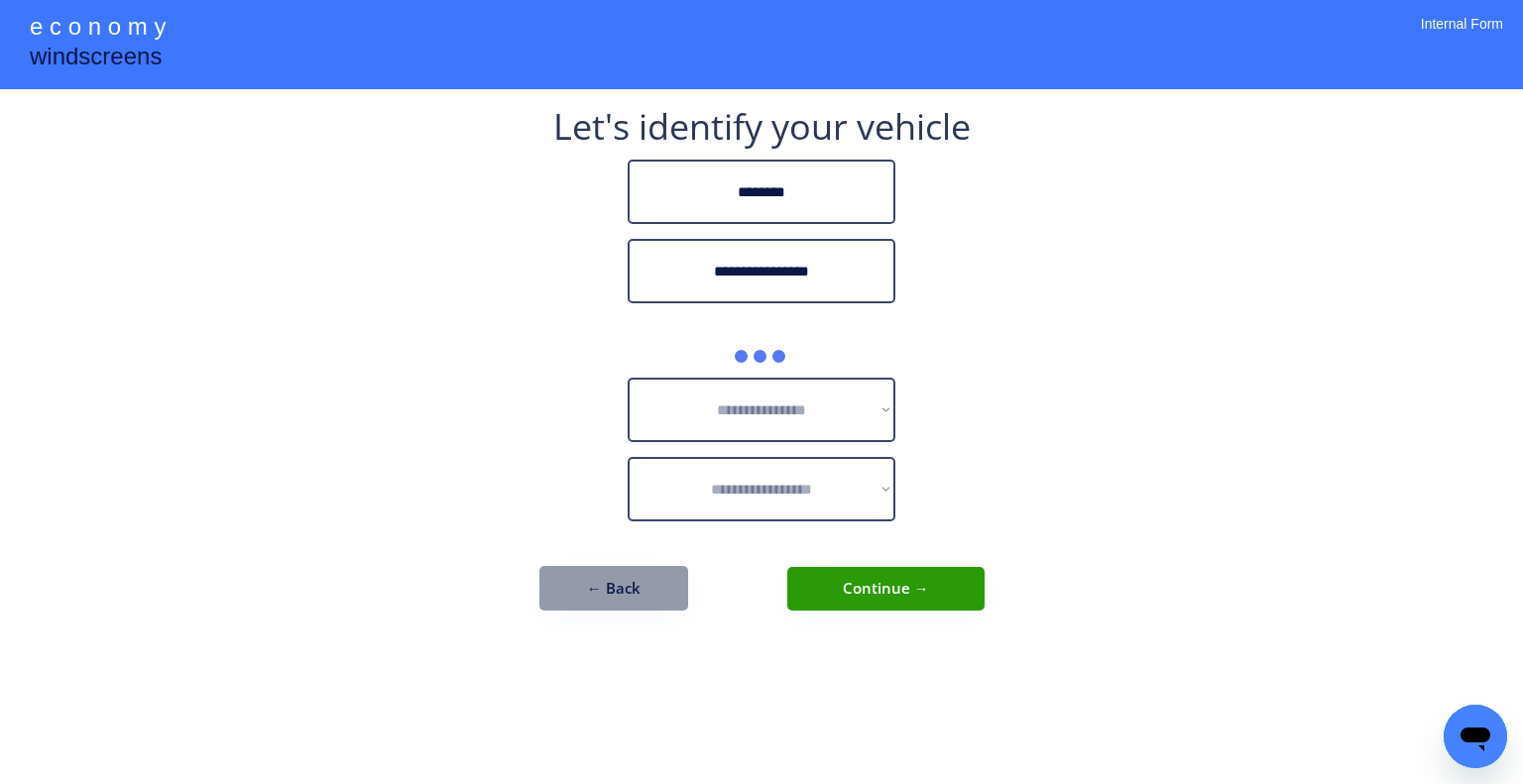 click on "**********" at bounding box center (762, 392) 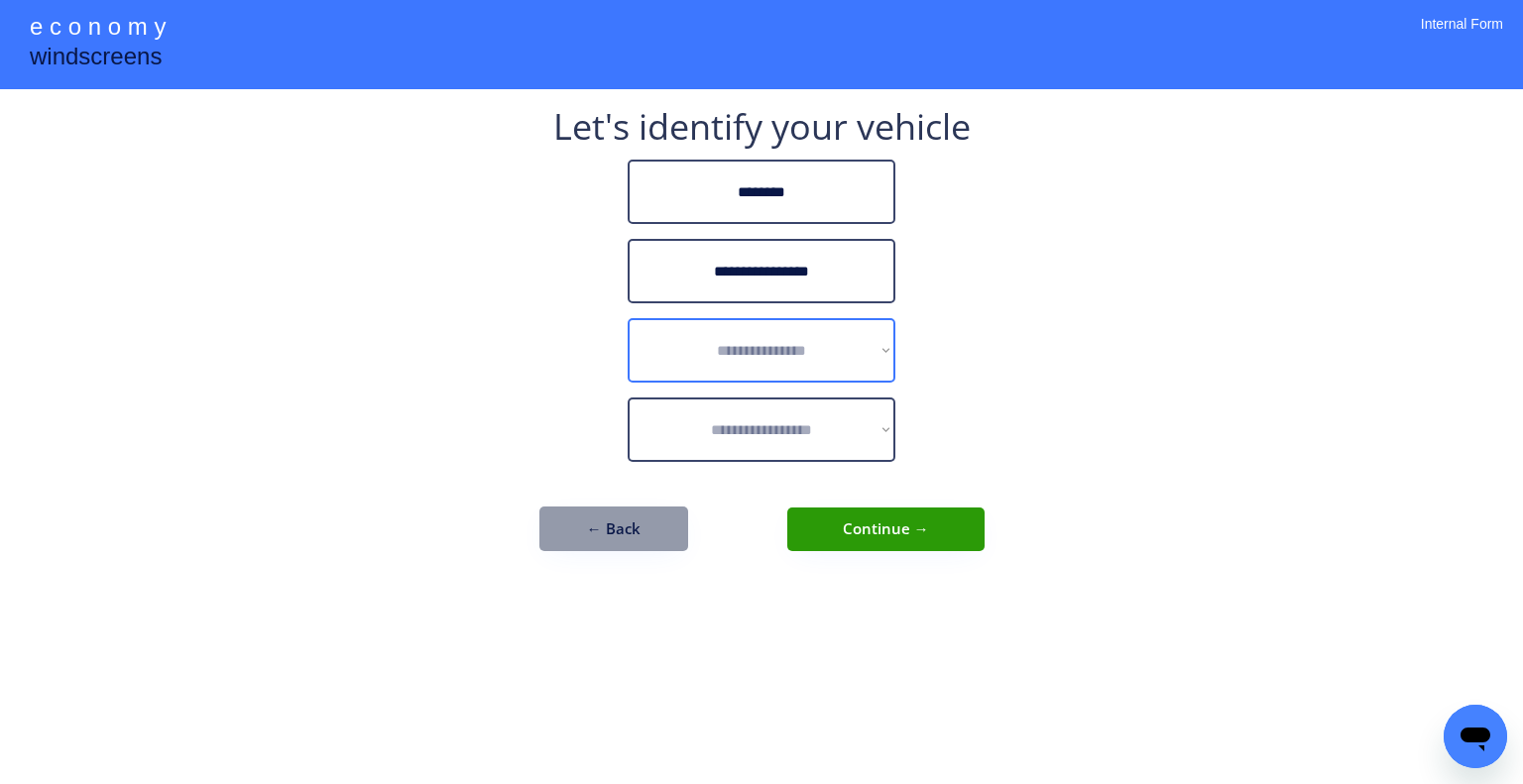 click on "**********" at bounding box center (762, 350) 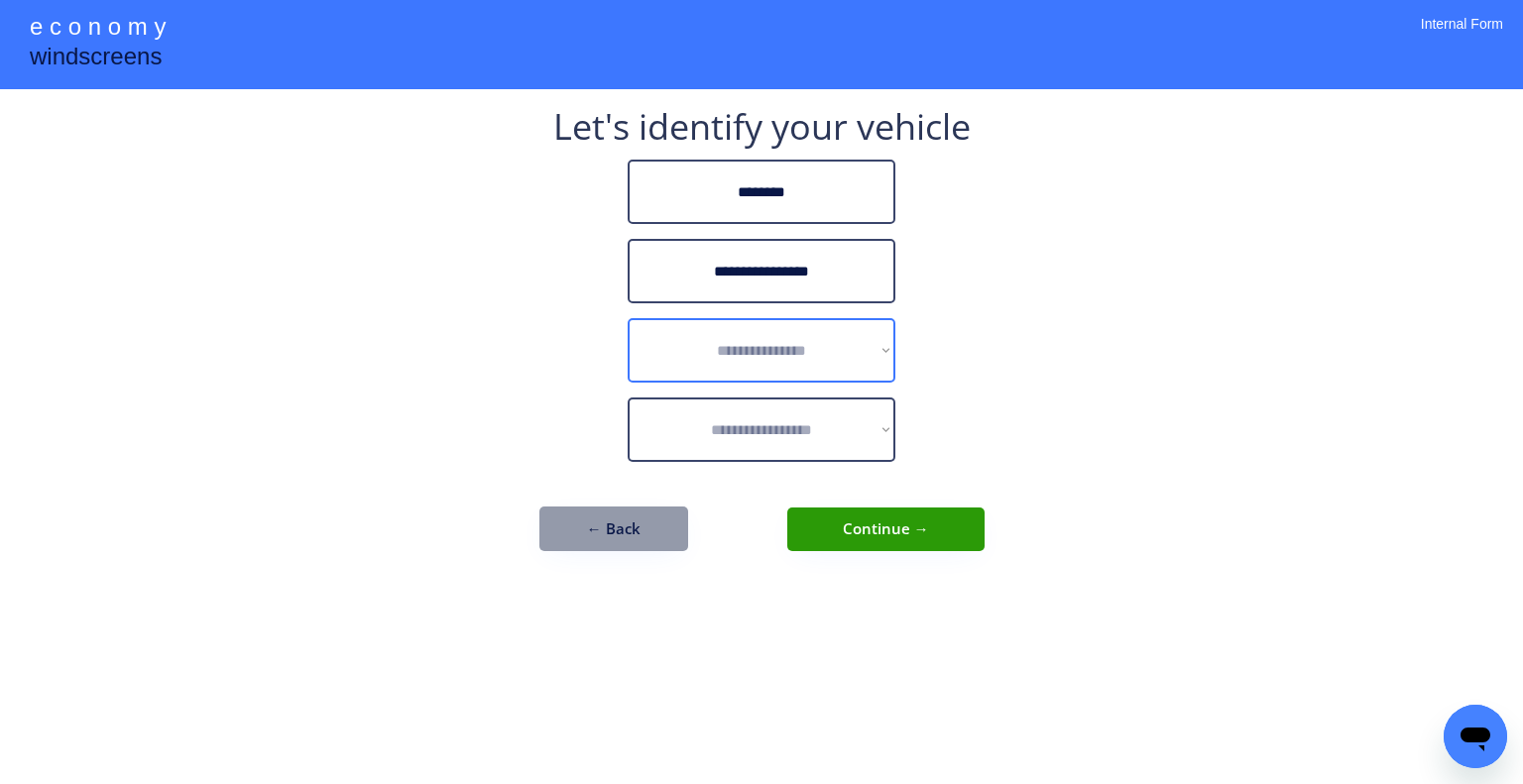 select on "******" 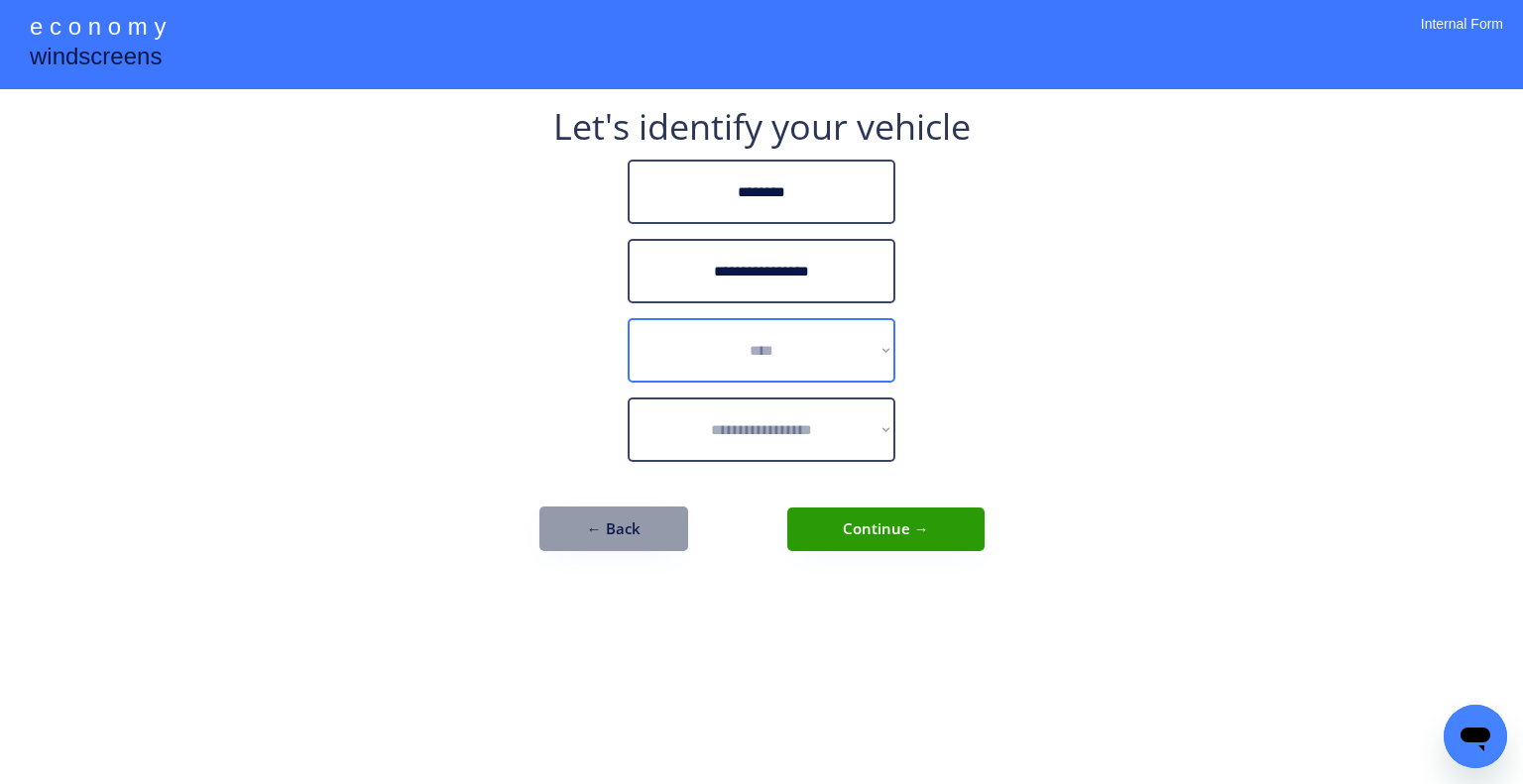 click on "**********" at bounding box center (762, 350) 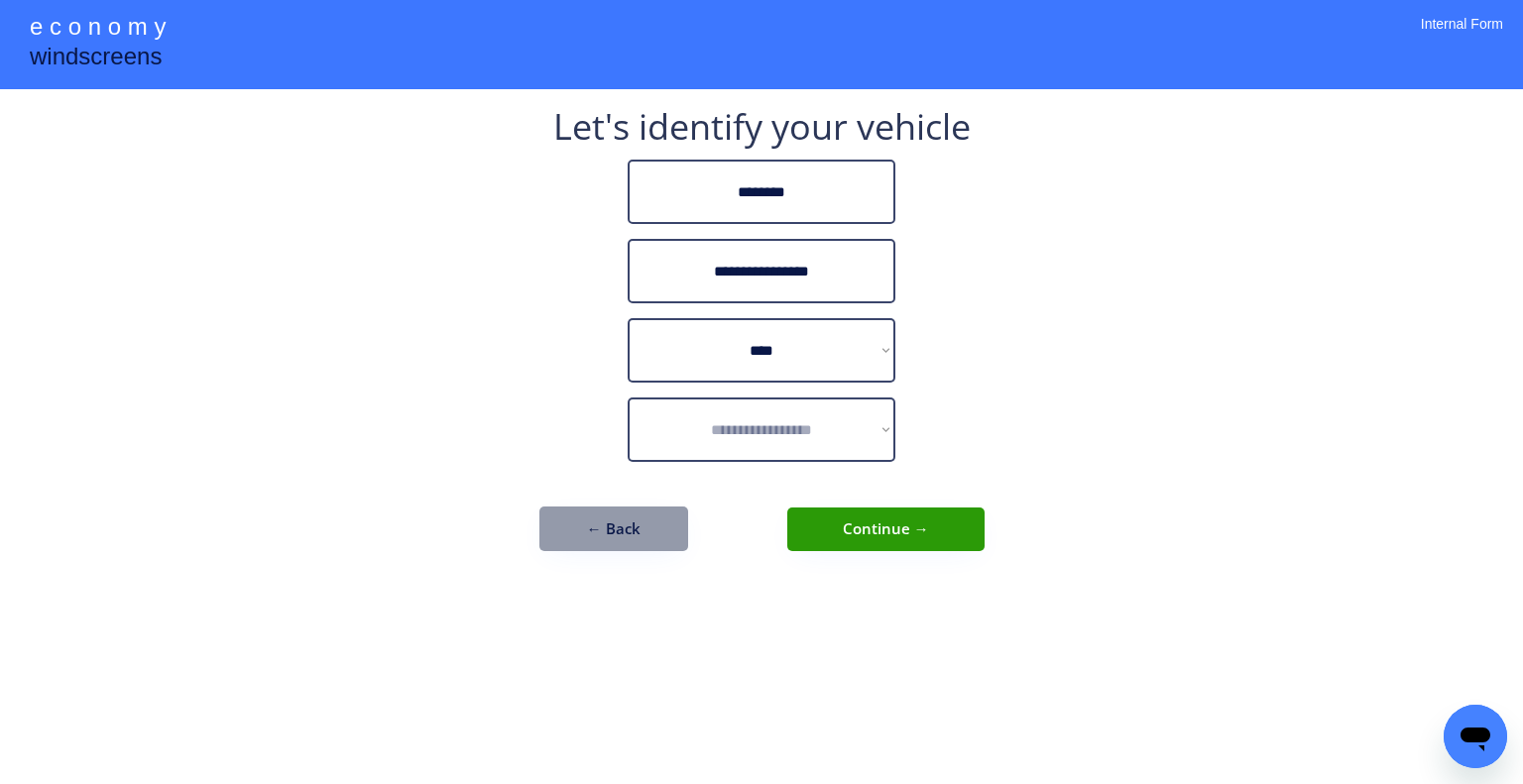 click on "**********" at bounding box center (762, 392) 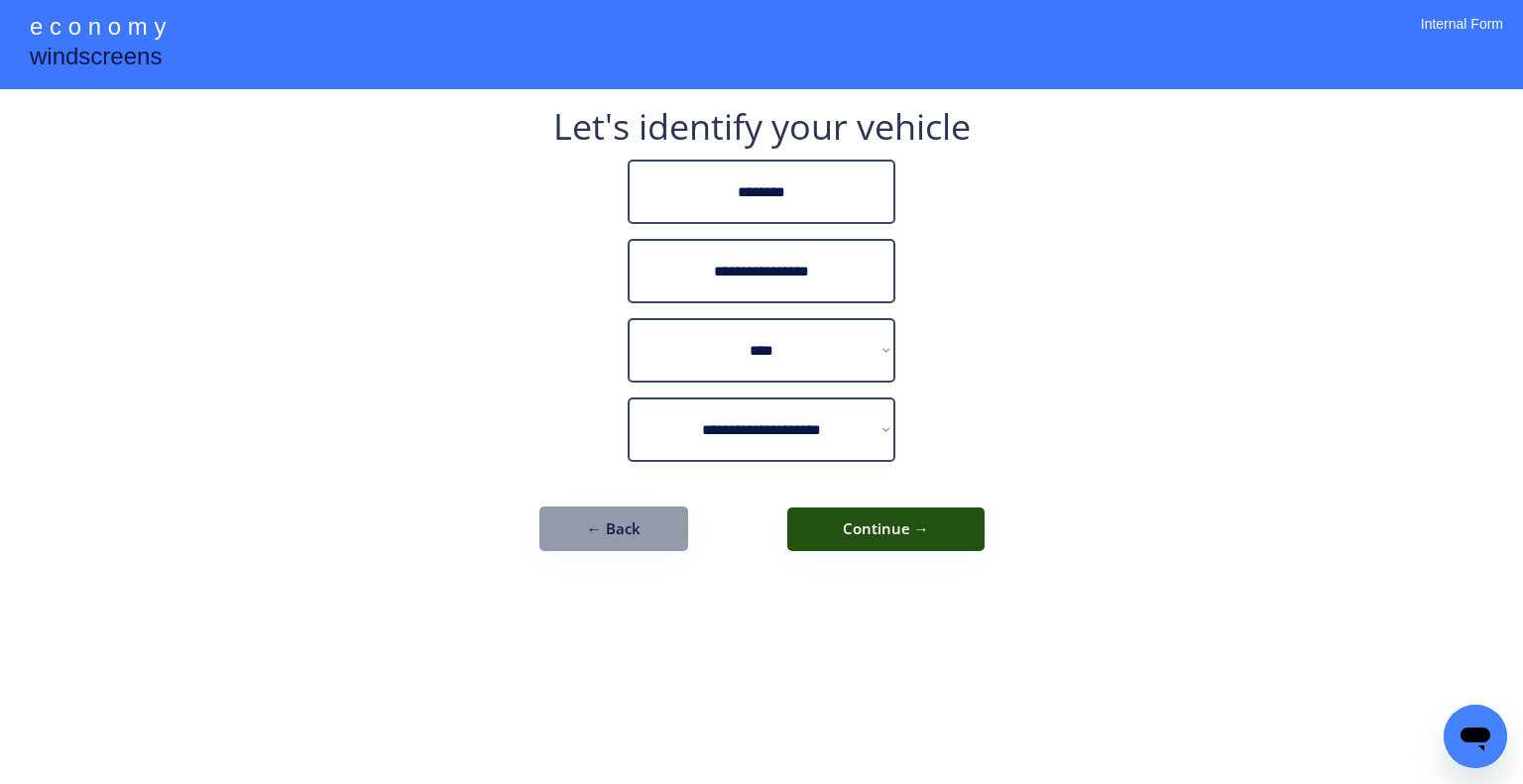 click on "Continue    →" at bounding box center [885, 529] 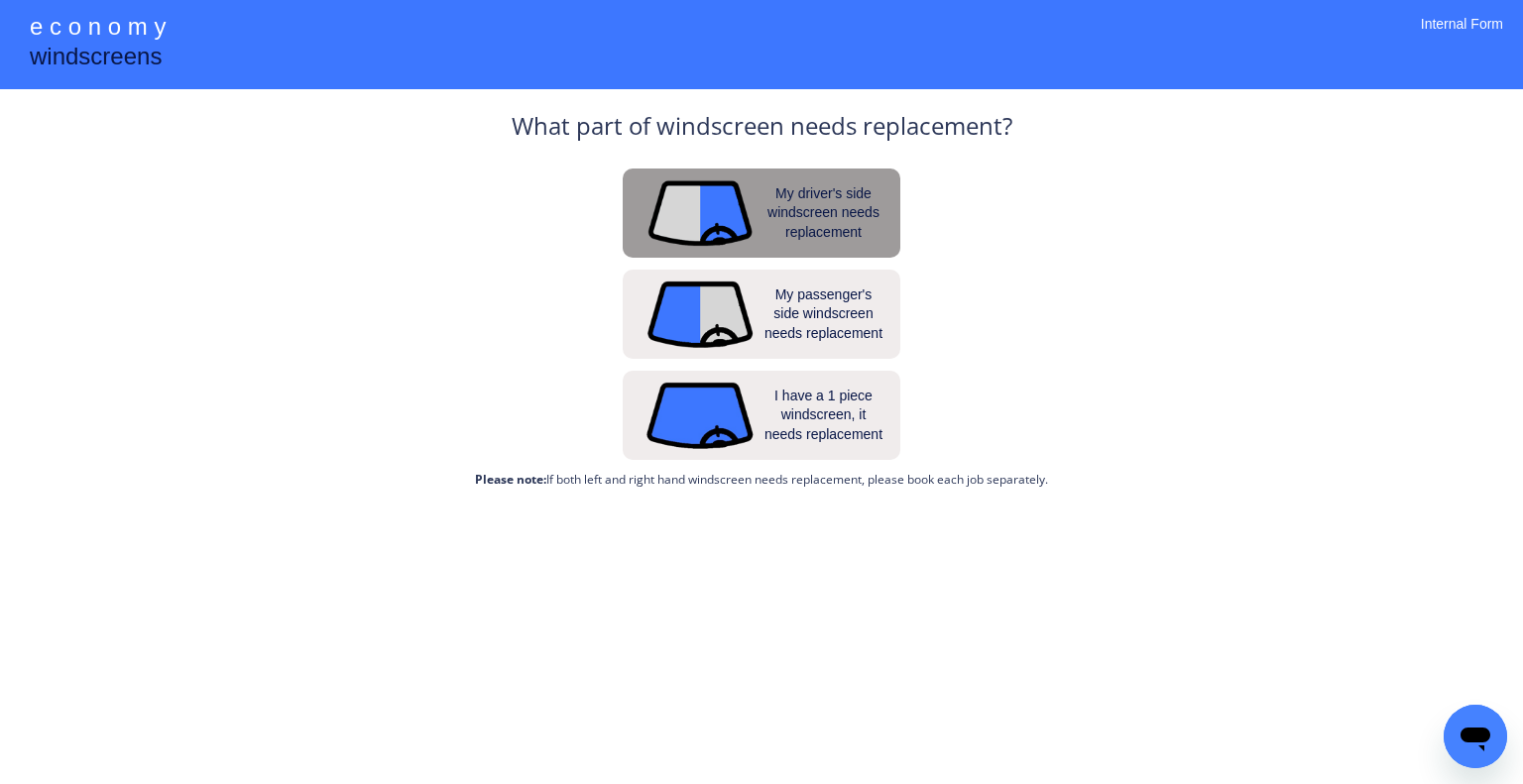 click on "My driver's side windscreen needs replacement" at bounding box center [824, 213] 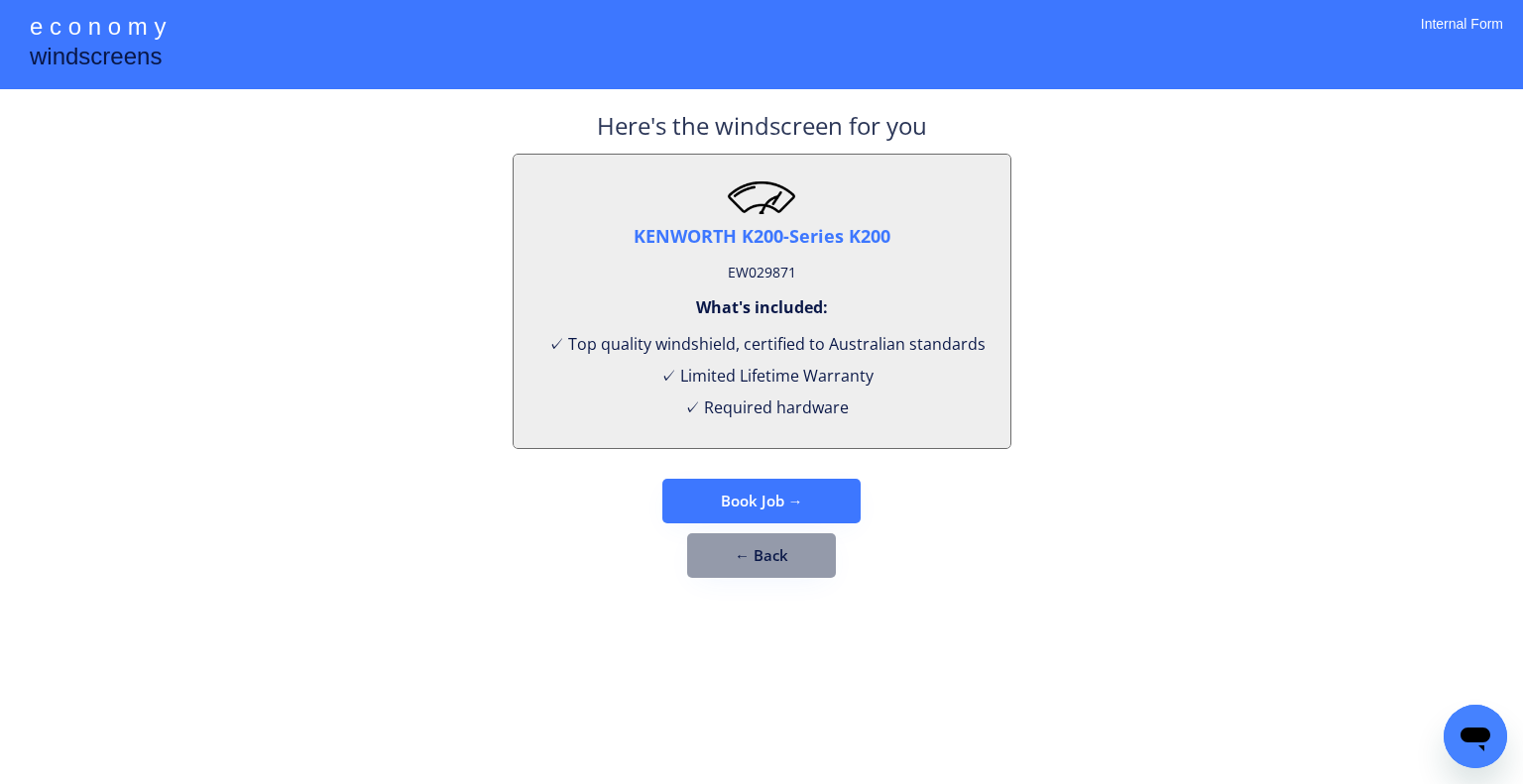 click on "EW029871" at bounding box center (762, 273) 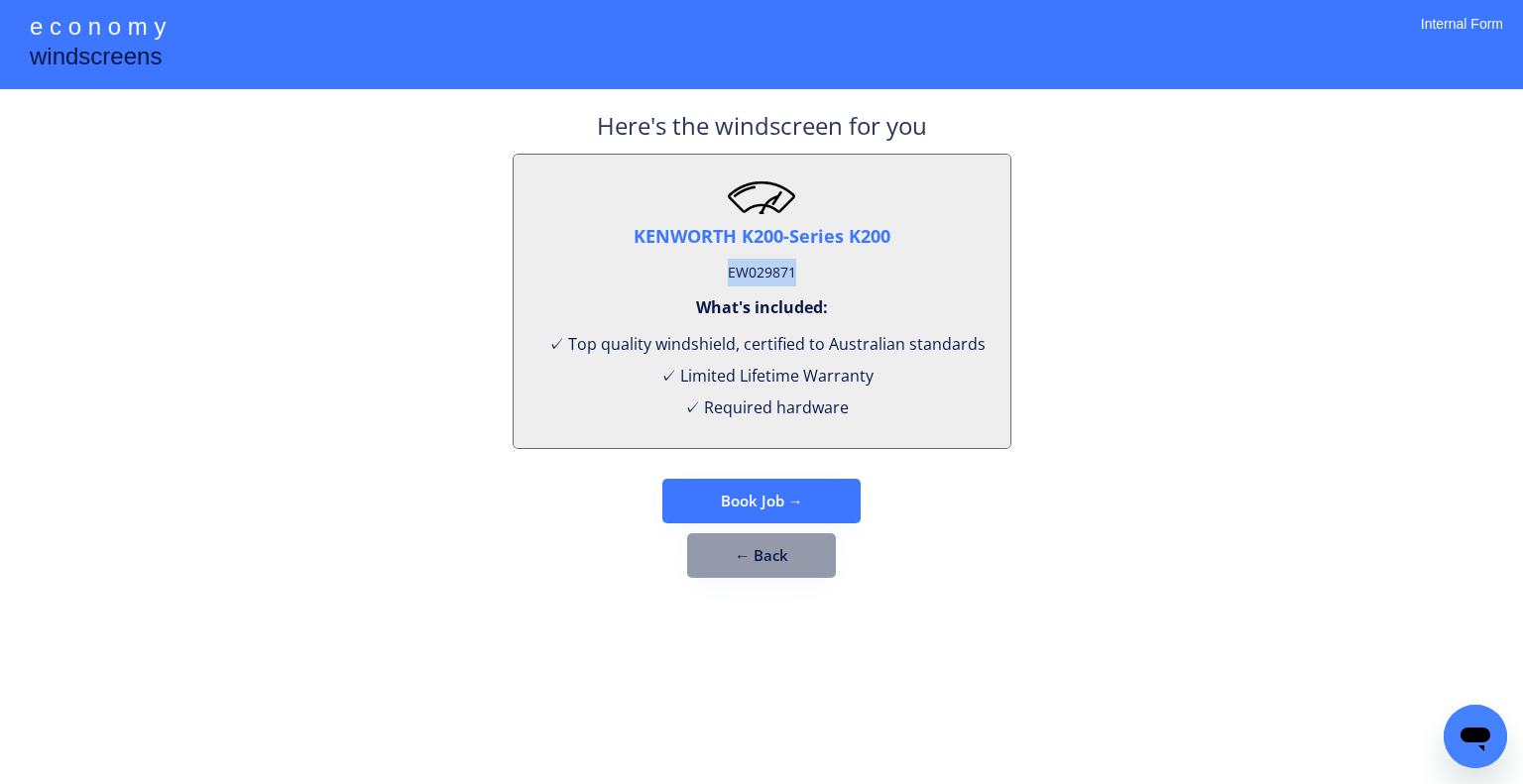 click on "EW029871" at bounding box center [762, 273] 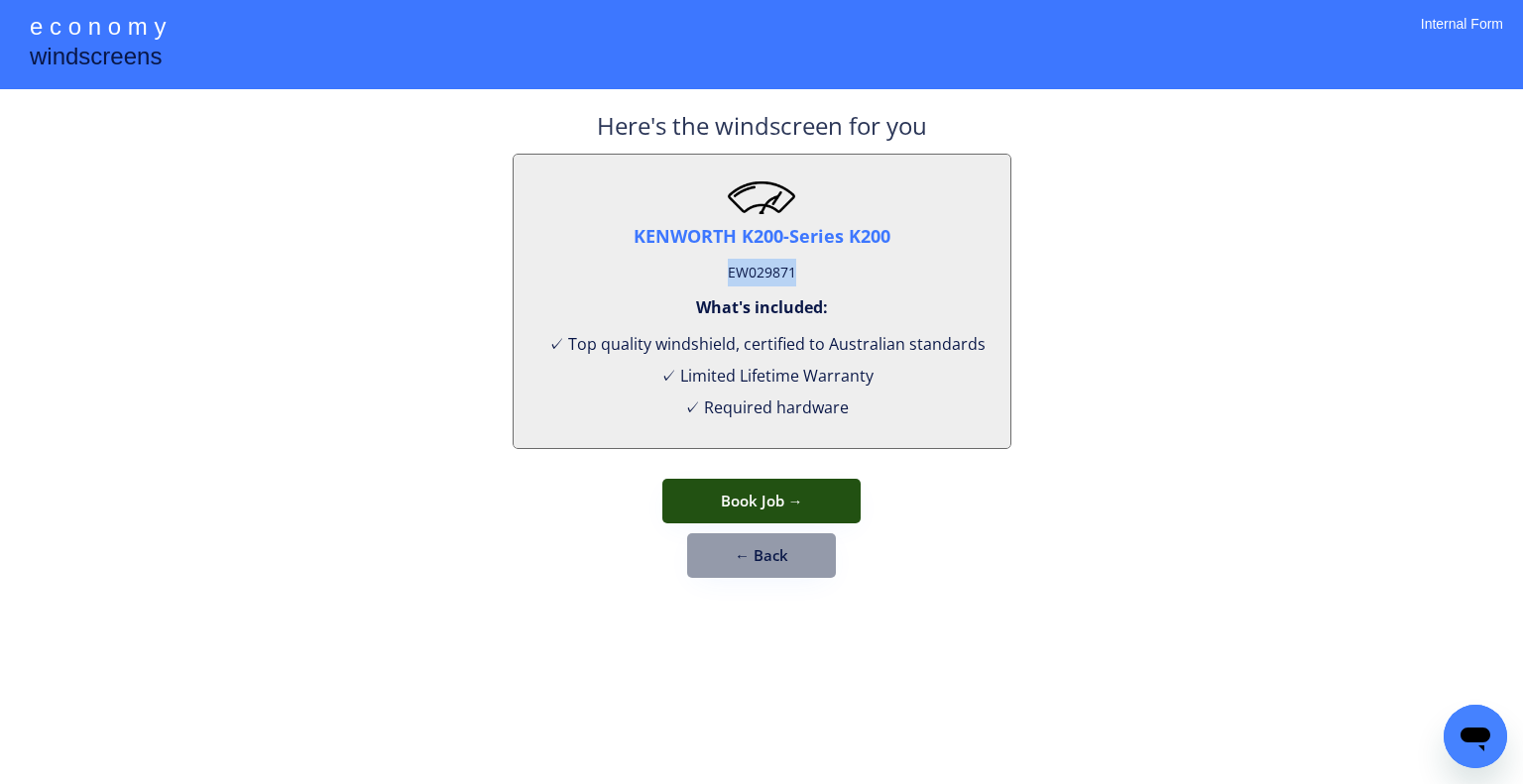drag, startPoint x: 806, startPoint y: 487, endPoint x: 880, endPoint y: 309, distance: 192.7693 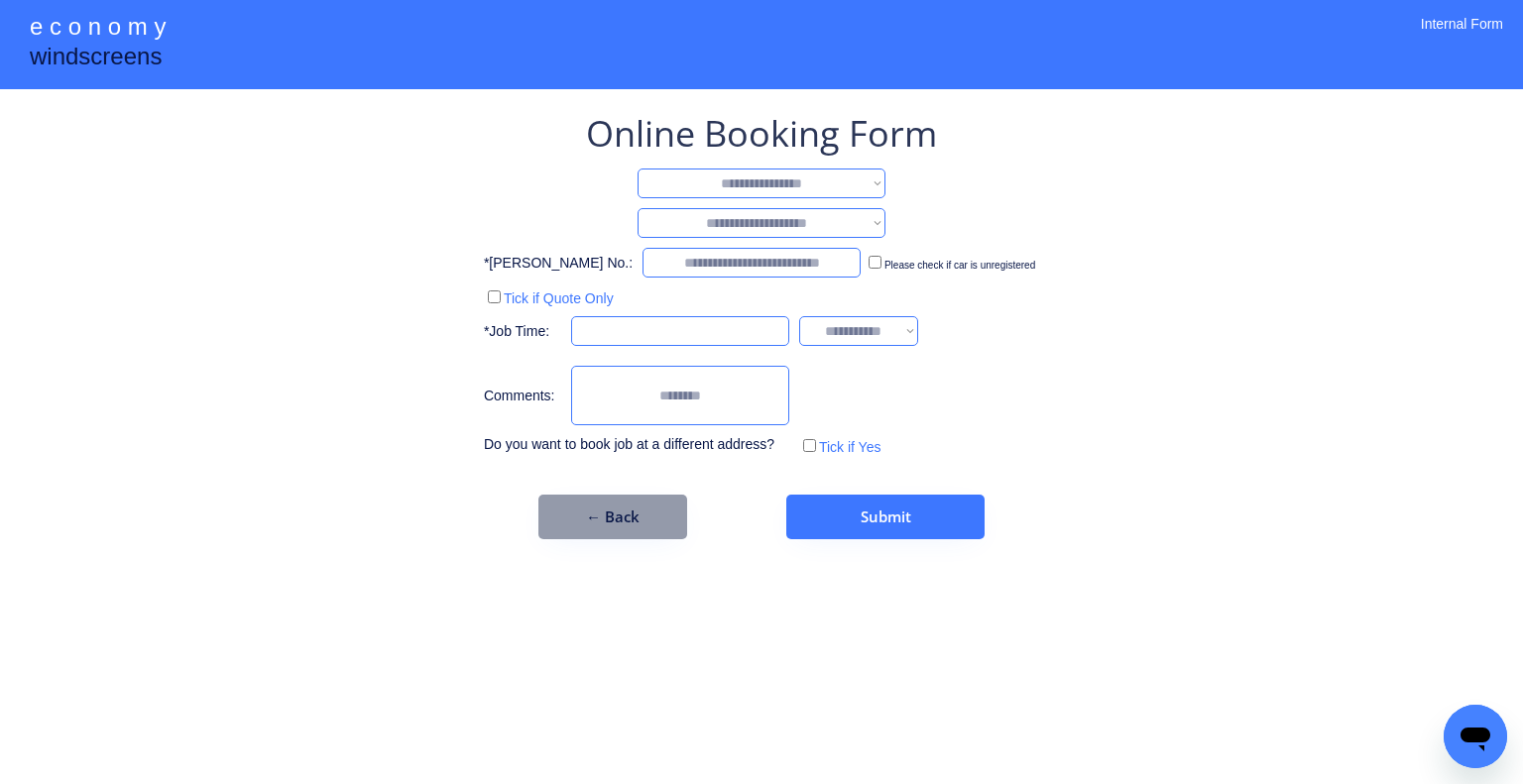 click on "**********" at bounding box center (762, 183) 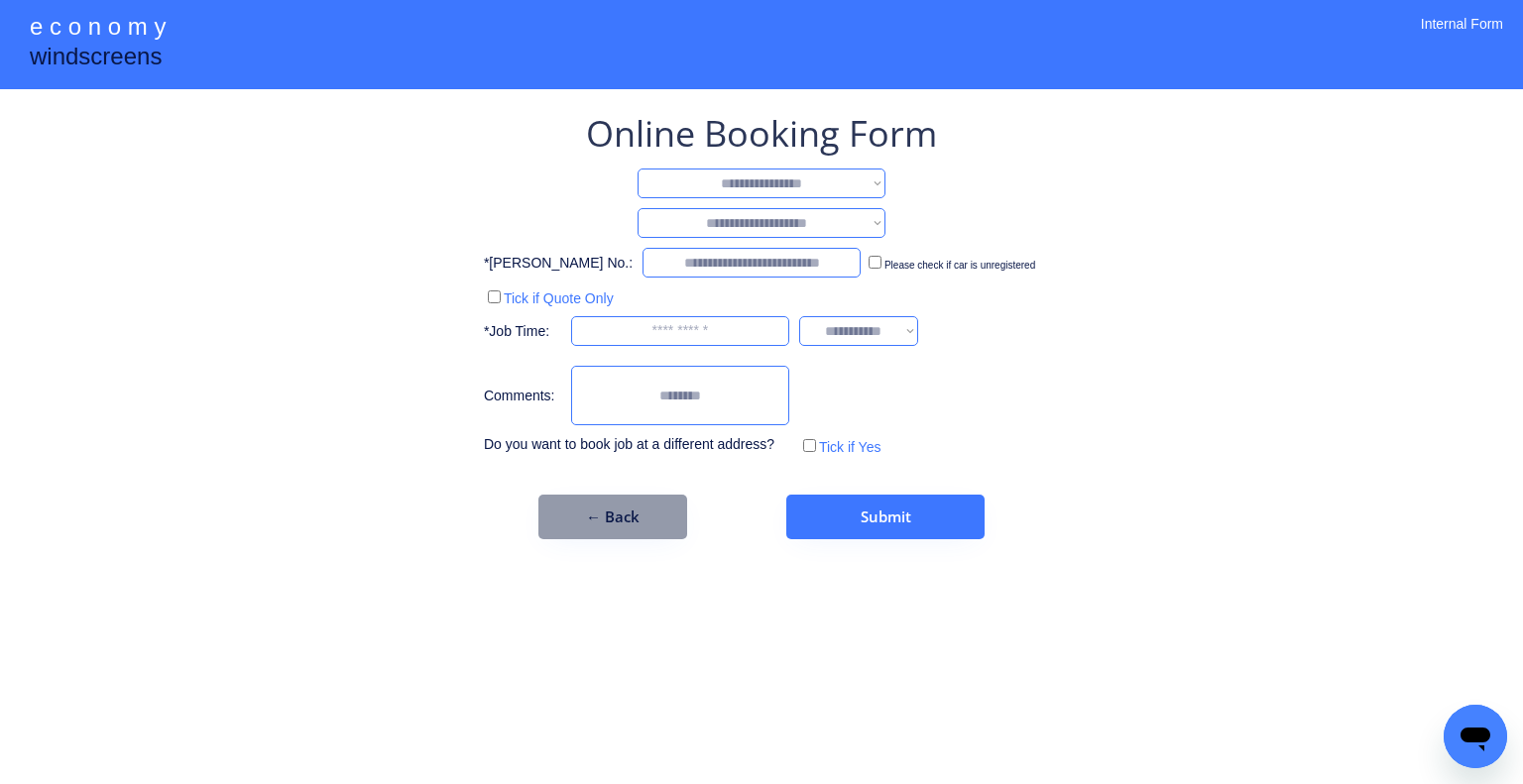 select on "**********" 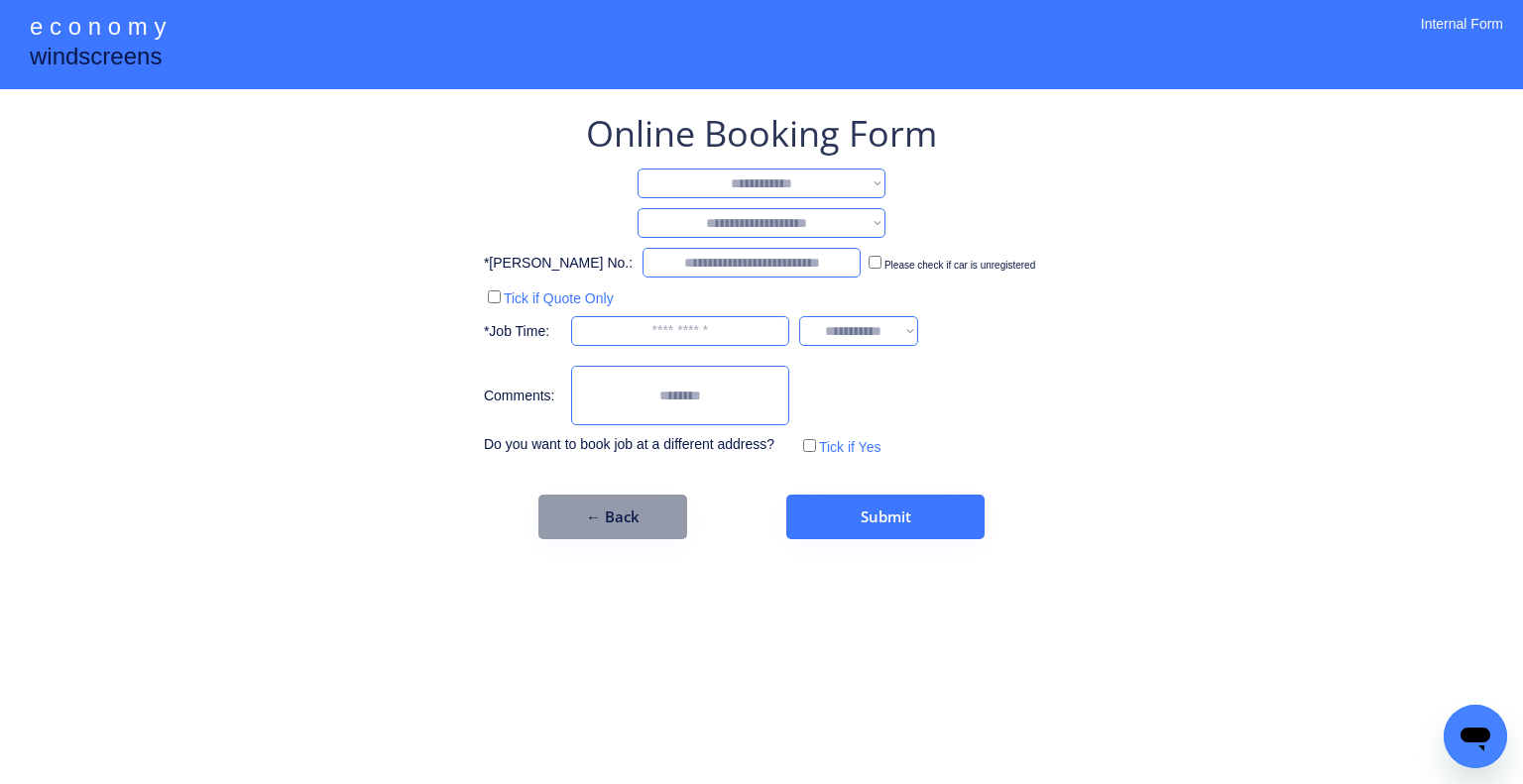 click on "**********" at bounding box center (762, 183) 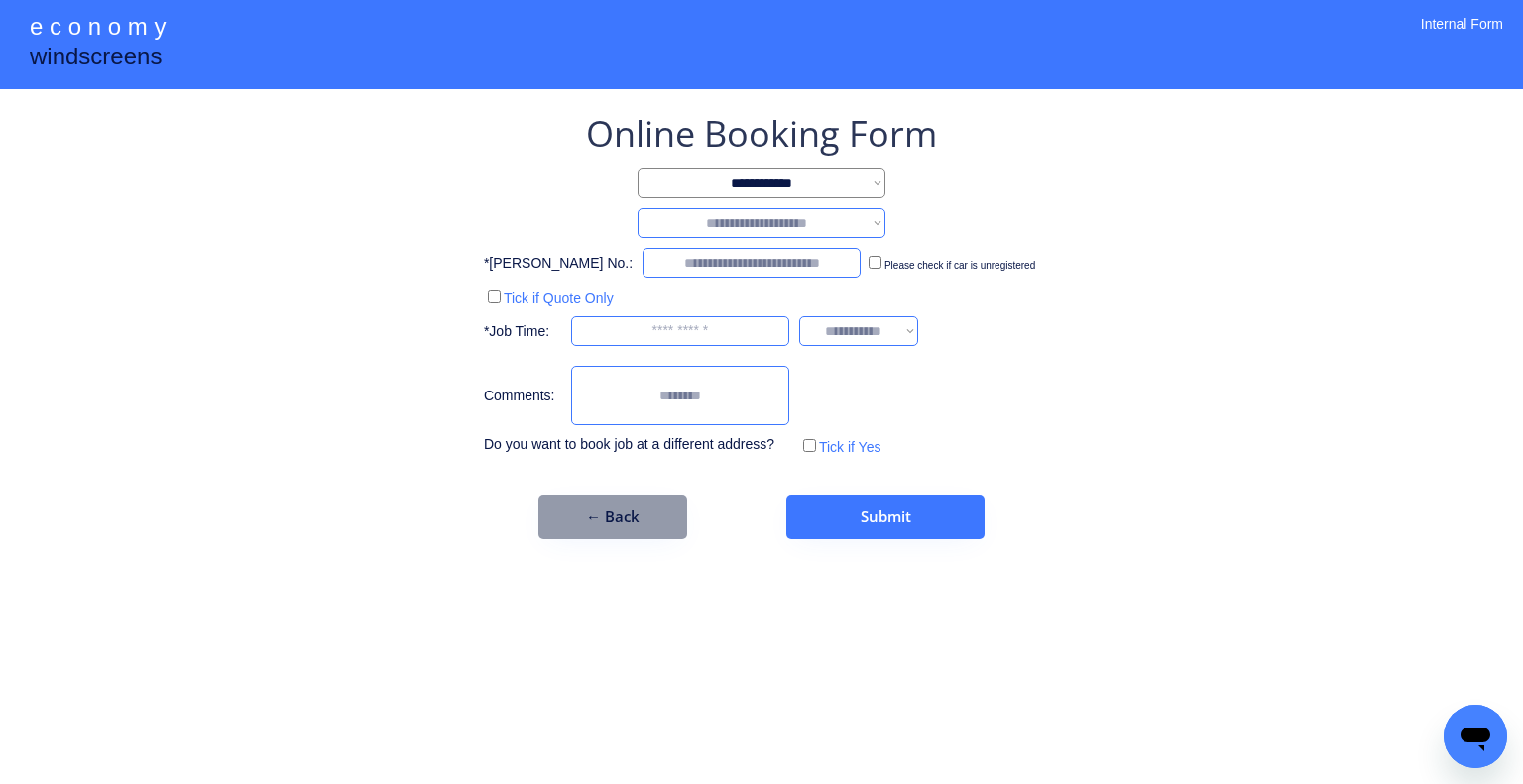 click on "**********" at bounding box center [762, 223] 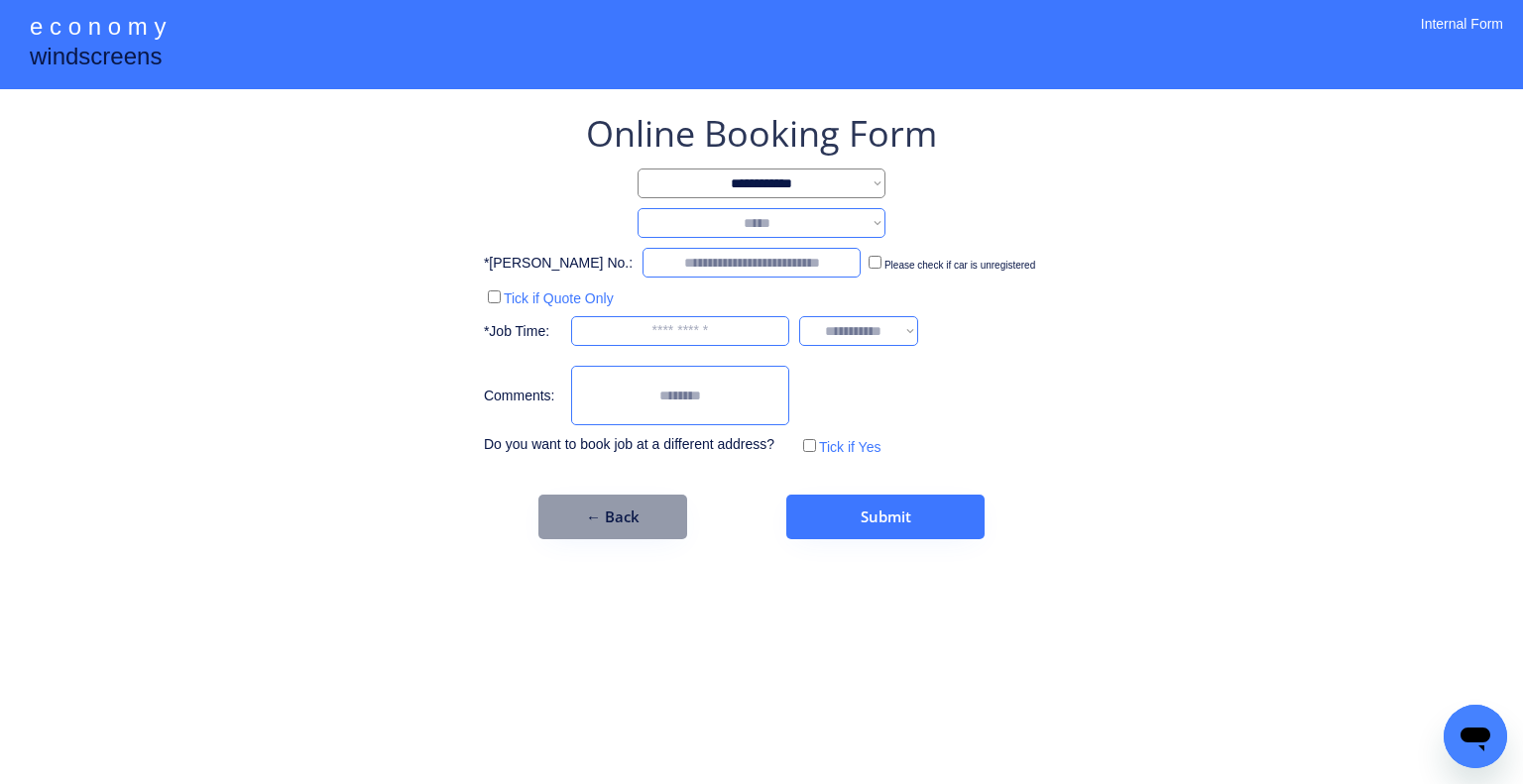 click on "**********" at bounding box center (762, 223) 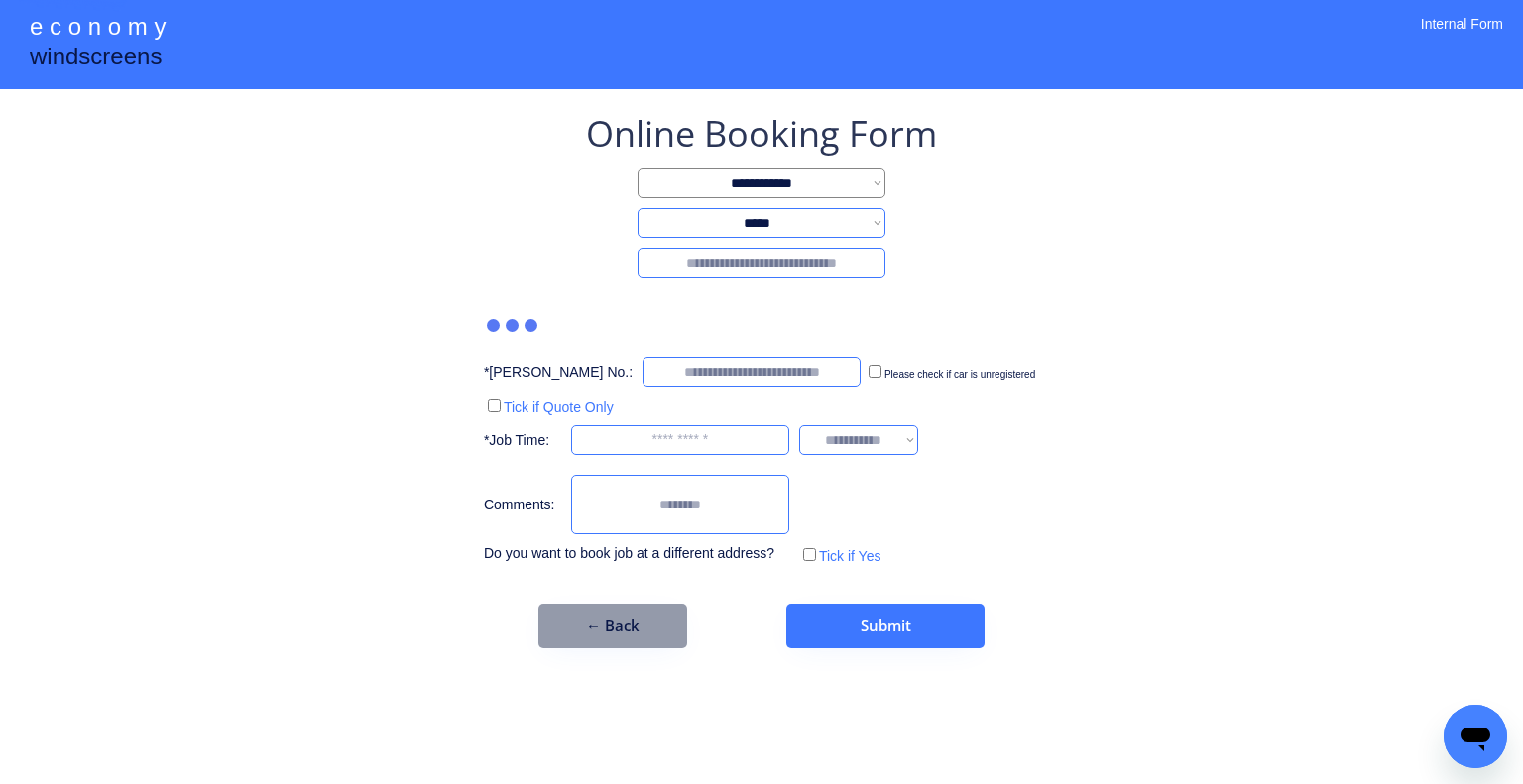 click at bounding box center (762, 263) 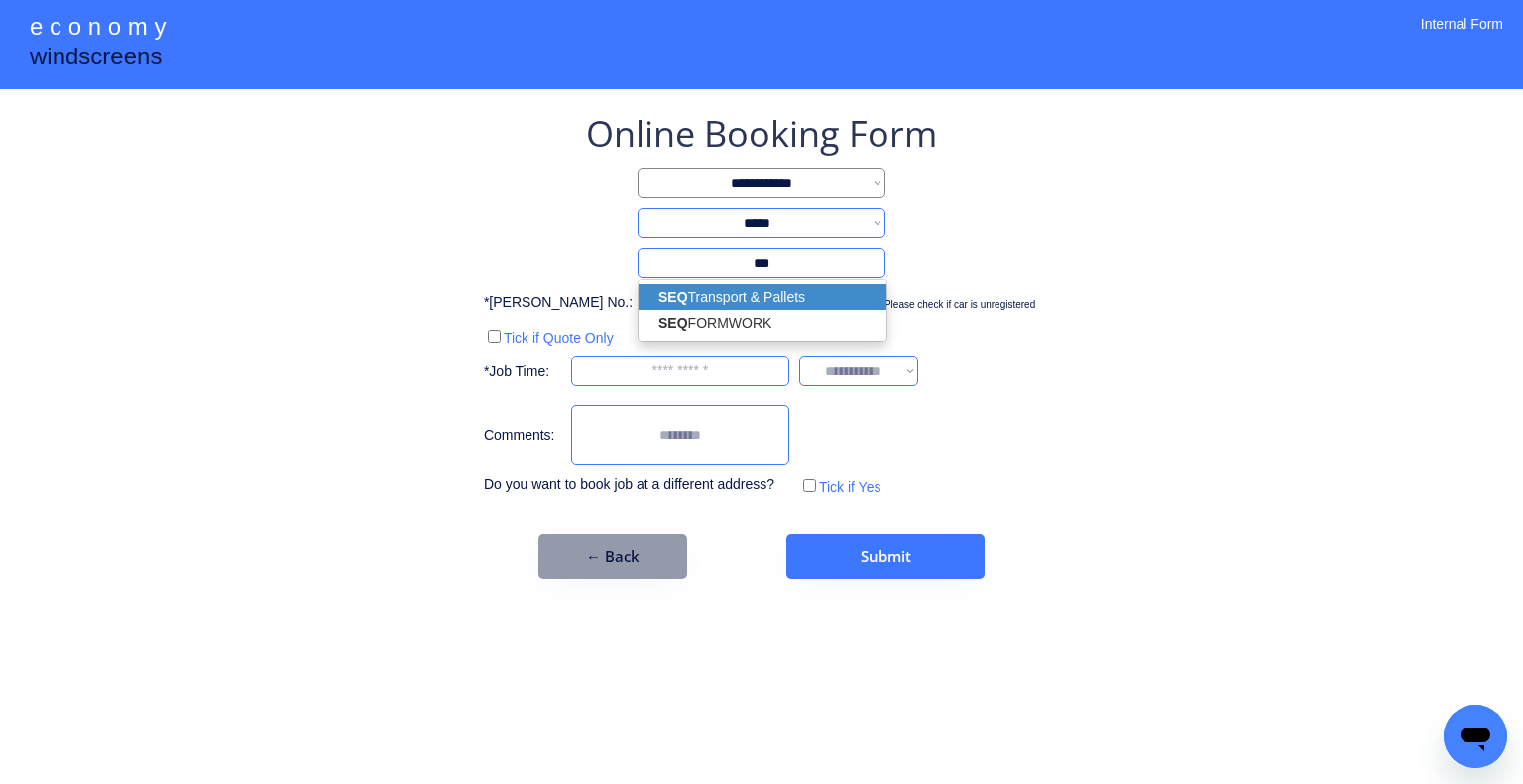 drag, startPoint x: 817, startPoint y: 292, endPoint x: 1223, endPoint y: 323, distance: 407.18178 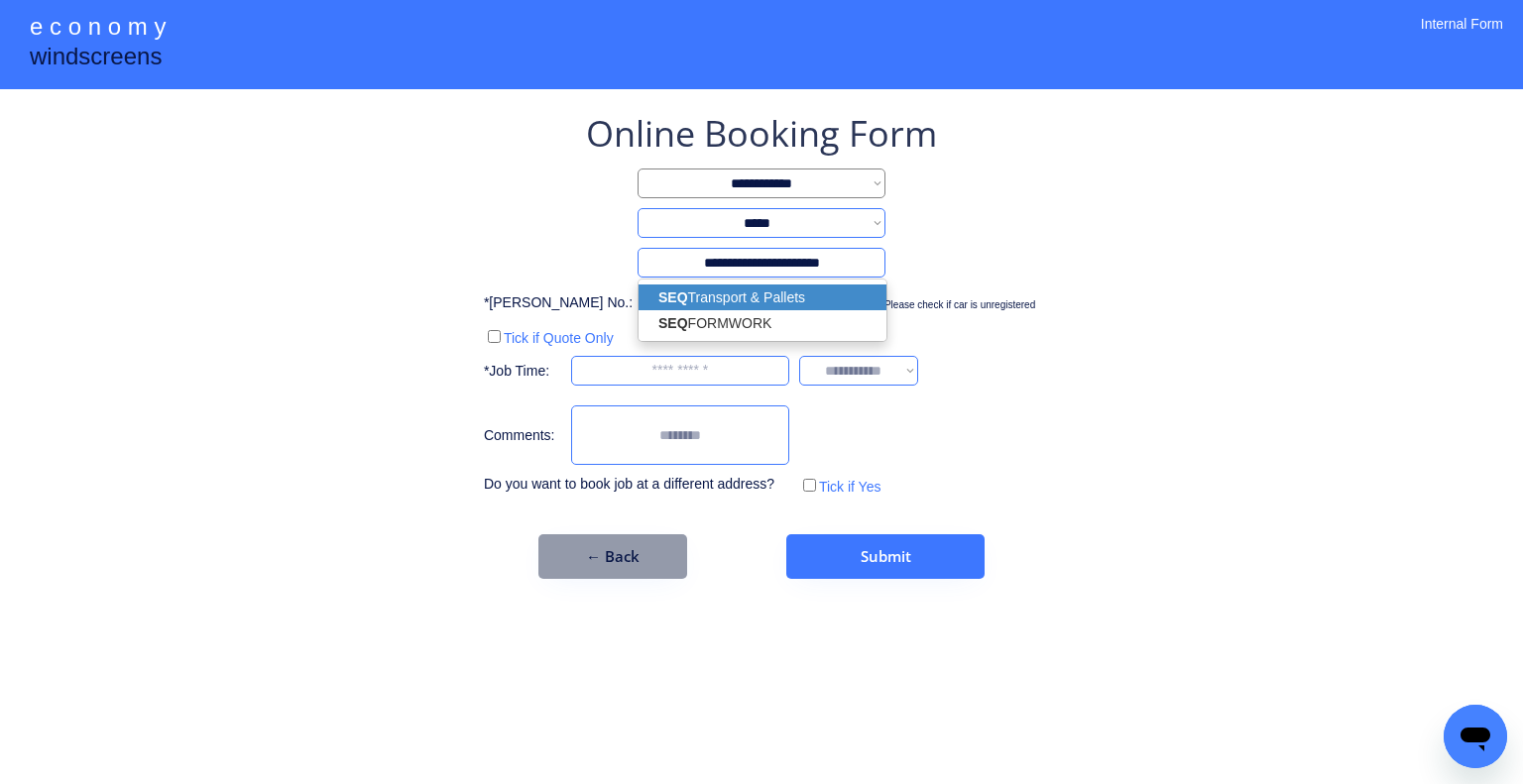type on "**********" 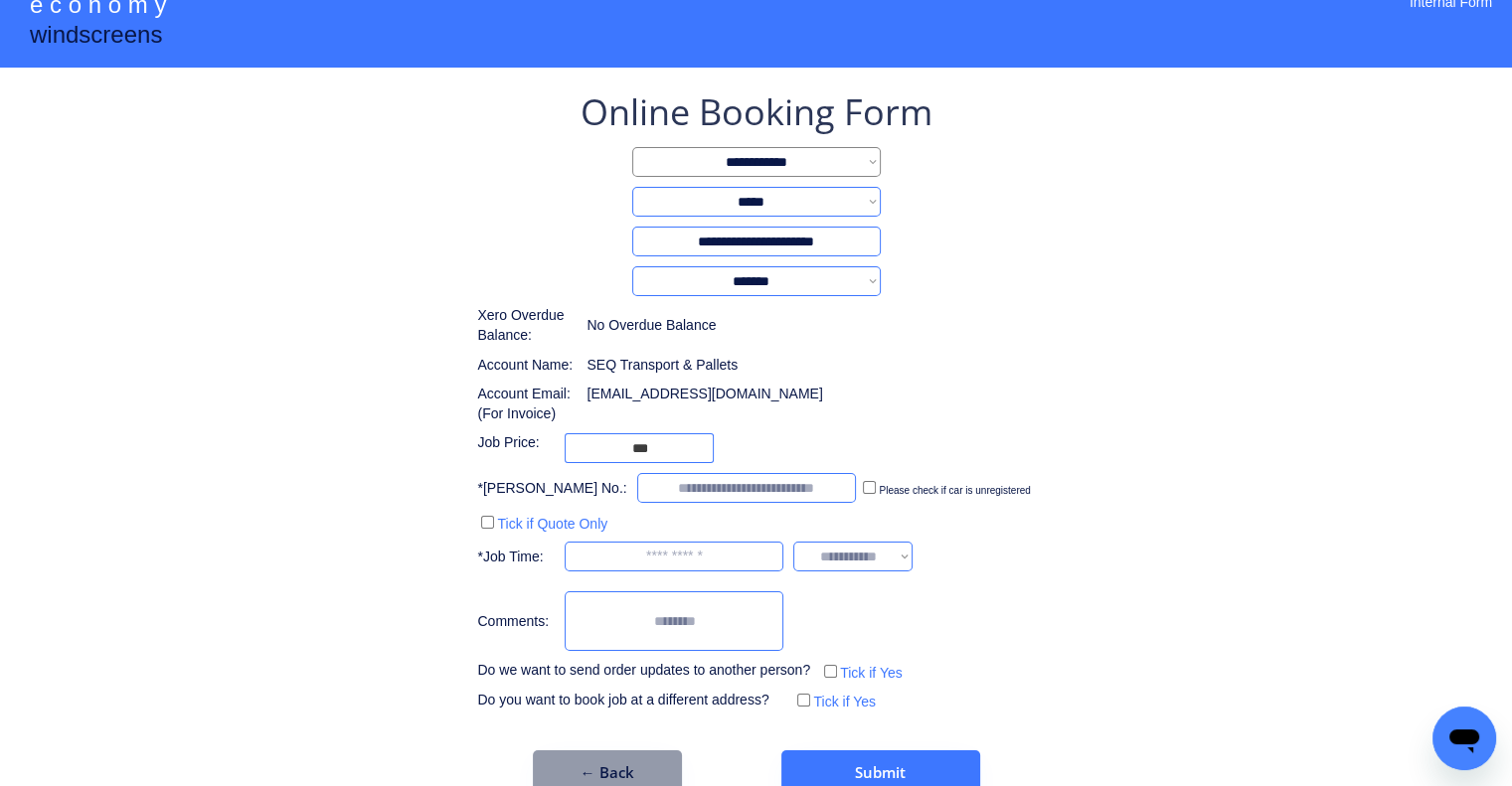 scroll, scrollTop: 60, scrollLeft: 0, axis: vertical 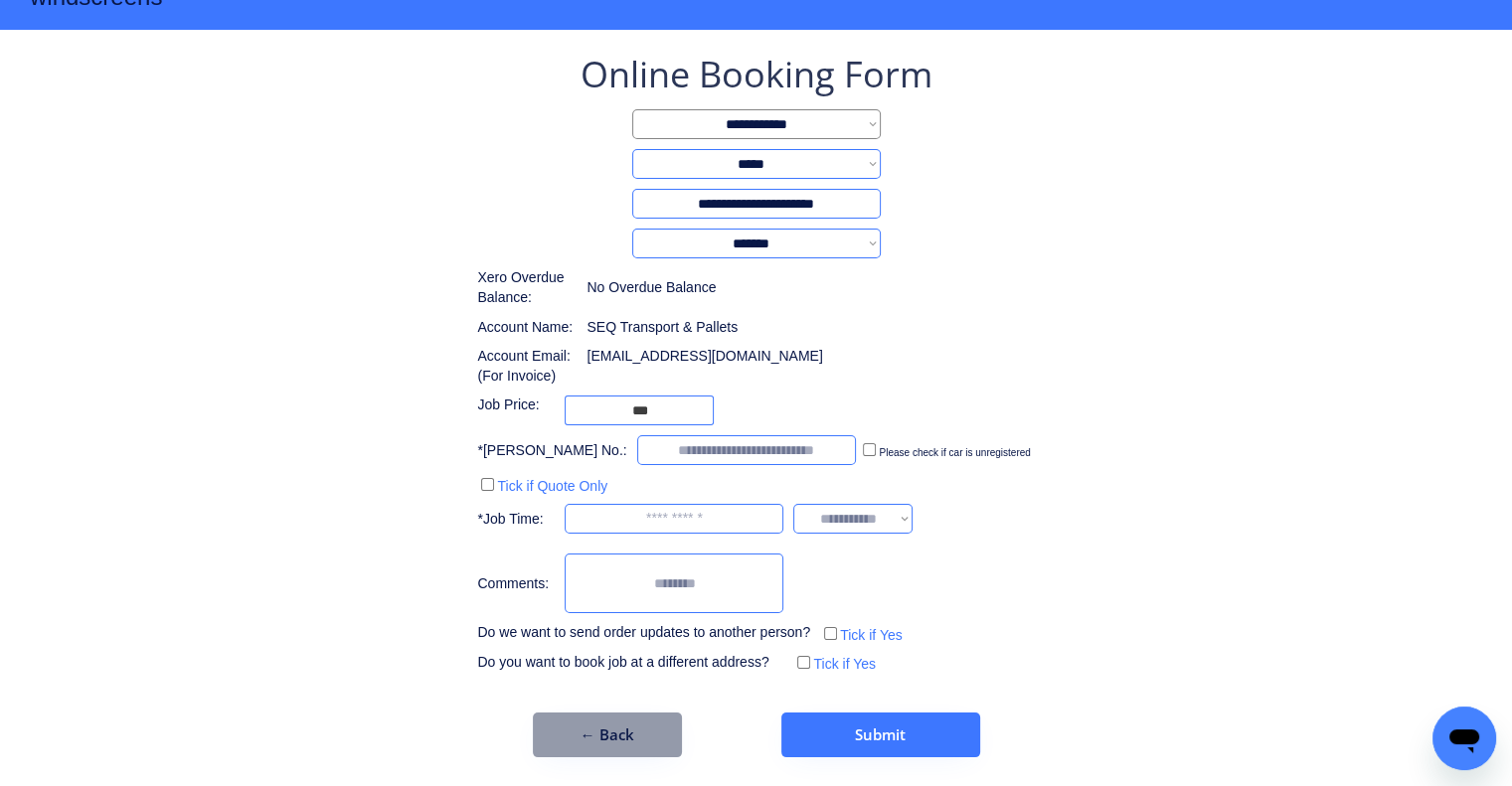 click on "**********" at bounding box center (756, 403) 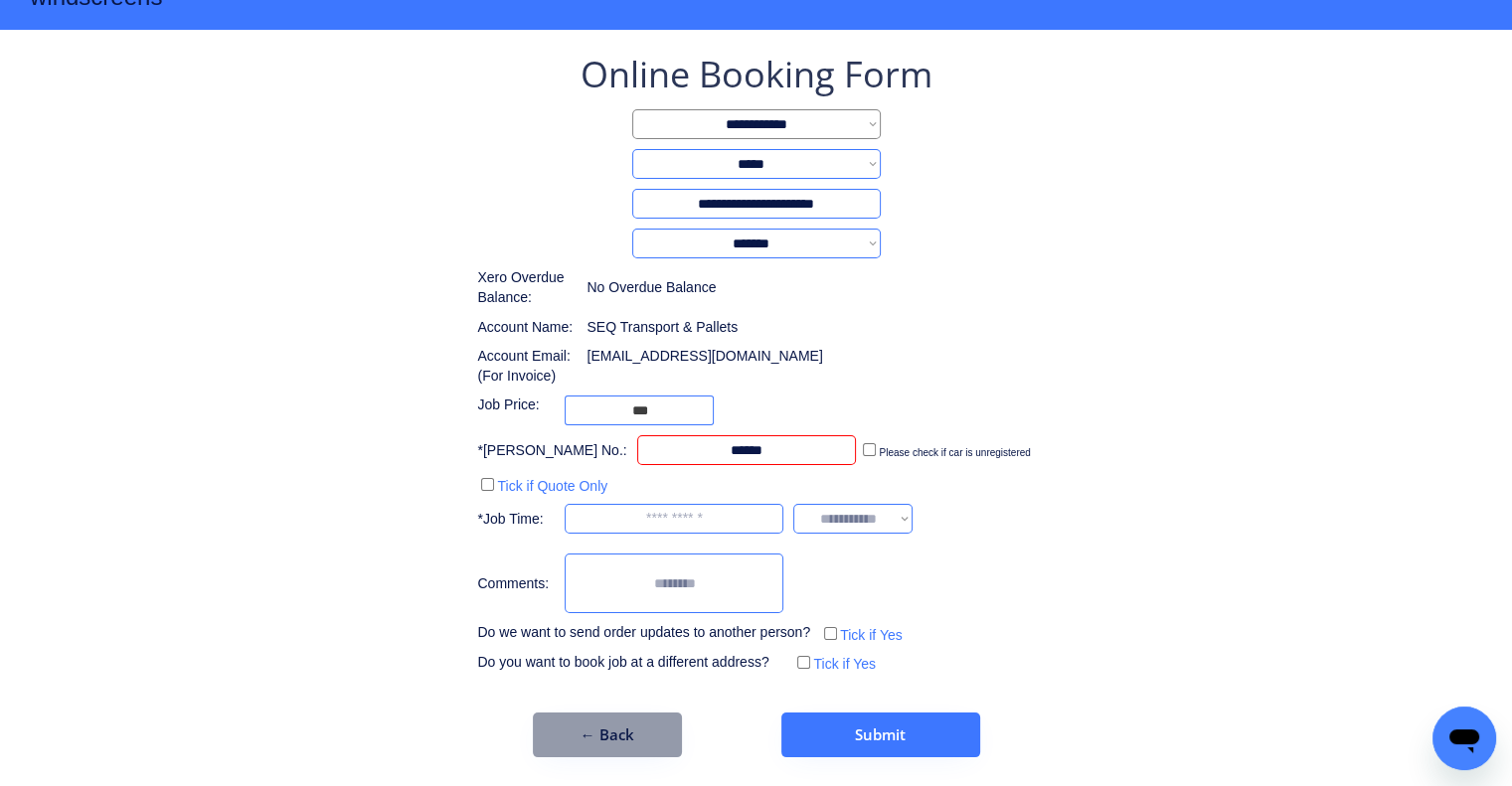 type on "******" 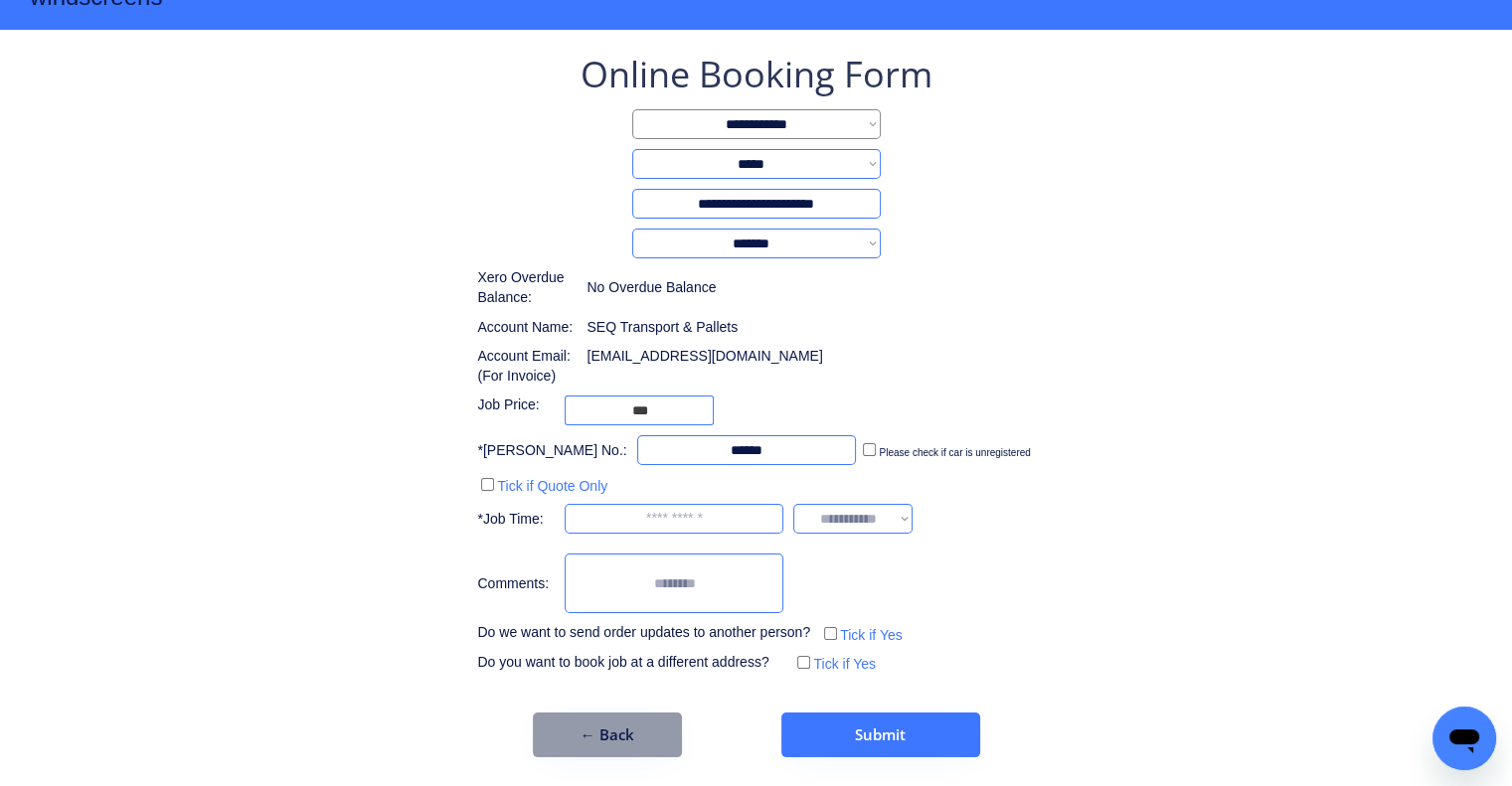 click at bounding box center [674, 519] 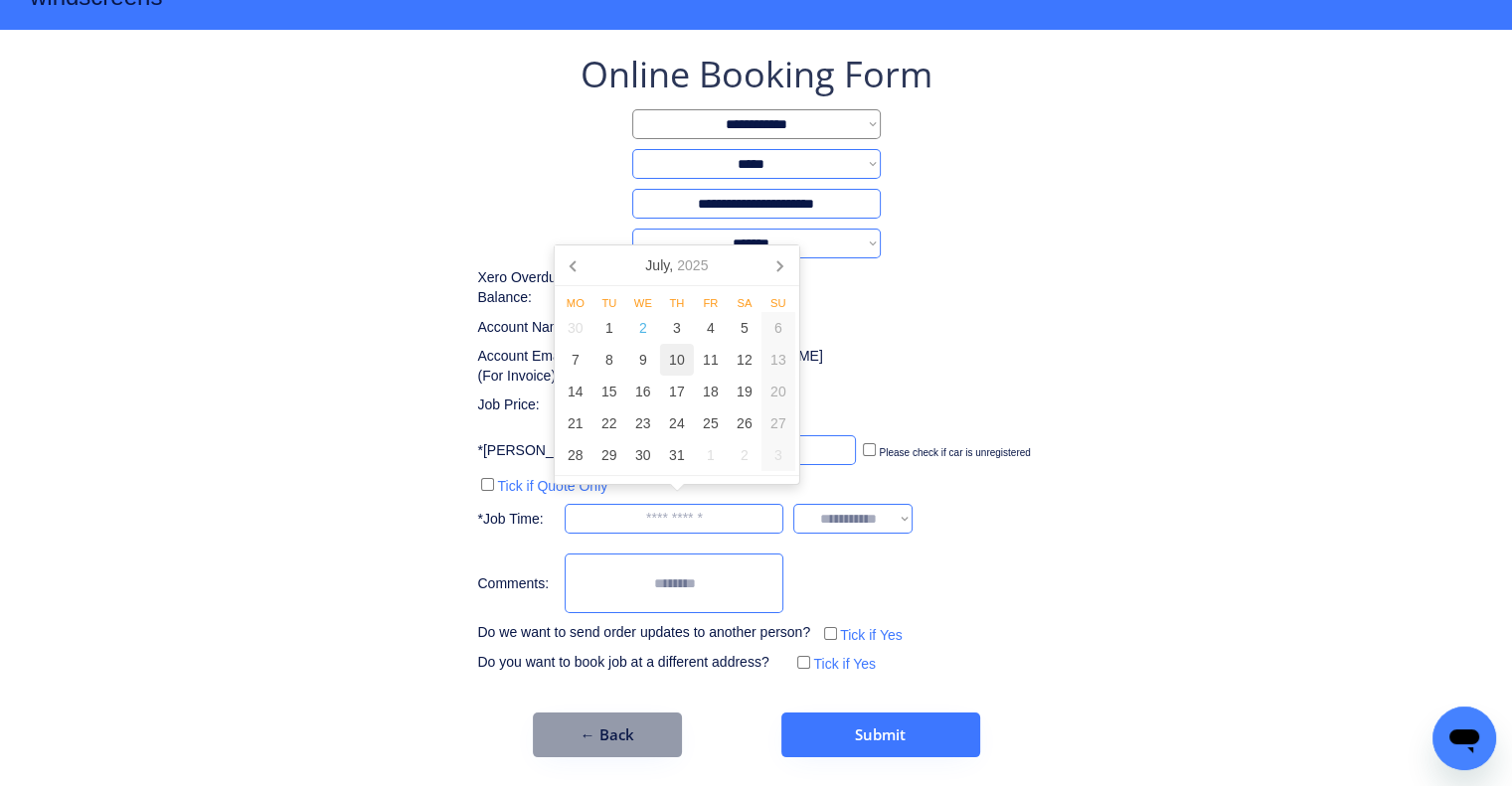 click on "3" at bounding box center [677, 328] 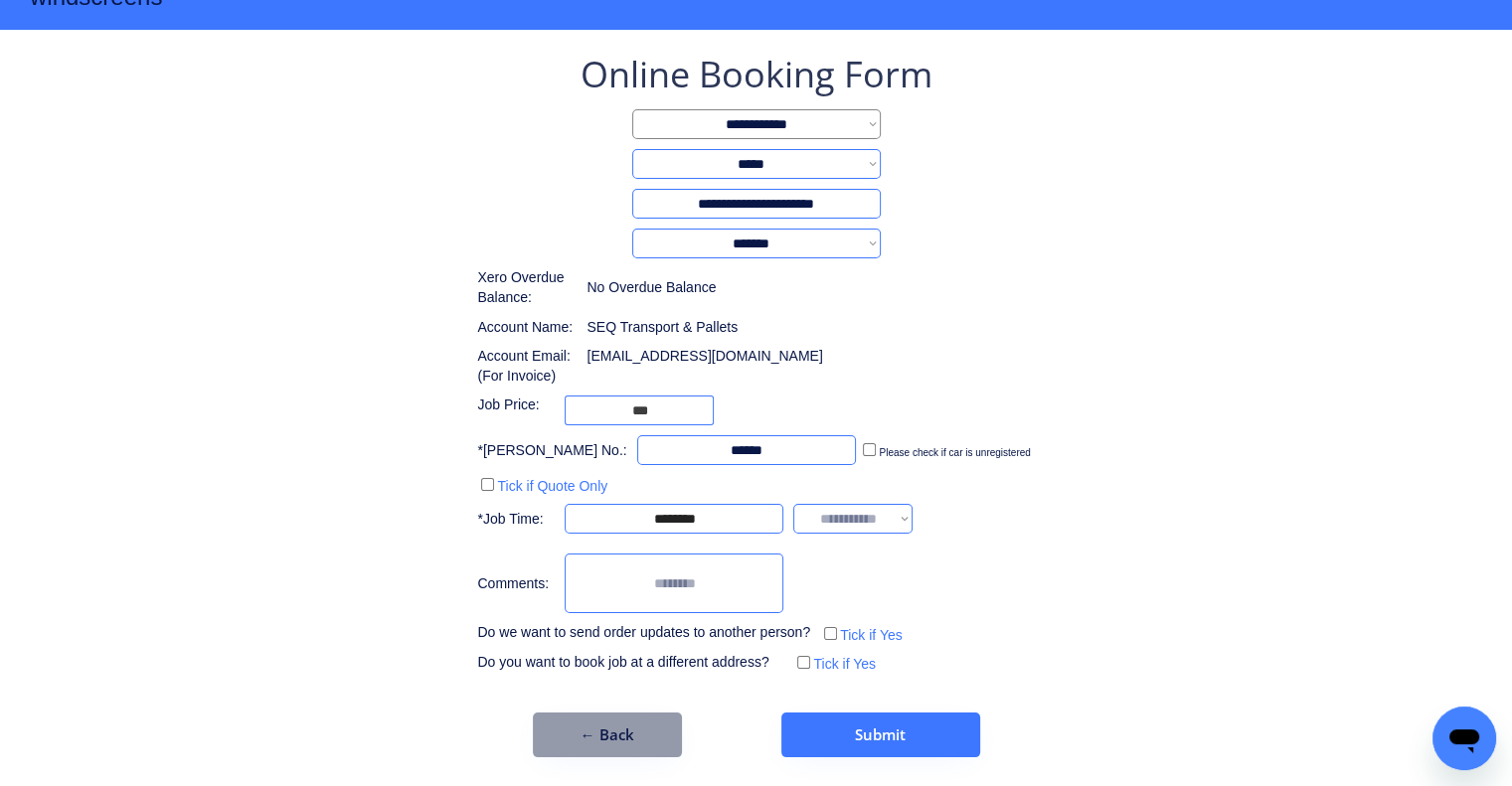 drag, startPoint x: 1137, startPoint y: 369, endPoint x: 1038, endPoint y: 361, distance: 99.32271 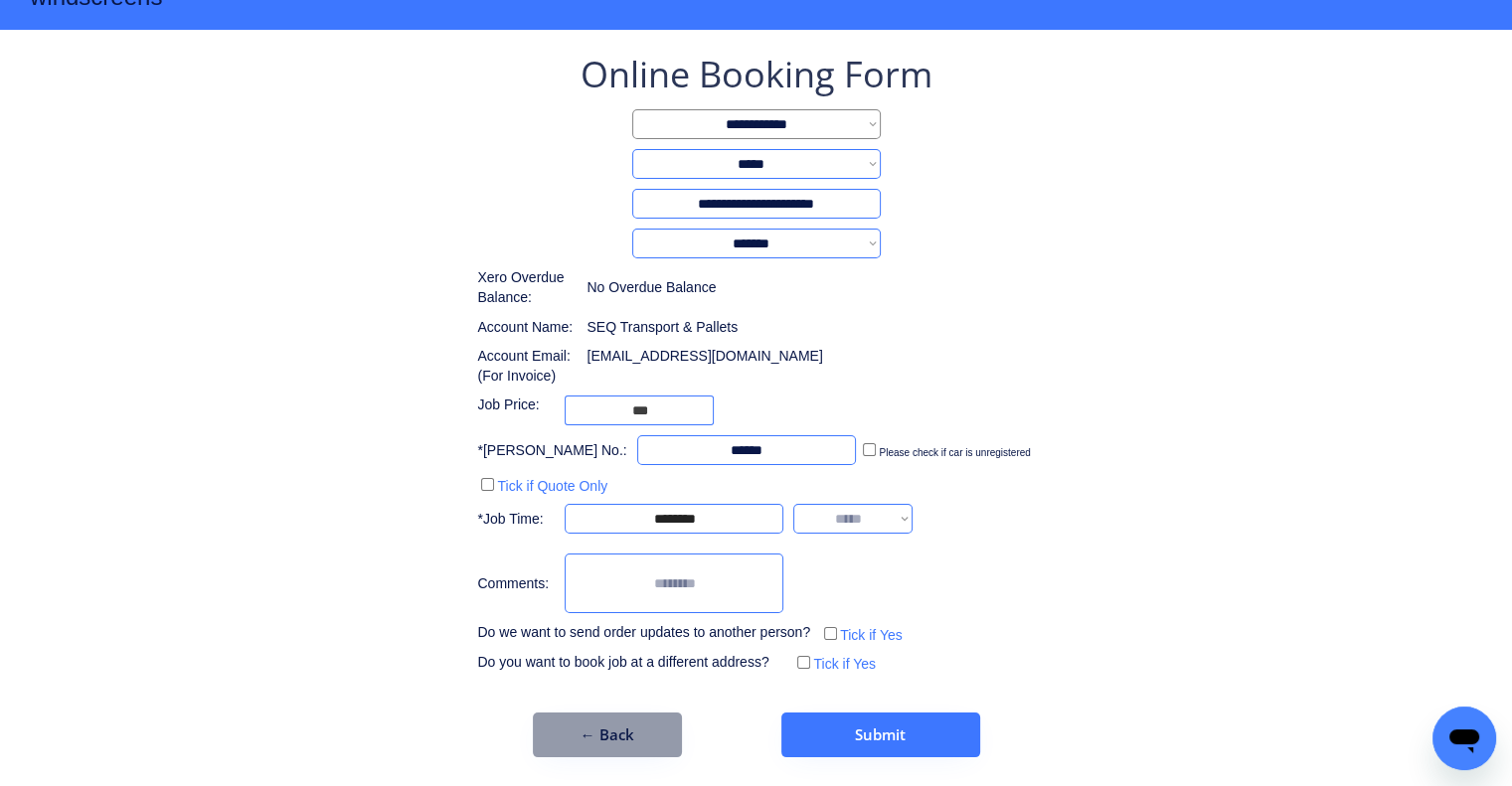 click on "**********" at bounding box center (853, 519) 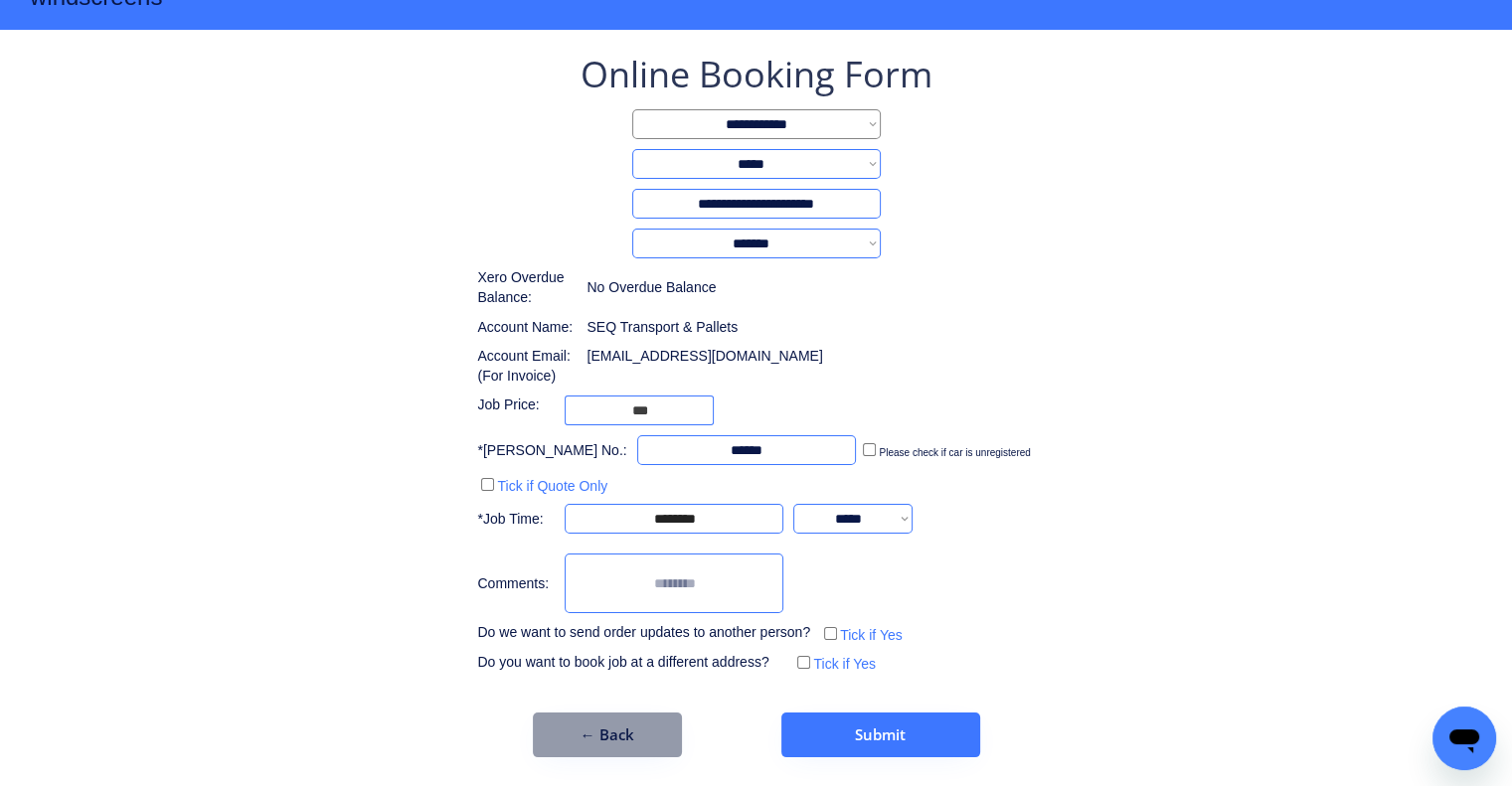 click on "**********" at bounding box center (756, 364) 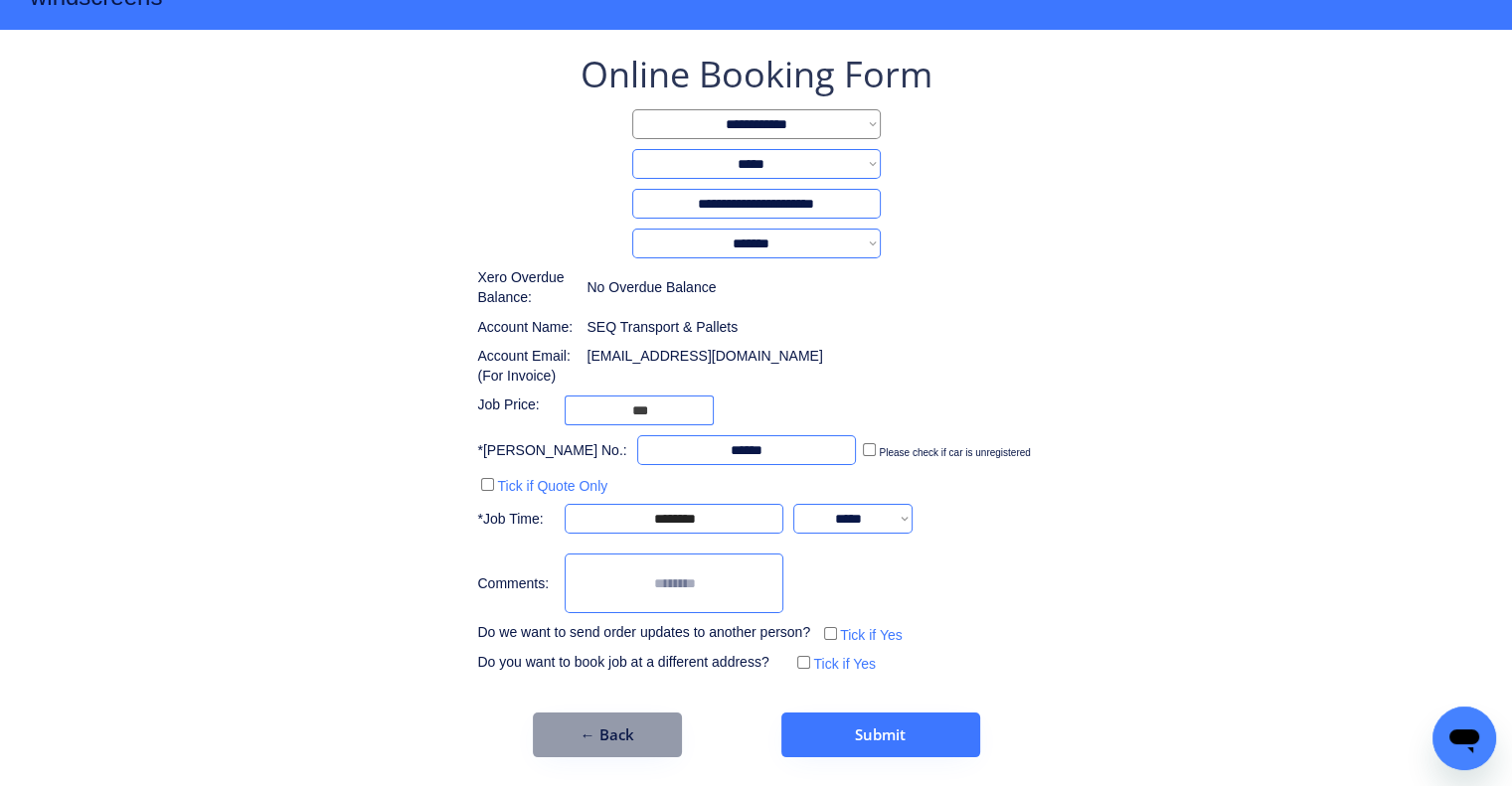 click on "**********" at bounding box center [756, 364] 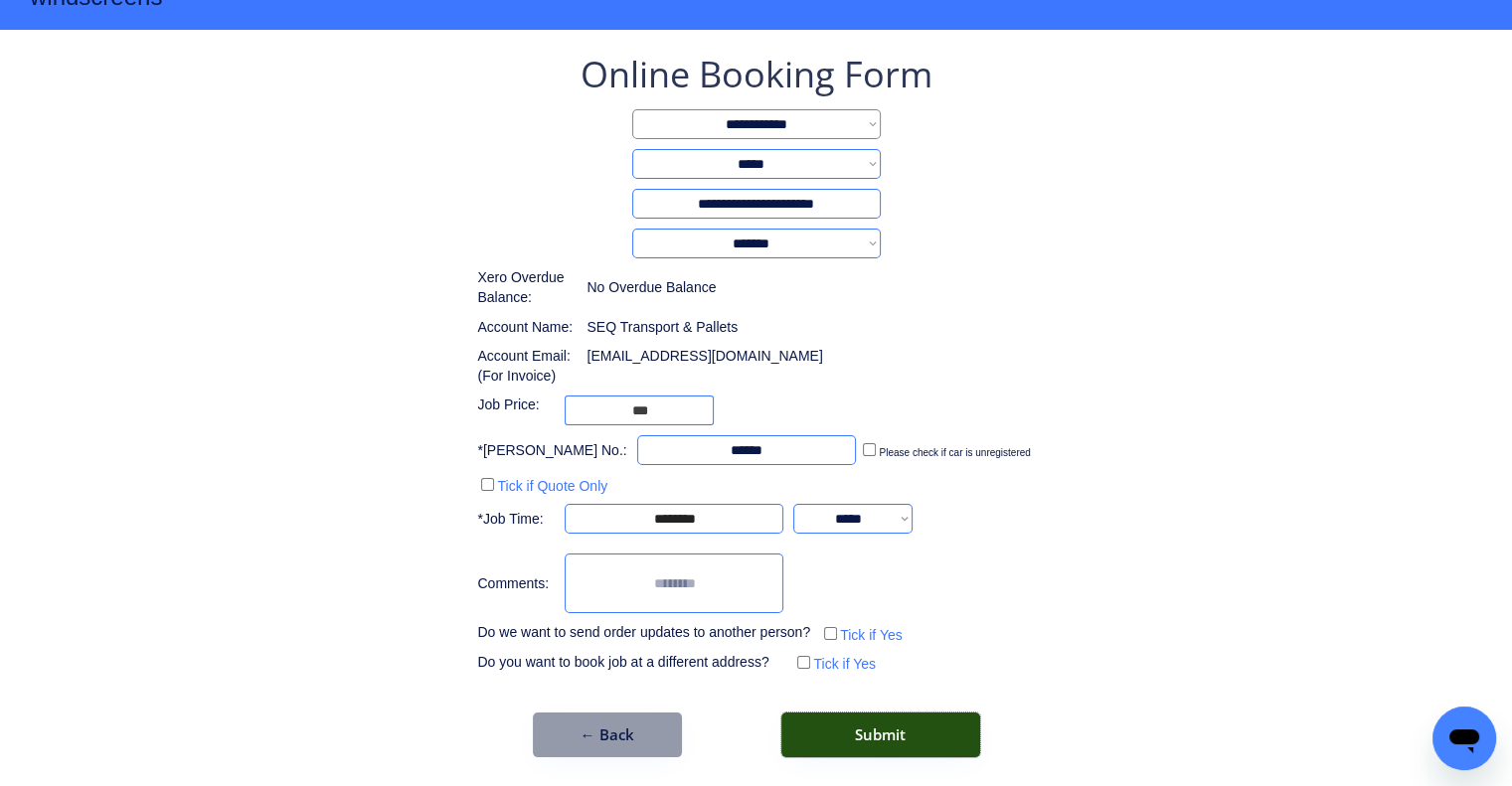 click on "Submit" at bounding box center [881, 734] 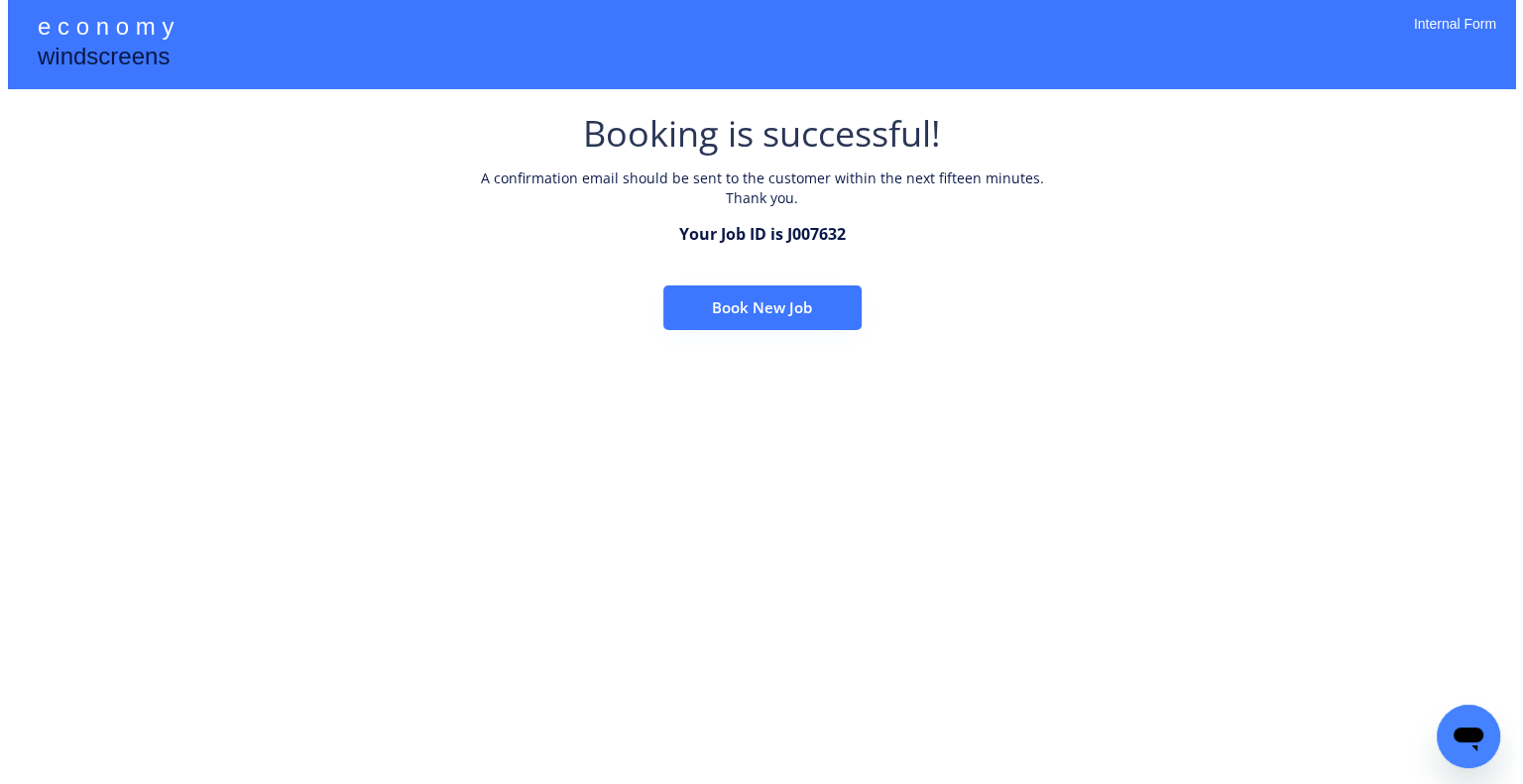 scroll, scrollTop: 0, scrollLeft: 0, axis: both 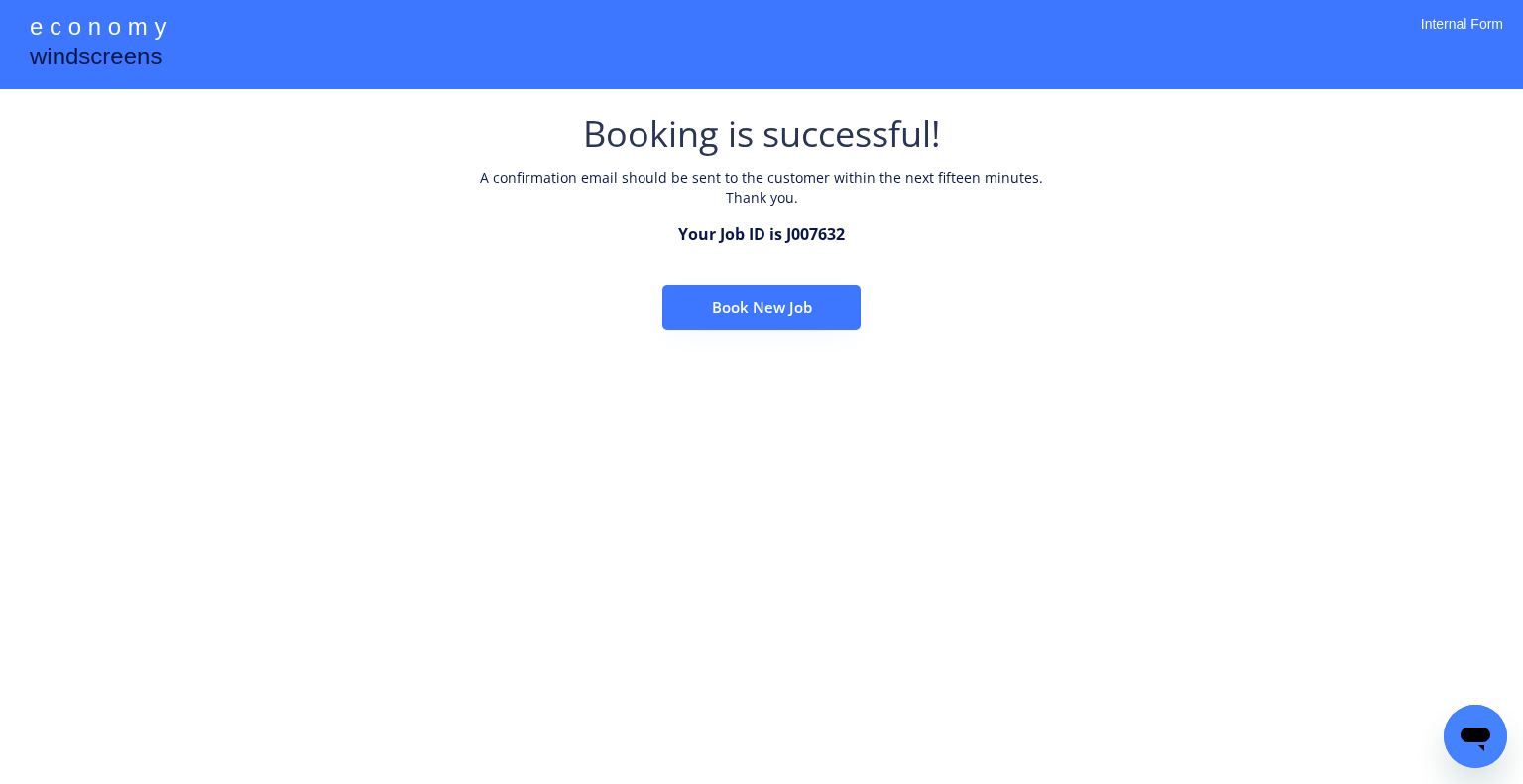 click on "**********" at bounding box center (762, 234) 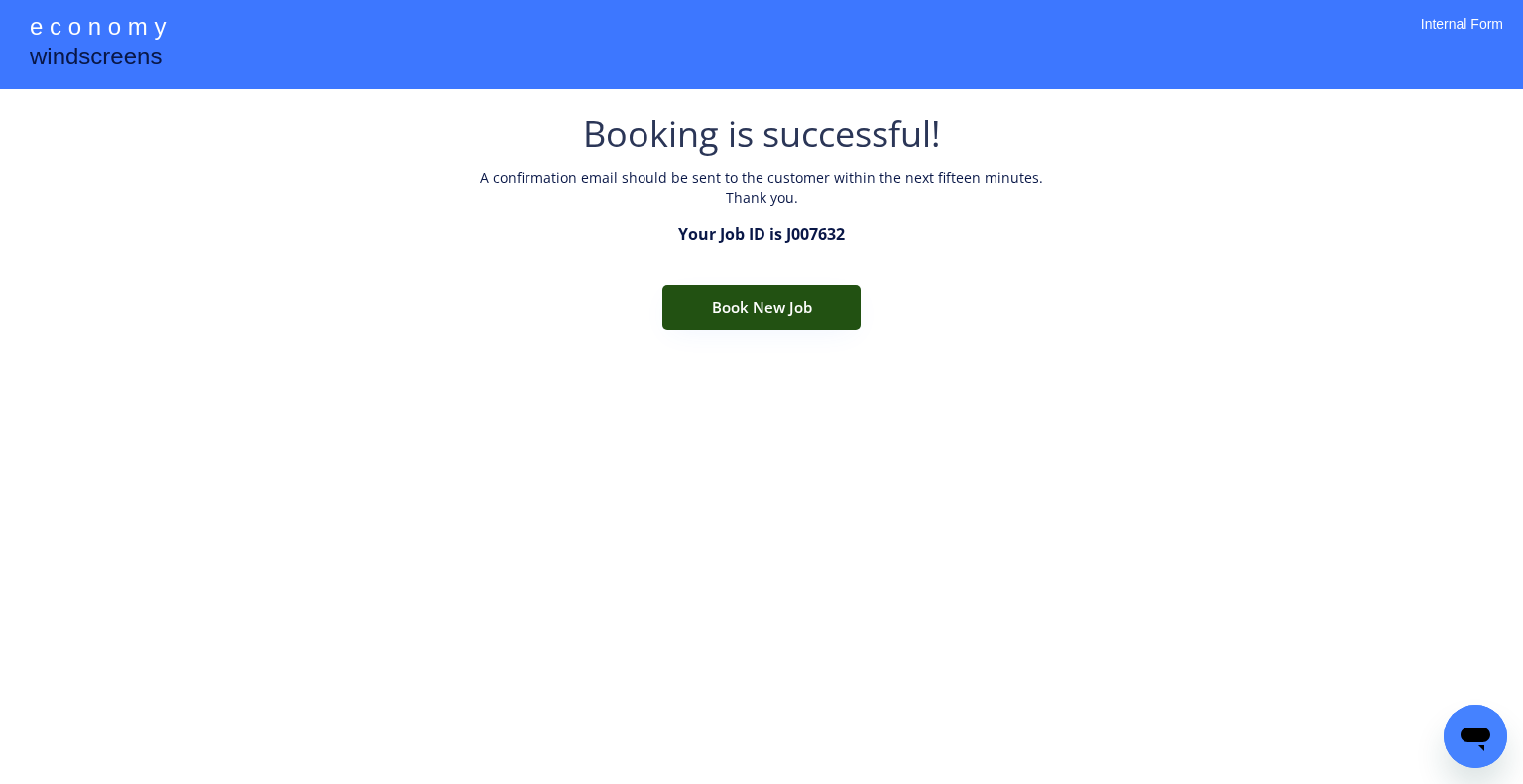 click on "Book New Job" at bounding box center (762, 307) 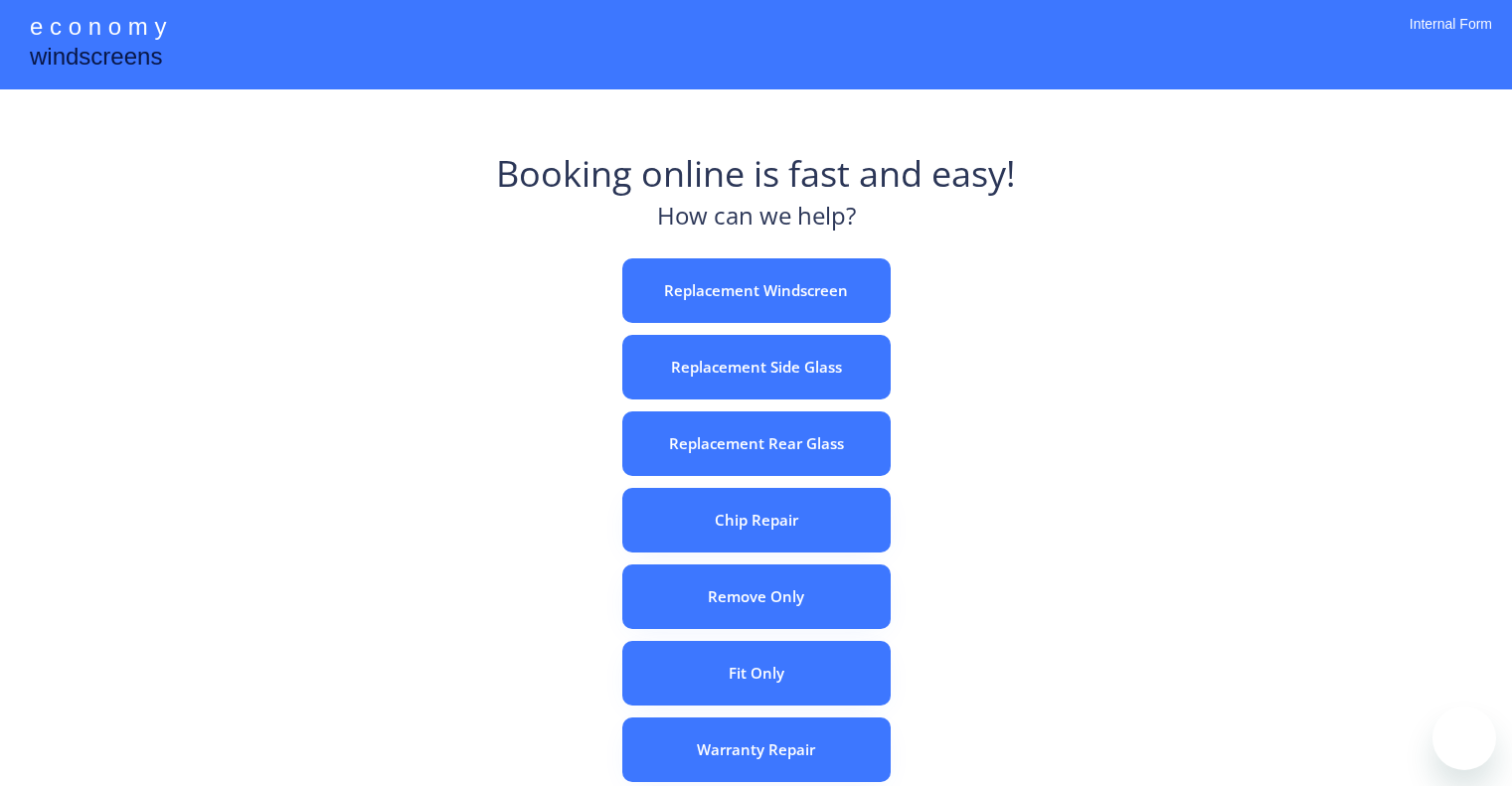 scroll, scrollTop: 0, scrollLeft: 0, axis: both 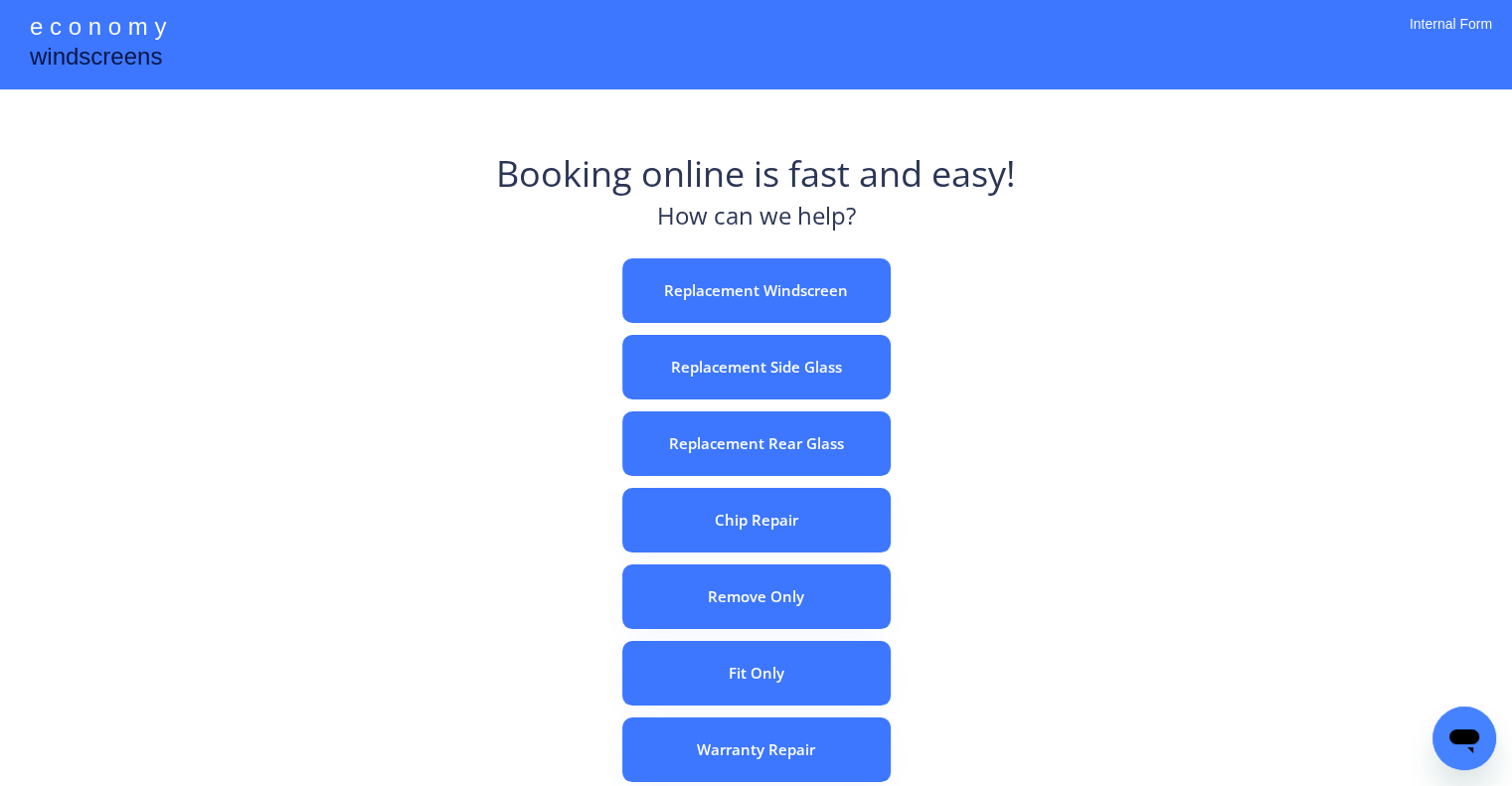 click on "e c o n o m y windscreens Booking online is fast and easy! How can we help? Replacement Windscreen Replacement Side Glass Replacement Rear Glass Chip Repair Remove Only Fit Only Warranty Repair ADAS Recalibration Only Rebook a Job Confirm Quotes Manual Booking Internal Form" at bounding box center (756, 553) 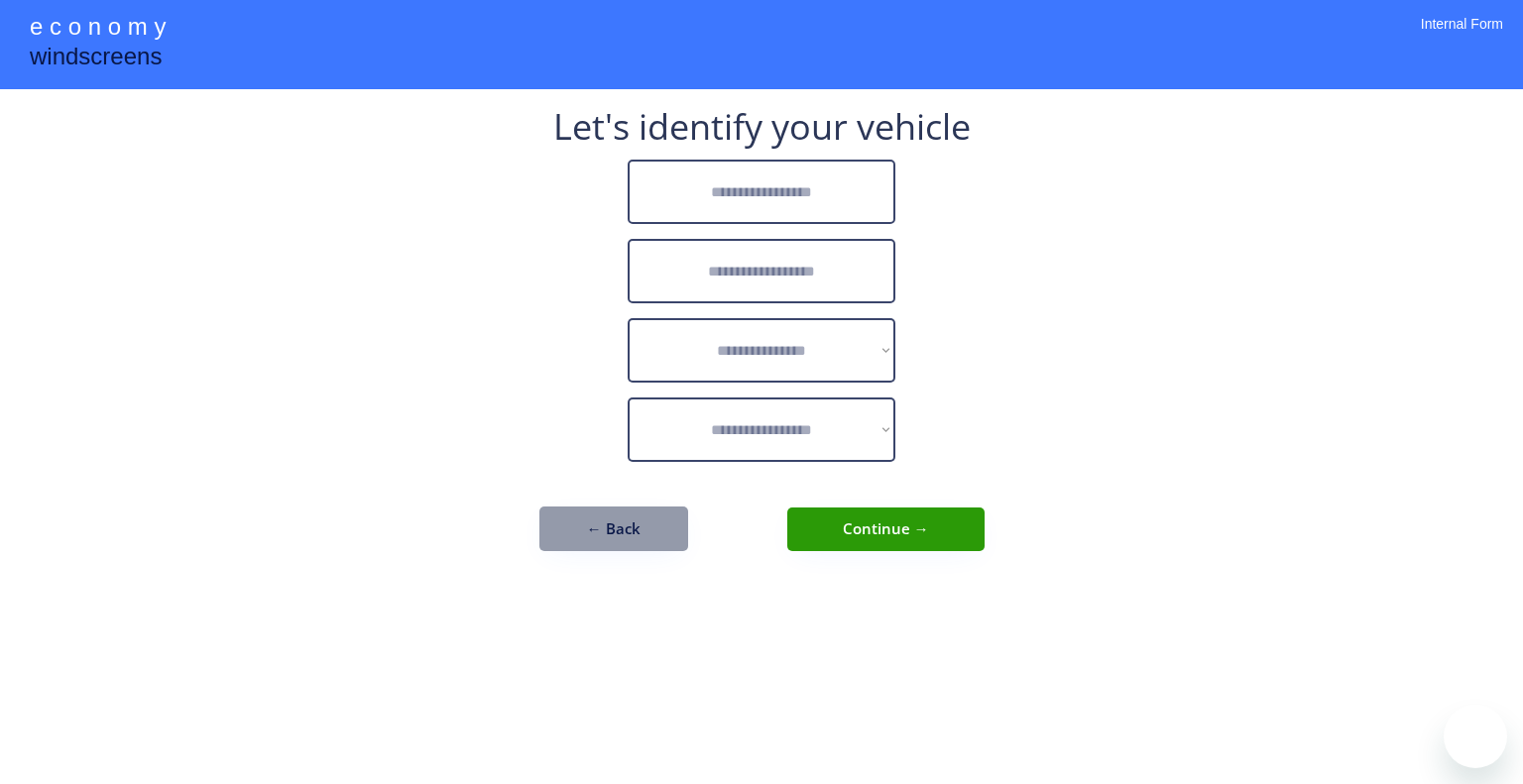 scroll, scrollTop: 0, scrollLeft: 0, axis: both 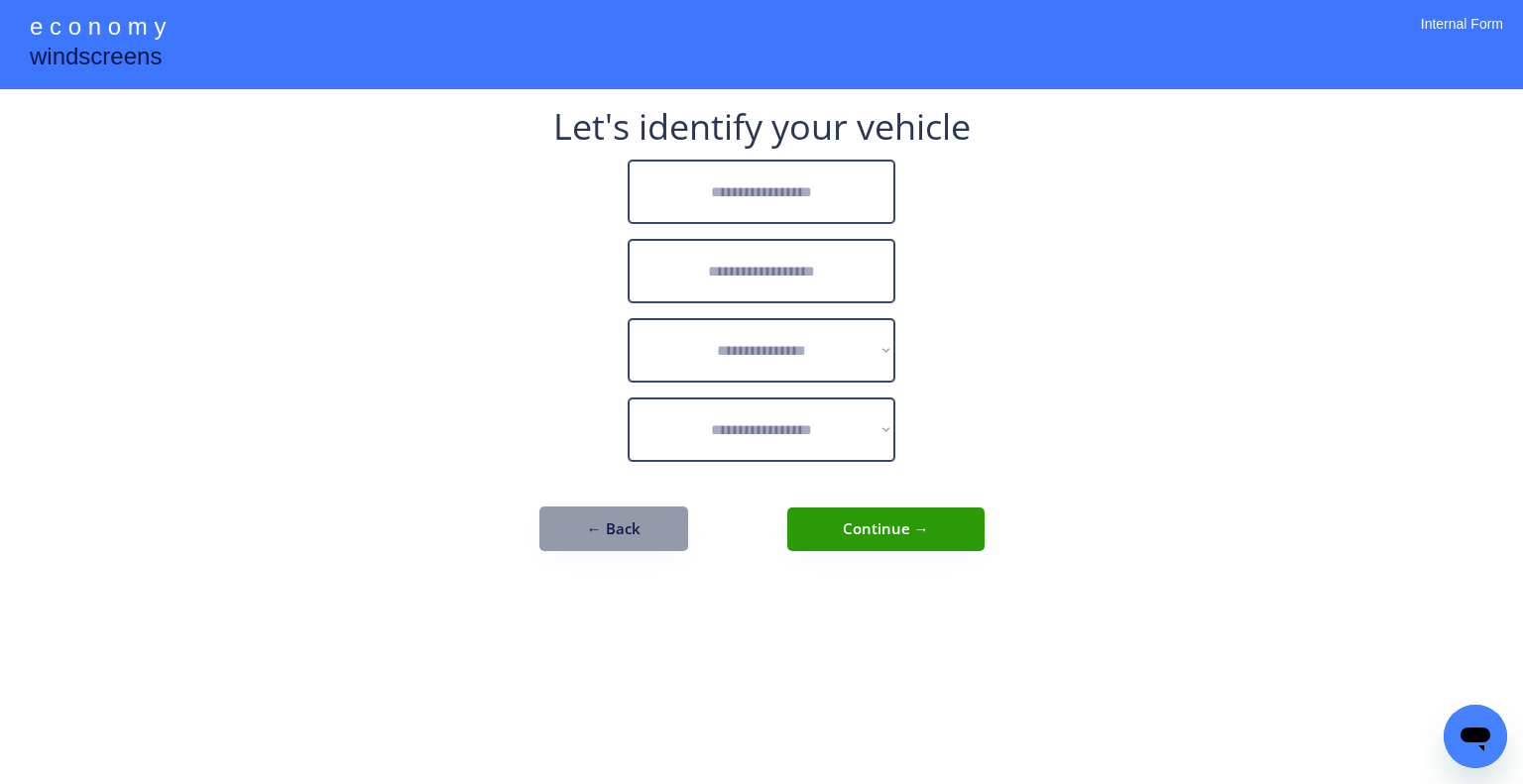 click on "**********" at bounding box center [762, 392] 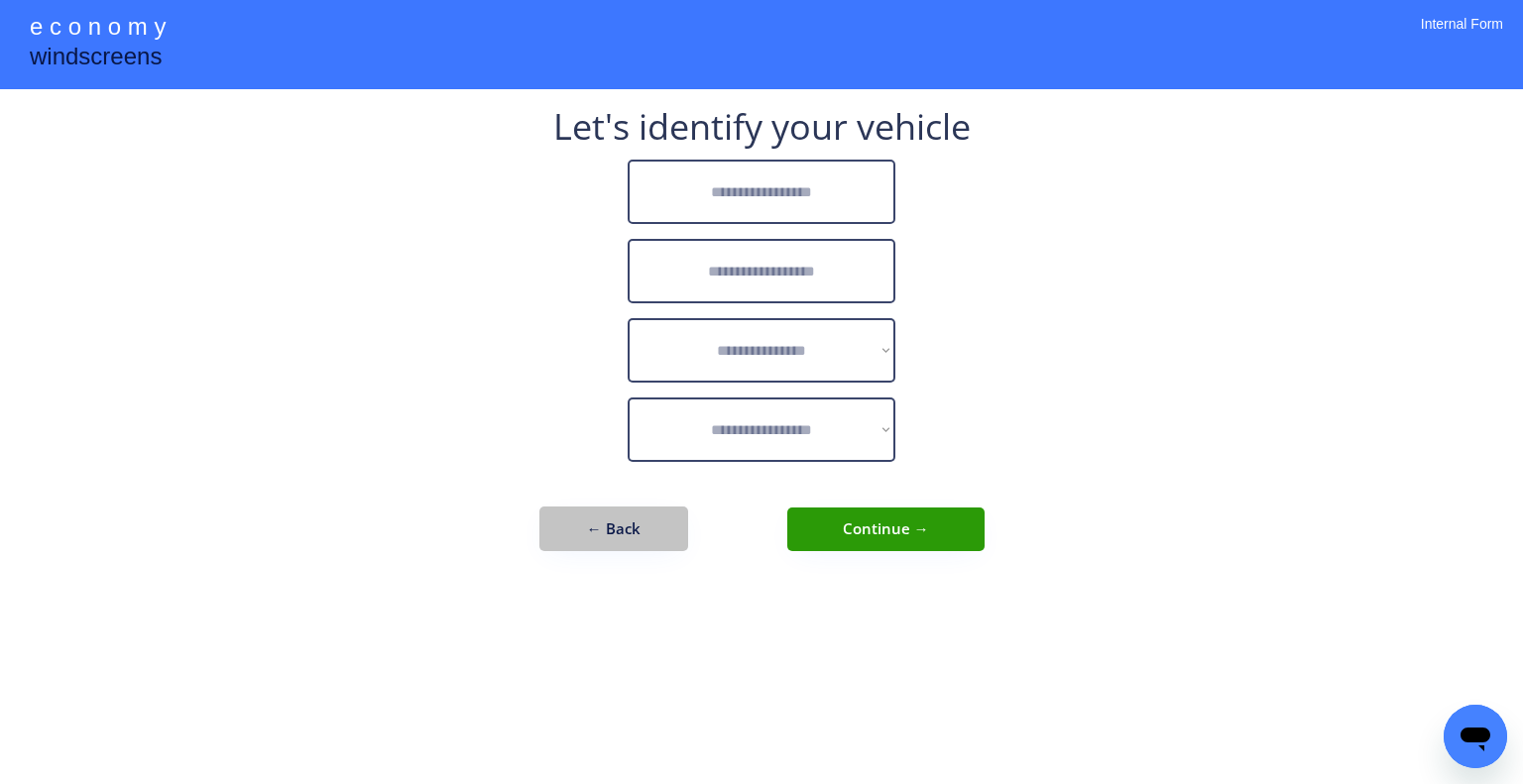 click on "←   Back" at bounding box center (614, 528) 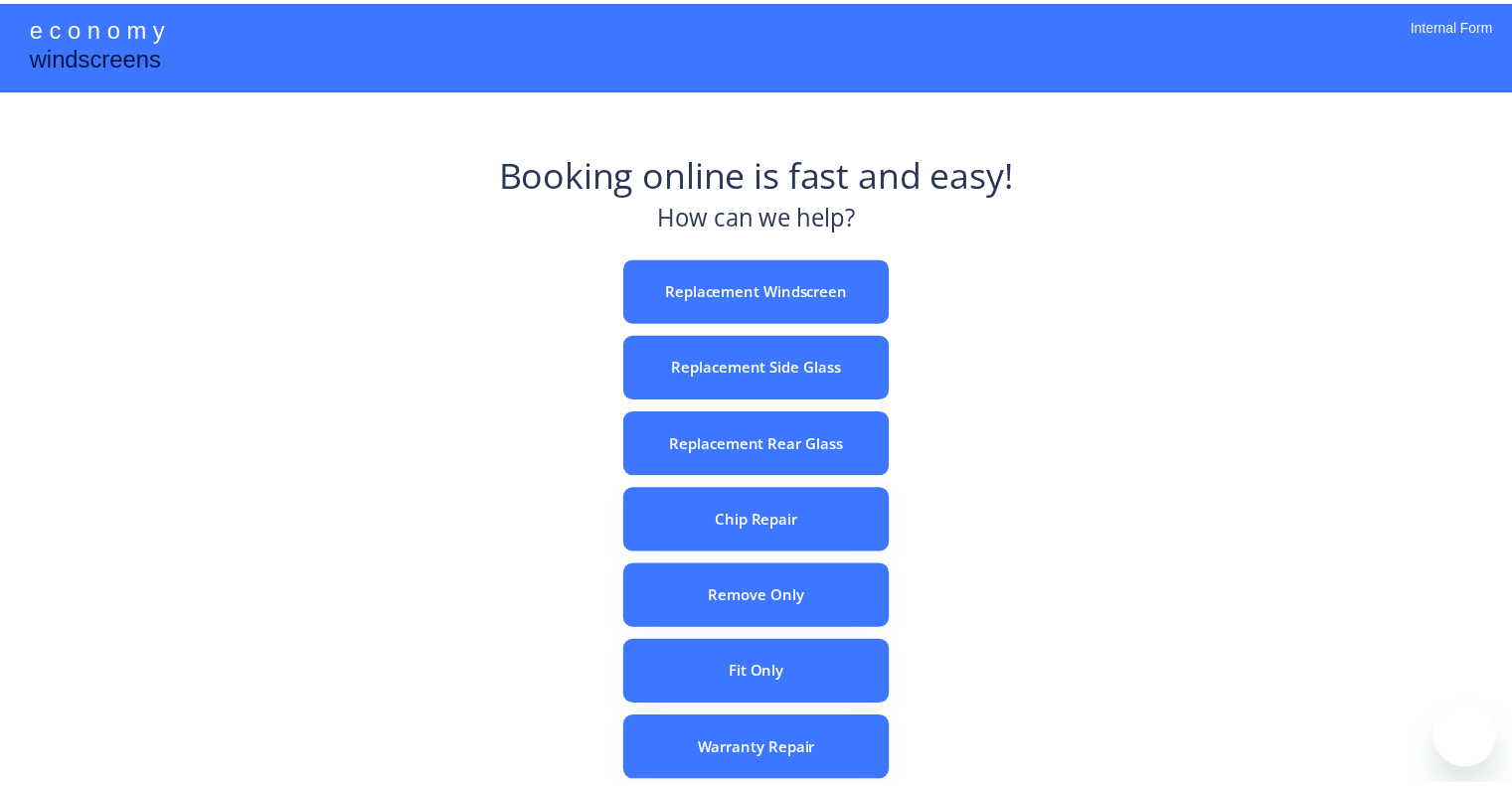 scroll, scrollTop: 0, scrollLeft: 0, axis: both 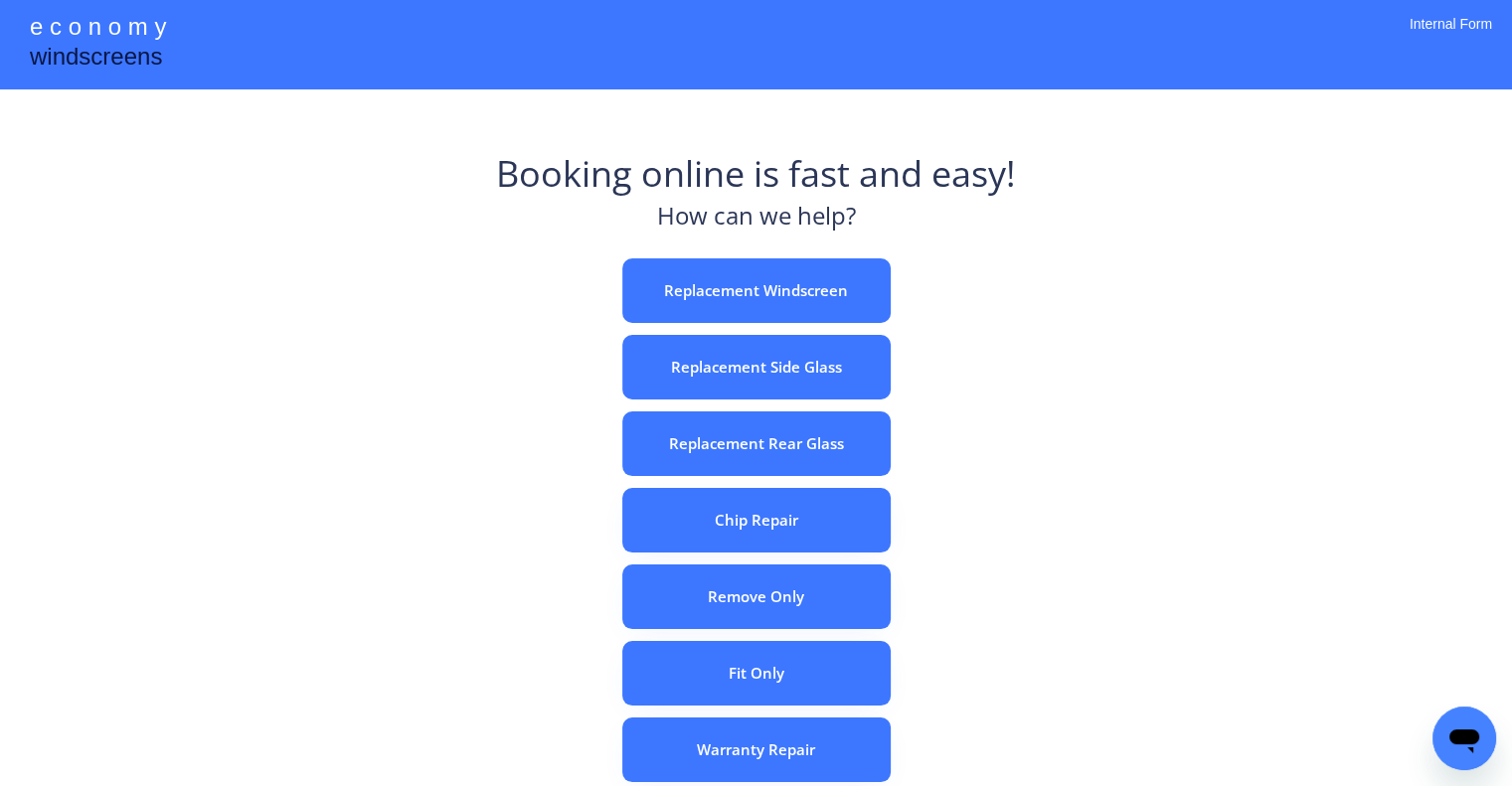 click on "Replacement Windscreen" at bounding box center [756, 290] 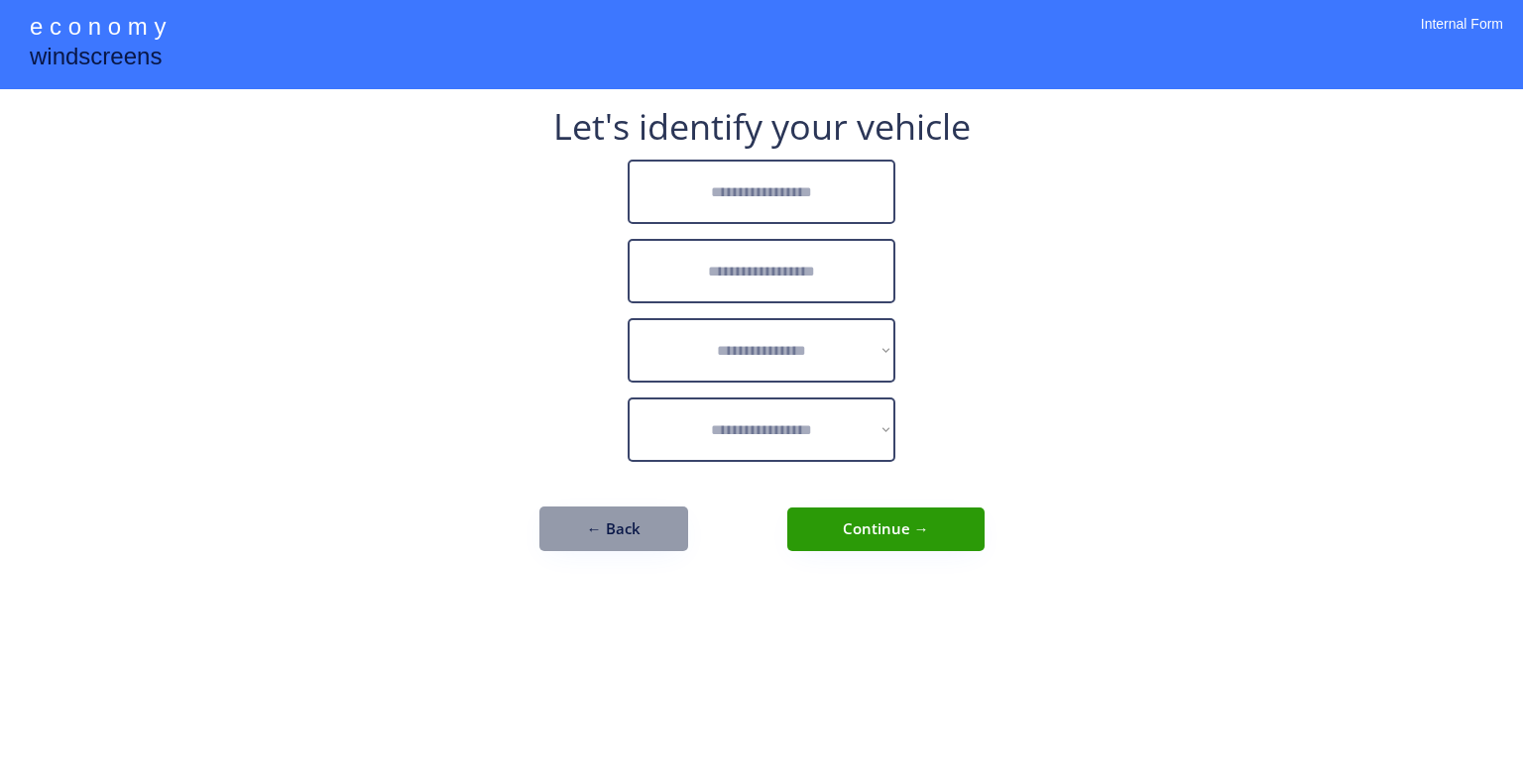 scroll, scrollTop: 0, scrollLeft: 0, axis: both 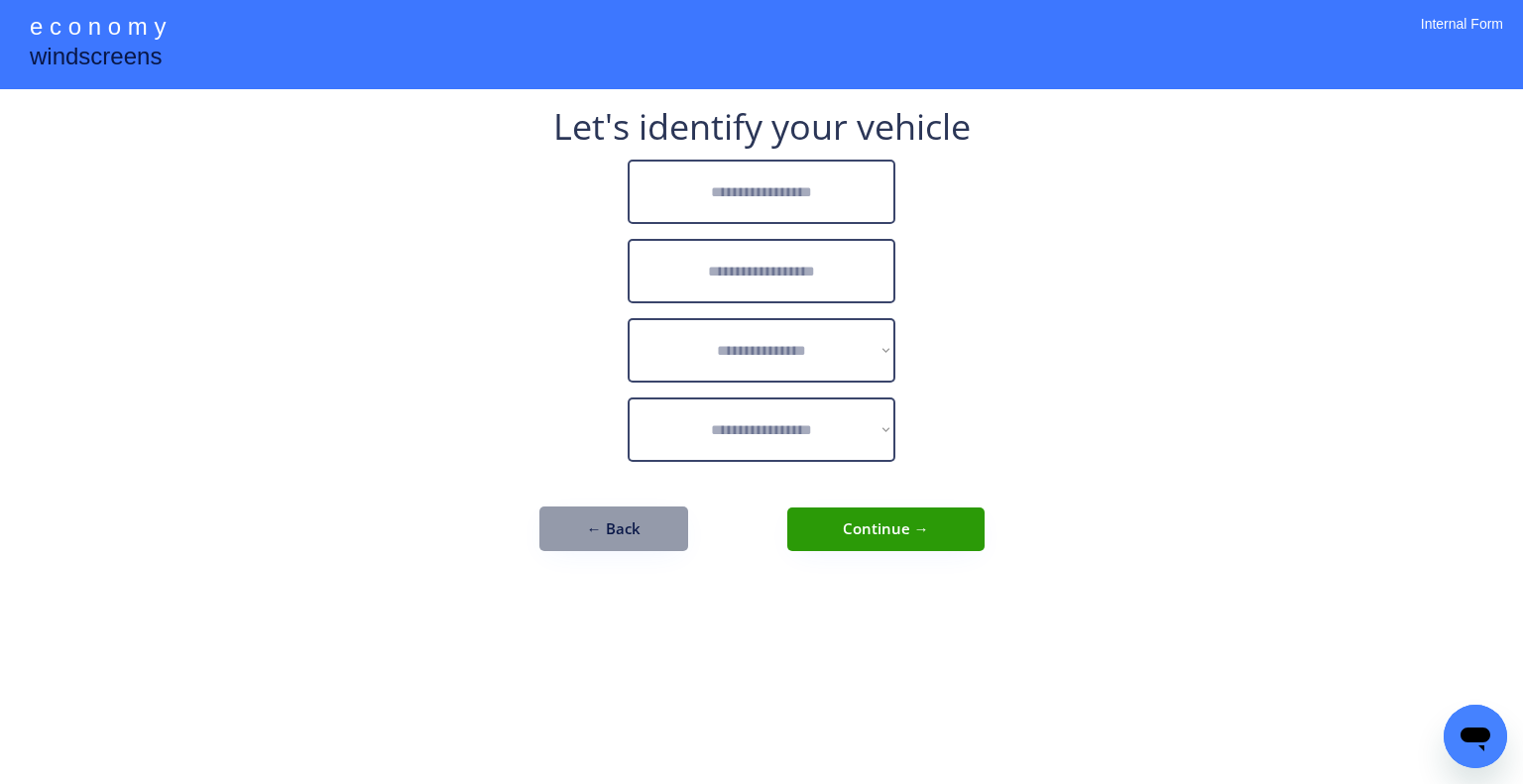 click at bounding box center (762, 191) 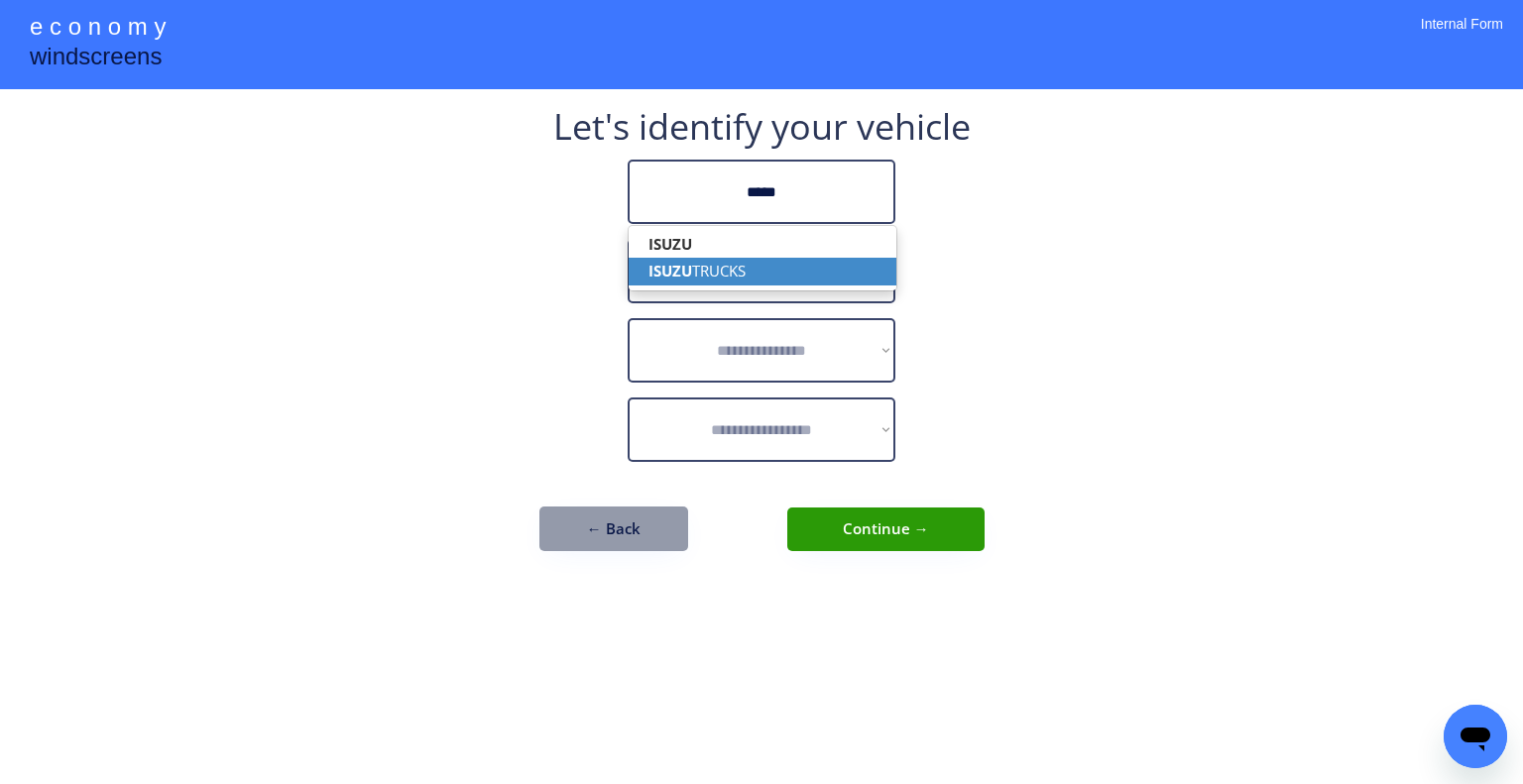 click on "ISUZU  TRUCKS" at bounding box center [762, 271] 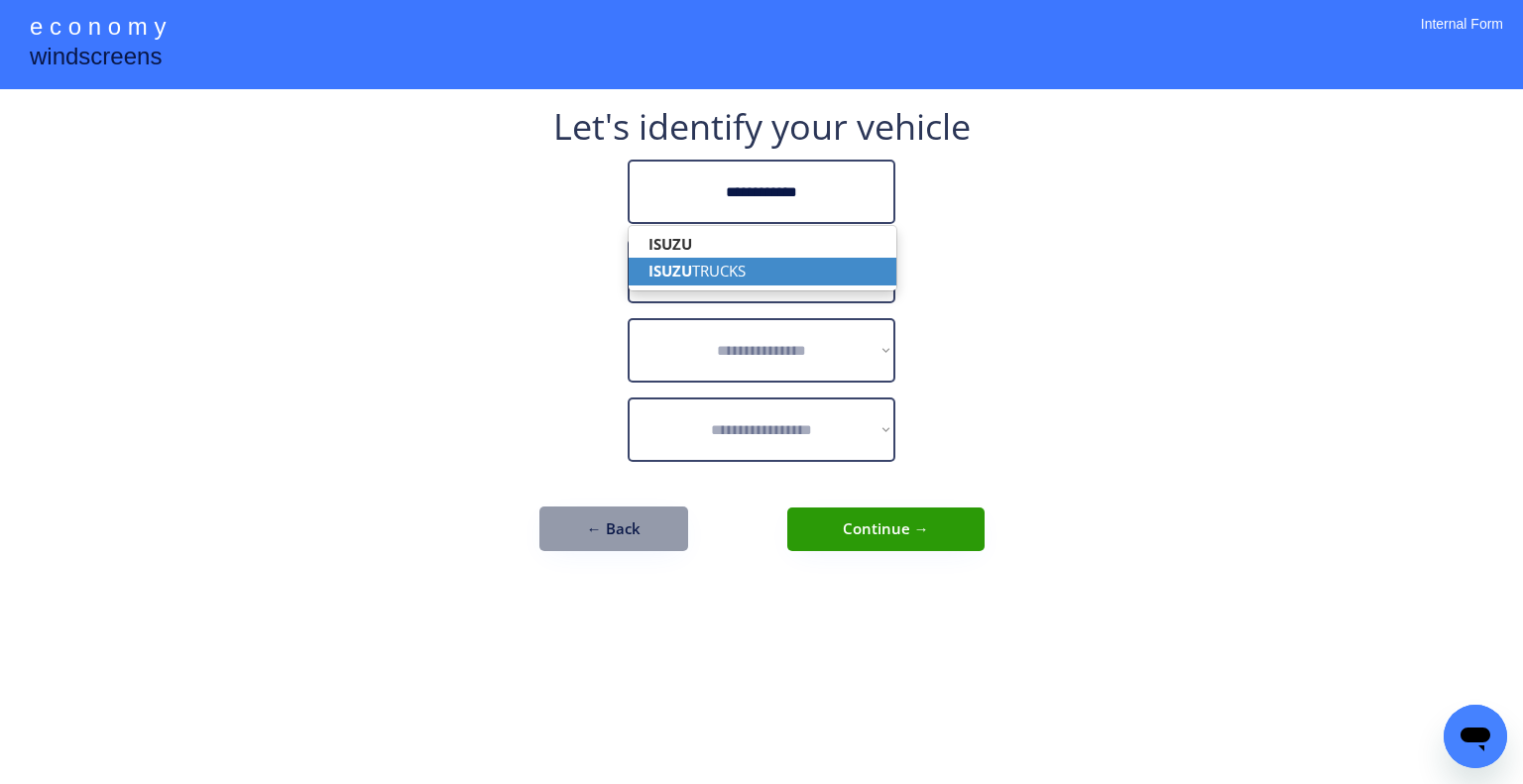 type on "**********" 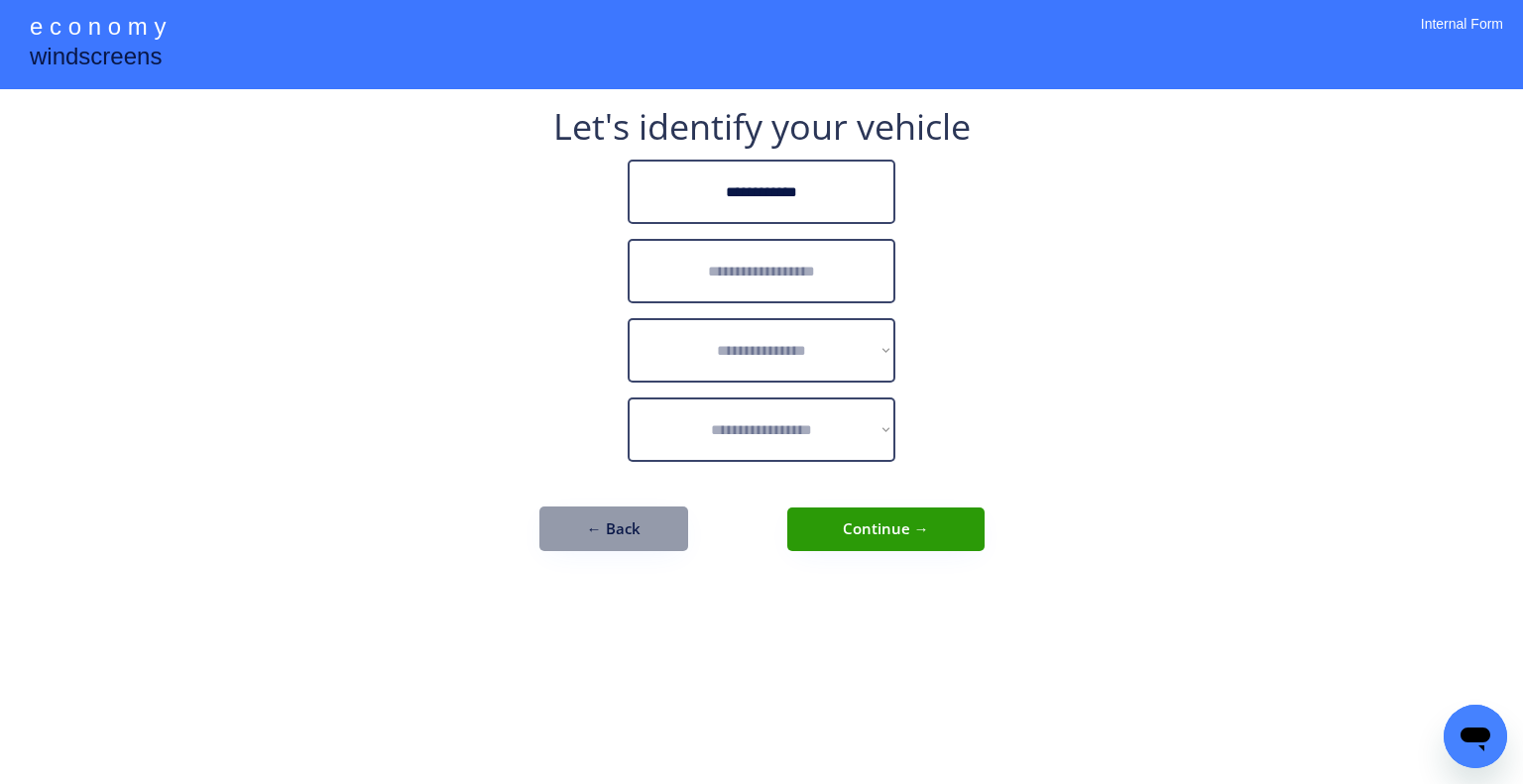 click at bounding box center (762, 271) 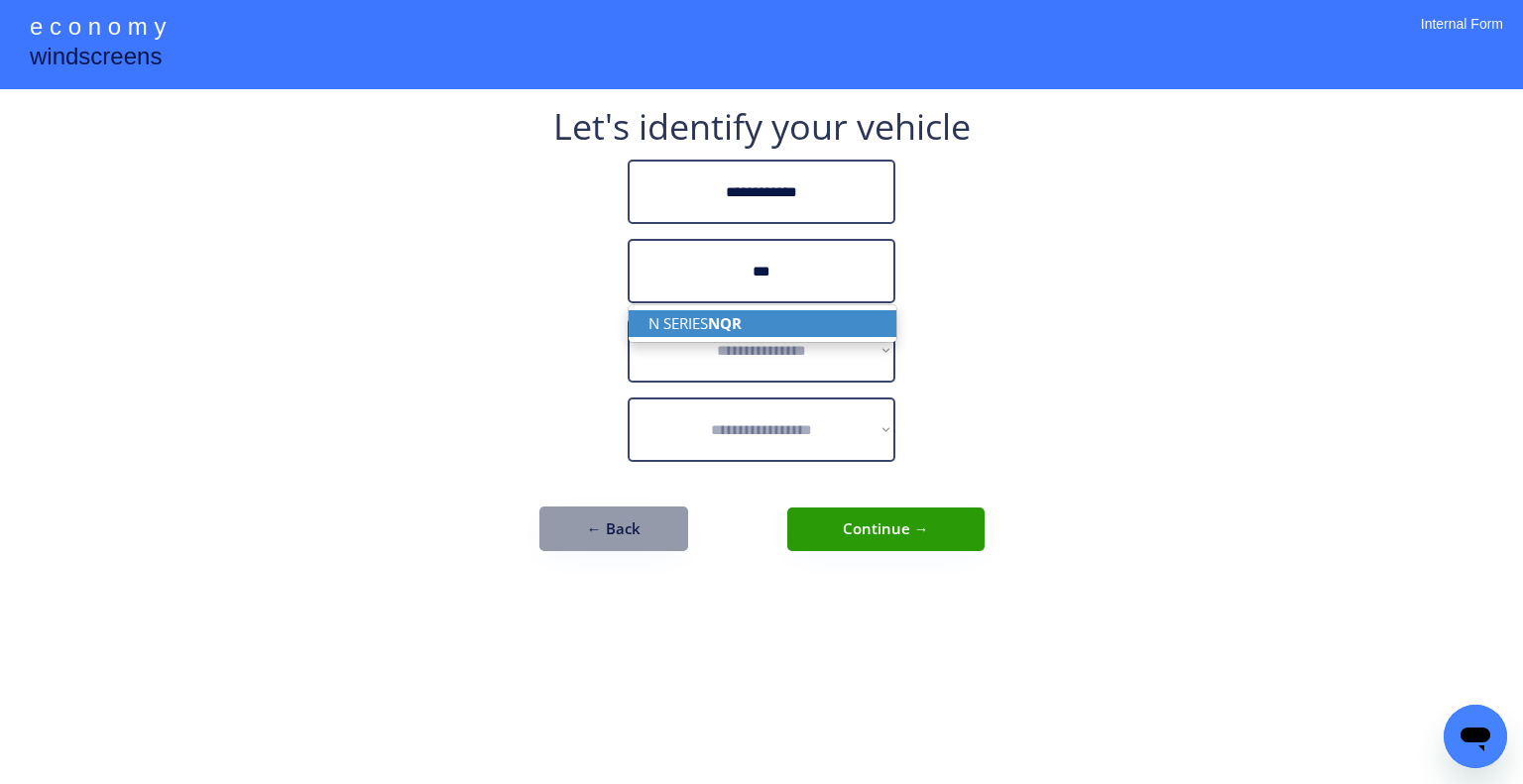 drag, startPoint x: 762, startPoint y: 311, endPoint x: 1265, endPoint y: 265, distance: 505.099 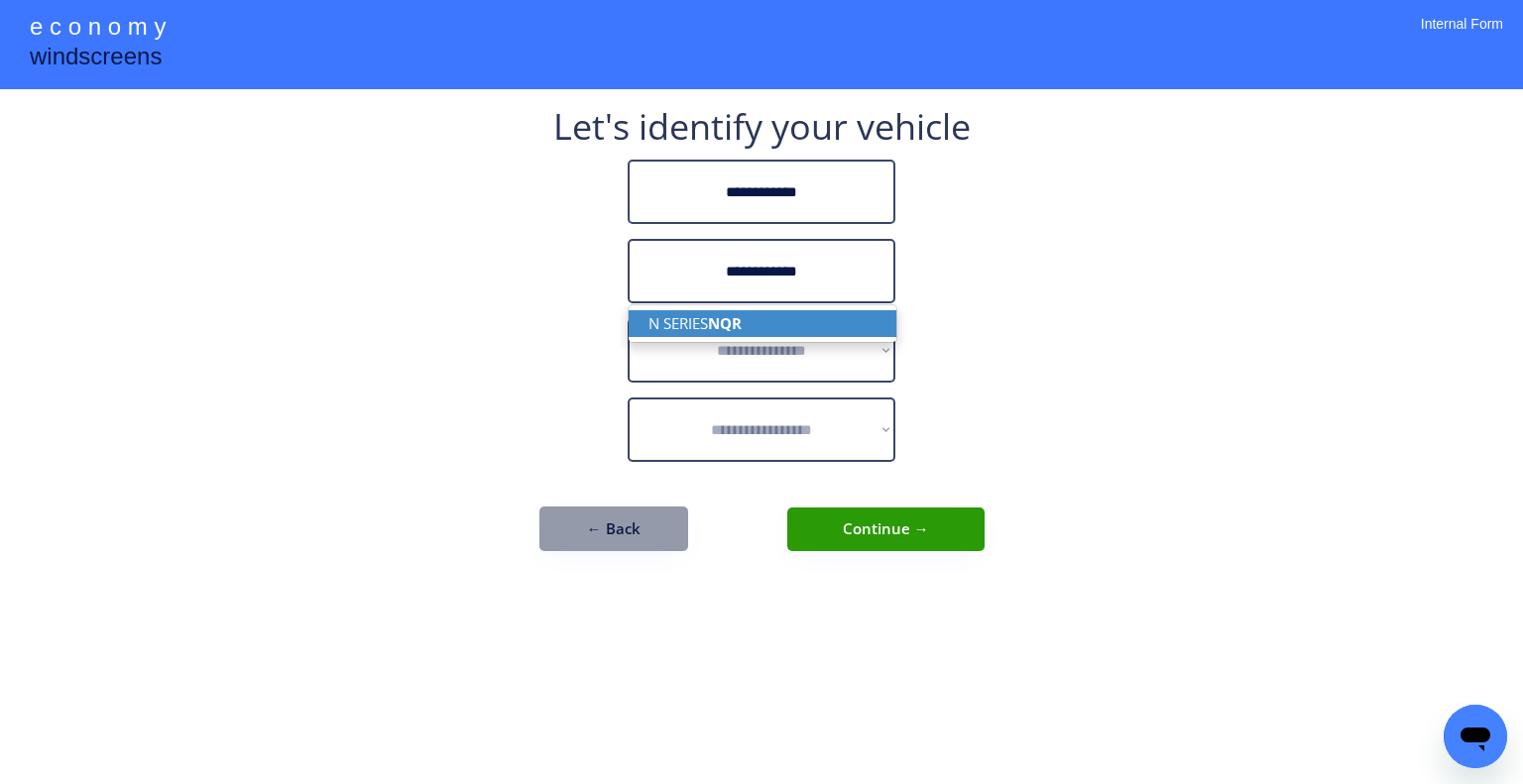 type on "**********" 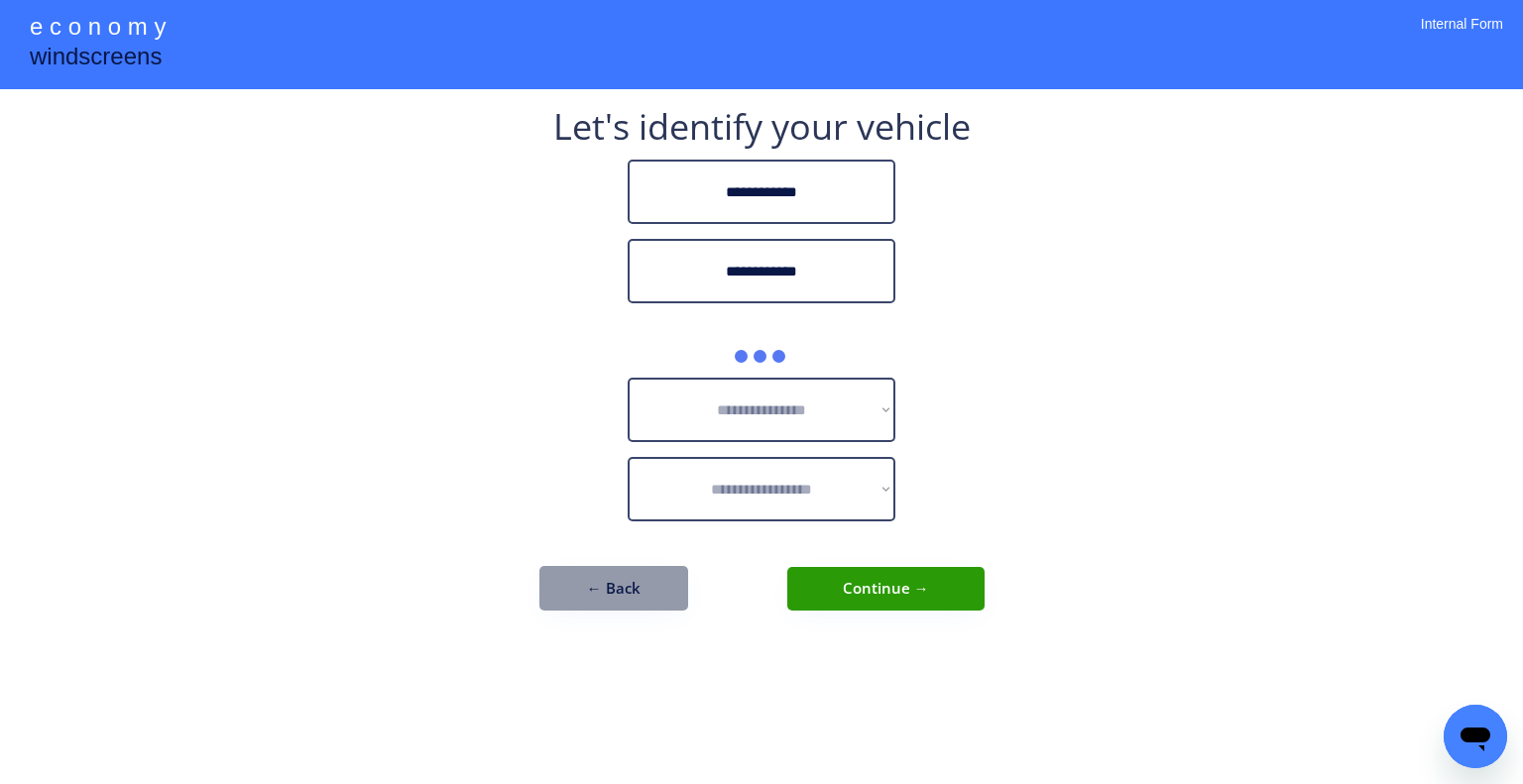 drag, startPoint x: 1265, startPoint y: 265, endPoint x: 1049, endPoint y: 26, distance: 322.14438 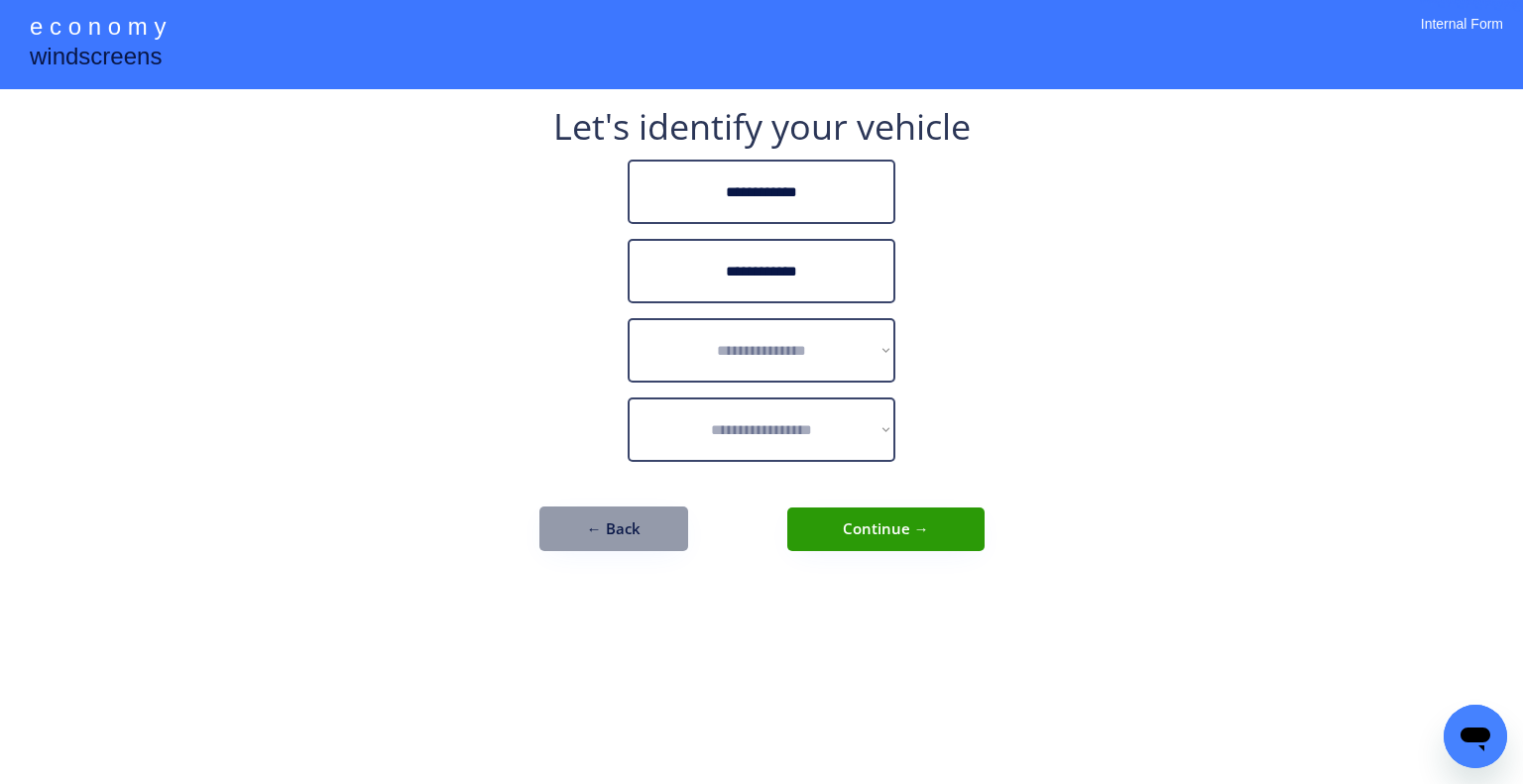 click on "**********" at bounding box center (762, 340) 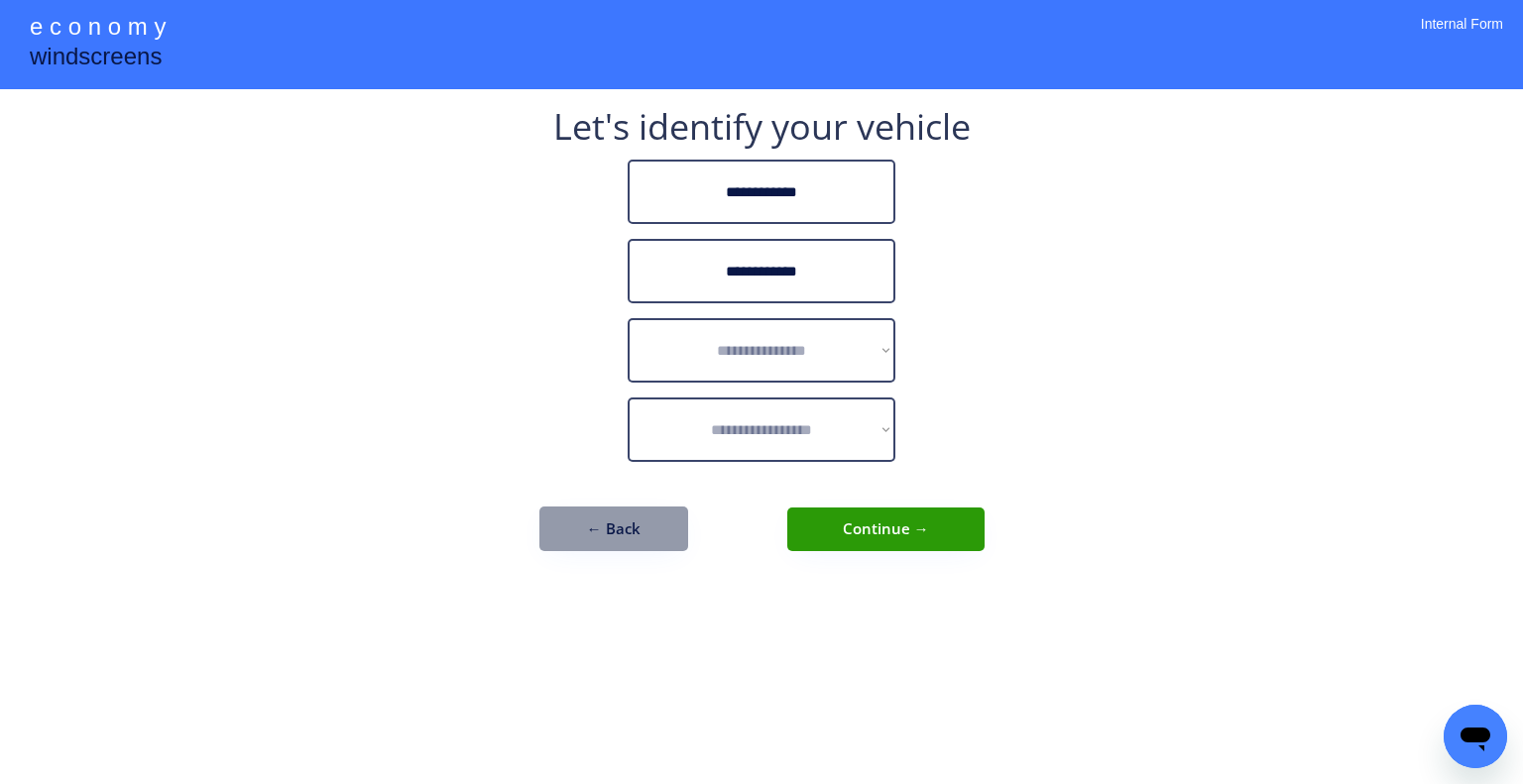 drag, startPoint x: 868, startPoint y: 316, endPoint x: 908, endPoint y: 319, distance: 40.112342 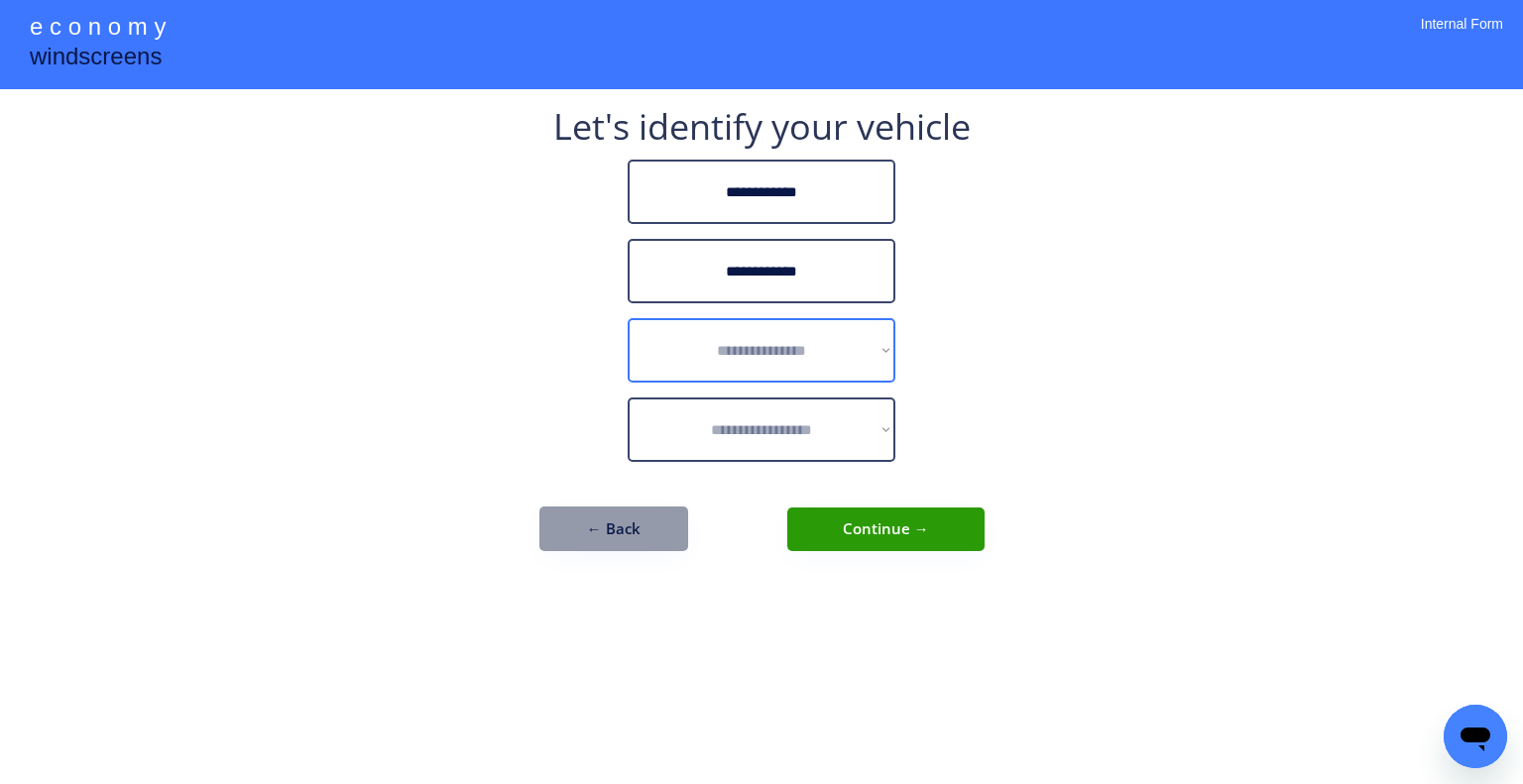 click on "**********" at bounding box center (762, 350) 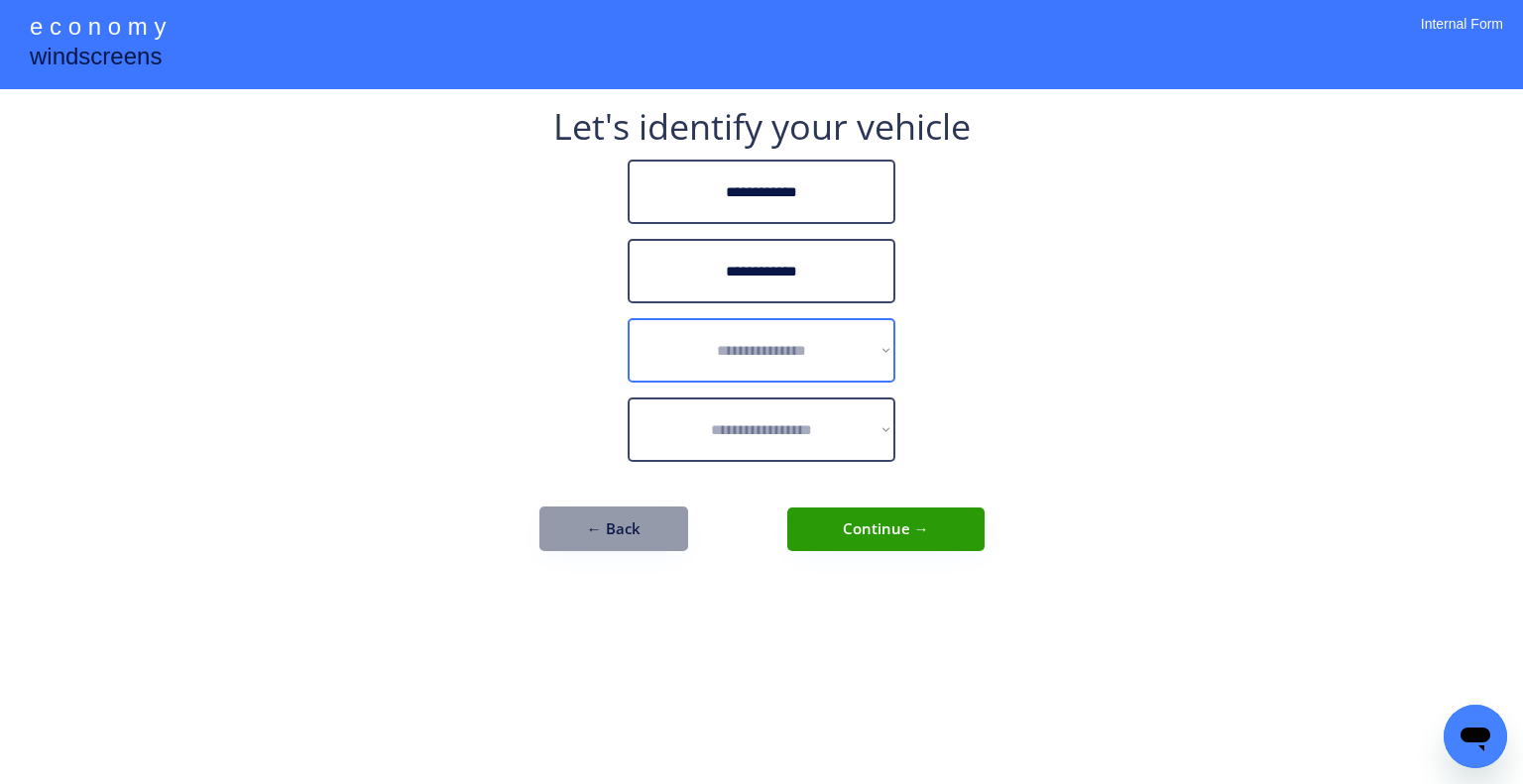 select on "******" 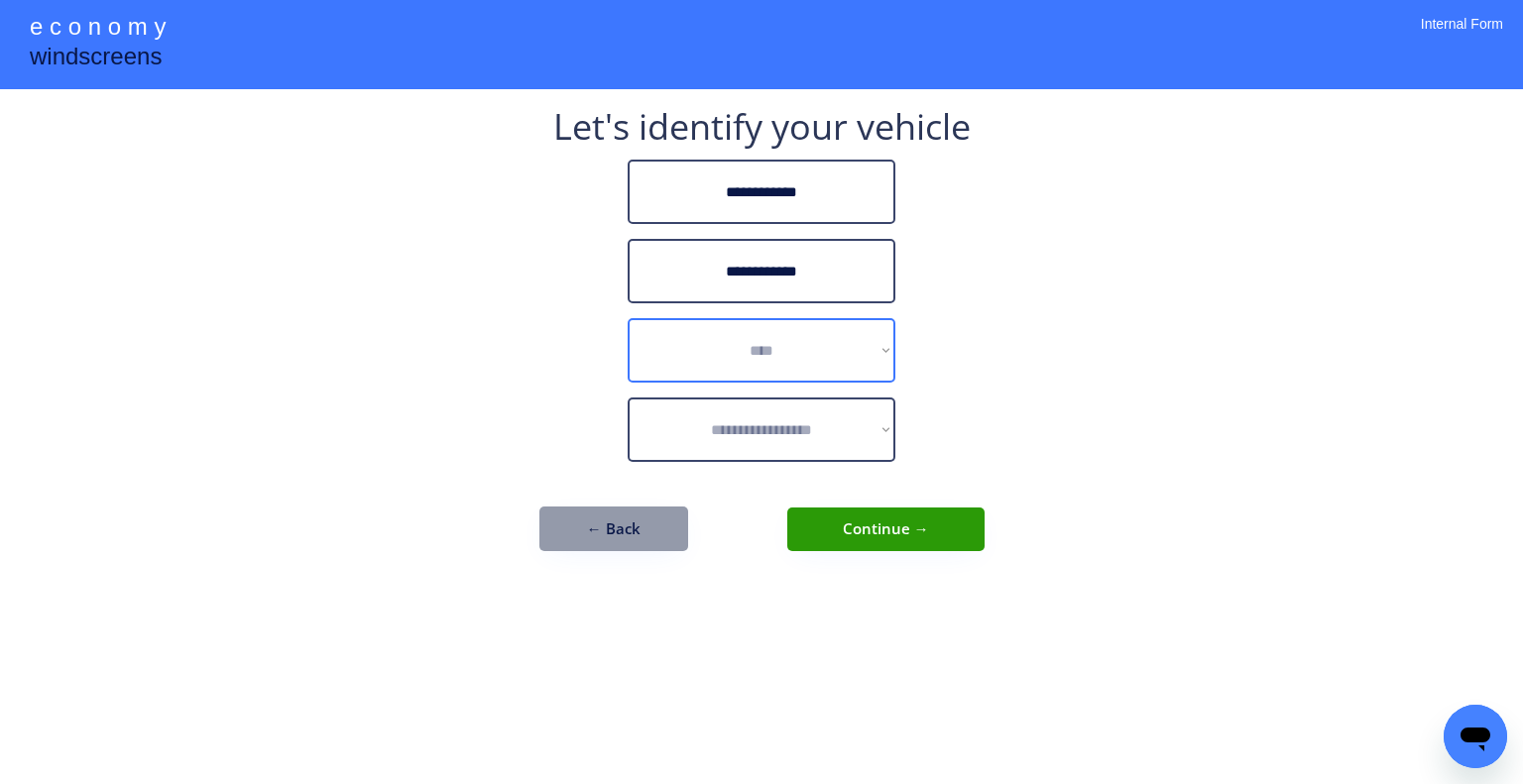 click on "**********" at bounding box center (762, 350) 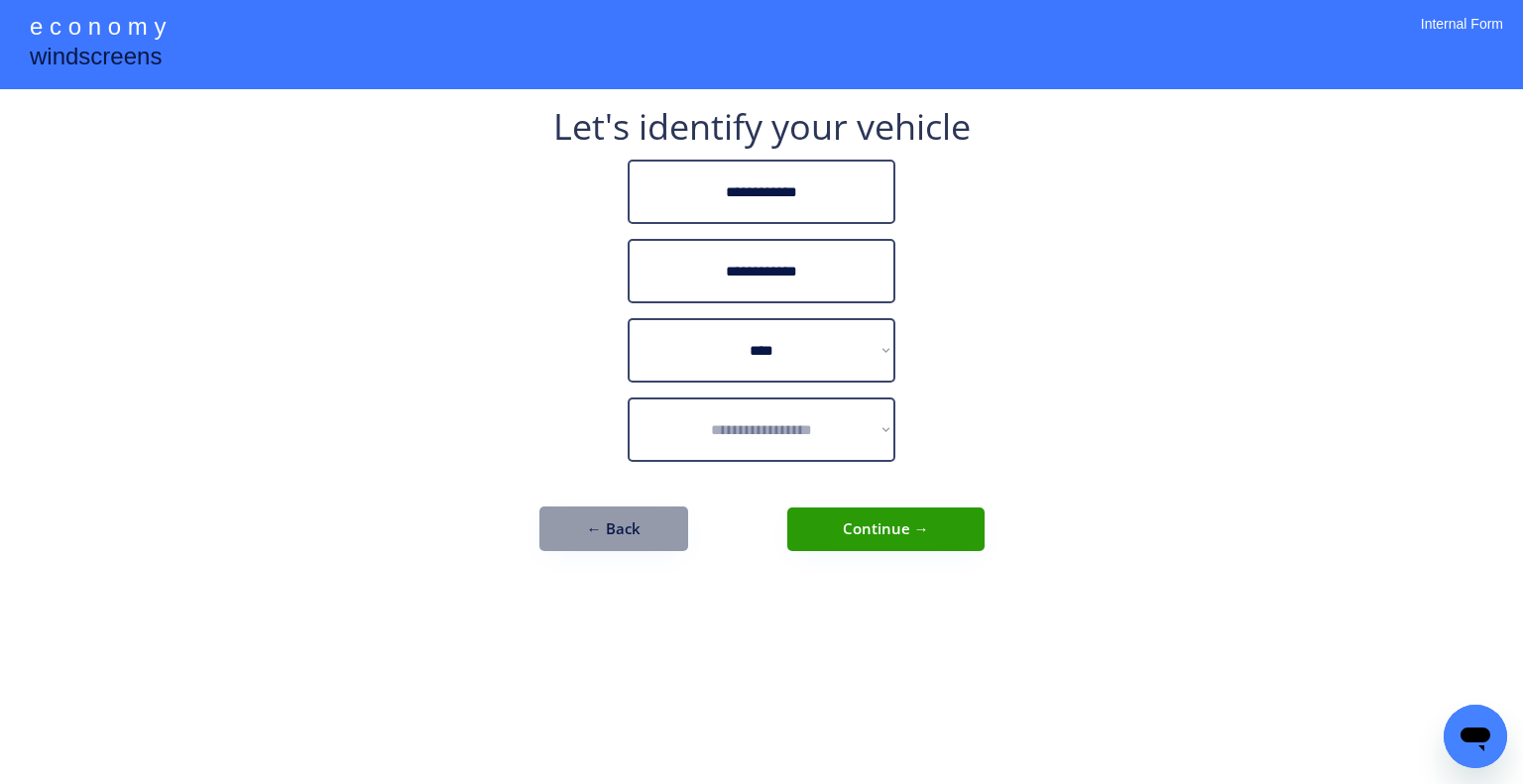 click on "**********" at bounding box center [762, 392] 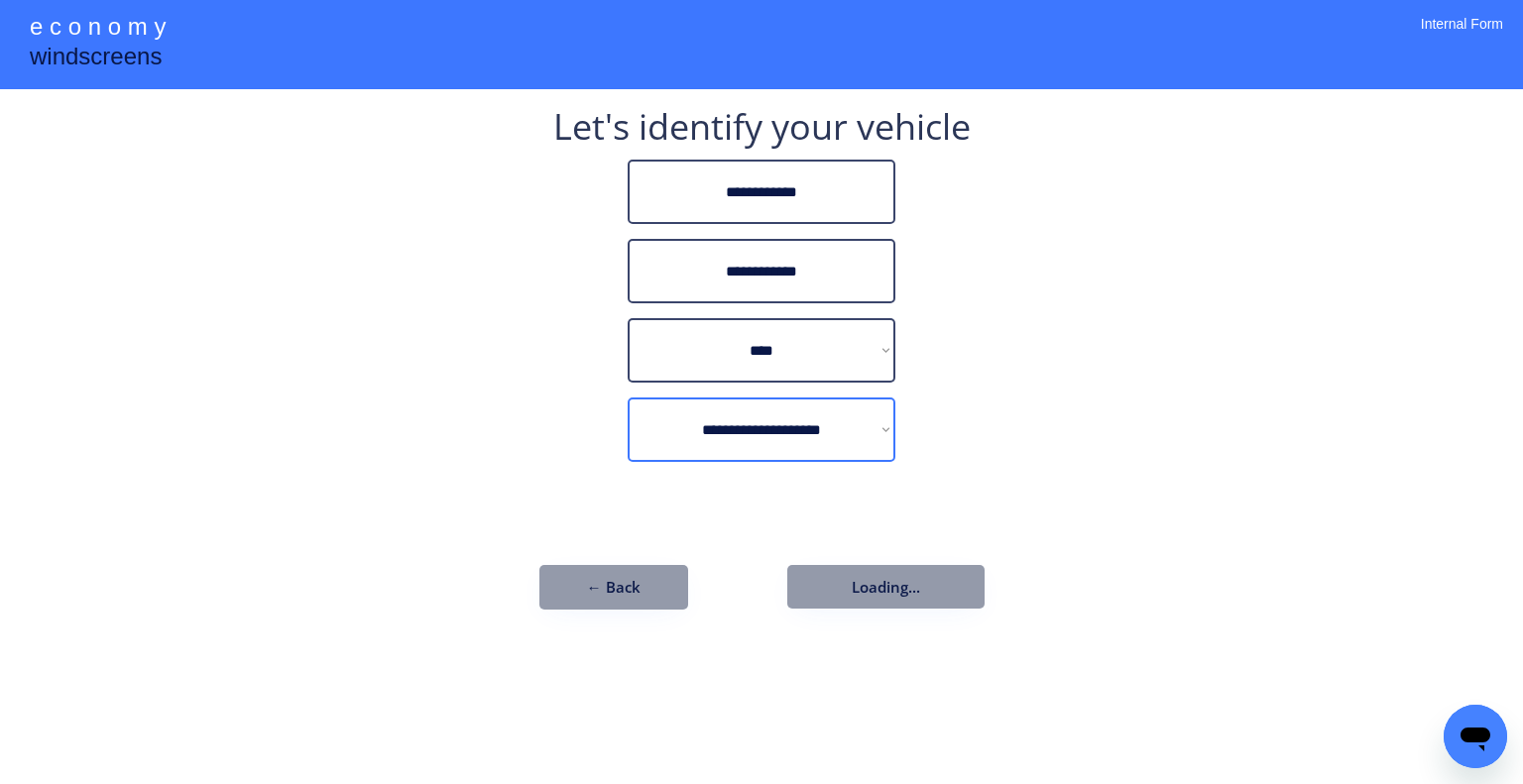 click on "**********" at bounding box center [762, 429] 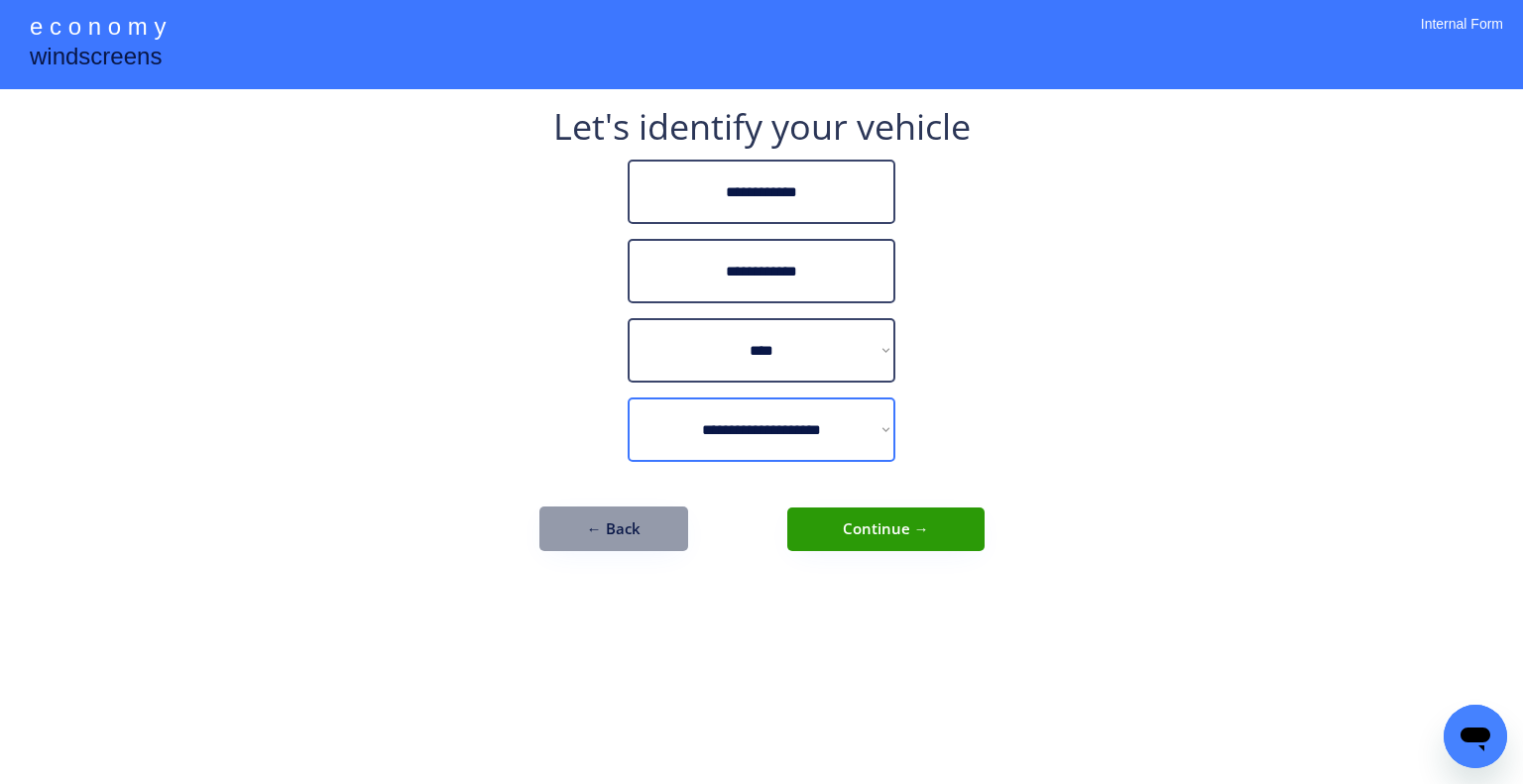 click on "**********" at bounding box center [762, 392] 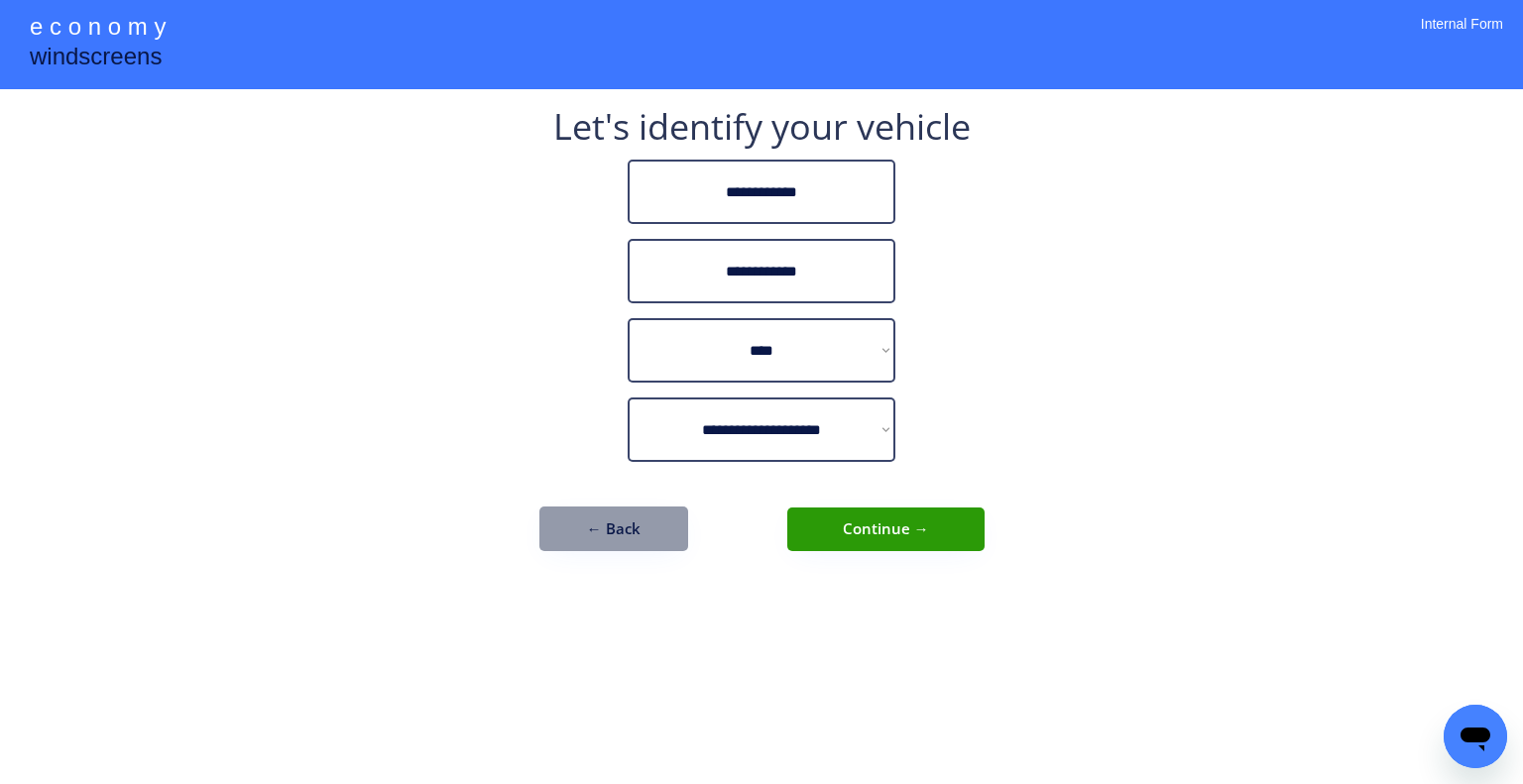 click on "**********" at bounding box center (762, 340) 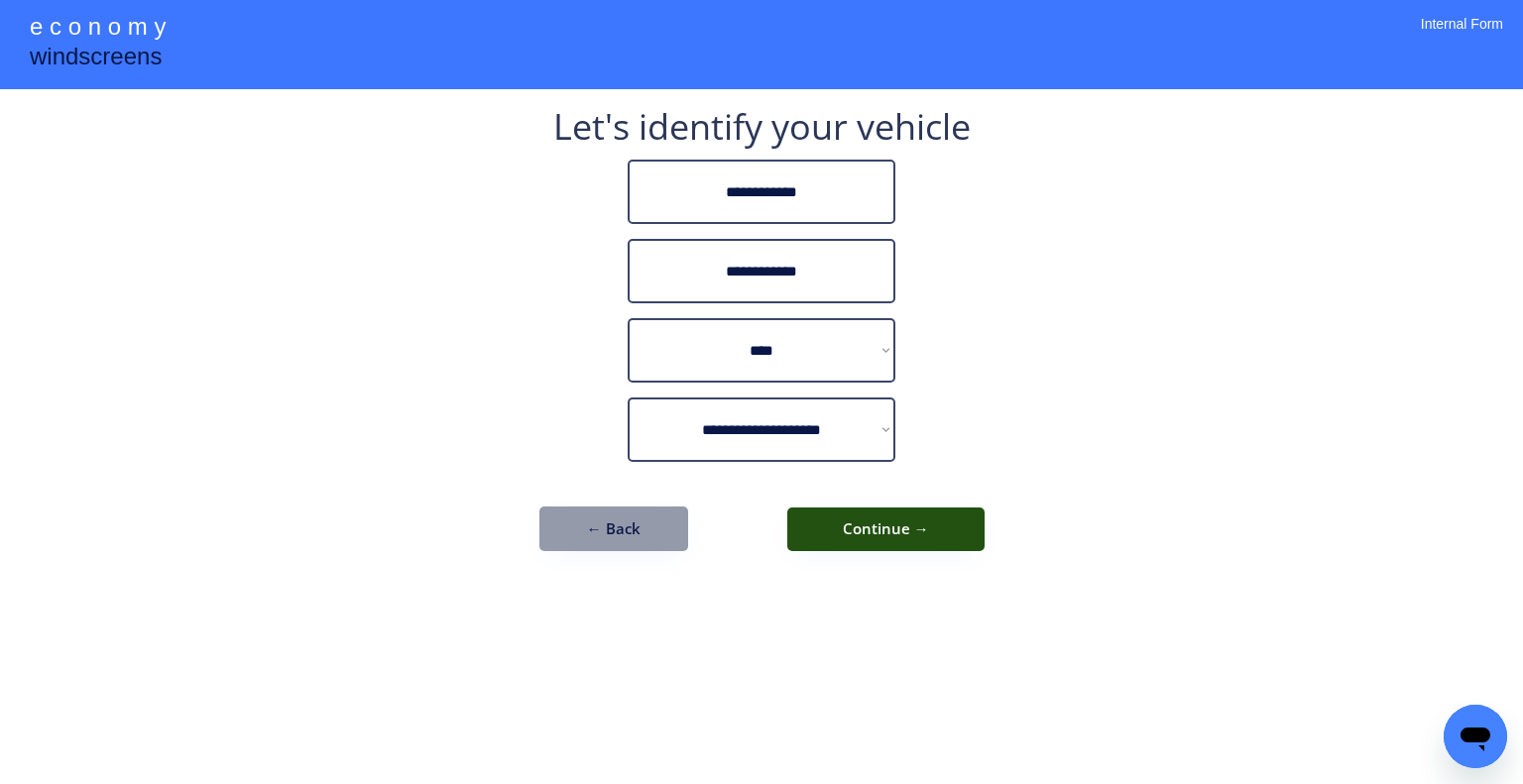 click on "Continue    →" at bounding box center (885, 529) 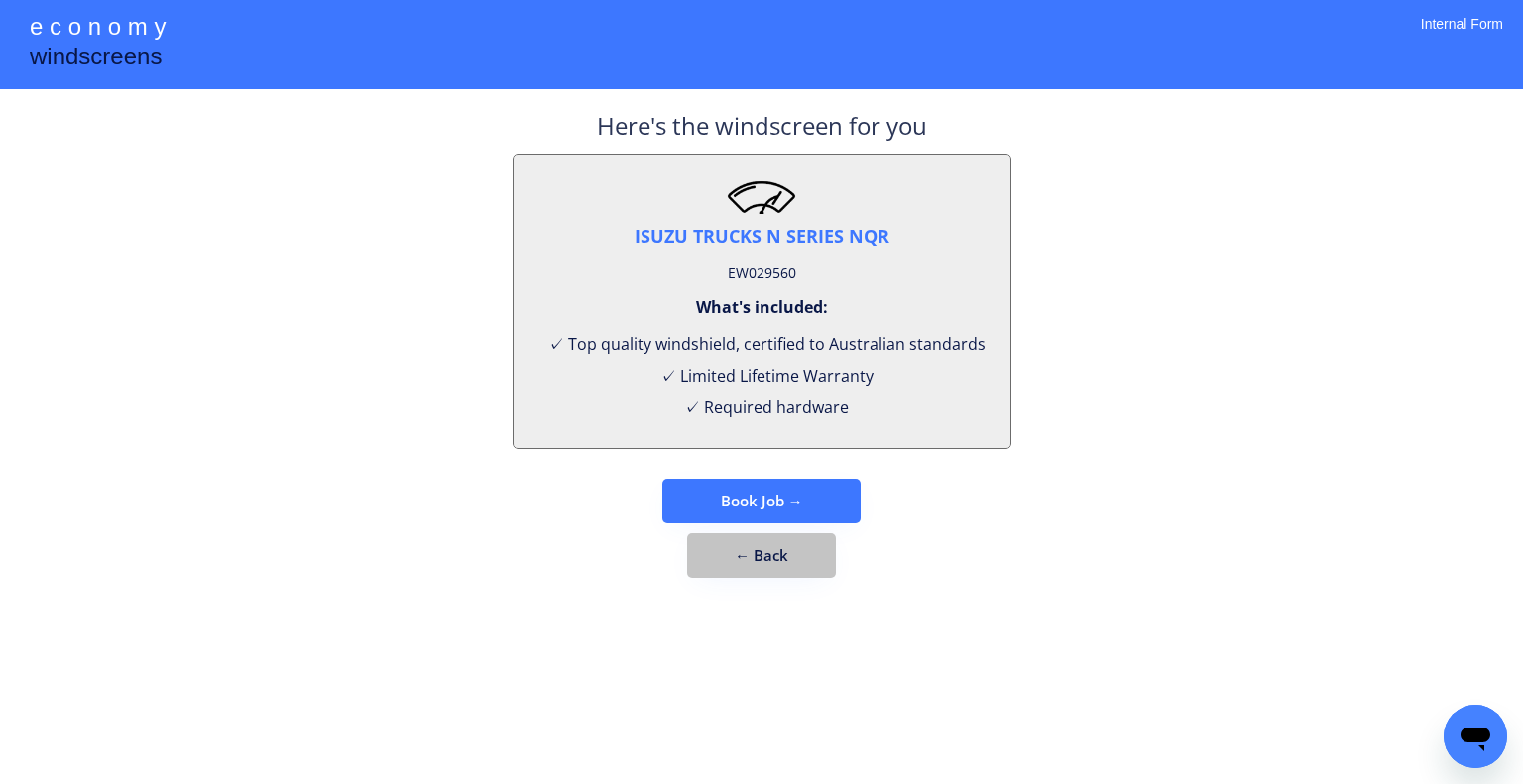 drag, startPoint x: 767, startPoint y: 540, endPoint x: 1137, endPoint y: 540, distance: 370 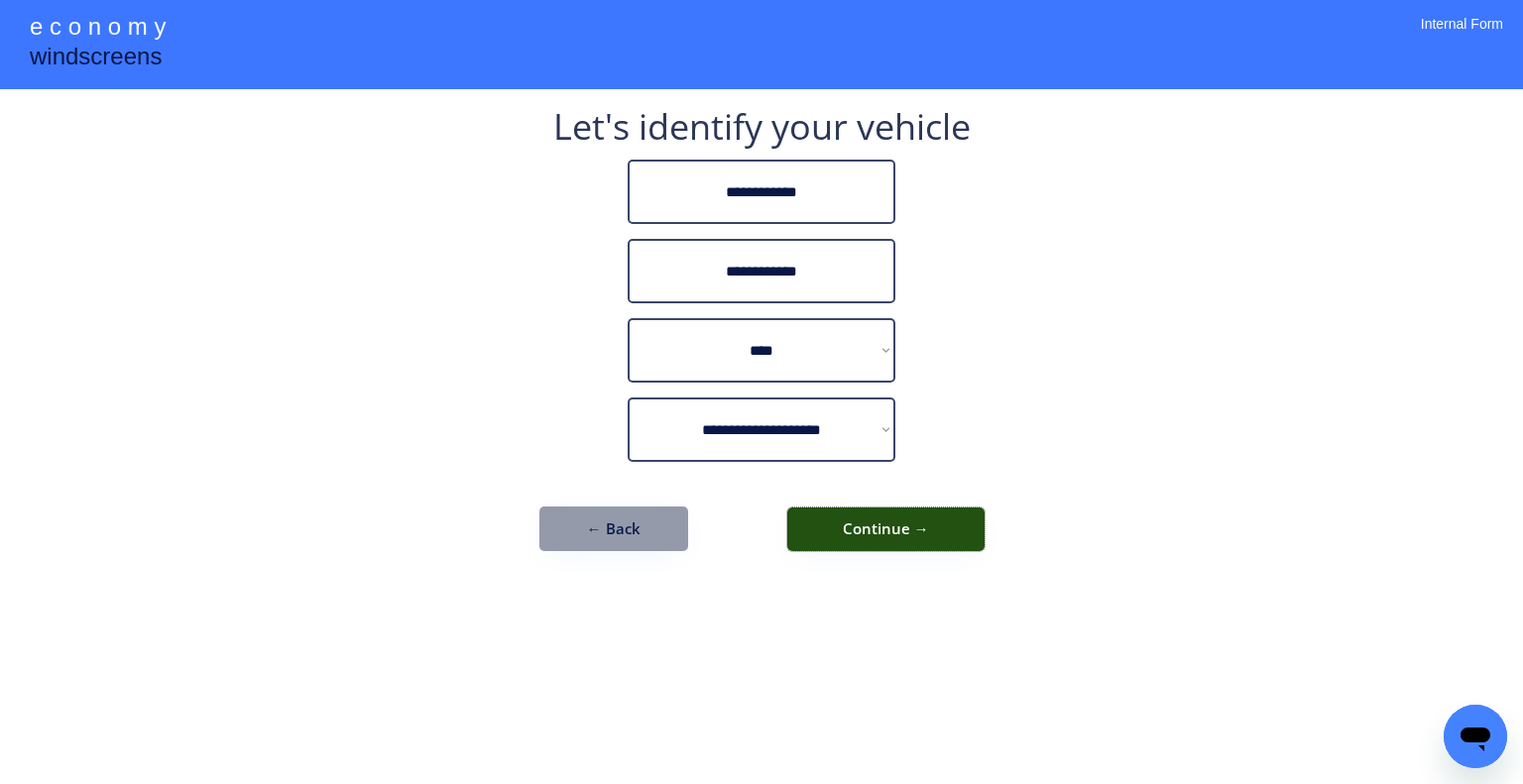 click on "Continue    →" at bounding box center [885, 529] 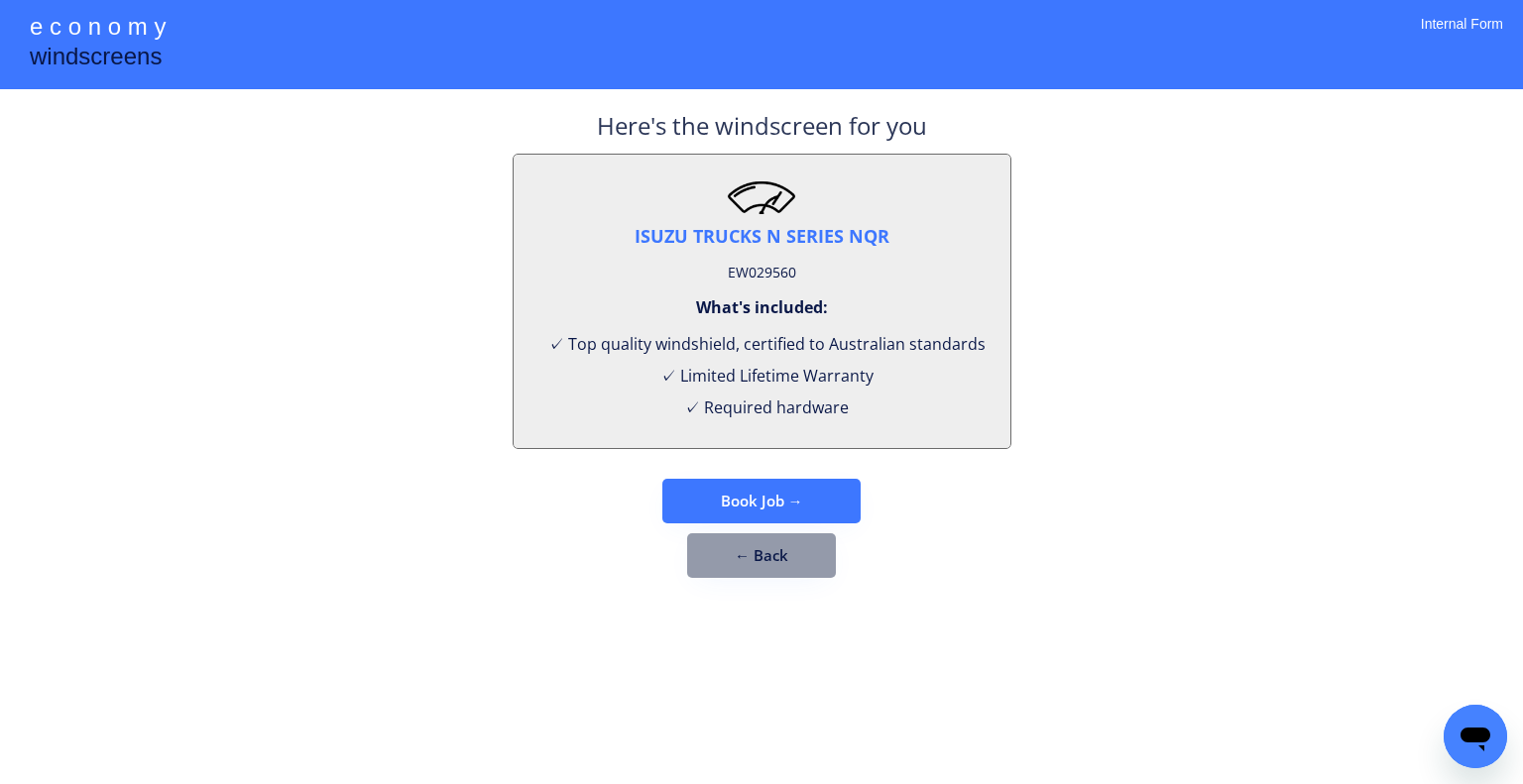 click on "**********" at bounding box center [762, 392] 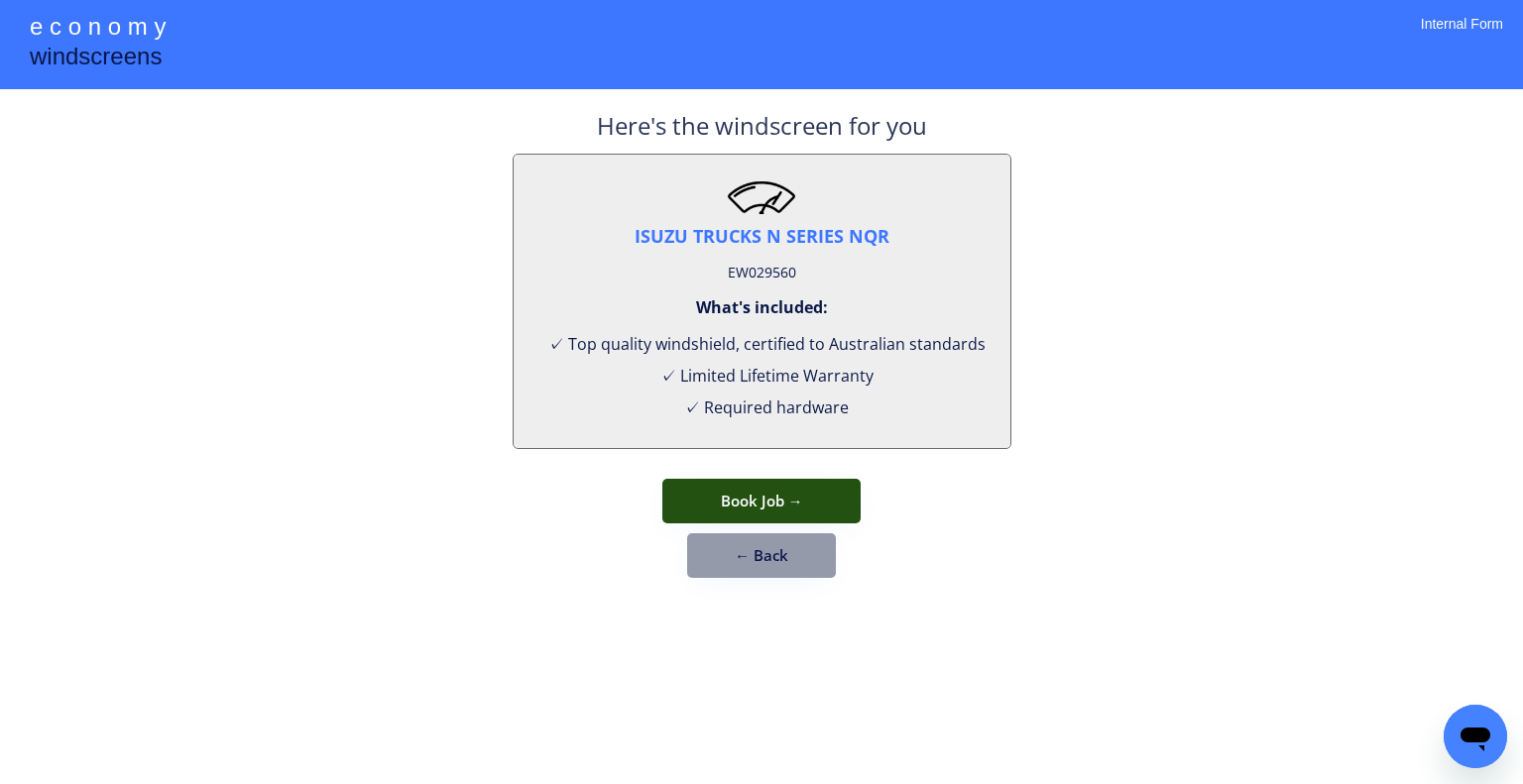 click on "Book Job    →" at bounding box center [762, 501] 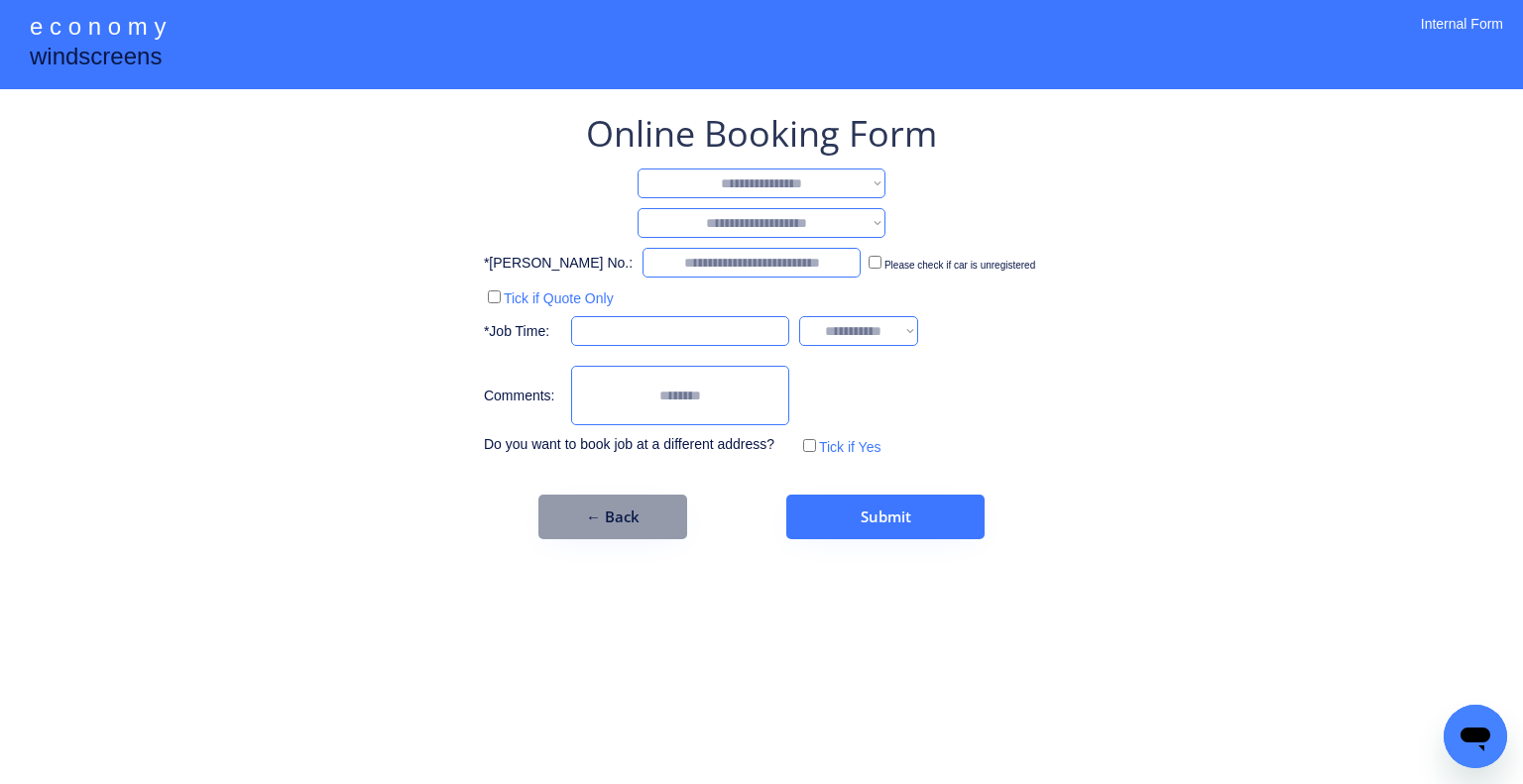 click on "**********" at bounding box center [762, 183] 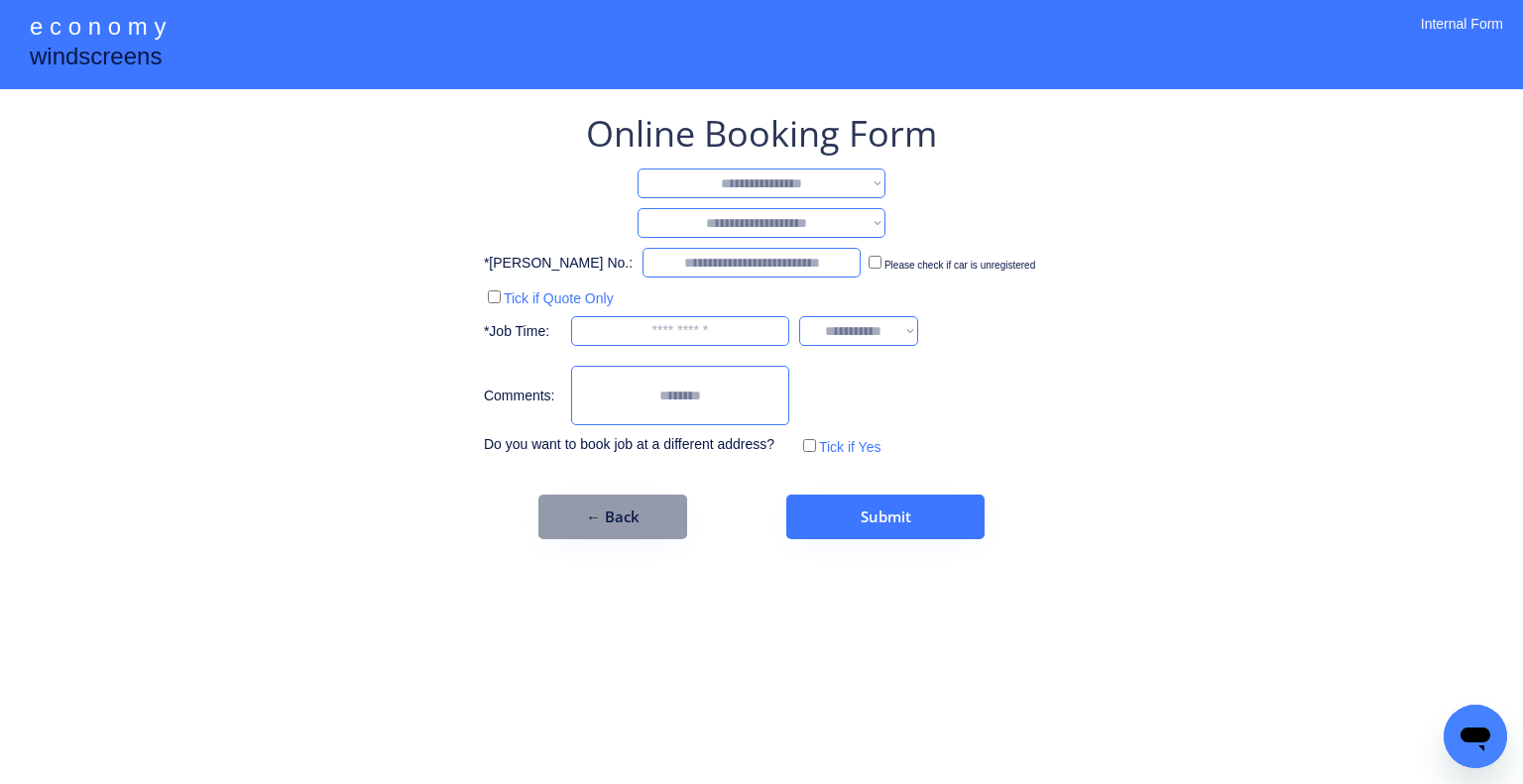 drag, startPoint x: 819, startPoint y: 181, endPoint x: 816, endPoint y: 206, distance: 25.179357 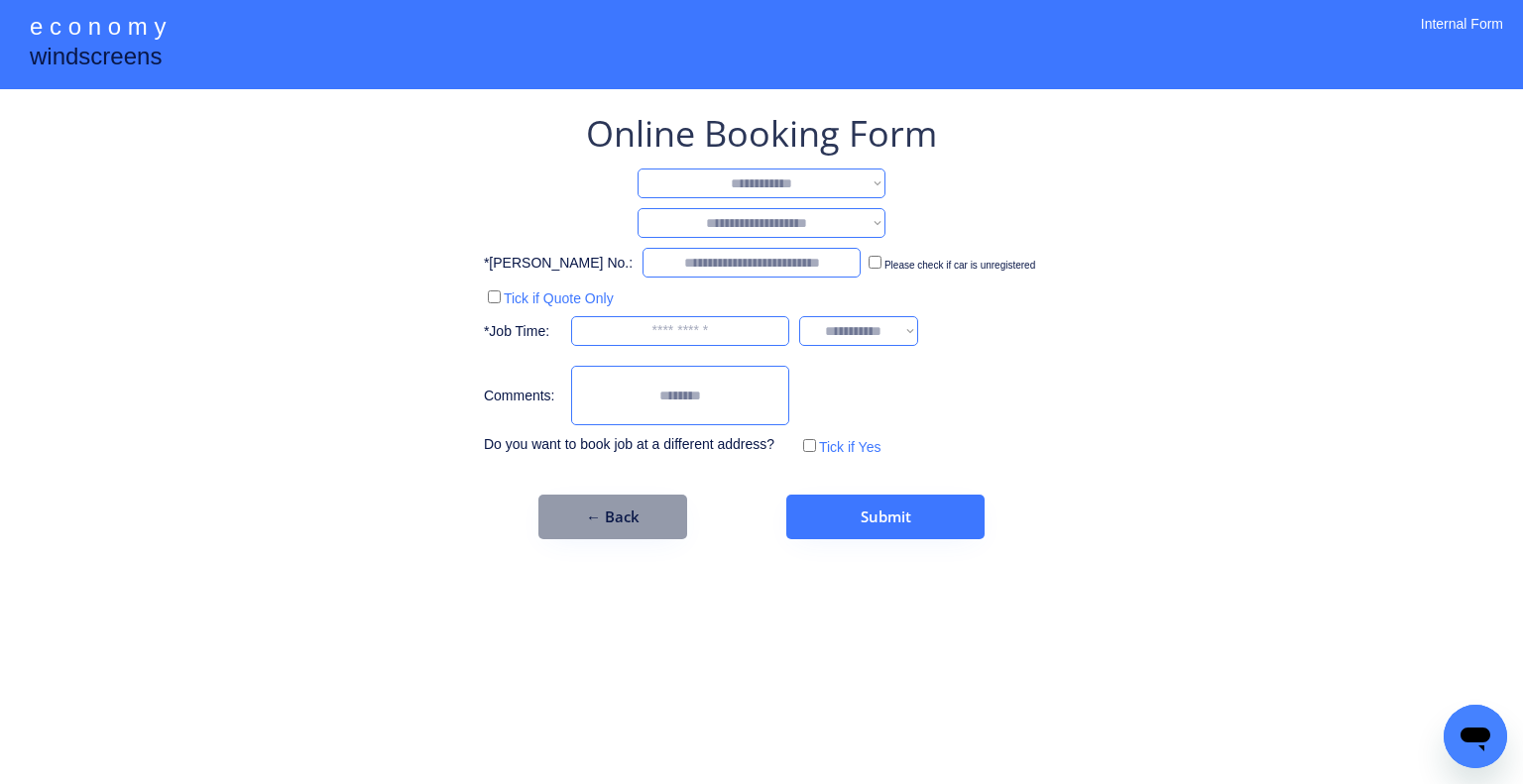 click on "**********" at bounding box center (762, 183) 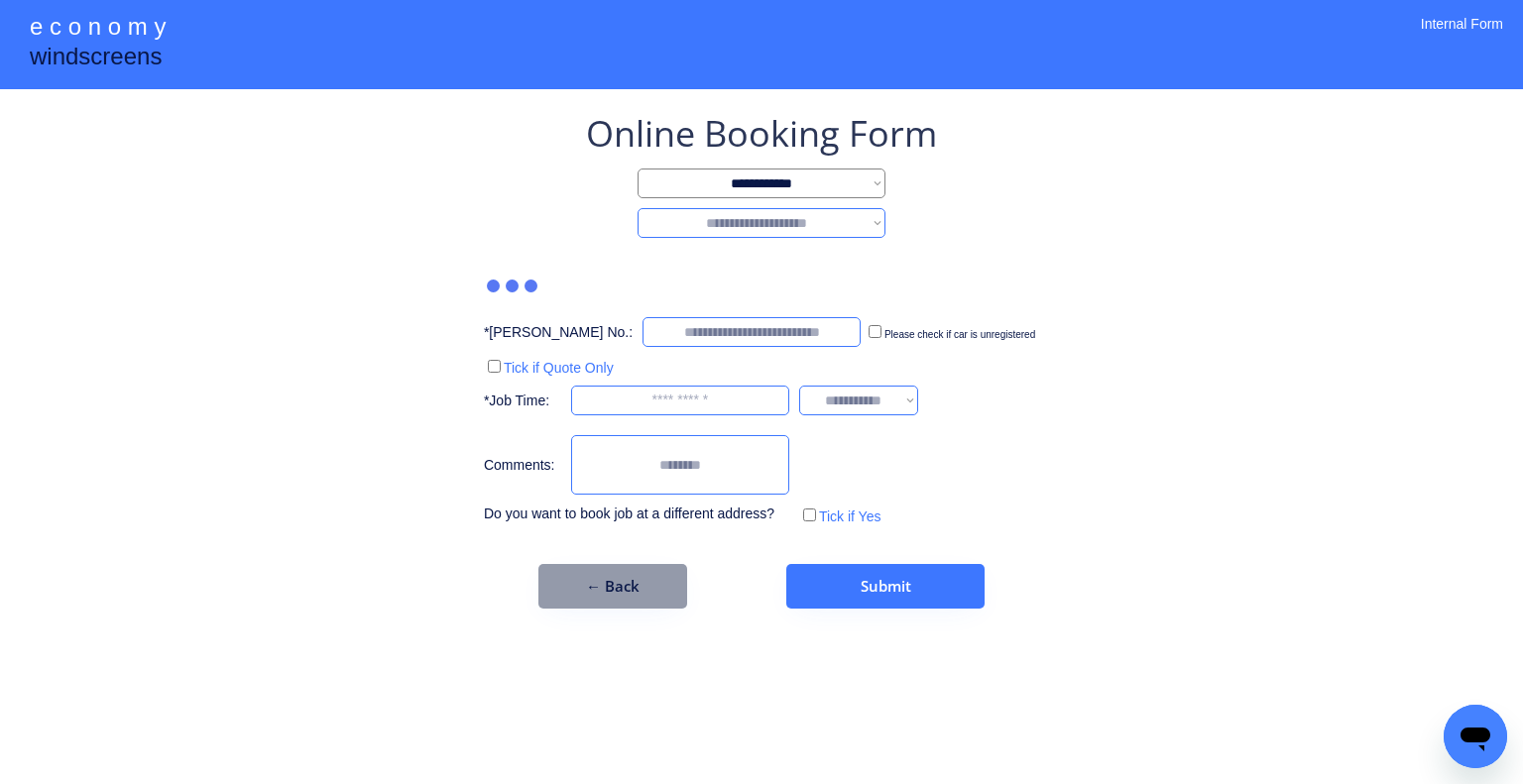 click on "**********" at bounding box center (762, 223) 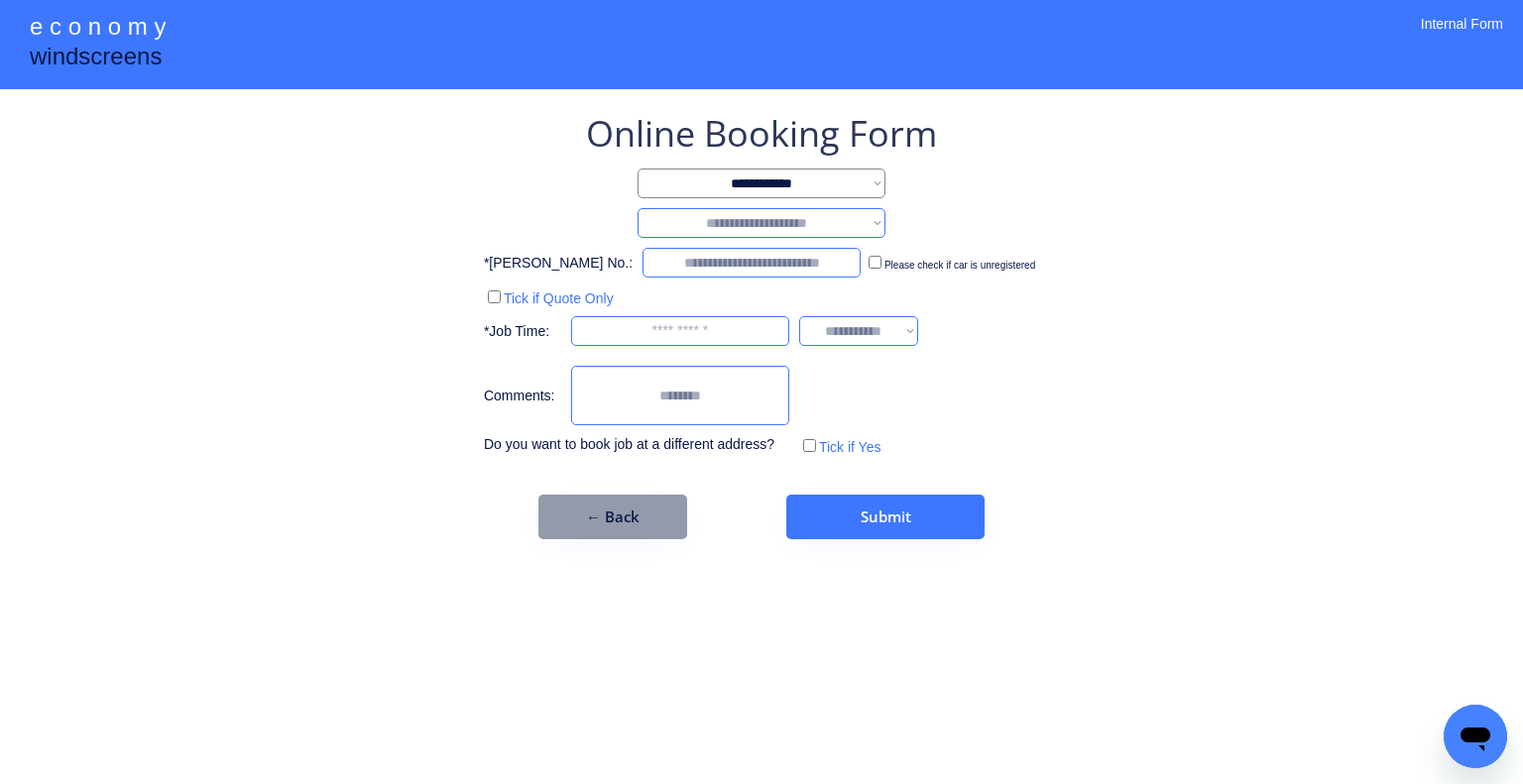 select on "********" 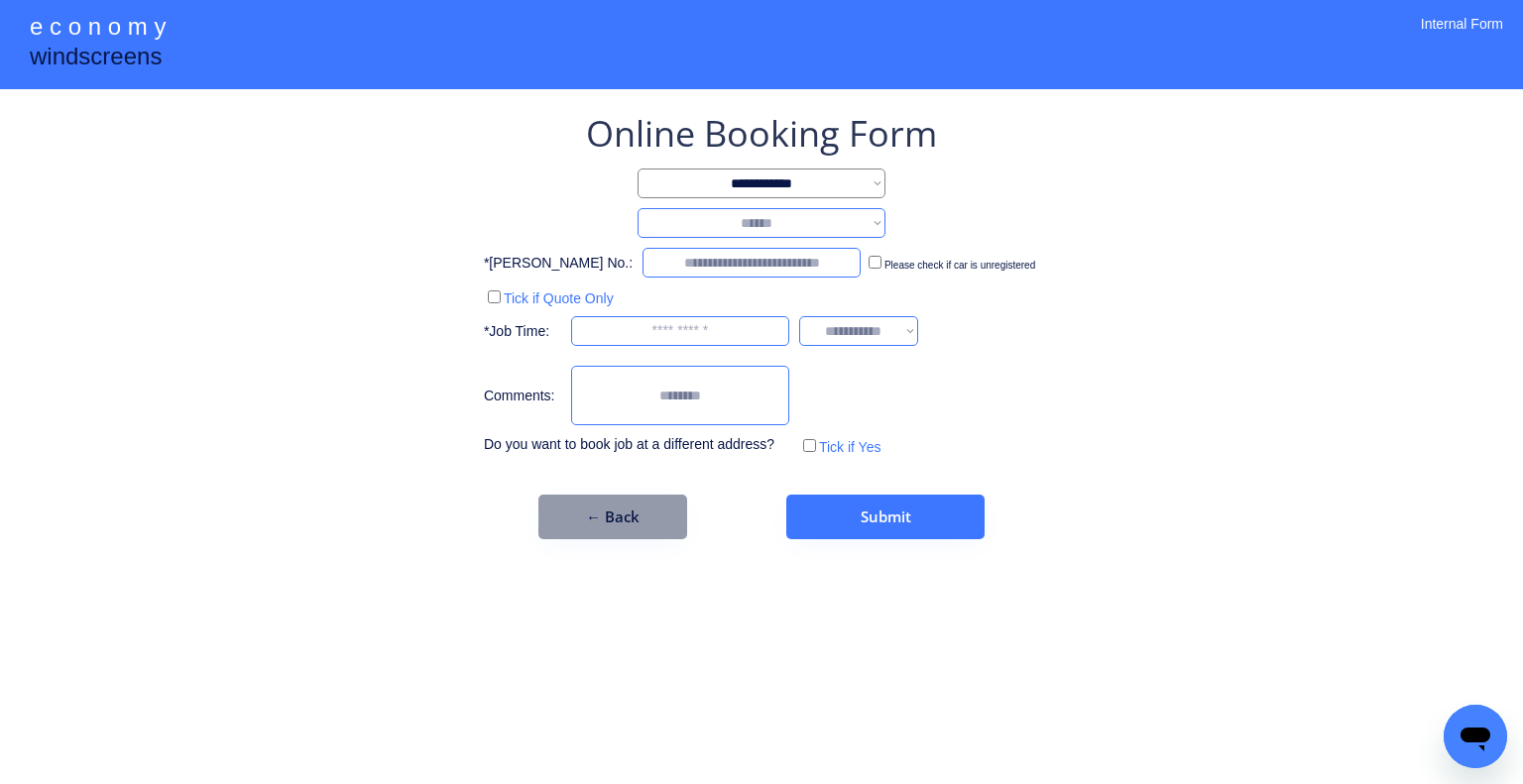 click on "**********" at bounding box center (762, 223) 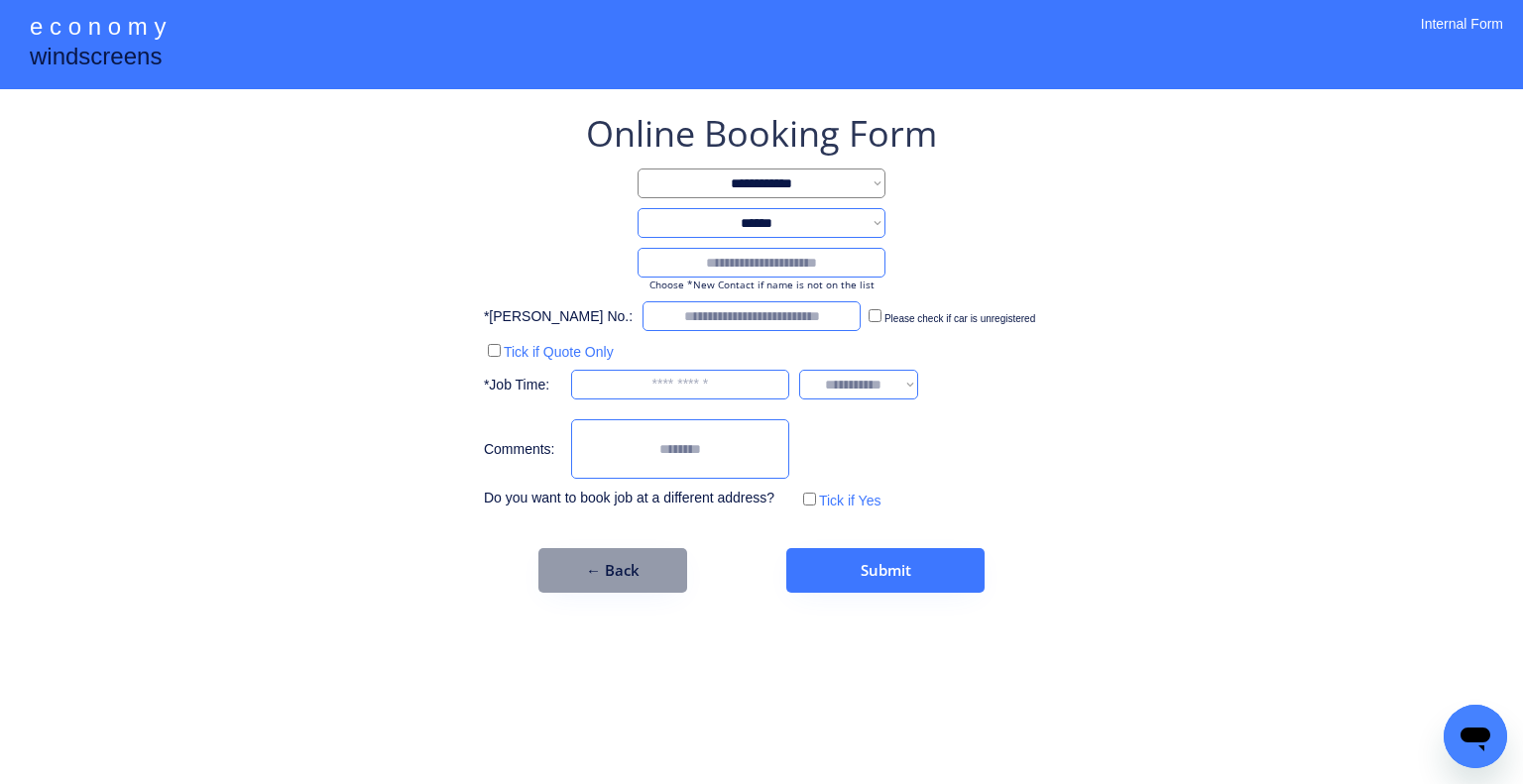 click on "Choose *New Contact if name is not on the list" at bounding box center [762, 284] 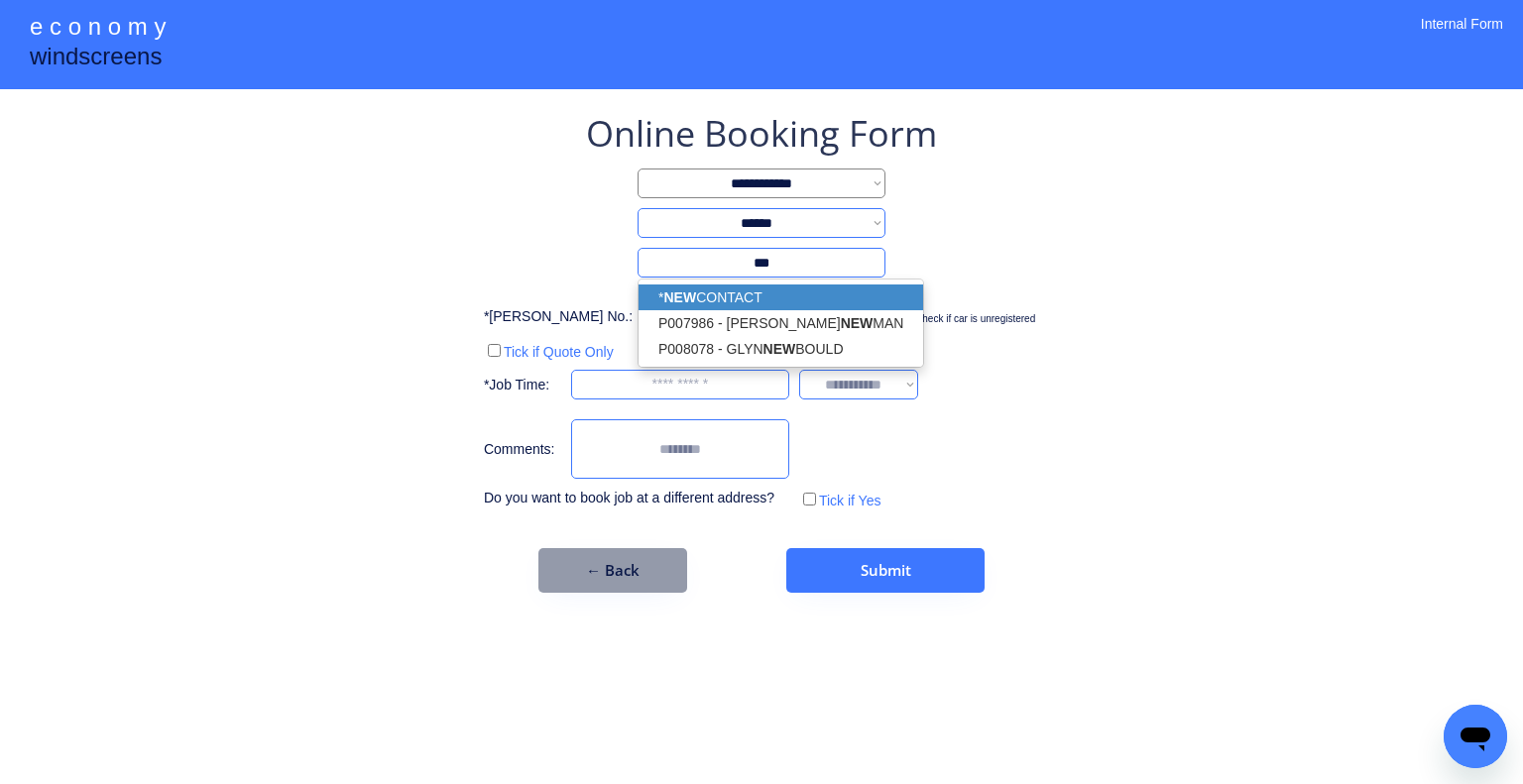 click on "* NEW  CONTACT" at bounding box center (780, 297) 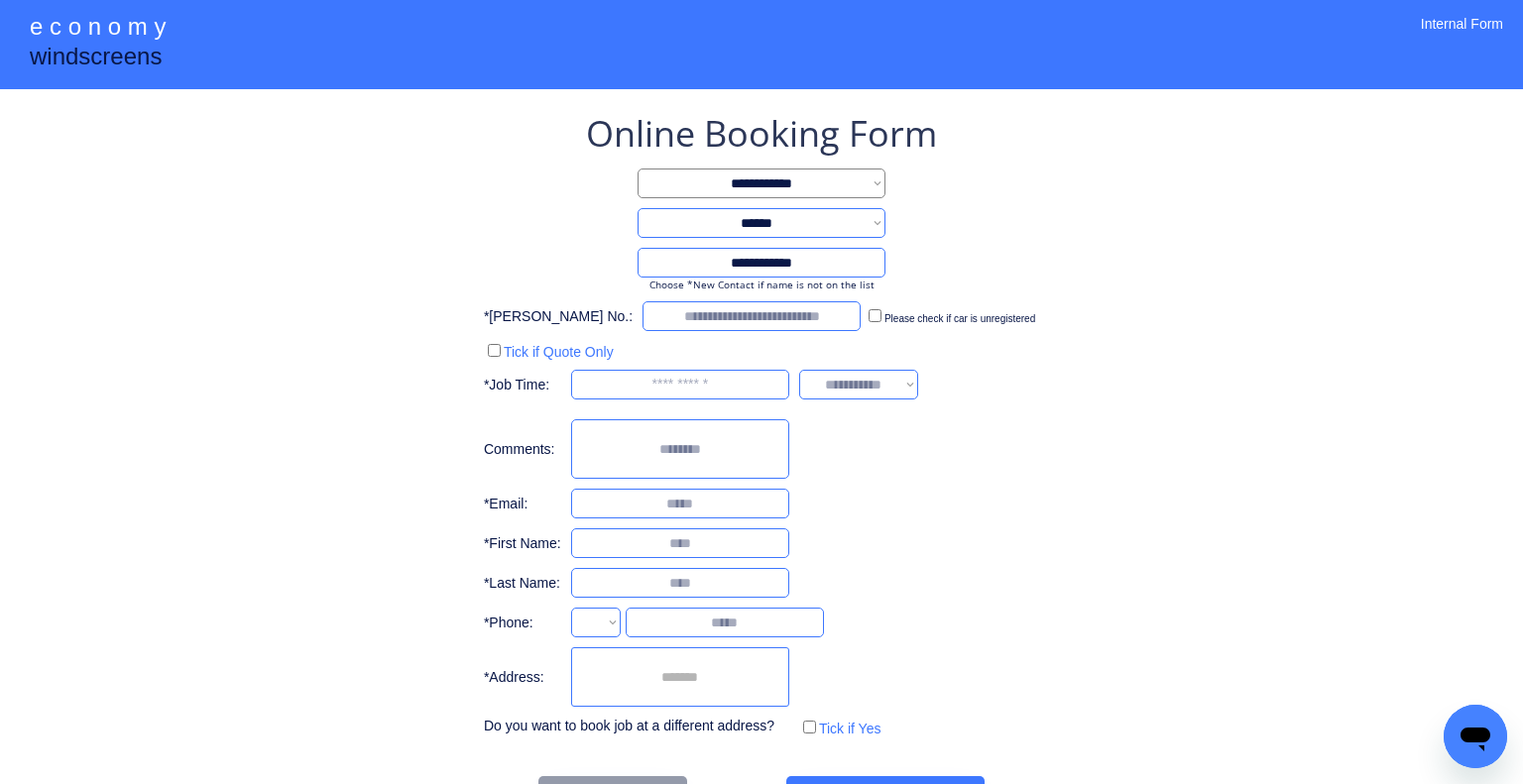 drag, startPoint x: 1200, startPoint y: 302, endPoint x: 1132, endPoint y: 316, distance: 69.42622 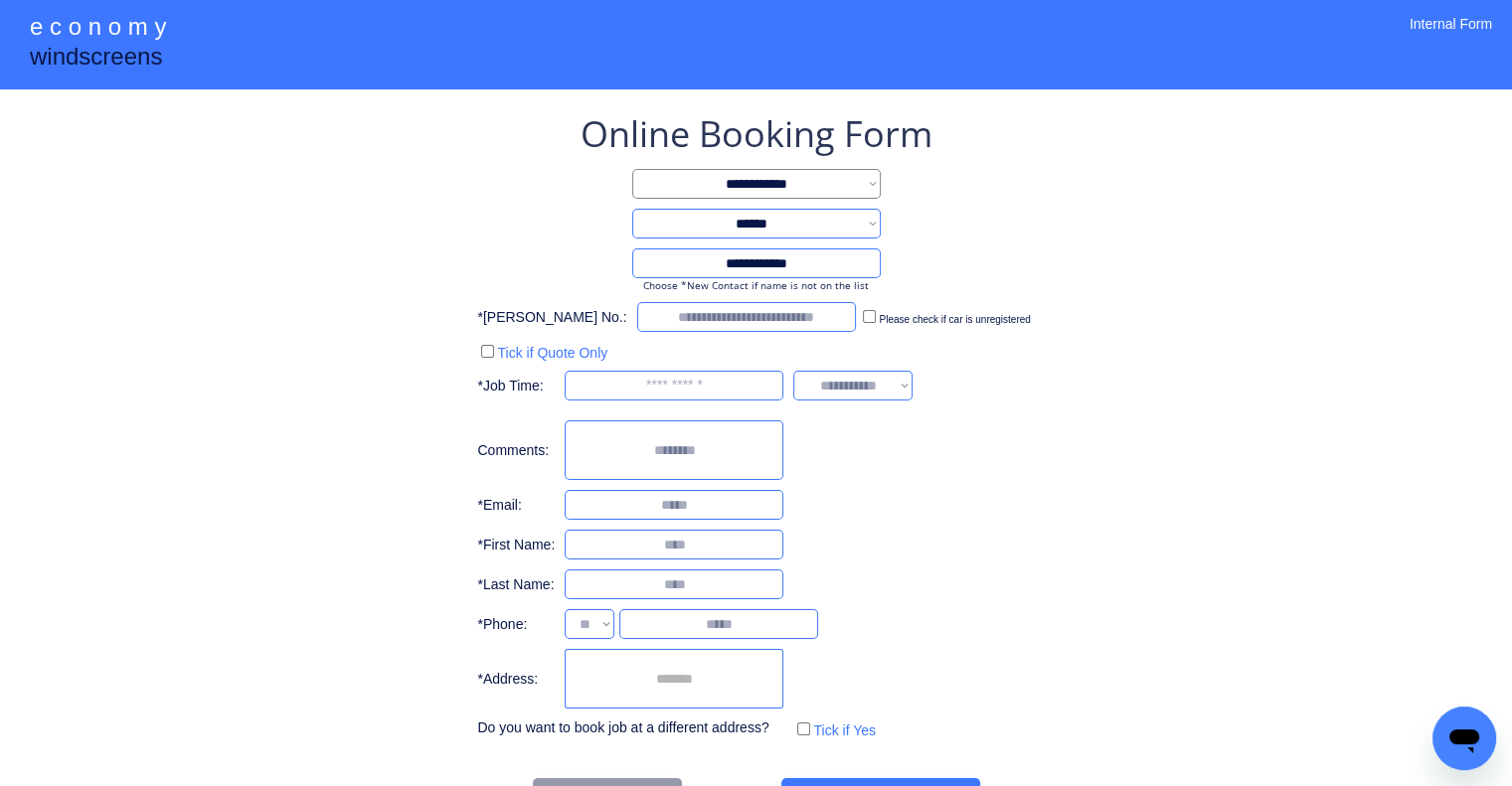 select on "**********" 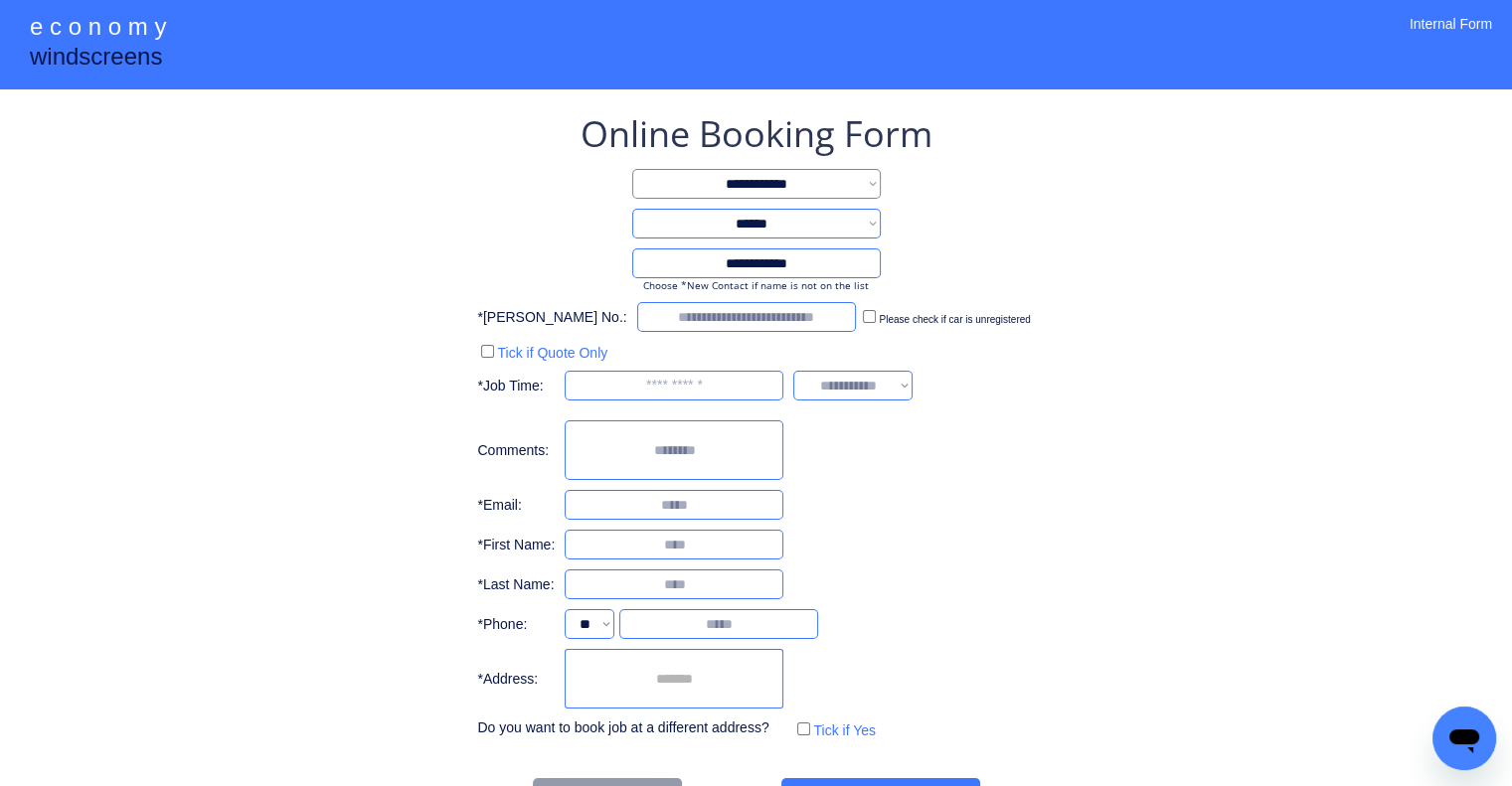 click on "**********" at bounding box center (756, 426) 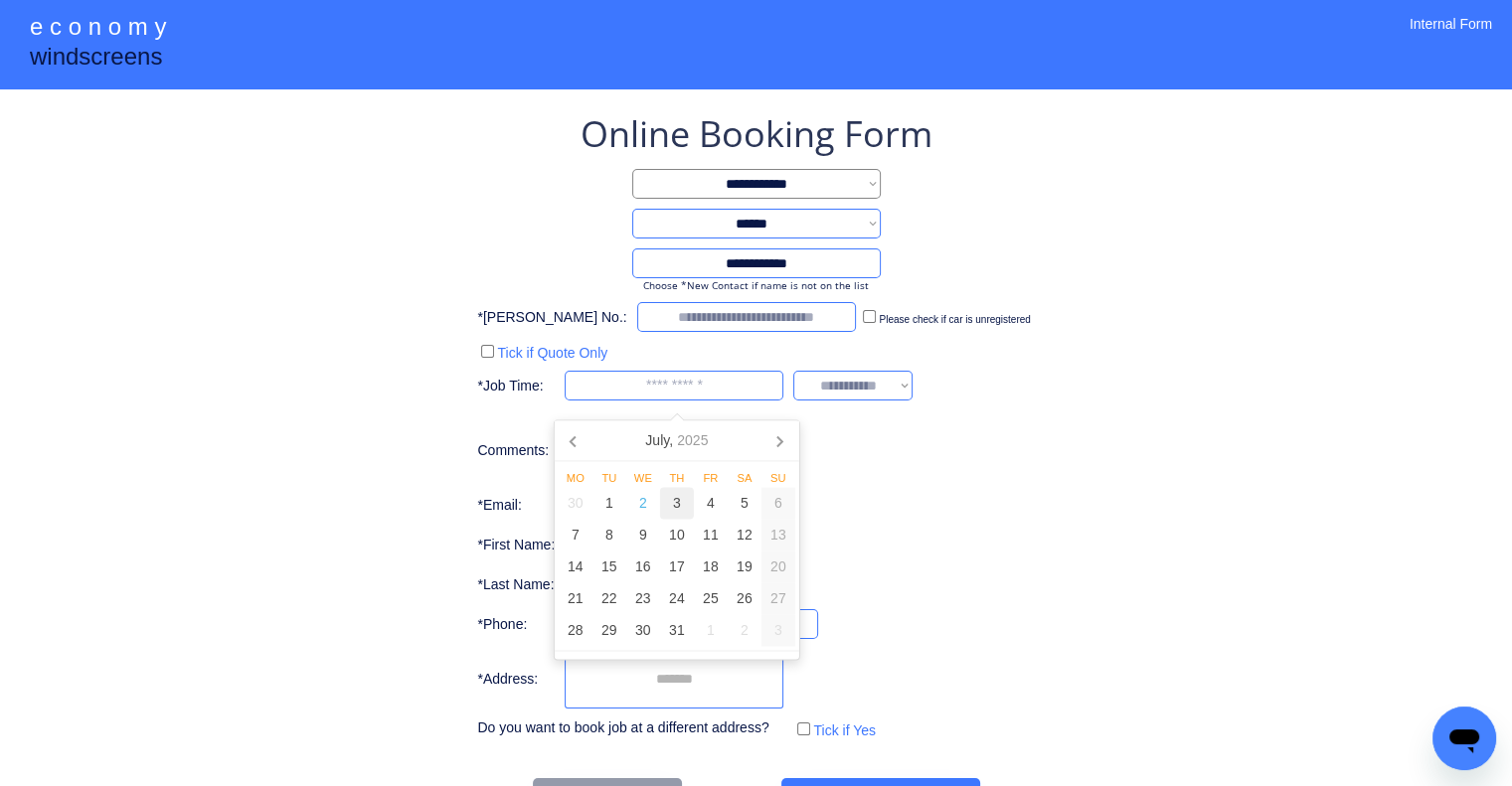 click on "3" at bounding box center (677, 504) 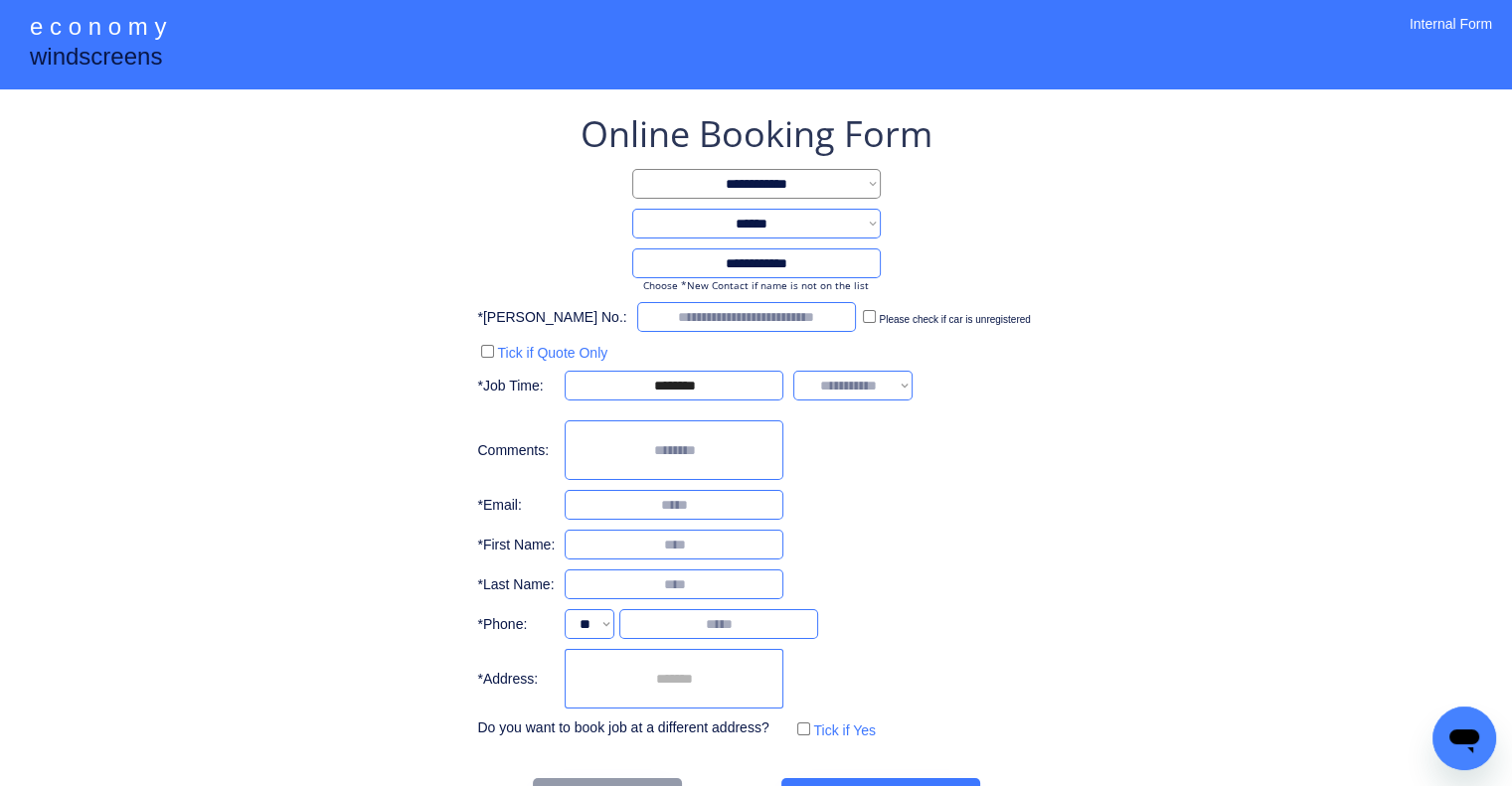 click on "**********" at bounding box center [756, 426] 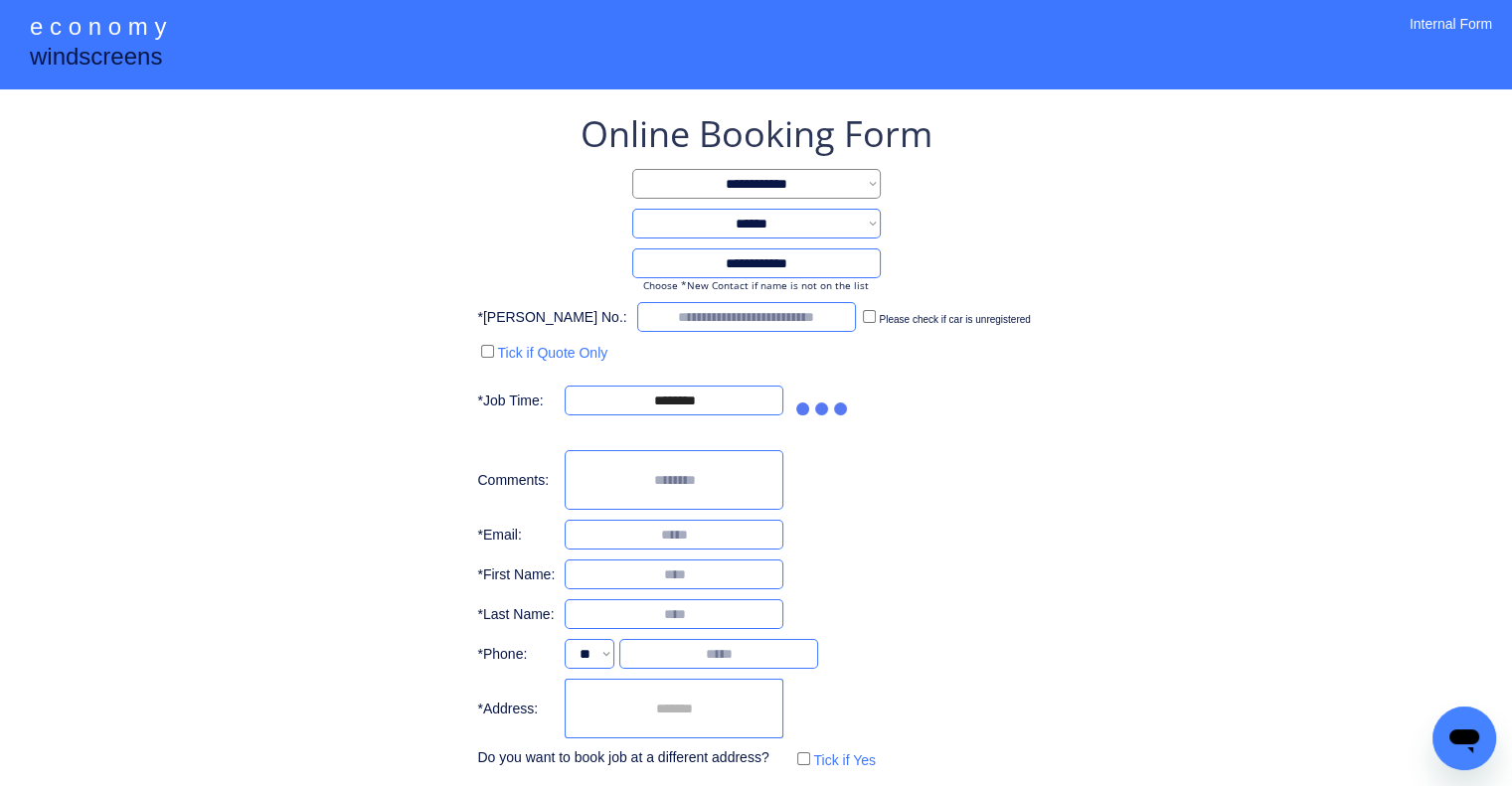 click on "**********" at bounding box center (756, 441) 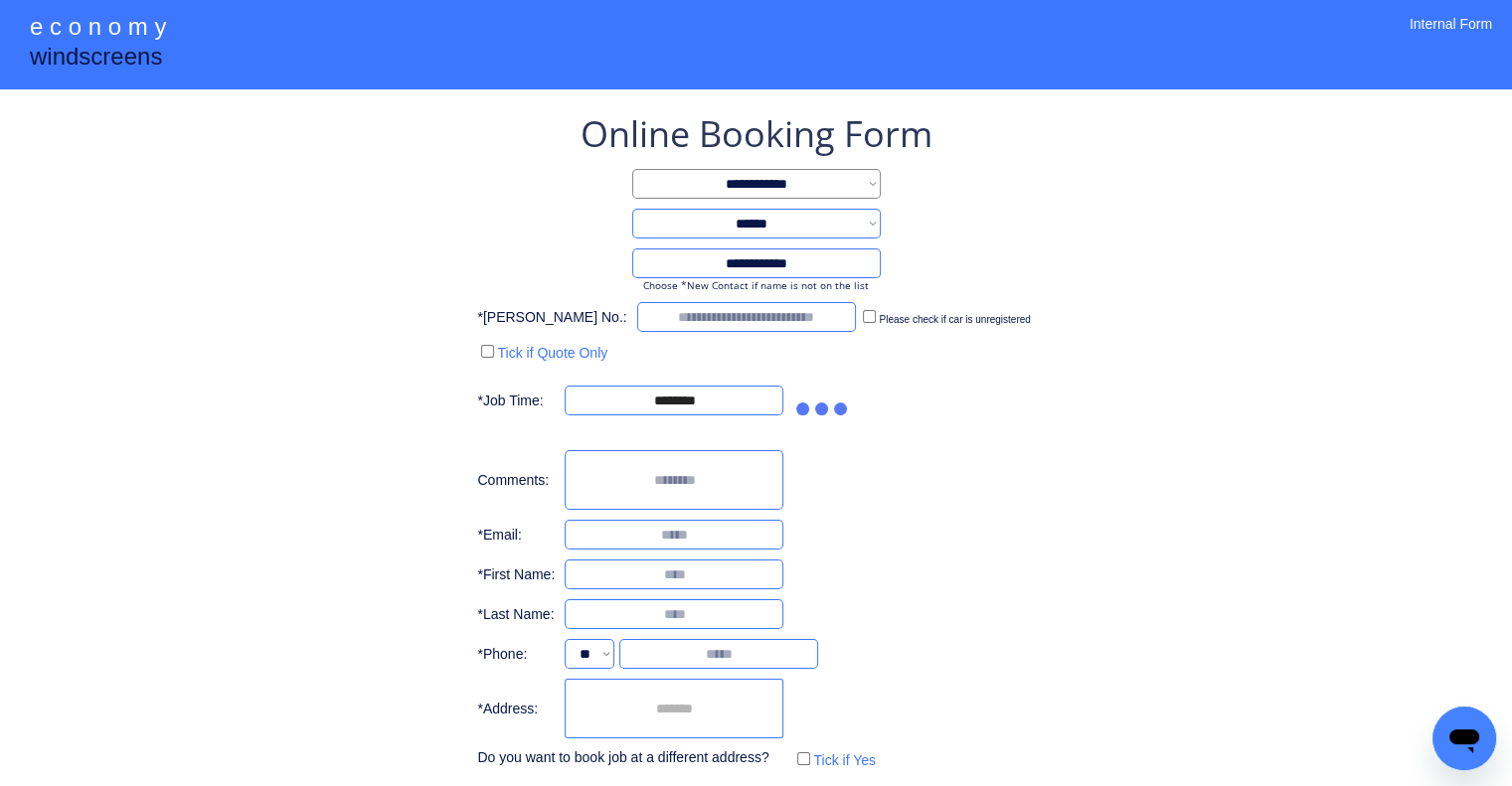 click at bounding box center [823, 400] 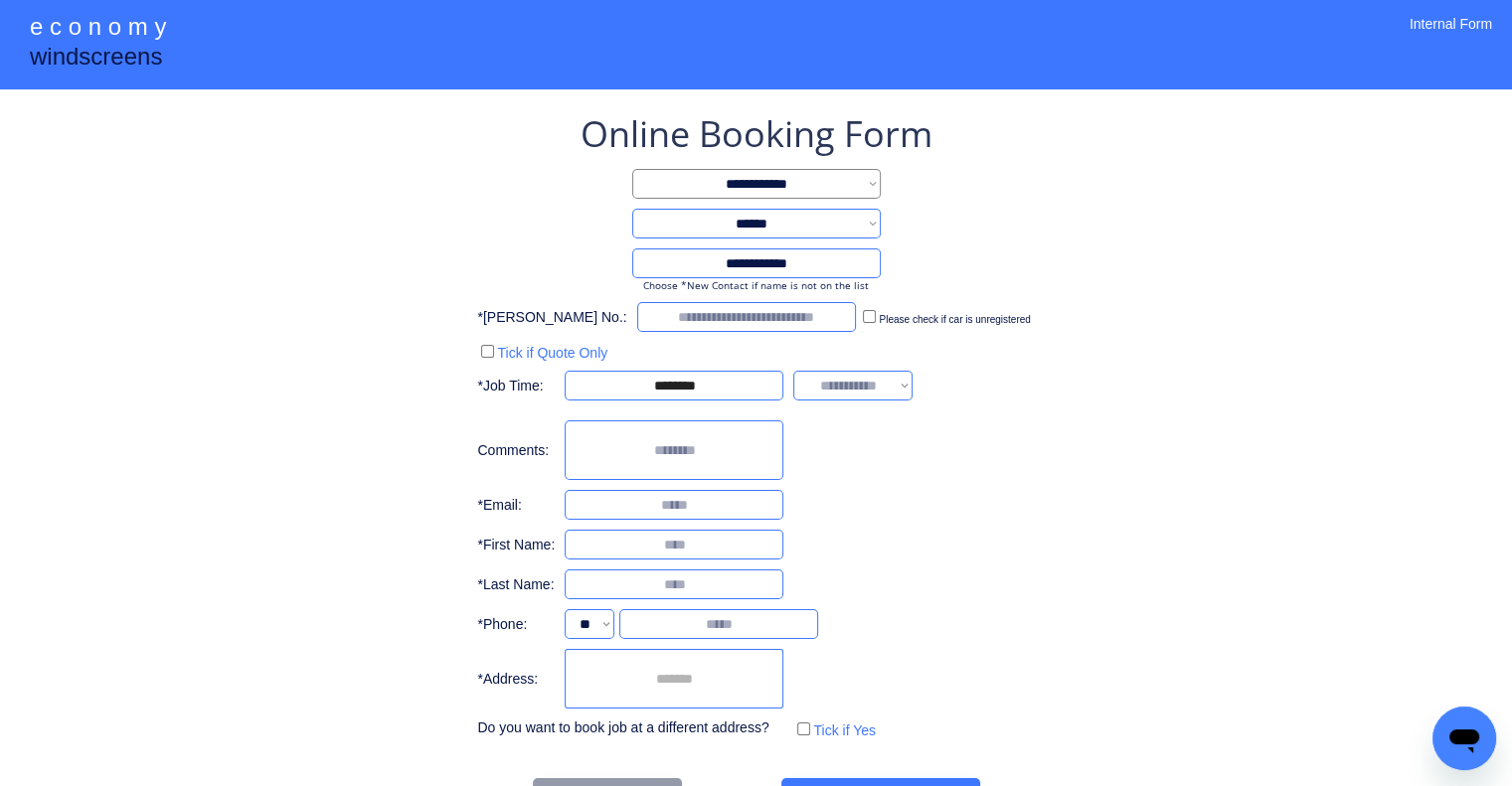 click on "**********" at bounding box center [853, 386] 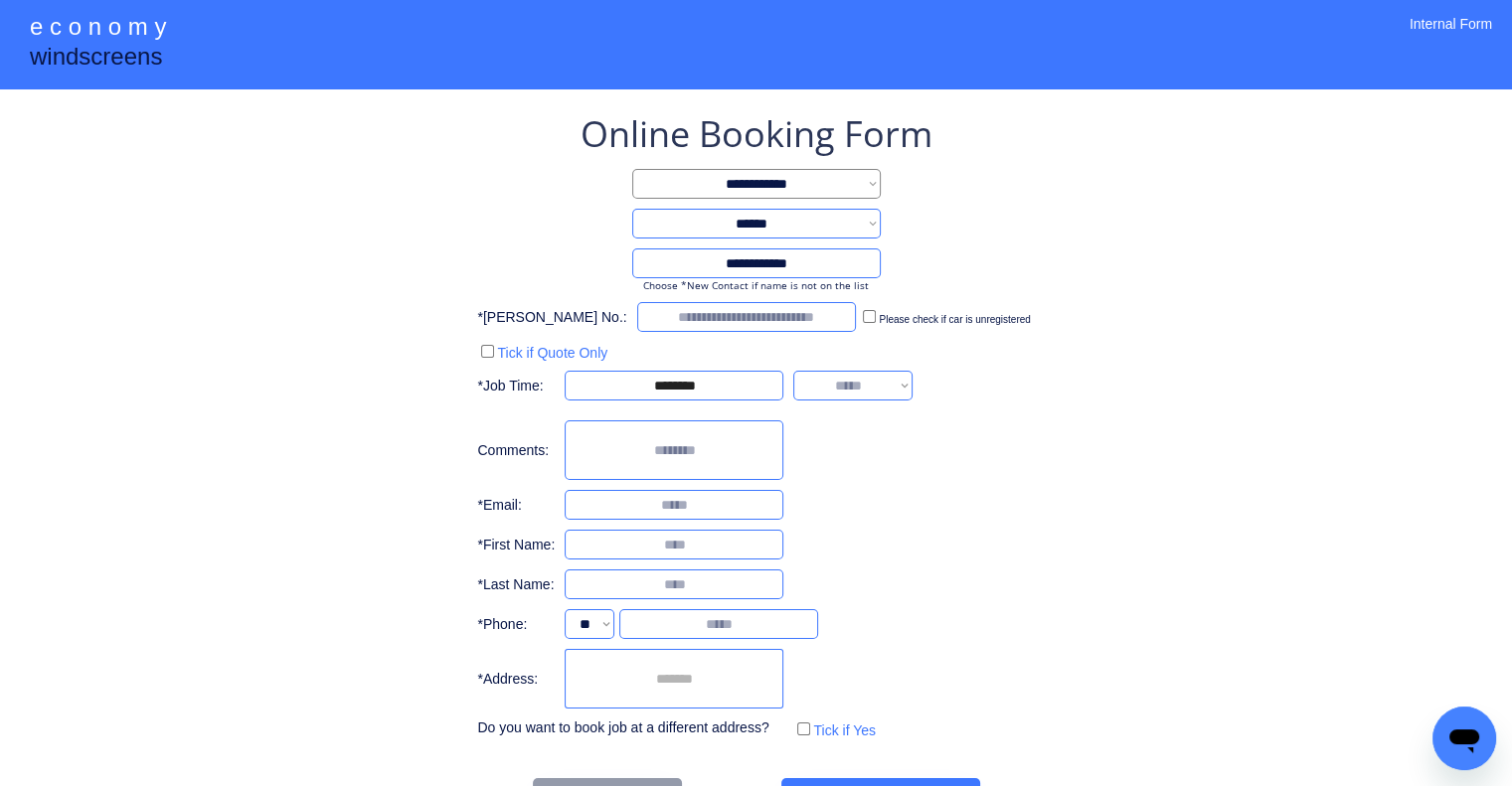 click on "**********" at bounding box center (853, 386) 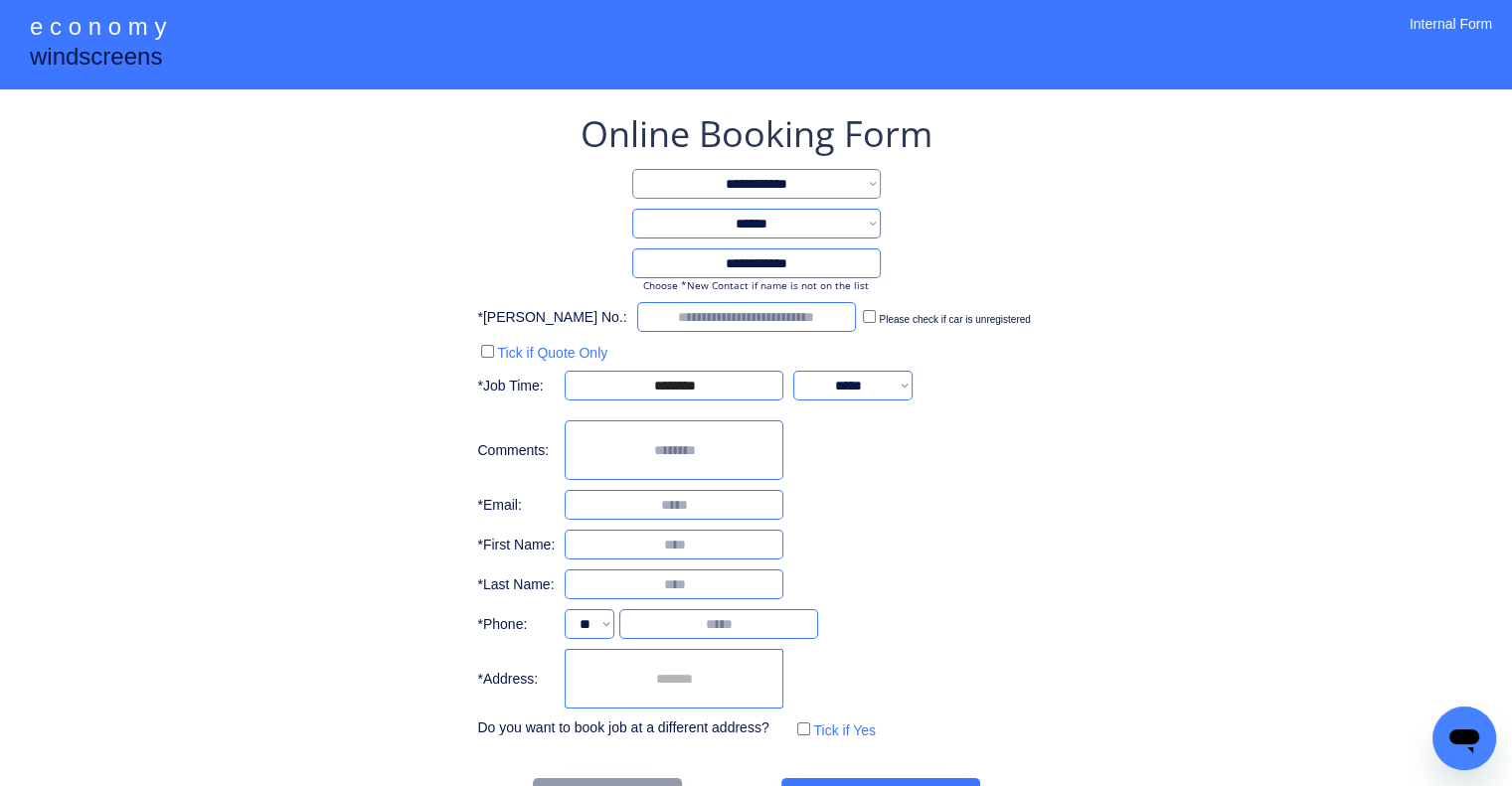 drag, startPoint x: 1199, startPoint y: 447, endPoint x: 1164, endPoint y: 439, distance: 35.902646 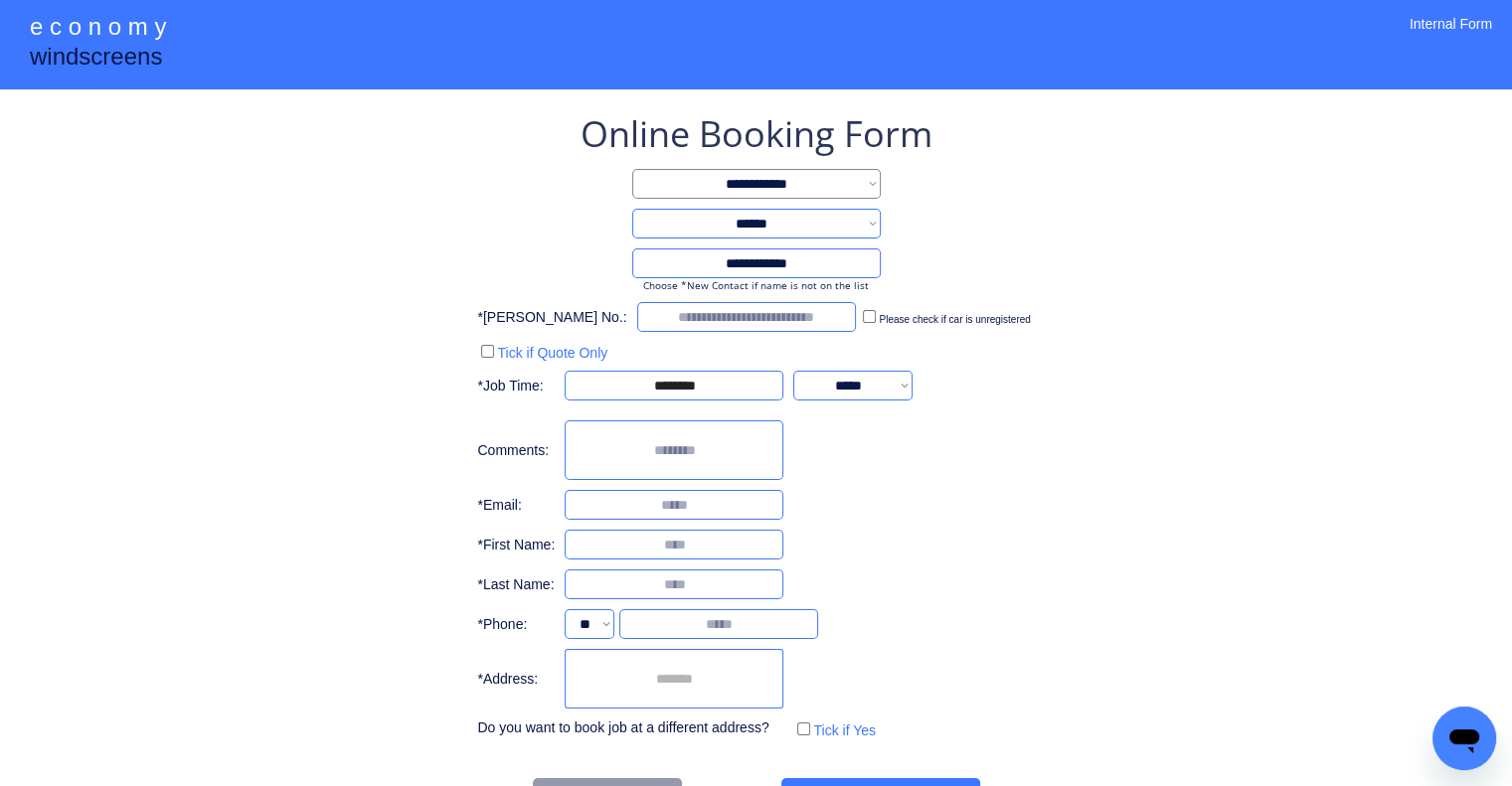 click at bounding box center [674, 679] 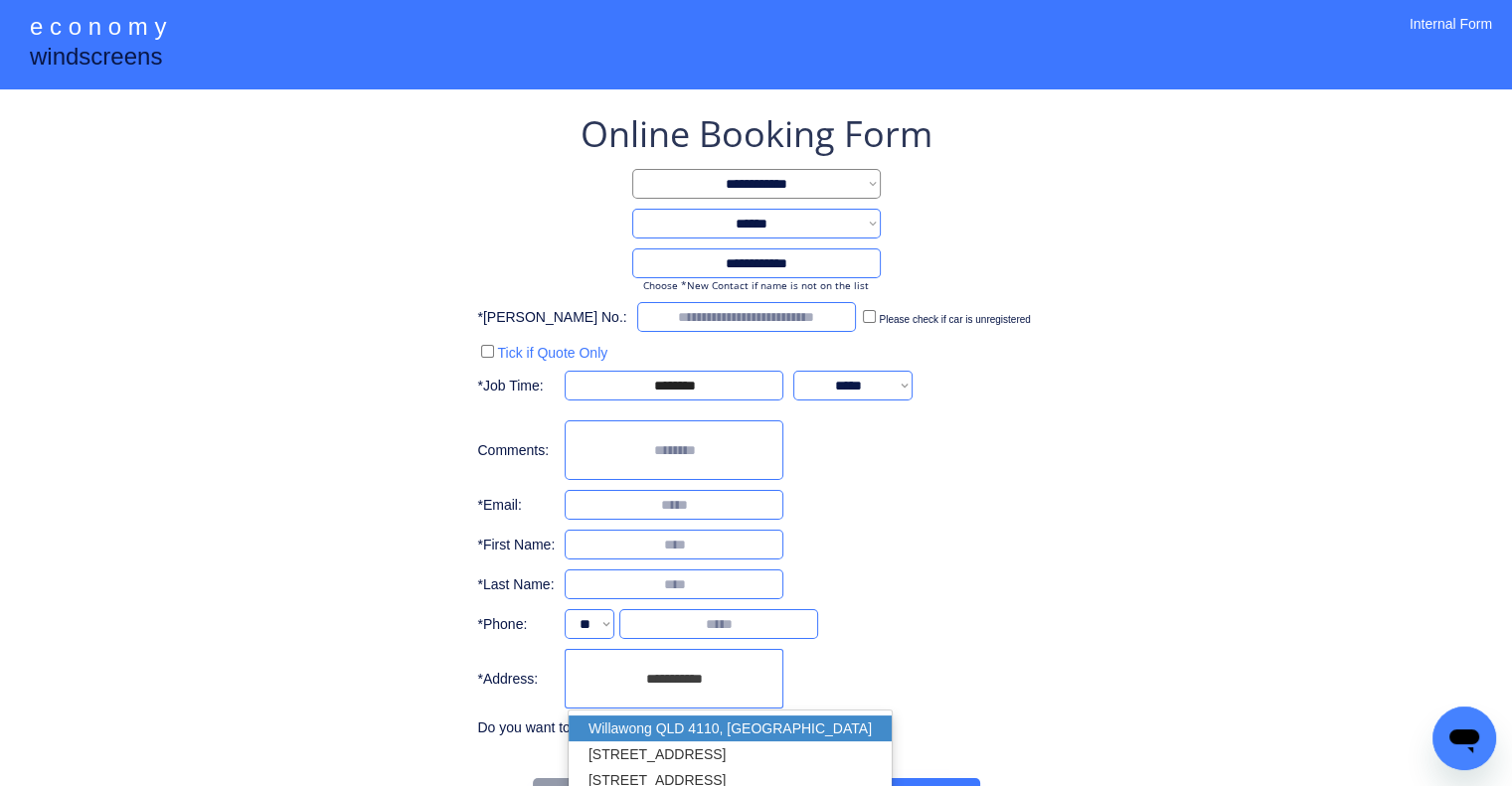 click on "Willawong QLD 4110, Australia" at bounding box center [730, 728] 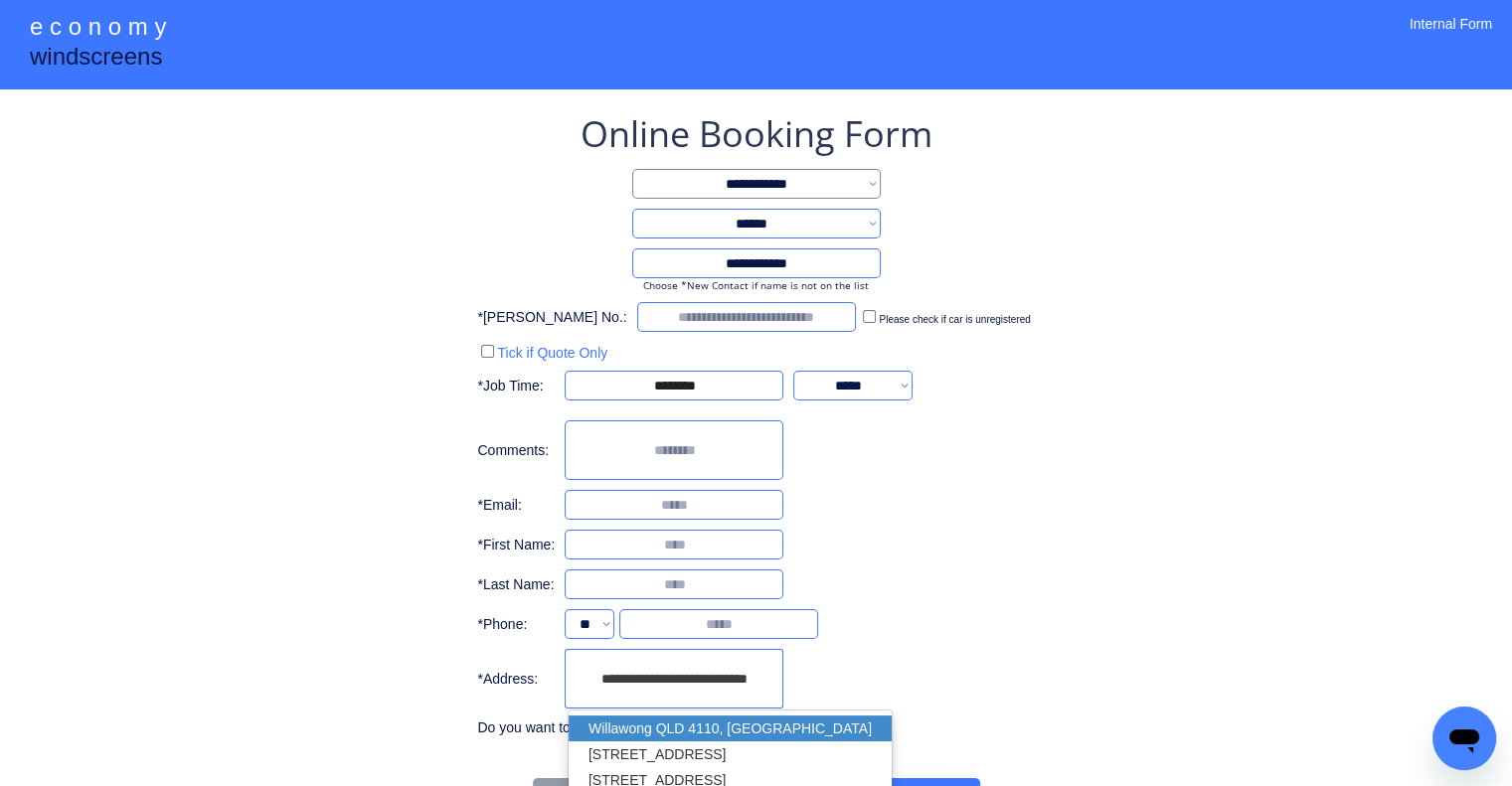 type on "**********" 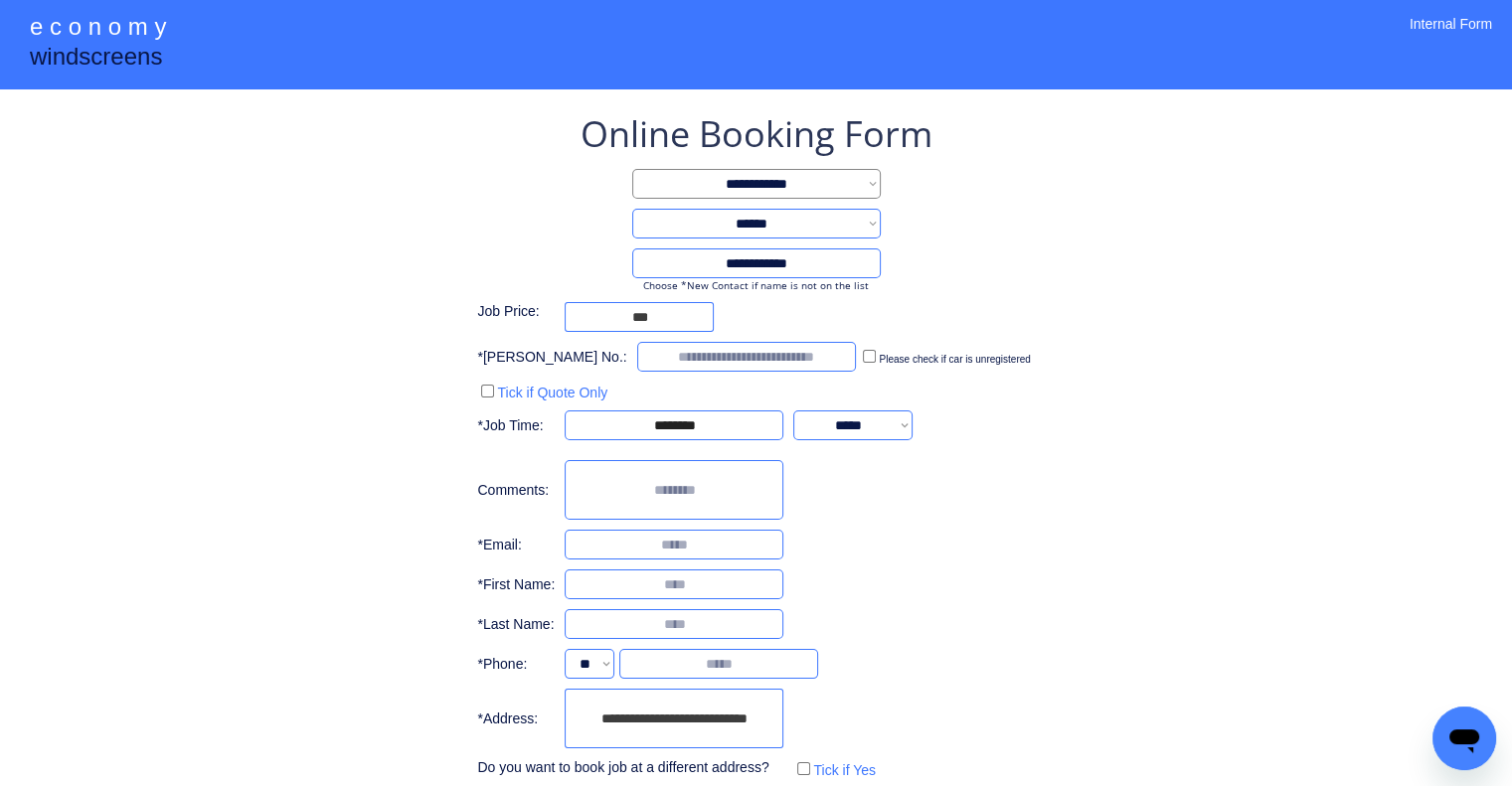 click on "**********" at bounding box center [756, 446] 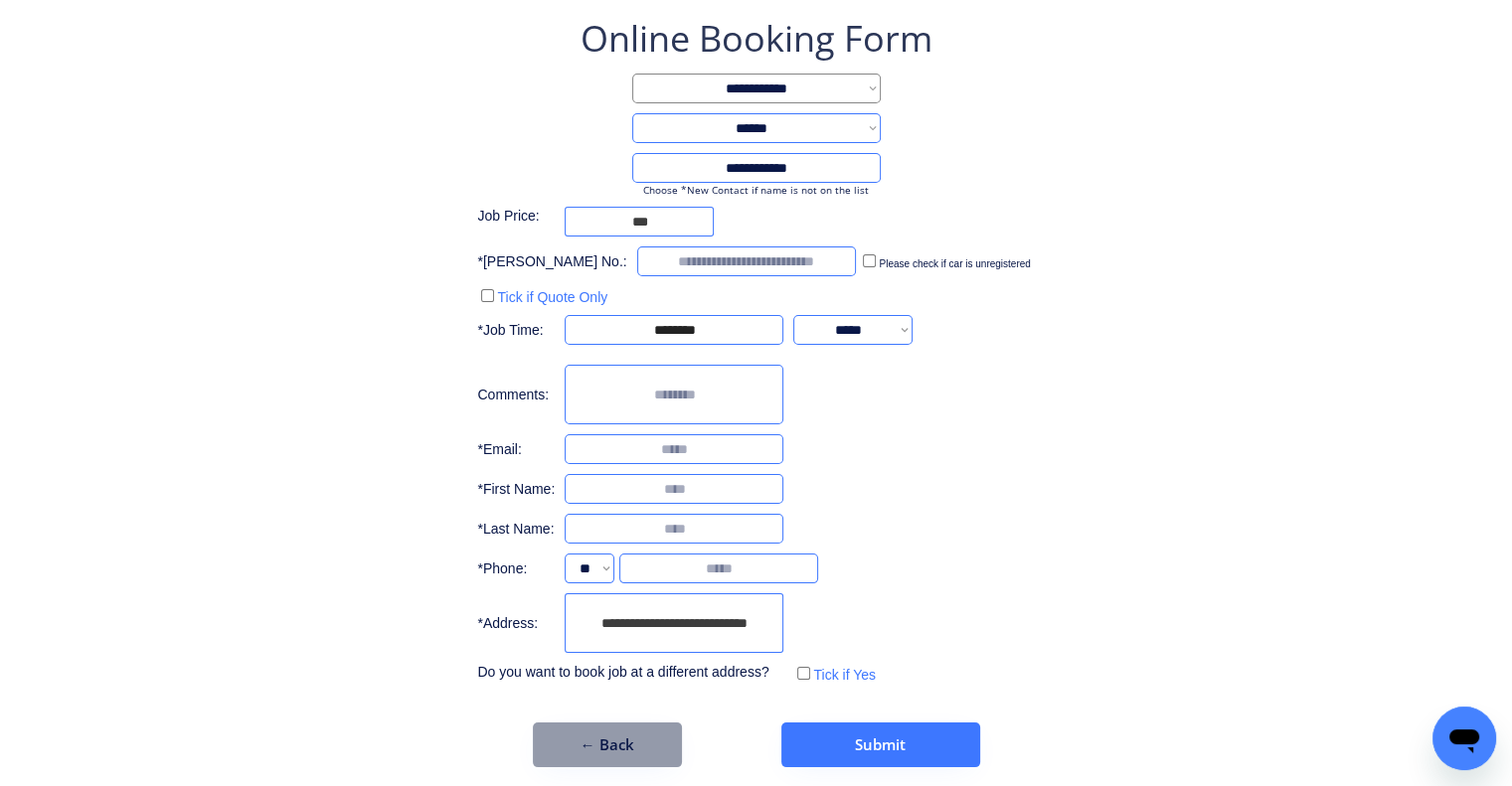 scroll, scrollTop: 106, scrollLeft: 0, axis: vertical 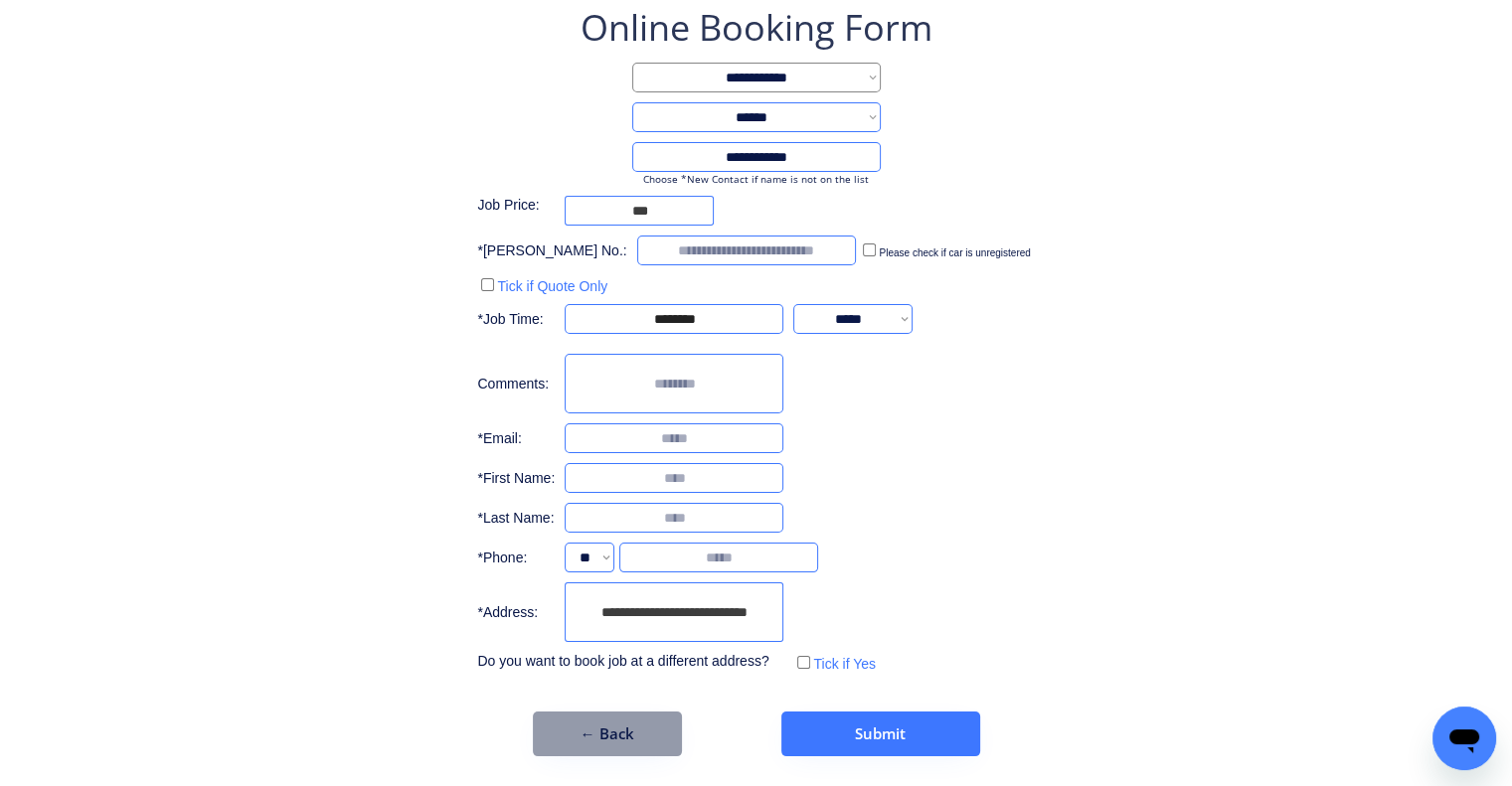 click at bounding box center [674, 438] 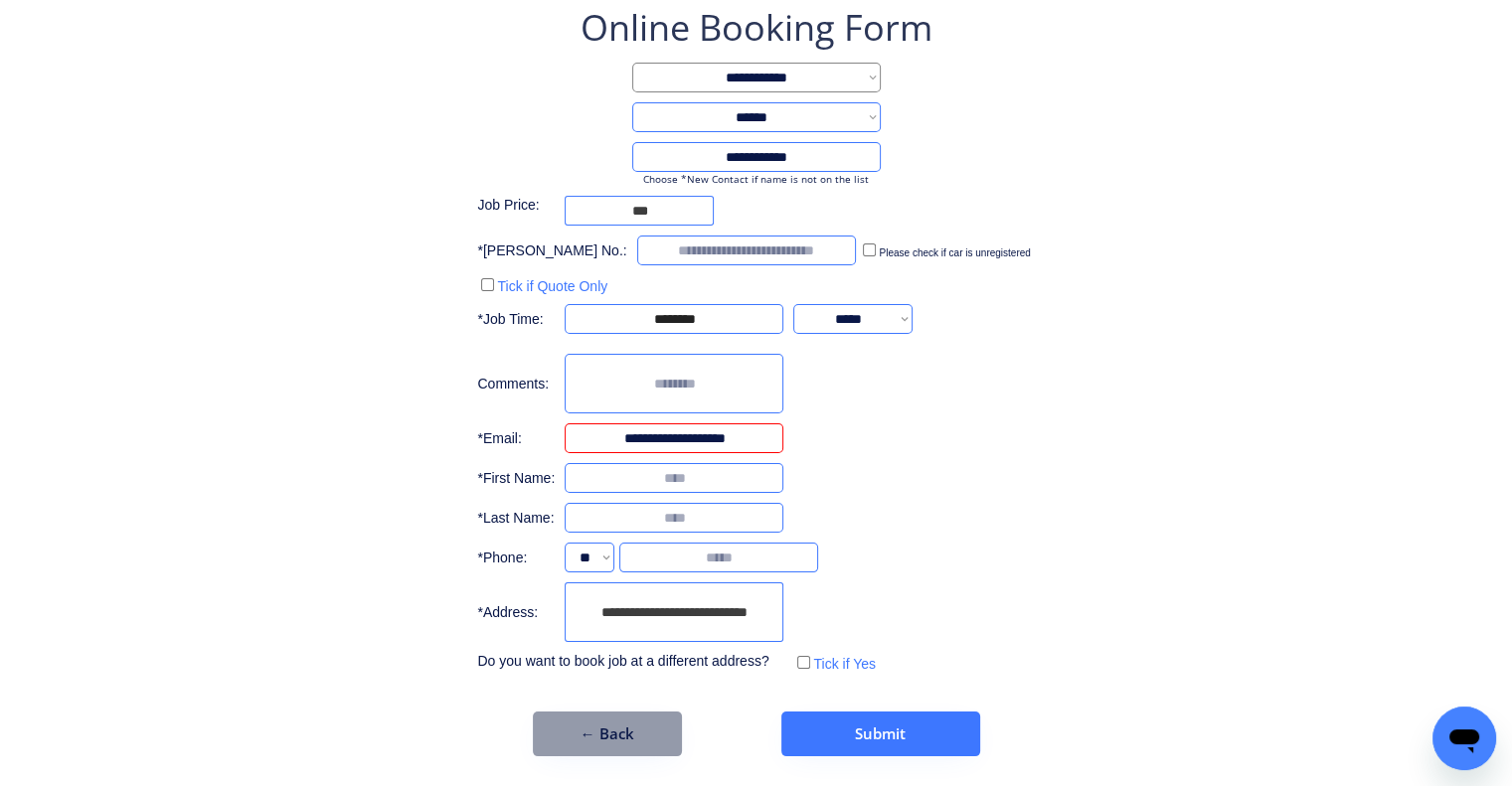 type on "**********" 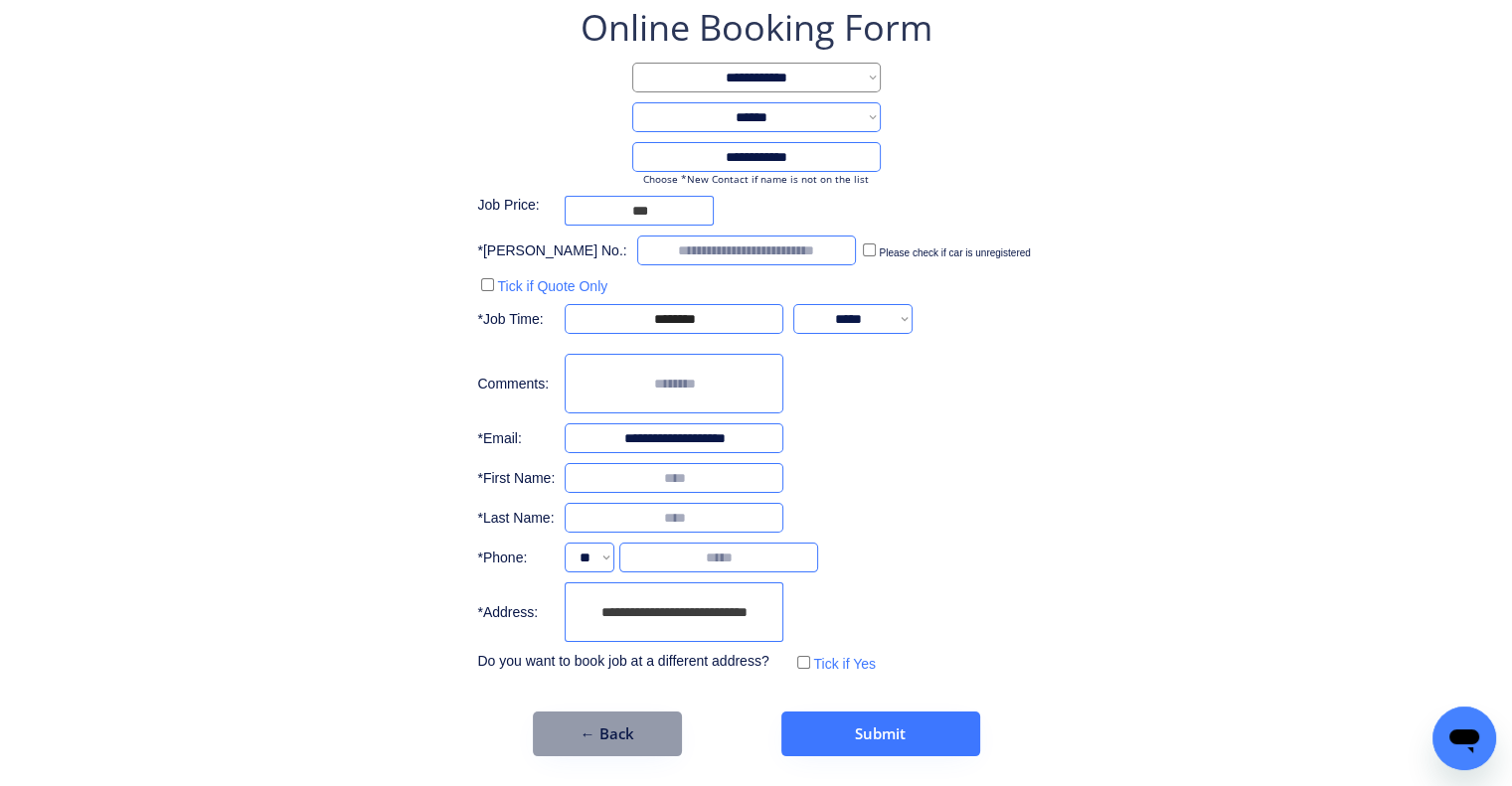 drag, startPoint x: 886, startPoint y: 478, endPoint x: 866, endPoint y: 484, distance: 20.880613 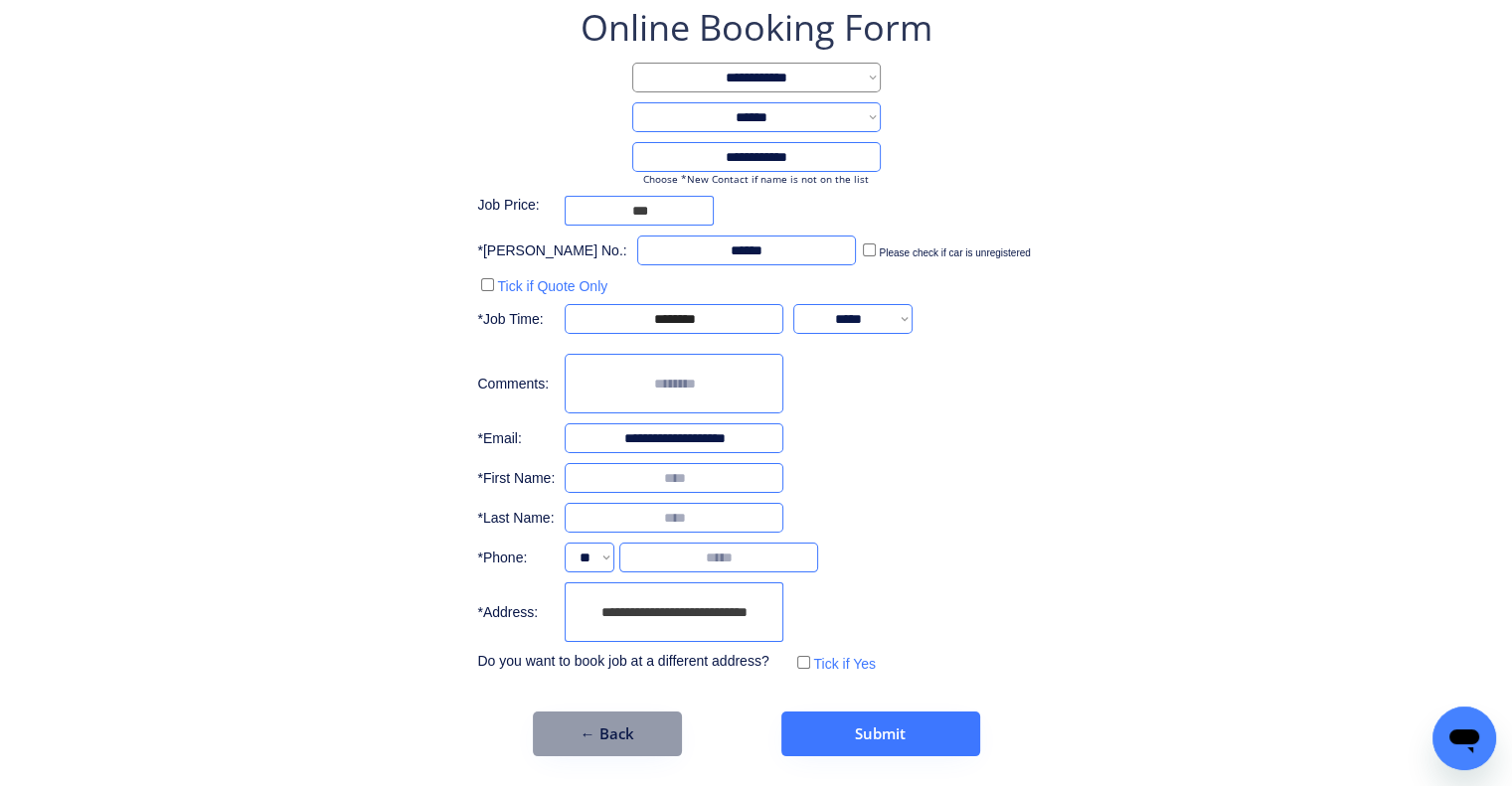 type on "******" 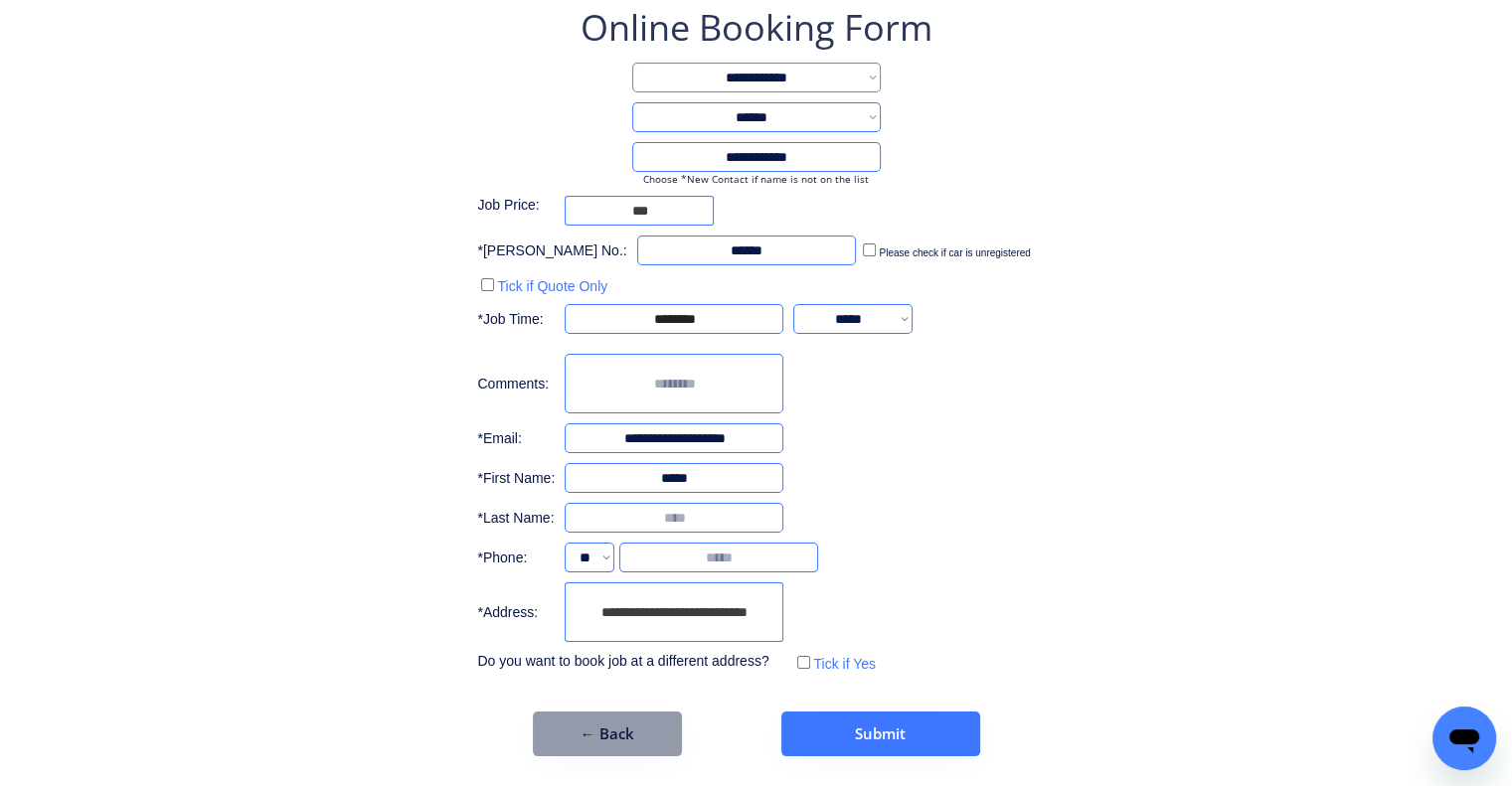 type on "*****" 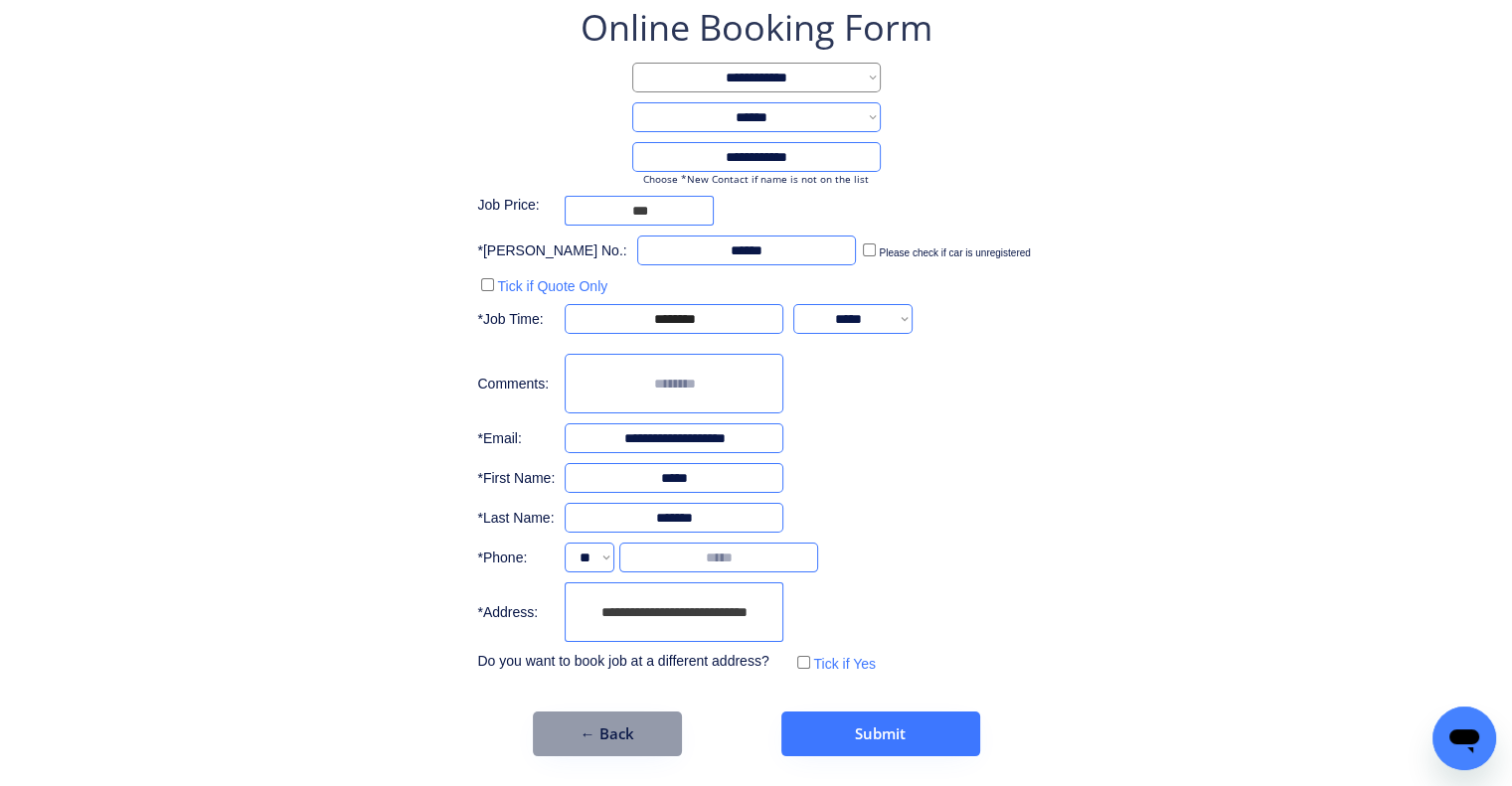 type on "*******" 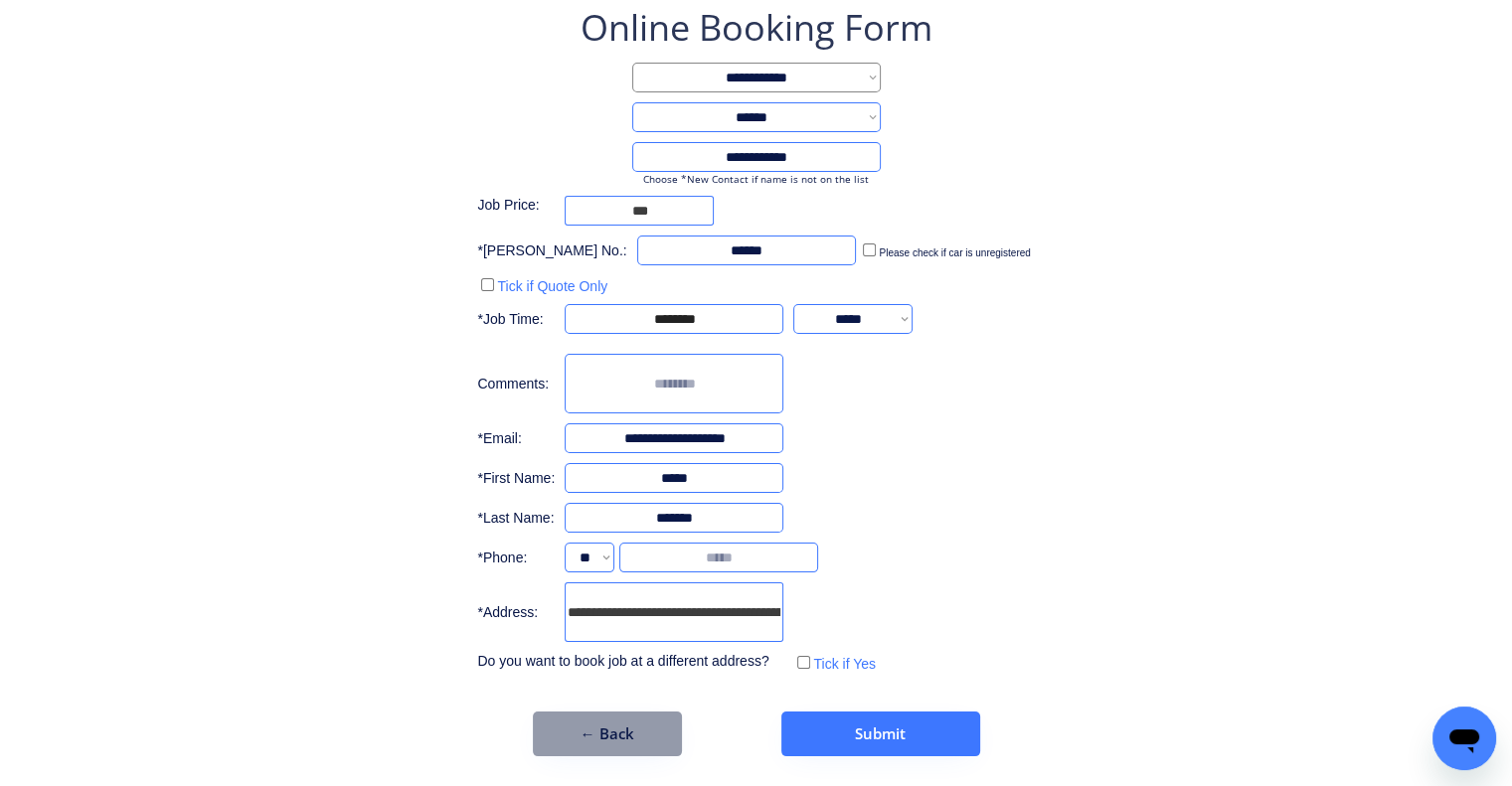 scroll, scrollTop: 0, scrollLeft: 105, axis: horizontal 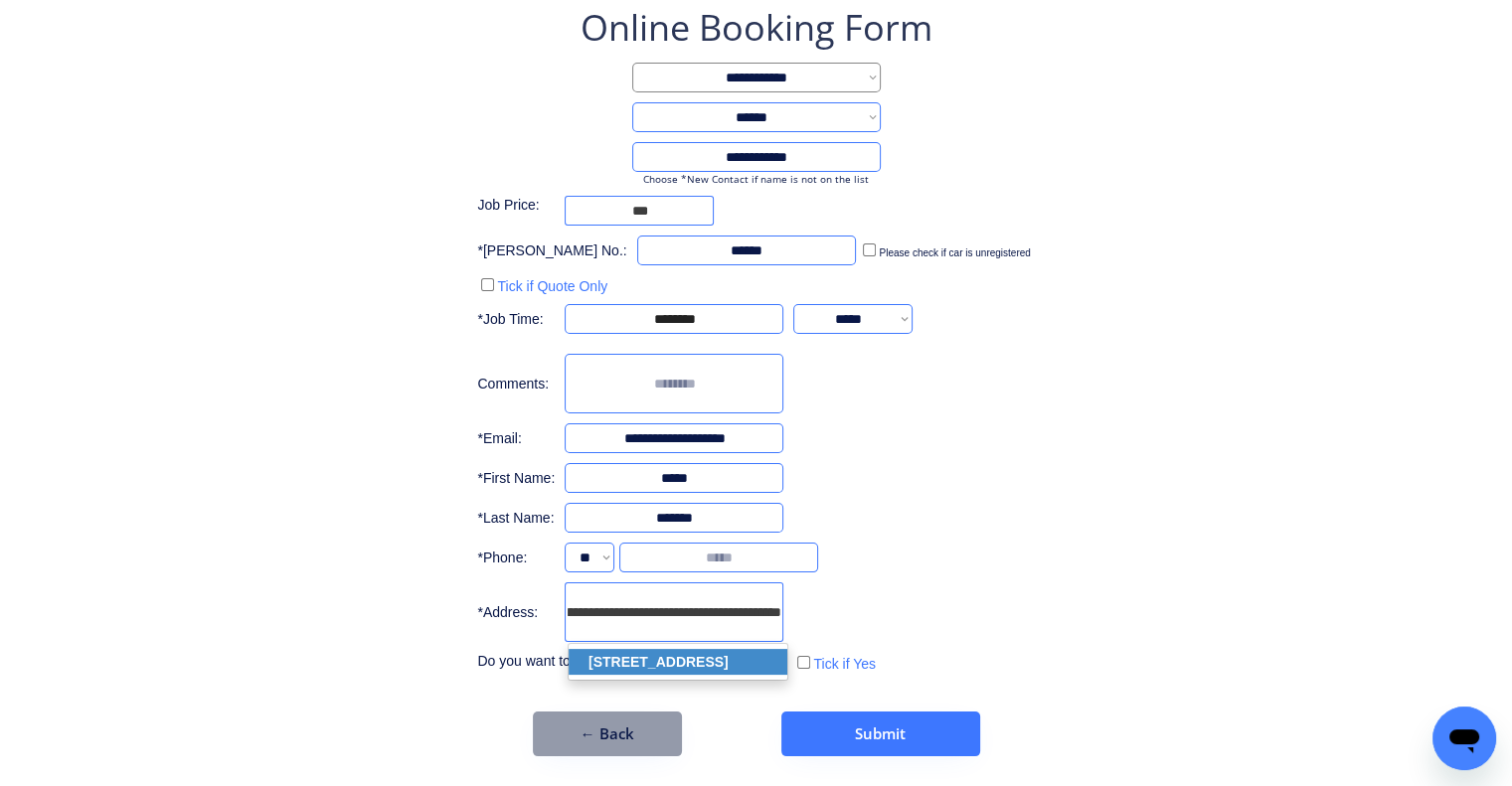 click on "373 Sherbrooke Rd, Willawong QLD 4110, Australia" at bounding box center (678, 662) 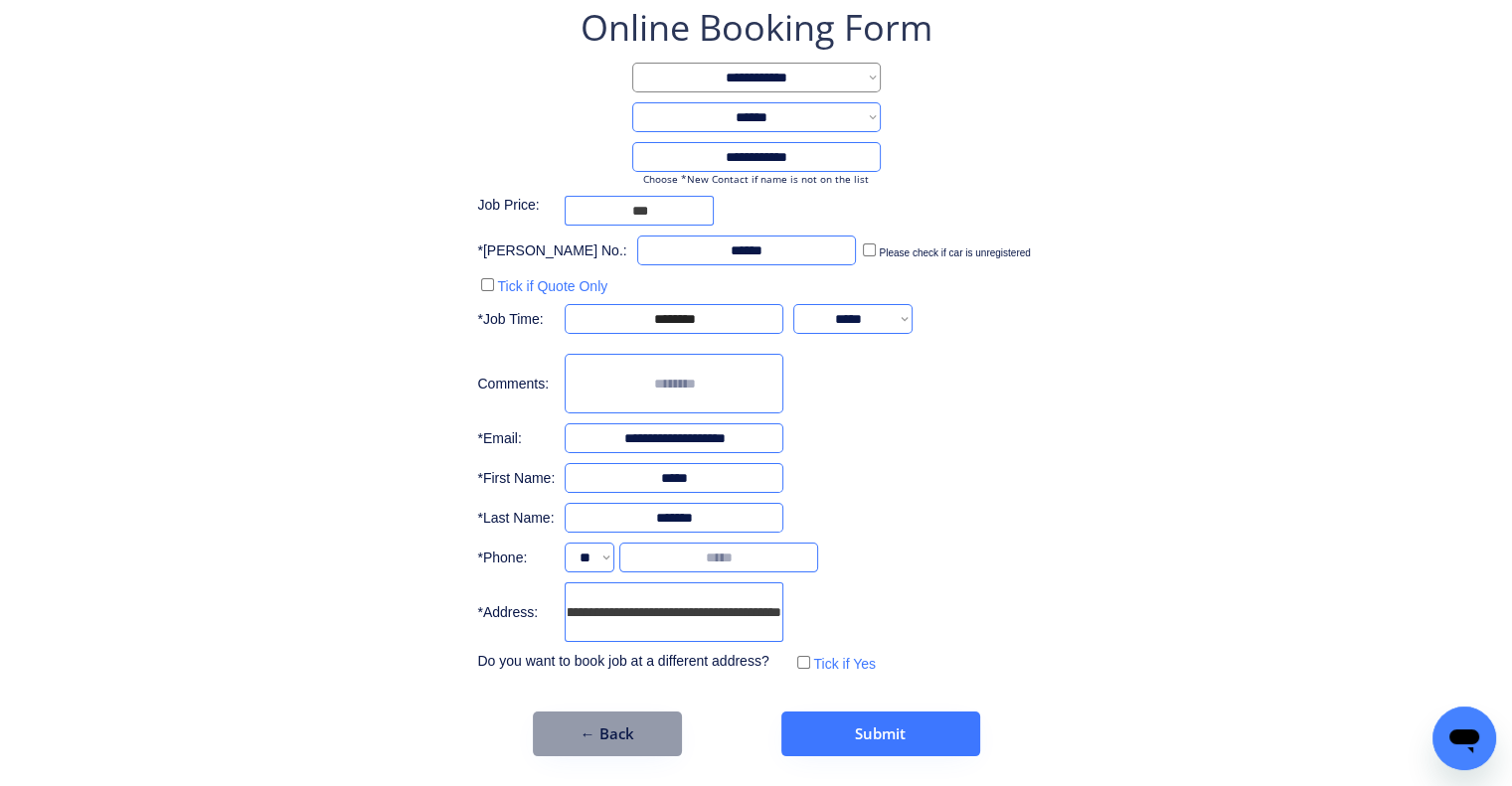 type on "**********" 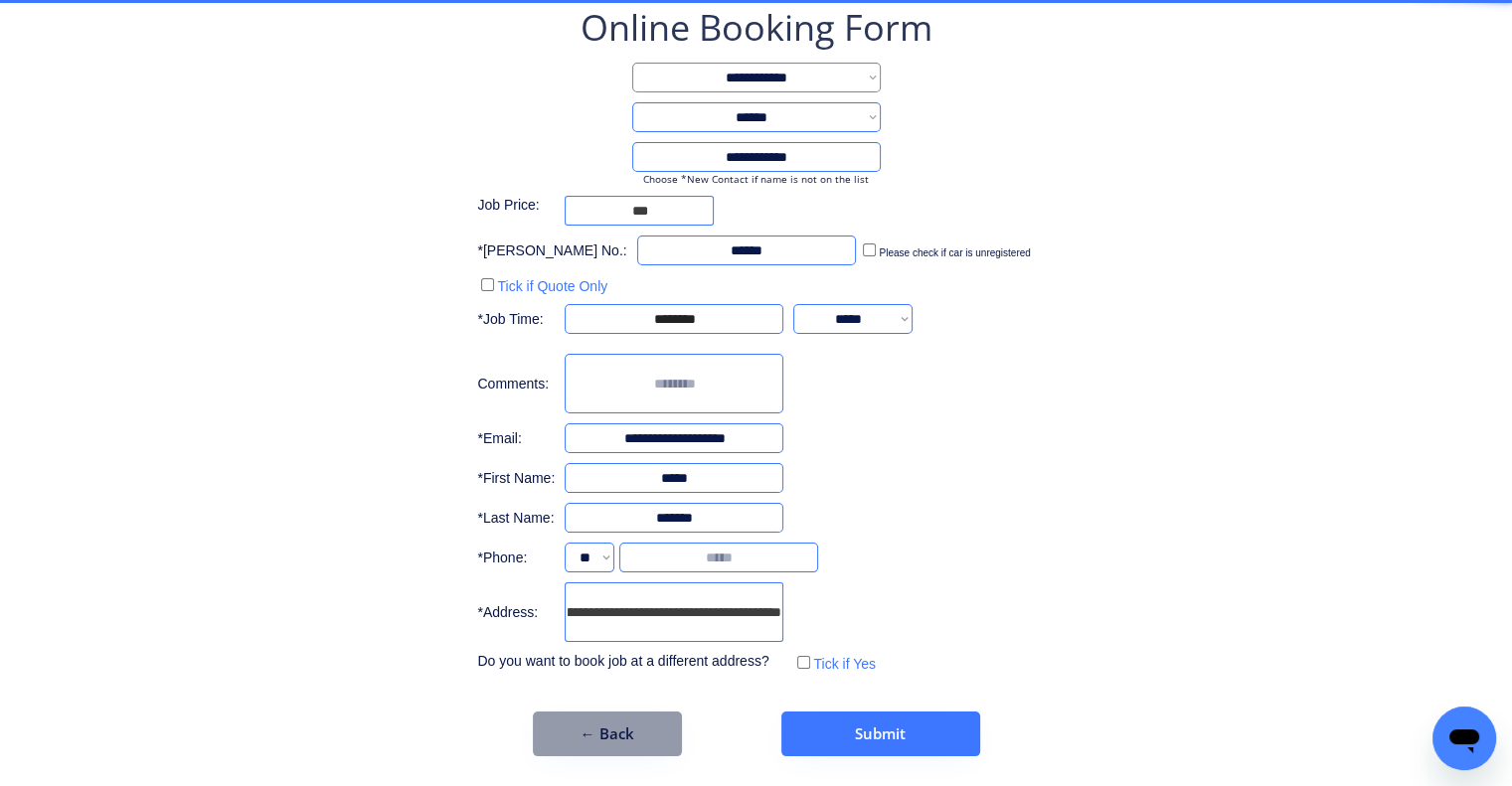 click on "**********" at bounding box center (756, 380) 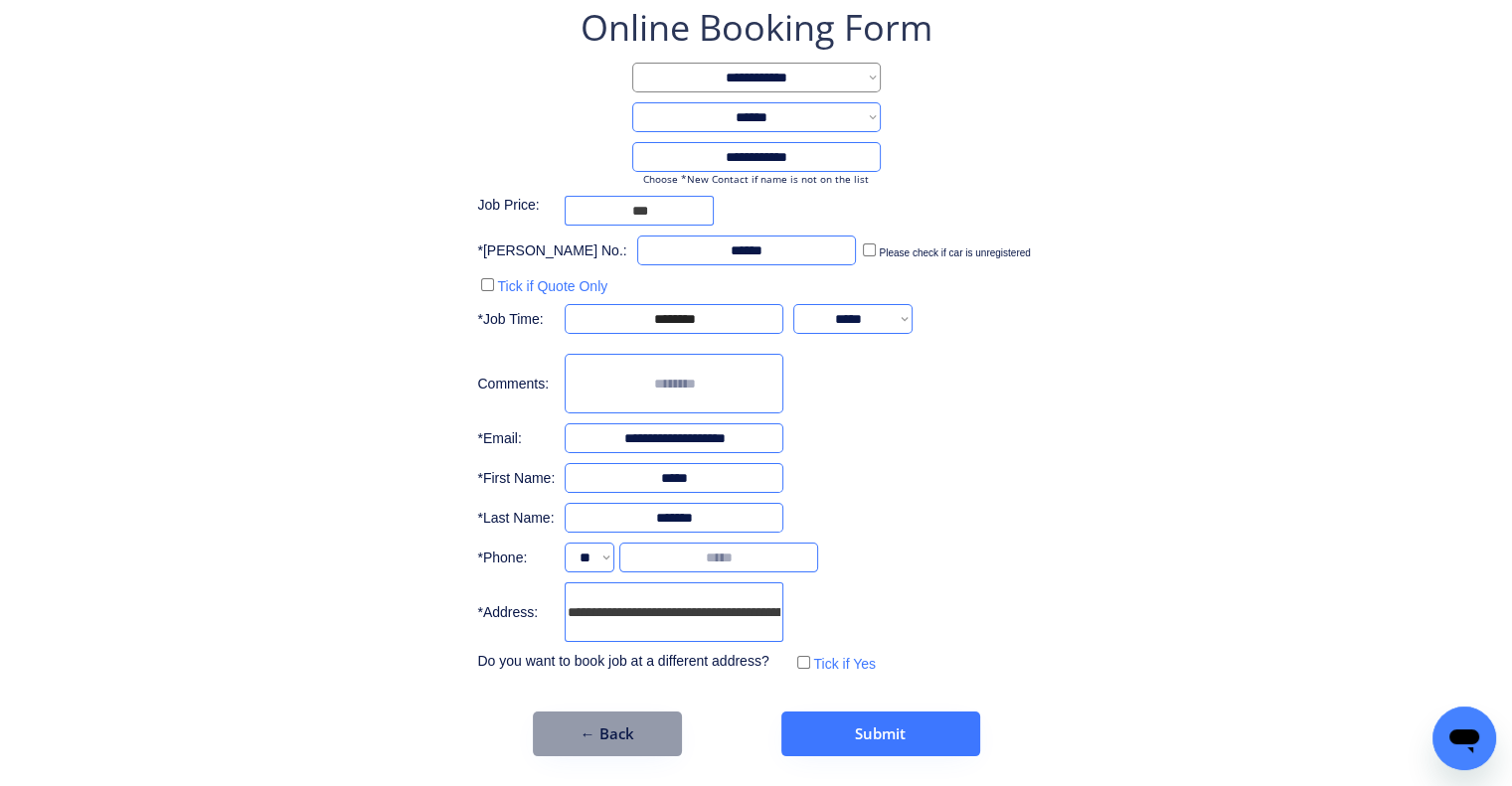 click at bounding box center (719, 557) 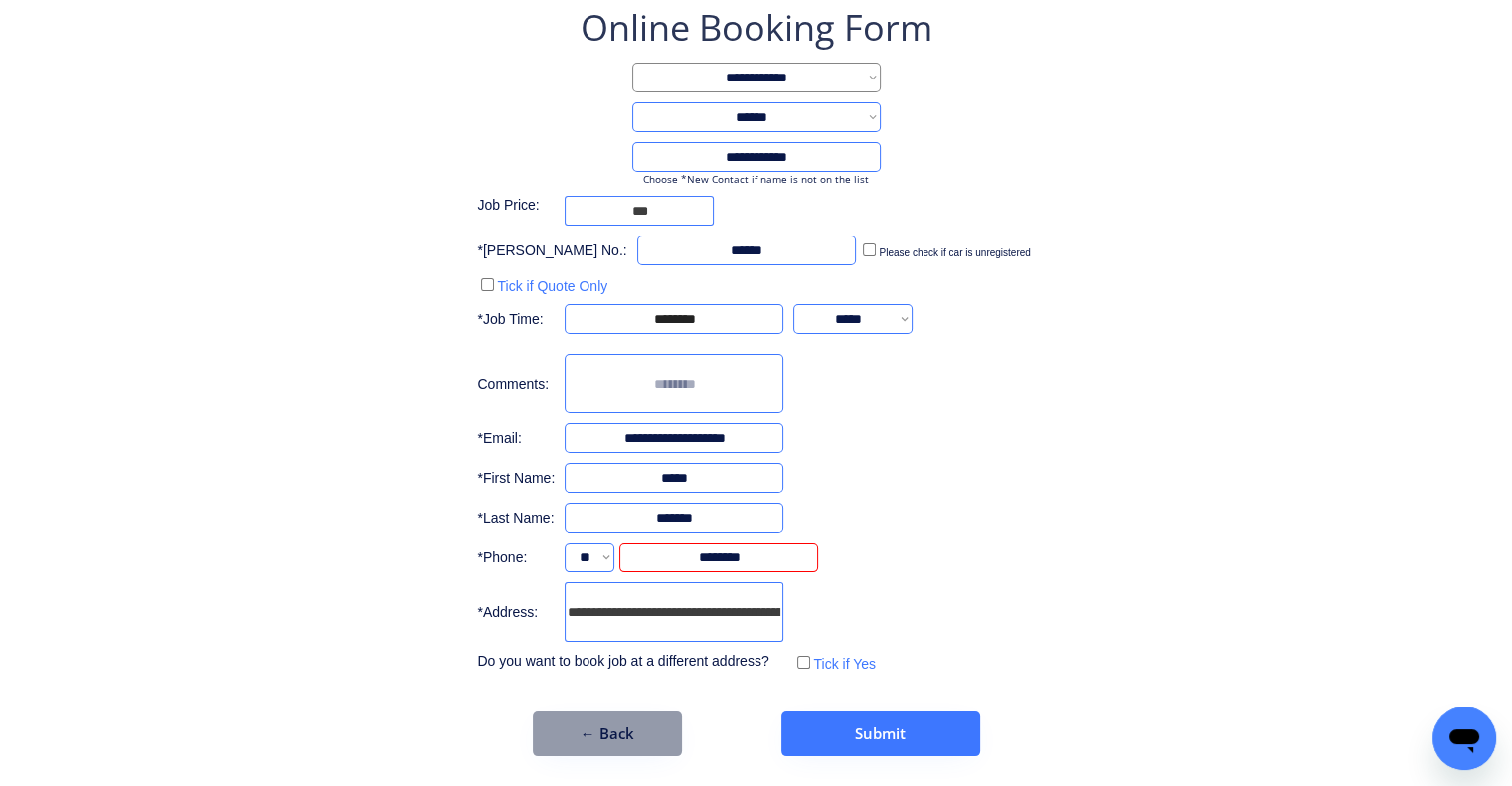 click on "**********" at bounding box center [756, 380] 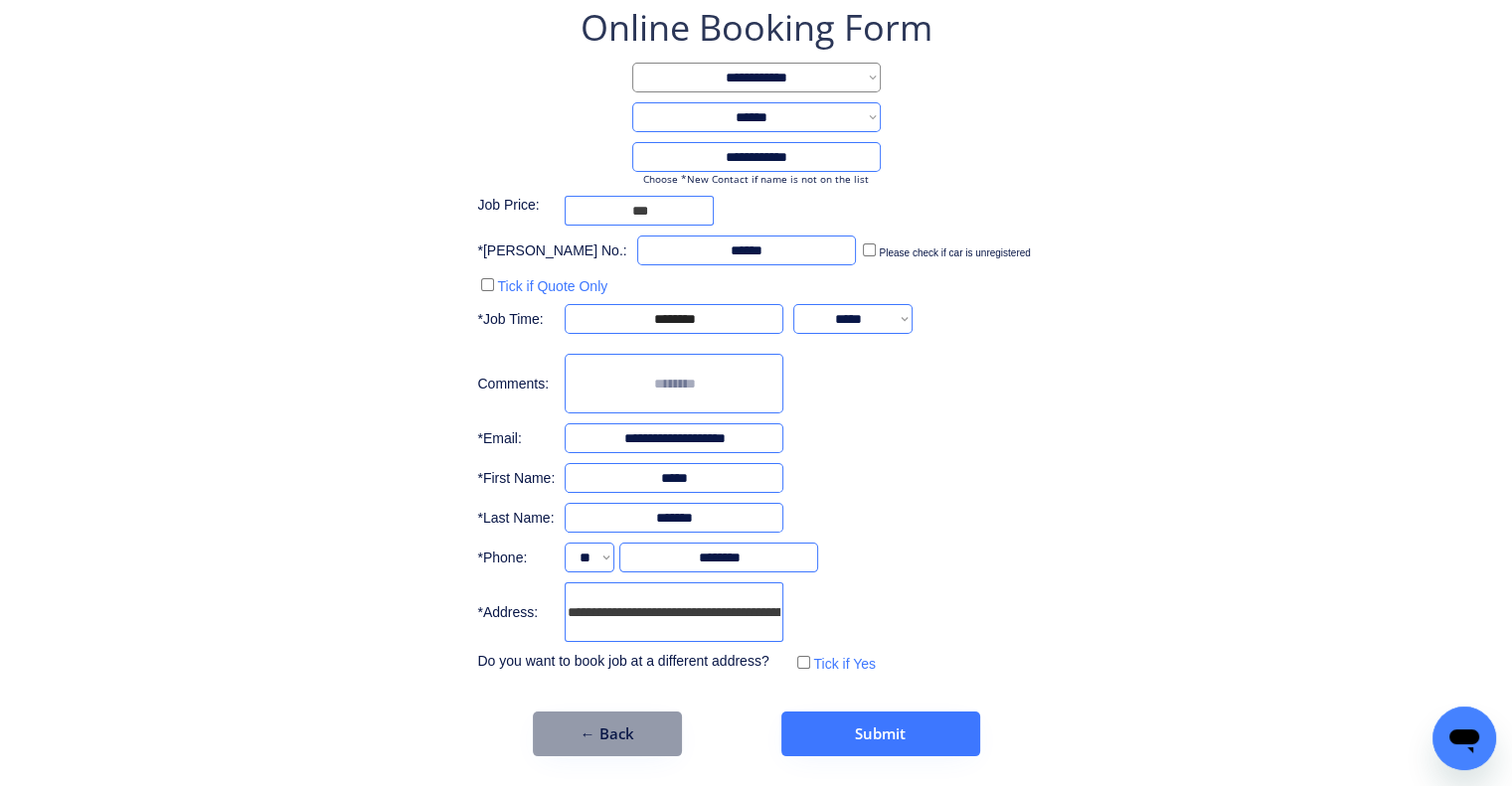 click at bounding box center [674, 384] 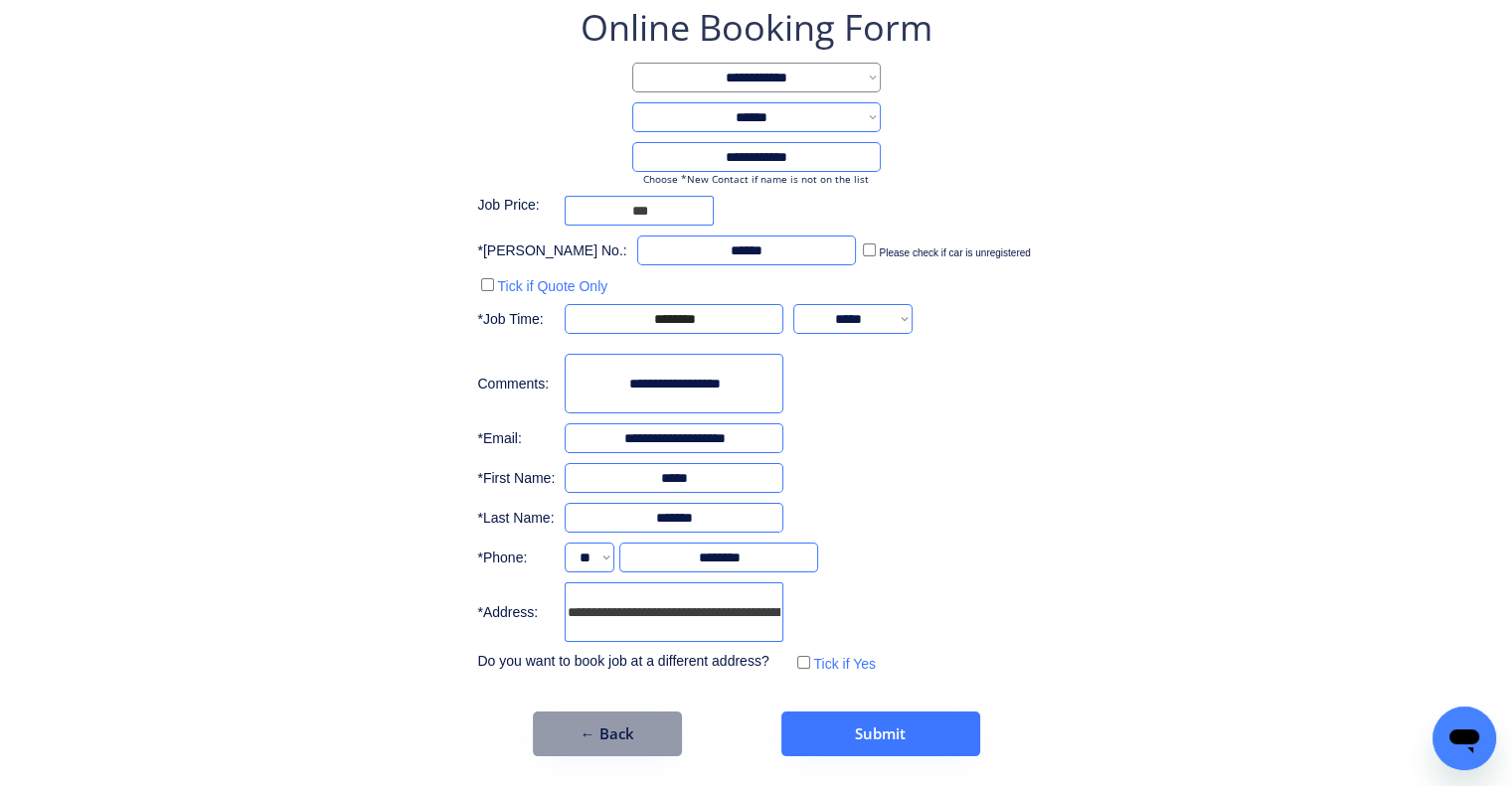click at bounding box center (674, 384) 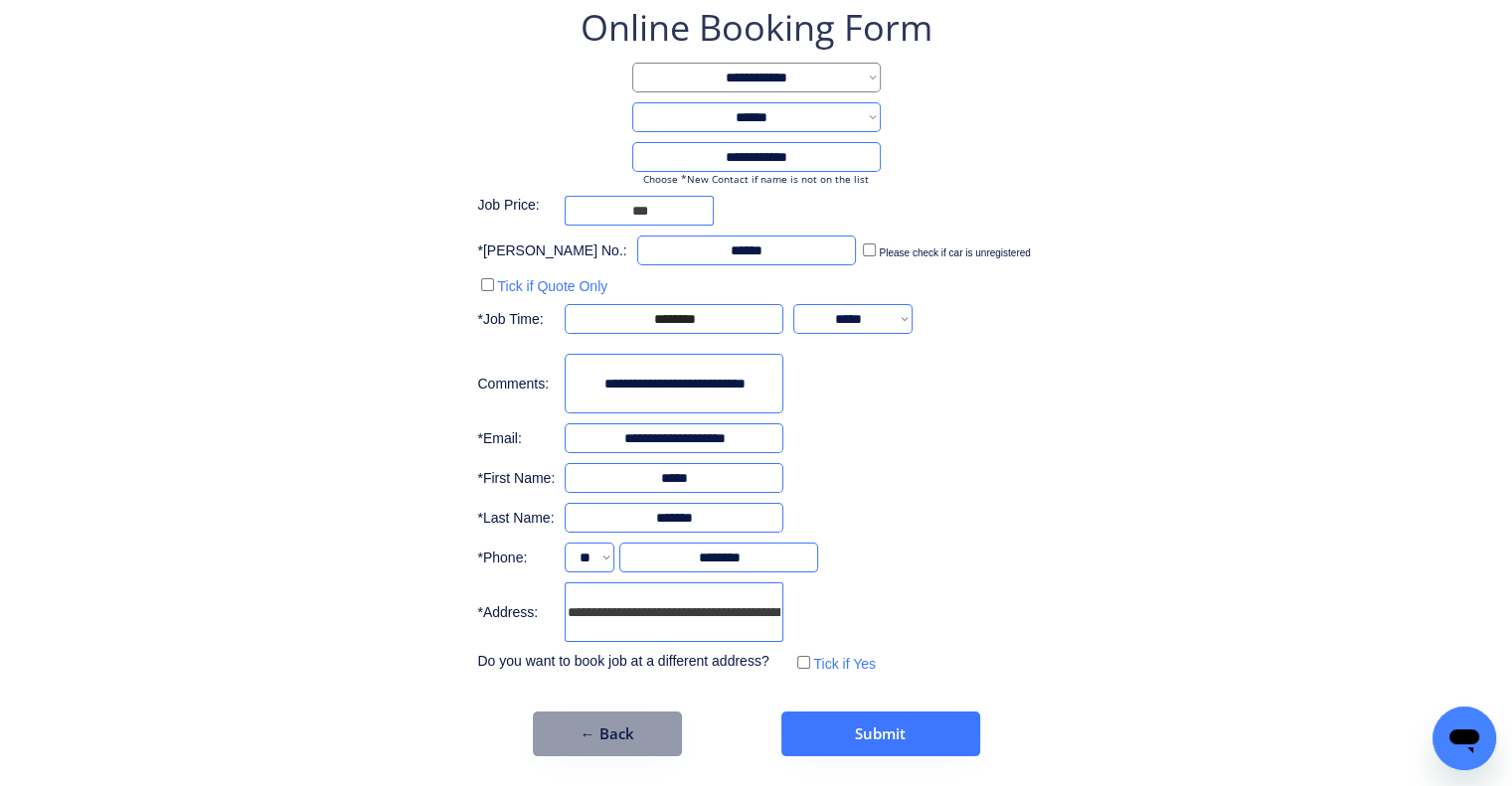 paste on "**********" 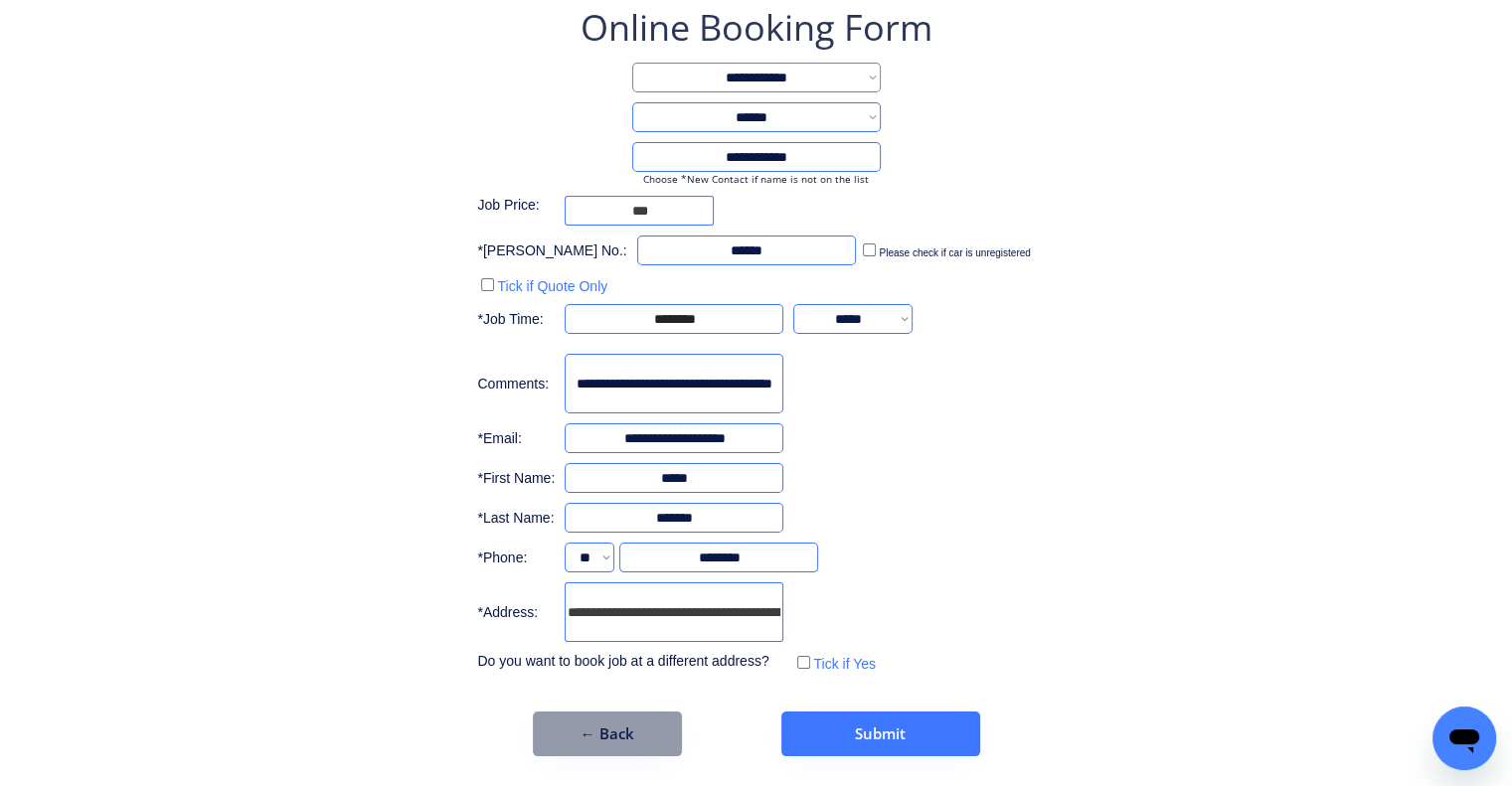 scroll, scrollTop: 0, scrollLeft: 52, axis: horizontal 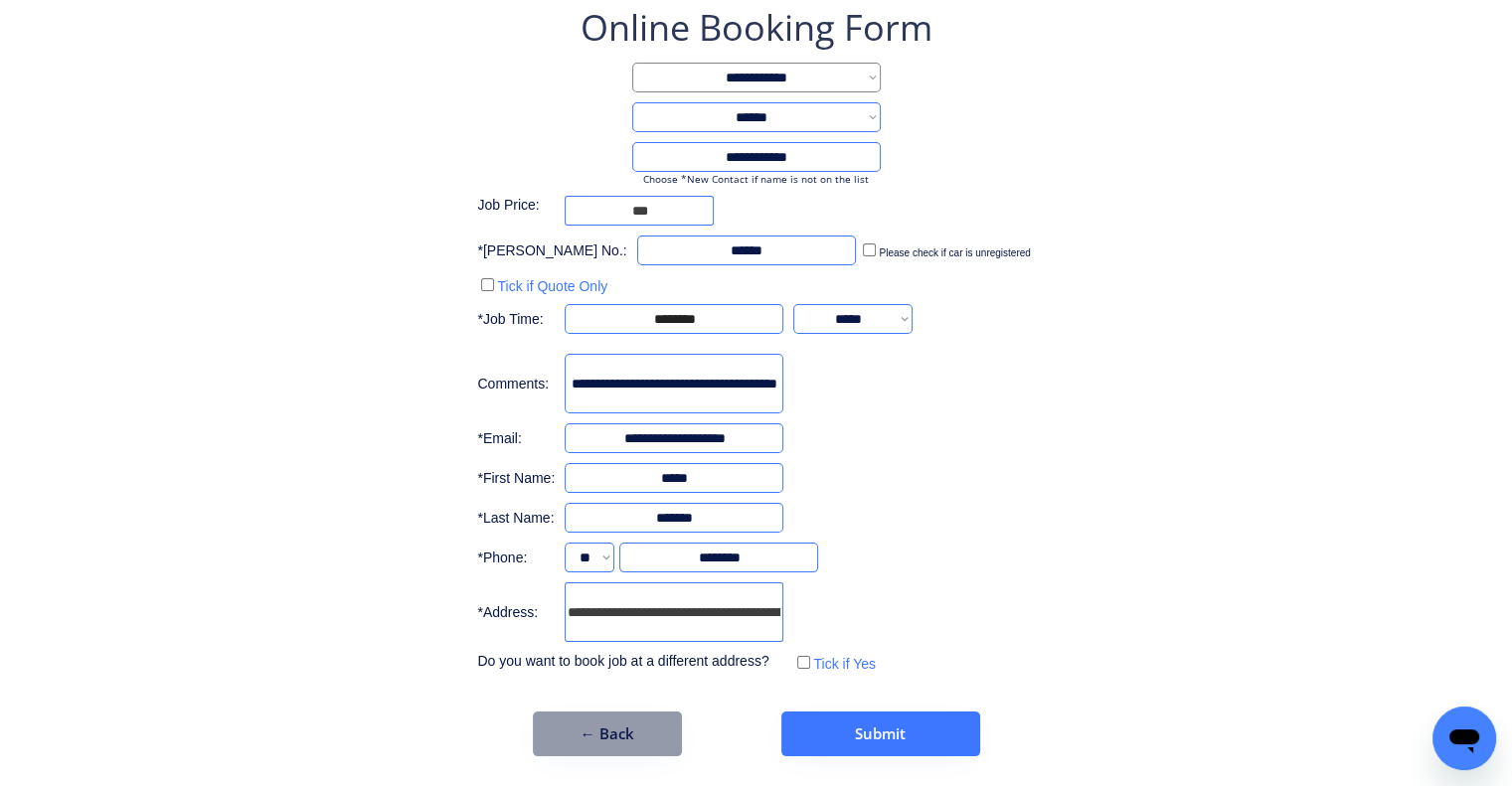 drag, startPoint x: 698, startPoint y: 381, endPoint x: 538, endPoint y: 418, distance: 164.22241 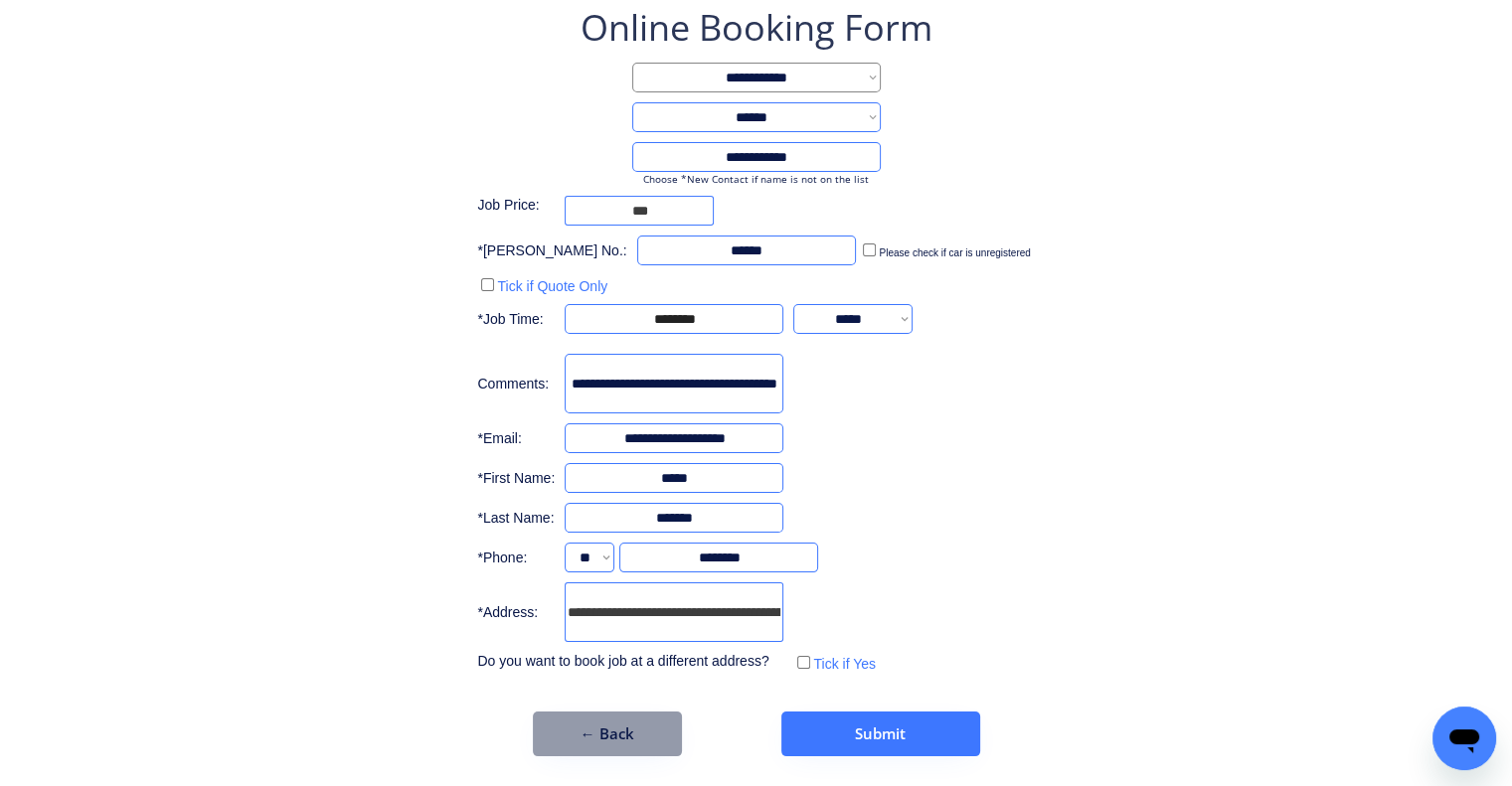 click on "**********" at bounding box center (853, 319) 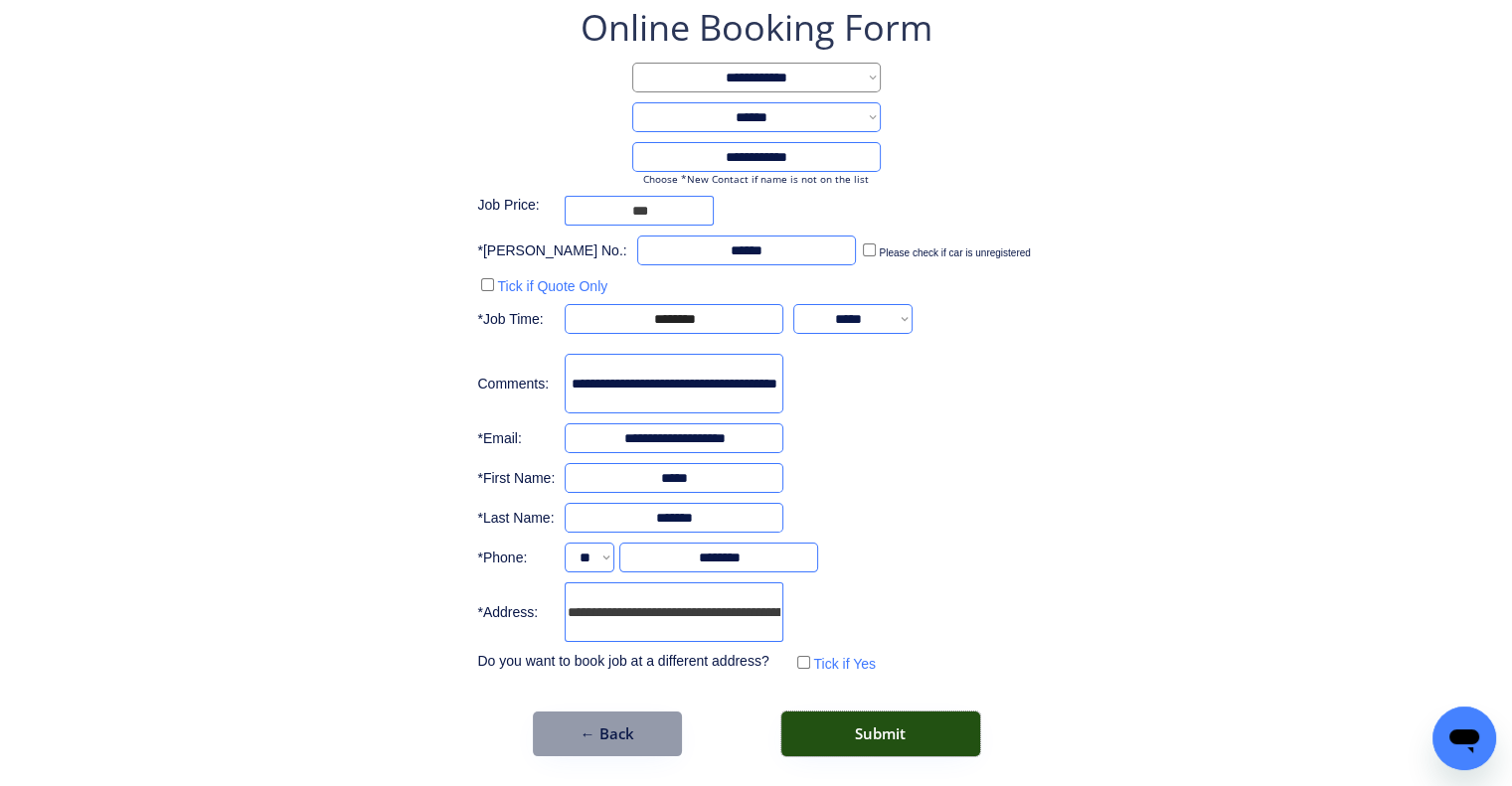 drag, startPoint x: 931, startPoint y: 718, endPoint x: 839, endPoint y: 317, distance: 411.41828 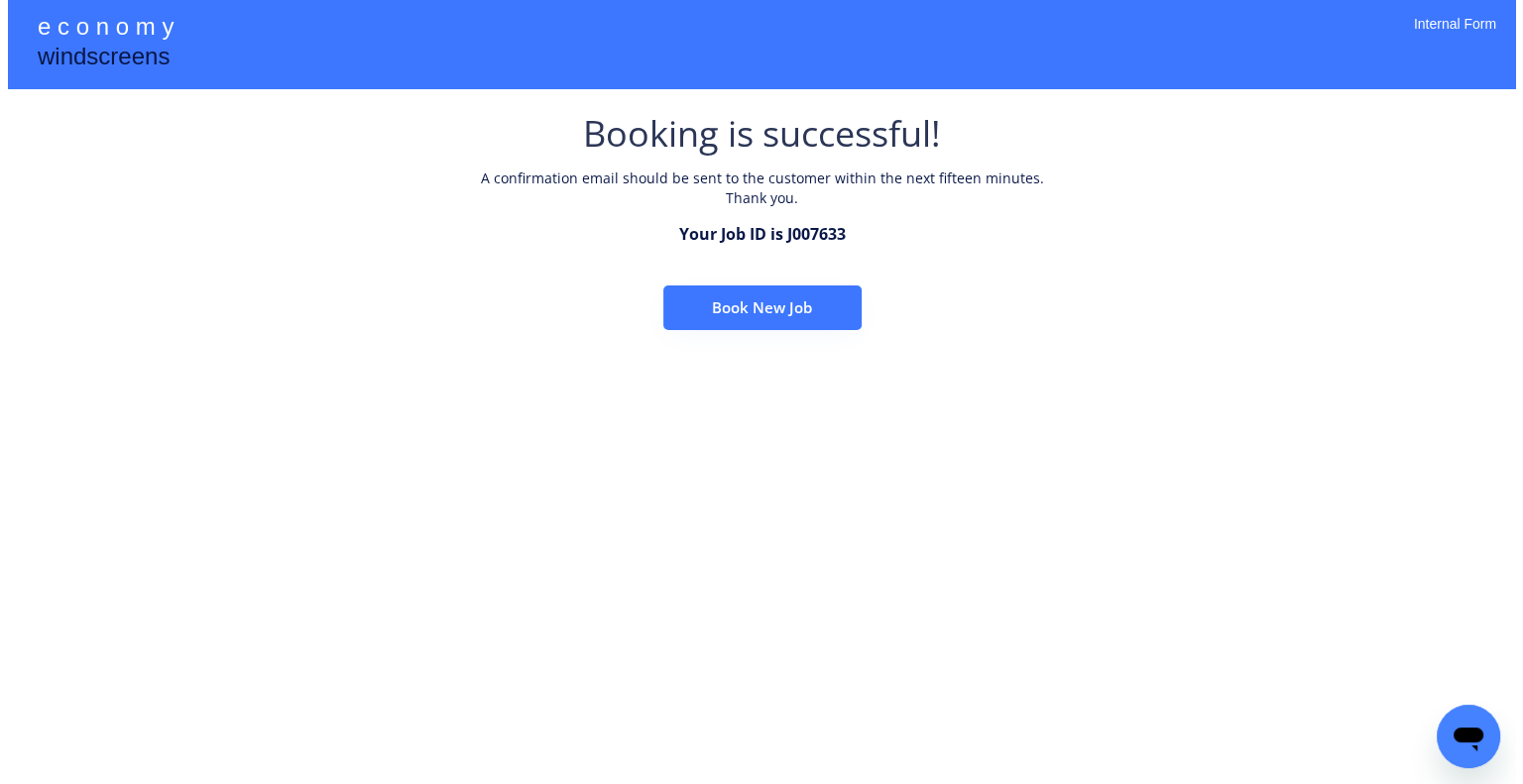 scroll, scrollTop: 0, scrollLeft: 0, axis: both 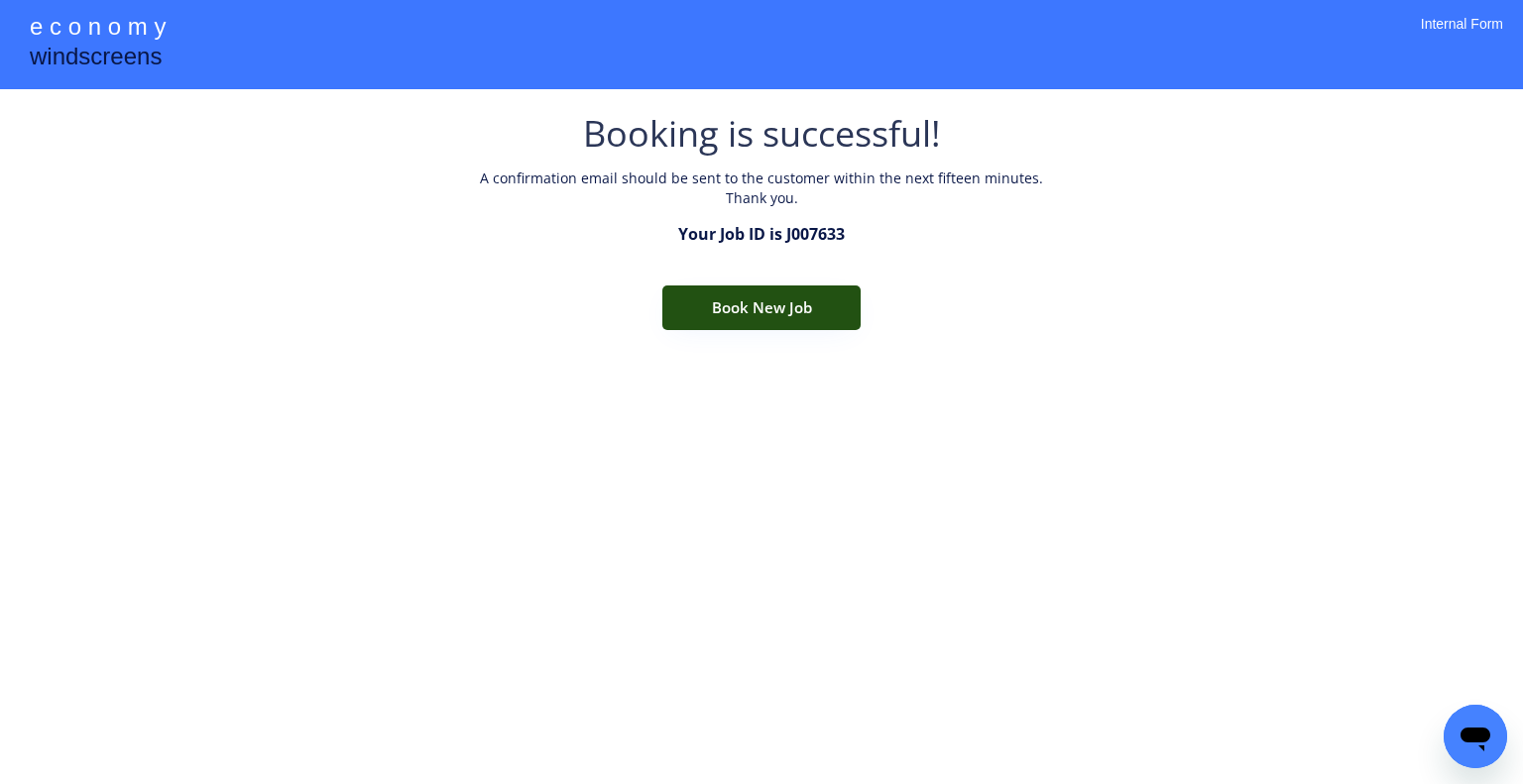 click on "Book New Job" at bounding box center (762, 307) 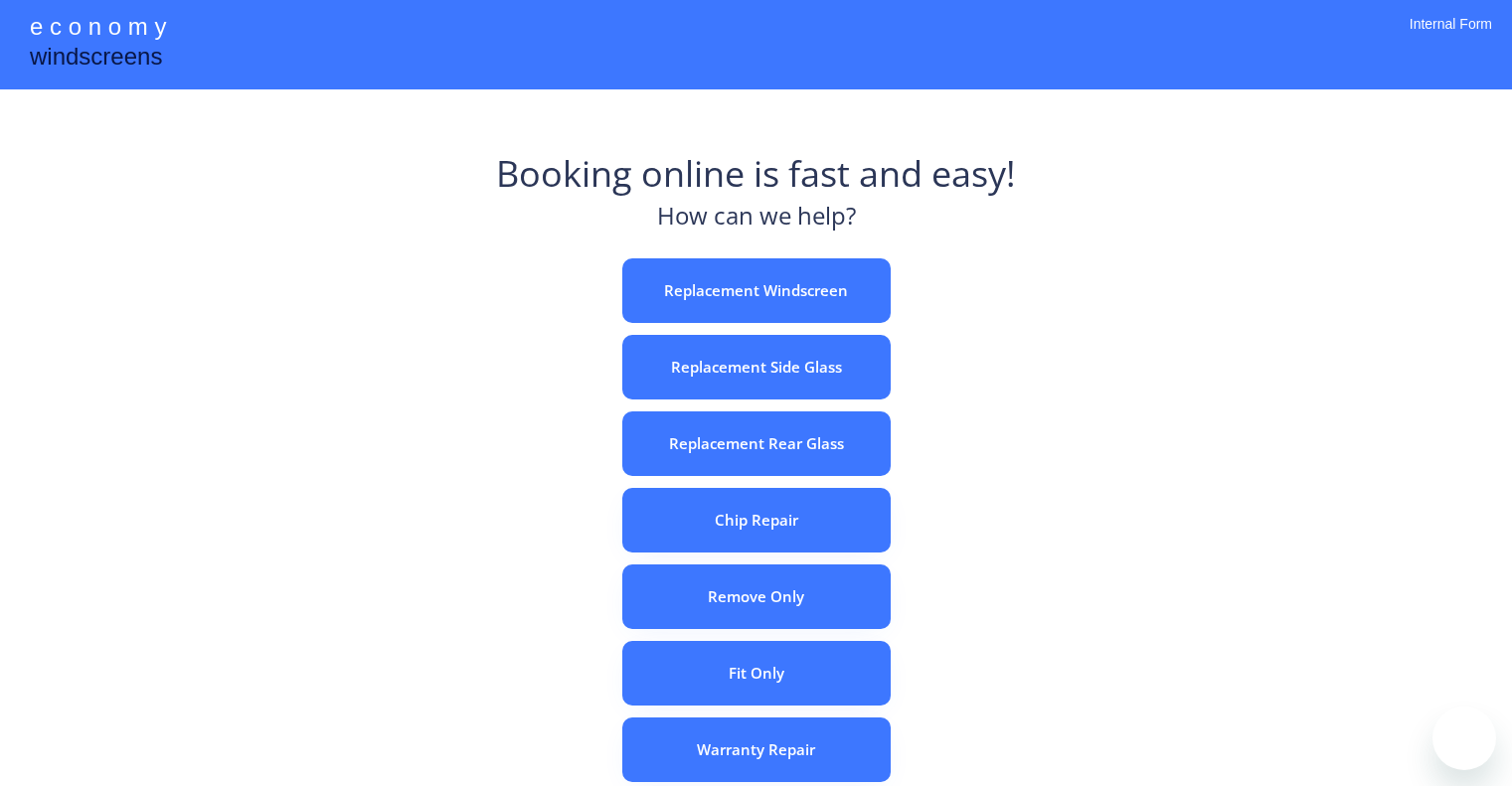 scroll, scrollTop: 0, scrollLeft: 0, axis: both 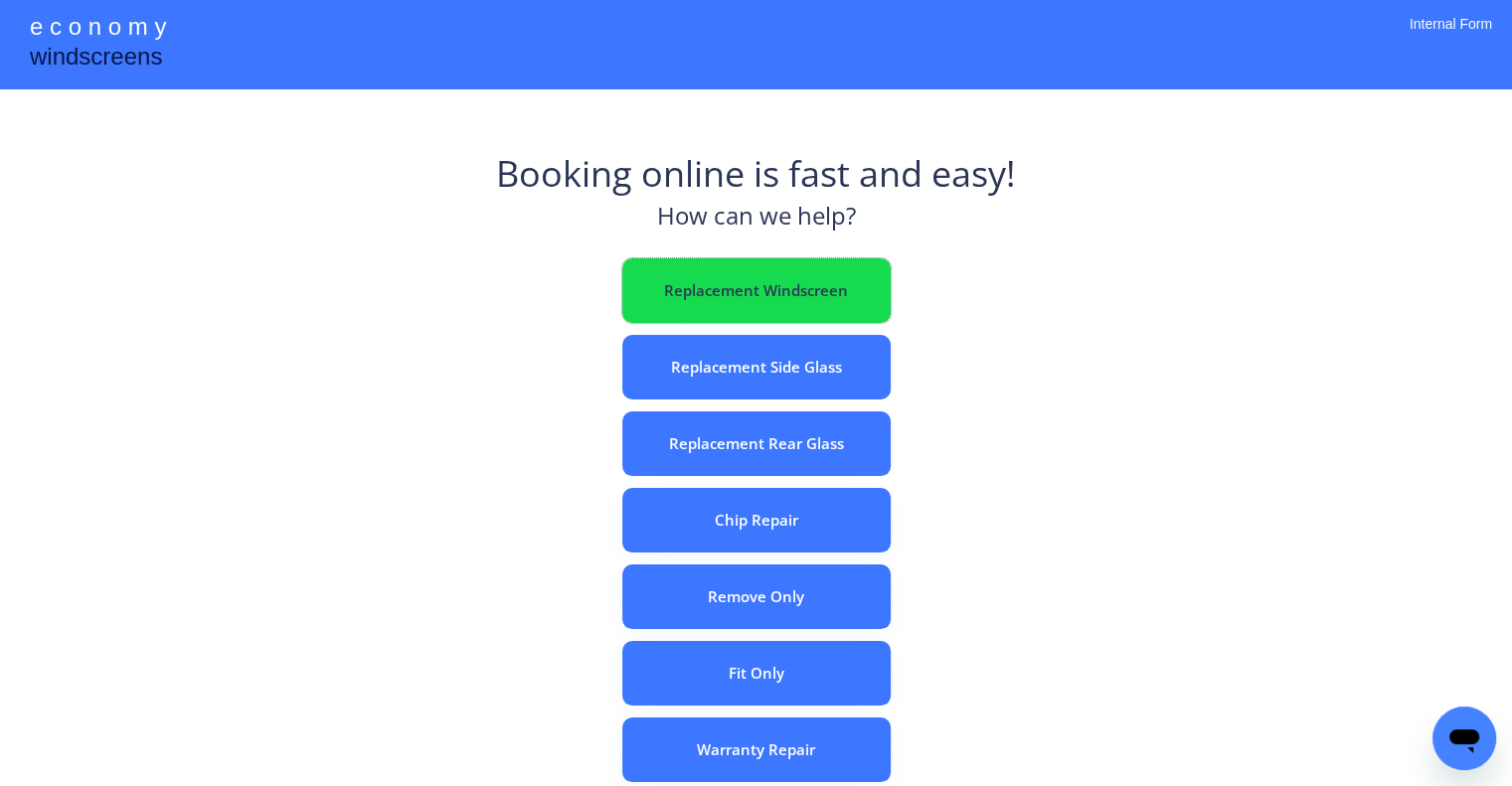 click on "Replacement Windscreen" at bounding box center (756, 290) 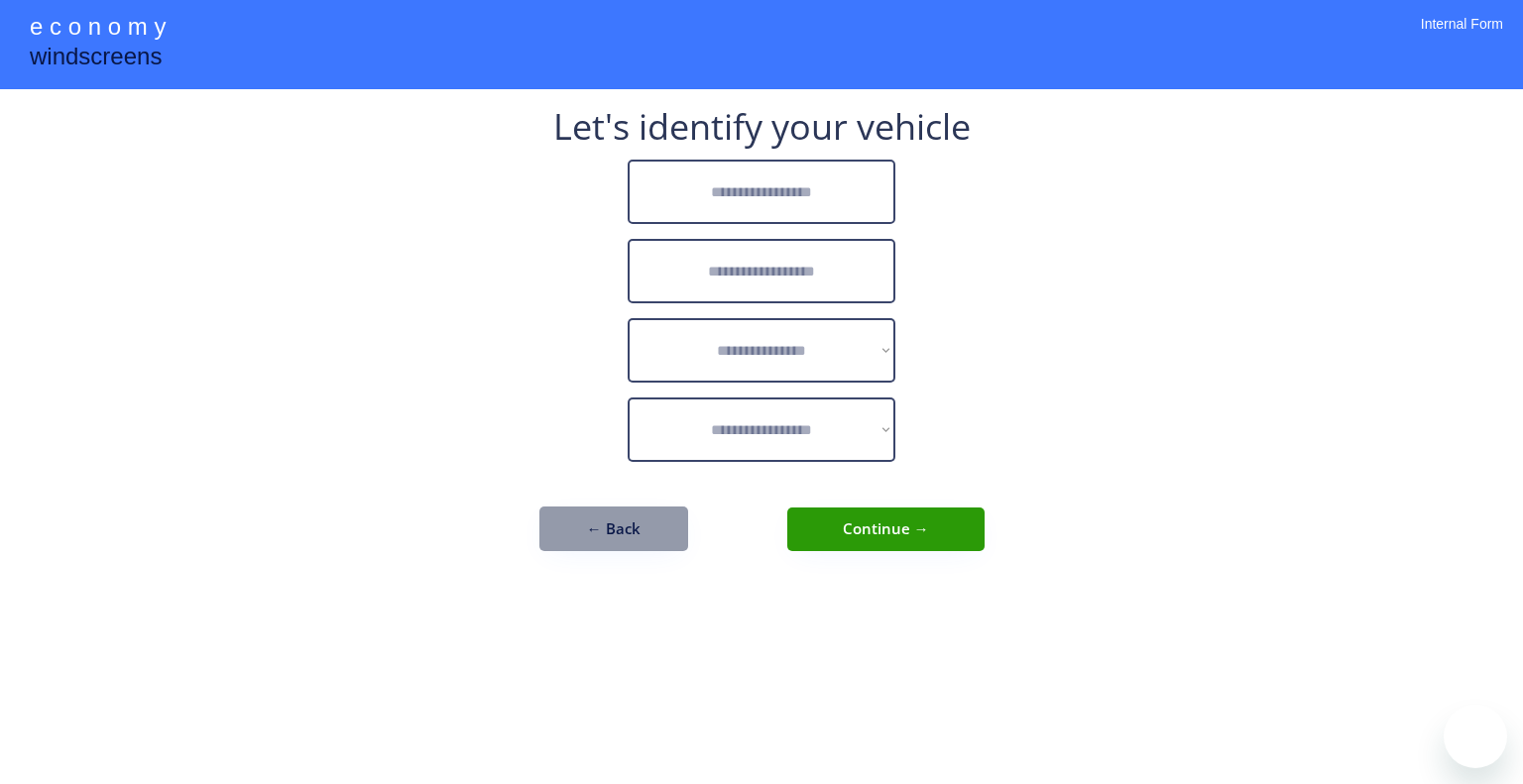 scroll, scrollTop: 0, scrollLeft: 0, axis: both 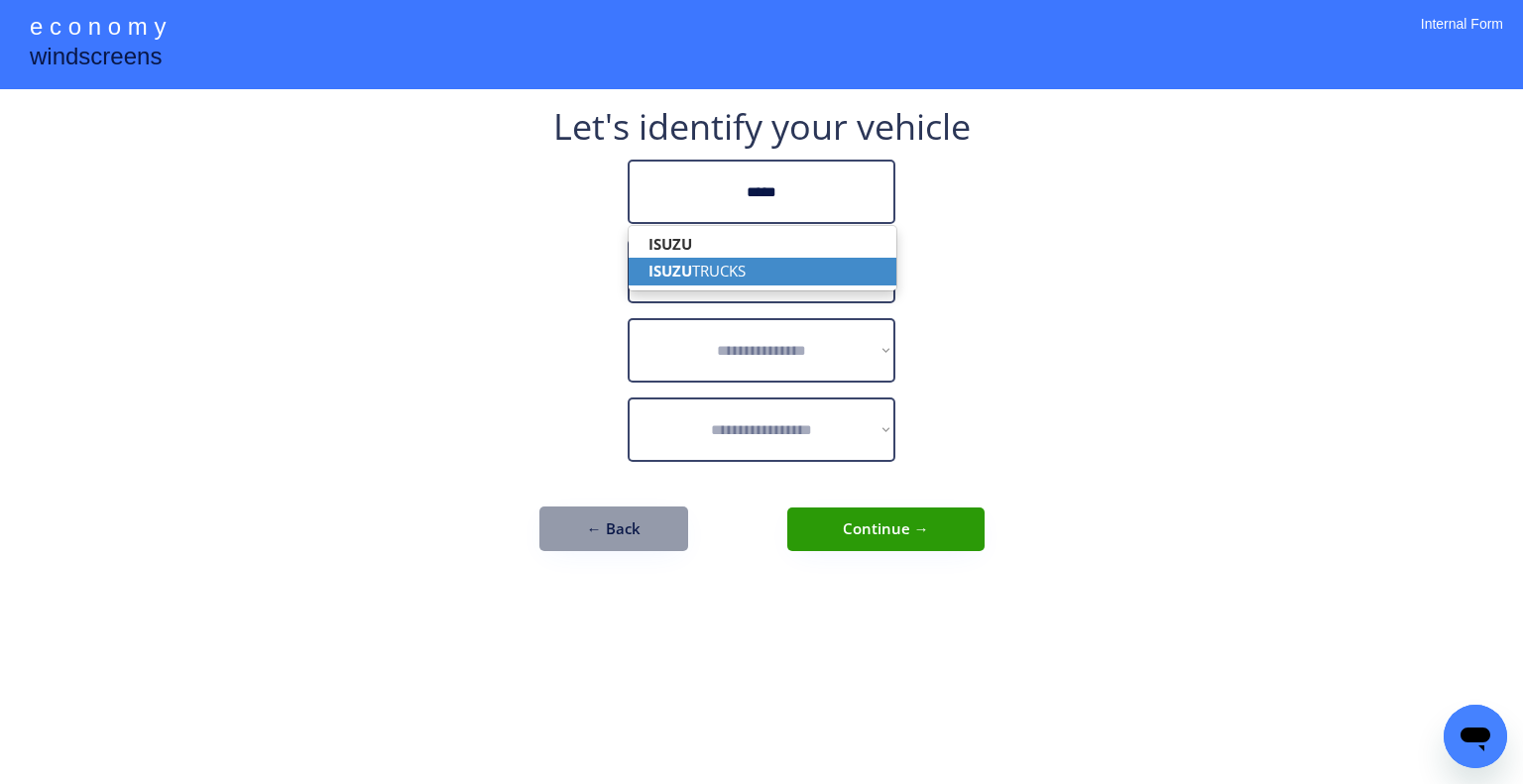 click on "ISUZU  TRUCKS" at bounding box center (762, 271) 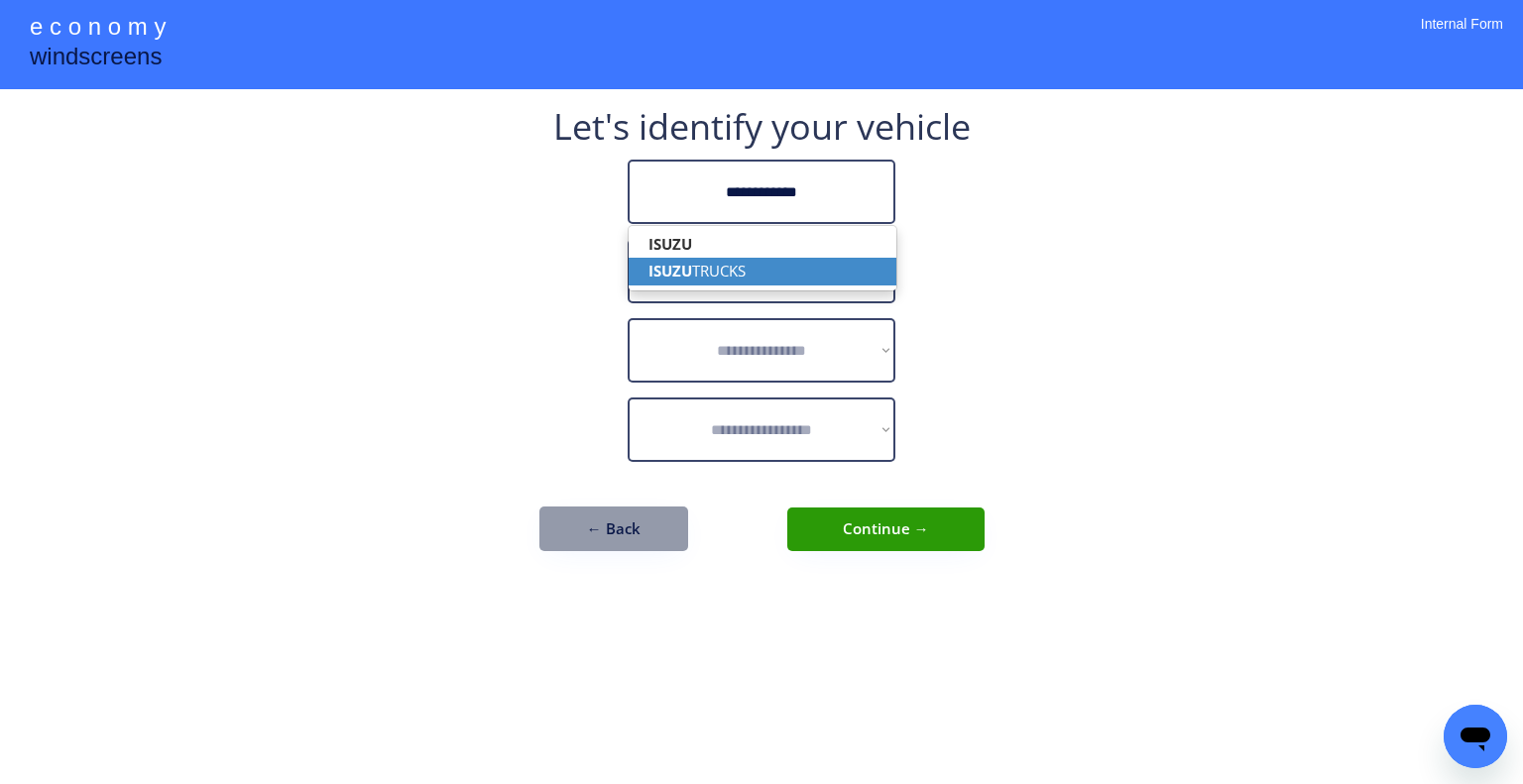 type on "**********" 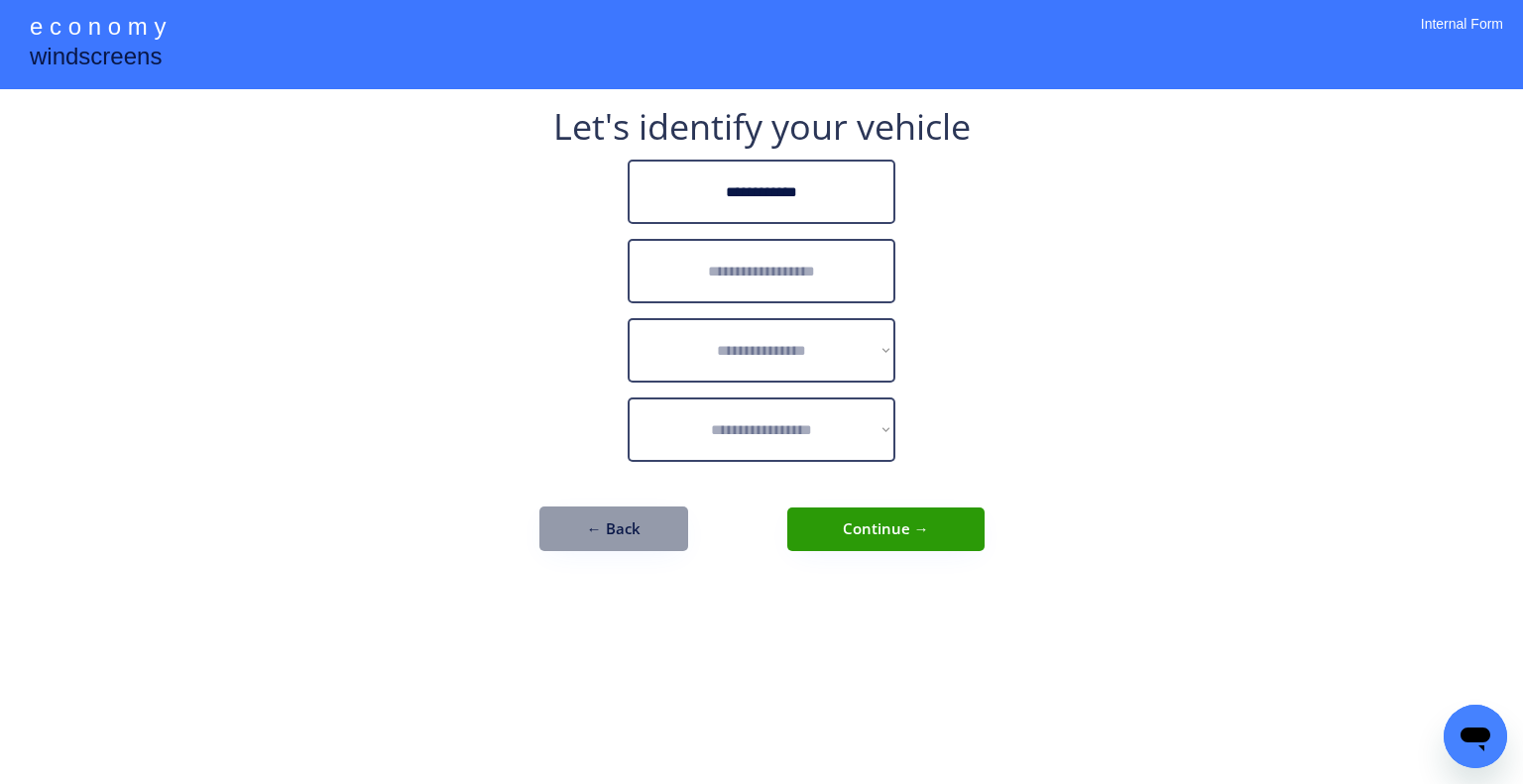 click at bounding box center [762, 271] 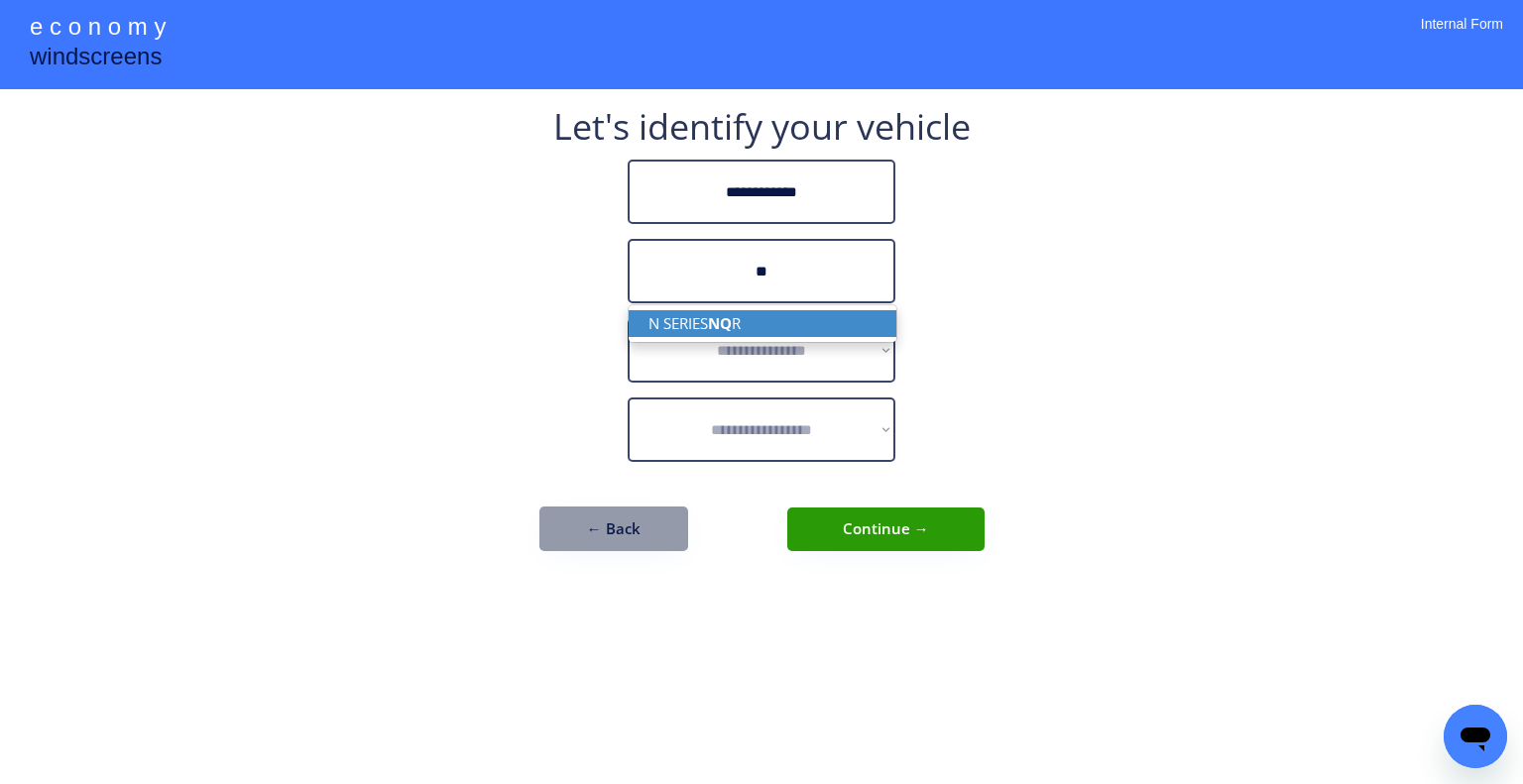 click on "N SERIES  NQ R" at bounding box center [762, 323] 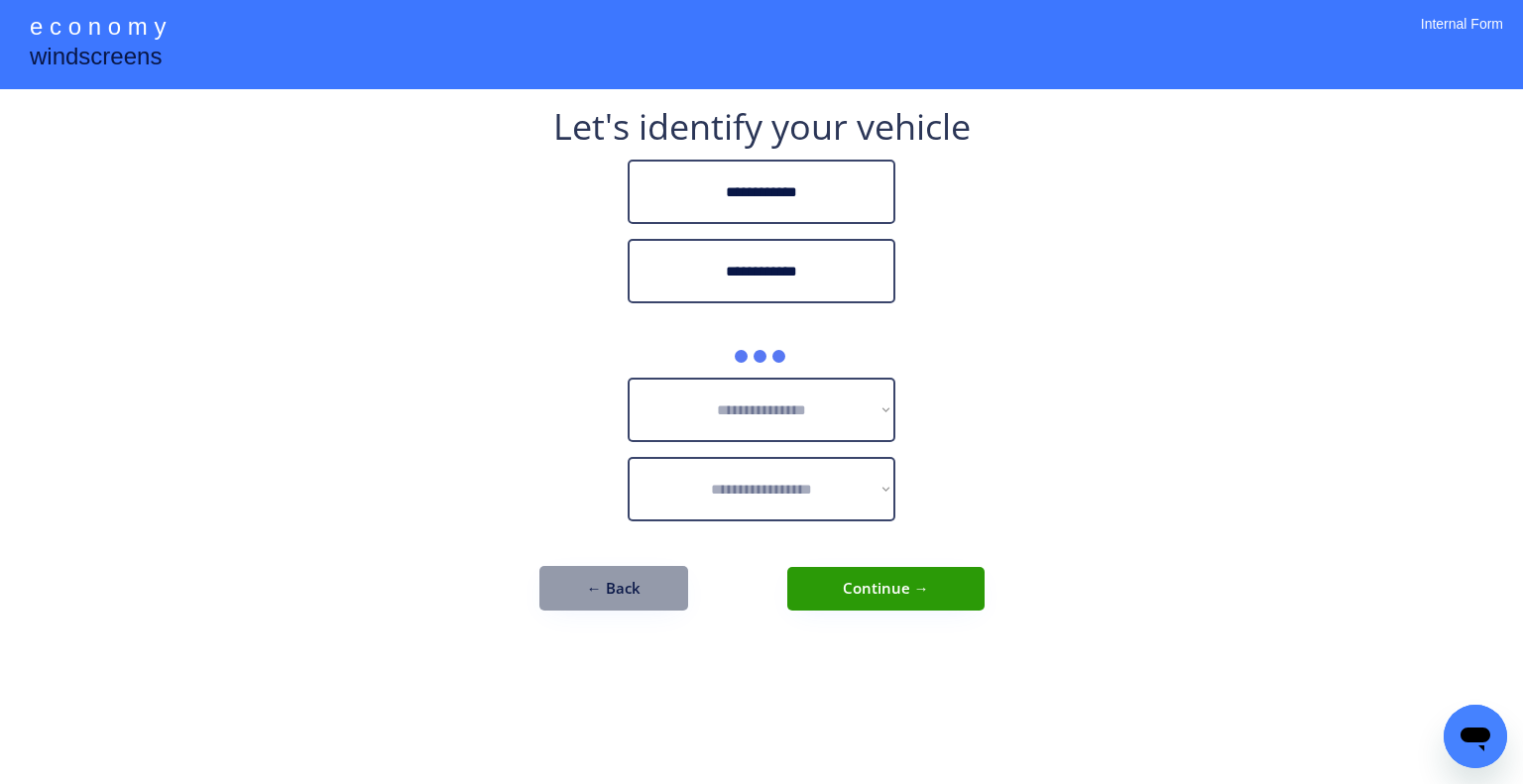 type on "**********" 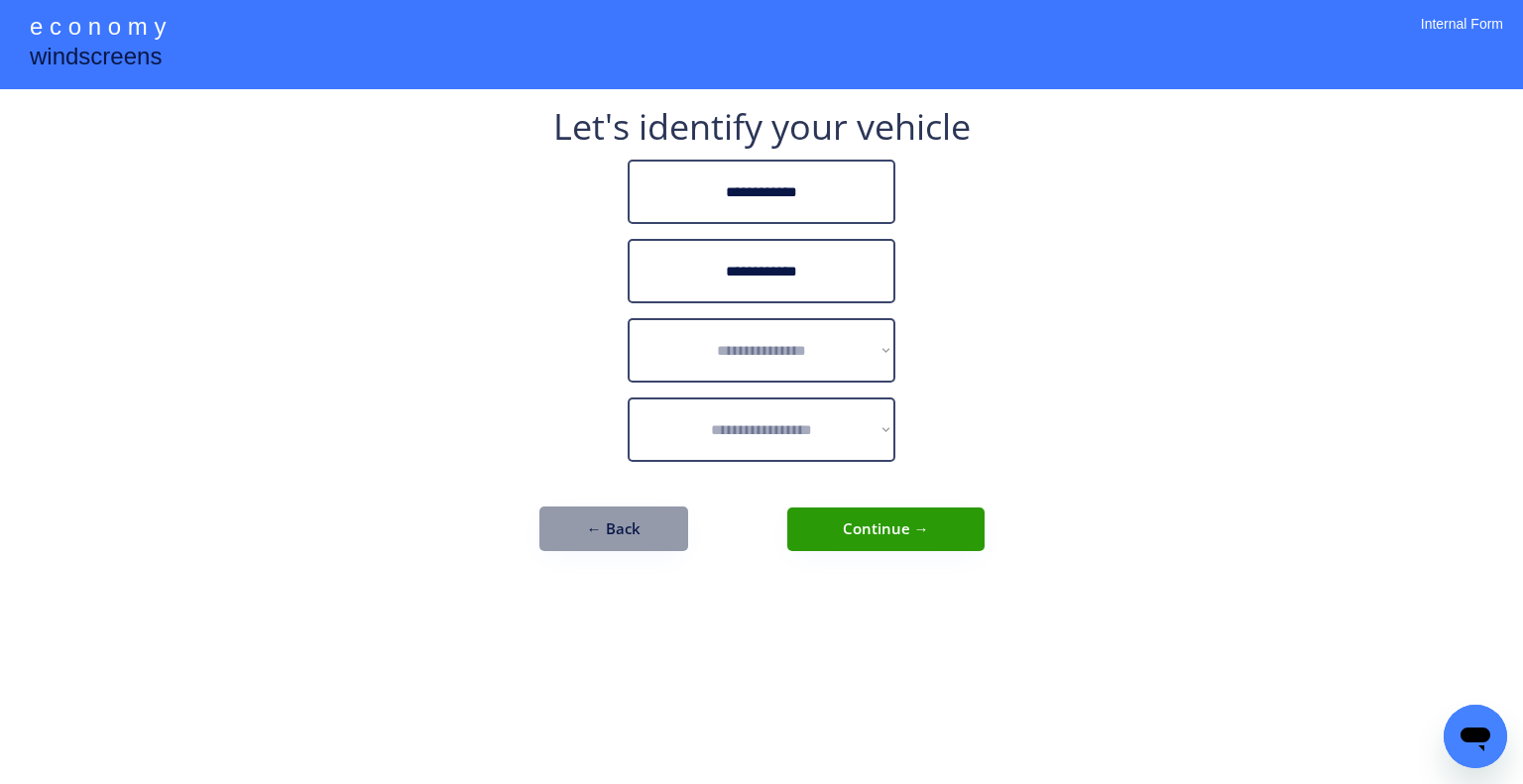click on "**********" at bounding box center [762, 392] 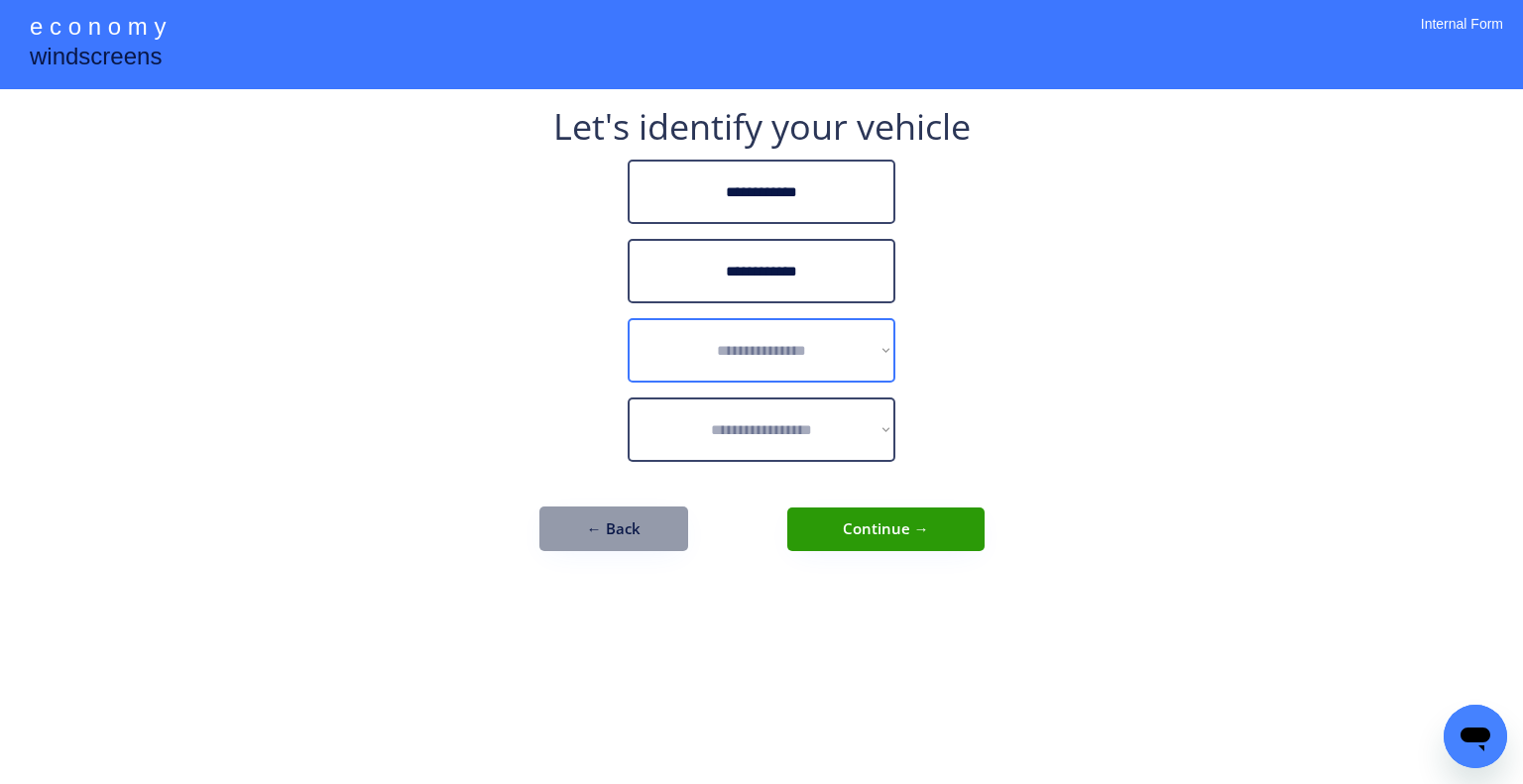 drag, startPoint x: 863, startPoint y: 364, endPoint x: 878, endPoint y: 364, distance: 15 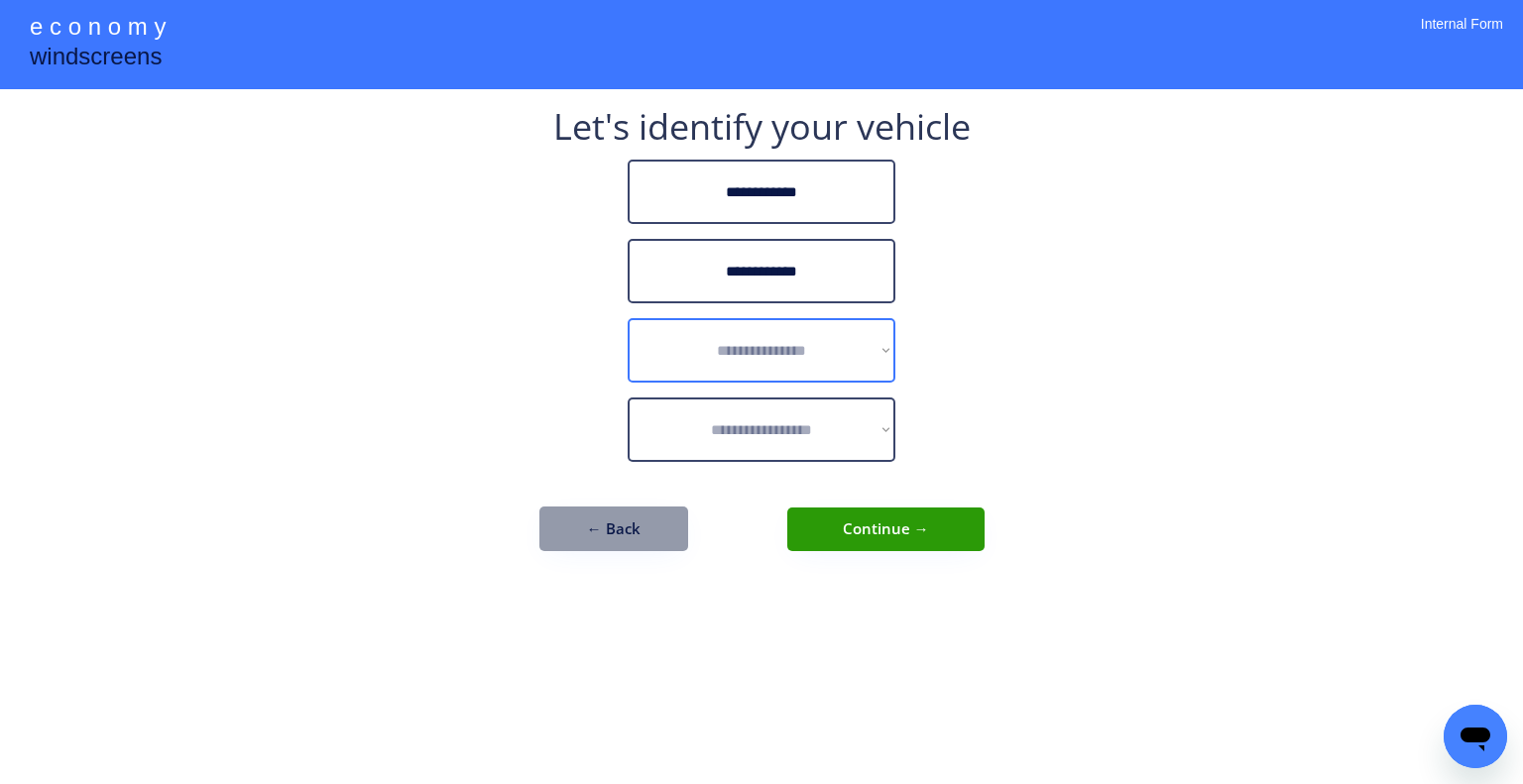 select on "******" 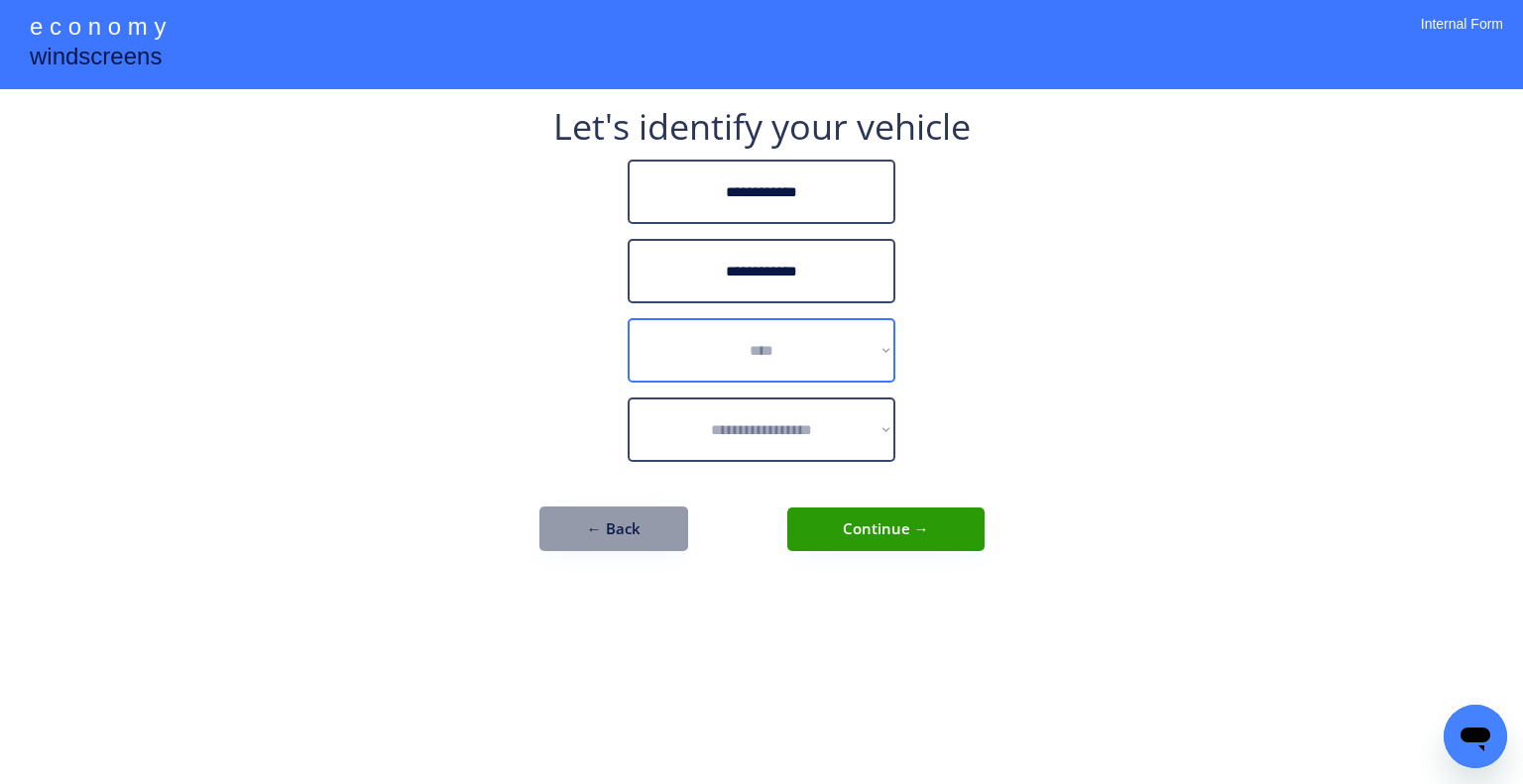 click on "**********" at bounding box center [762, 350] 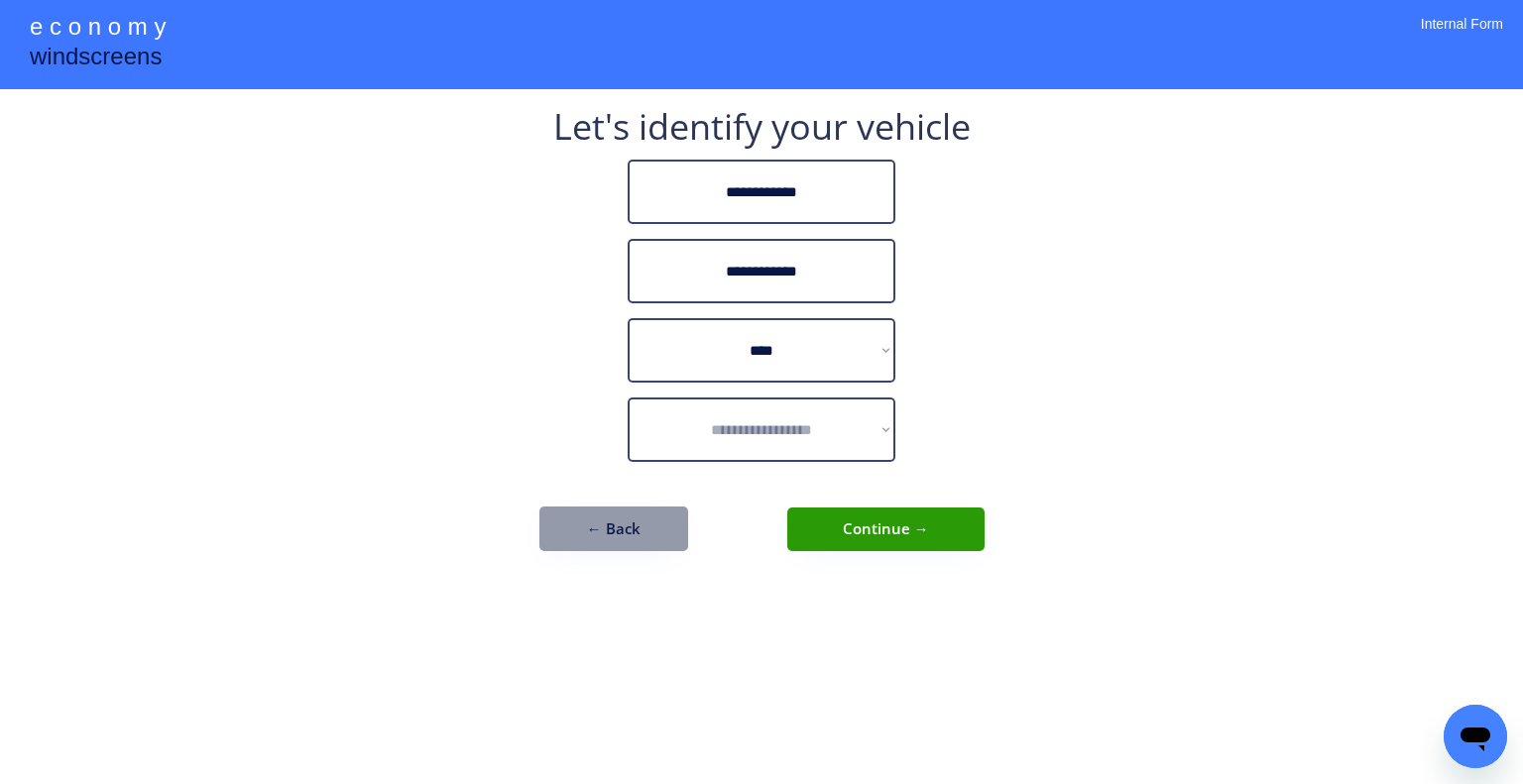 click on "**********" at bounding box center [762, 392] 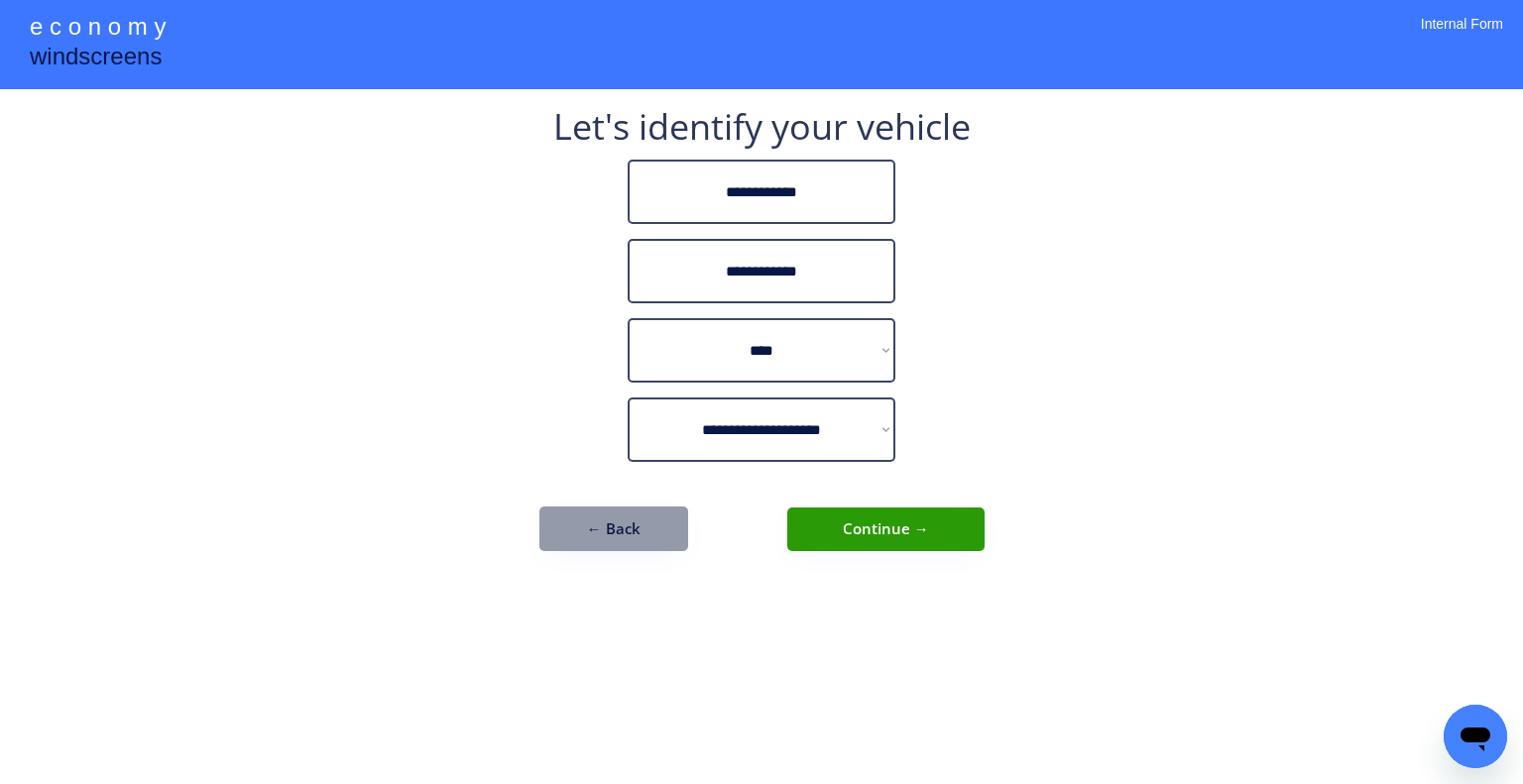 click on "**********" at bounding box center [762, 392] 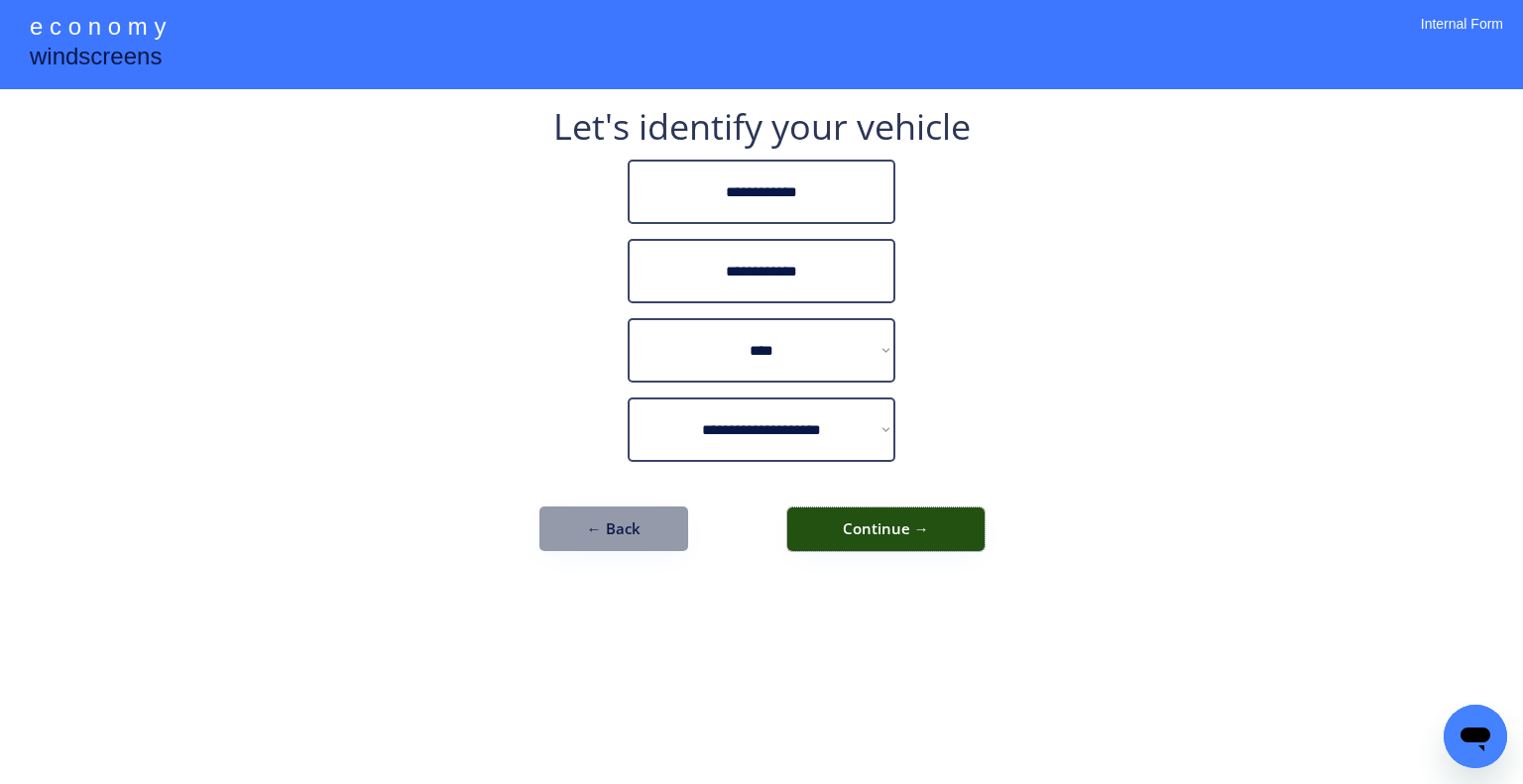 click on "Continue    →" at bounding box center (885, 529) 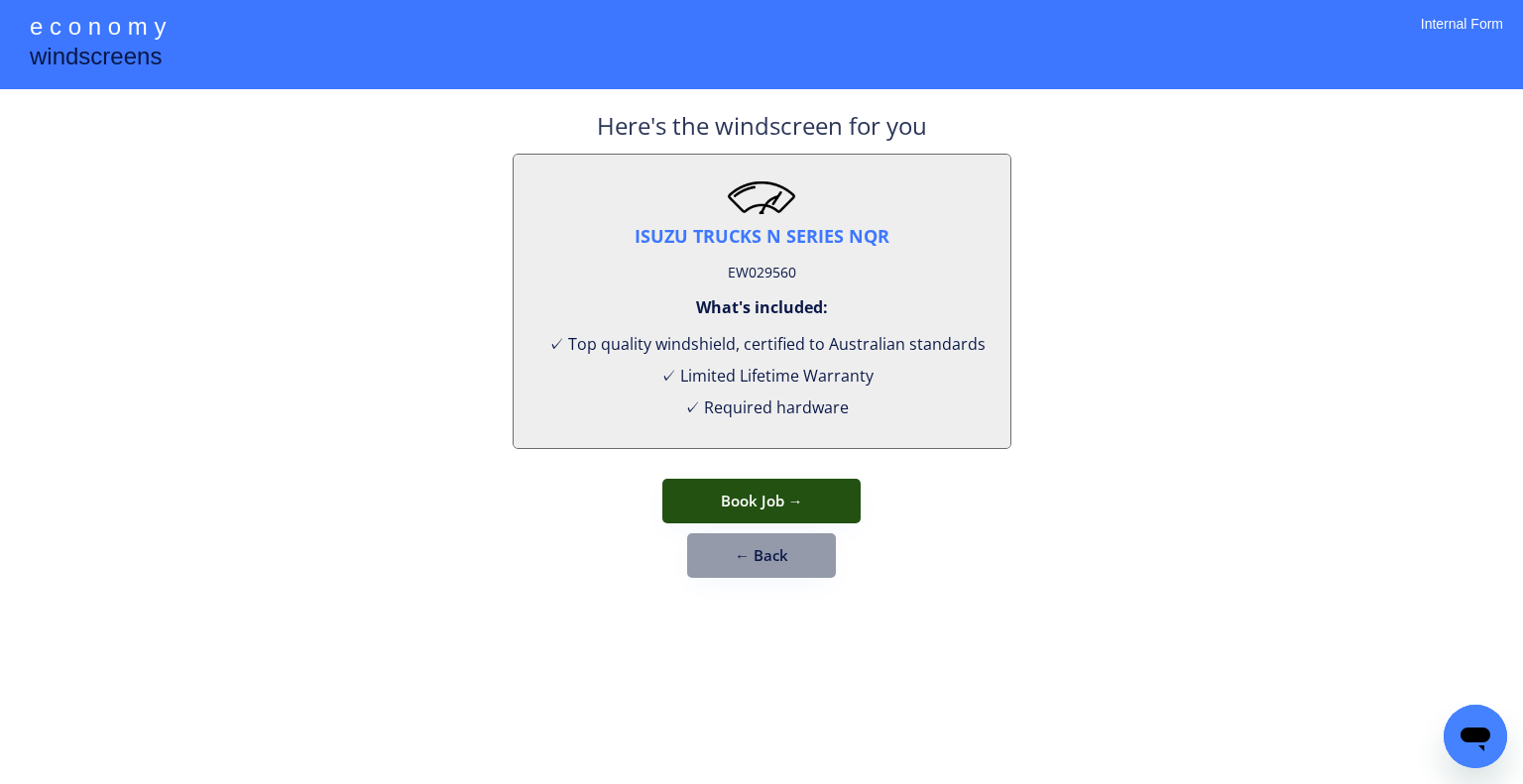 click on "Book Job    →" at bounding box center (762, 501) 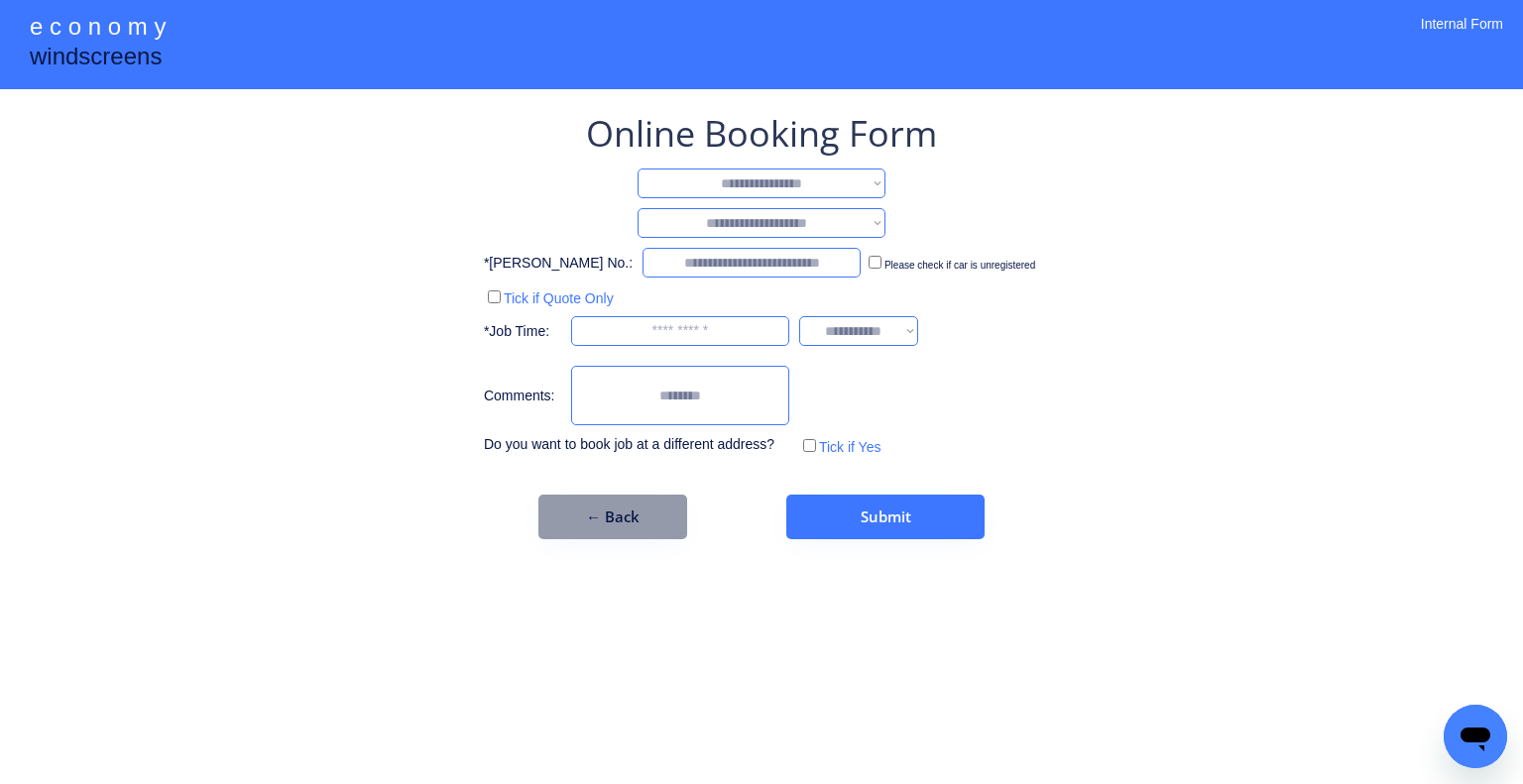 drag, startPoint x: 791, startPoint y: 177, endPoint x: 789, endPoint y: 194, distance: 17.117243 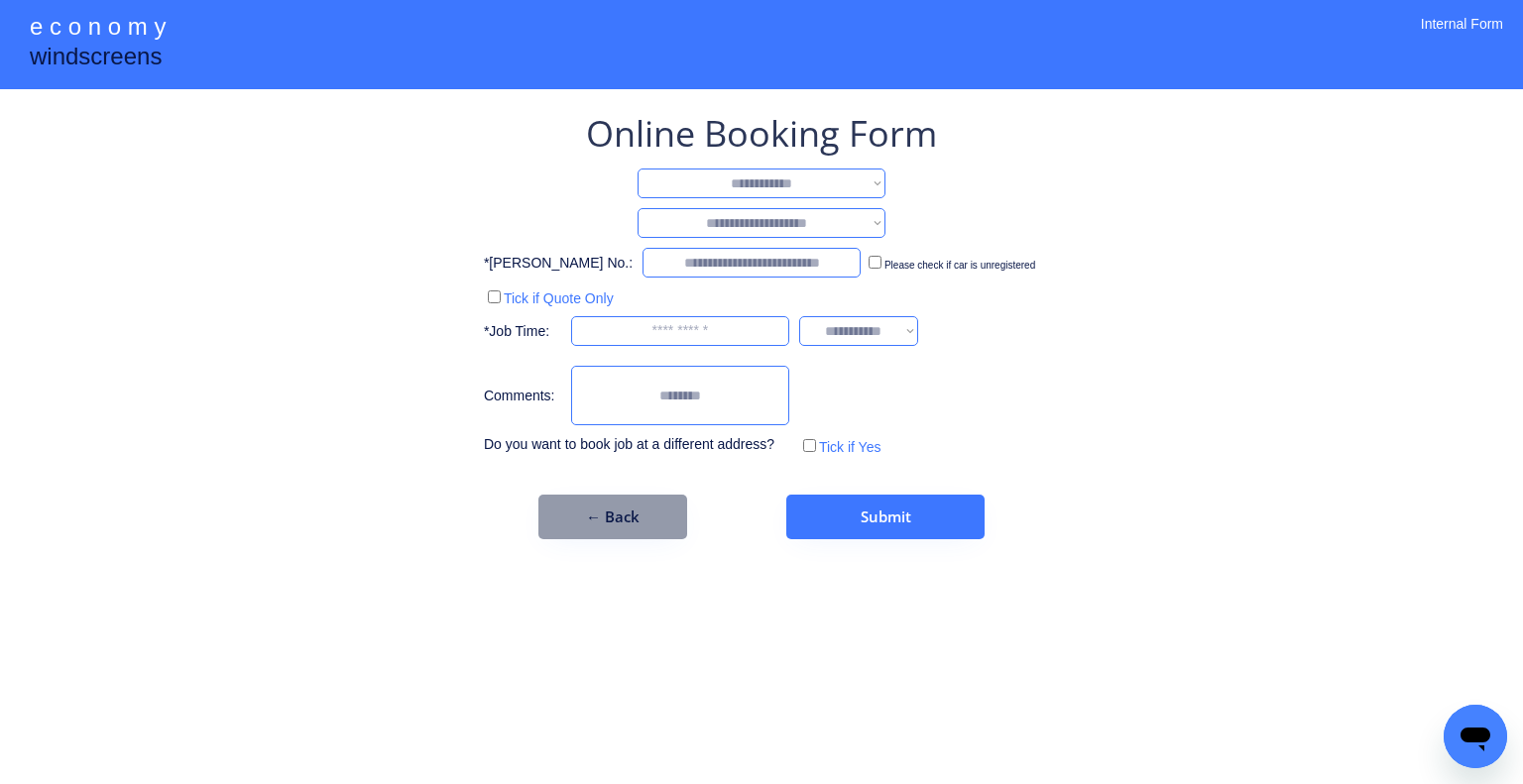 click on "**********" at bounding box center (762, 183) 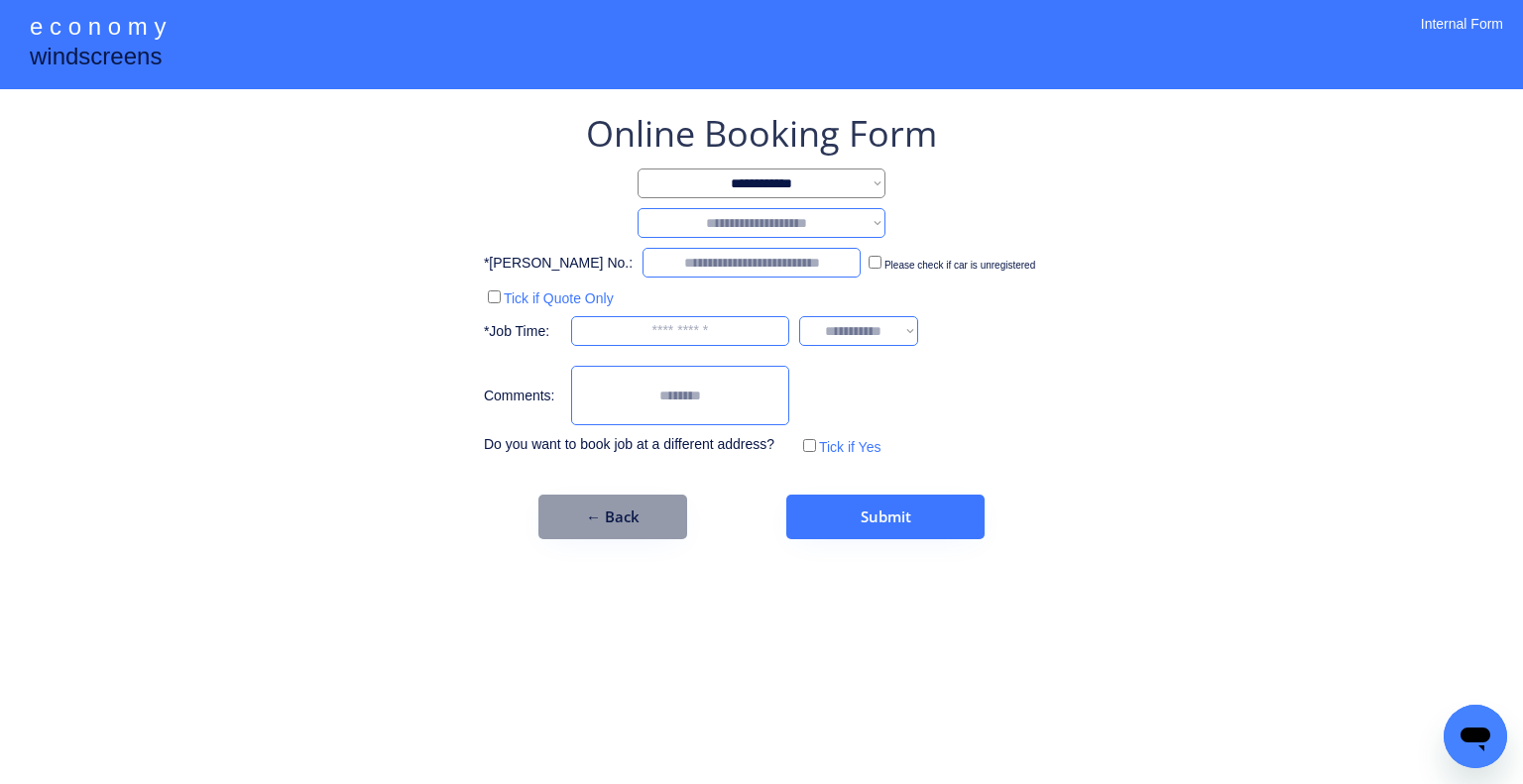 click on "**********" at bounding box center [762, 223] 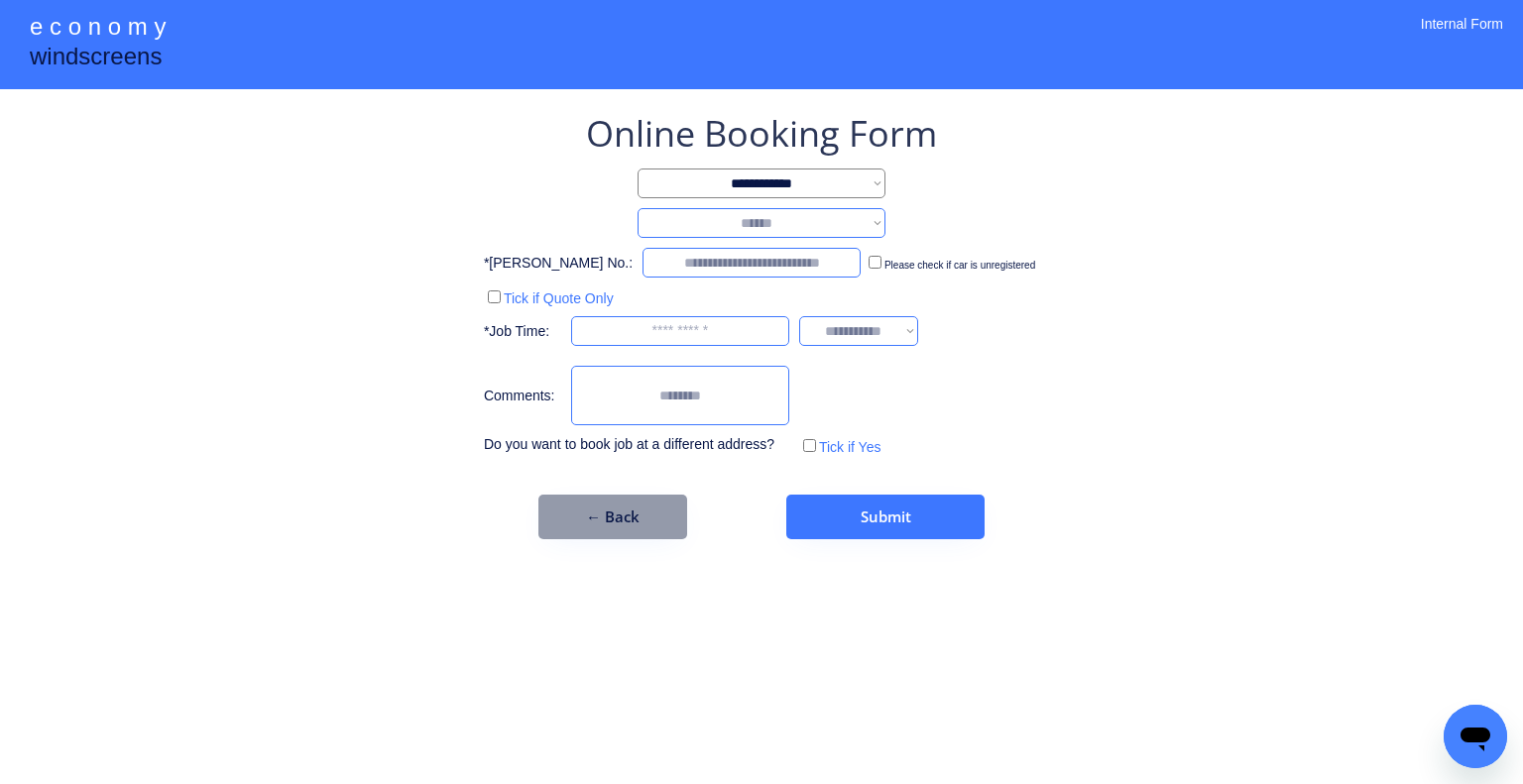 click on "**********" at bounding box center (762, 223) 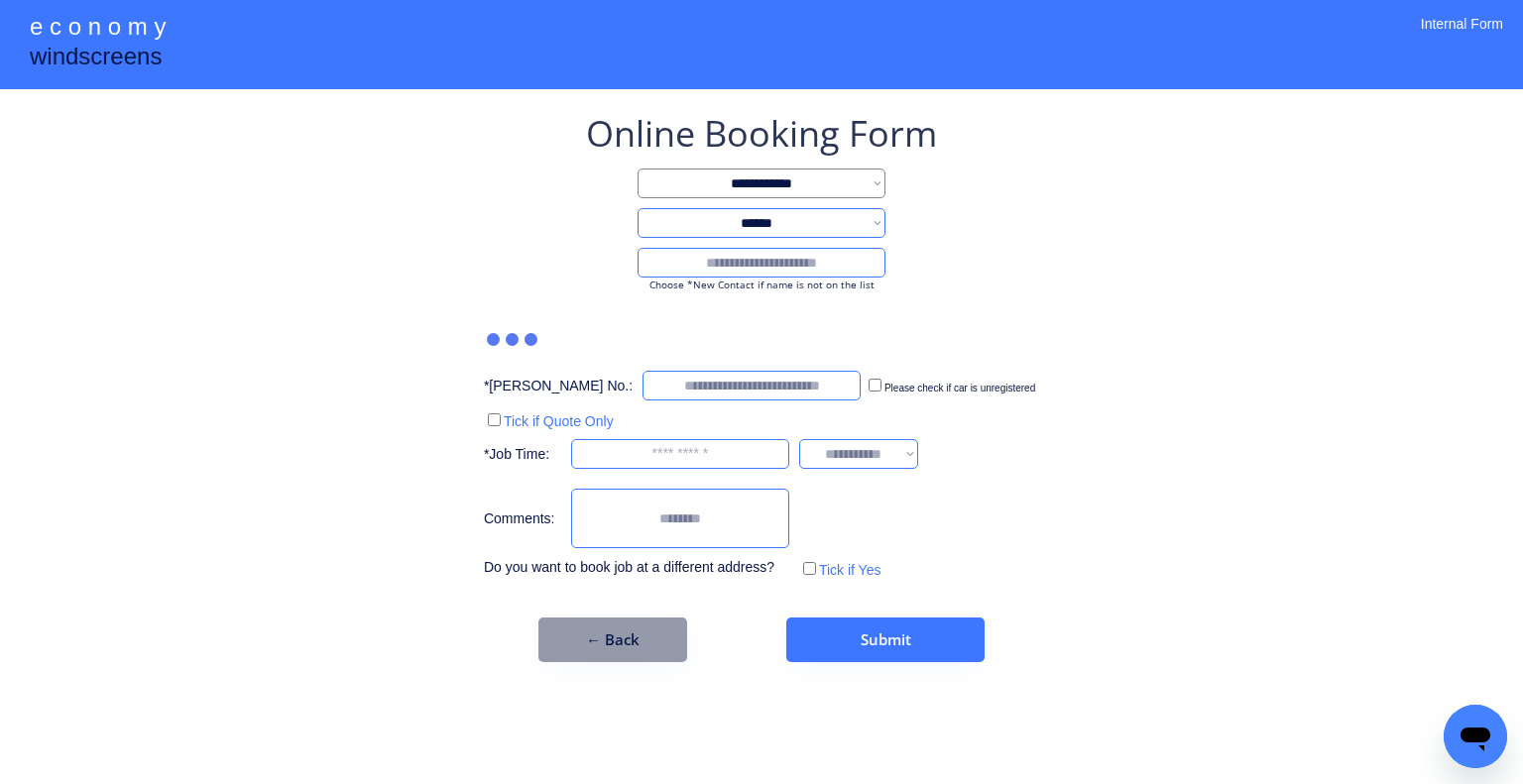 click at bounding box center [762, 263] 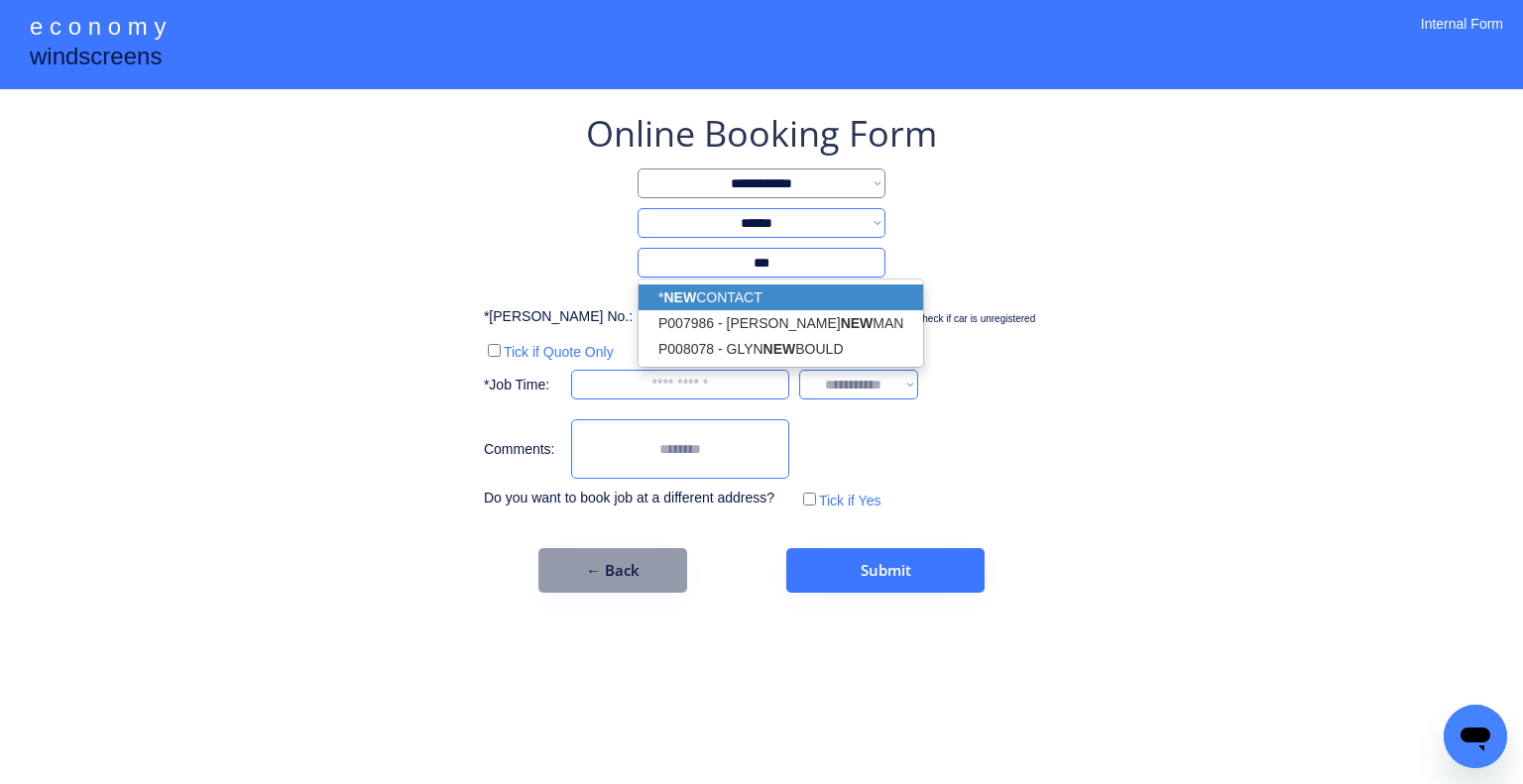 drag, startPoint x: 793, startPoint y: 295, endPoint x: 1154, endPoint y: 286, distance: 361.11217 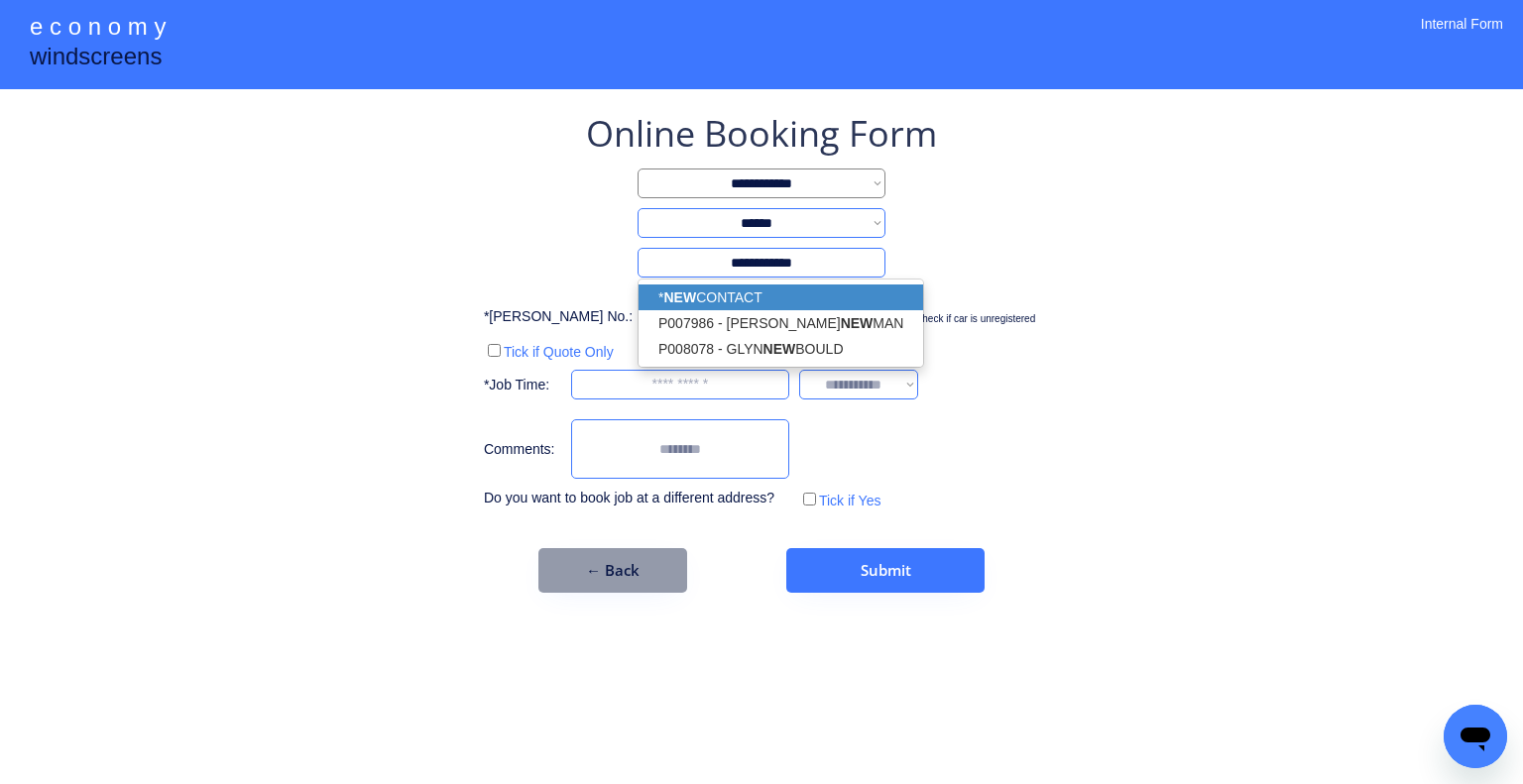 type on "**********" 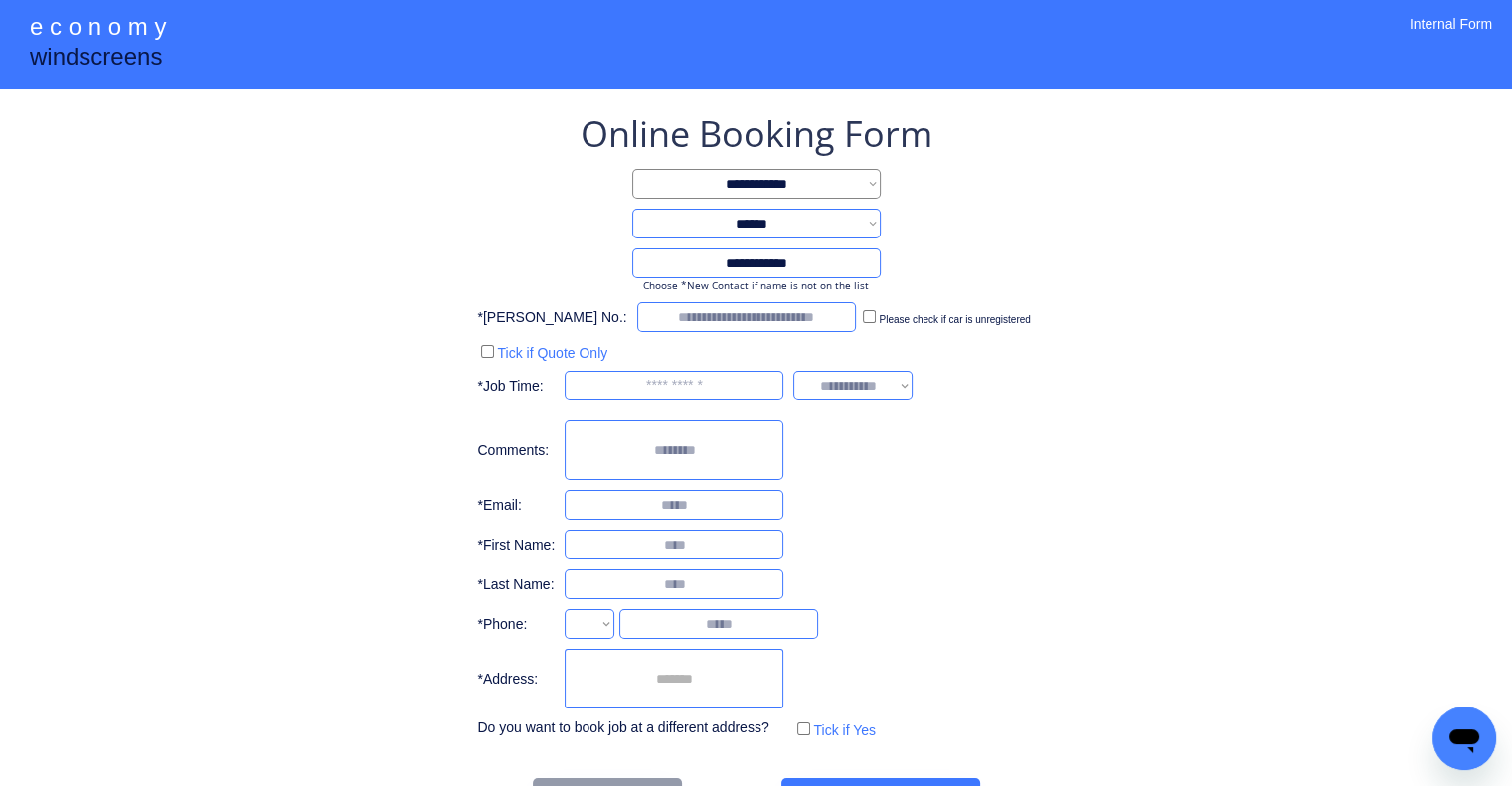 drag, startPoint x: 1157, startPoint y: 287, endPoint x: 902, endPoint y: 34, distance: 359.21303 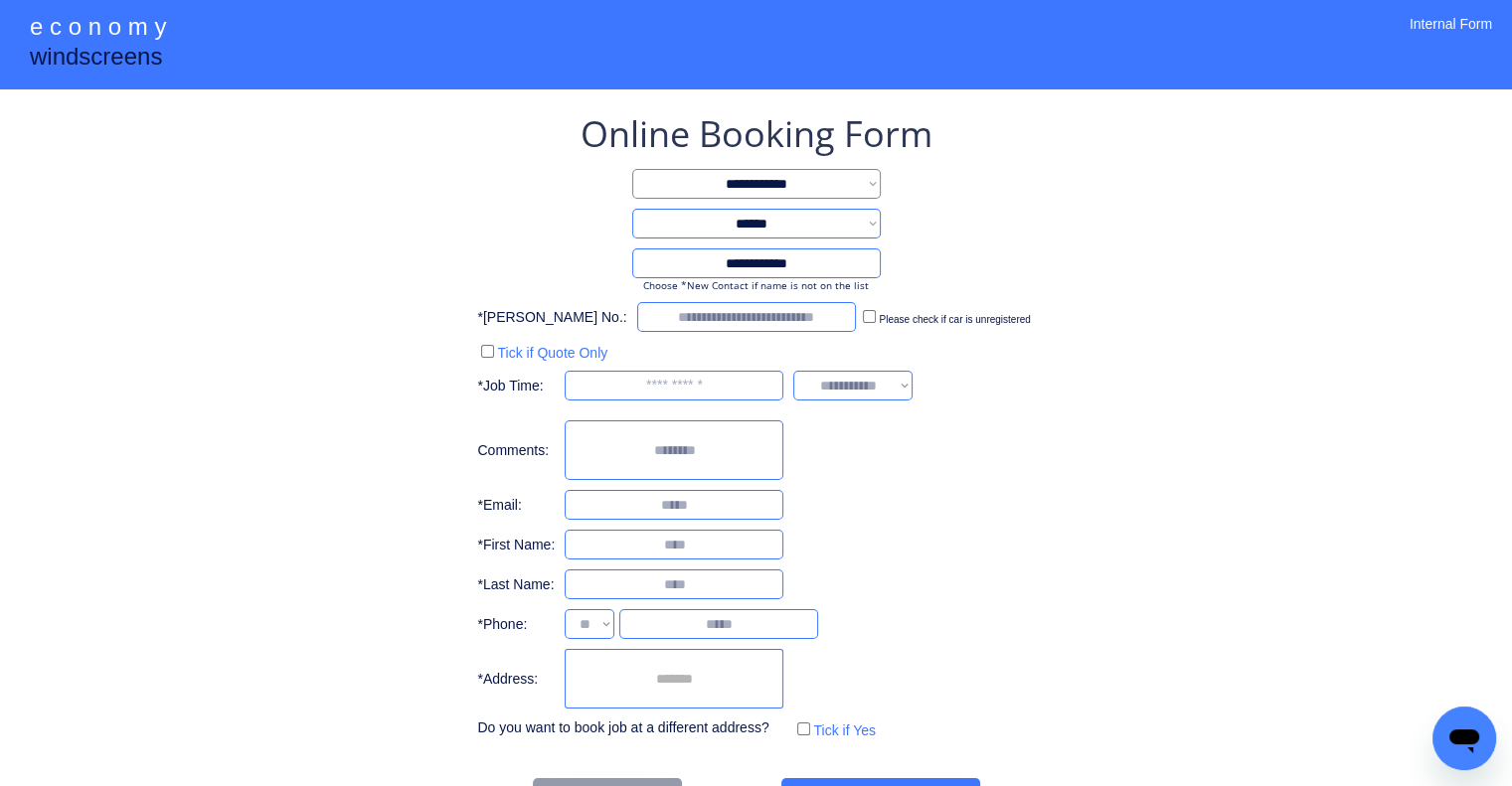 select on "**********" 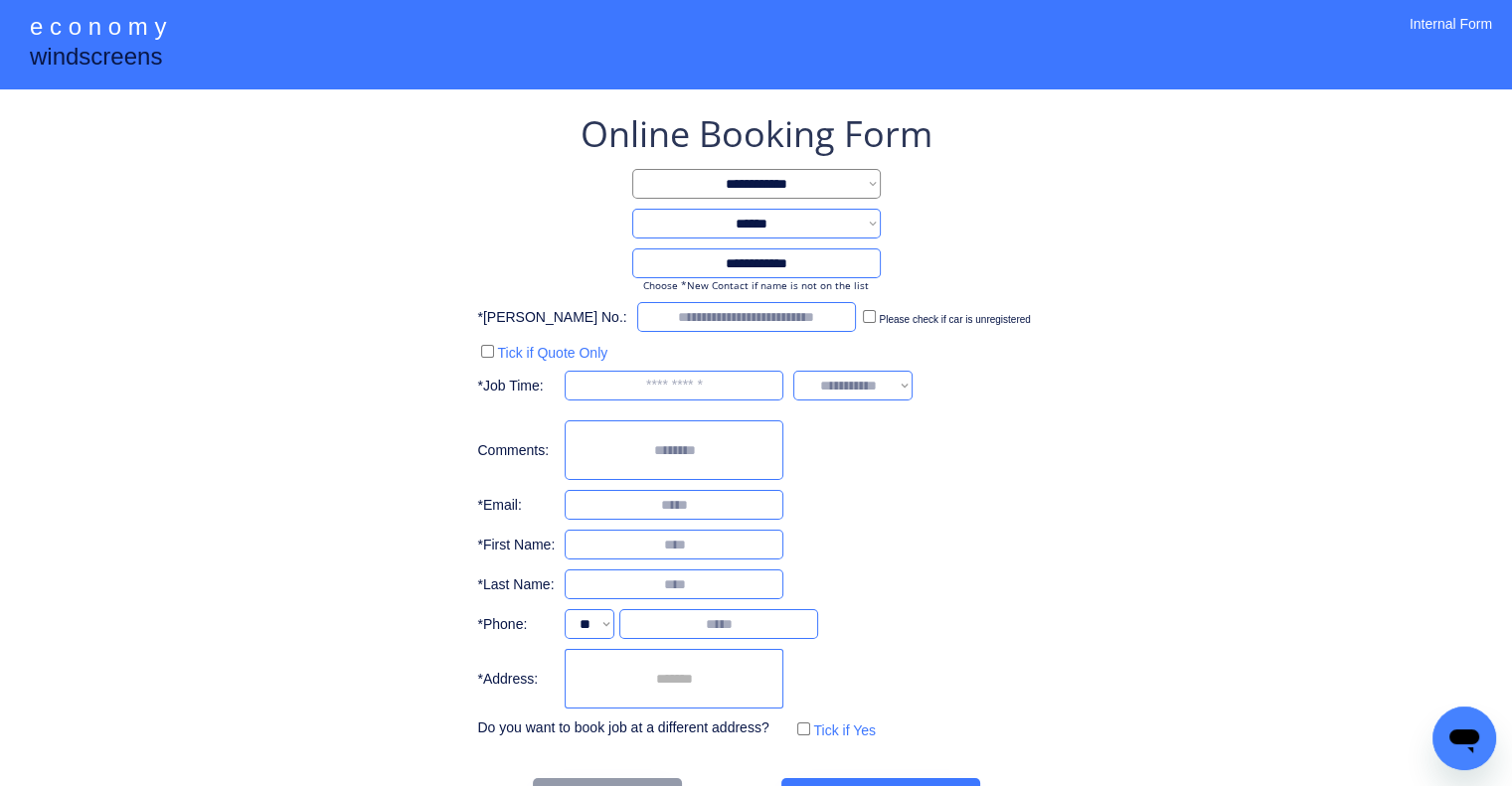 click at bounding box center (747, 317) 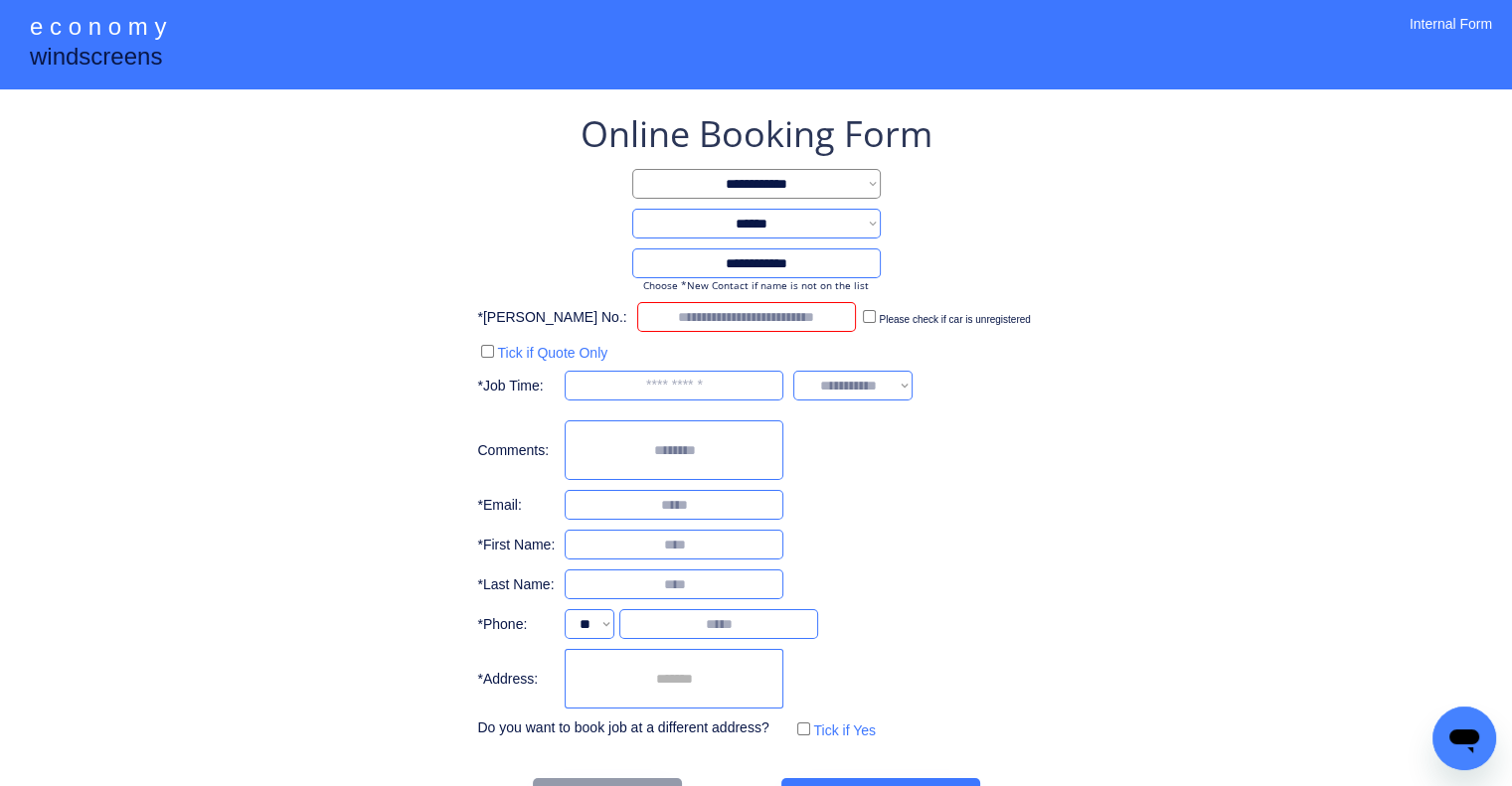 paste on "******" 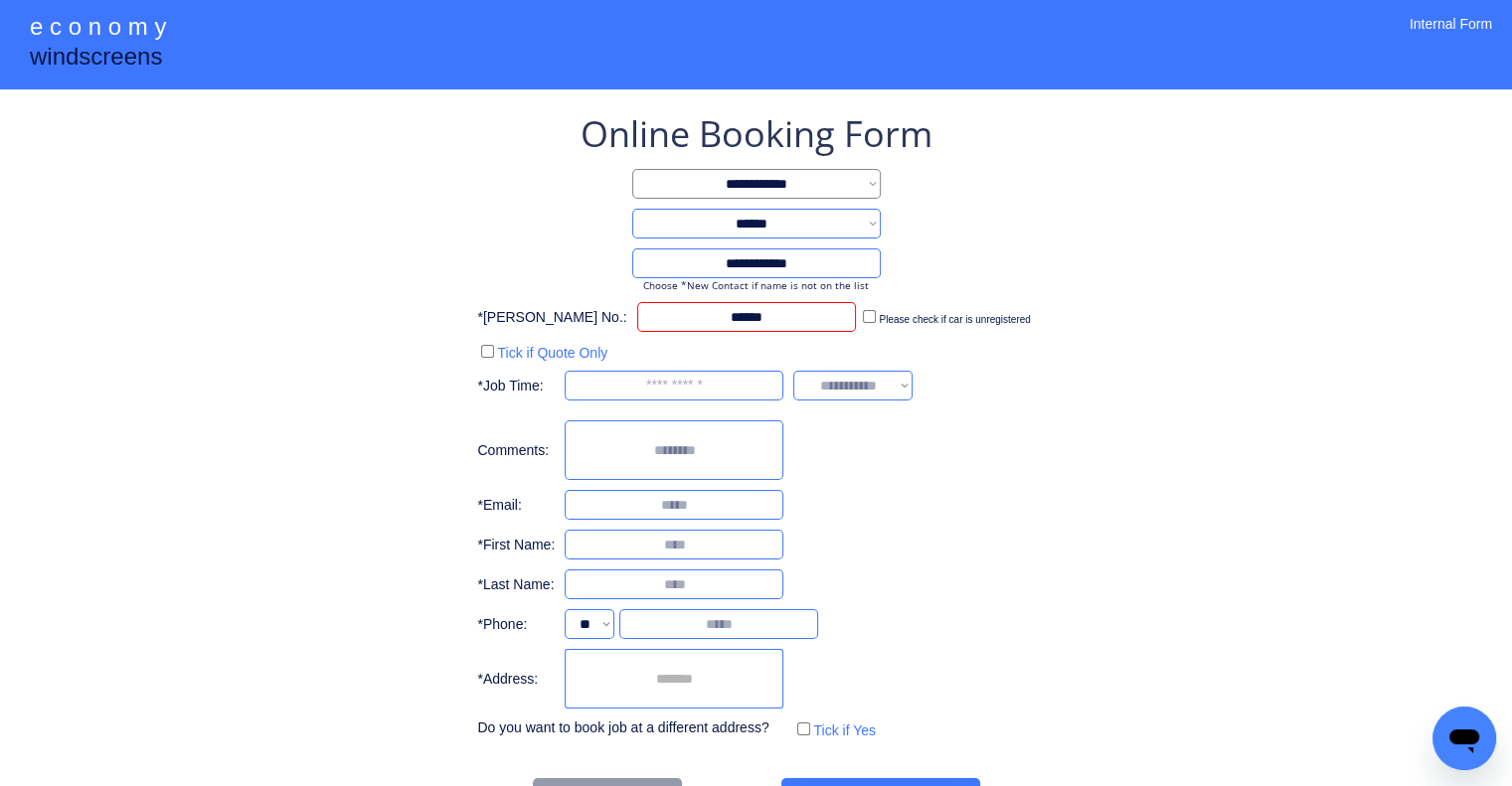 type on "******" 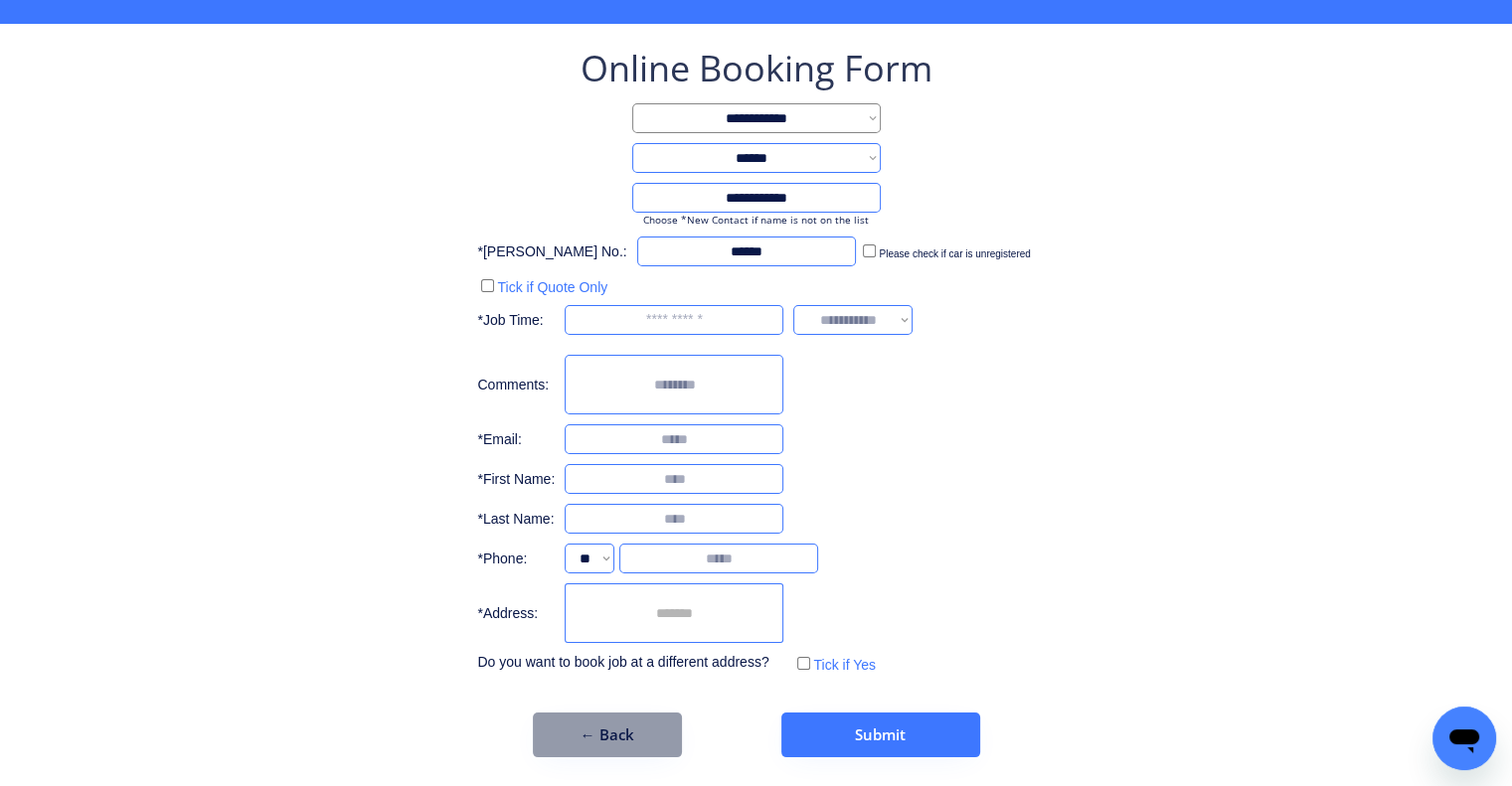 scroll, scrollTop: 67, scrollLeft: 0, axis: vertical 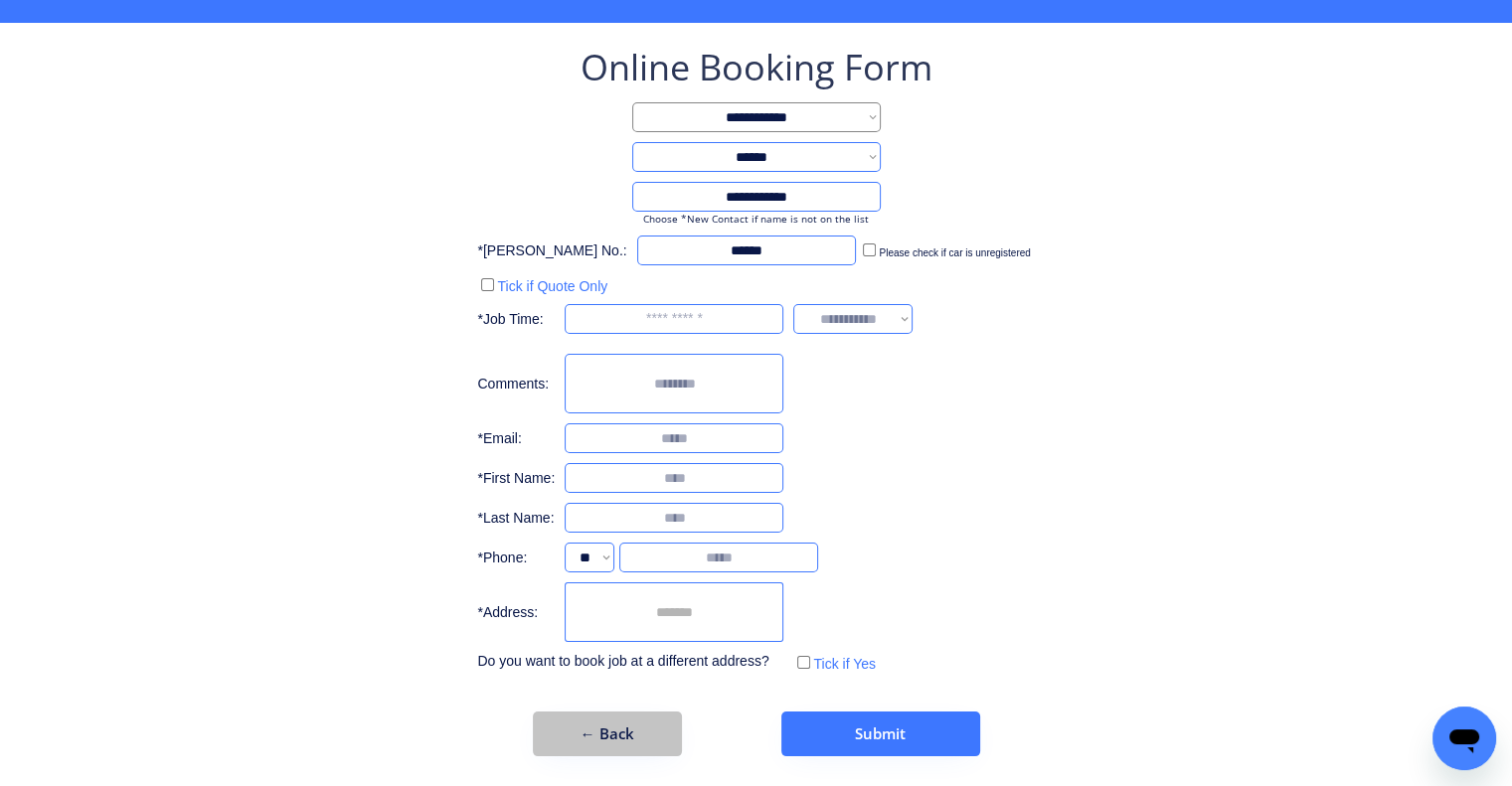 drag, startPoint x: 644, startPoint y: 724, endPoint x: 689, endPoint y: 675, distance: 66.52819 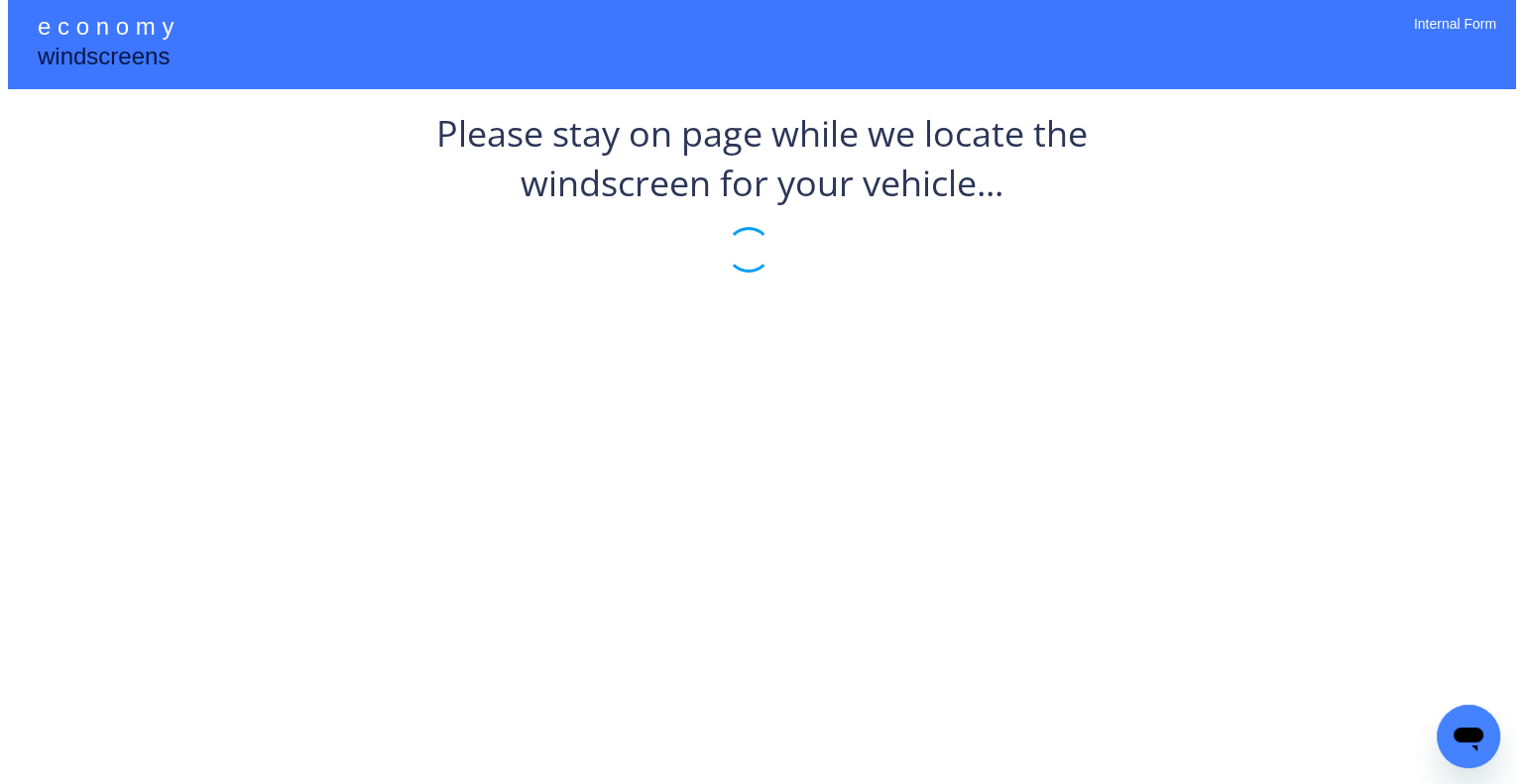 scroll, scrollTop: 0, scrollLeft: 0, axis: both 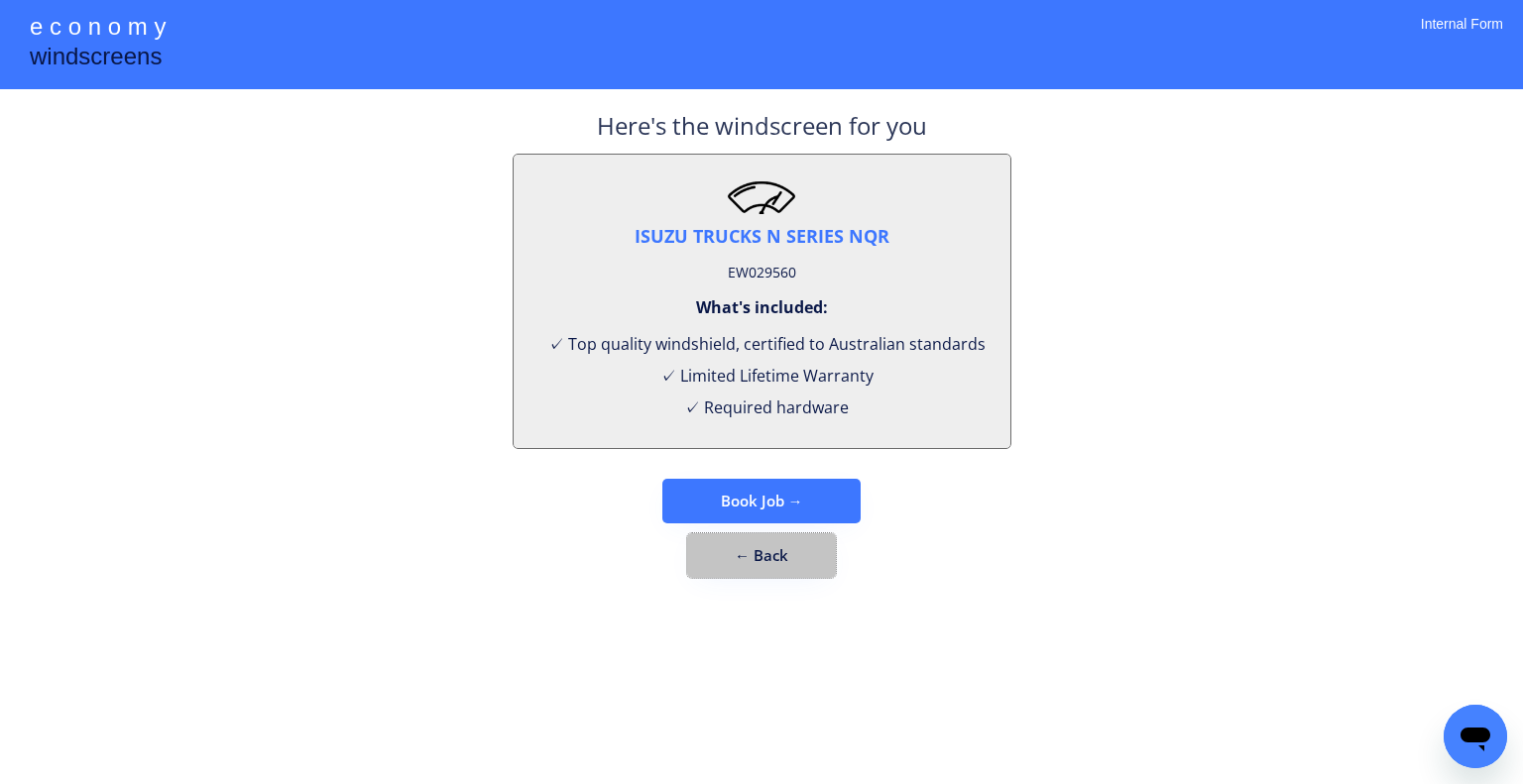 drag, startPoint x: 746, startPoint y: 552, endPoint x: 705, endPoint y: 175, distance: 379.22289 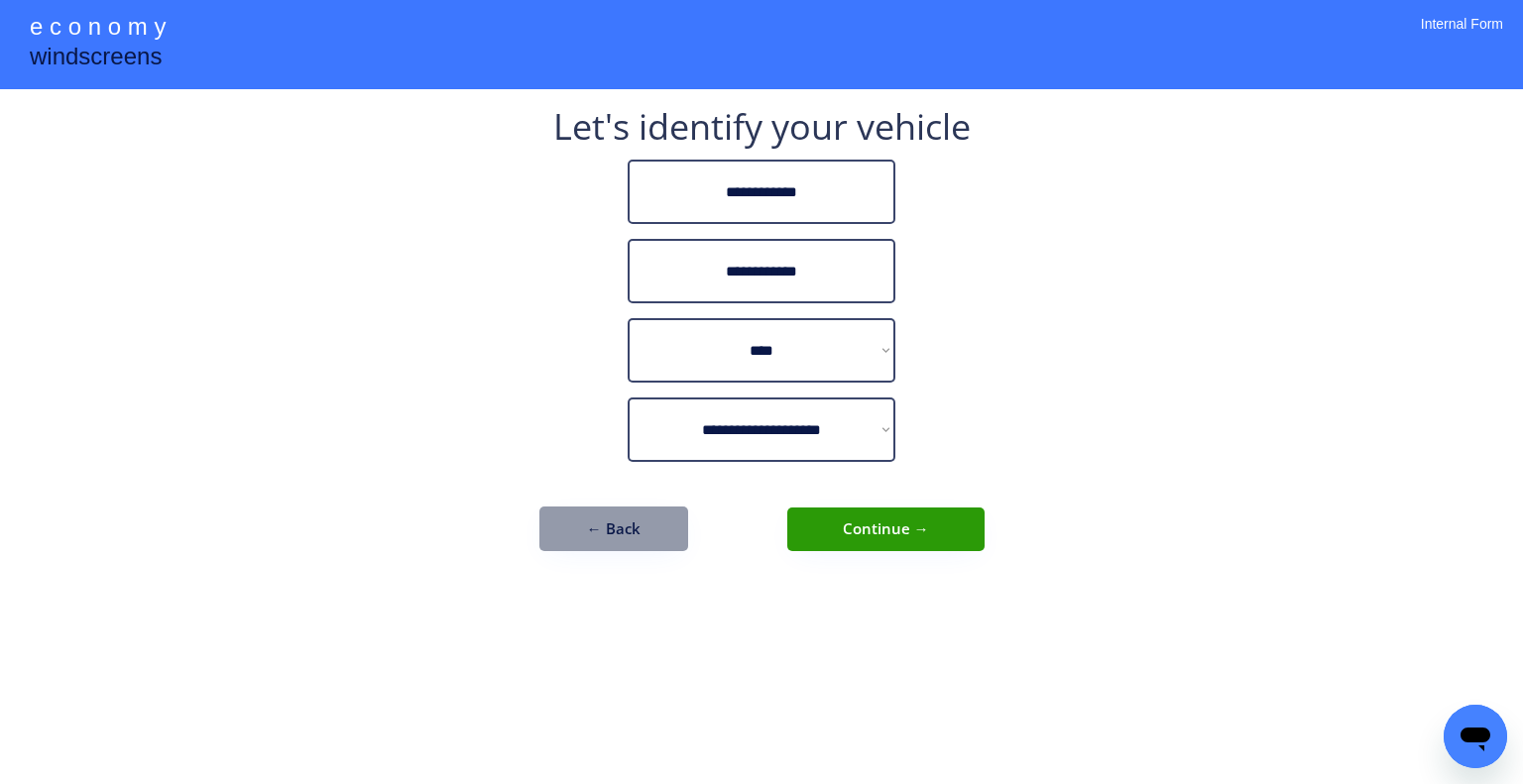 click on "←   Back" at bounding box center (614, 528) 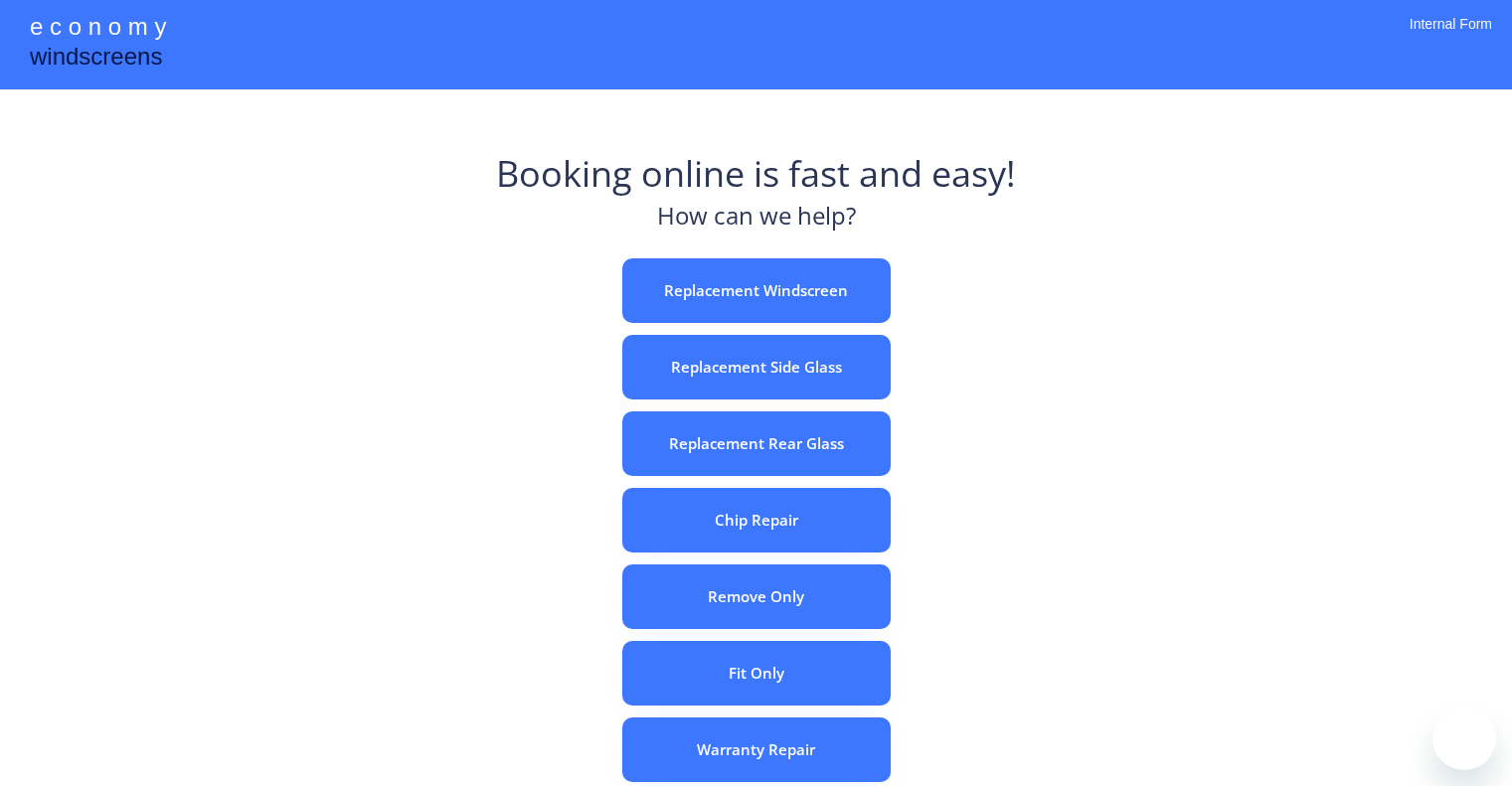 scroll, scrollTop: 0, scrollLeft: 0, axis: both 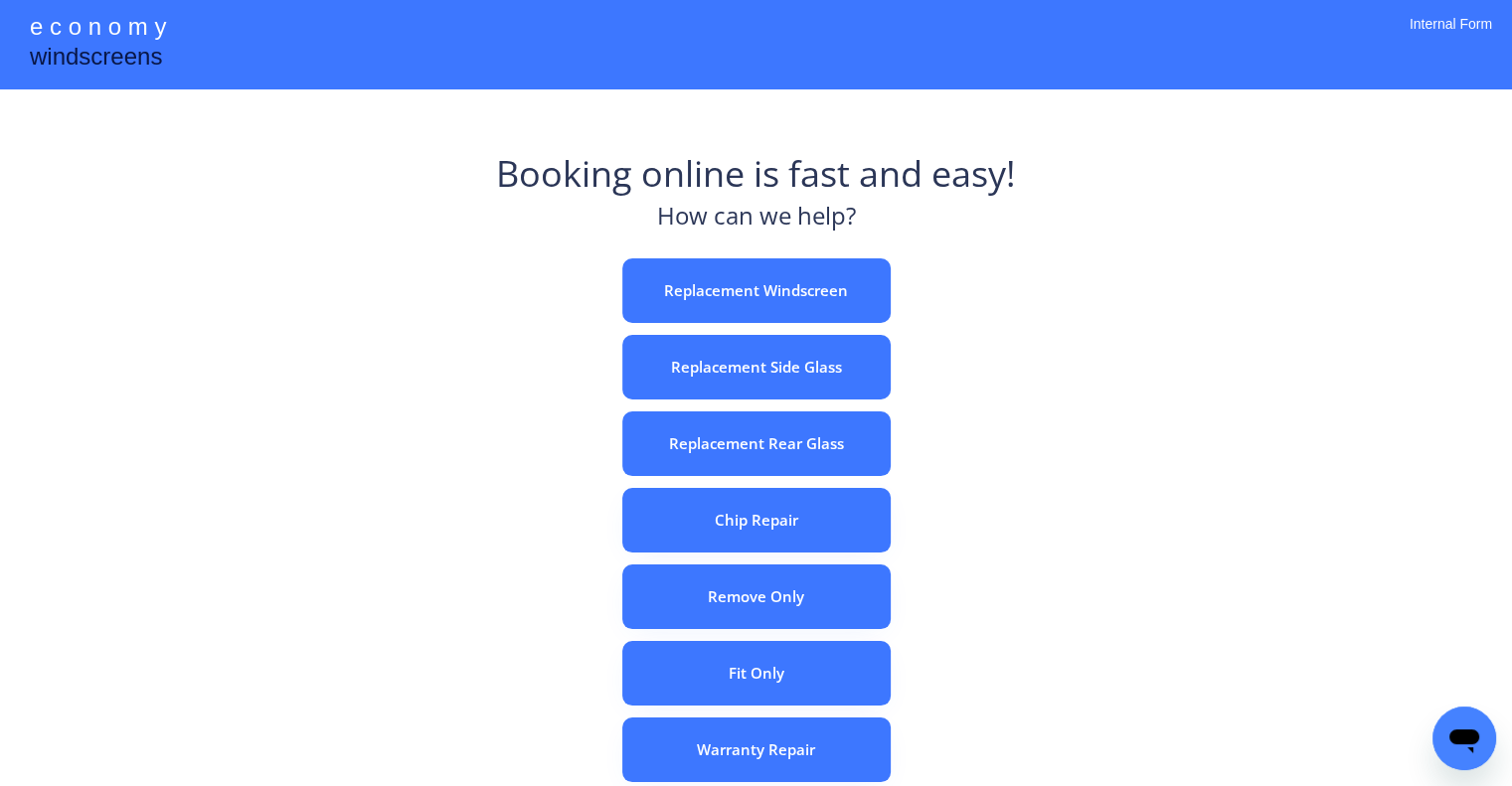 drag, startPoint x: 1157, startPoint y: 429, endPoint x: 684, endPoint y: 19, distance: 625.9625 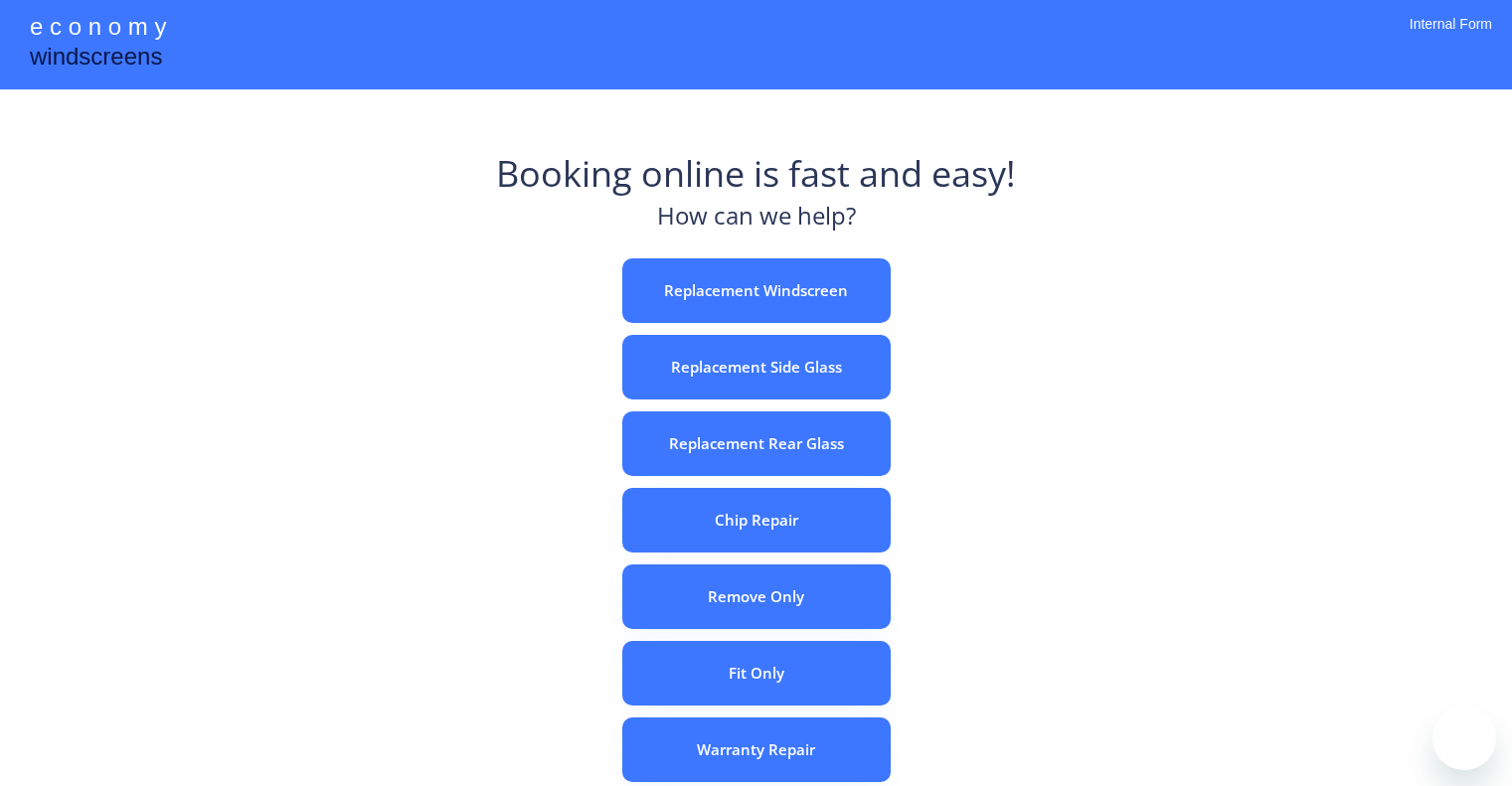 scroll, scrollTop: 0, scrollLeft: 0, axis: both 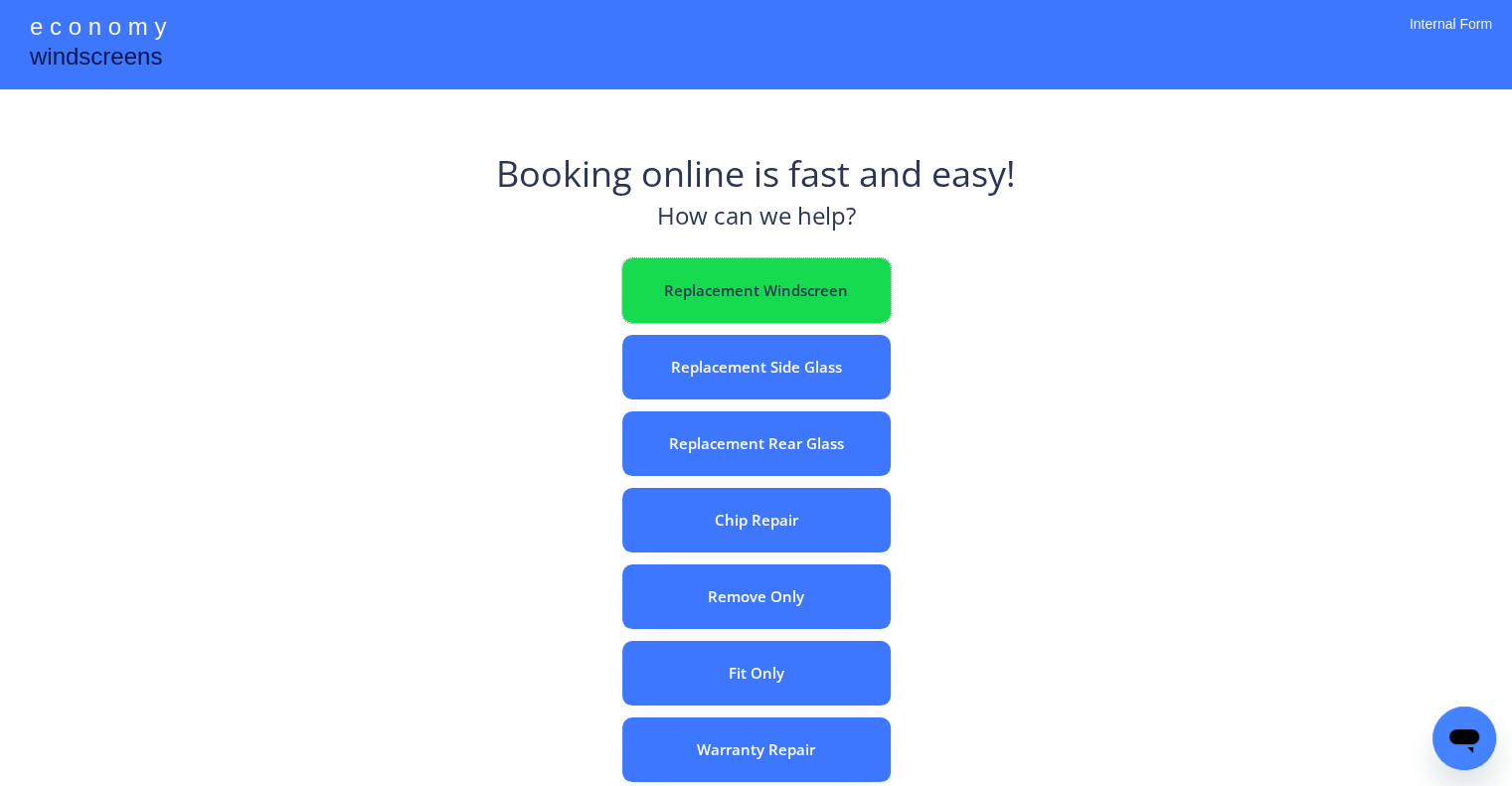 drag, startPoint x: 783, startPoint y: 300, endPoint x: 1082, endPoint y: 343, distance: 302.076 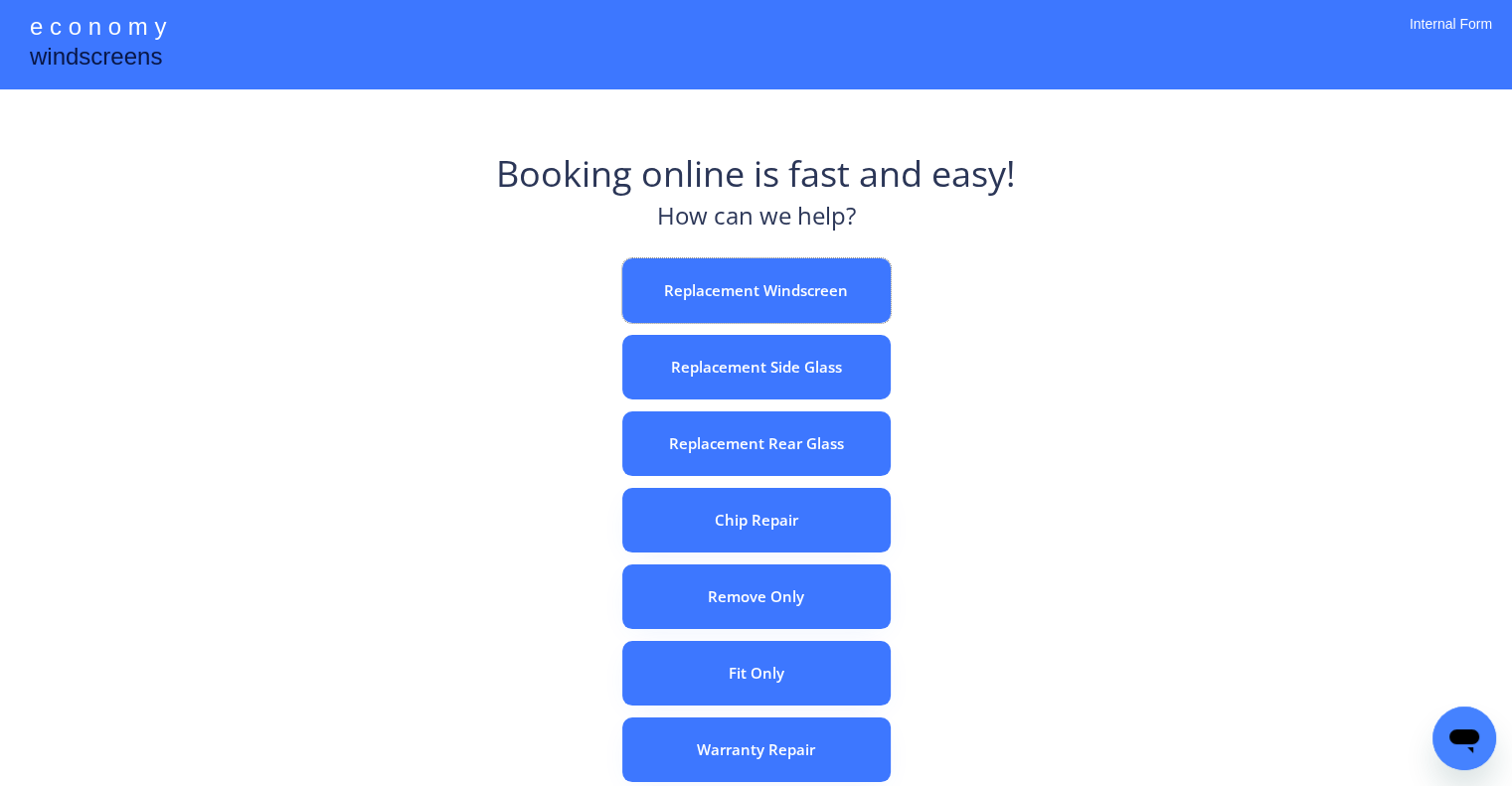 click on "e c o n o m y windscreens Booking online is fast and easy! How can we help? Replacement Windscreen Replacement Side Glass Replacement Rear Glass Chip Repair Remove Only Fit Only Warranty Repair ADAS Recalibration Only Rebook a Job Confirm Quotes Manual Booking Internal Form" at bounding box center (756, 553) 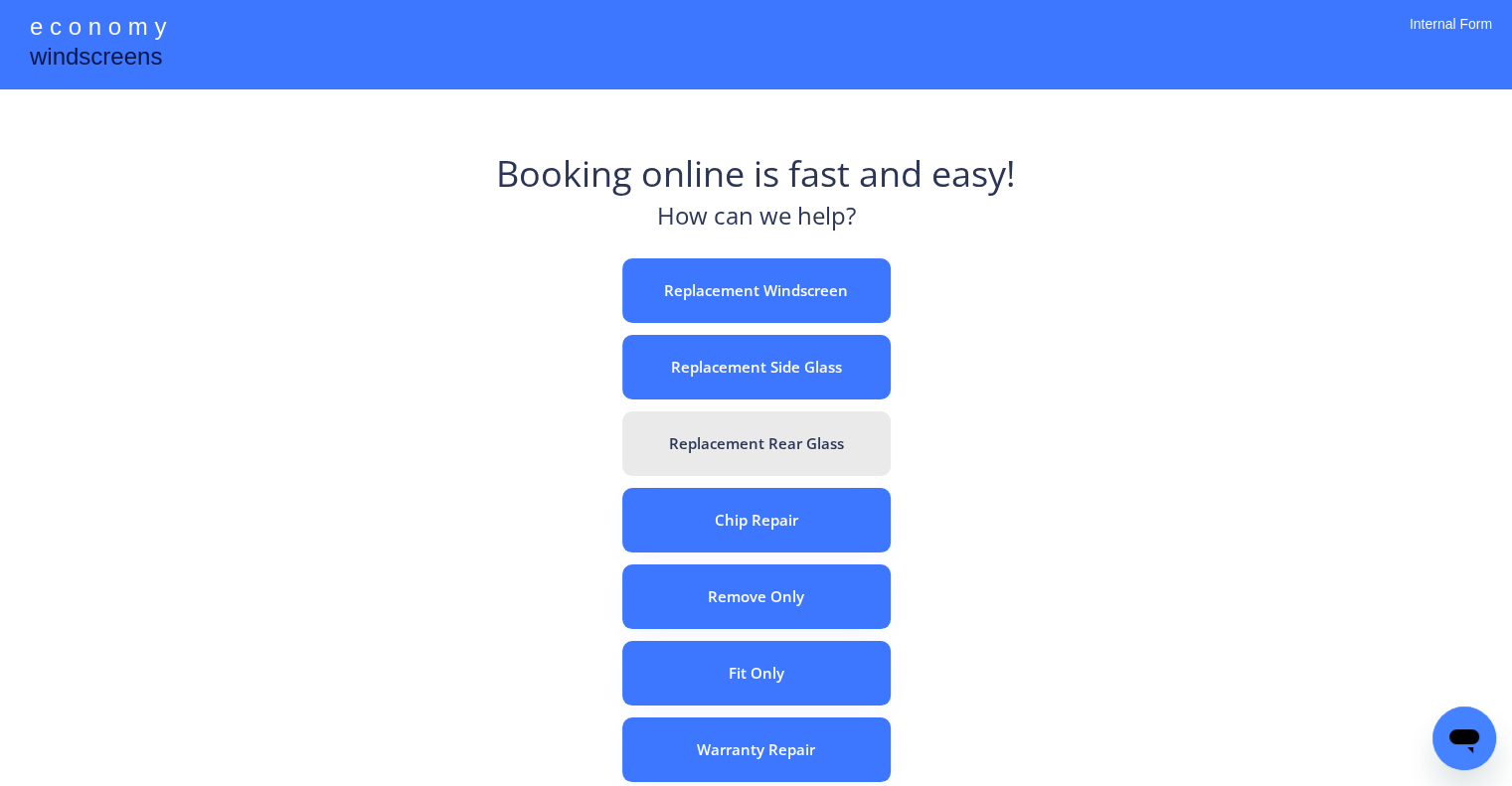 click on "Replacement Rear Glass" at bounding box center [756, 443] 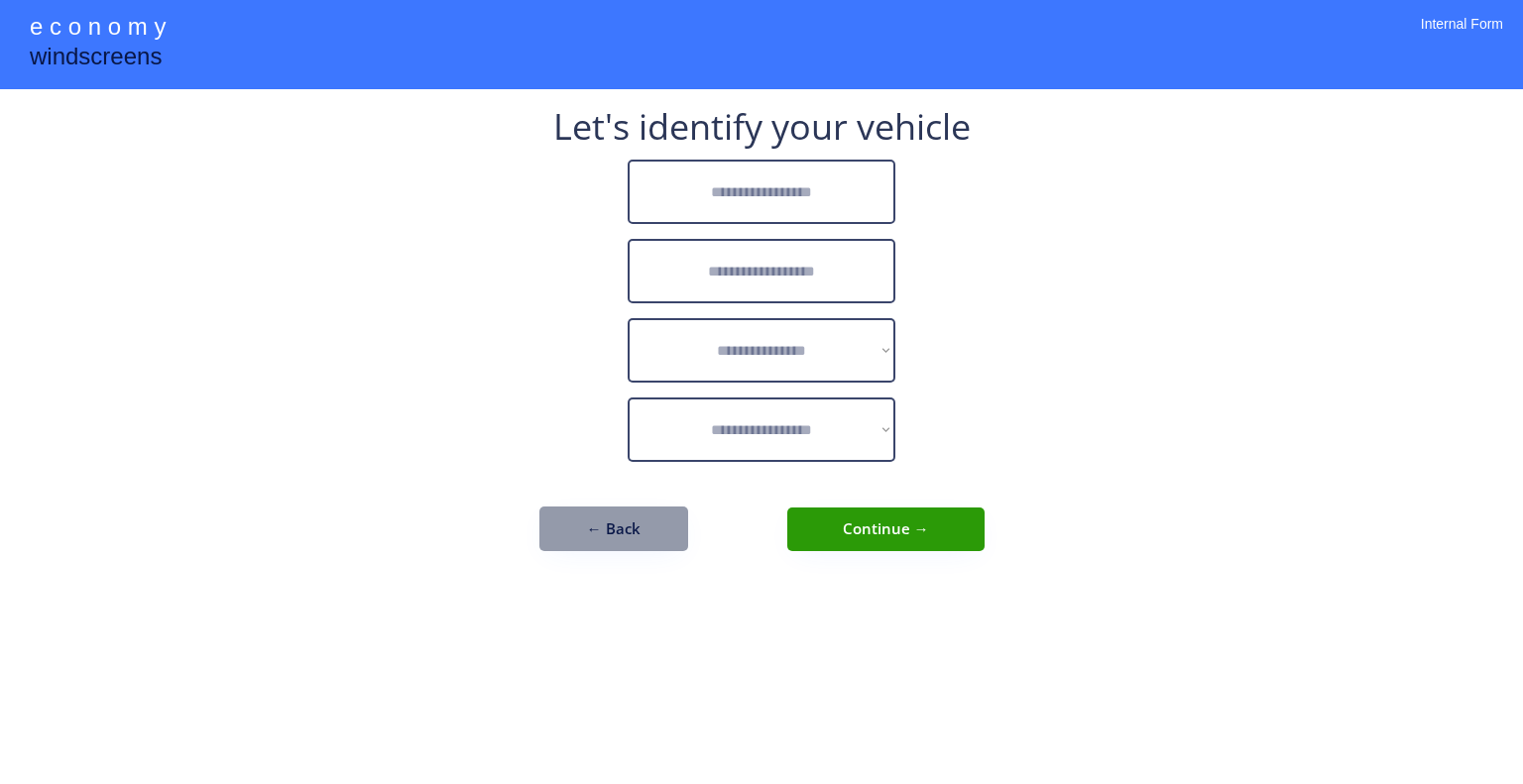 scroll, scrollTop: 0, scrollLeft: 0, axis: both 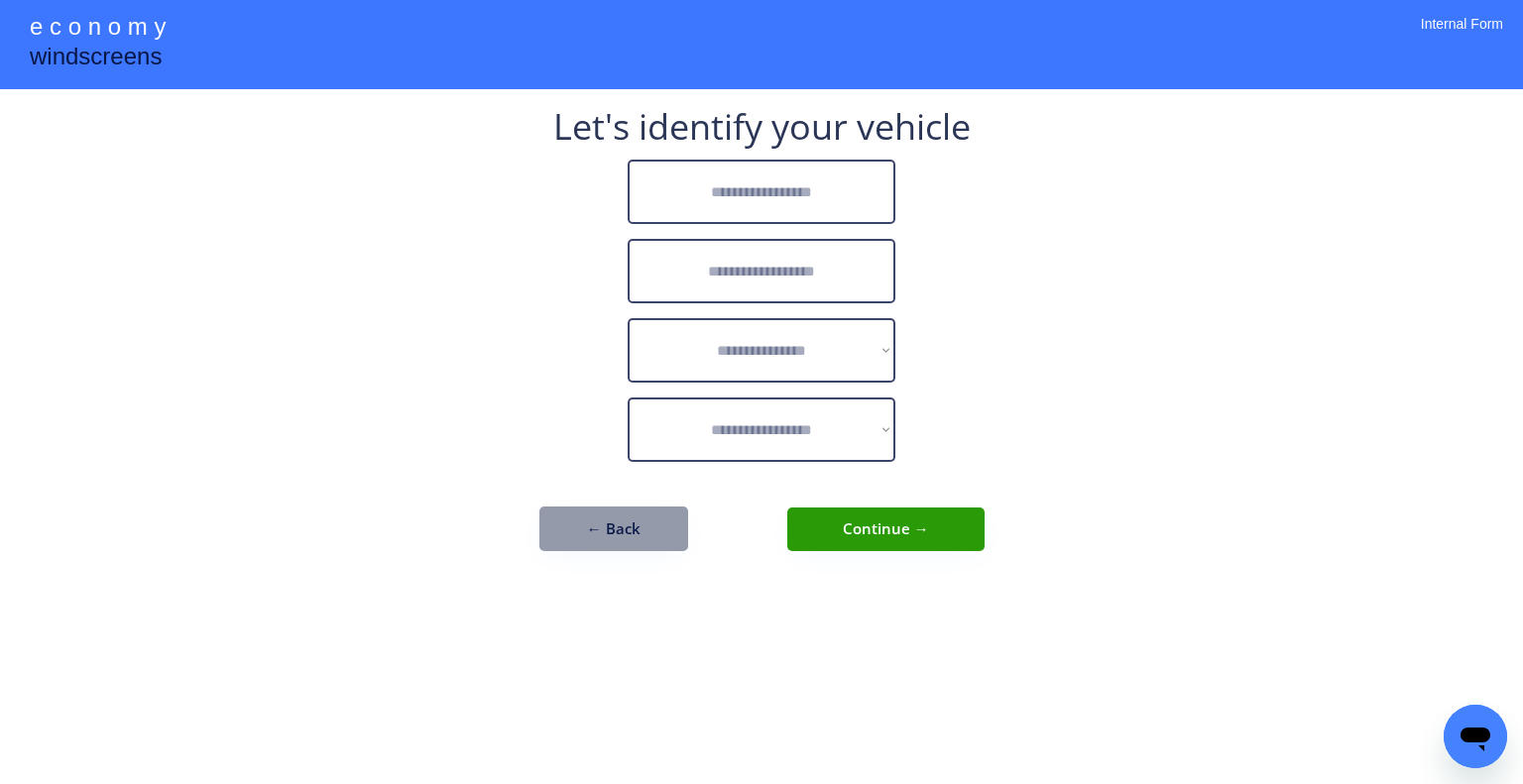 click at bounding box center [762, 191] 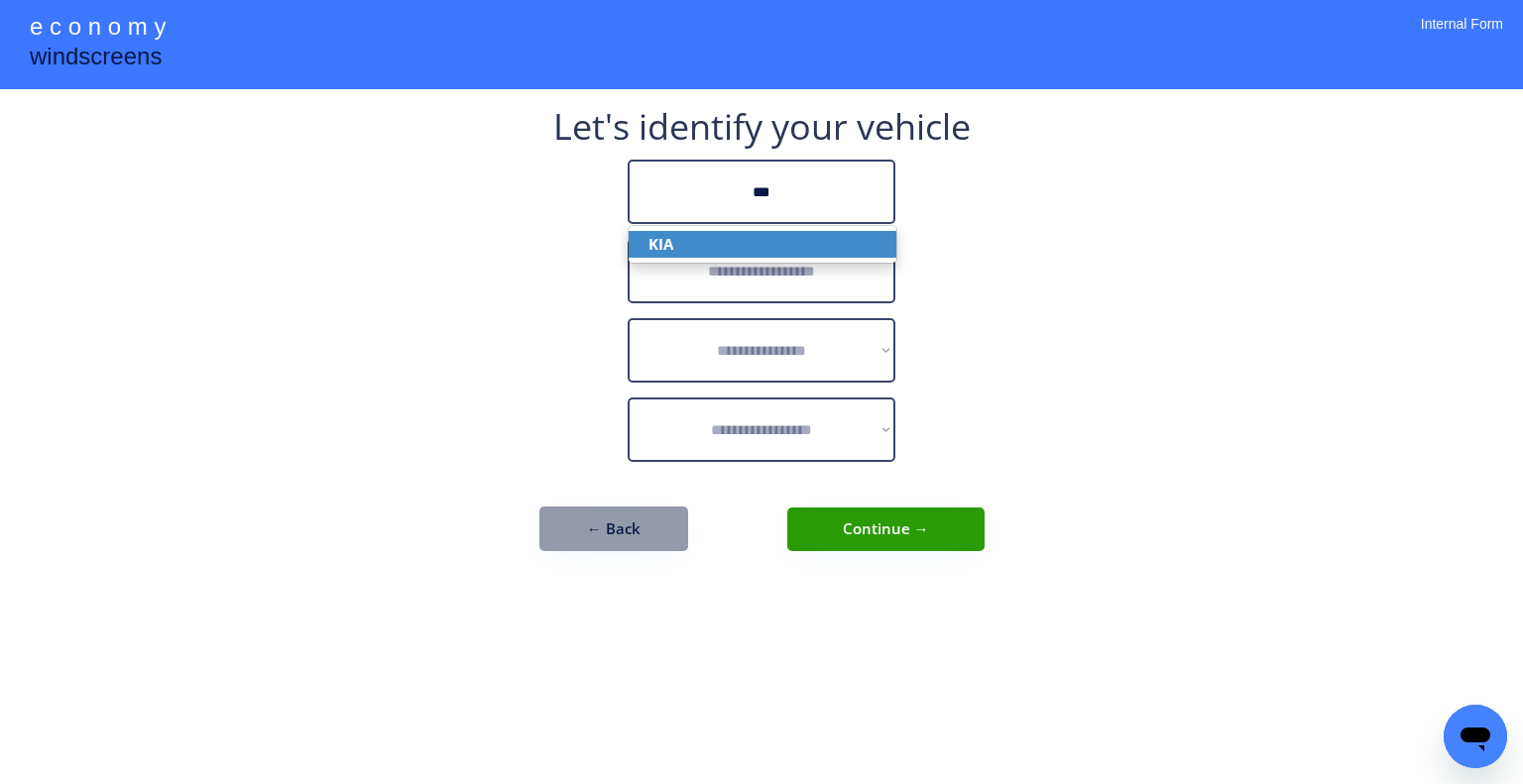click on "KIA" at bounding box center (762, 244) 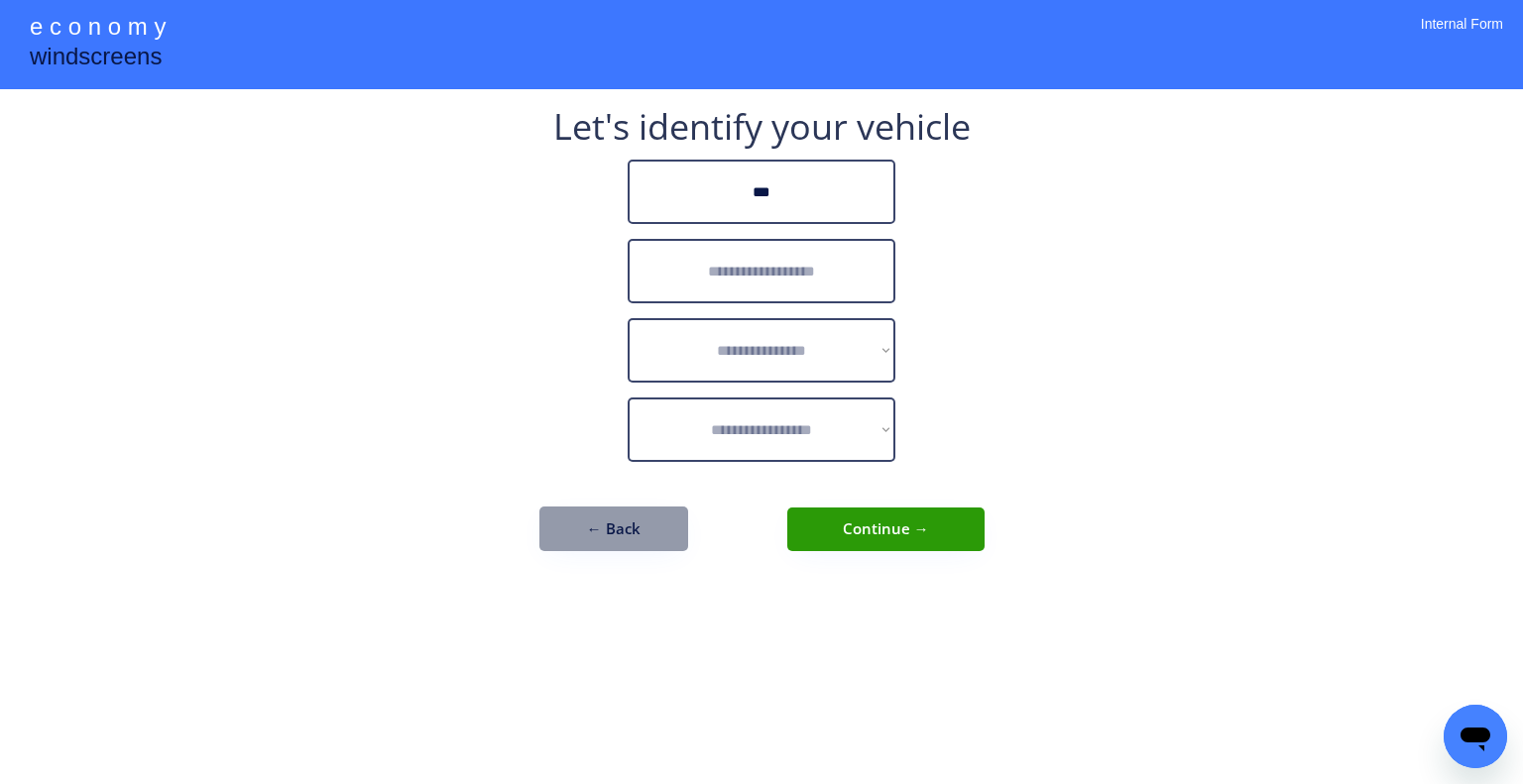 click at bounding box center [762, 271] 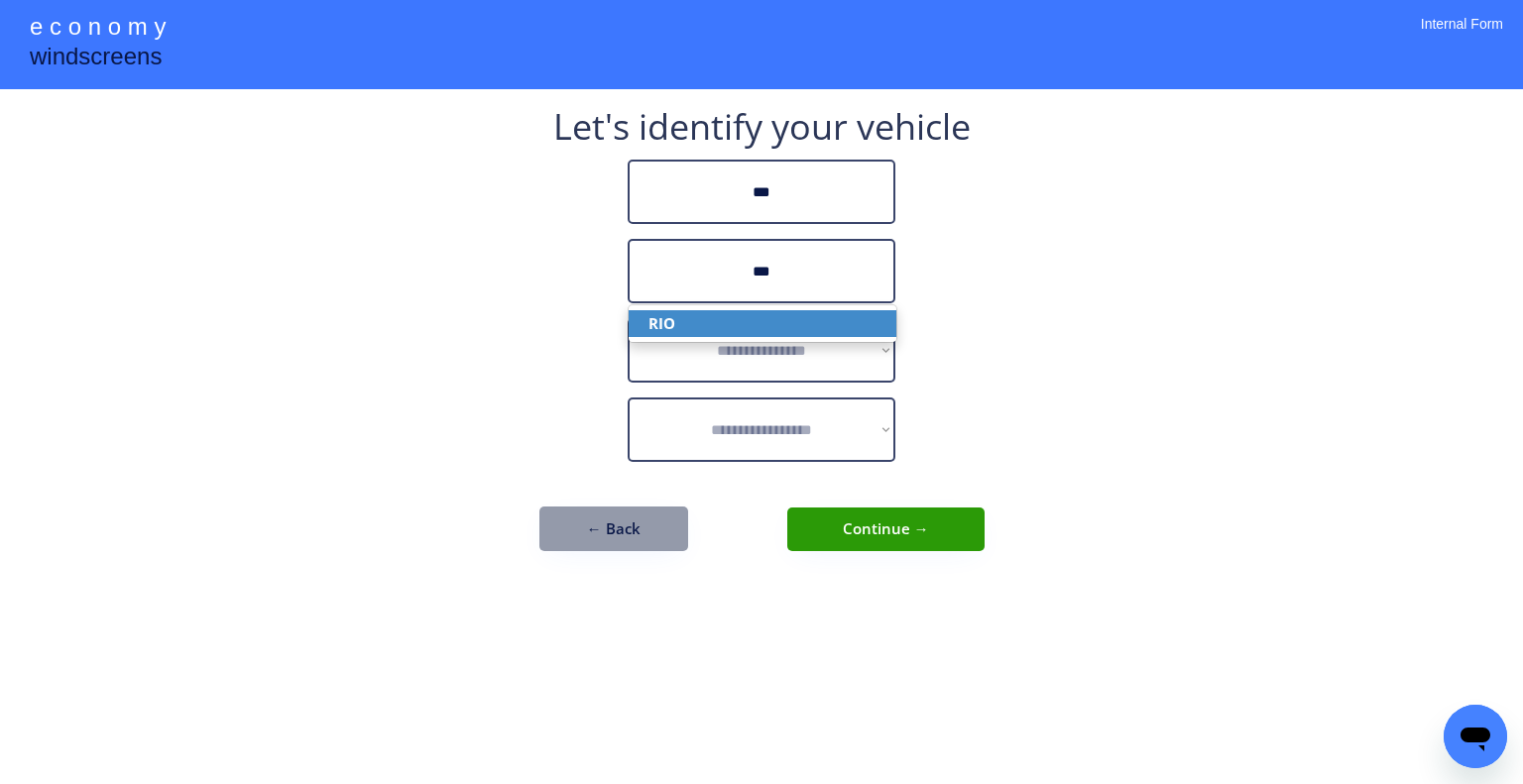 click on "RIO" at bounding box center [762, 323] 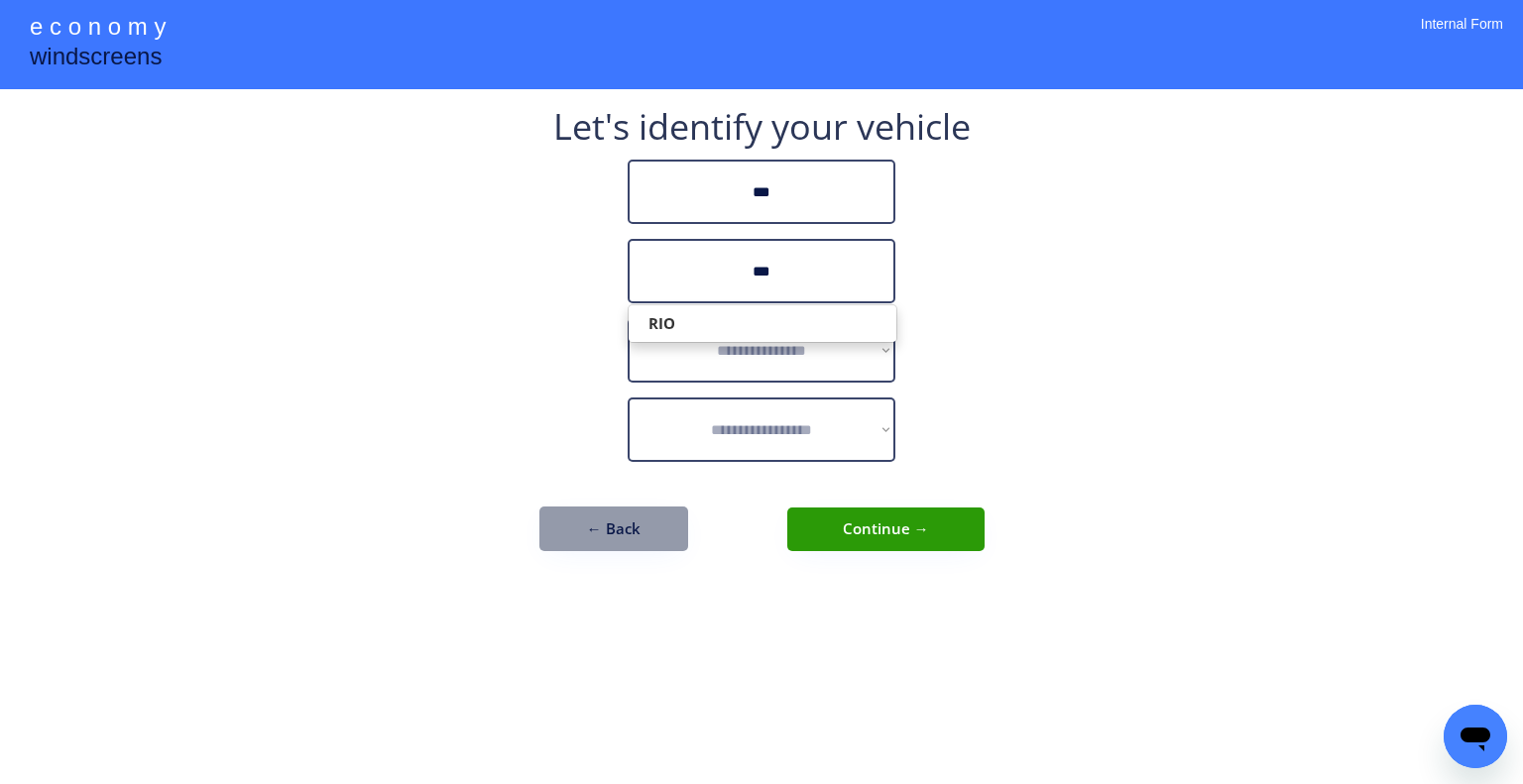 click on "***" at bounding box center [762, 271] 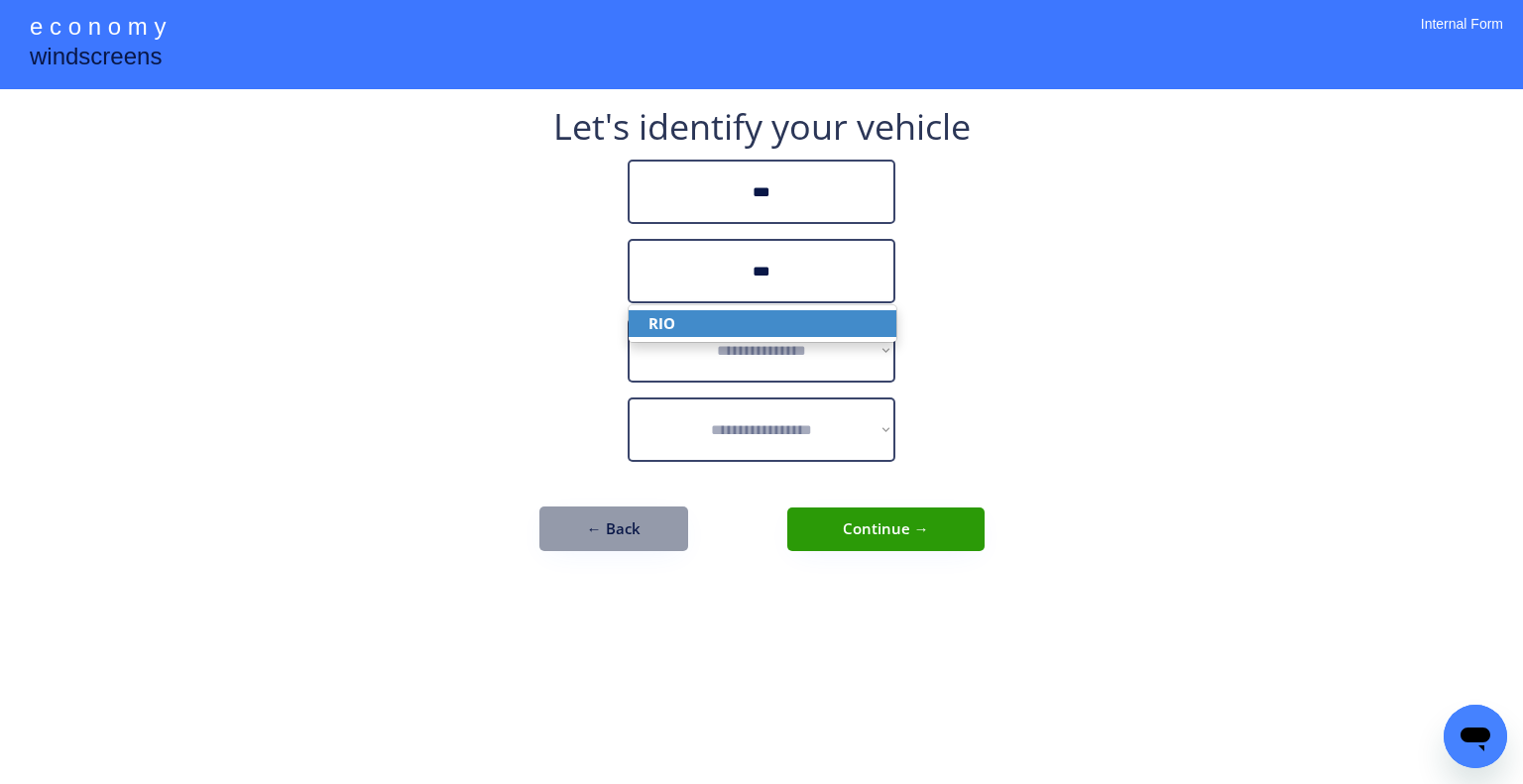 click on "RIO" at bounding box center (762, 323) 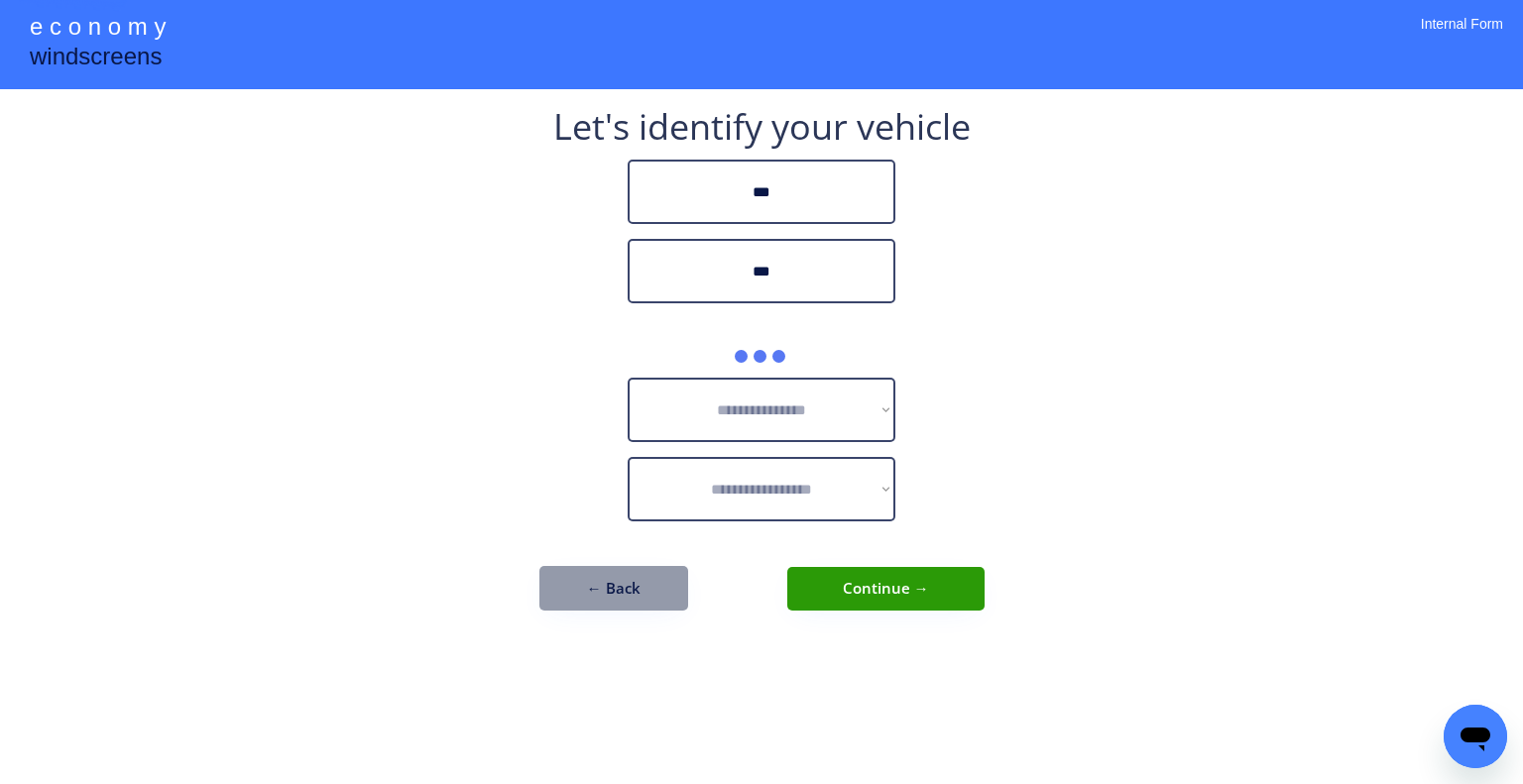 type on "***" 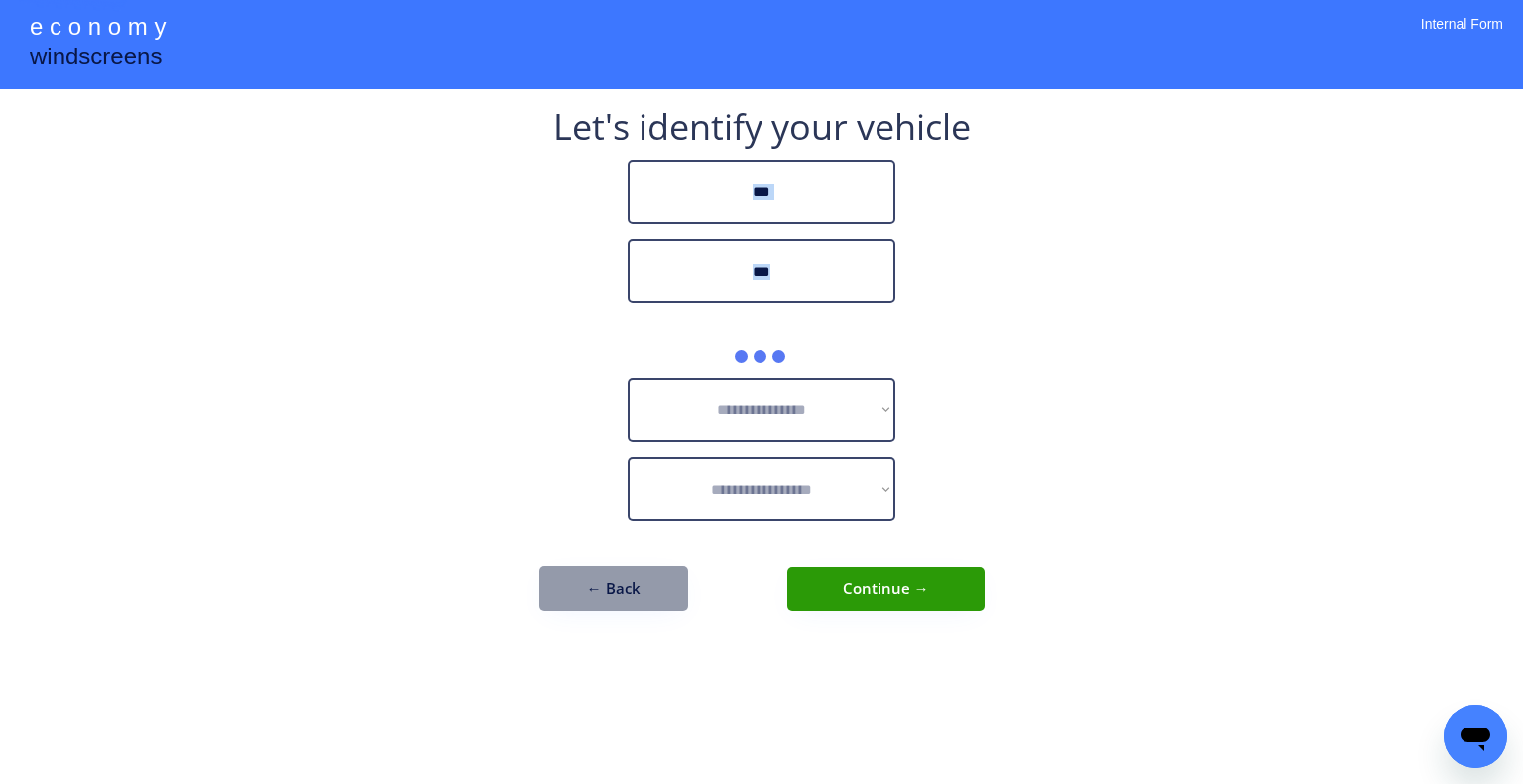 click on "**********" at bounding box center (762, 392) 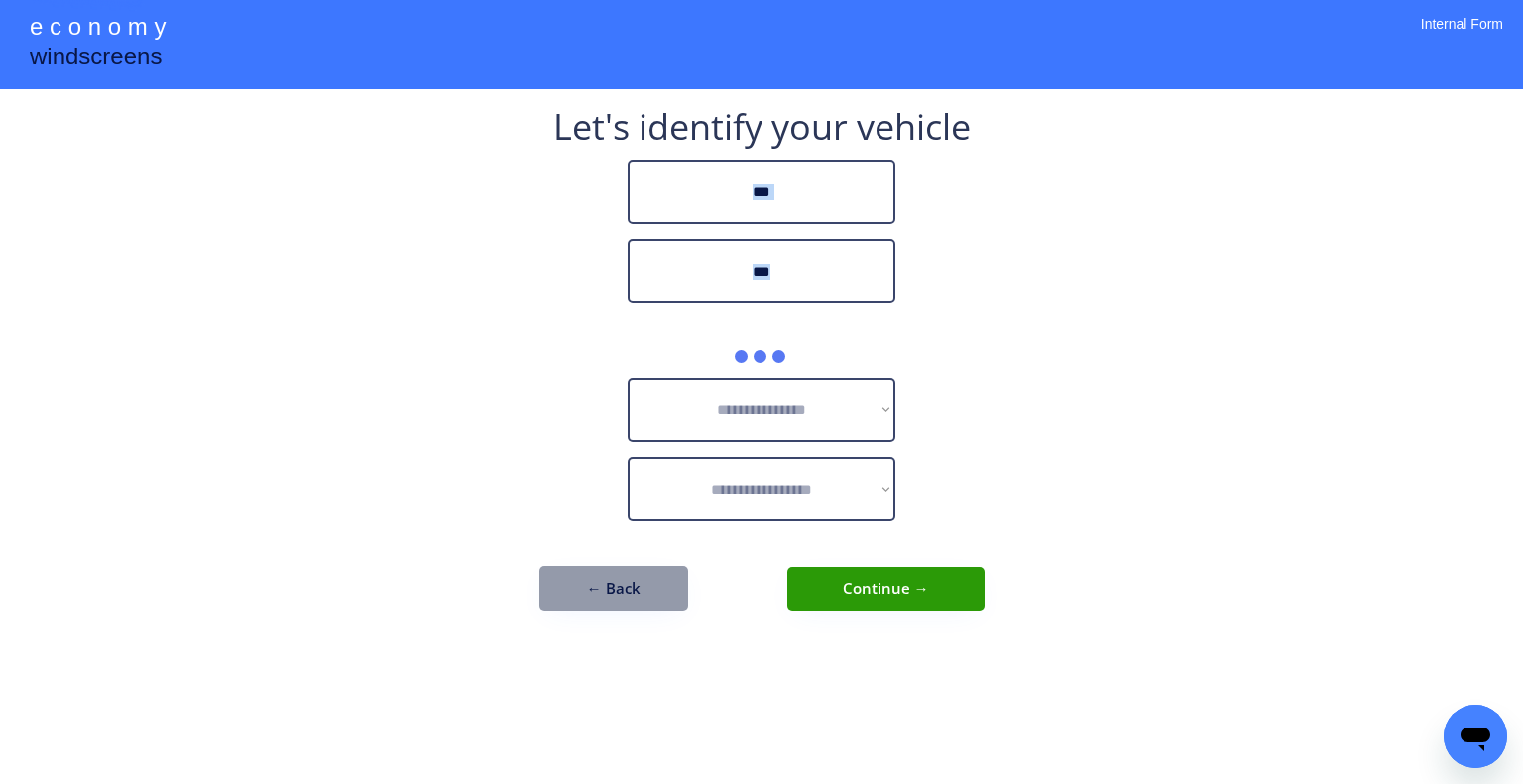 click on "**********" at bounding box center [762, 392] 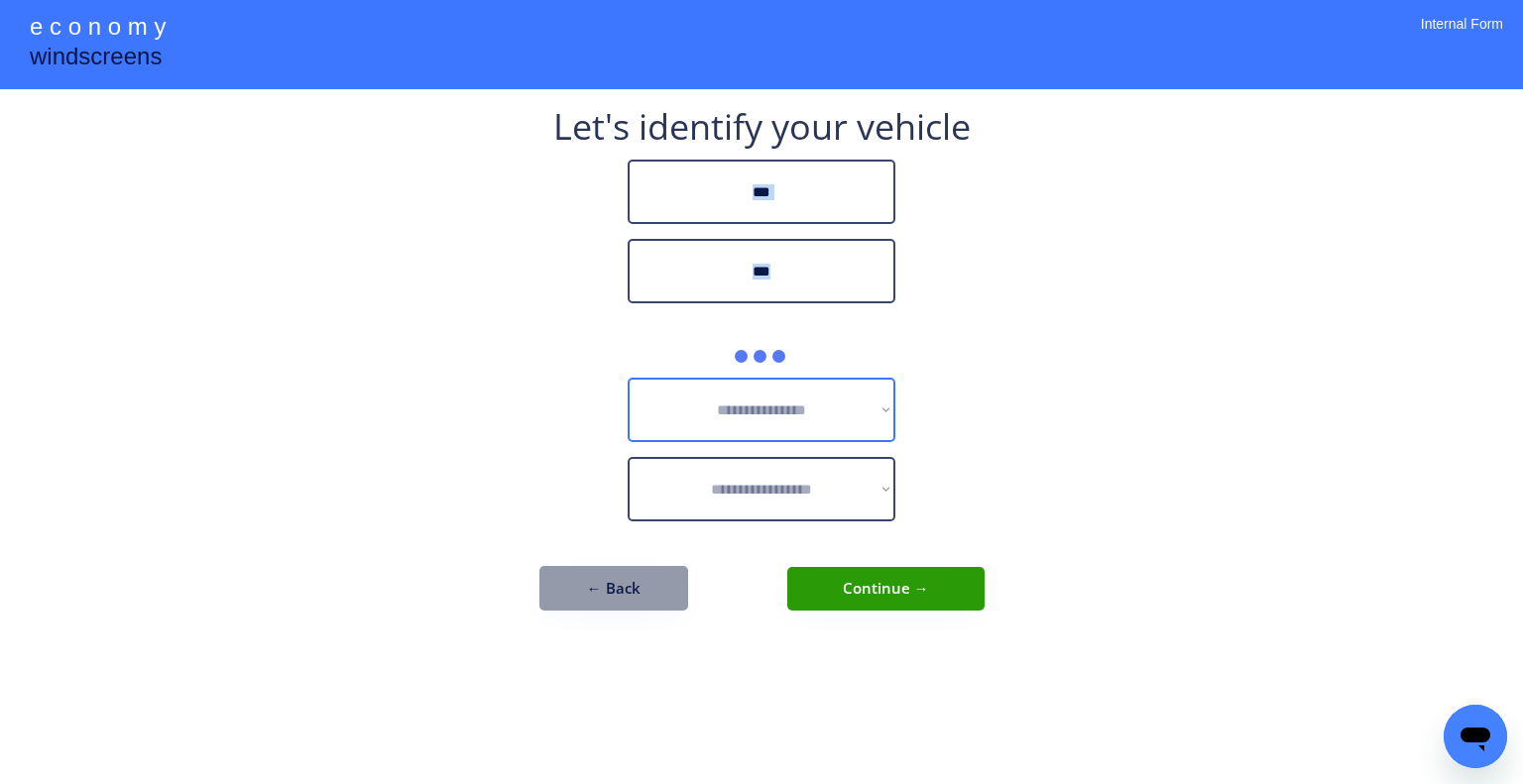 drag, startPoint x: 827, startPoint y: 388, endPoint x: 857, endPoint y: 393, distance: 30.413813 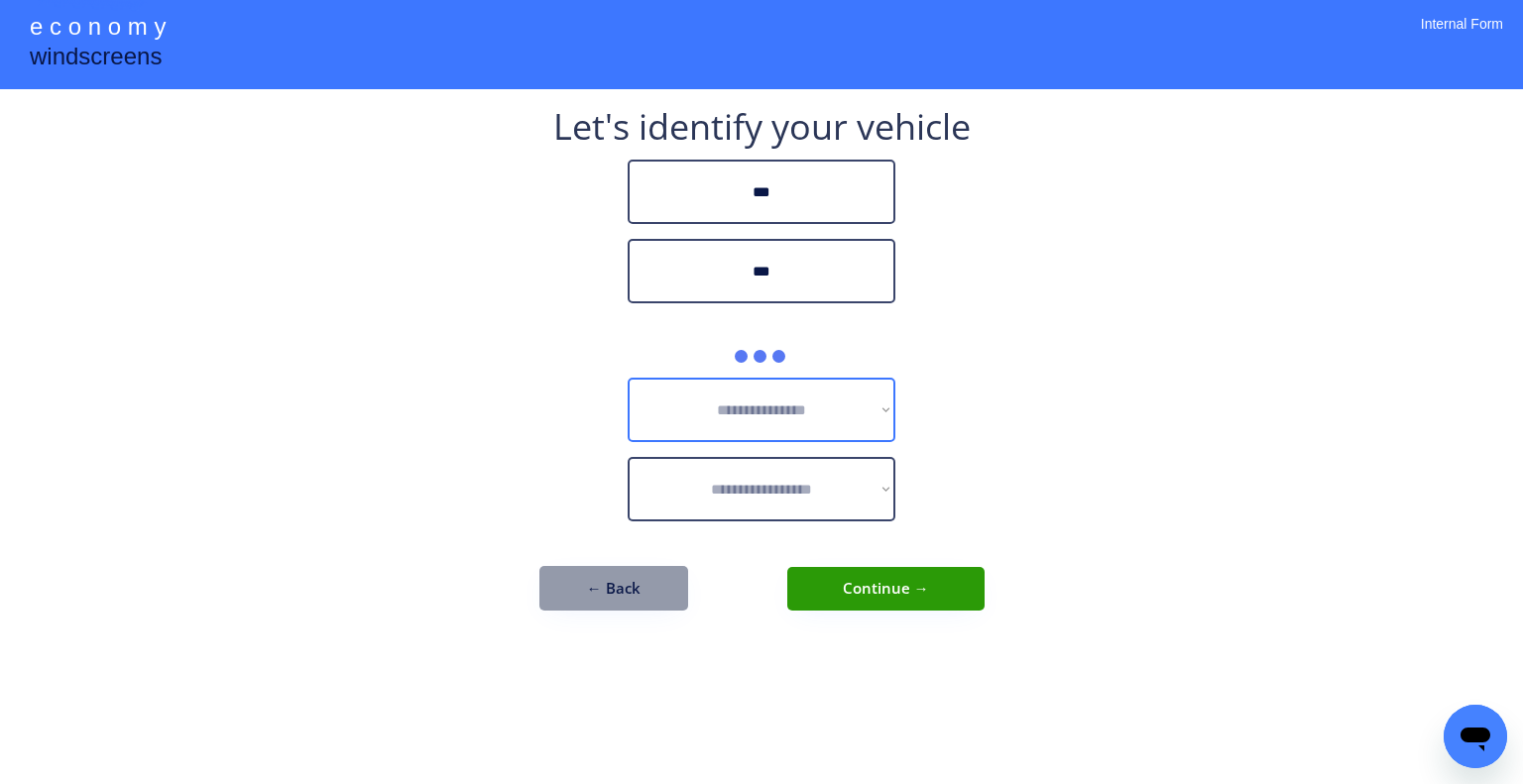 click on "**********" at bounding box center [762, 392] 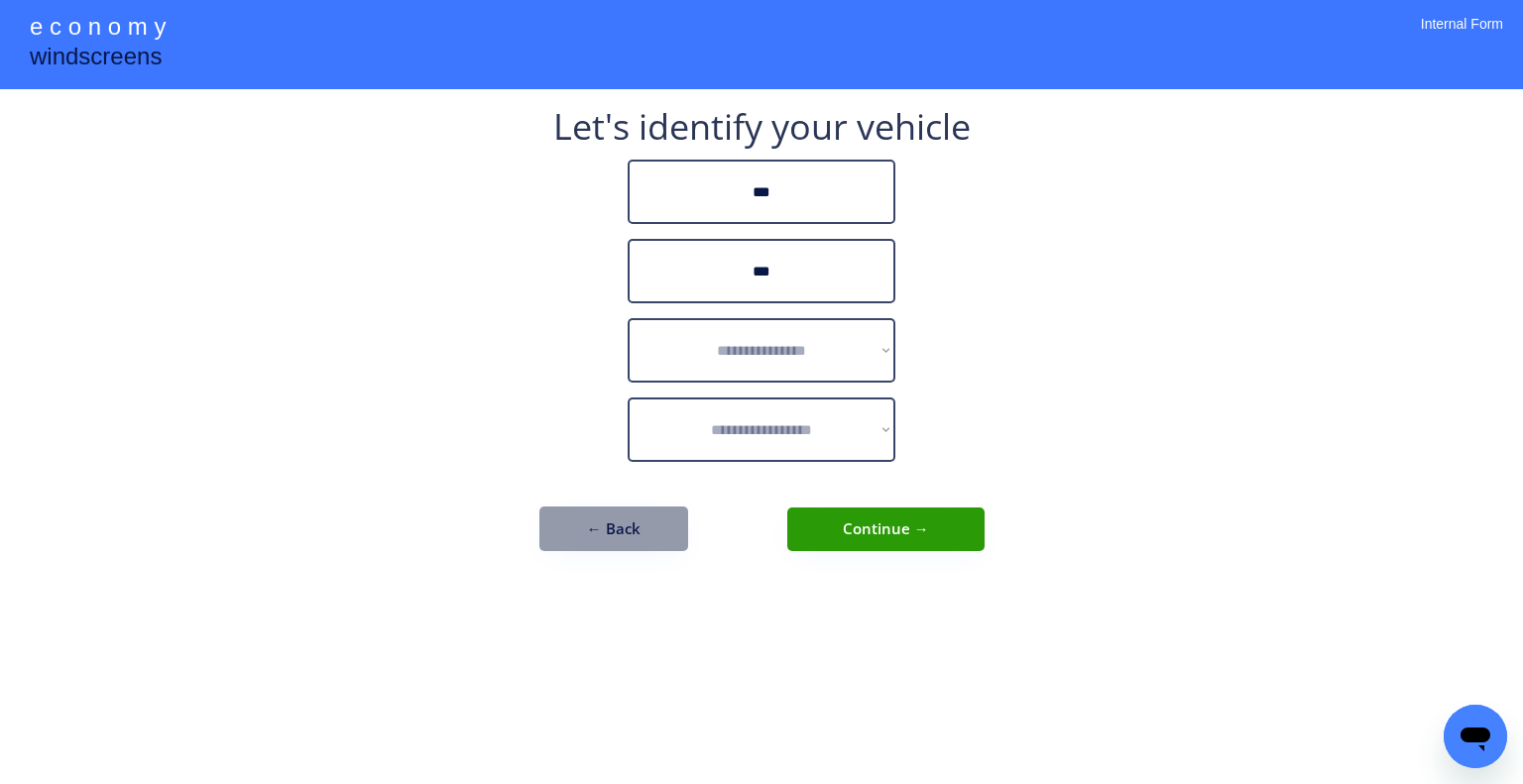 click on "**********" at bounding box center (762, 340) 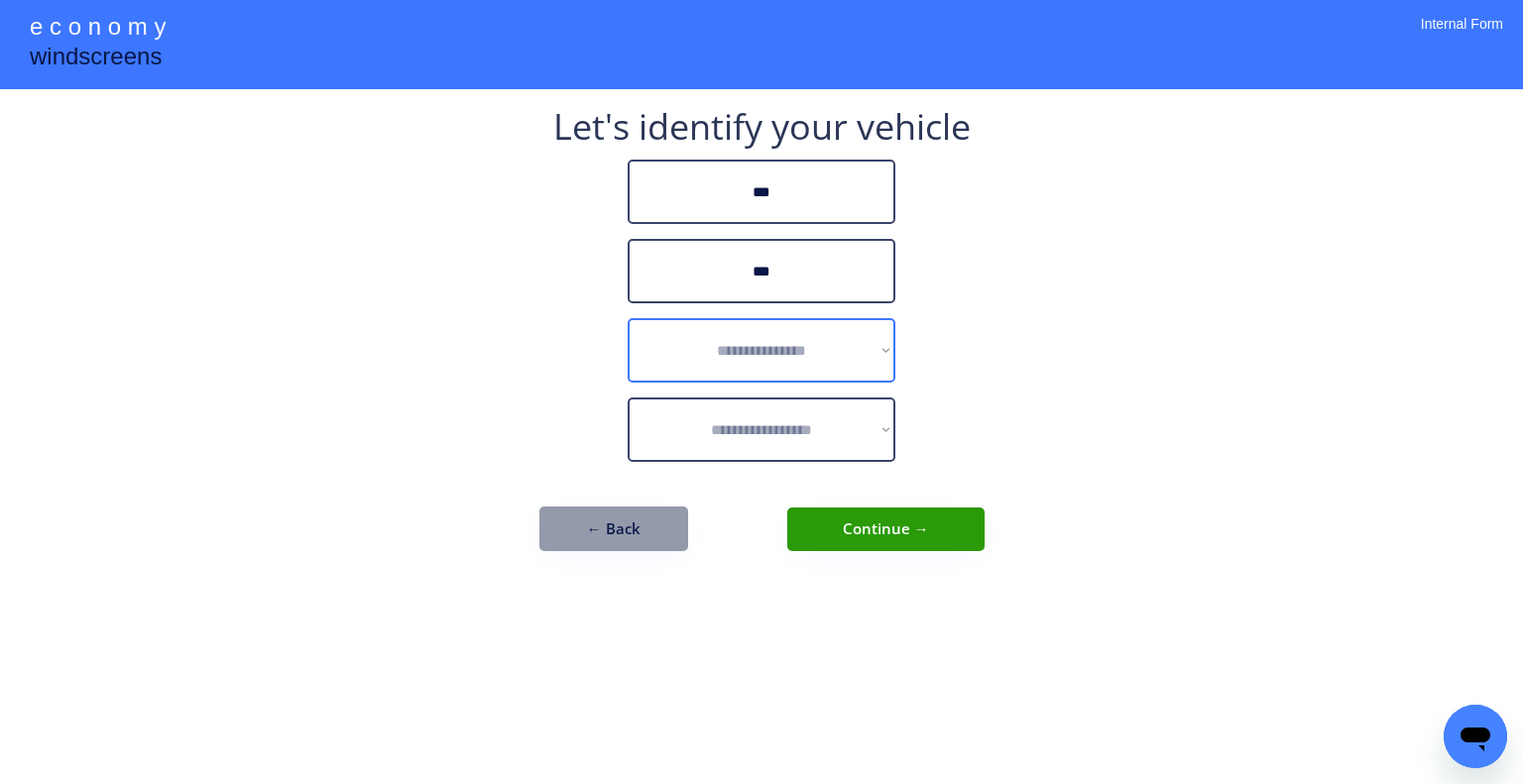click on "**********" at bounding box center (762, 350) 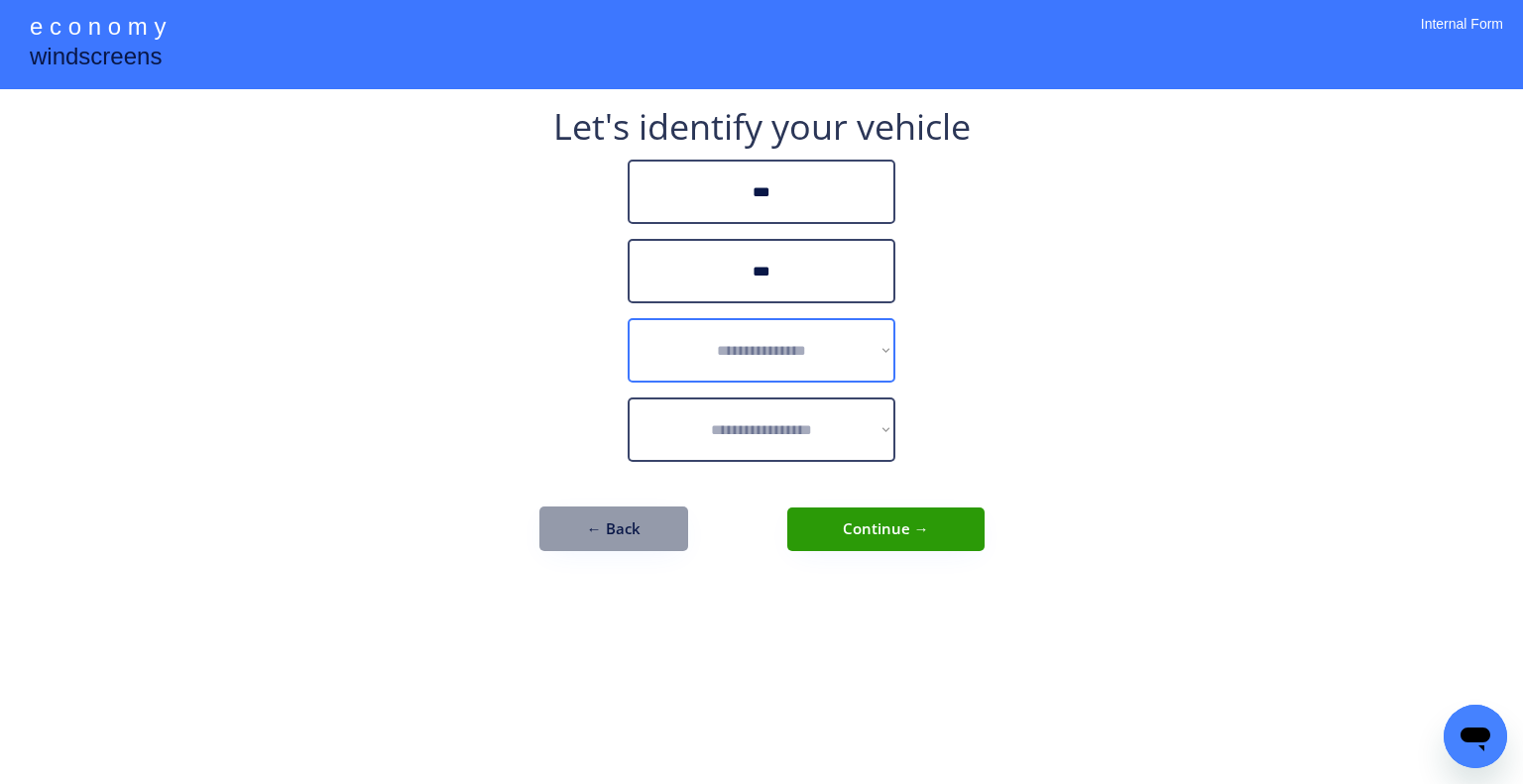 select on "******" 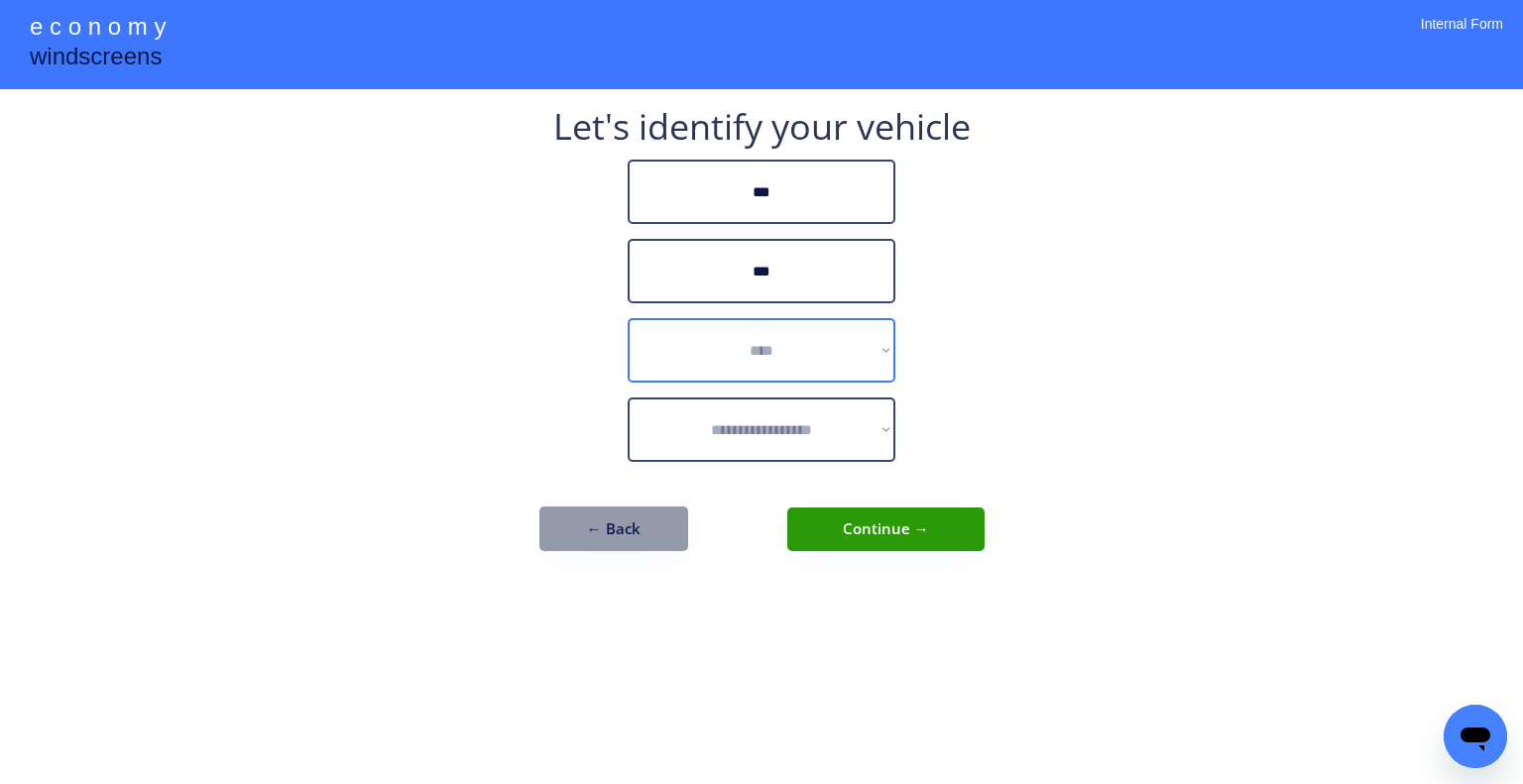 click on "**********" at bounding box center (762, 350) 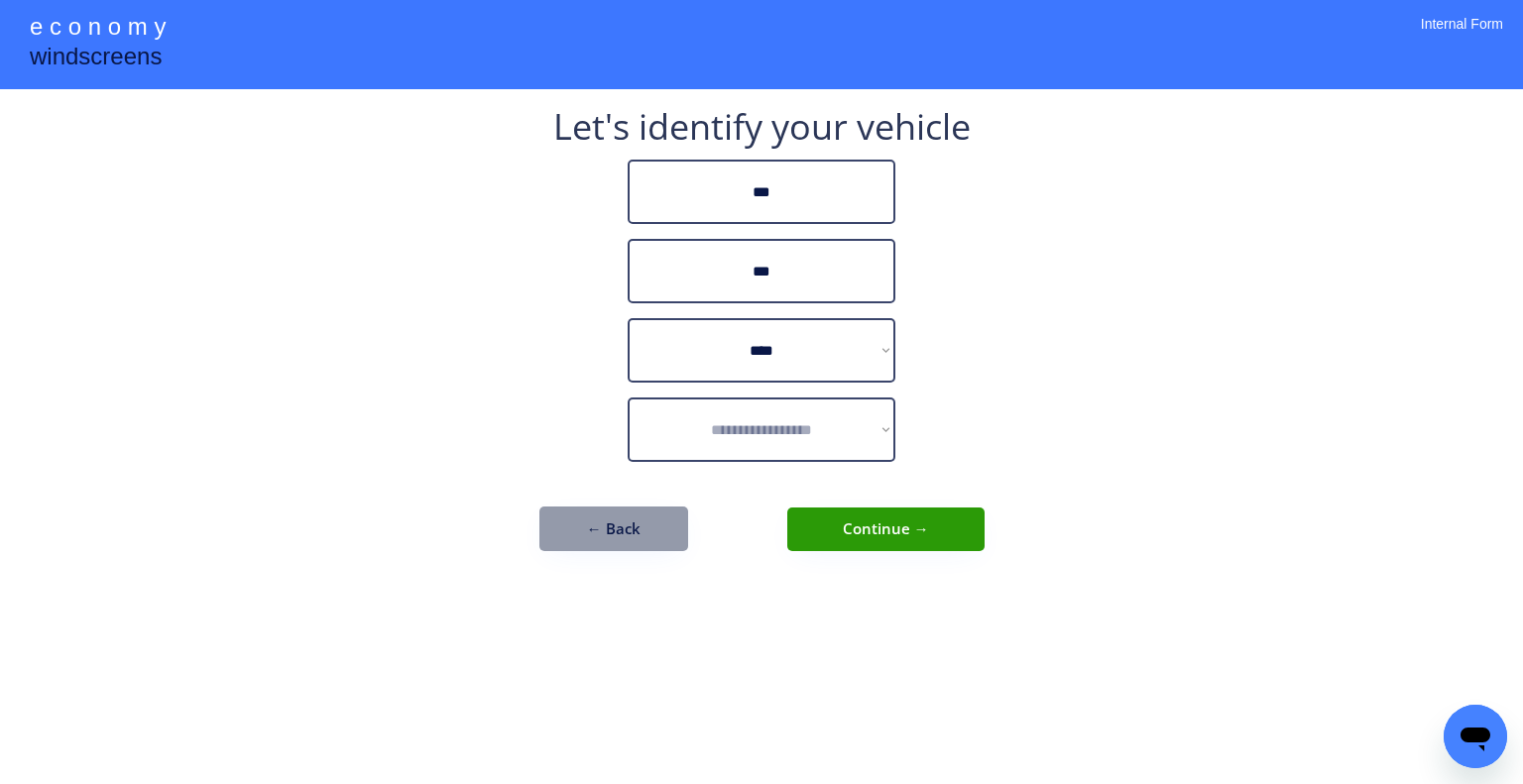 click on "**********" at bounding box center [762, 392] 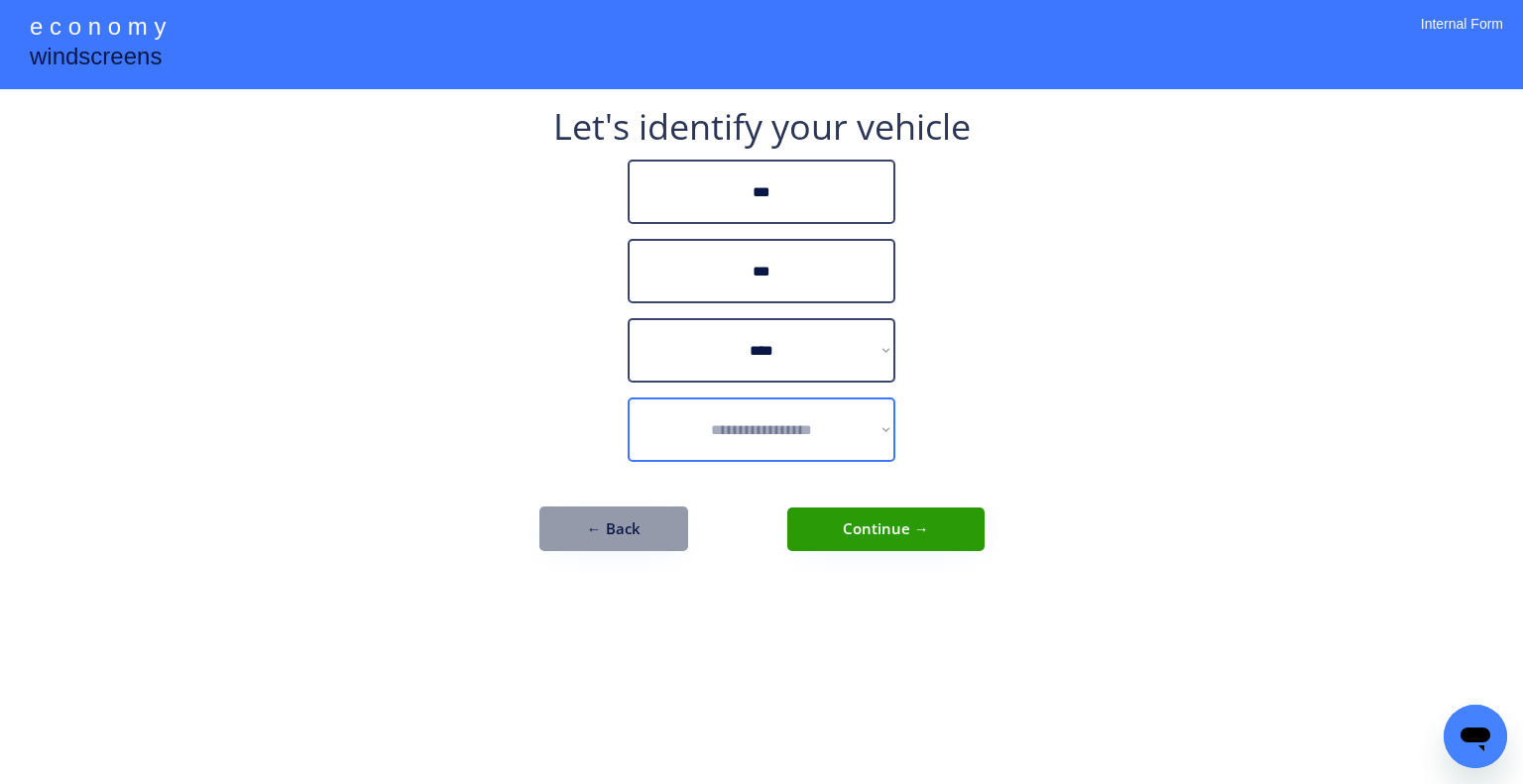 click on "**********" at bounding box center (762, 429) 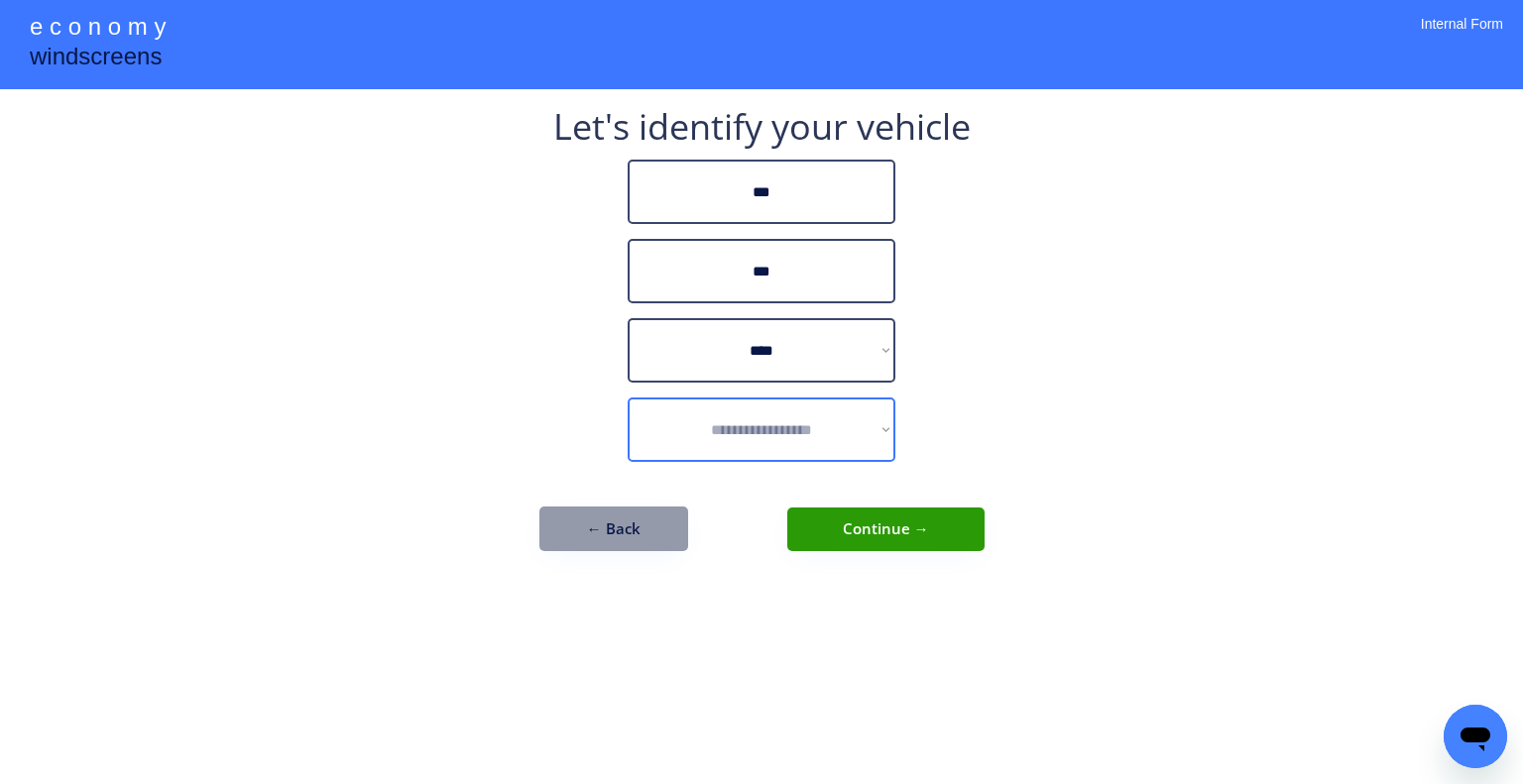 drag, startPoint x: 1122, startPoint y: 369, endPoint x: 1098, endPoint y: 428, distance: 64 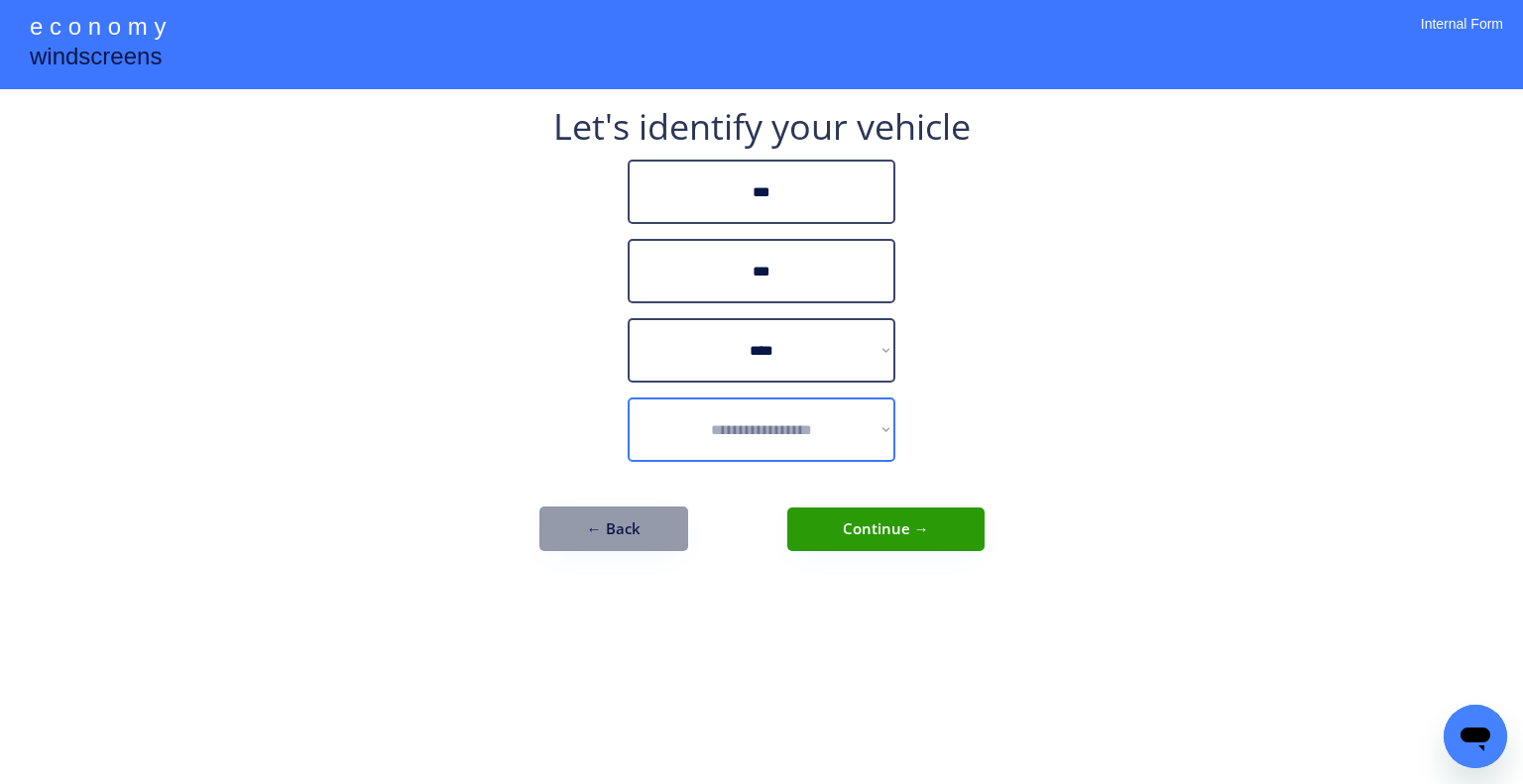 click on "**********" at bounding box center [762, 429] 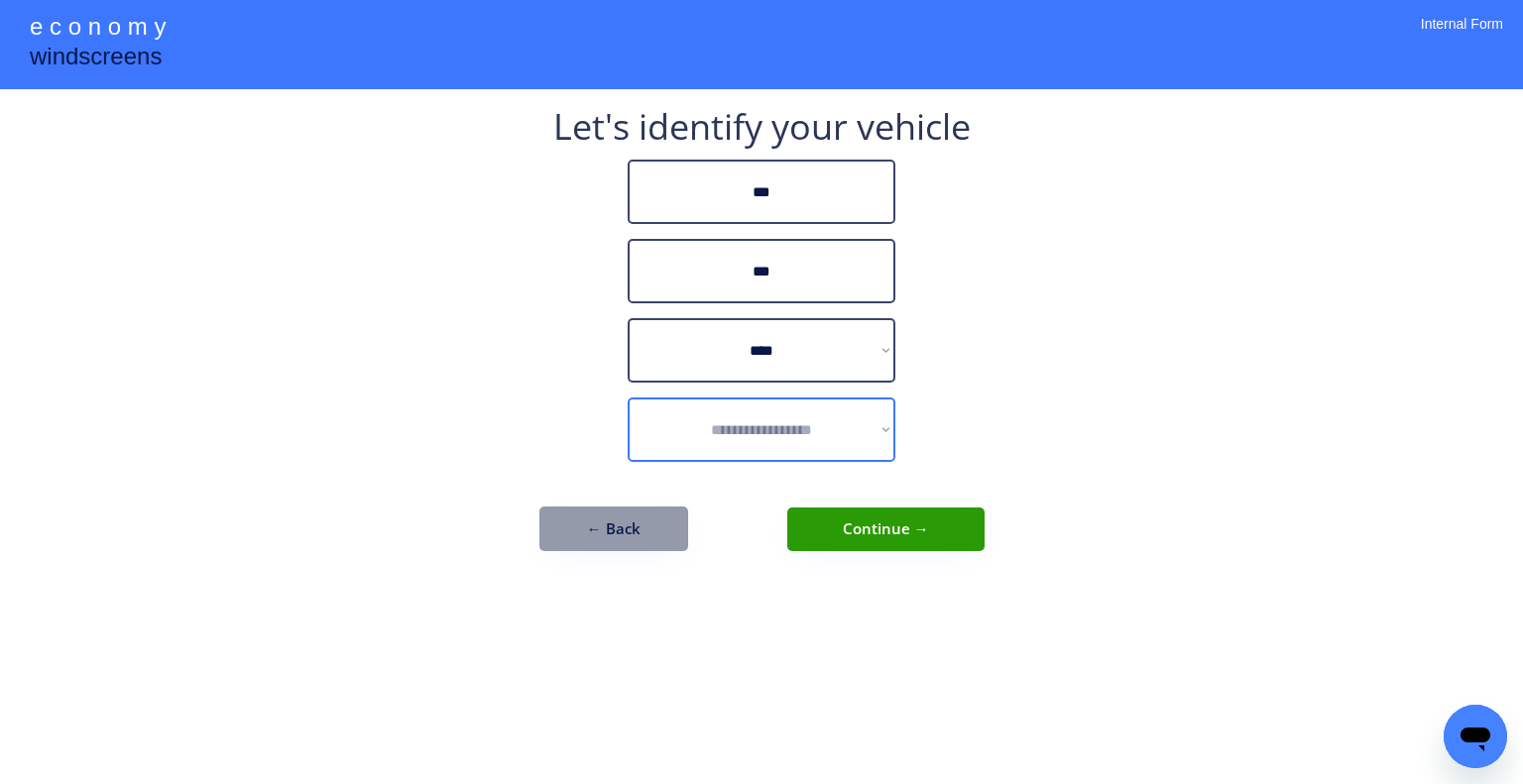 click on "**********" at bounding box center (762, 392) 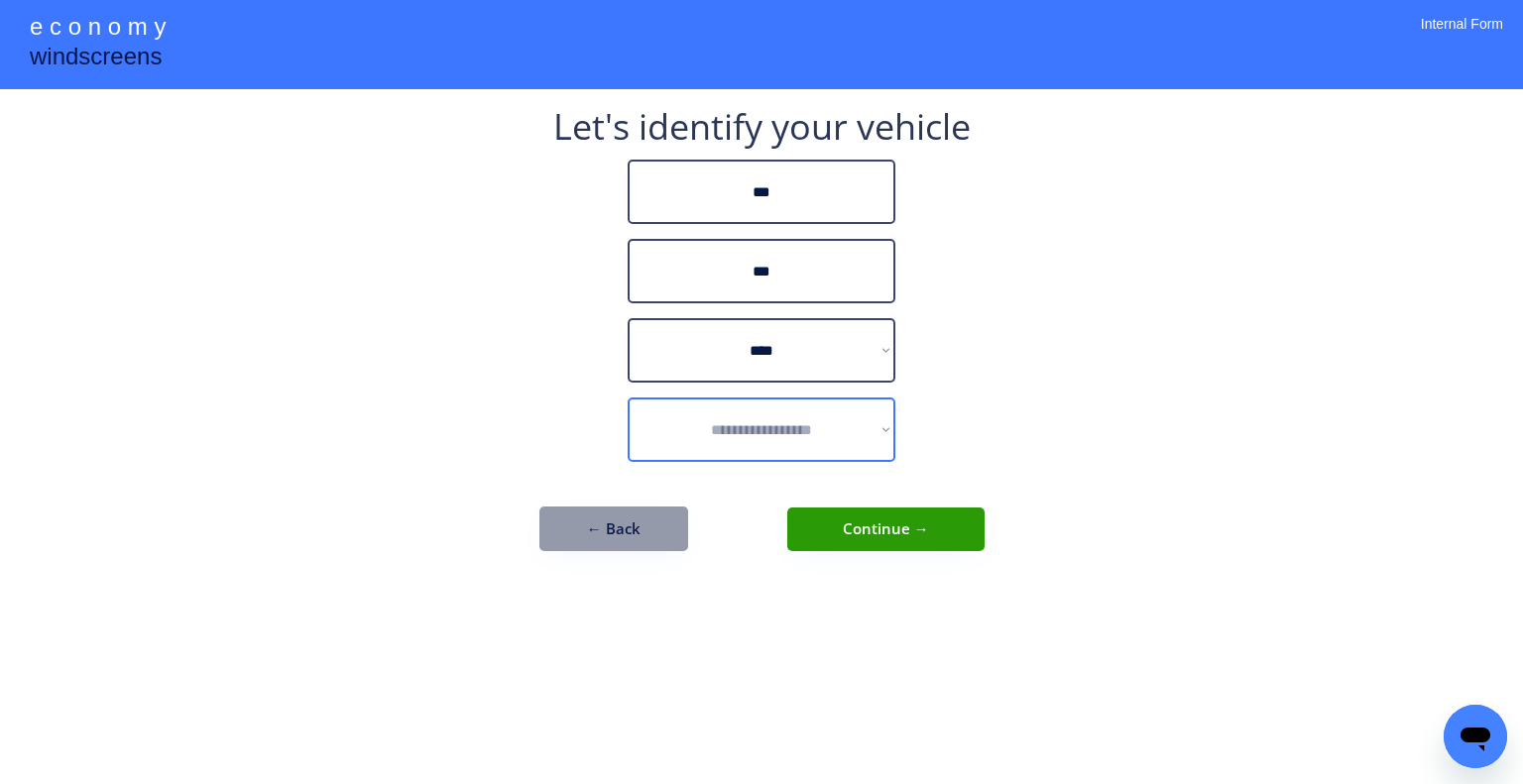 drag, startPoint x: 781, startPoint y: 407, endPoint x: 813, endPoint y: 410, distance: 32.140317 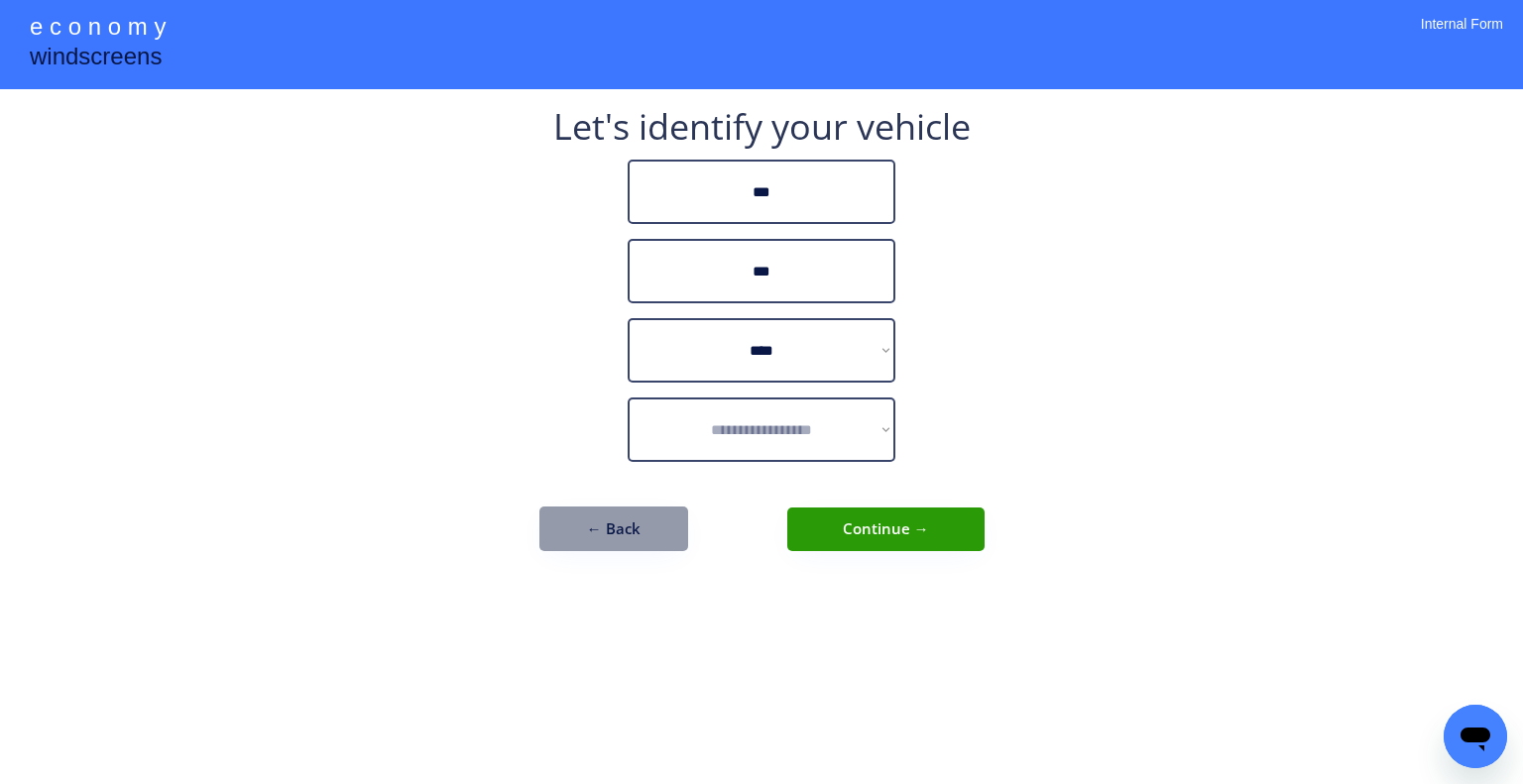 drag, startPoint x: 1133, startPoint y: 364, endPoint x: 874, endPoint y: 403, distance: 261.91984 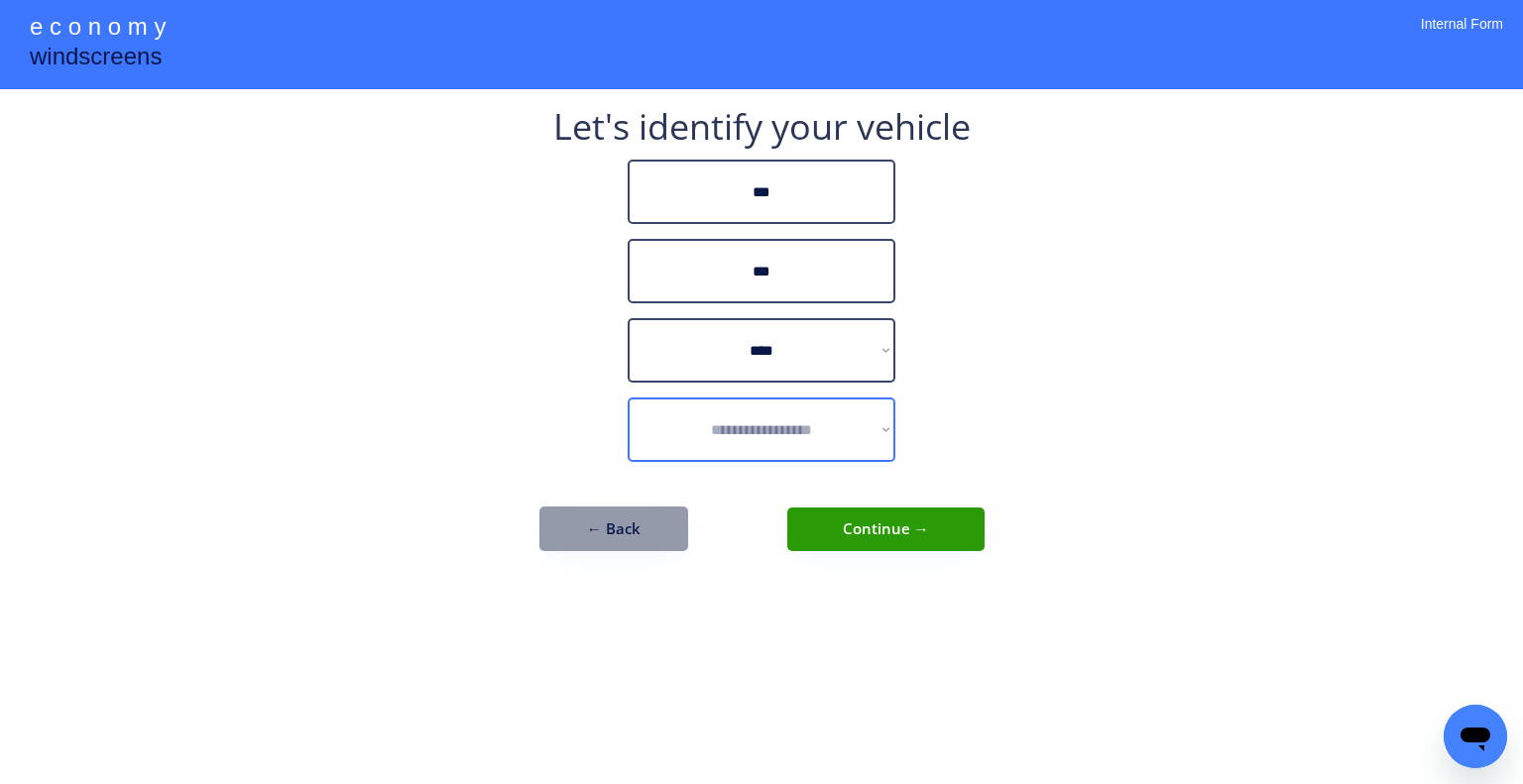 click on "**********" at bounding box center (762, 429) 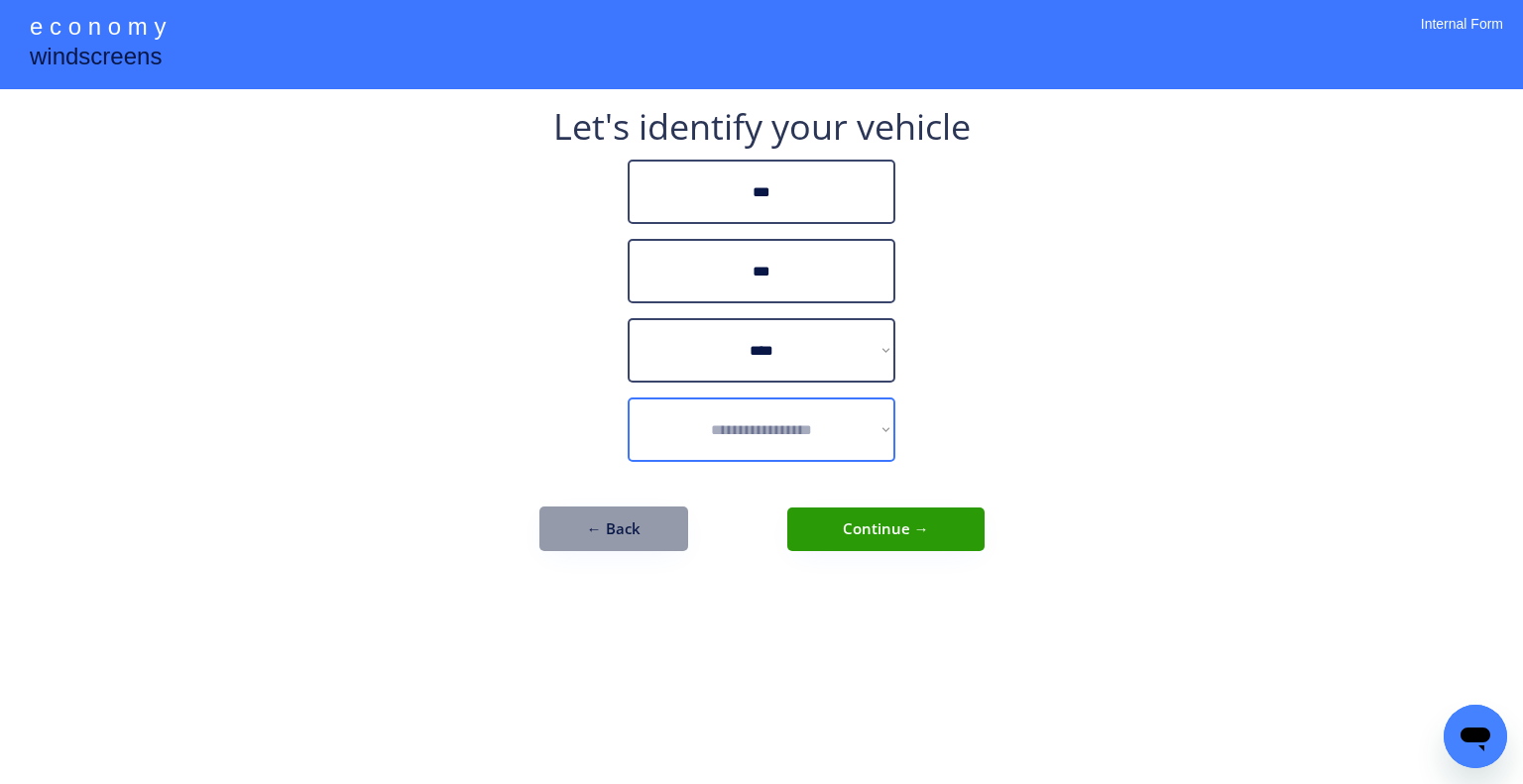 select on "**********" 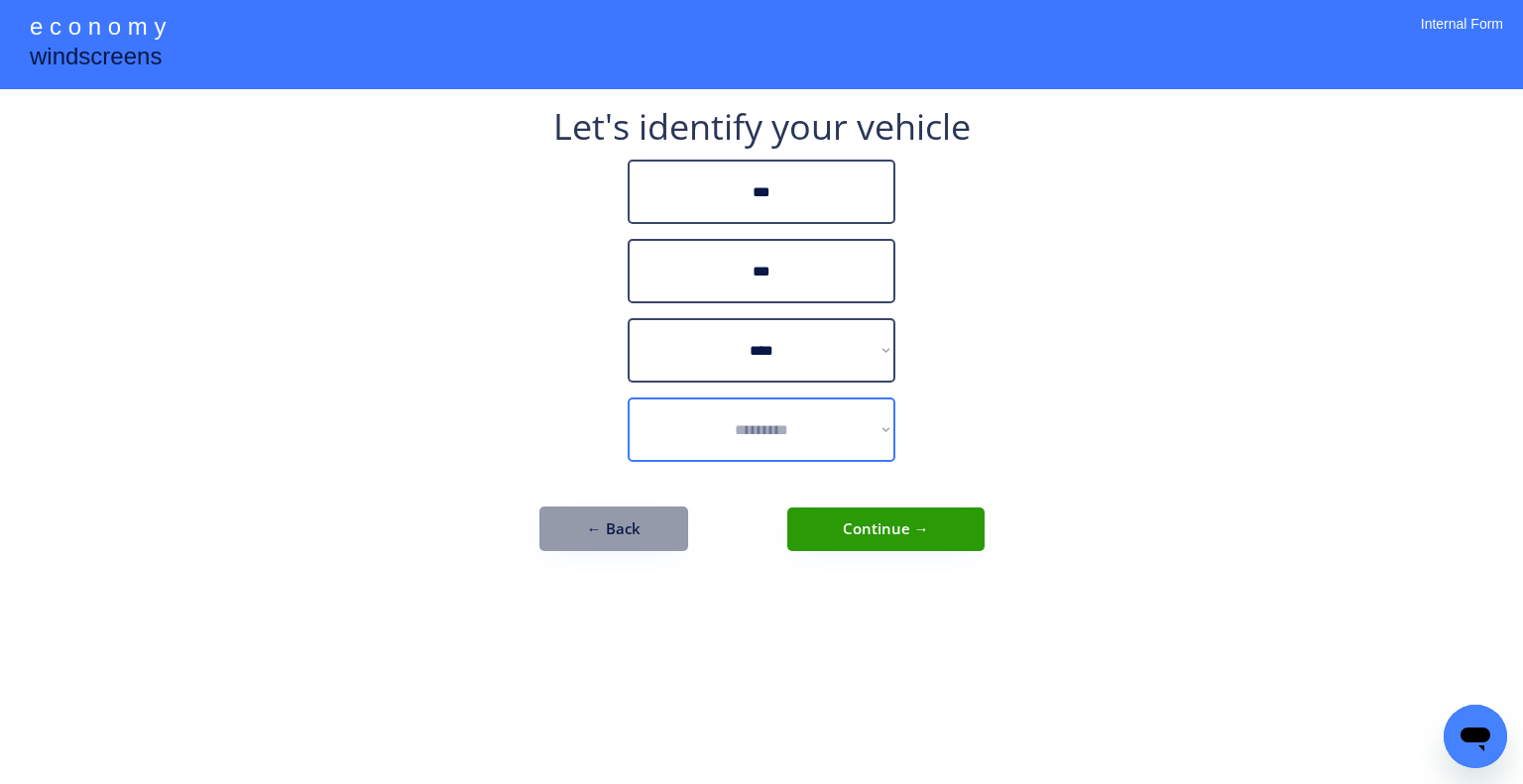 click on "**********" at bounding box center [762, 429] 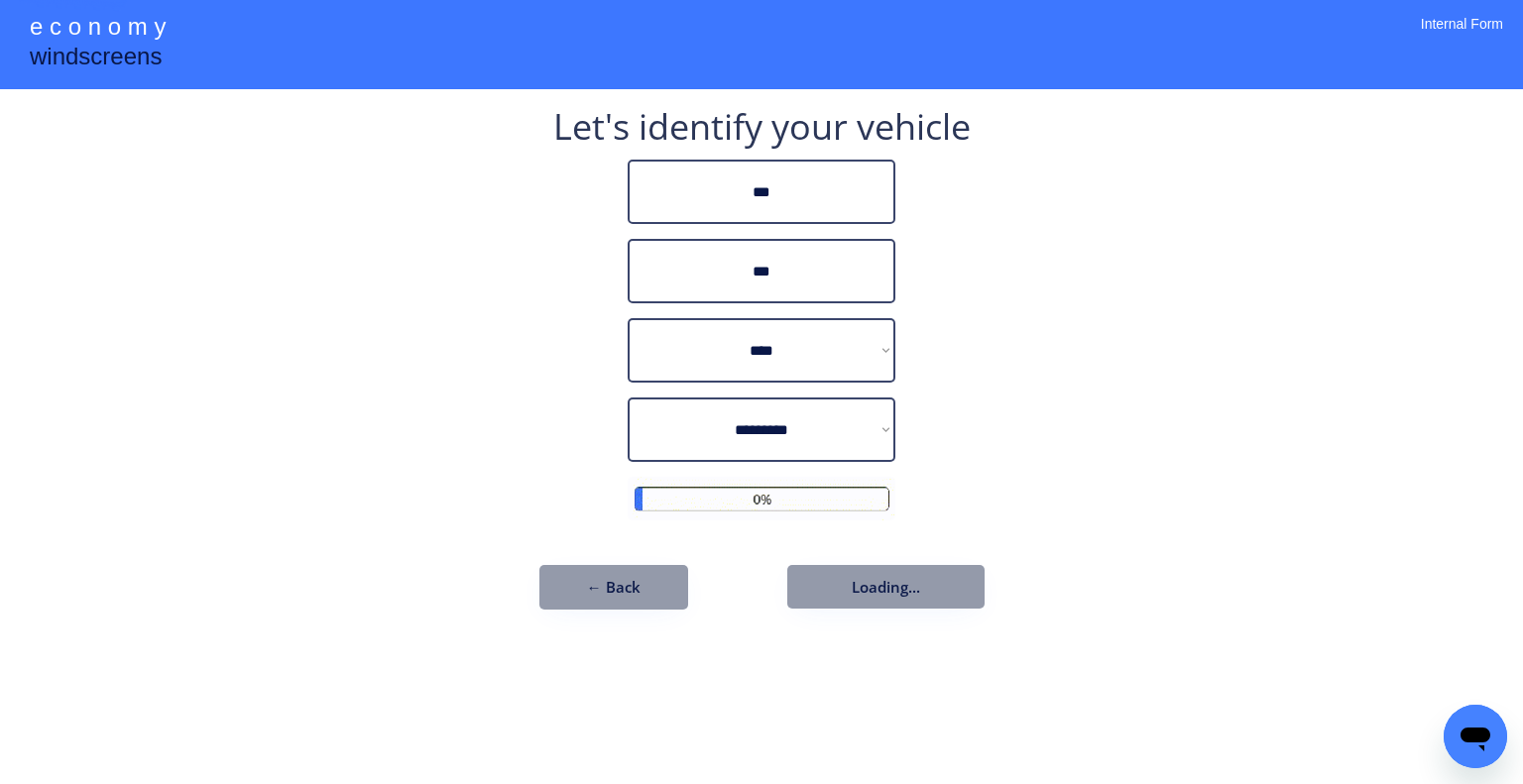 click on "**********" at bounding box center [762, 392] 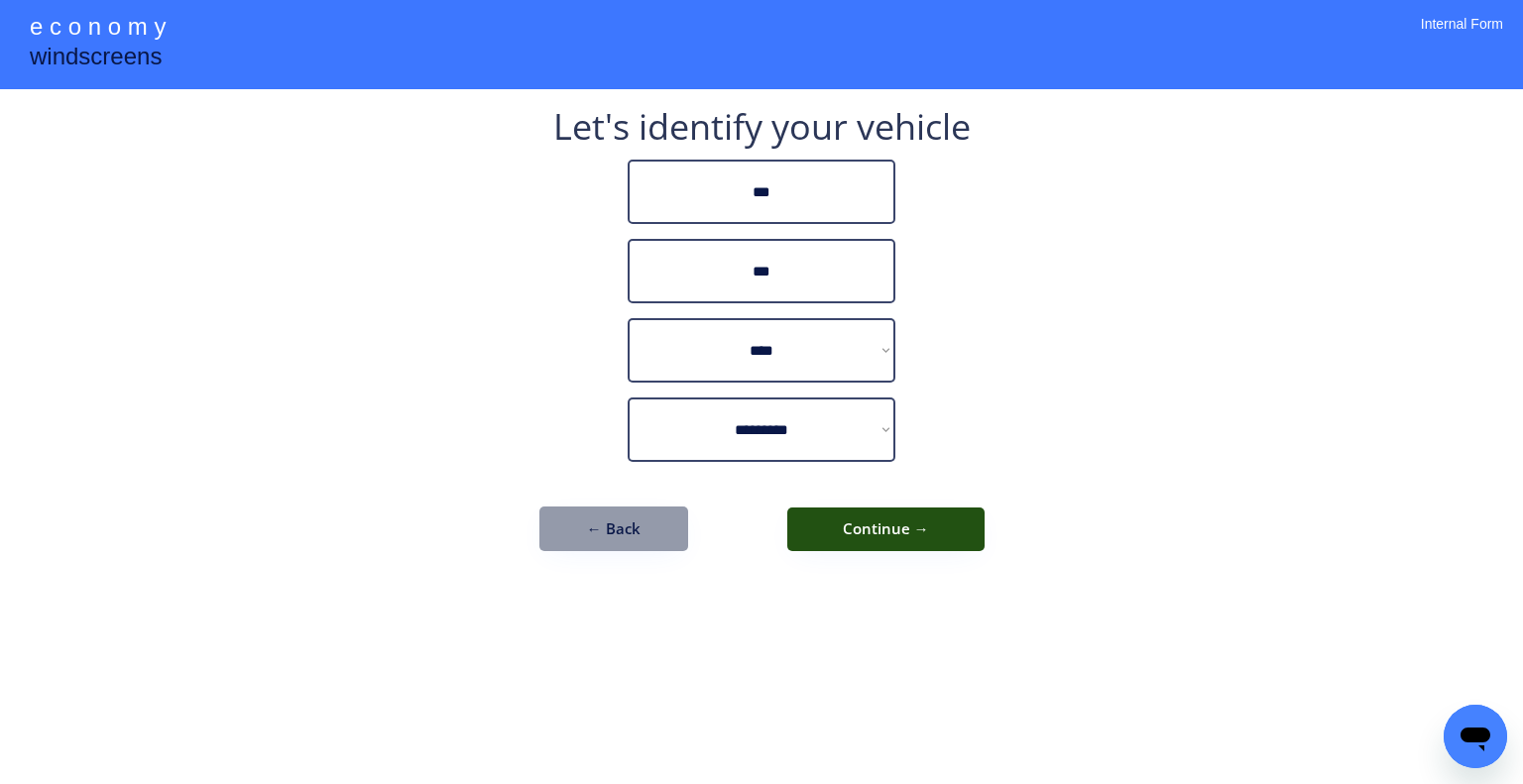 drag, startPoint x: 879, startPoint y: 527, endPoint x: 970, endPoint y: 542, distance: 92.22798 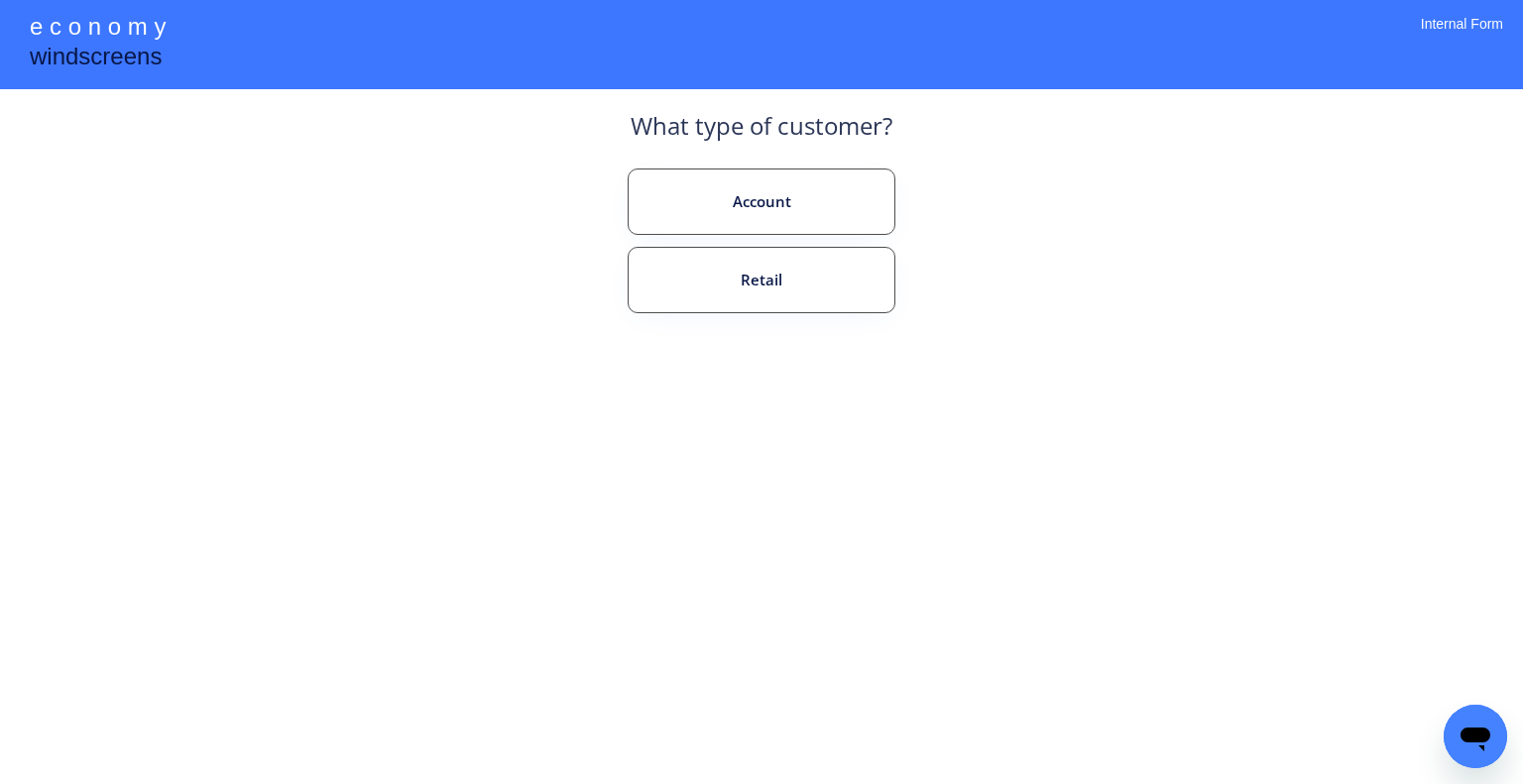 drag, startPoint x: 804, startPoint y: 288, endPoint x: 824, endPoint y: 380, distance: 94.14882 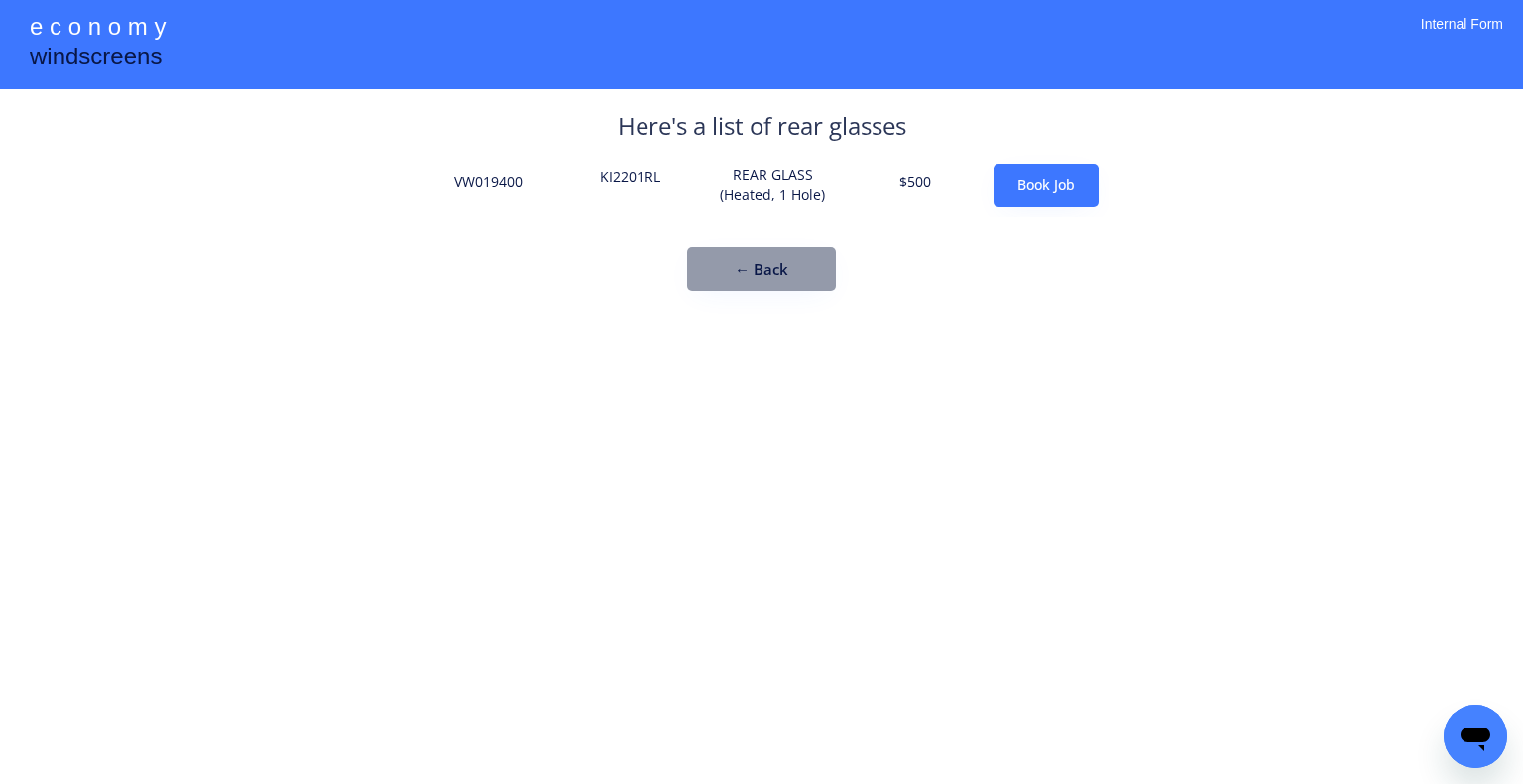 click on "KI2201RL" at bounding box center (631, 185) 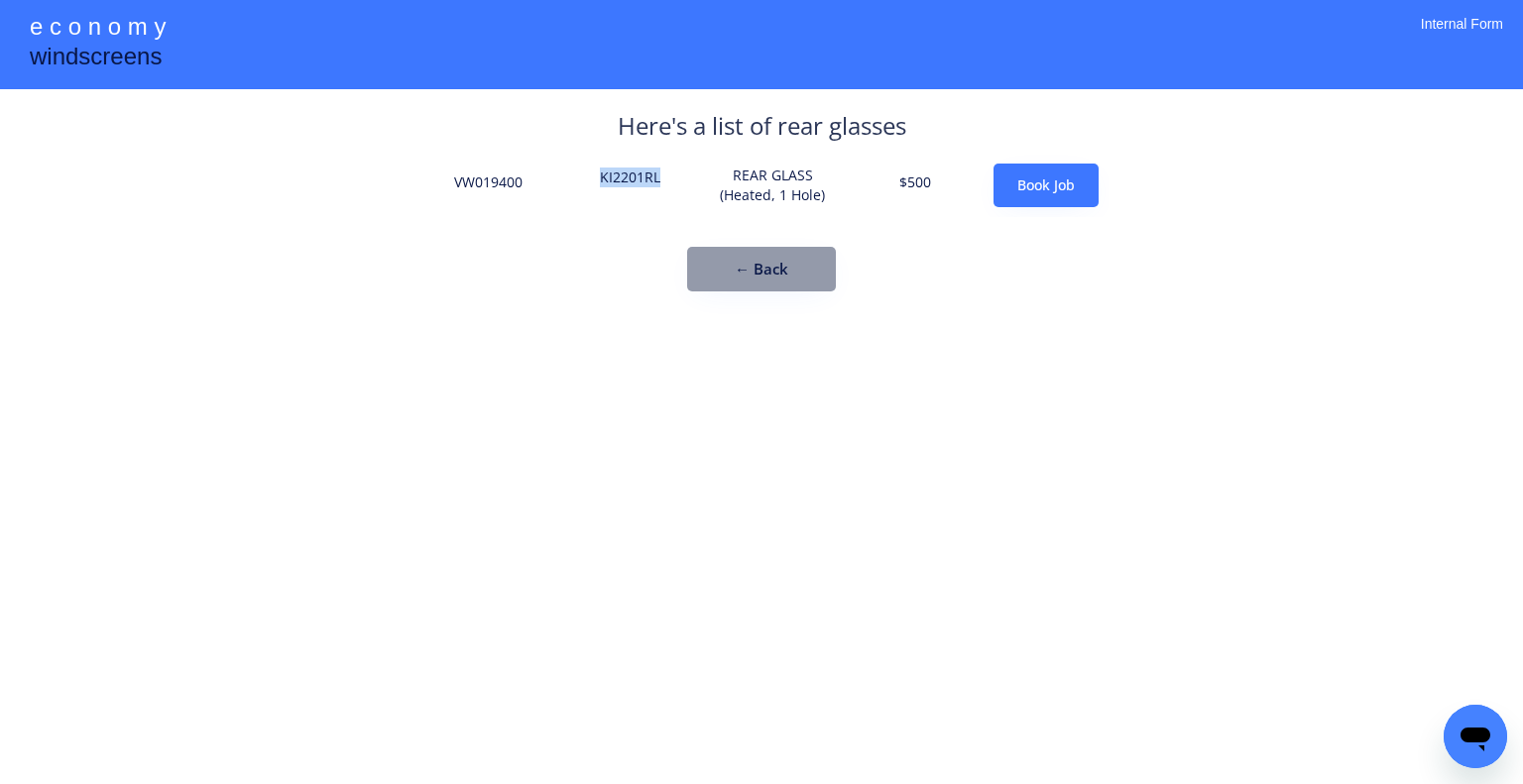 click on "KI2201RL" at bounding box center (631, 185) 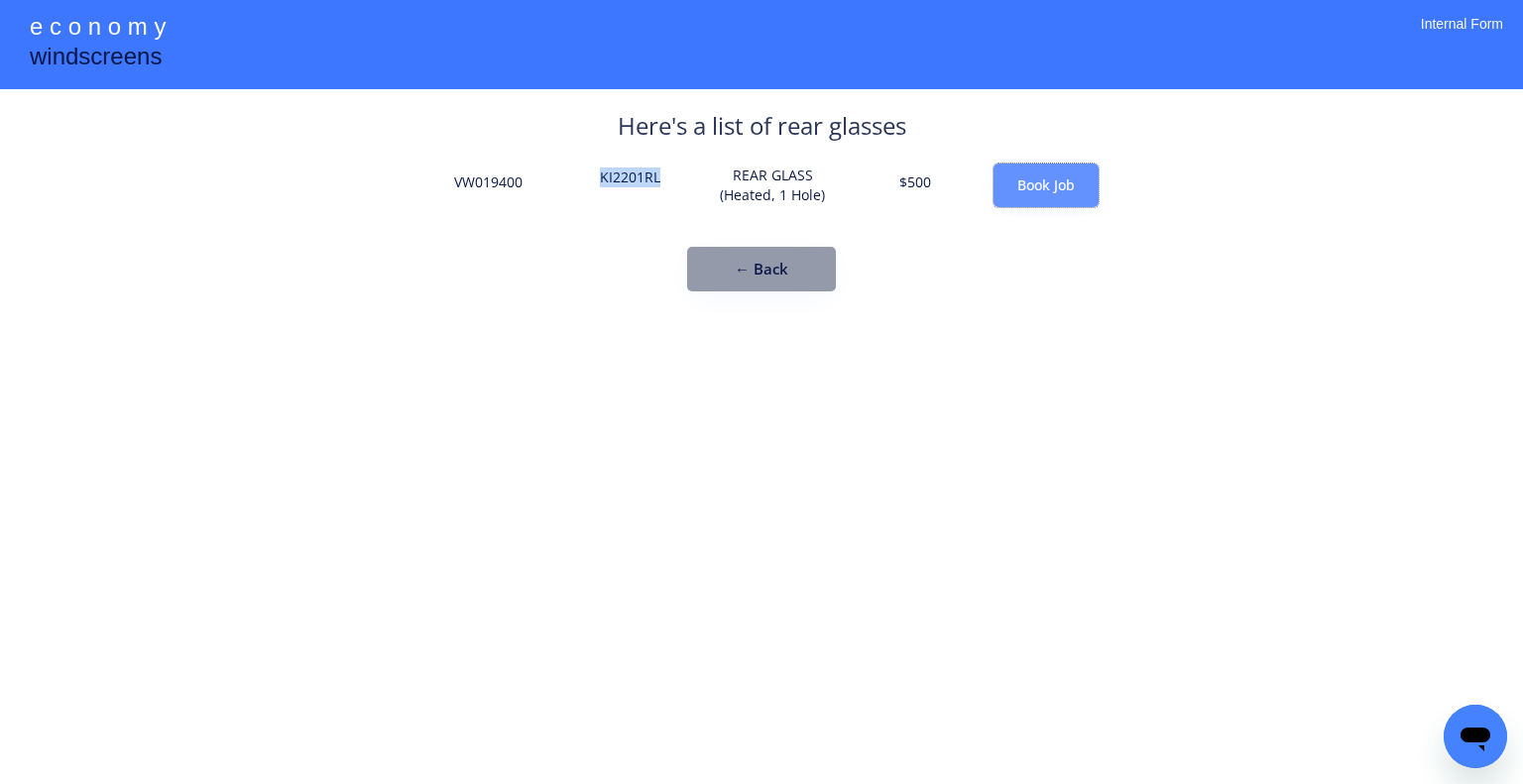 click on "Book Job" at bounding box center (1046, 185) 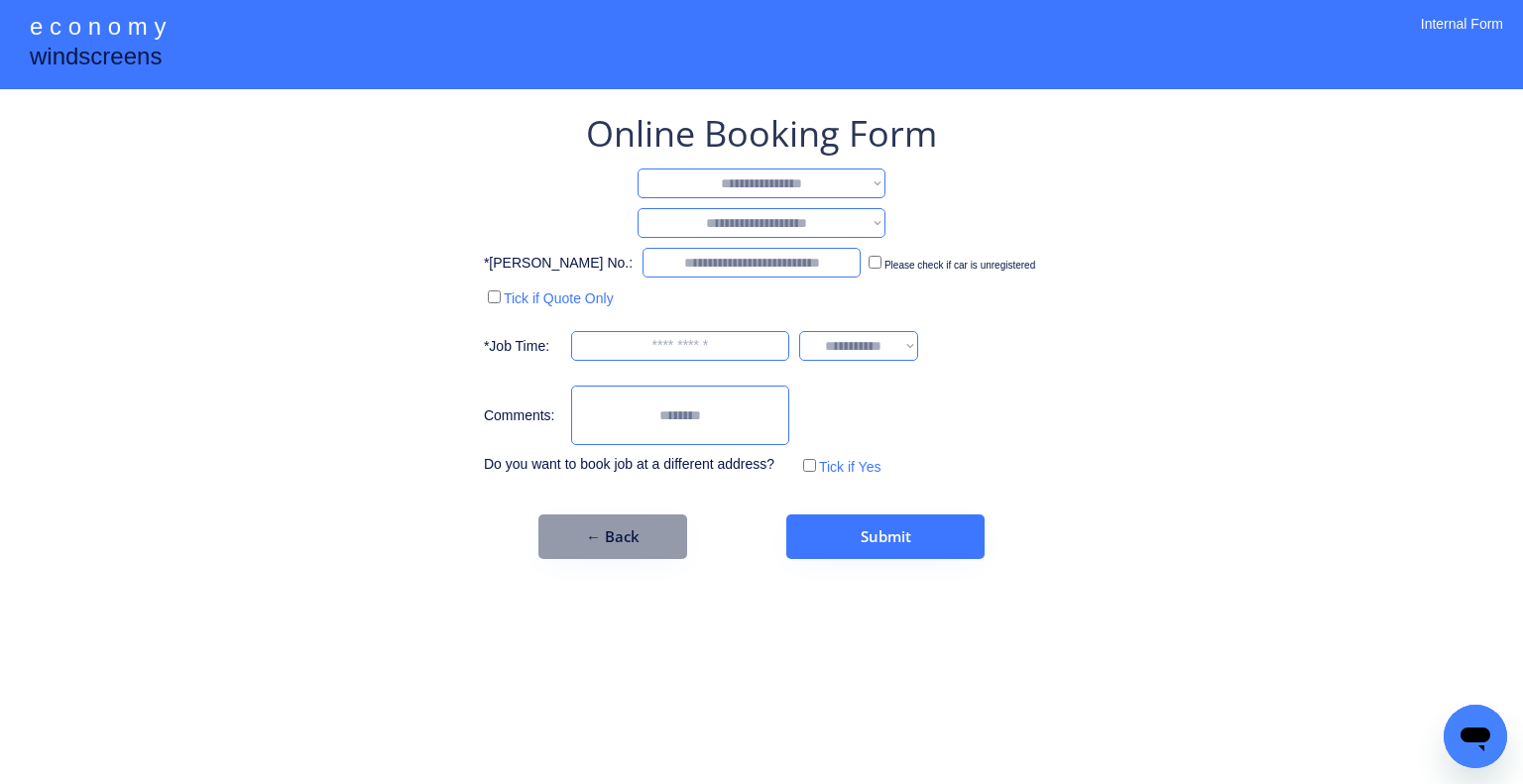 click on "**********" at bounding box center [762, 183] 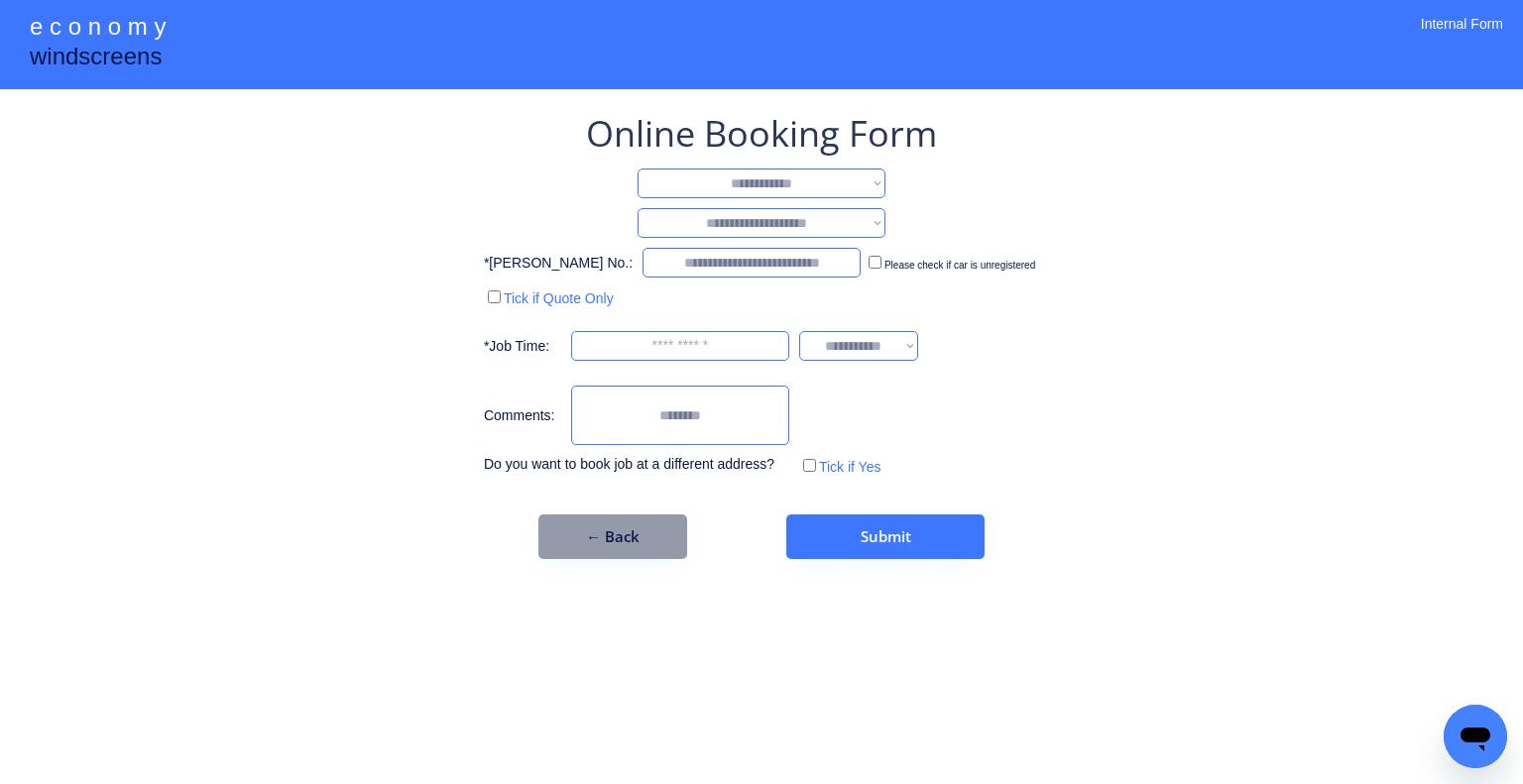 click on "**********" at bounding box center (762, 183) 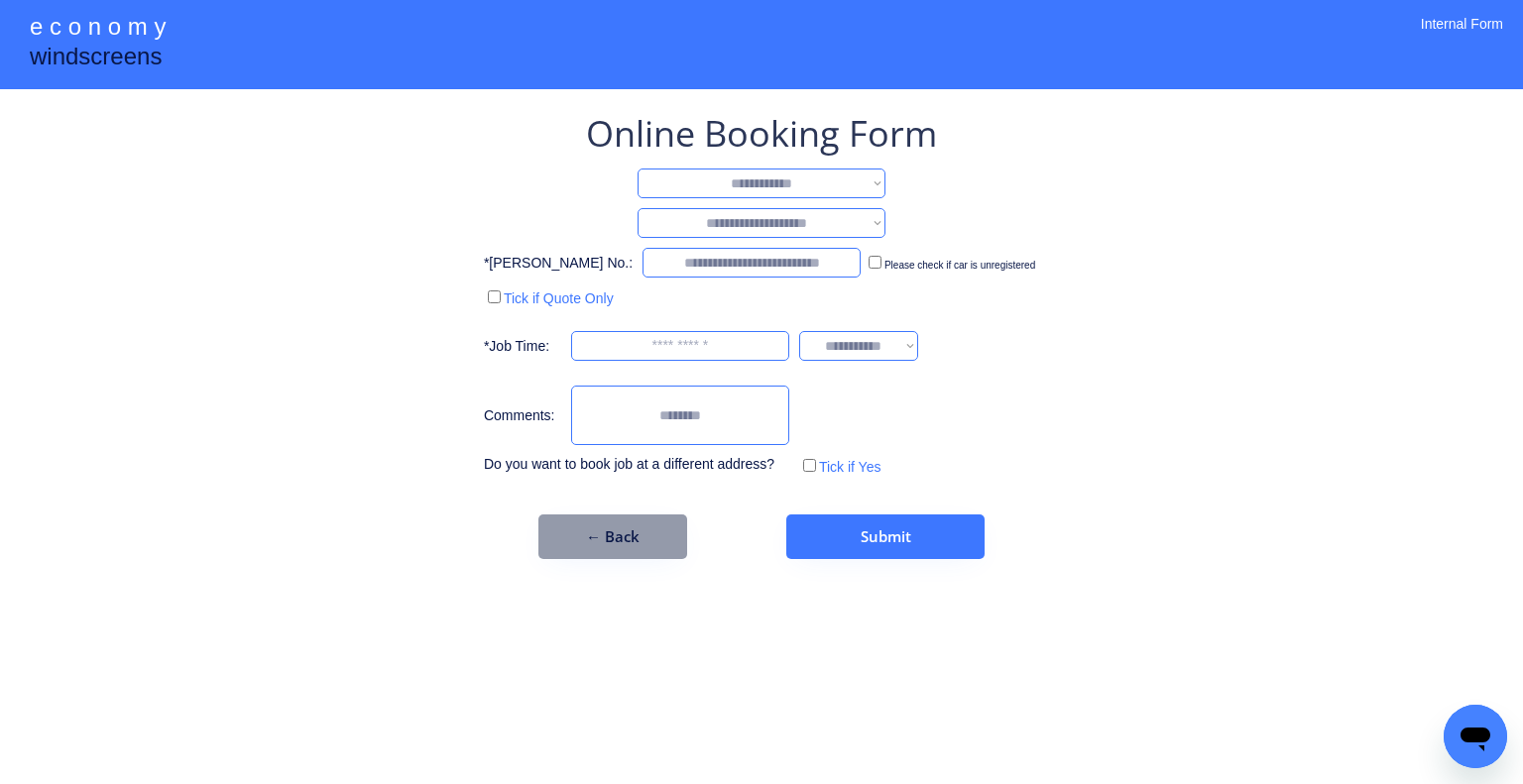 click on "**********" at bounding box center (762, 223) 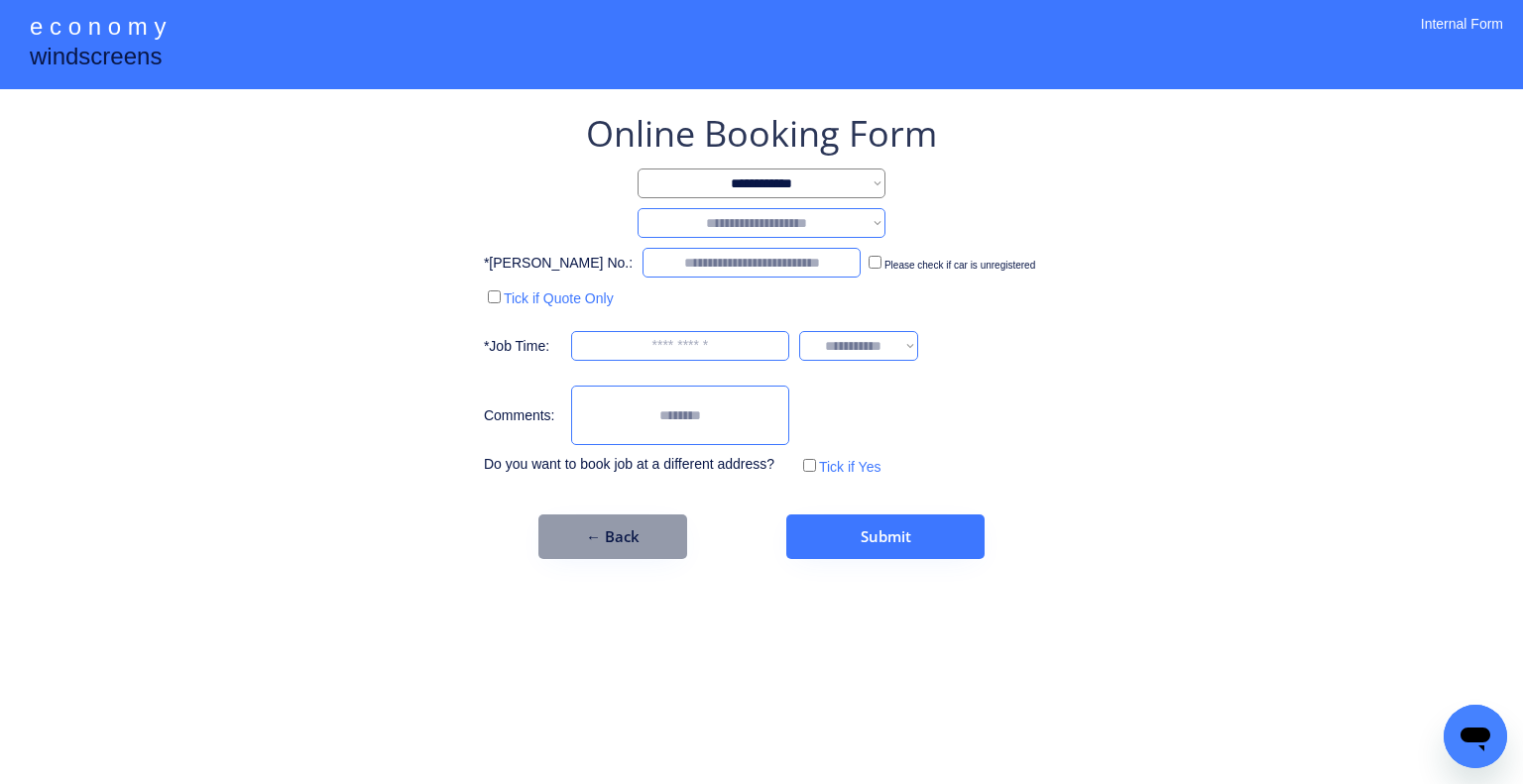 select on "********" 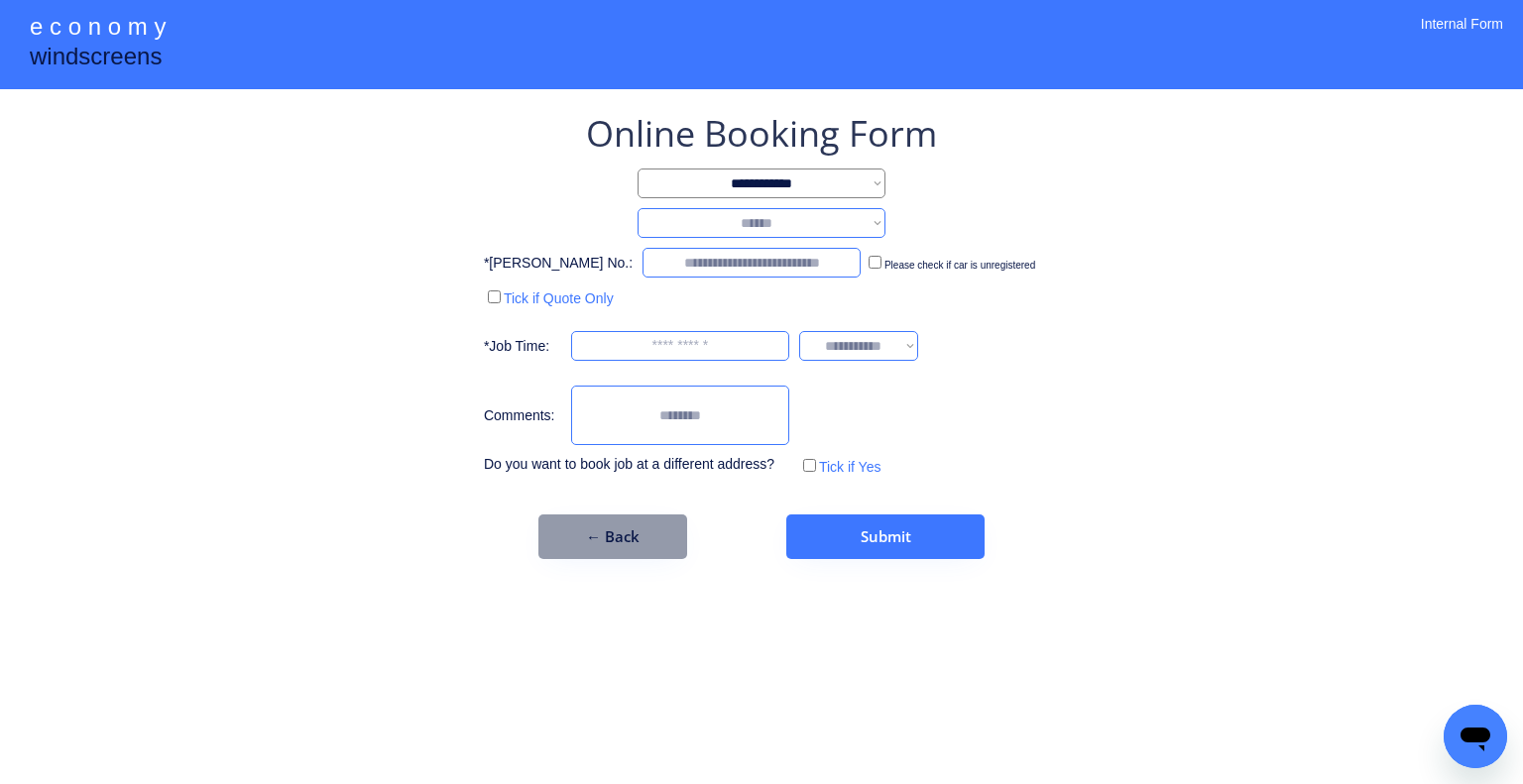 click on "**********" at bounding box center (762, 223) 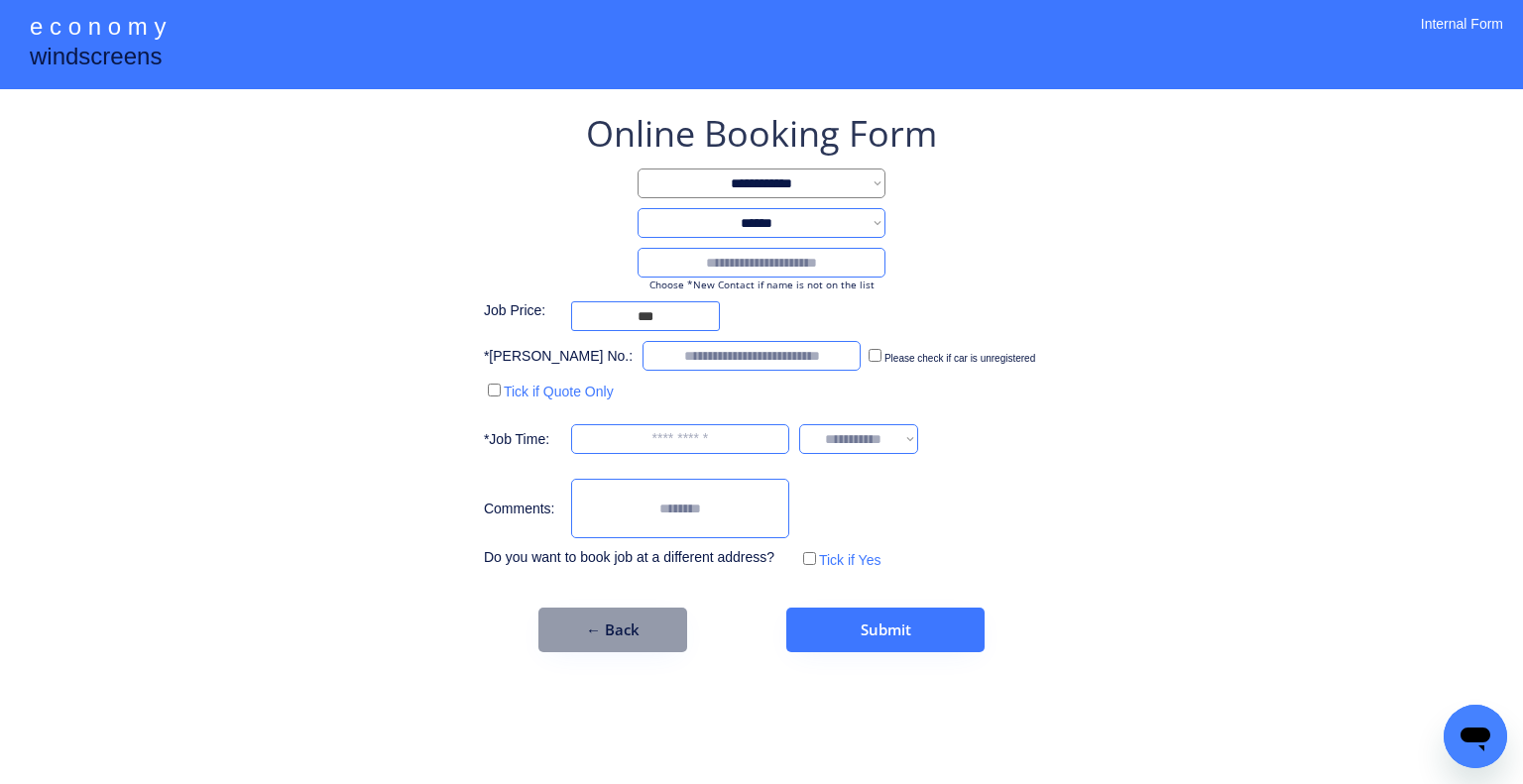 click at bounding box center [762, 263] 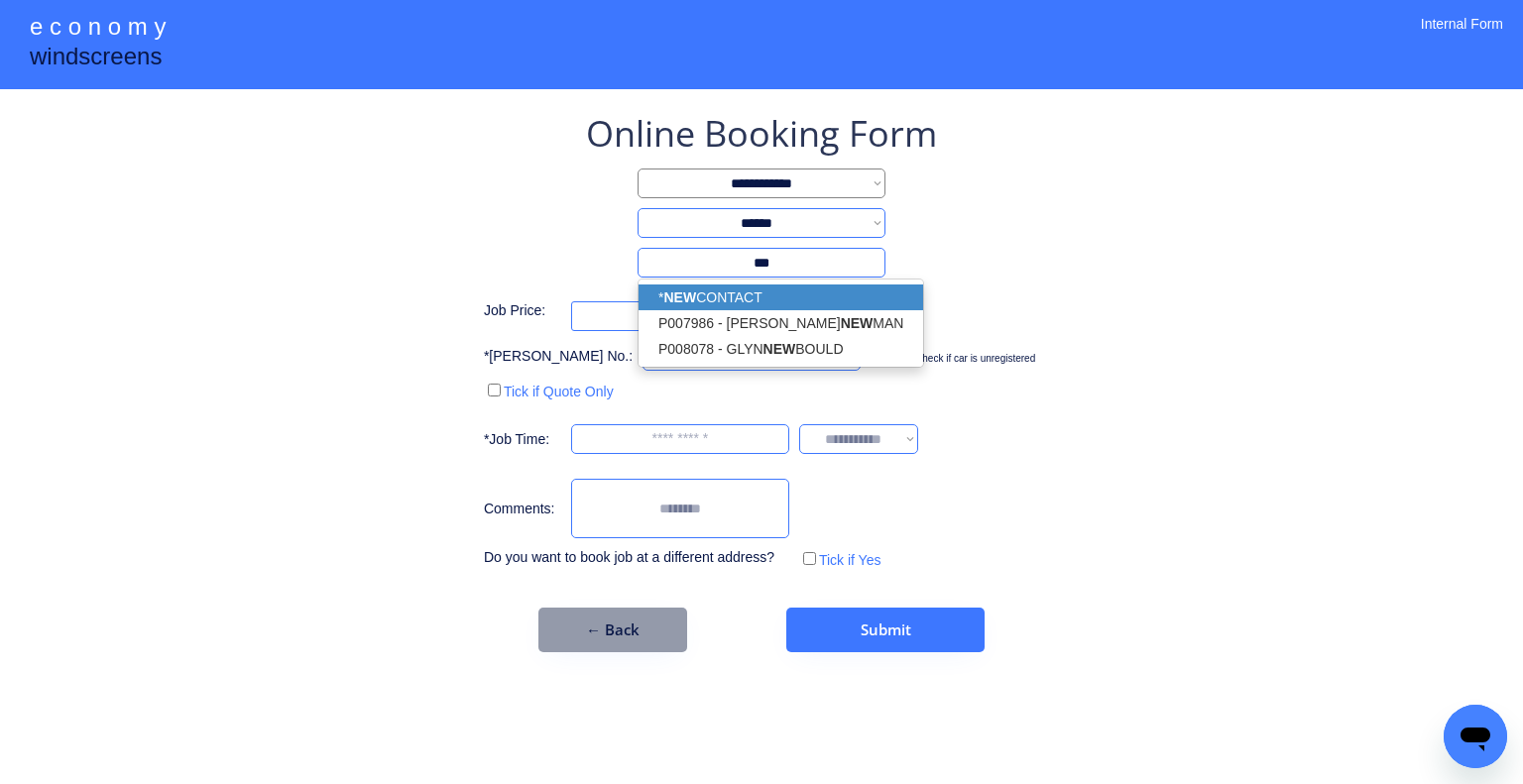 drag, startPoint x: 817, startPoint y: 287, endPoint x: 1161, endPoint y: 341, distance: 348.2126 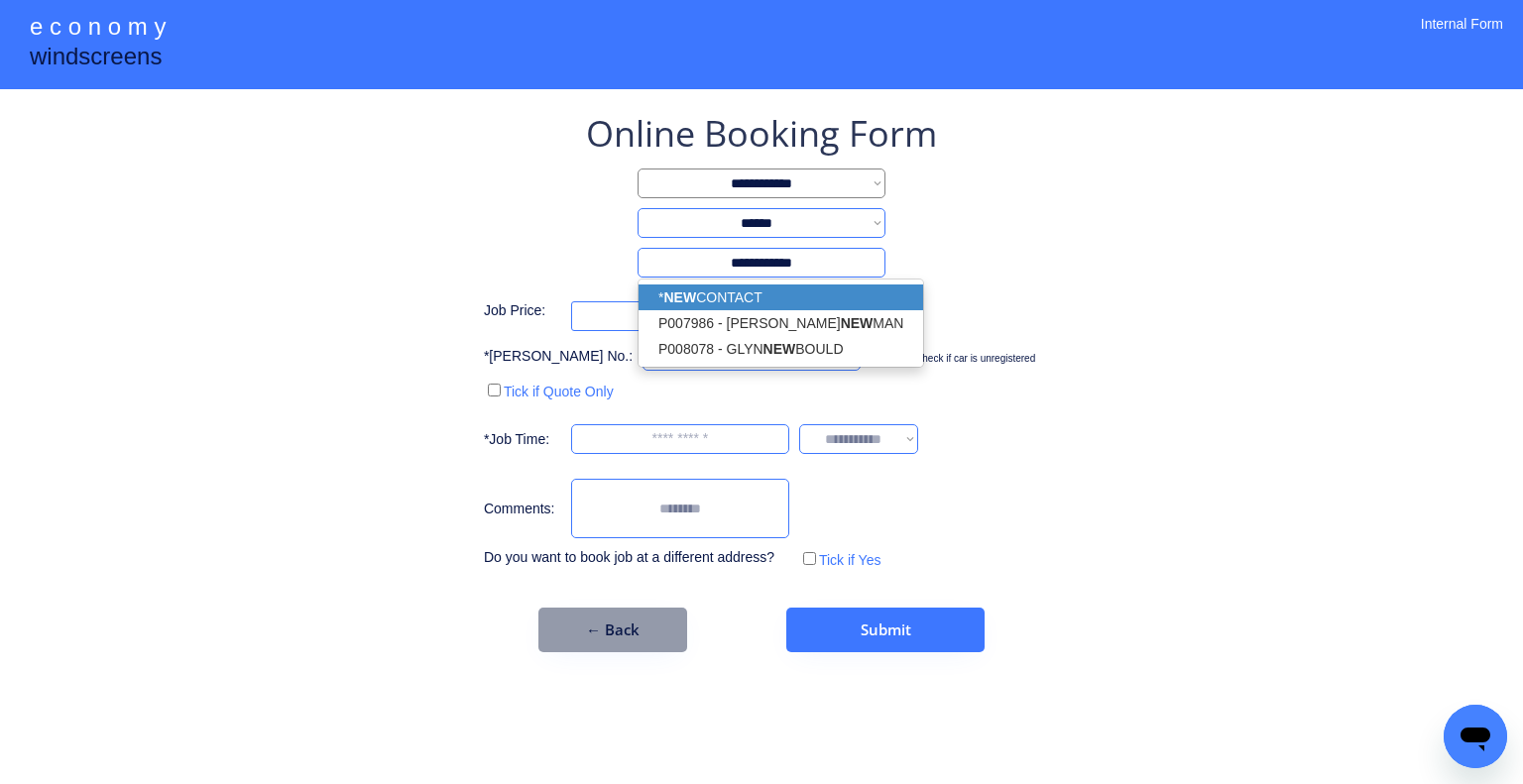 type on "**********" 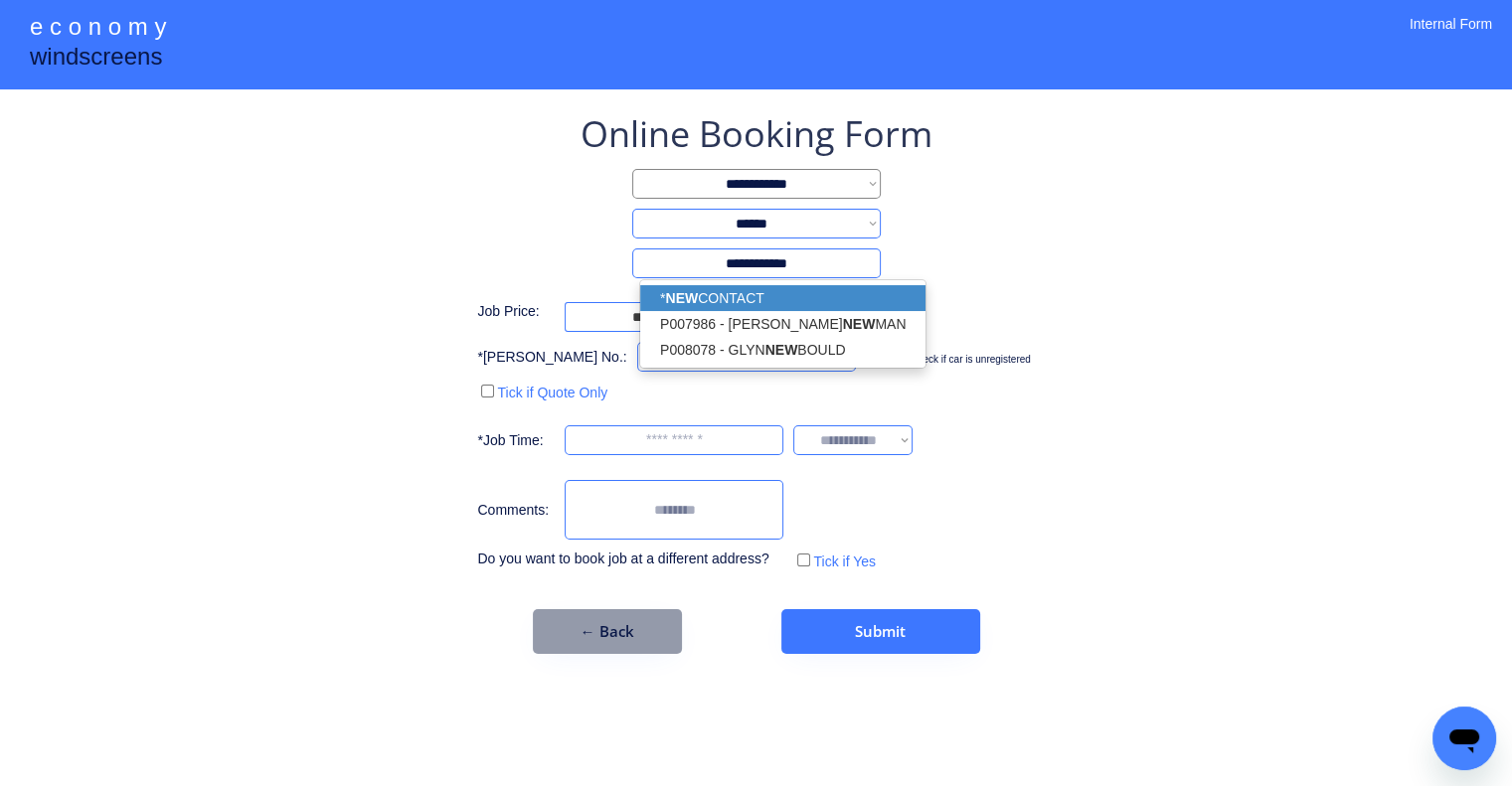 click on "**********" at bounding box center (756, 393) 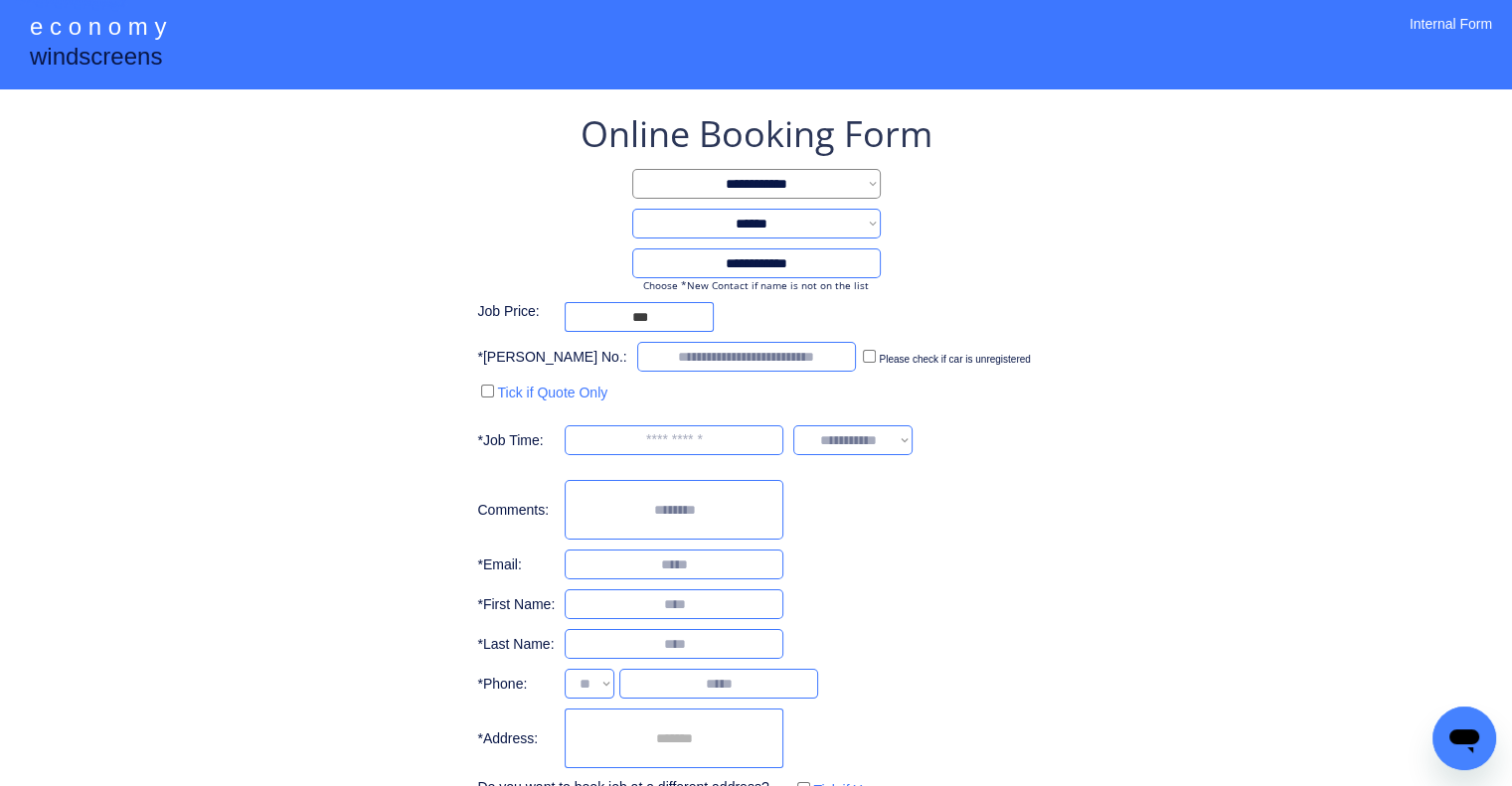 select on "**********" 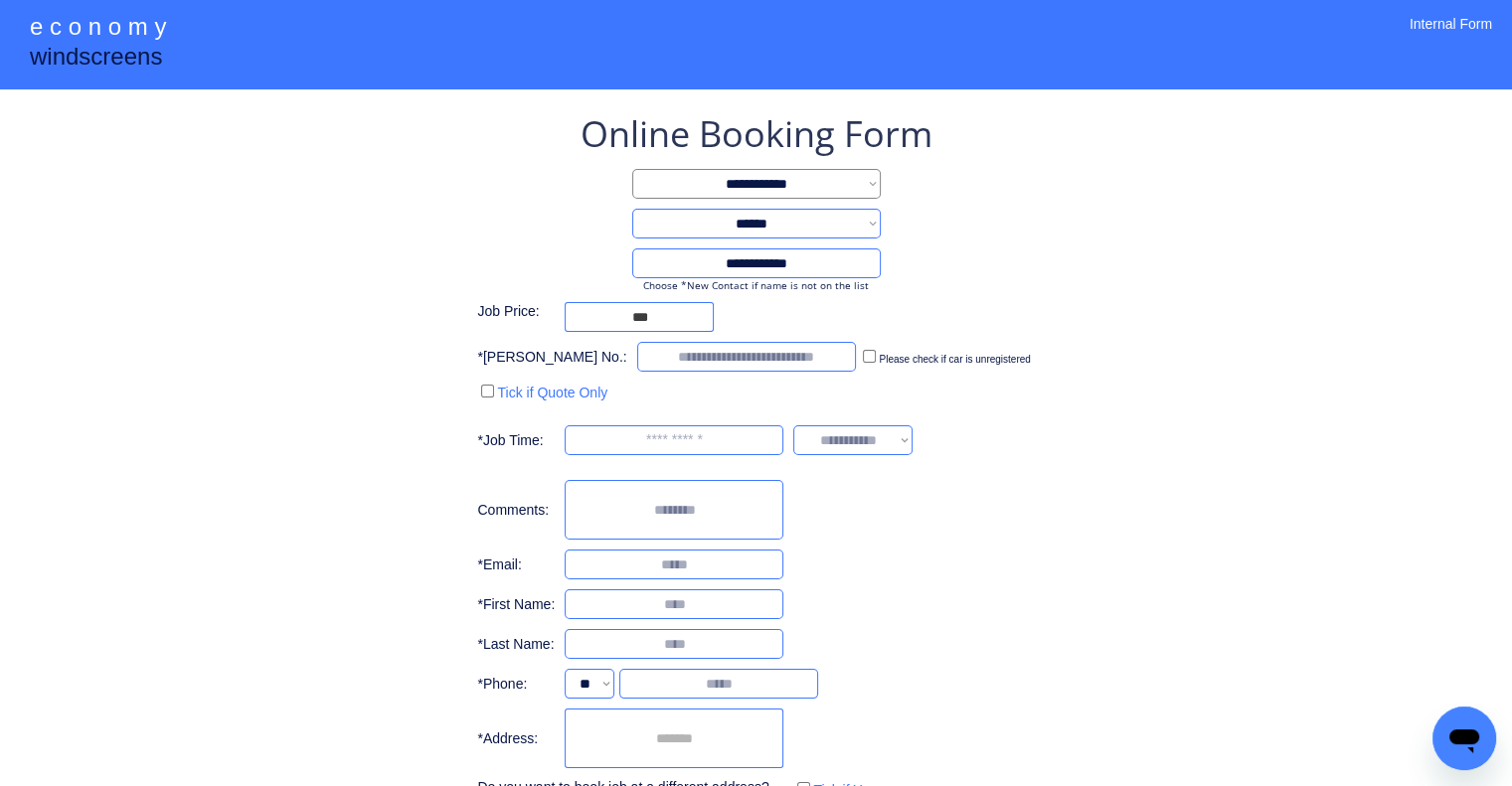 click at bounding box center (674, 738) 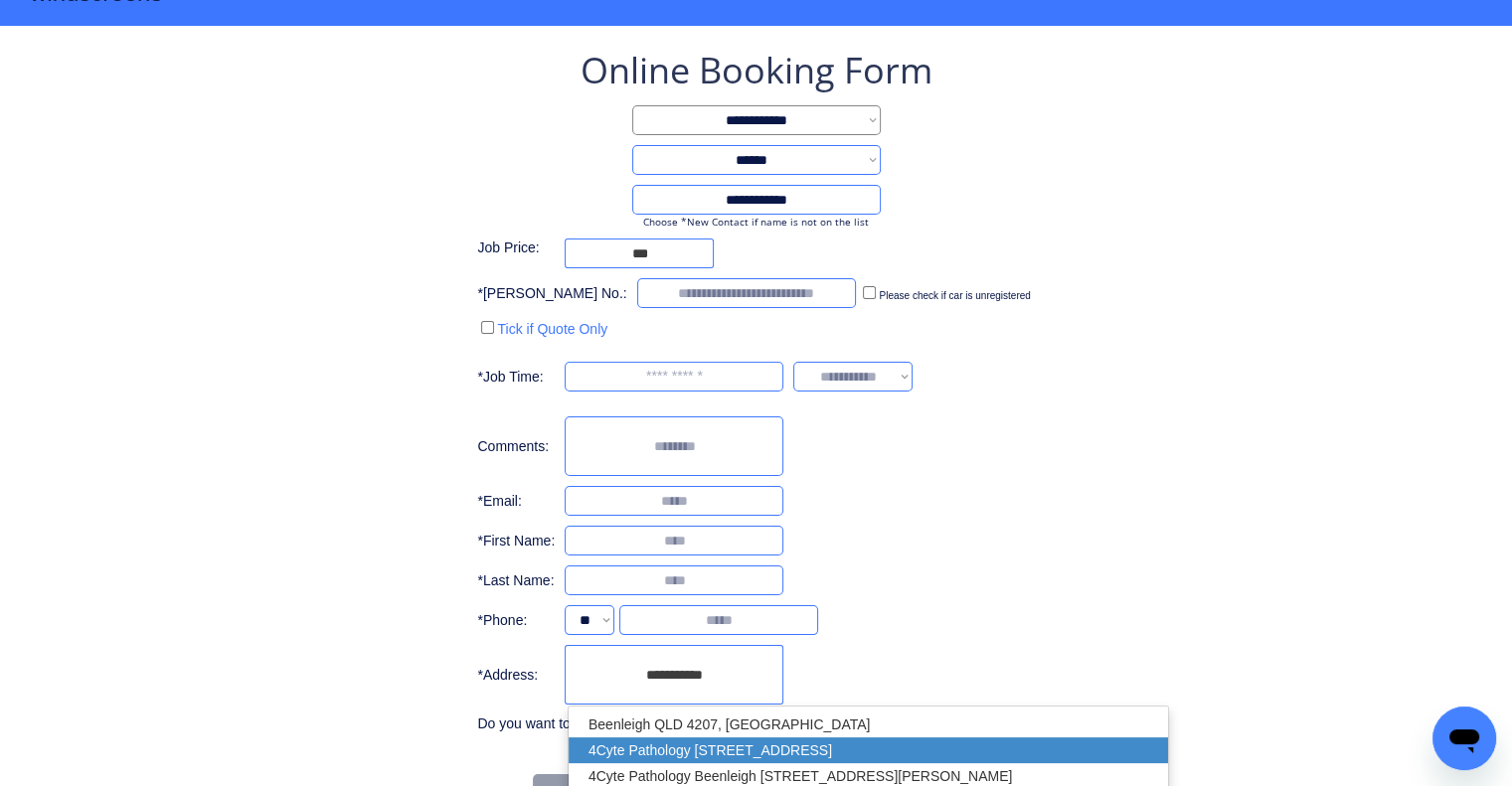 scroll, scrollTop: 99, scrollLeft: 0, axis: vertical 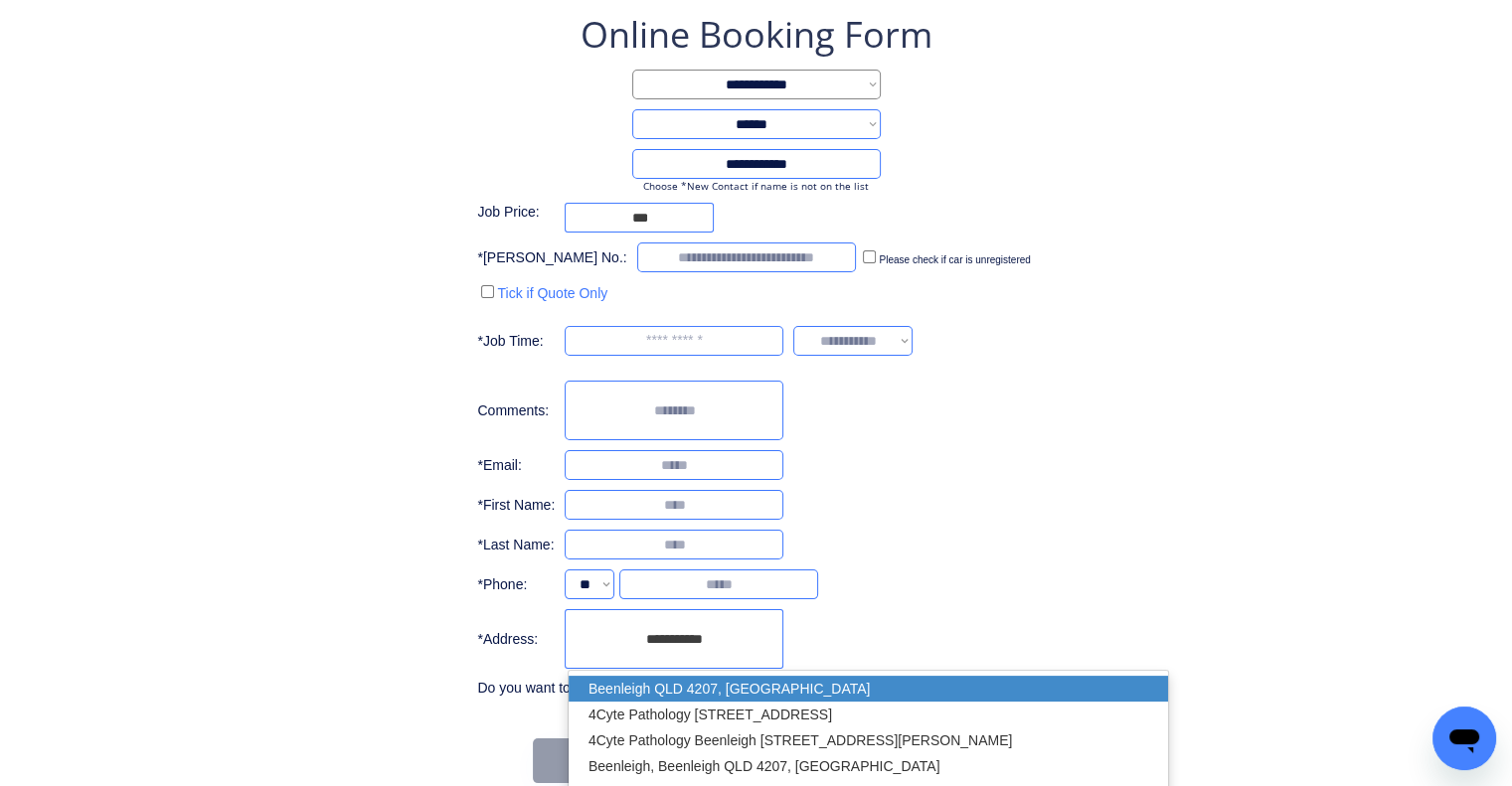 click on "Beenleigh QLD 4207, Australia" at bounding box center (868, 689) 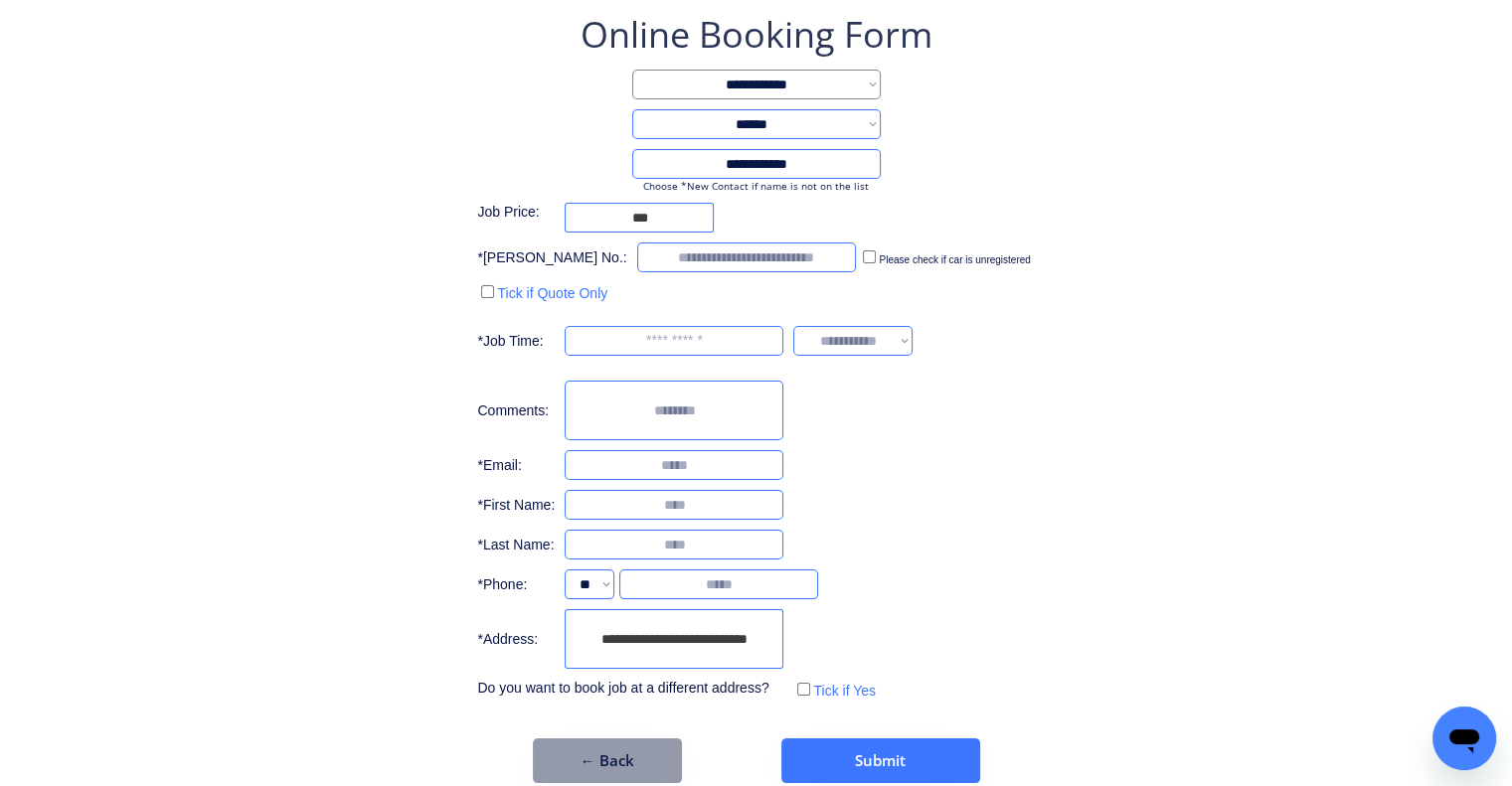 type on "**********" 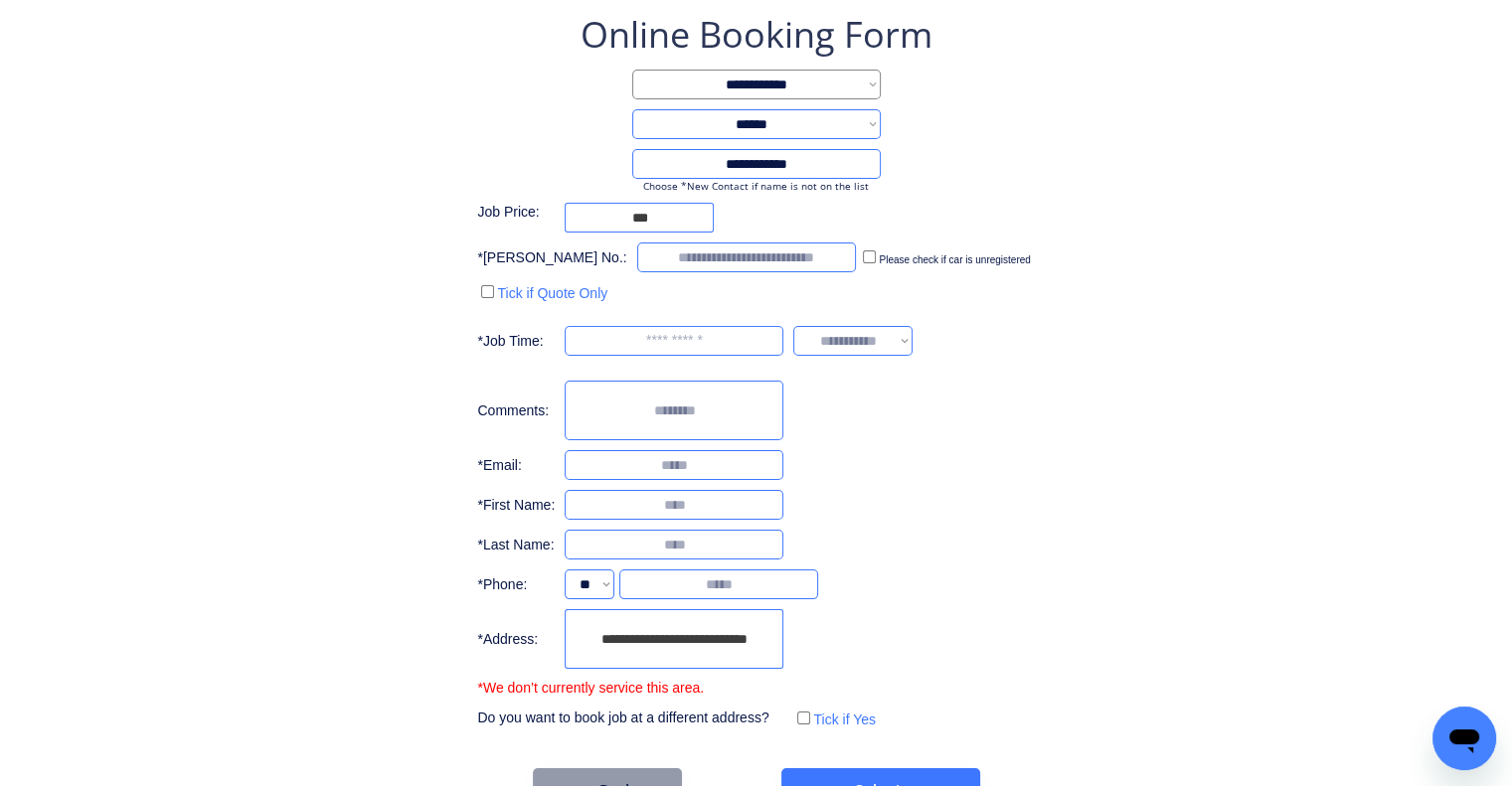 drag, startPoint x: 1062, startPoint y: 358, endPoint x: 1101, endPoint y: 25, distance: 335.276 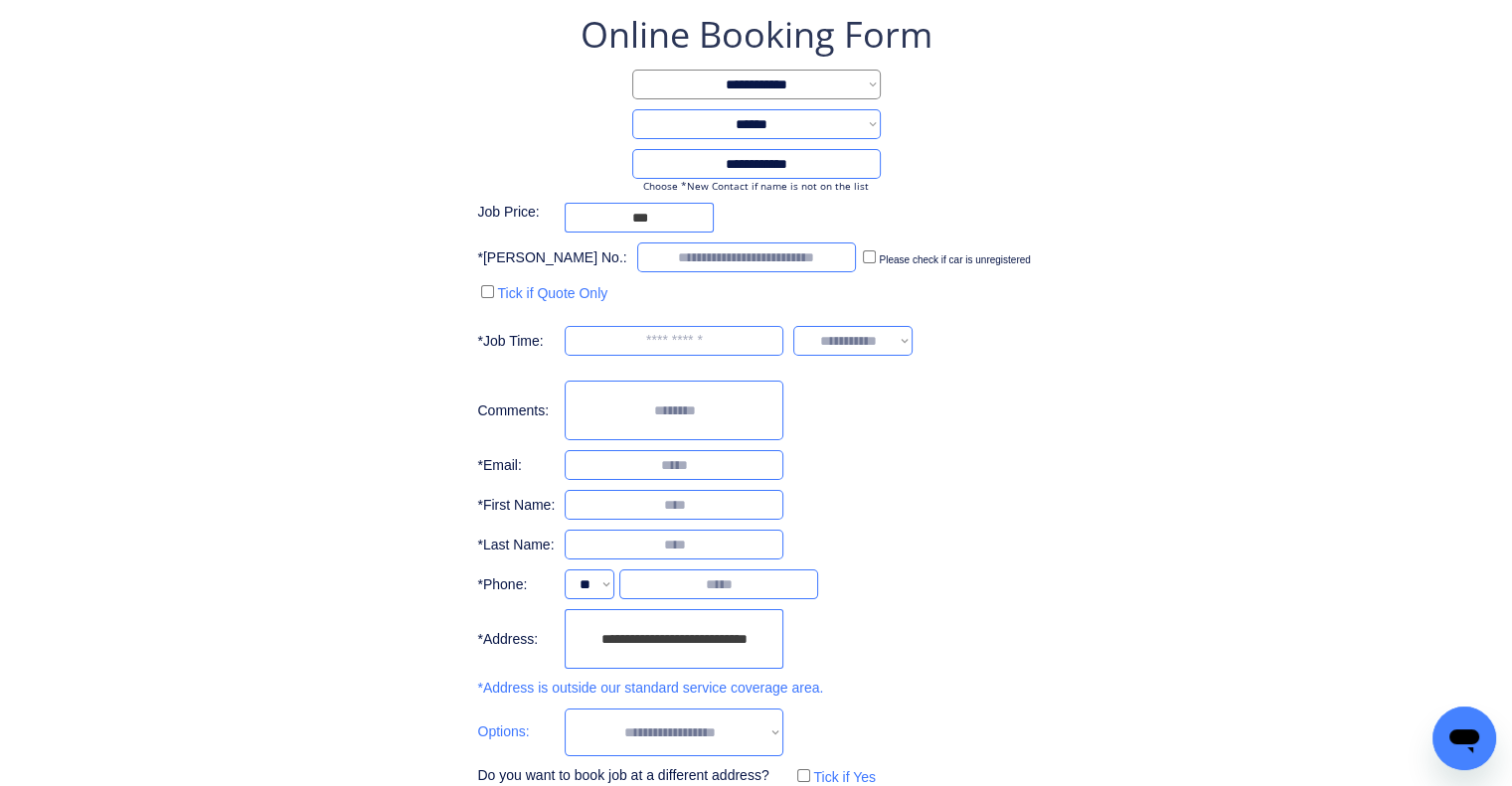 click on "**********" at bounding box center [756, 400] 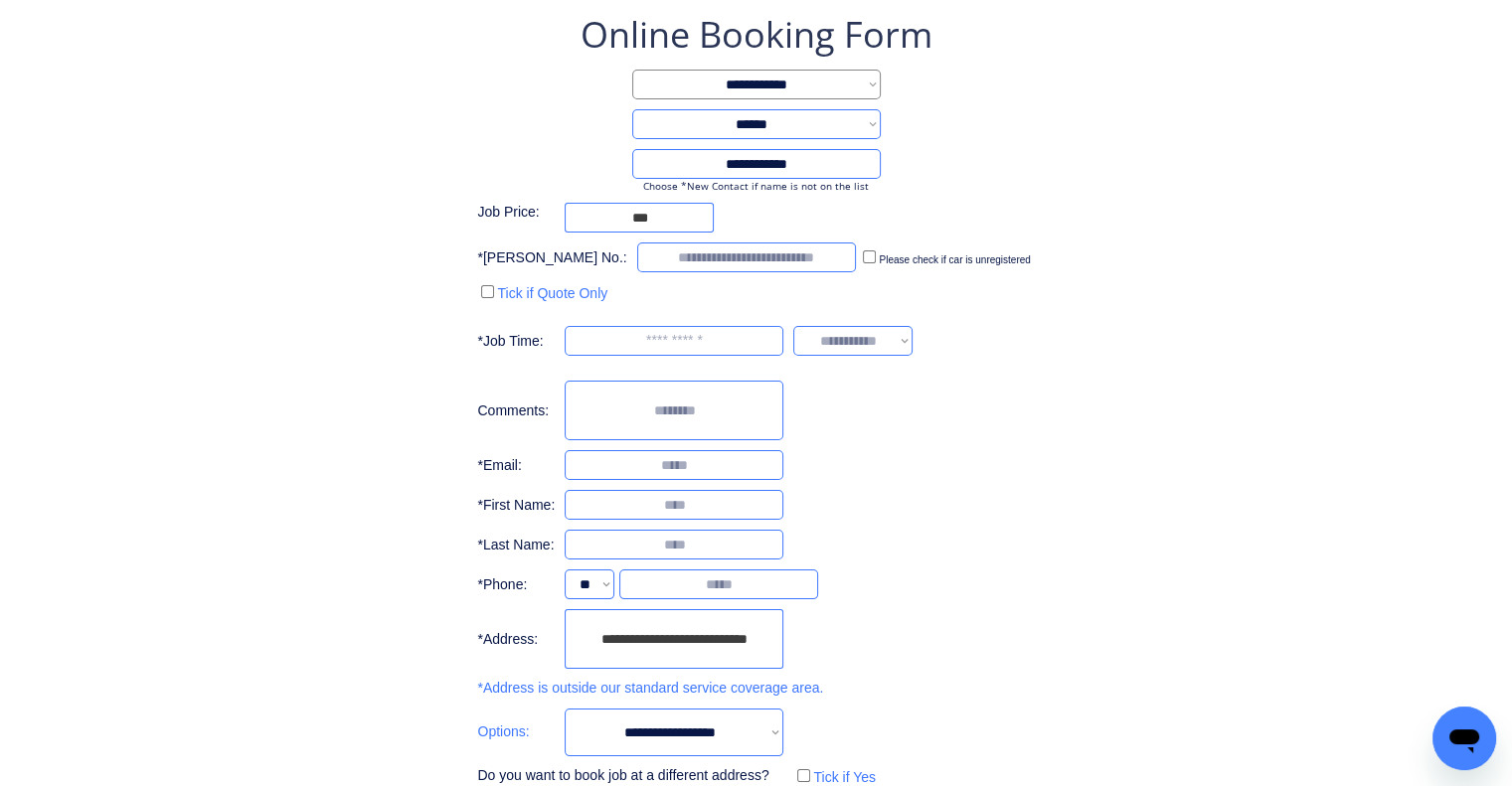 click on "**********" at bounding box center (756, 400) 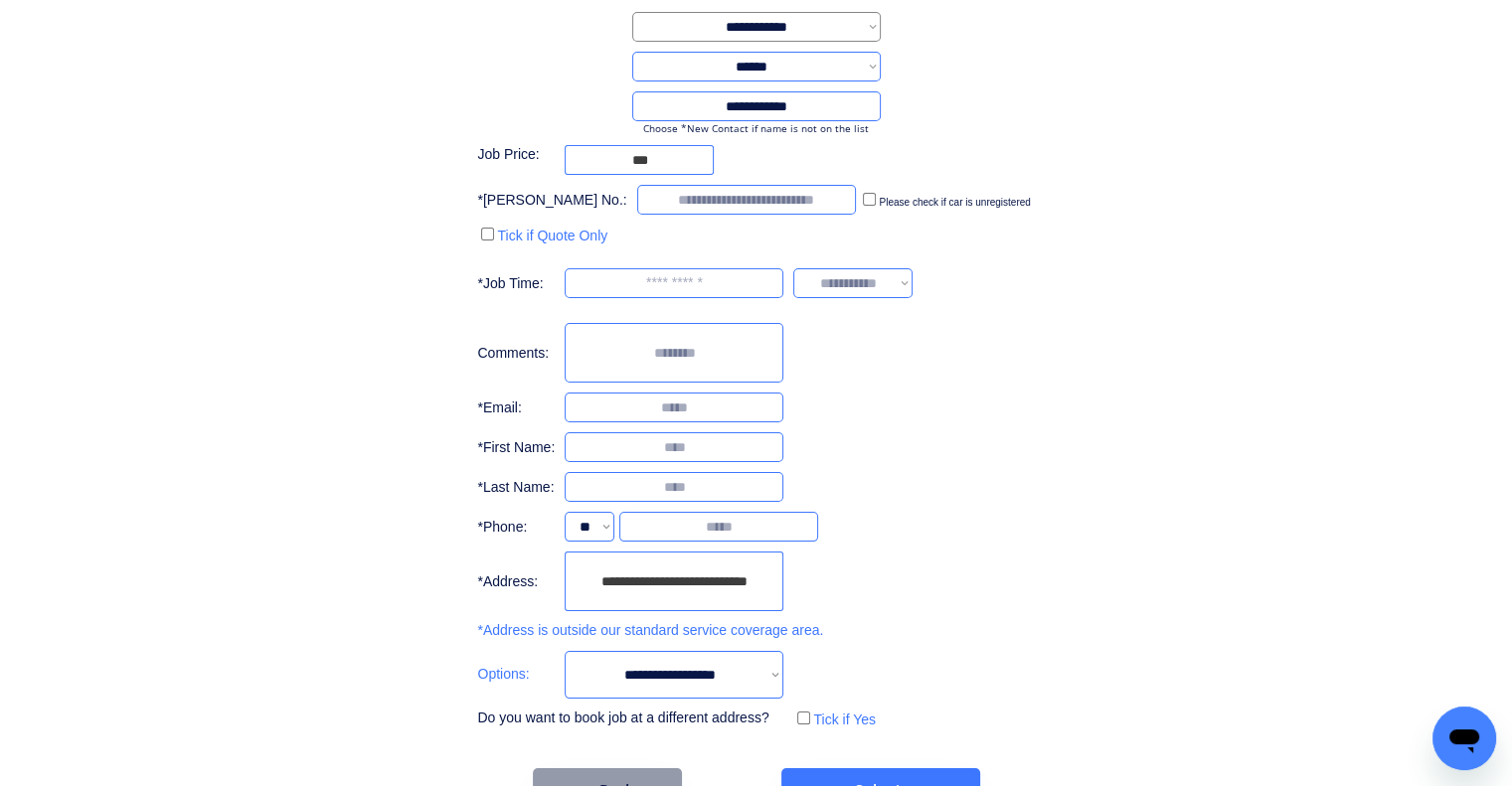 scroll, scrollTop: 213, scrollLeft: 0, axis: vertical 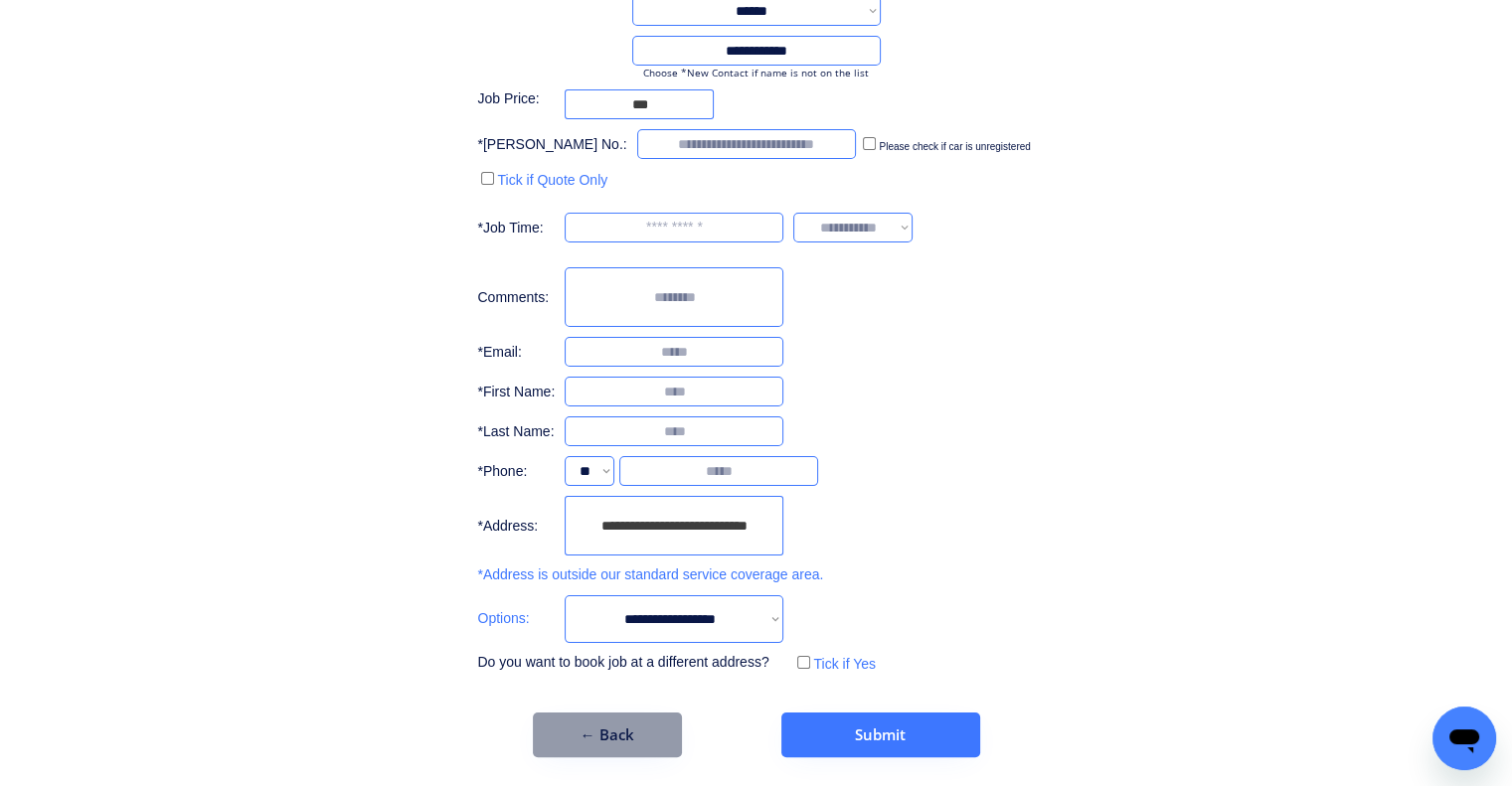 drag, startPoint x: 1064, startPoint y: 376, endPoint x: 710, endPoint y: 20, distance: 502.04781 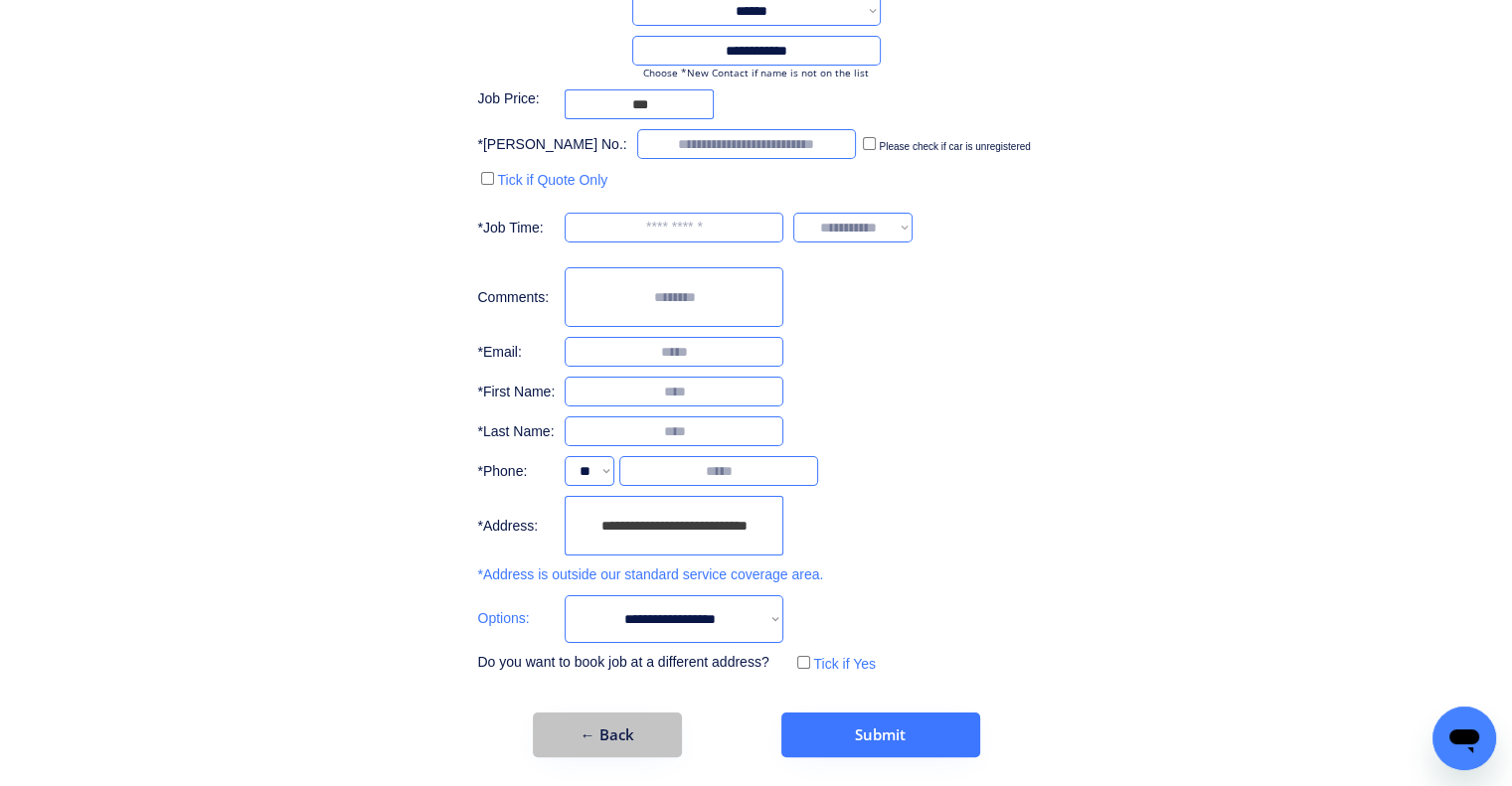 click on "←   Back" at bounding box center (607, 734) 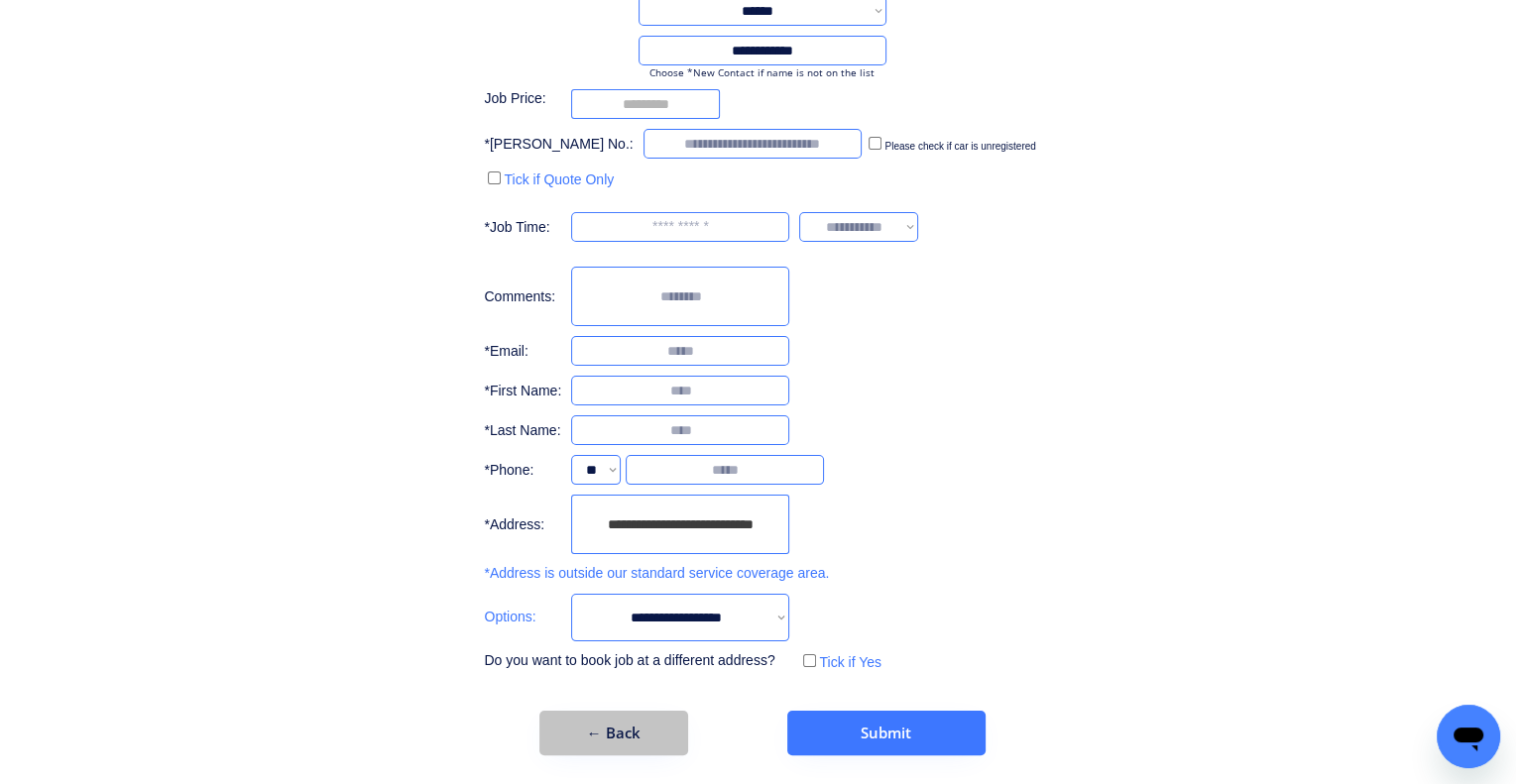 scroll, scrollTop: 0, scrollLeft: 0, axis: both 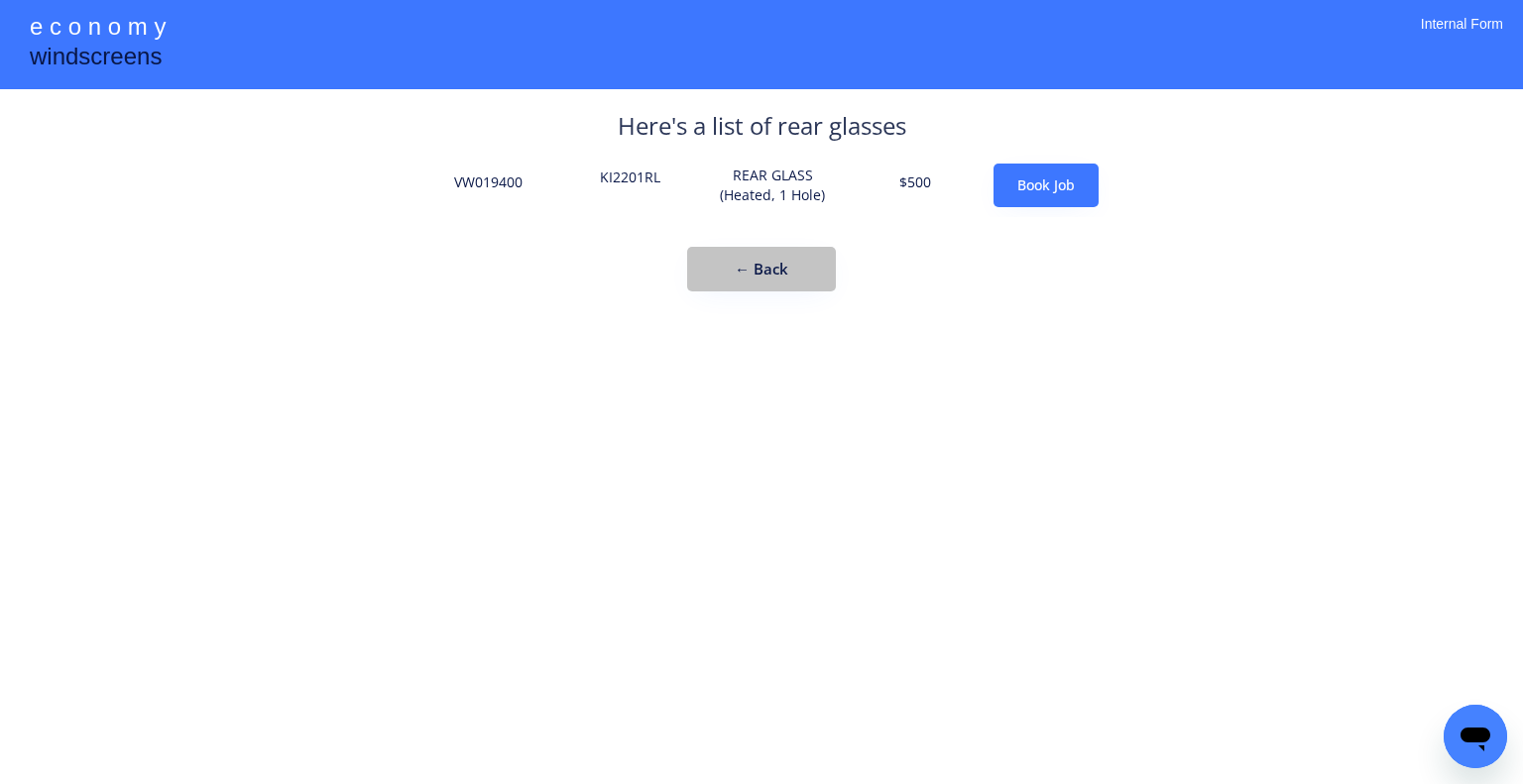 click on "←   Back" at bounding box center (762, 269) 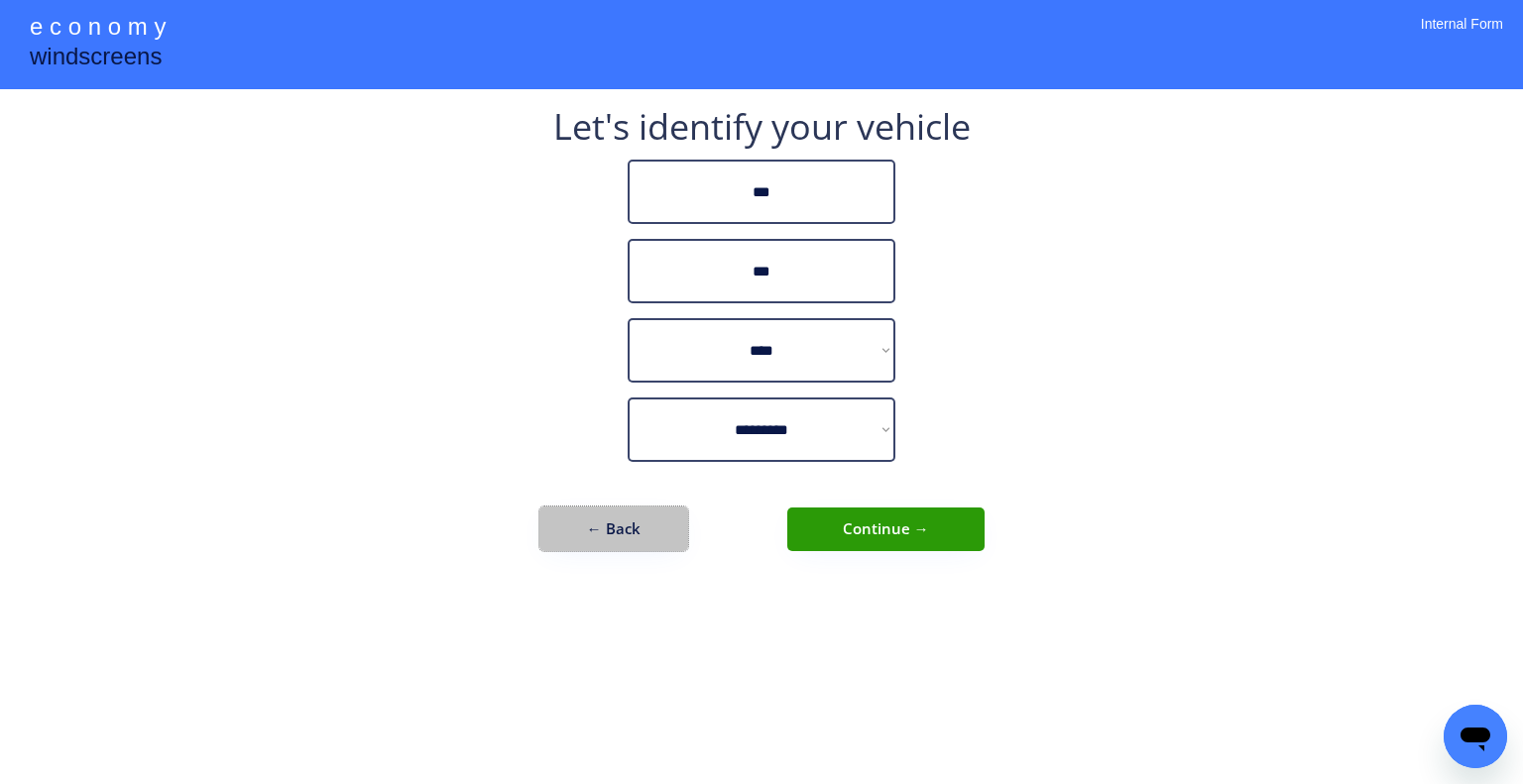 click on "←   Back" at bounding box center (614, 528) 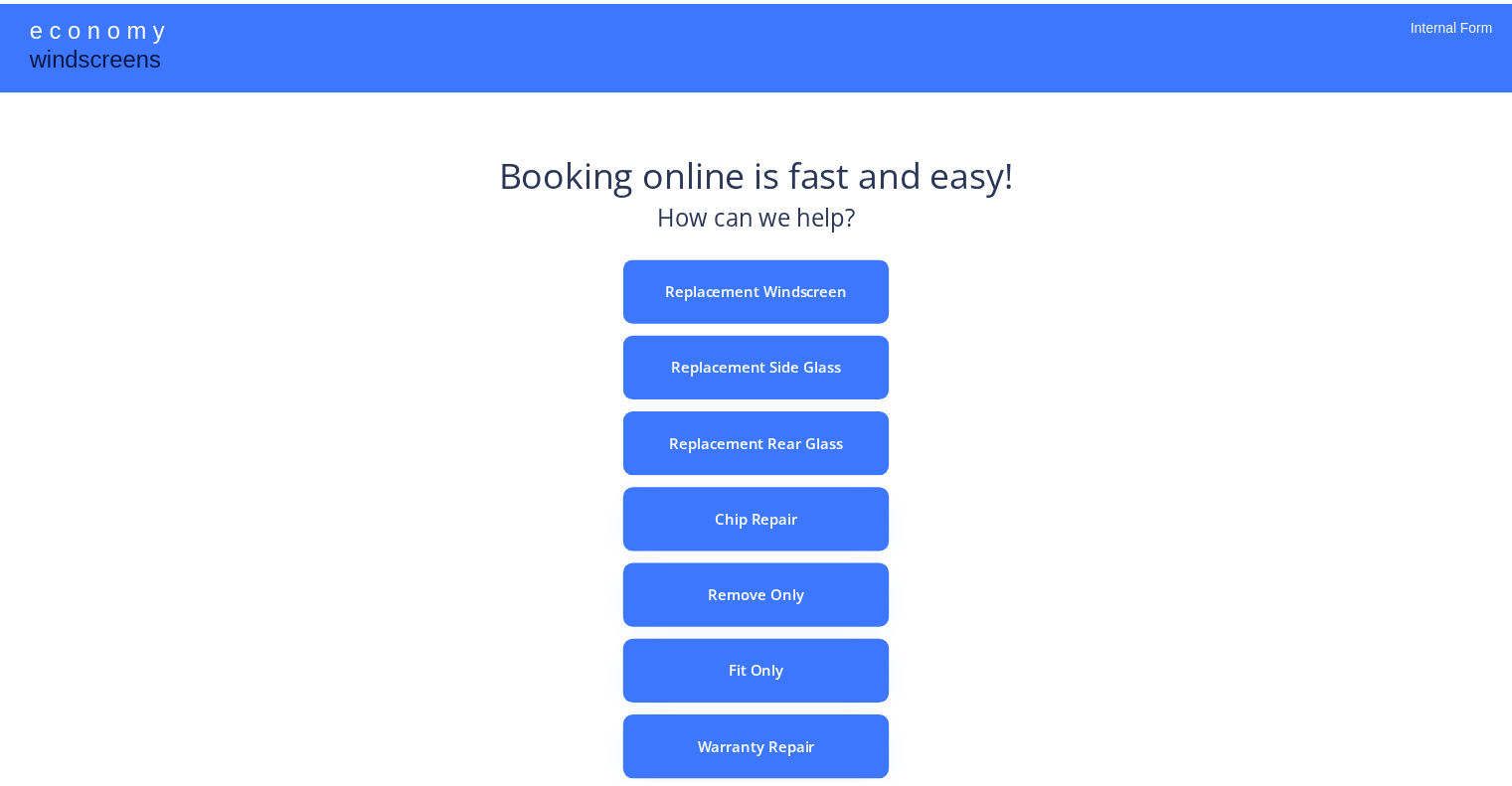 scroll, scrollTop: 0, scrollLeft: 0, axis: both 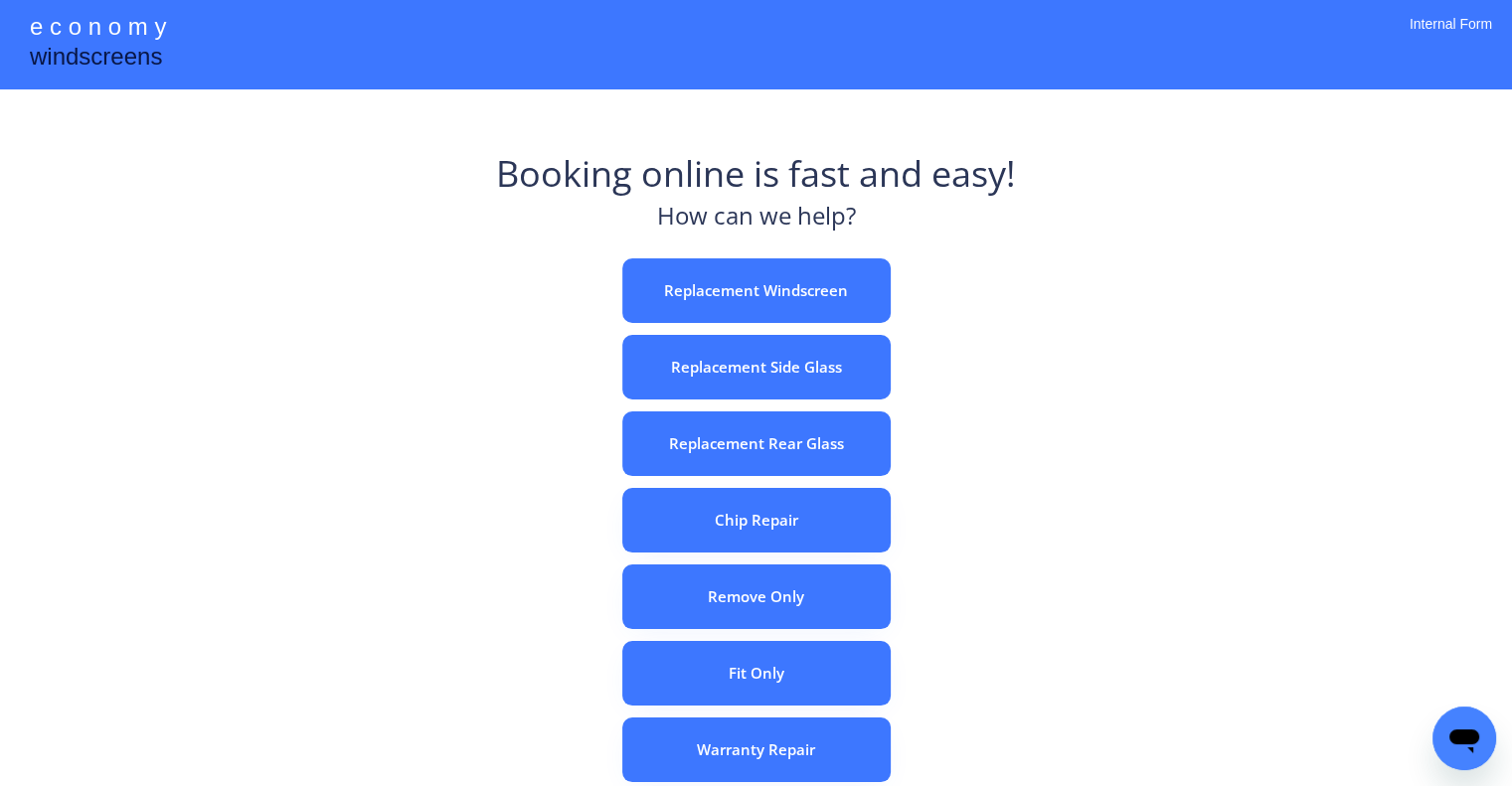 drag, startPoint x: 1078, startPoint y: 441, endPoint x: 886, endPoint y: 54, distance: 432.01042 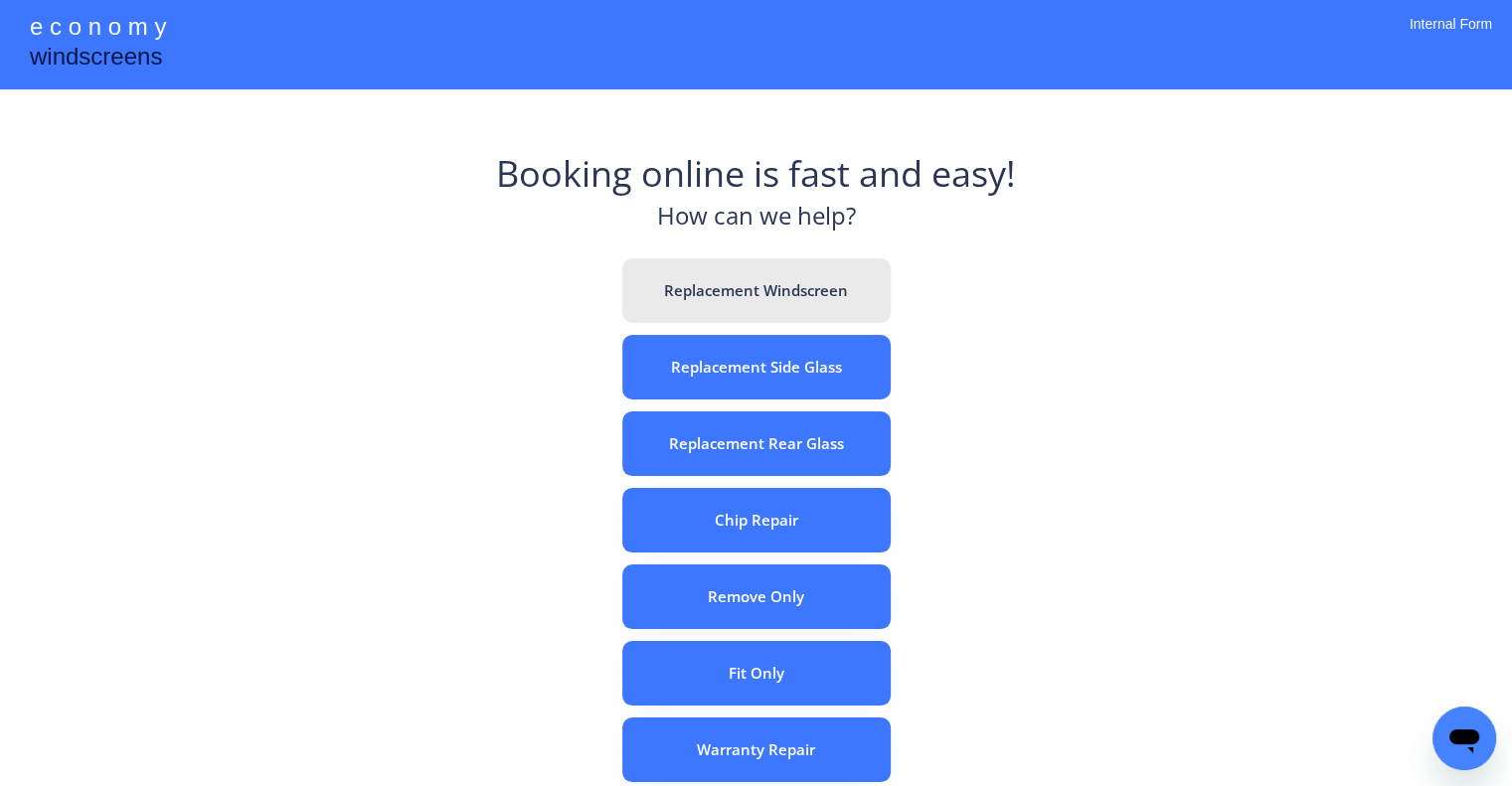 drag, startPoint x: 779, startPoint y: 293, endPoint x: 678, endPoint y: 0, distance: 309.9193 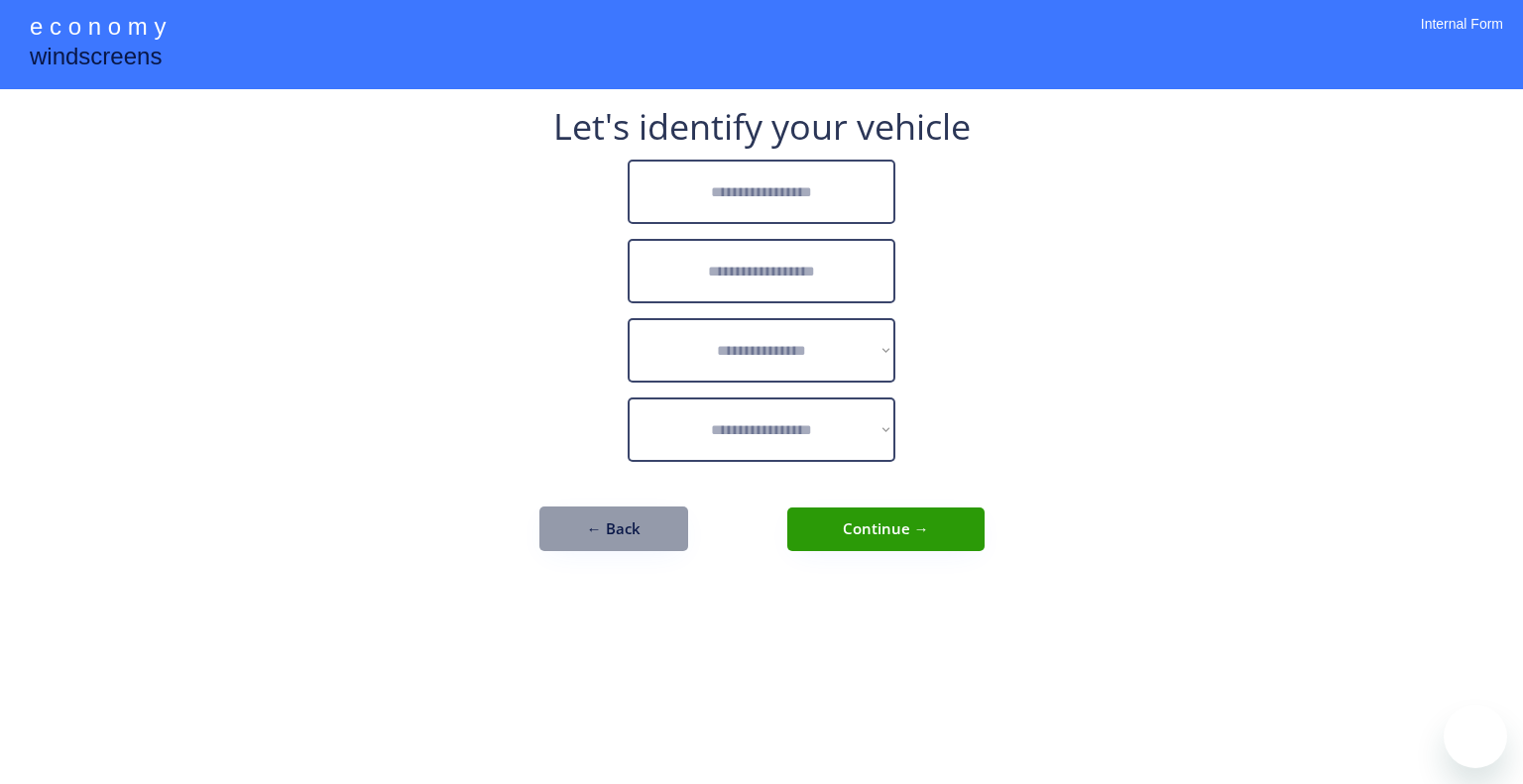 scroll, scrollTop: 0, scrollLeft: 0, axis: both 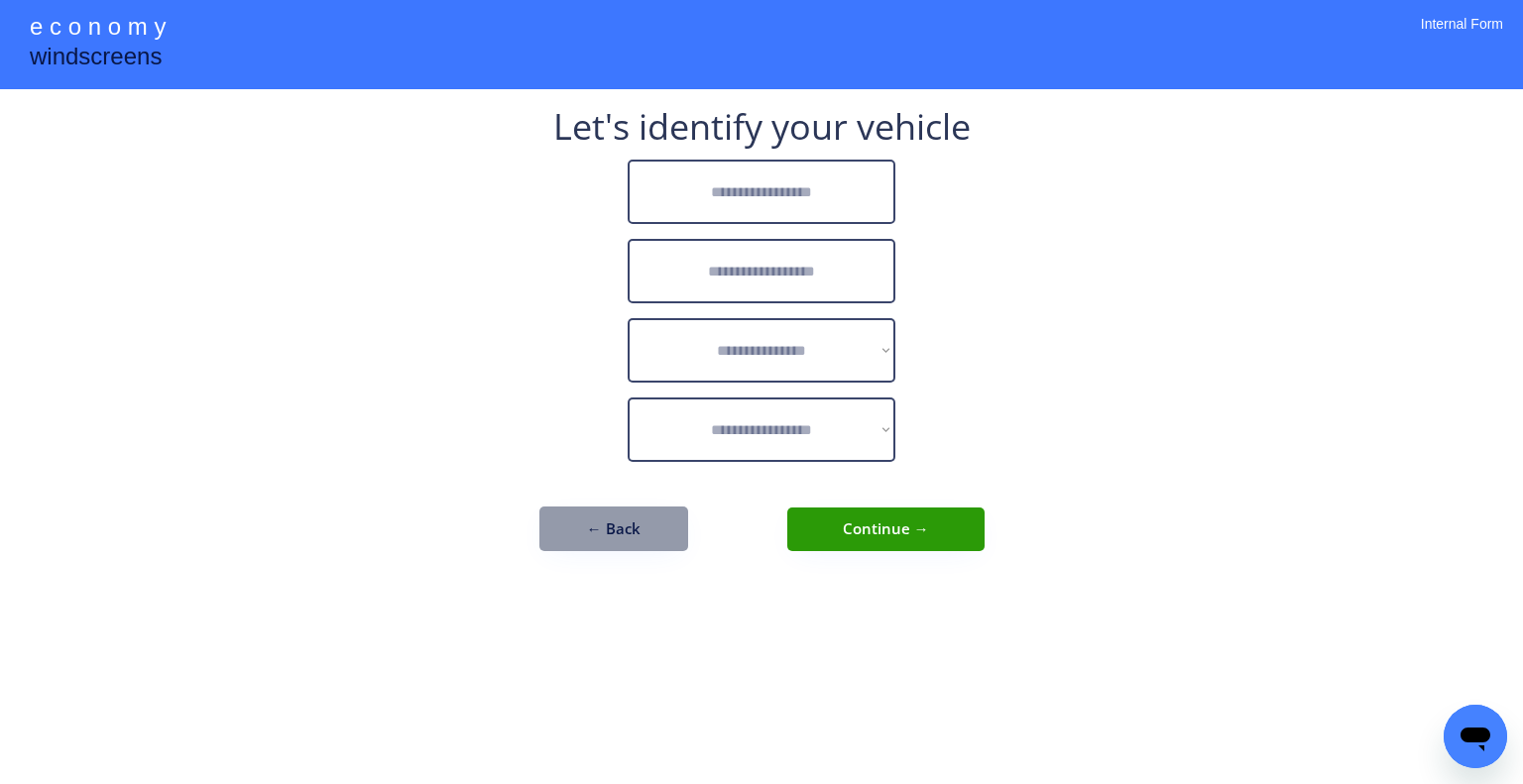 click at bounding box center (762, 191) 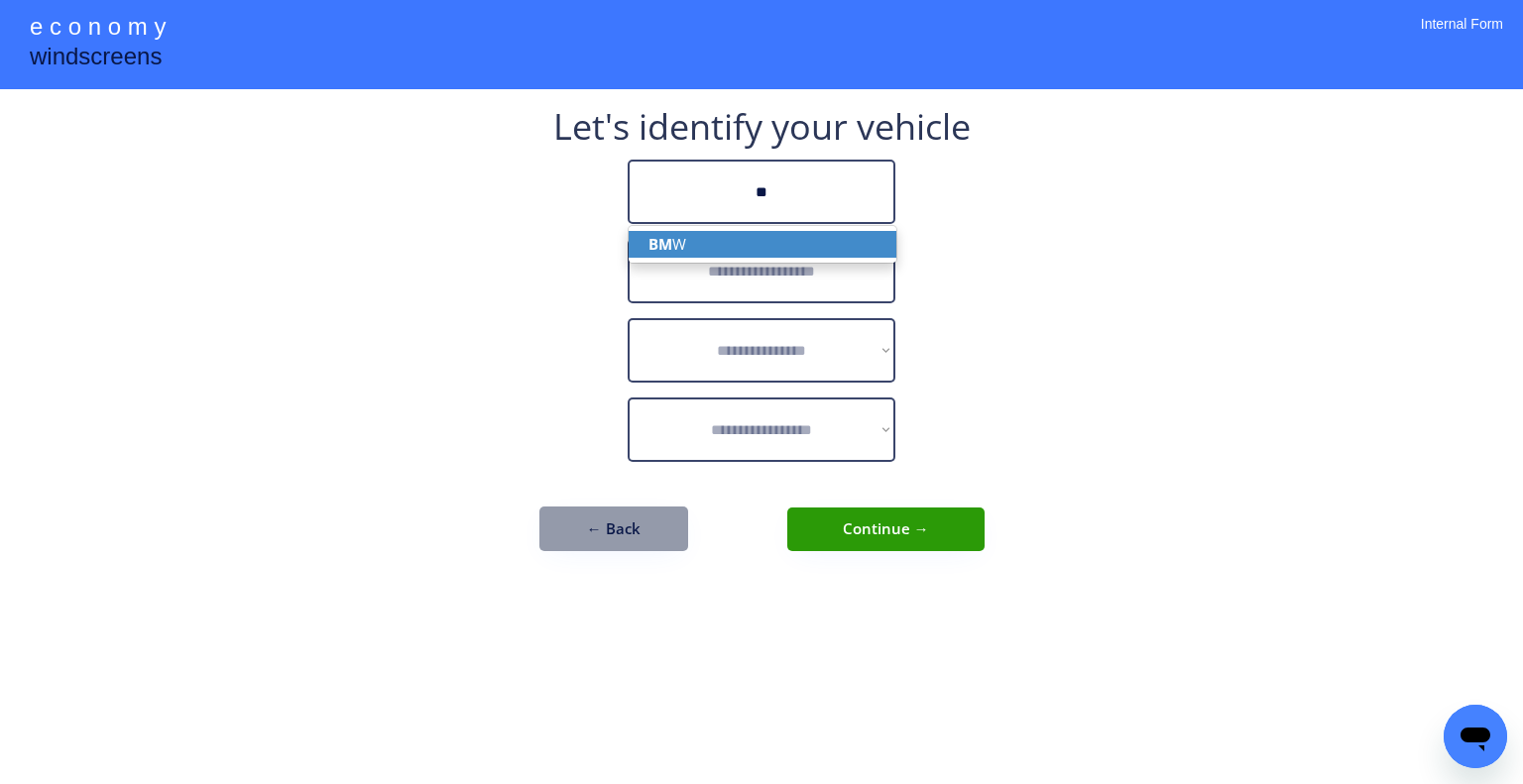 click on "BM W" at bounding box center (762, 244) 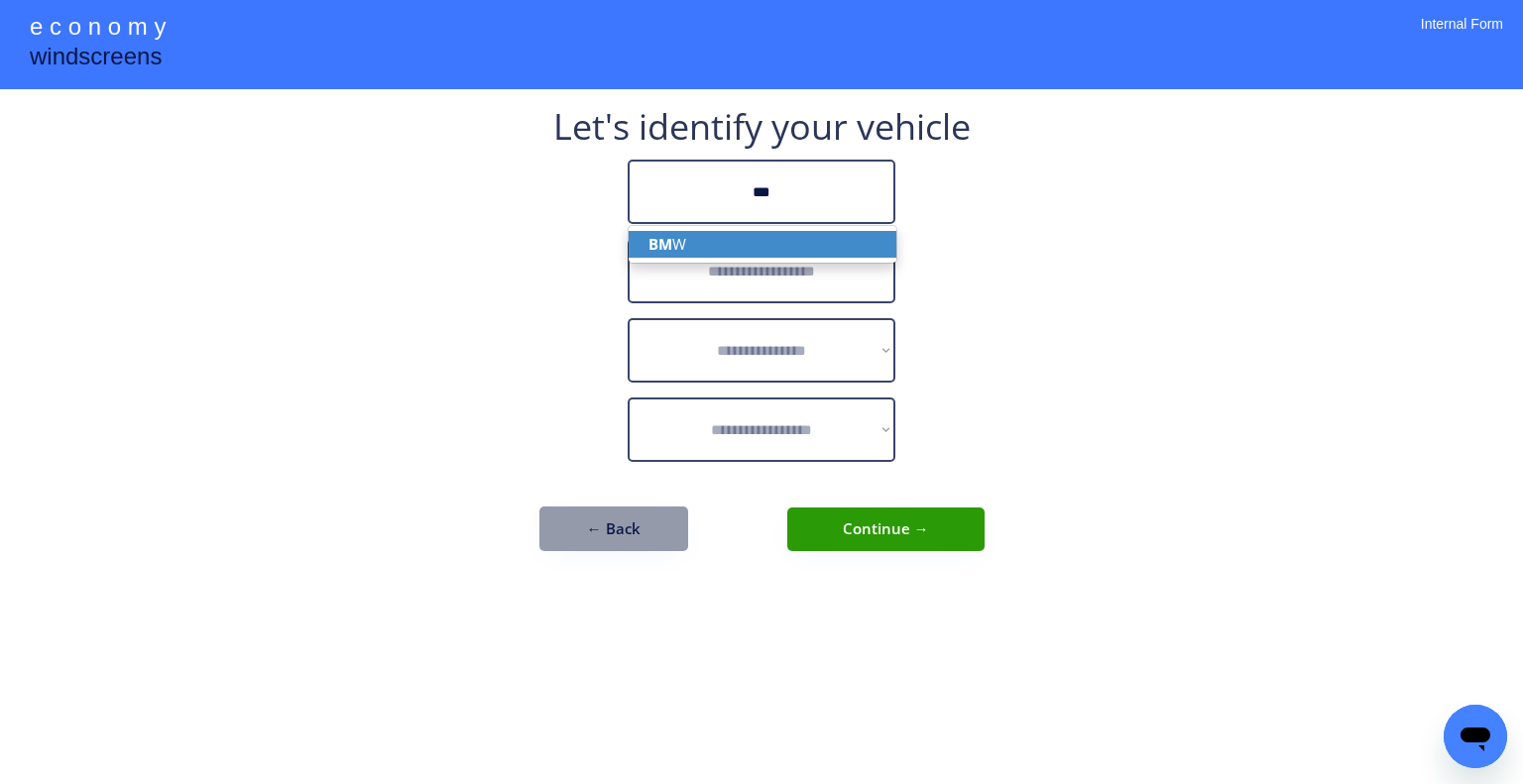 type on "***" 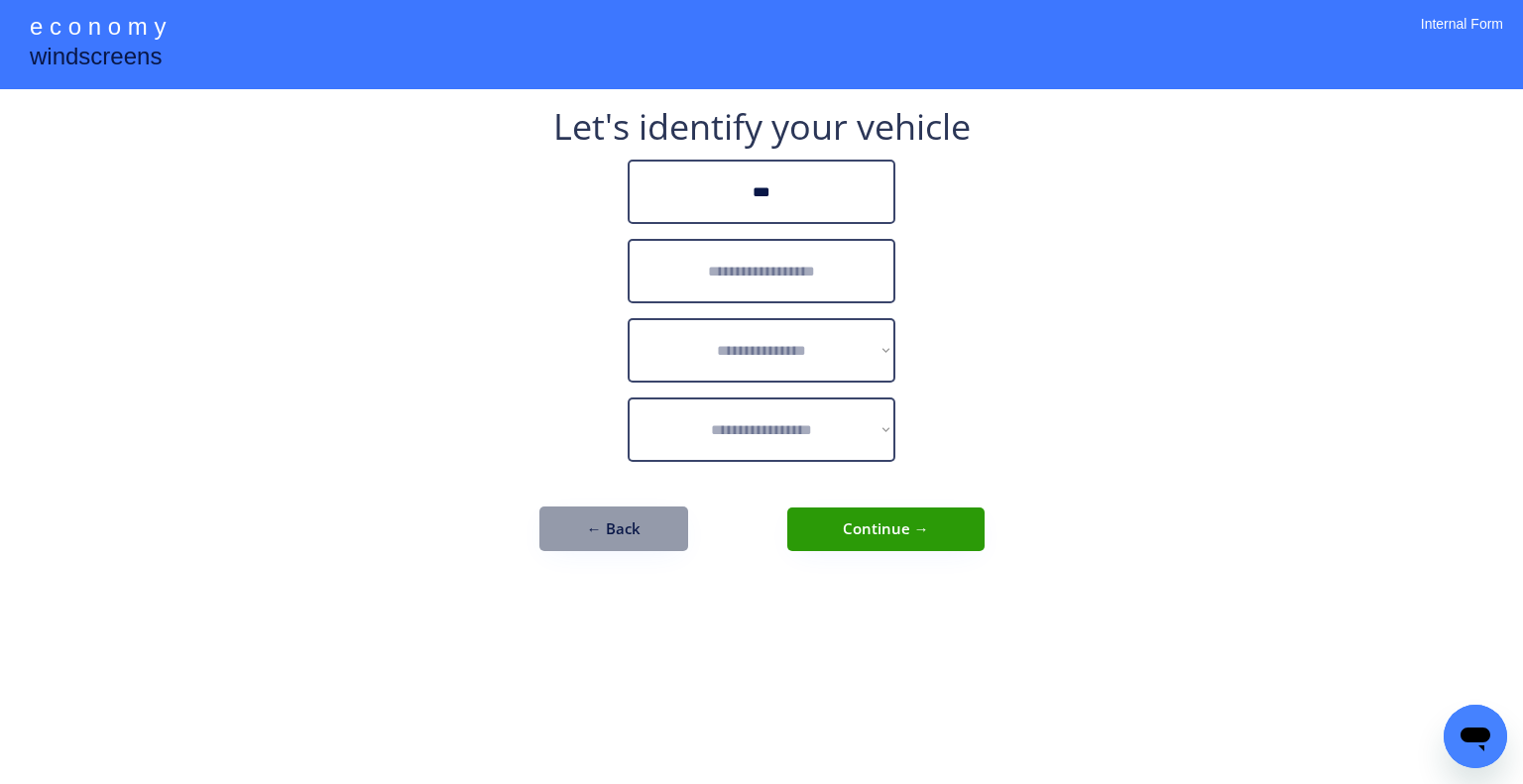 click at bounding box center [762, 271] 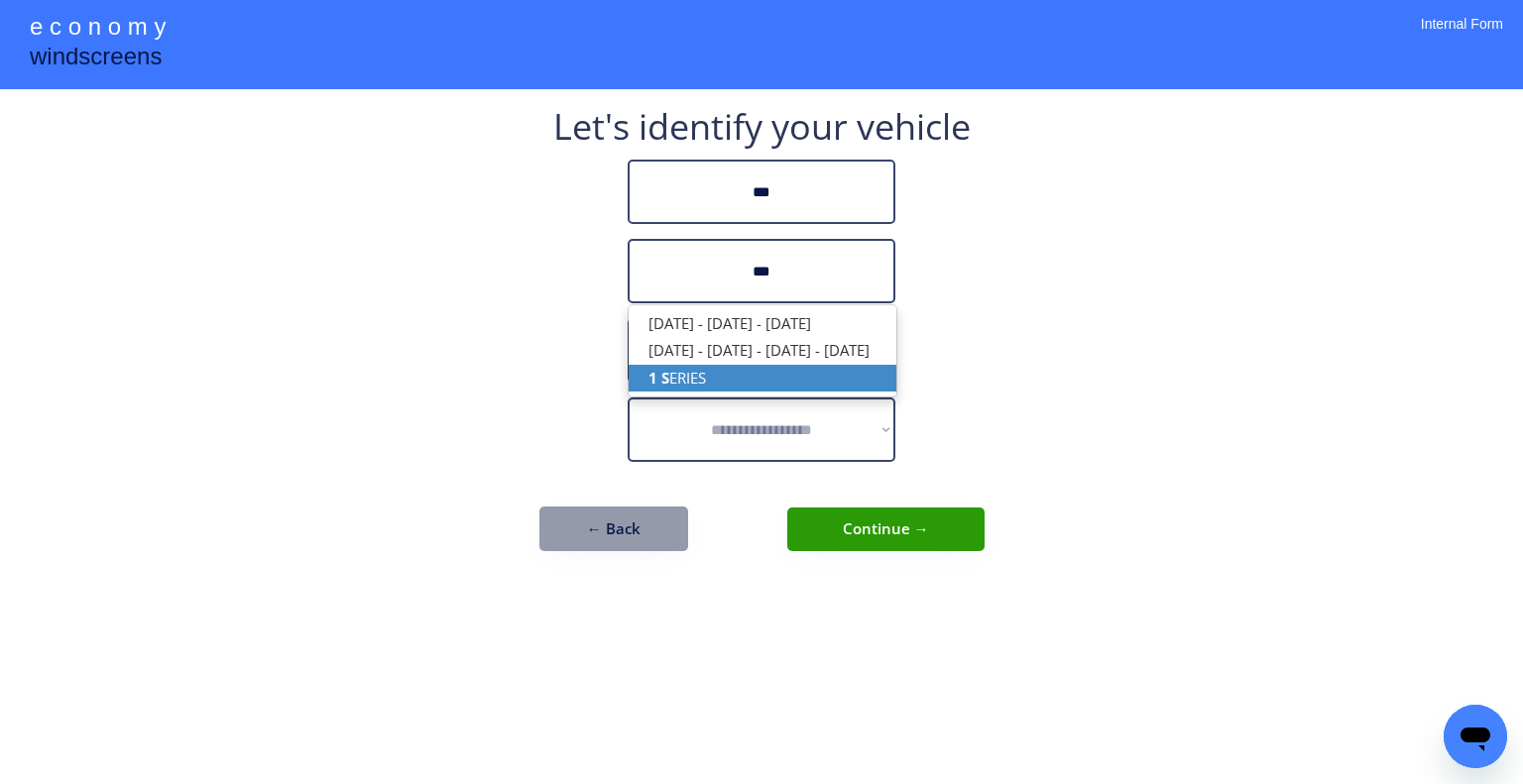 click on "1 S ERIES" at bounding box center [762, 378] 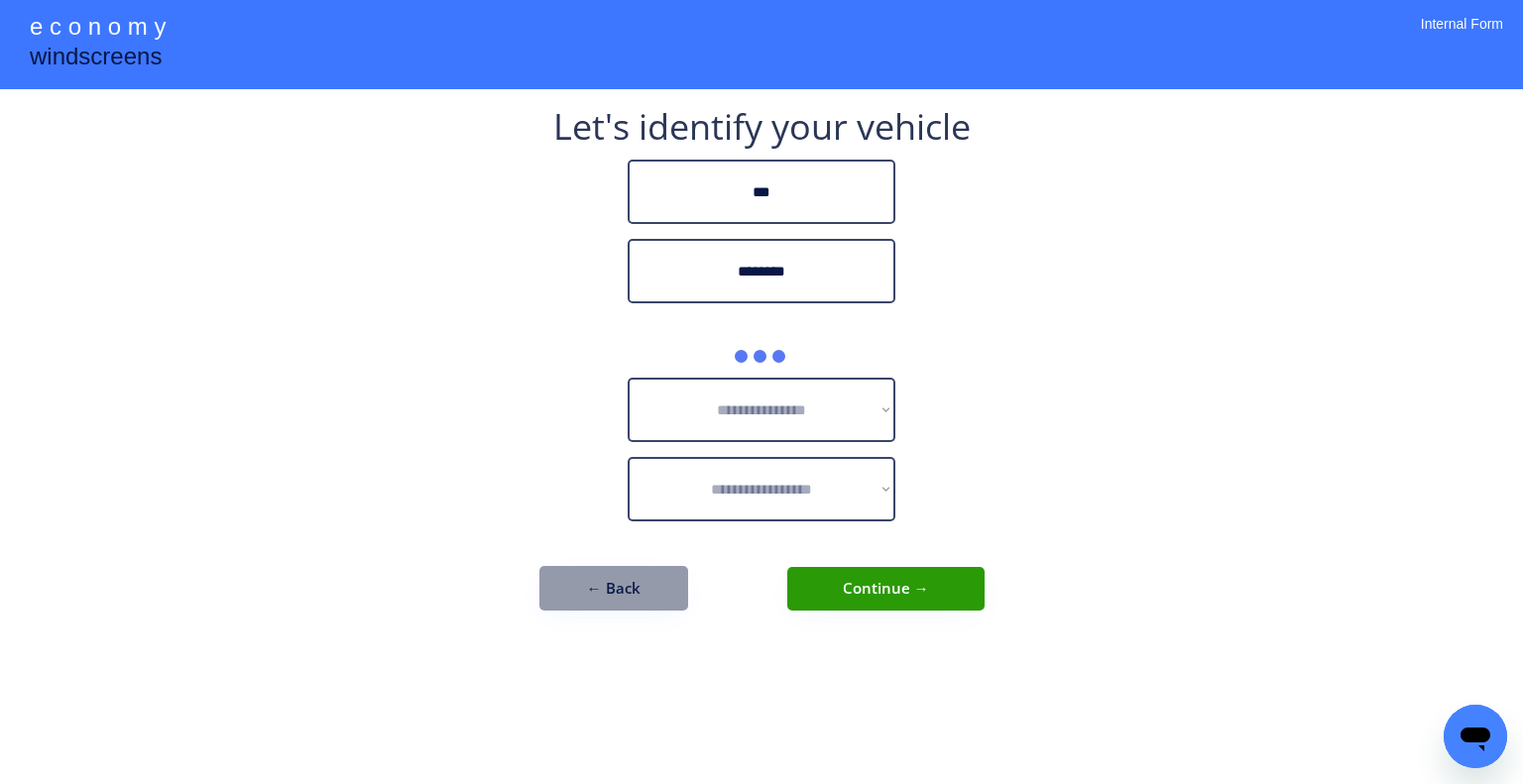type on "********" 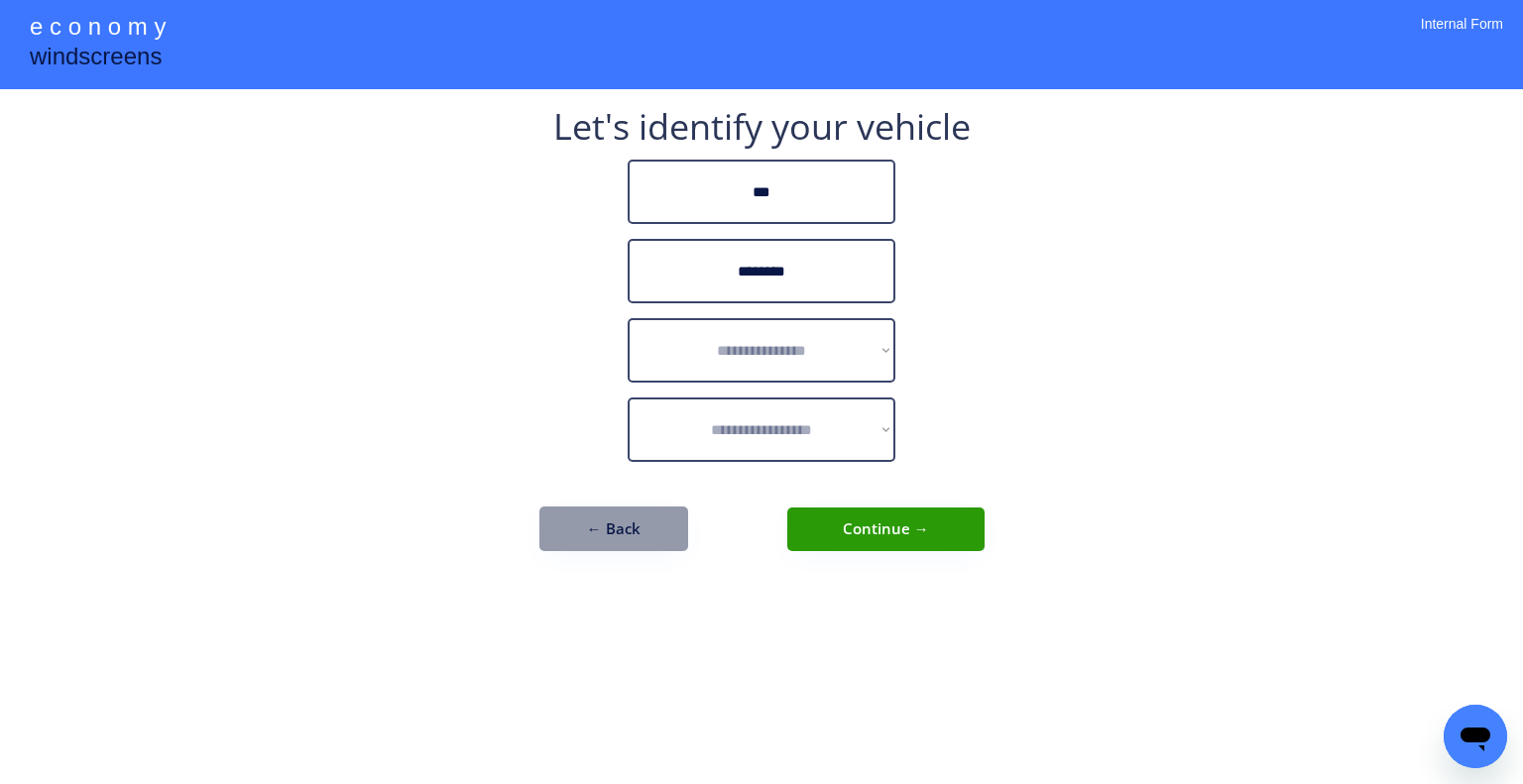 click on "**********" at bounding box center [762, 340] 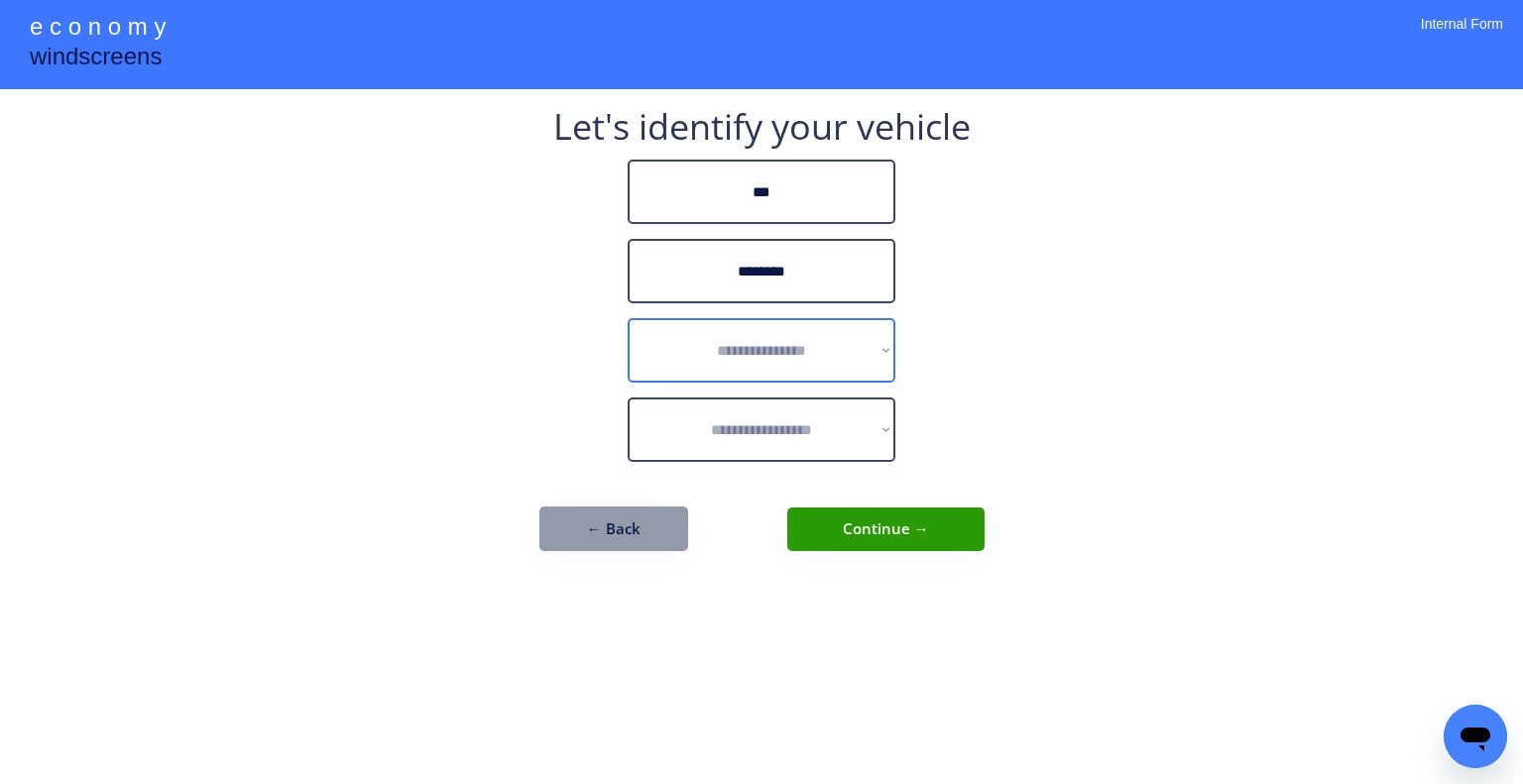 click on "**********" at bounding box center [762, 350] 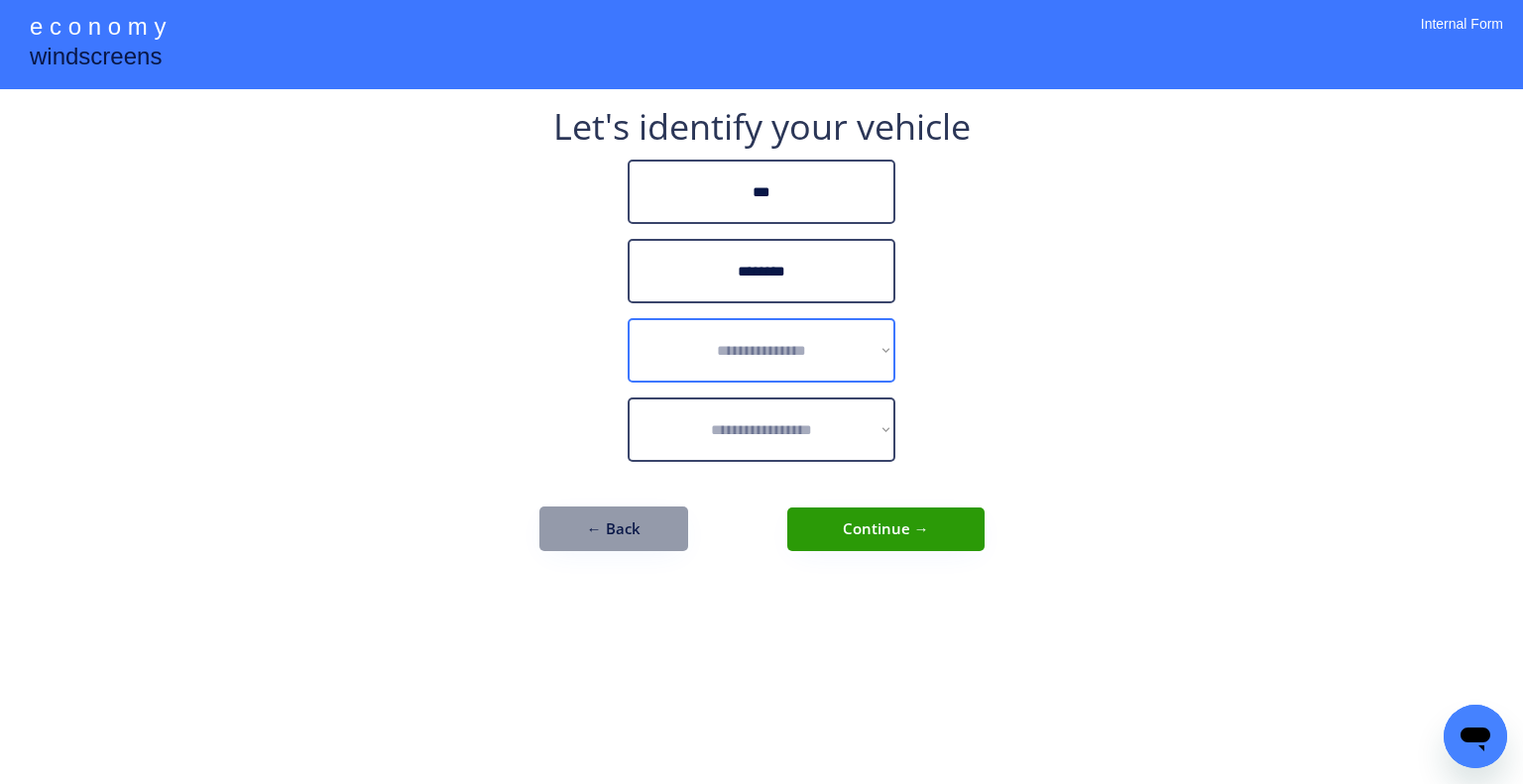 select on "******" 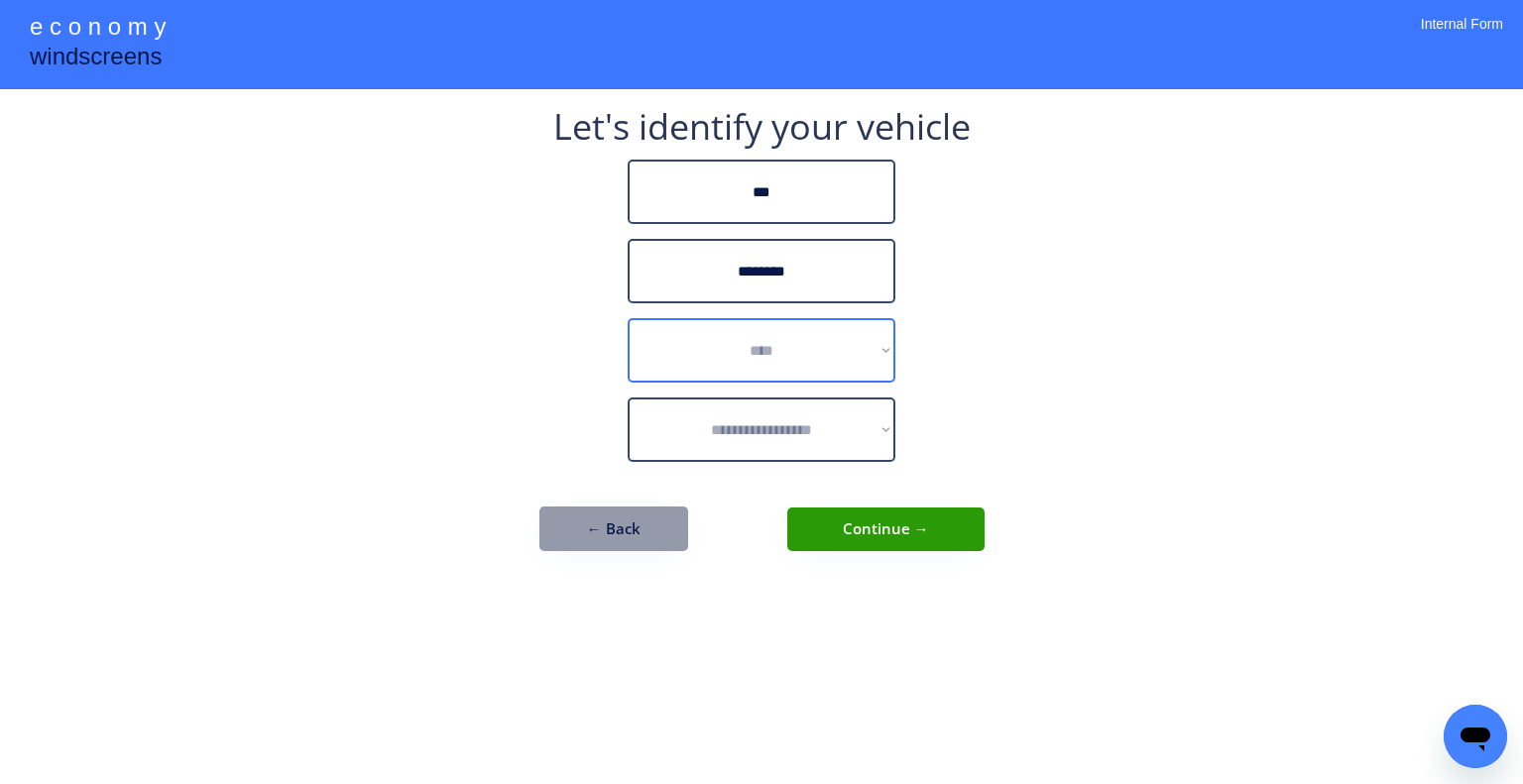 click on "**********" at bounding box center (762, 350) 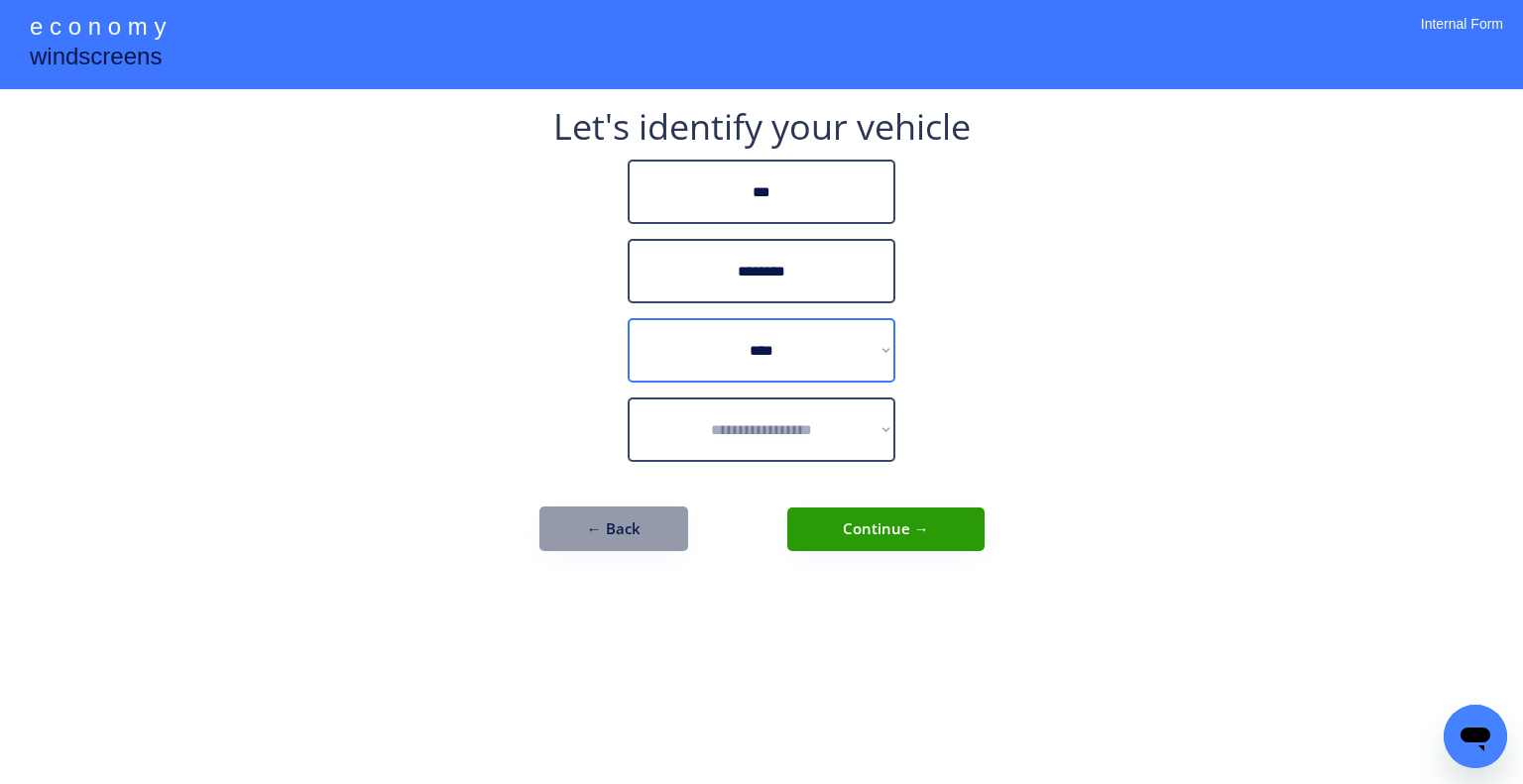 select on "**********" 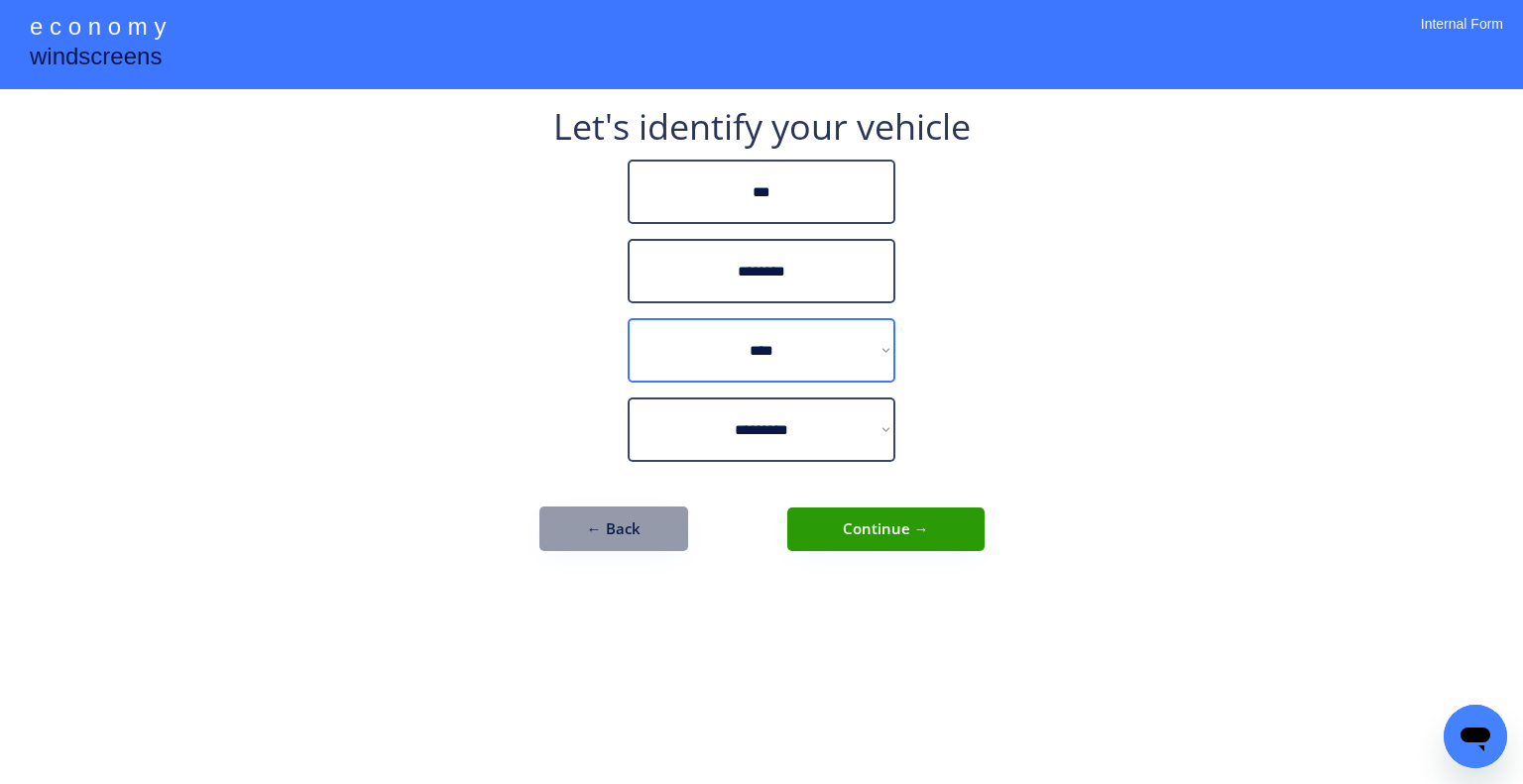 drag, startPoint x: 803, startPoint y: 336, endPoint x: 807, endPoint y: 324, distance: 12.649111 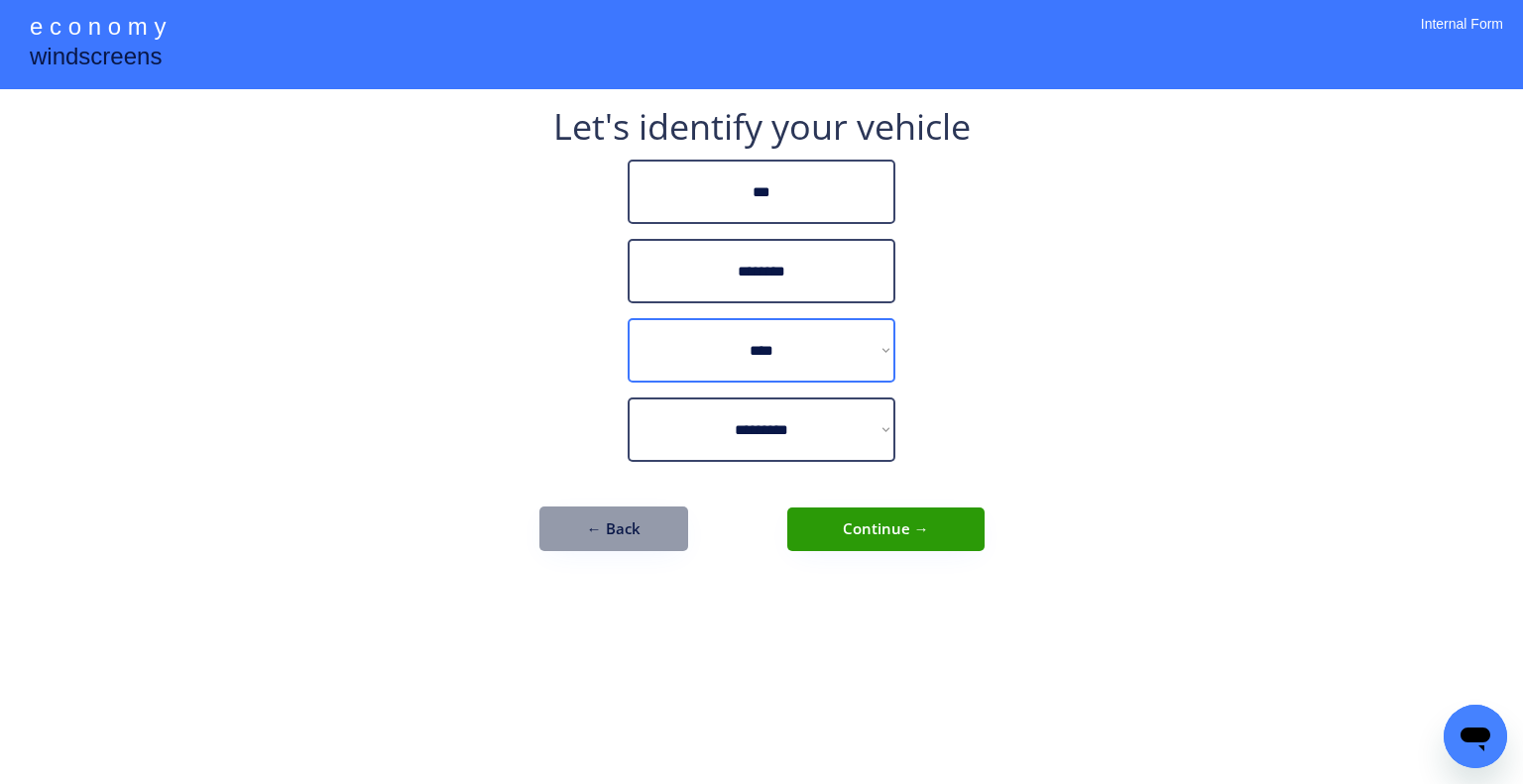 click on "**********" at bounding box center (762, 350) 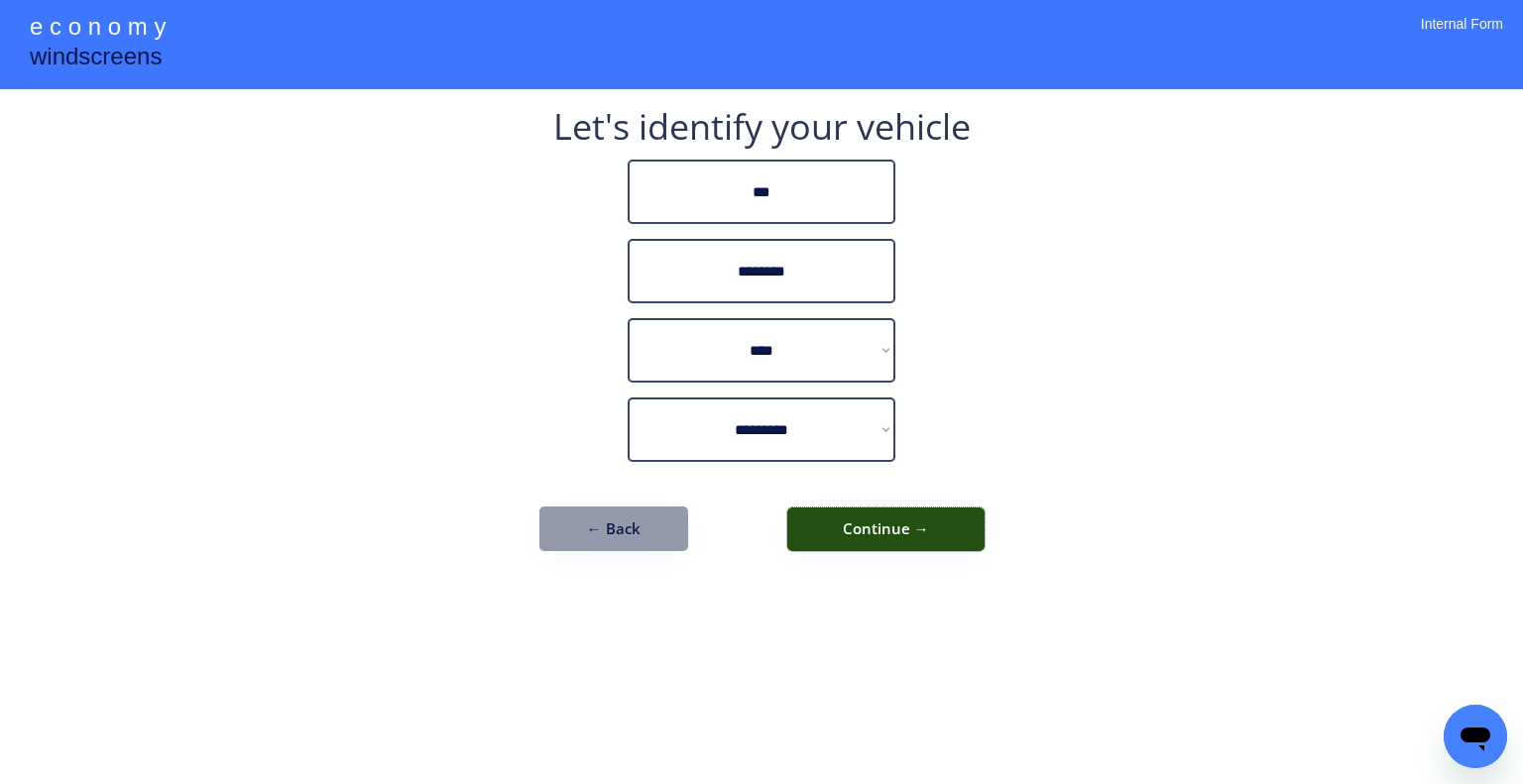 click on "Continue    →" at bounding box center [885, 529] 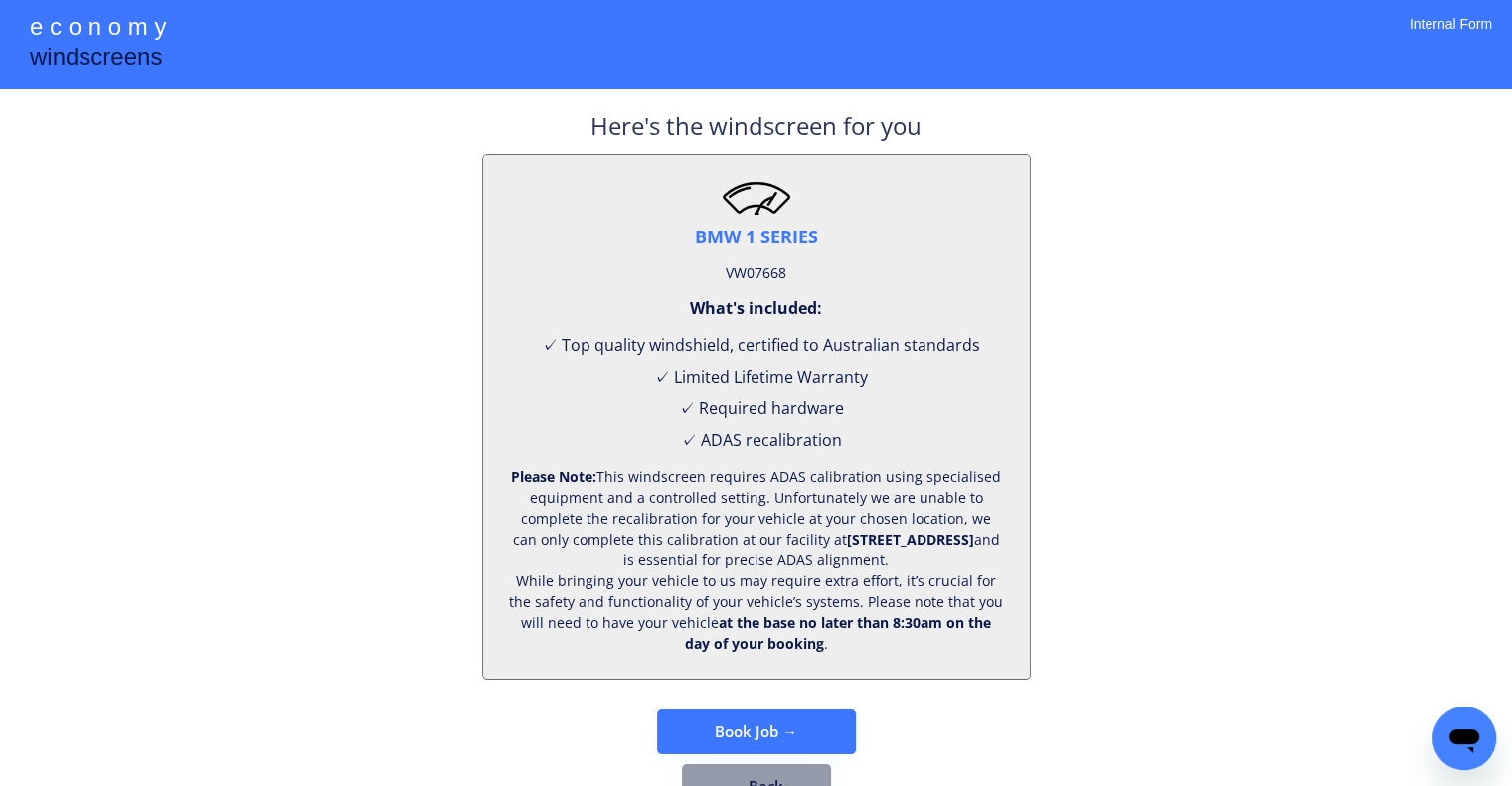 scroll, scrollTop: 82, scrollLeft: 0, axis: vertical 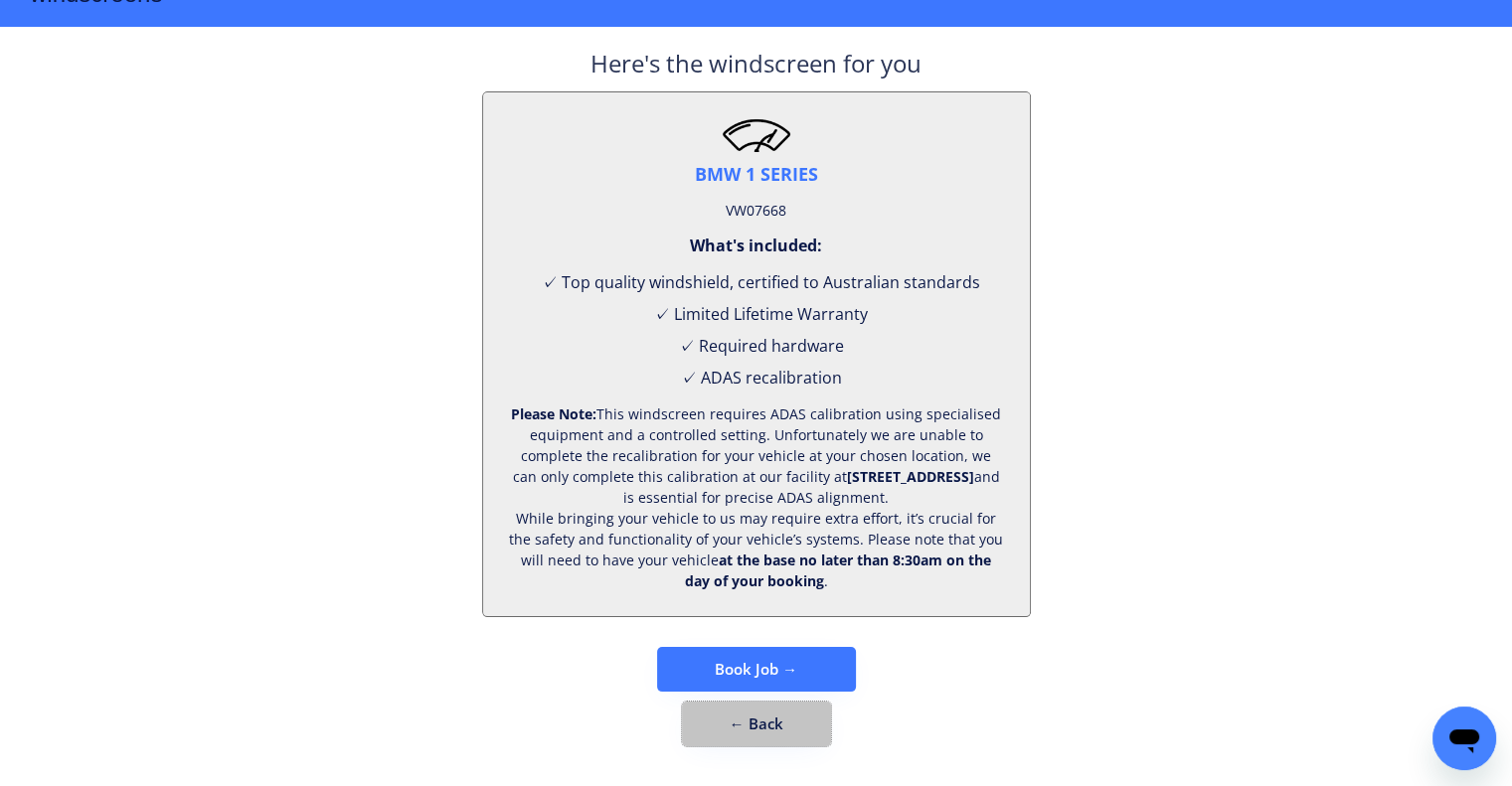 click on "←   Back" at bounding box center [756, 723] 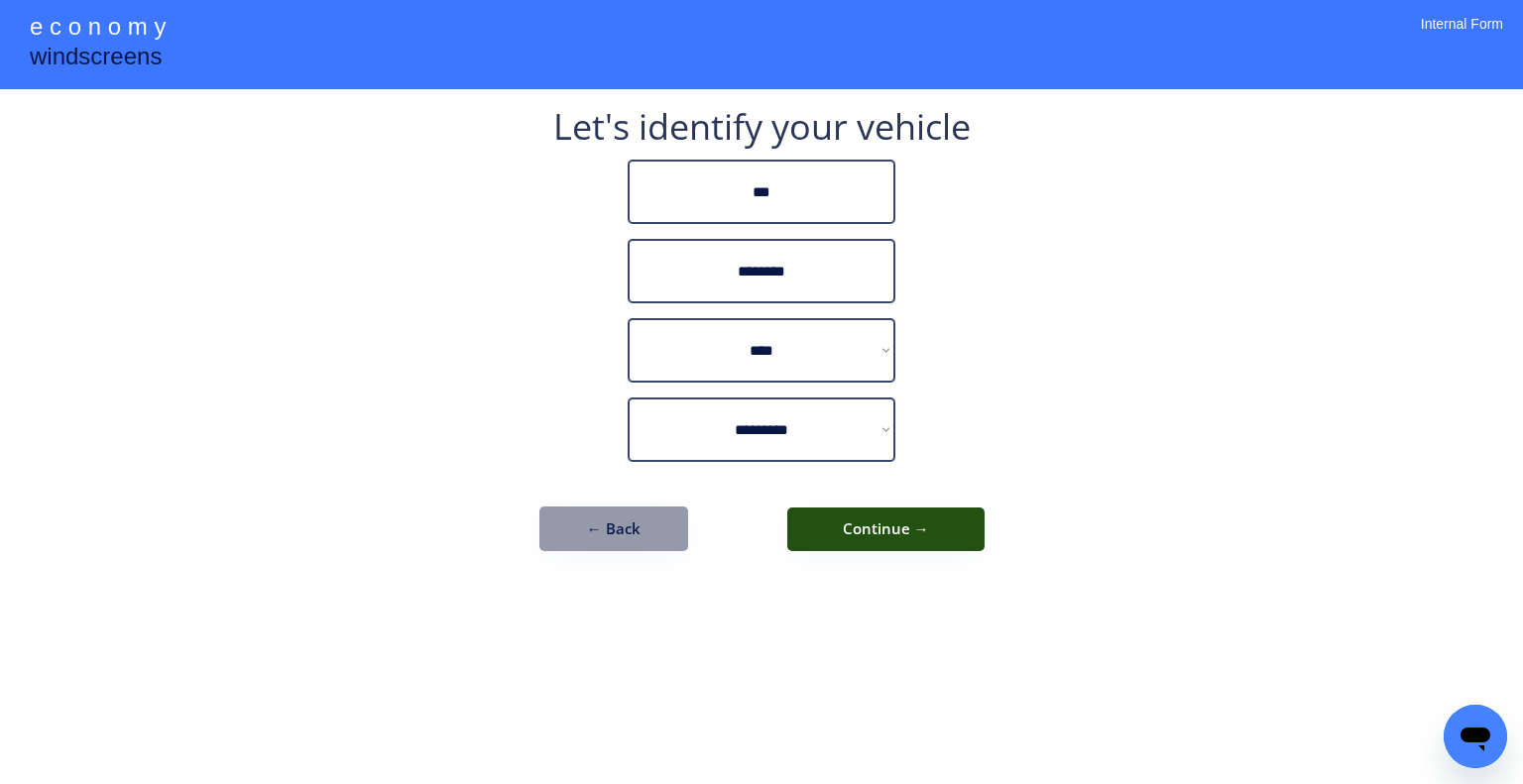 click on "Continue    →" at bounding box center (885, 529) 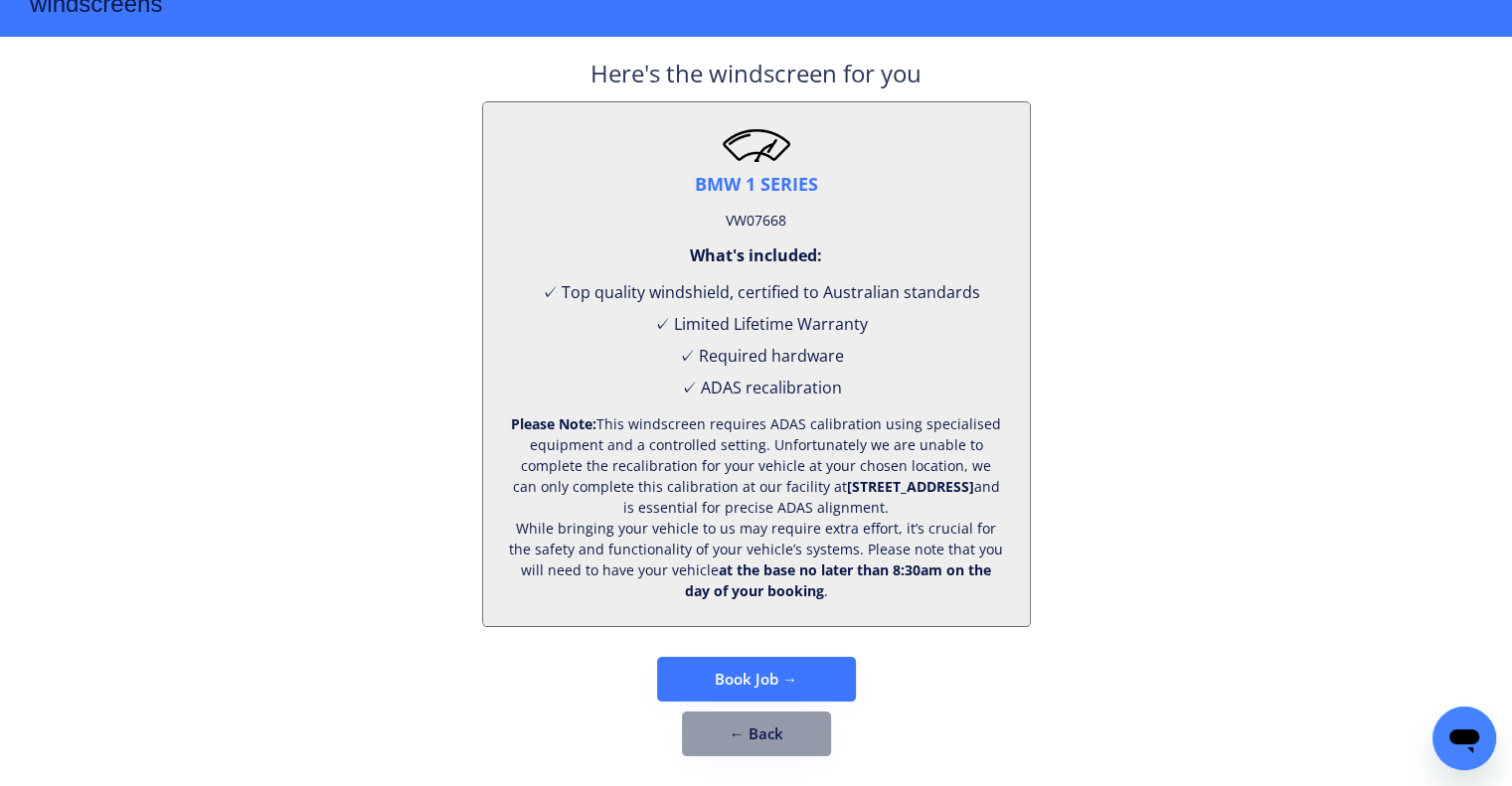 scroll, scrollTop: 82, scrollLeft: 0, axis: vertical 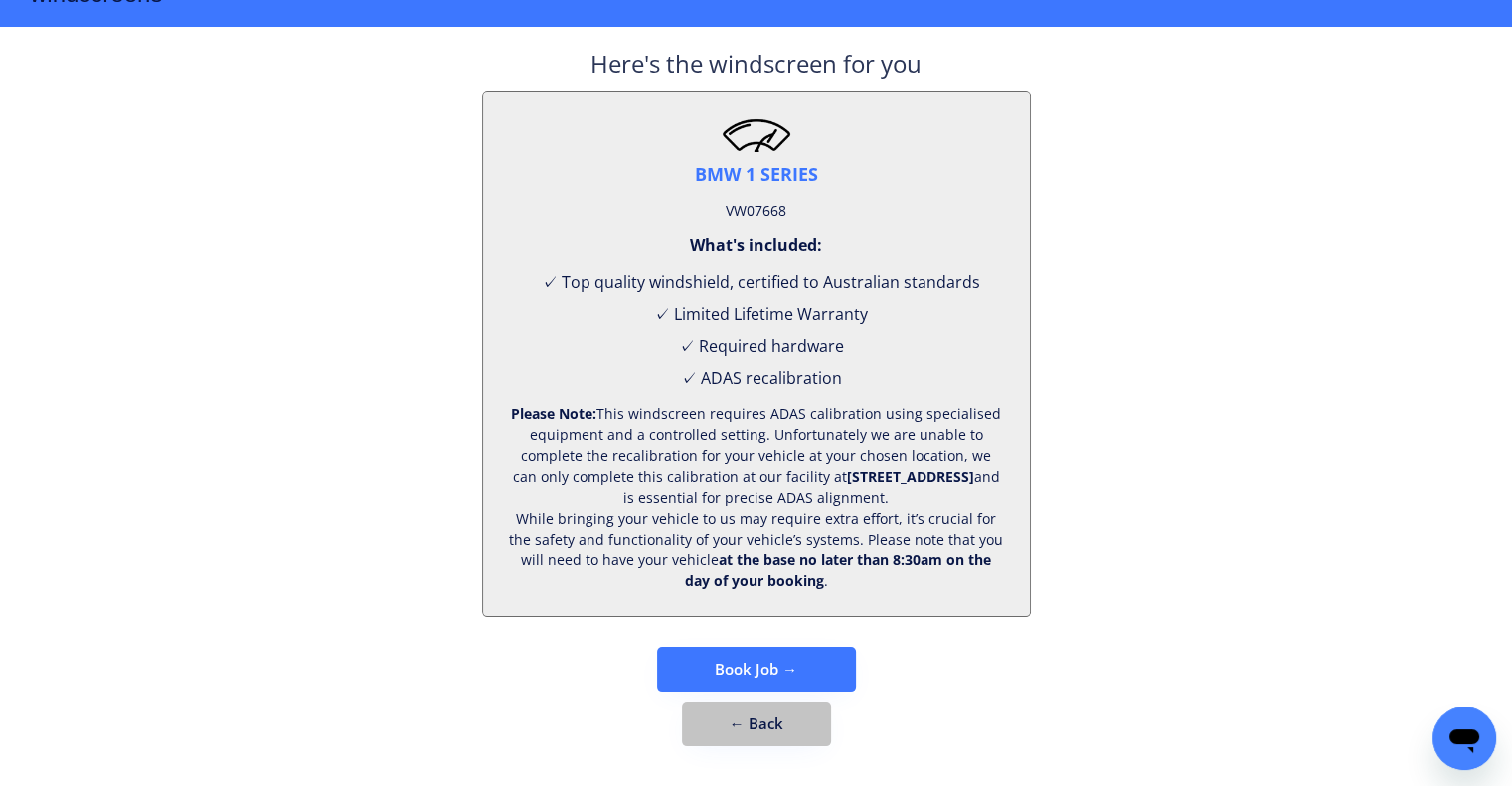 drag, startPoint x: 785, startPoint y: 715, endPoint x: 803, endPoint y: 726, distance: 21.095023 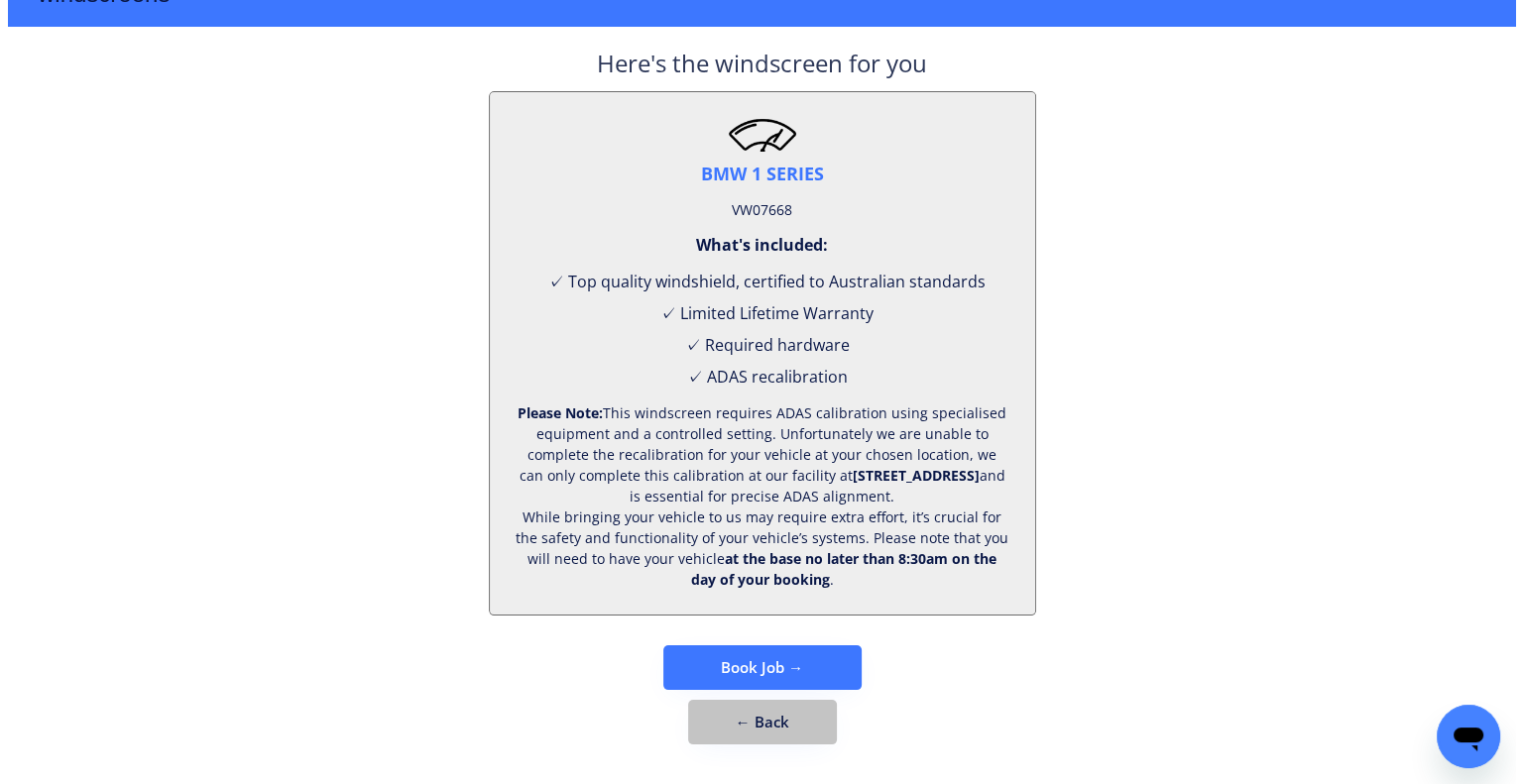 scroll, scrollTop: 0, scrollLeft: 0, axis: both 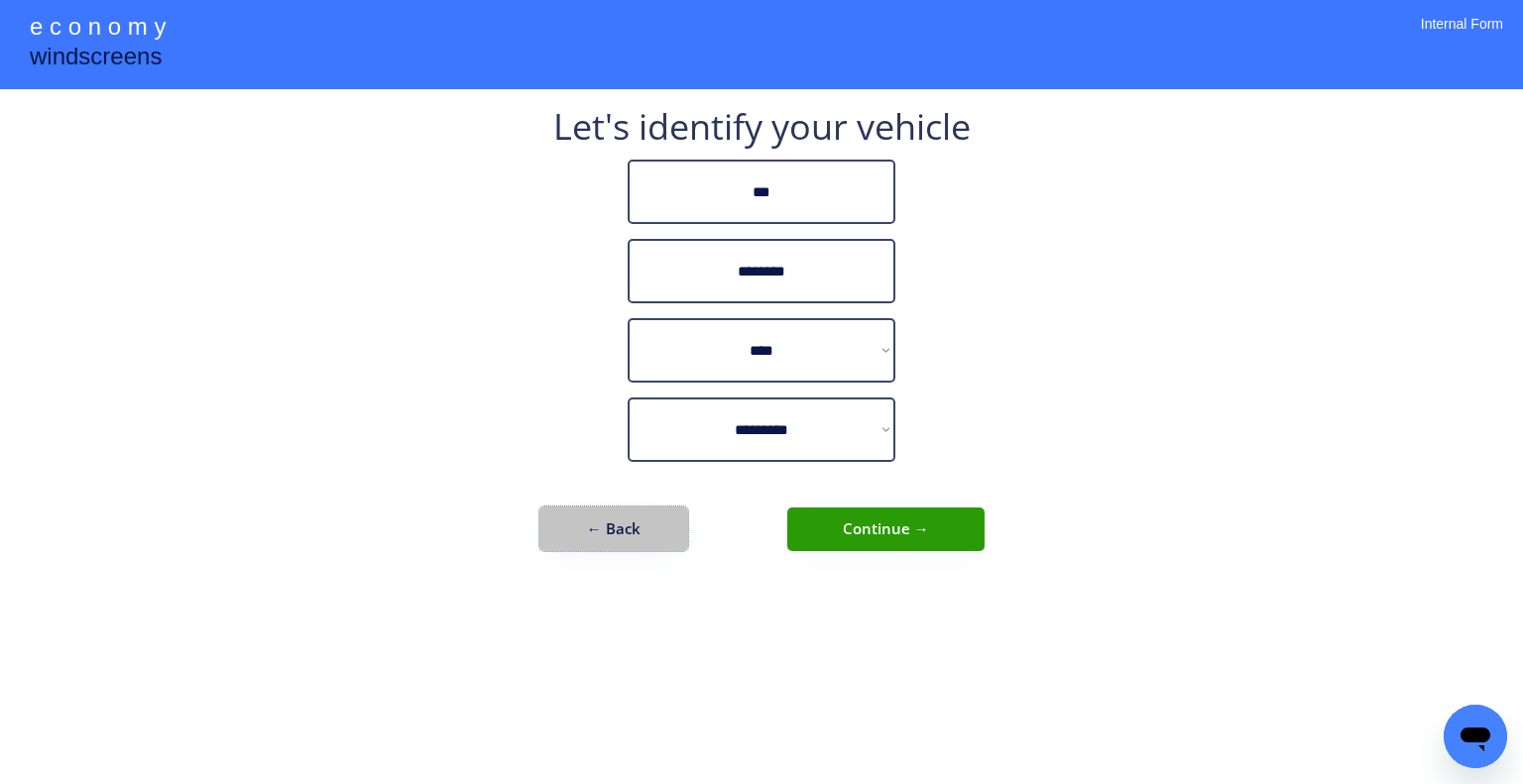click on "←   Back" at bounding box center (614, 528) 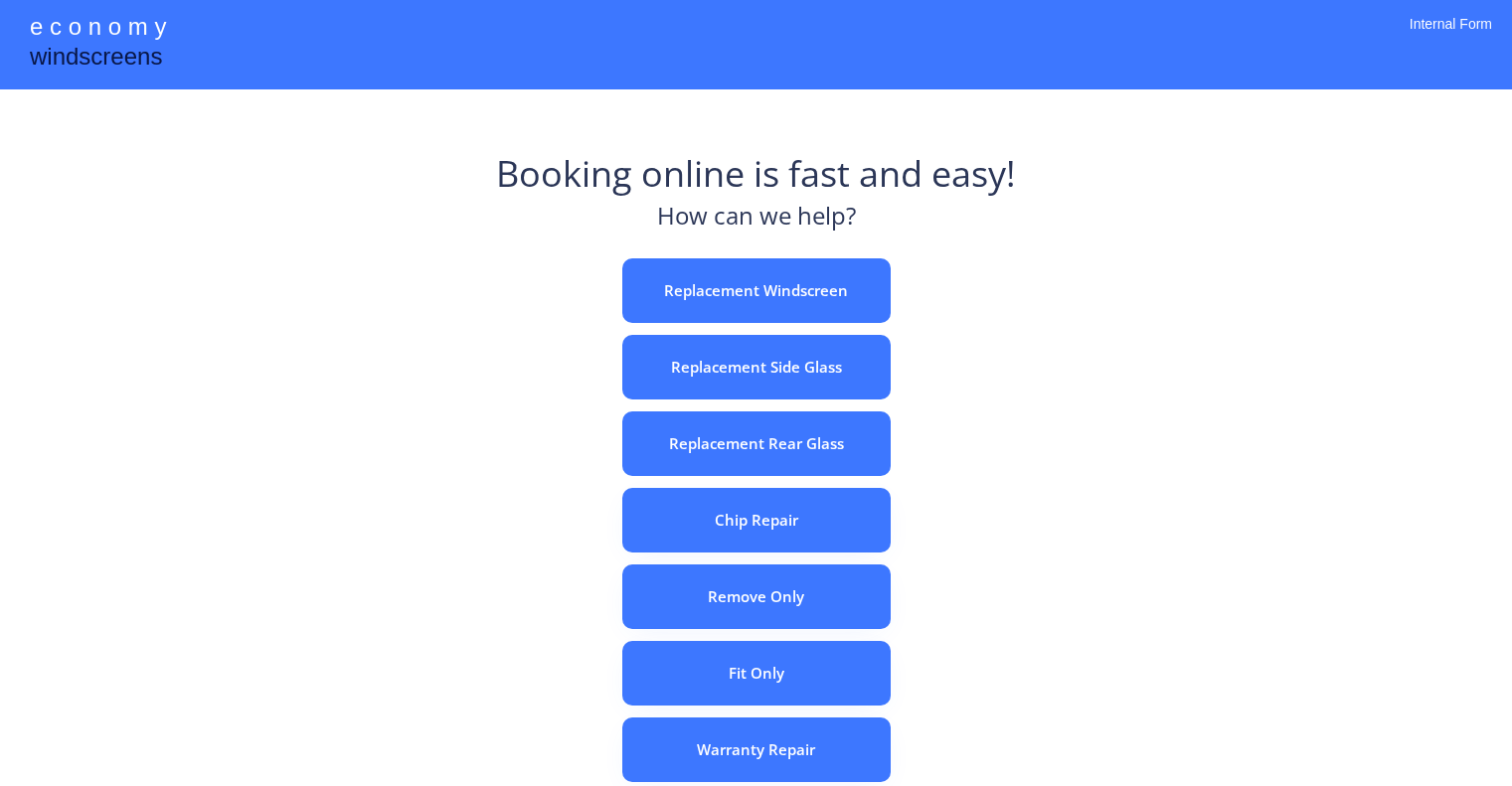 scroll, scrollTop: 0, scrollLeft: 0, axis: both 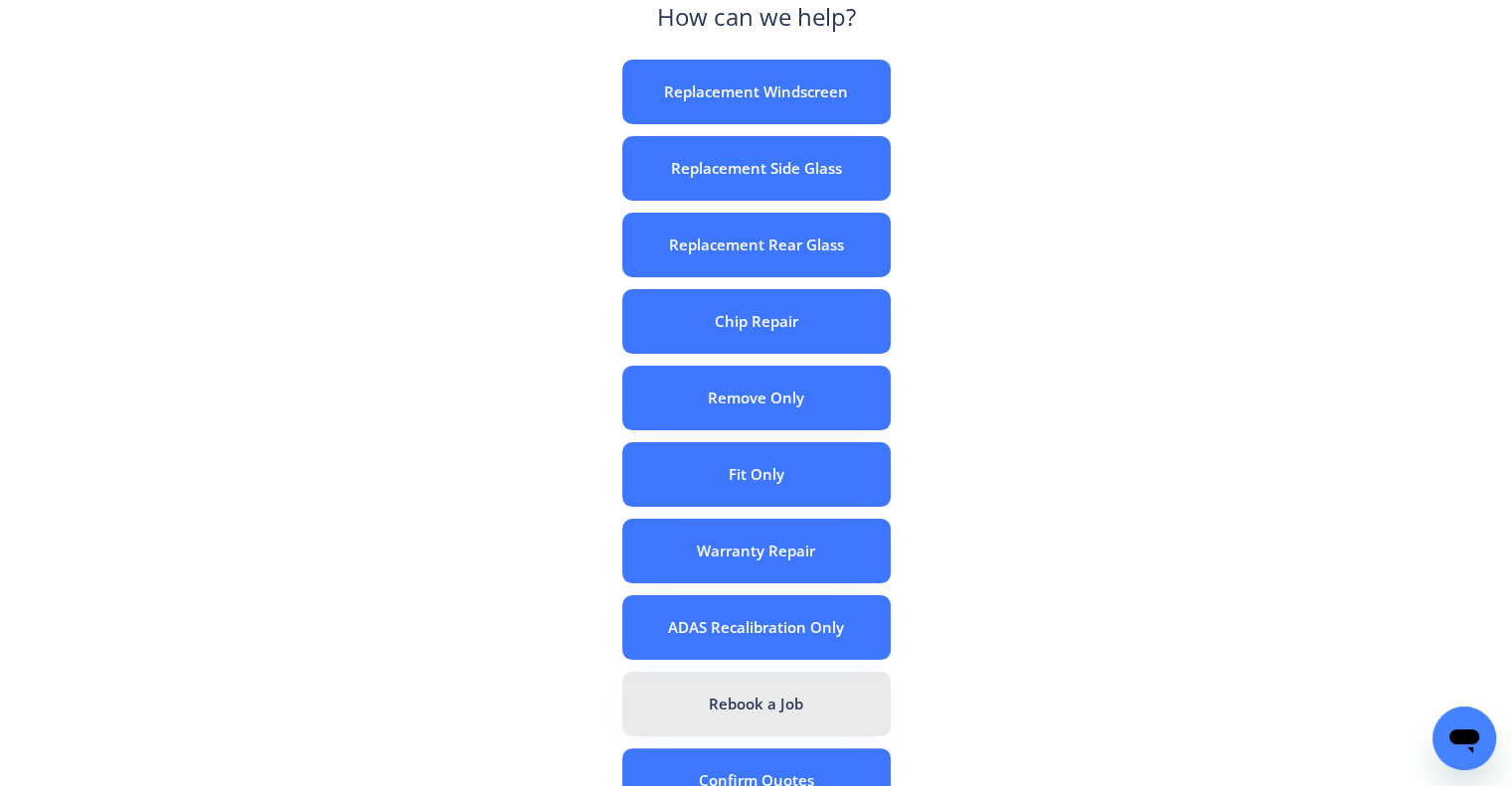 drag, startPoint x: 831, startPoint y: 699, endPoint x: 811, endPoint y: 602, distance: 99.0404 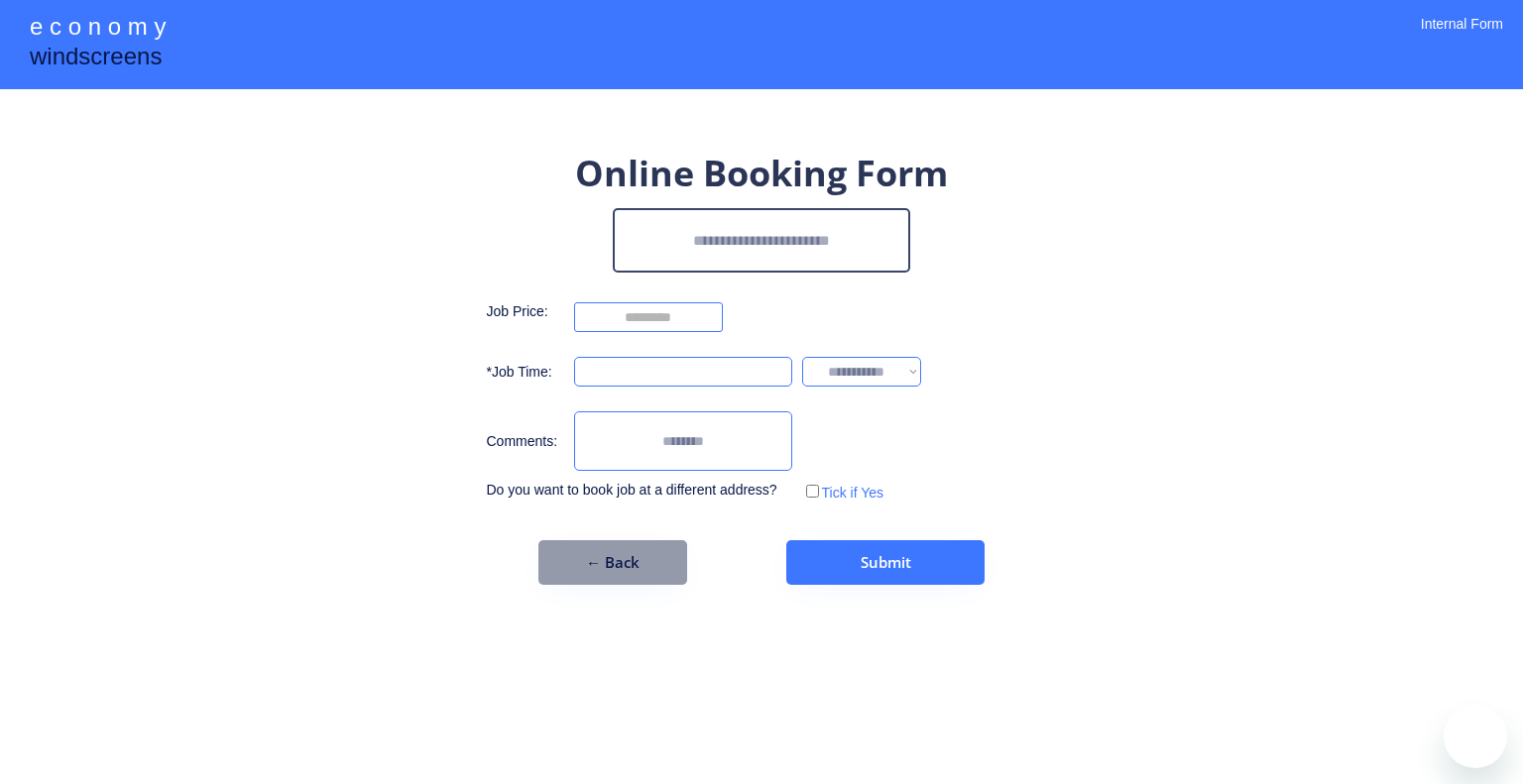 scroll, scrollTop: 0, scrollLeft: 0, axis: both 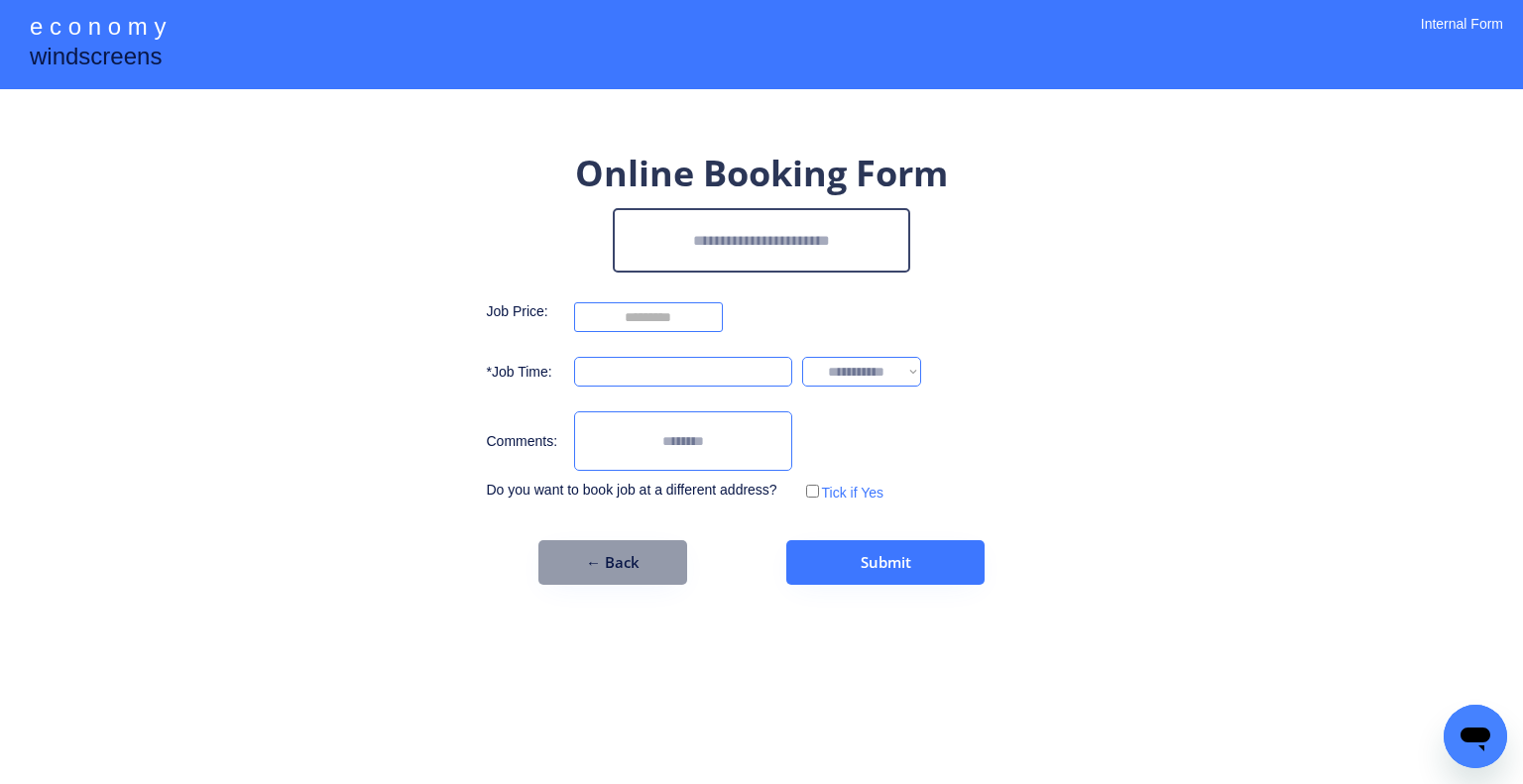 click at bounding box center [762, 240] 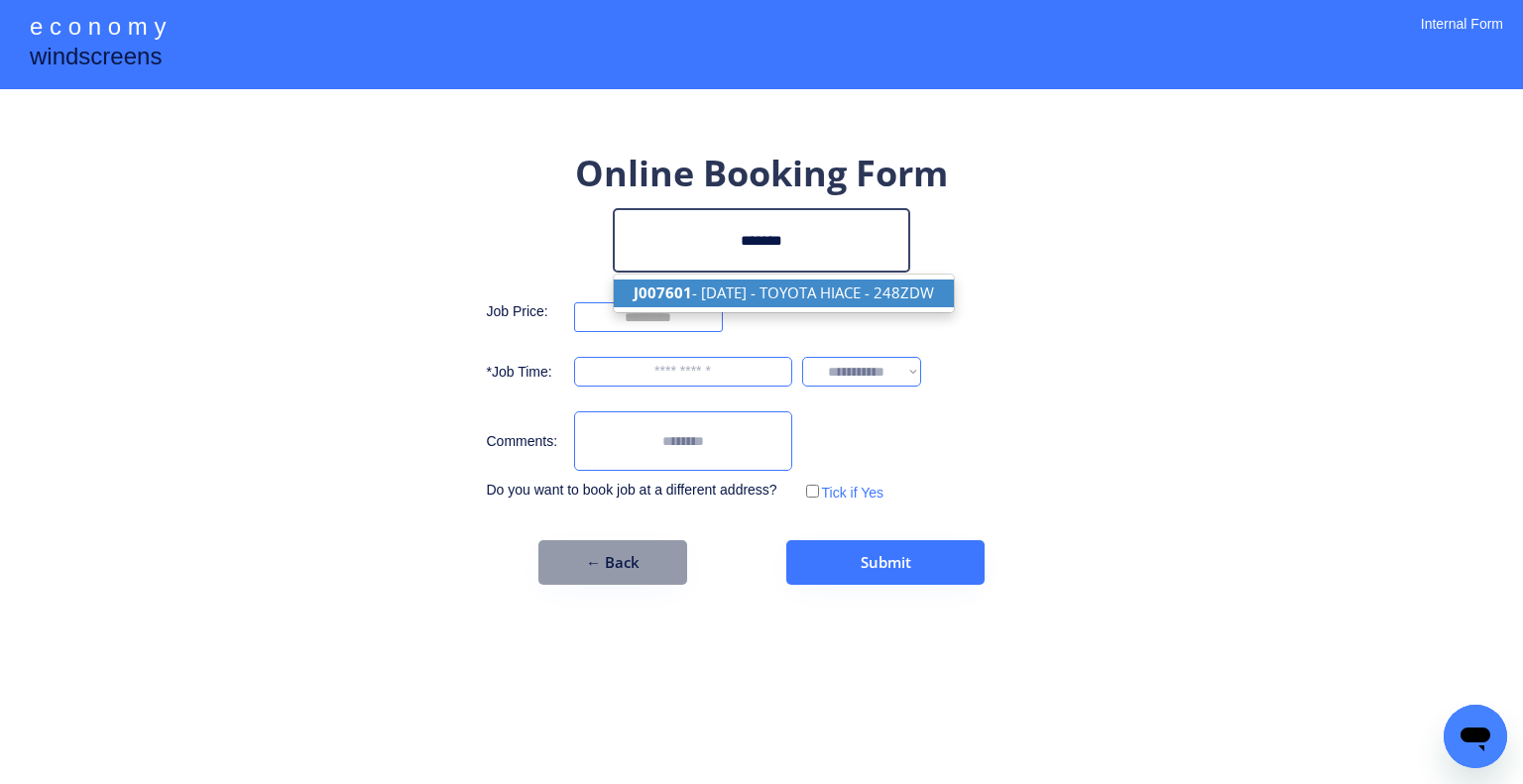 click on "J007601  - 01/07/2025 - TOYOTA HIACE - 248ZDW" at bounding box center (783, 292) 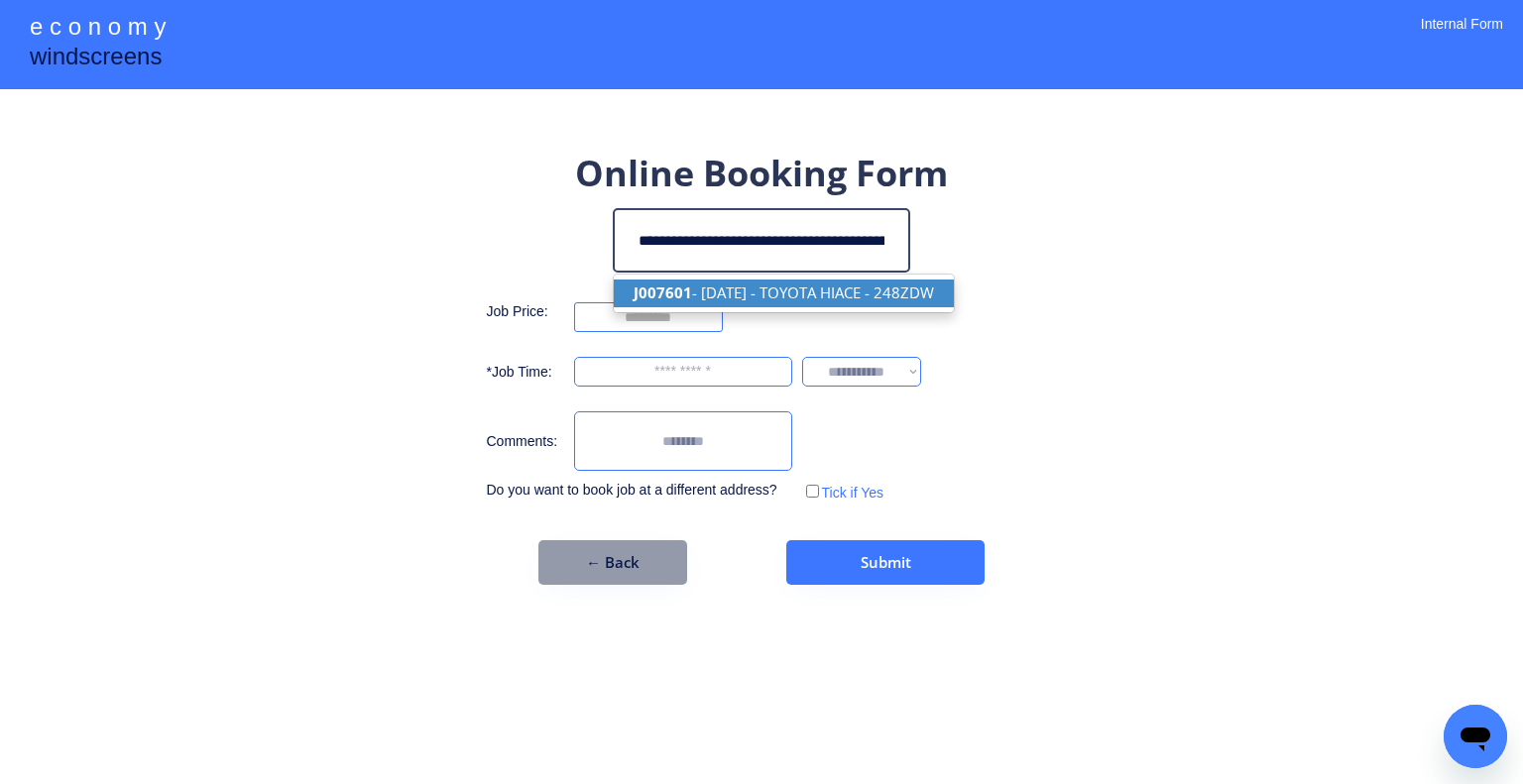 type on "**********" 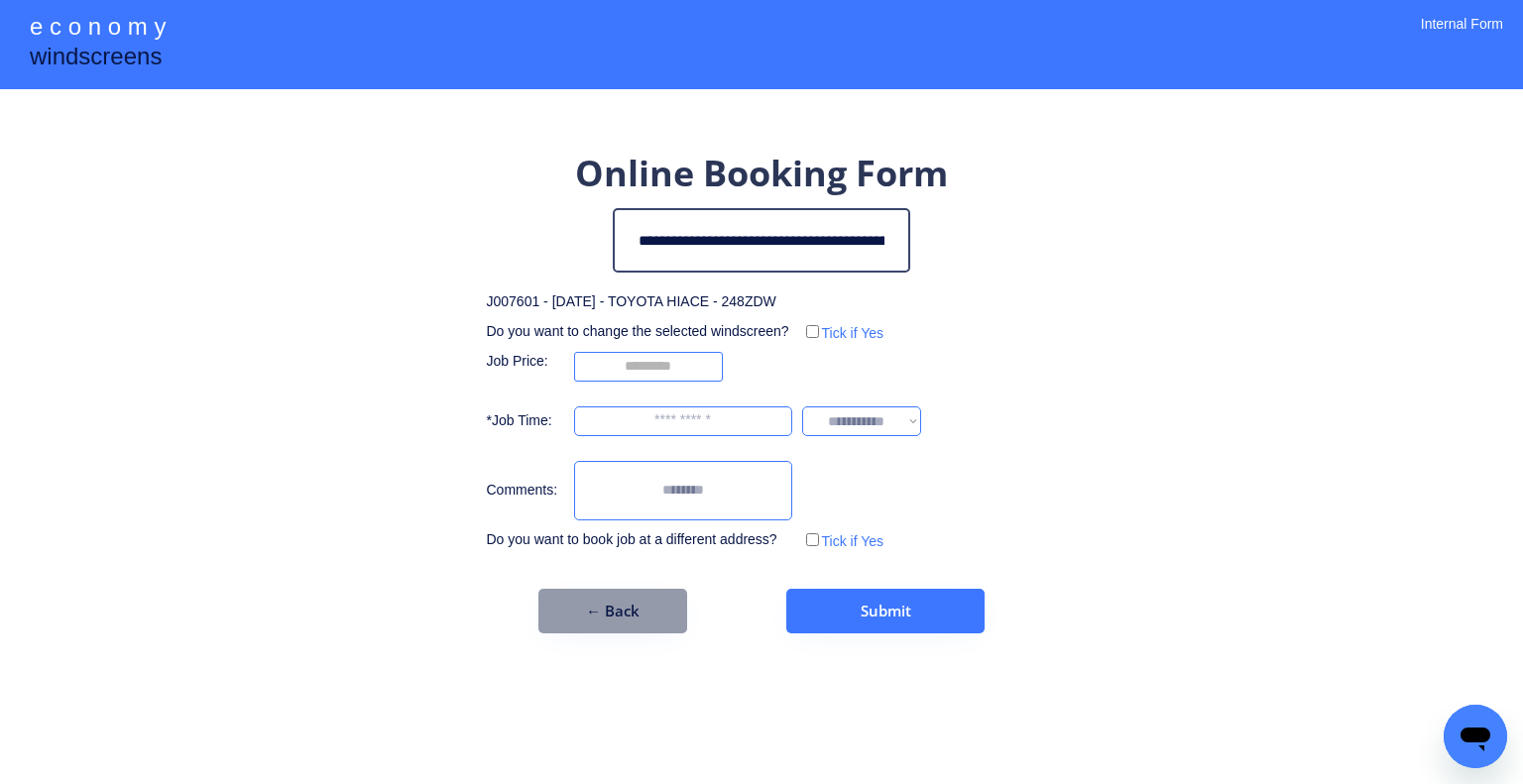 click on "**********" at bounding box center [762, 392] 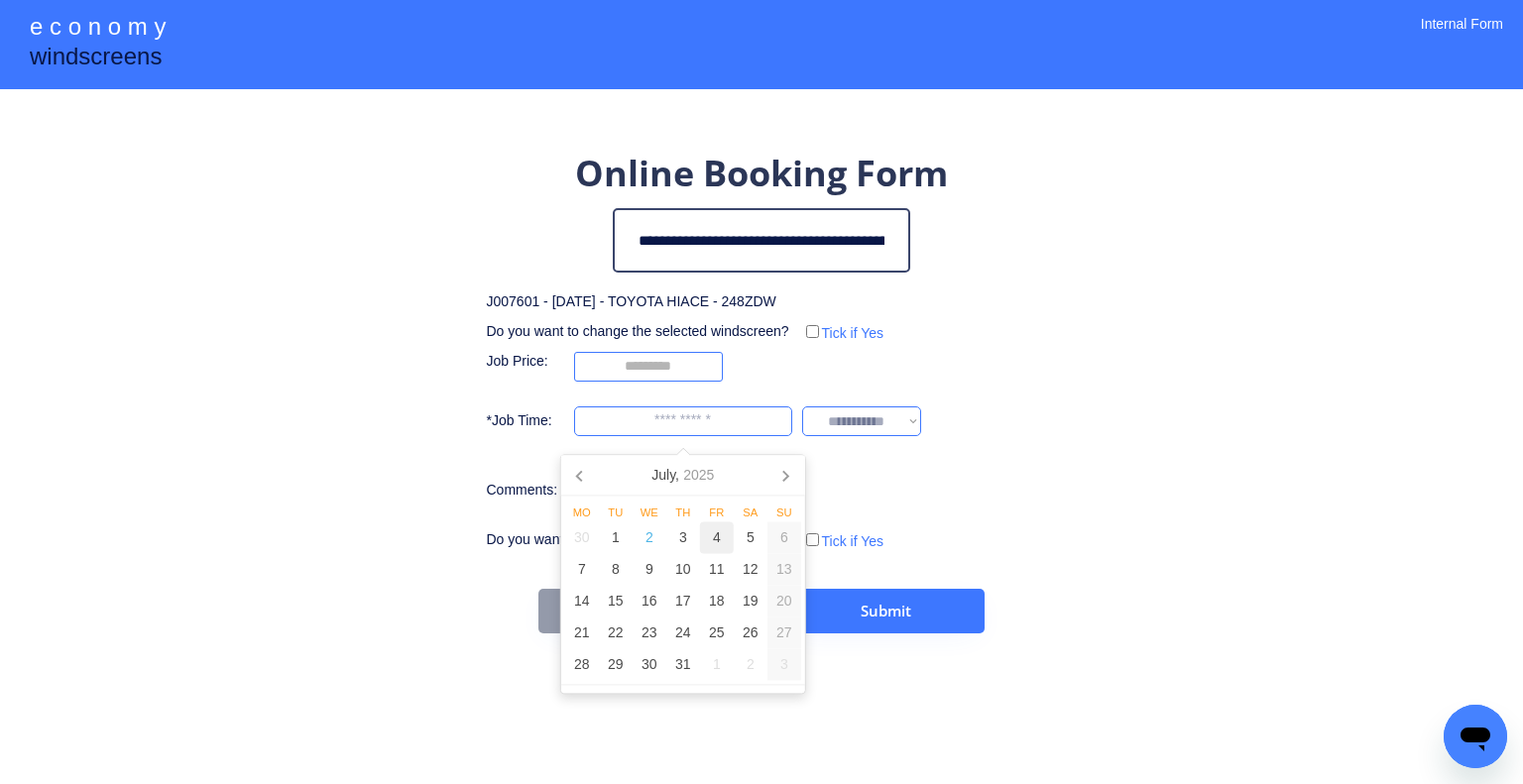 click on "4" at bounding box center (717, 538) 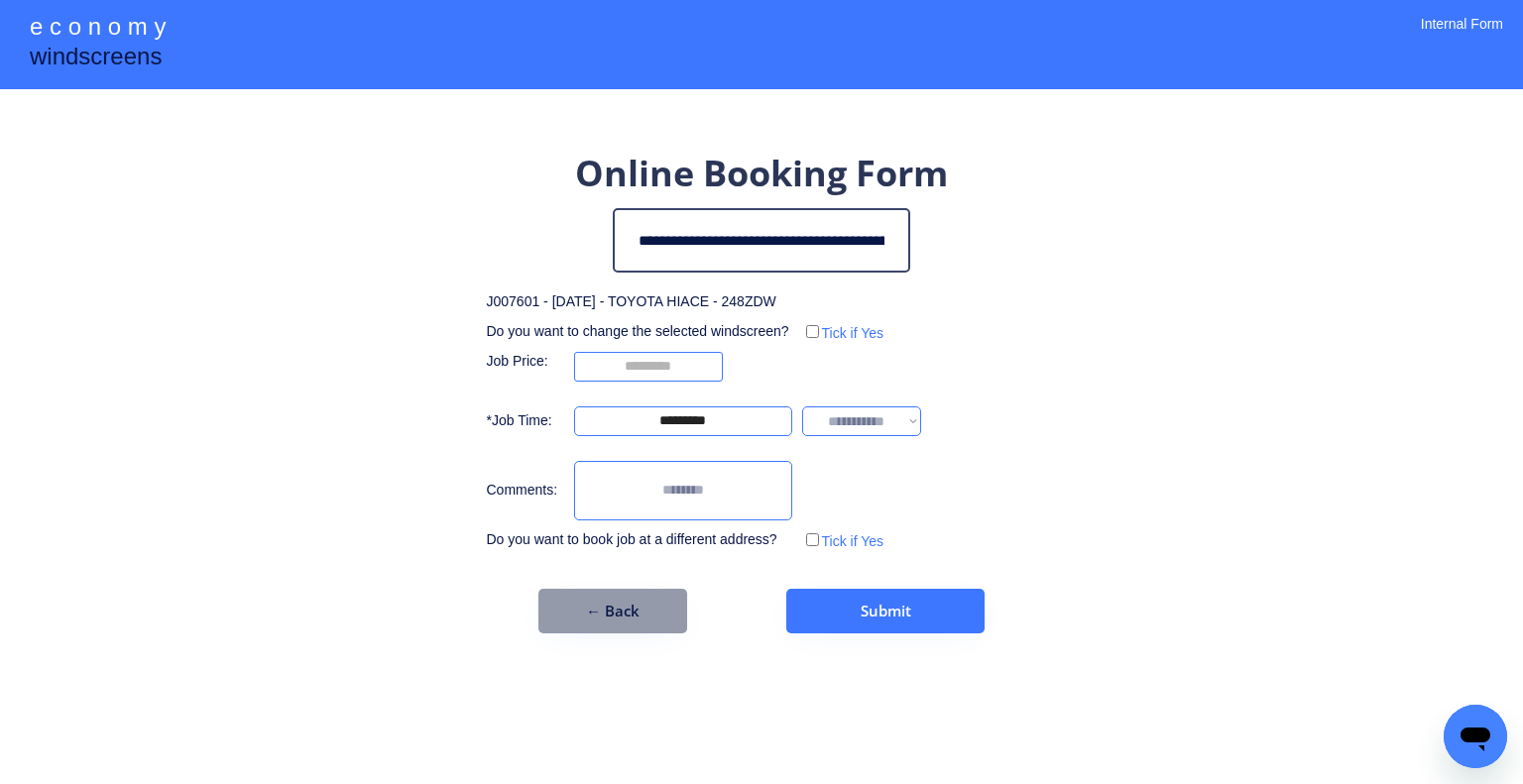 click on "**********" at bounding box center [762, 392] 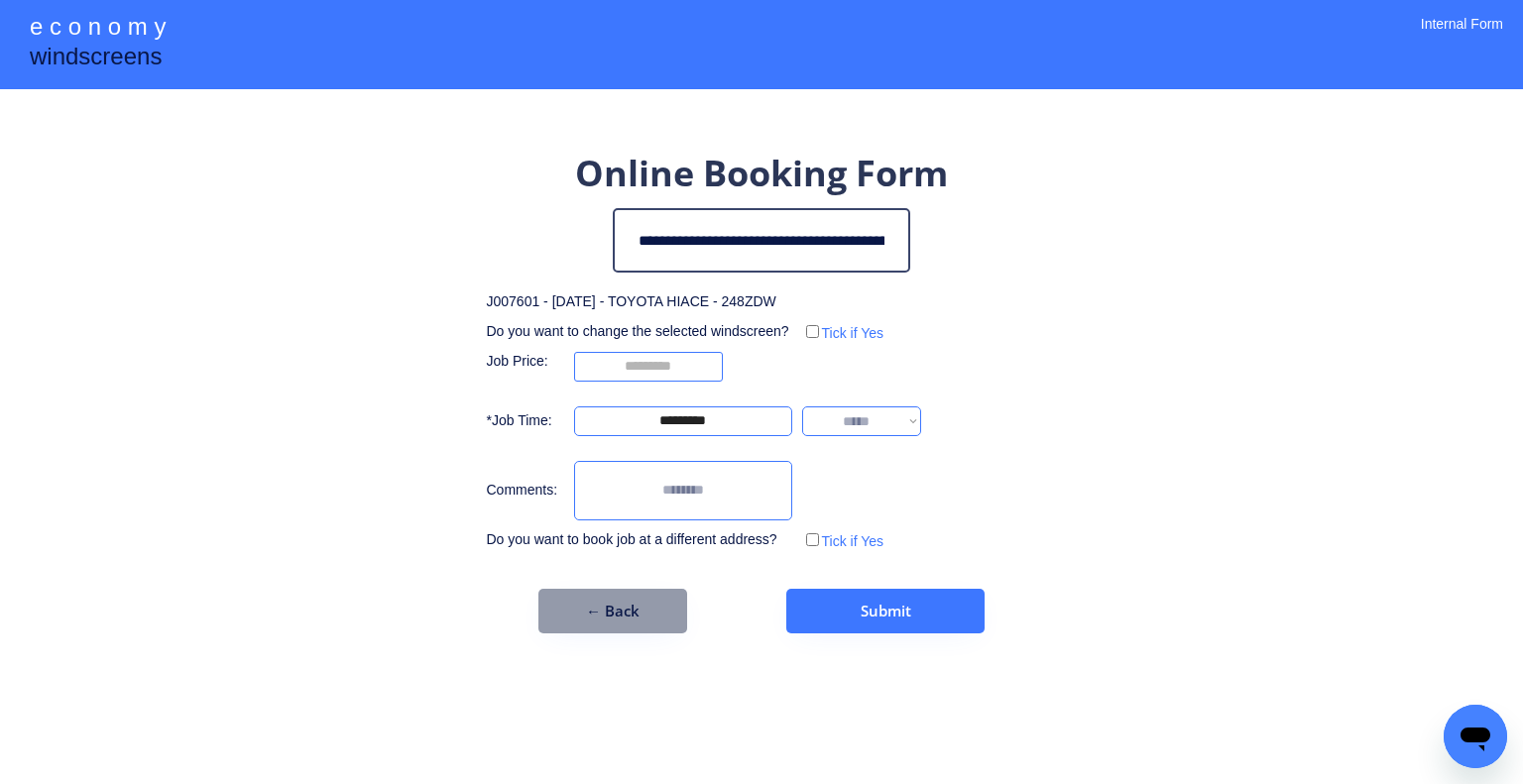 click on "**********" at bounding box center [862, 421] 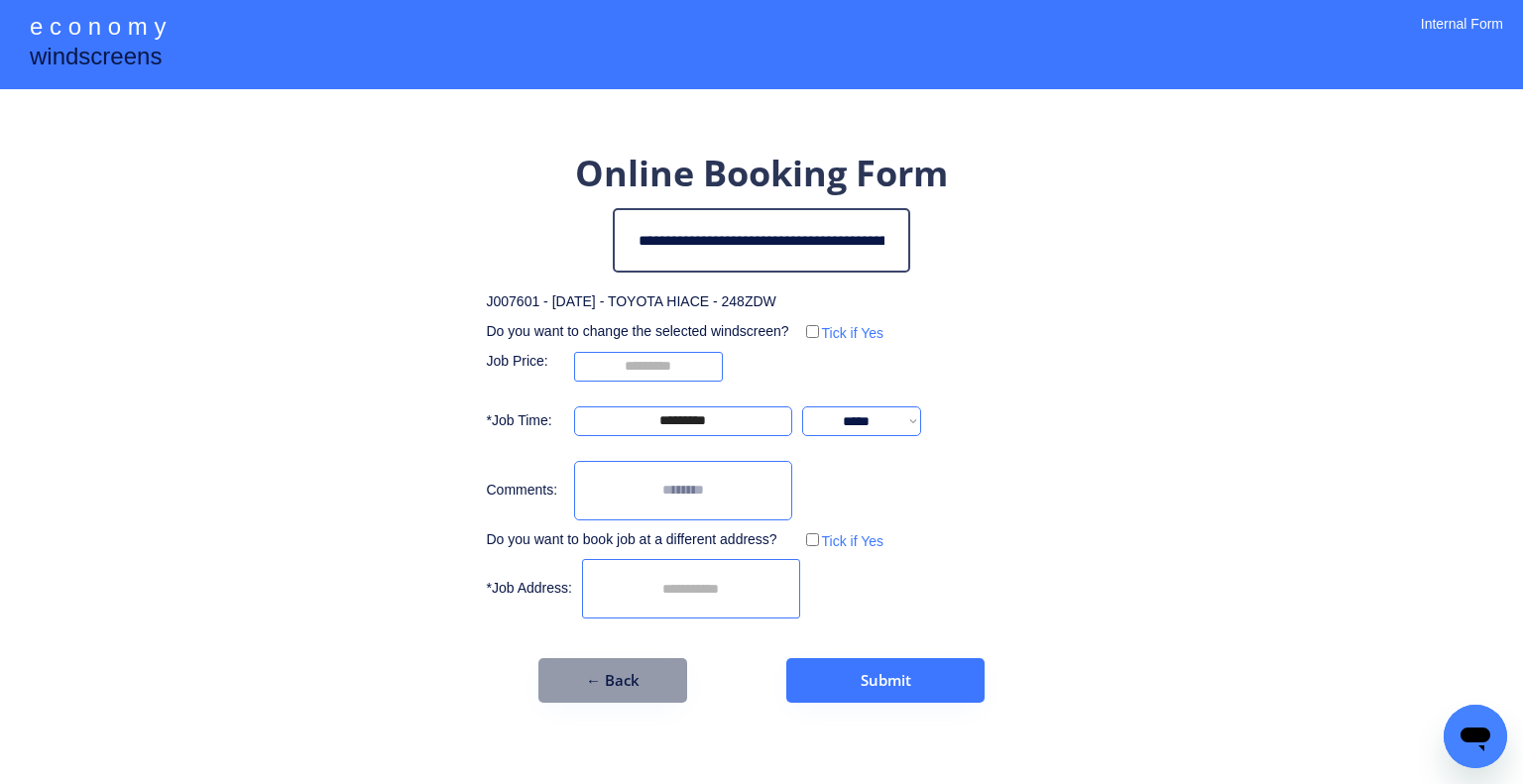 click at bounding box center [691, 589] 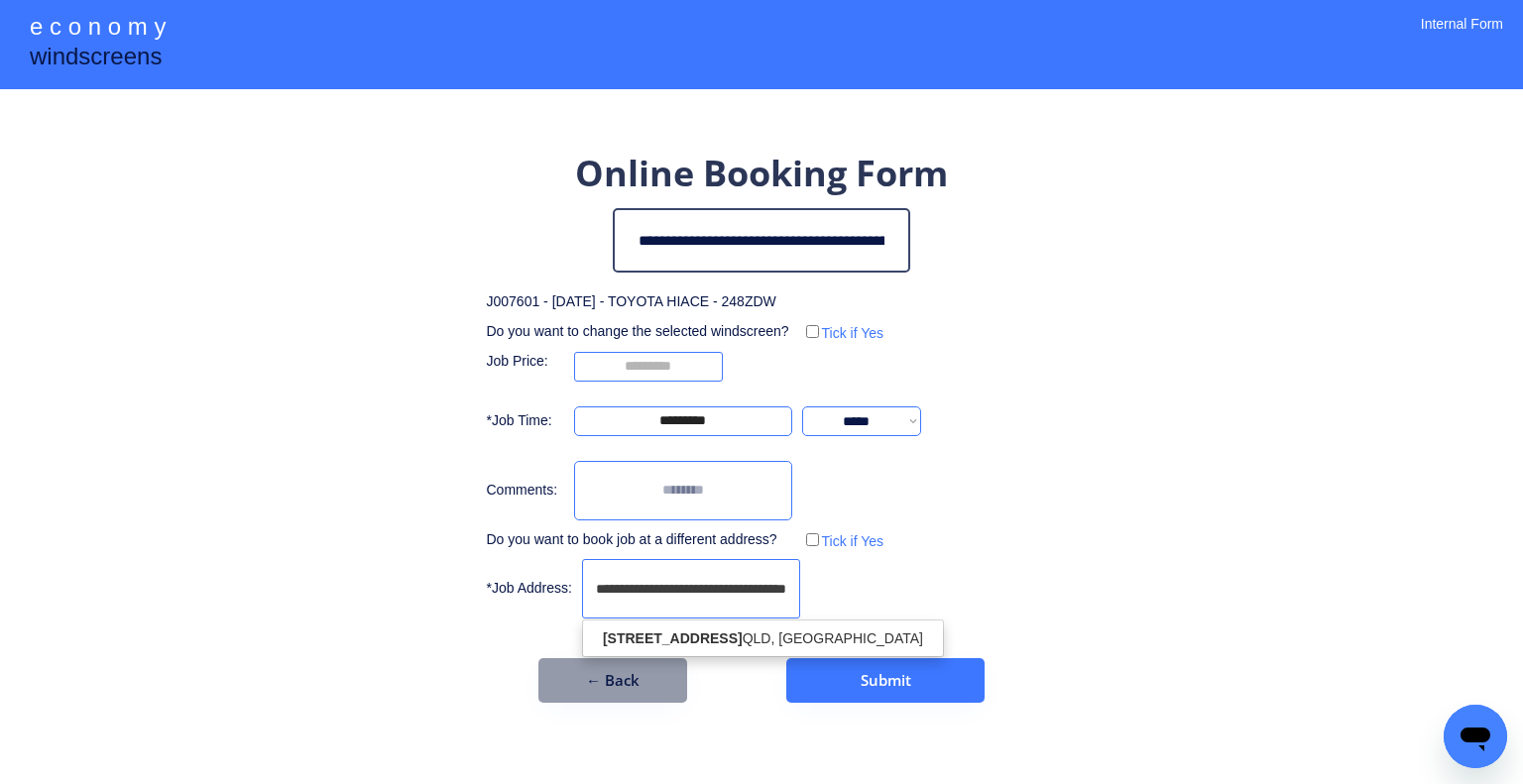 scroll, scrollTop: 0, scrollLeft: 17, axis: horizontal 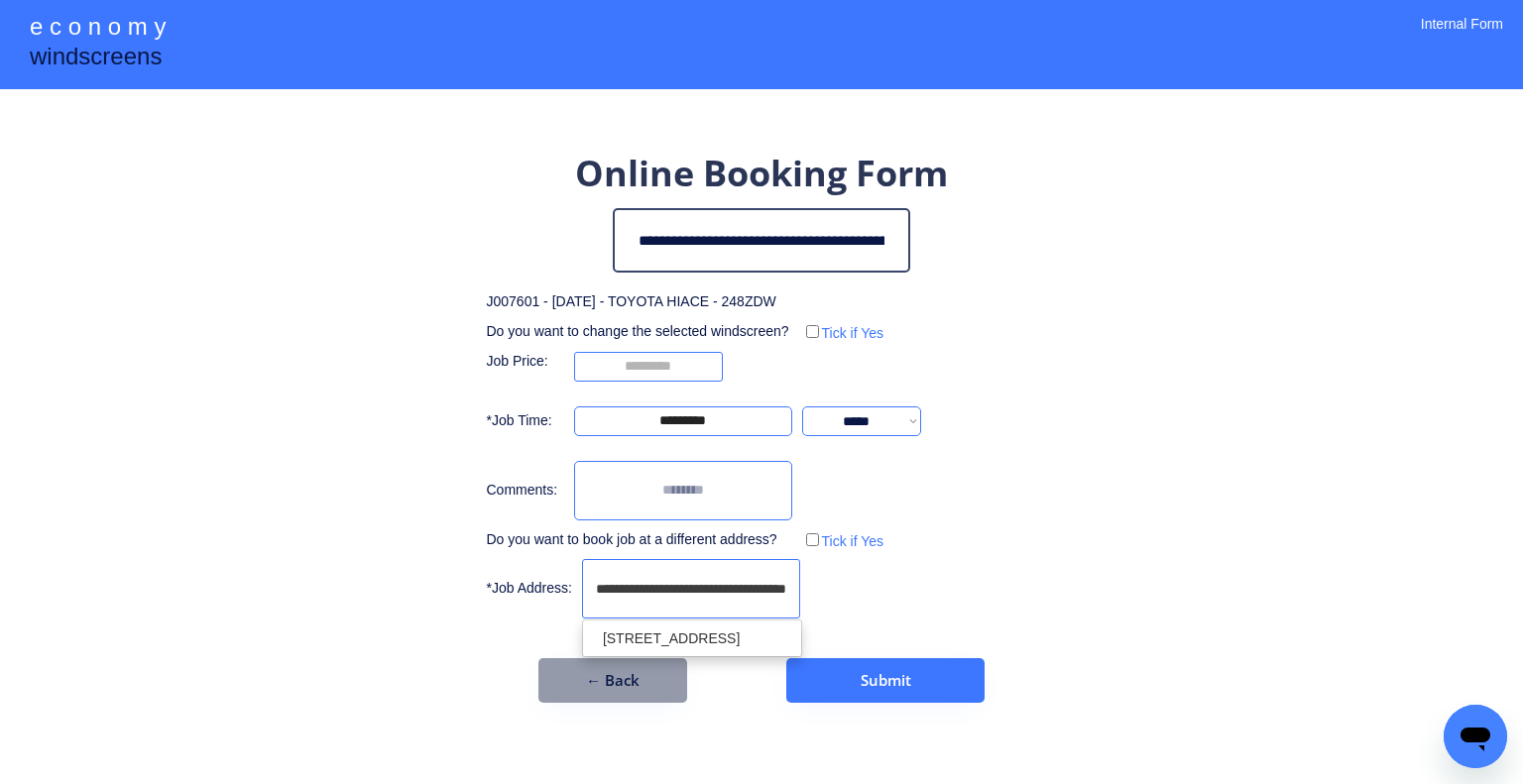 click on "unit 2/37 Ada Street, Coopers Plains QLD 4108, Australia" at bounding box center [692, 638] 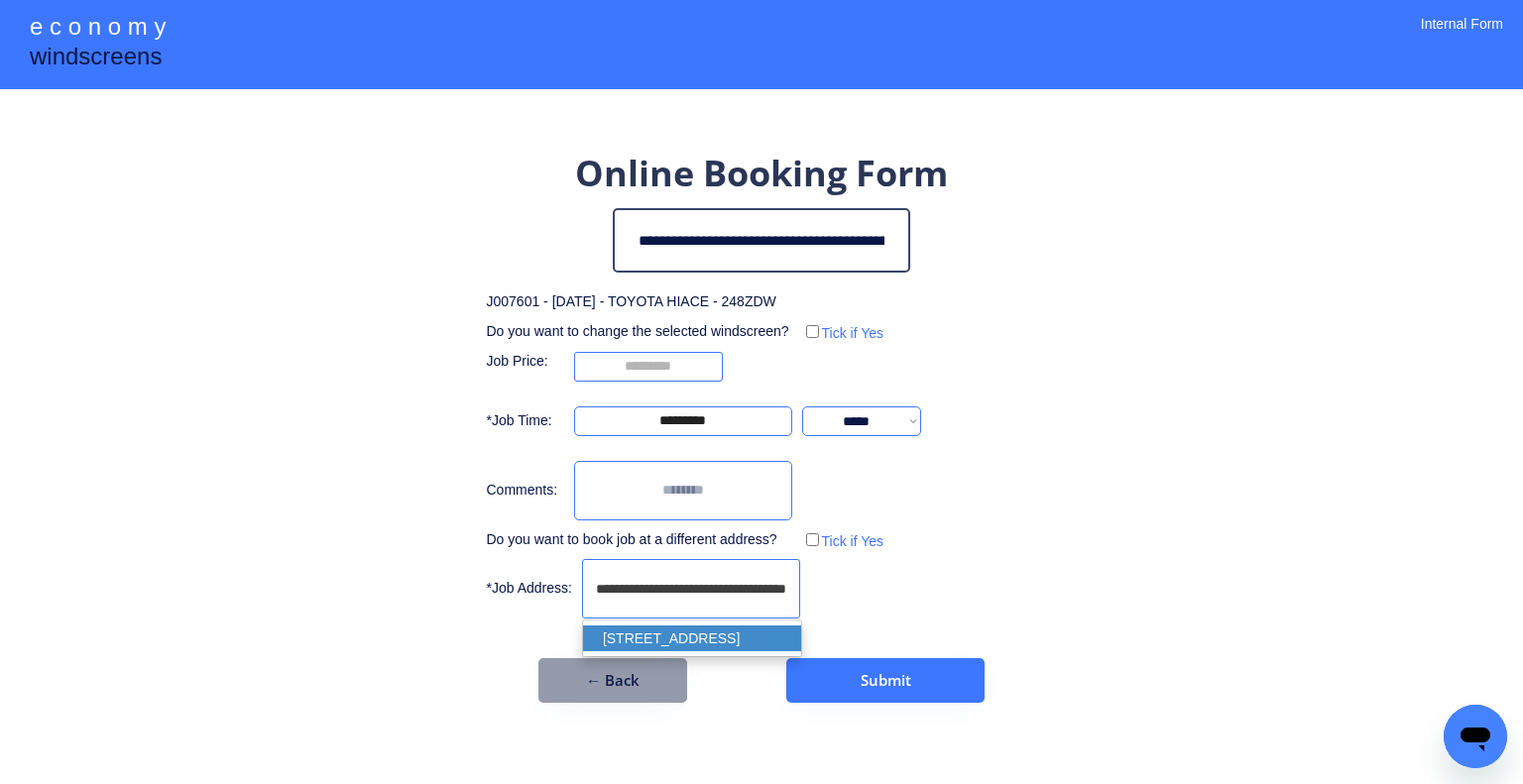 click on "unit 2/37 Ada Street, Coopers Plains QLD 4108, Australia" at bounding box center [692, 638] 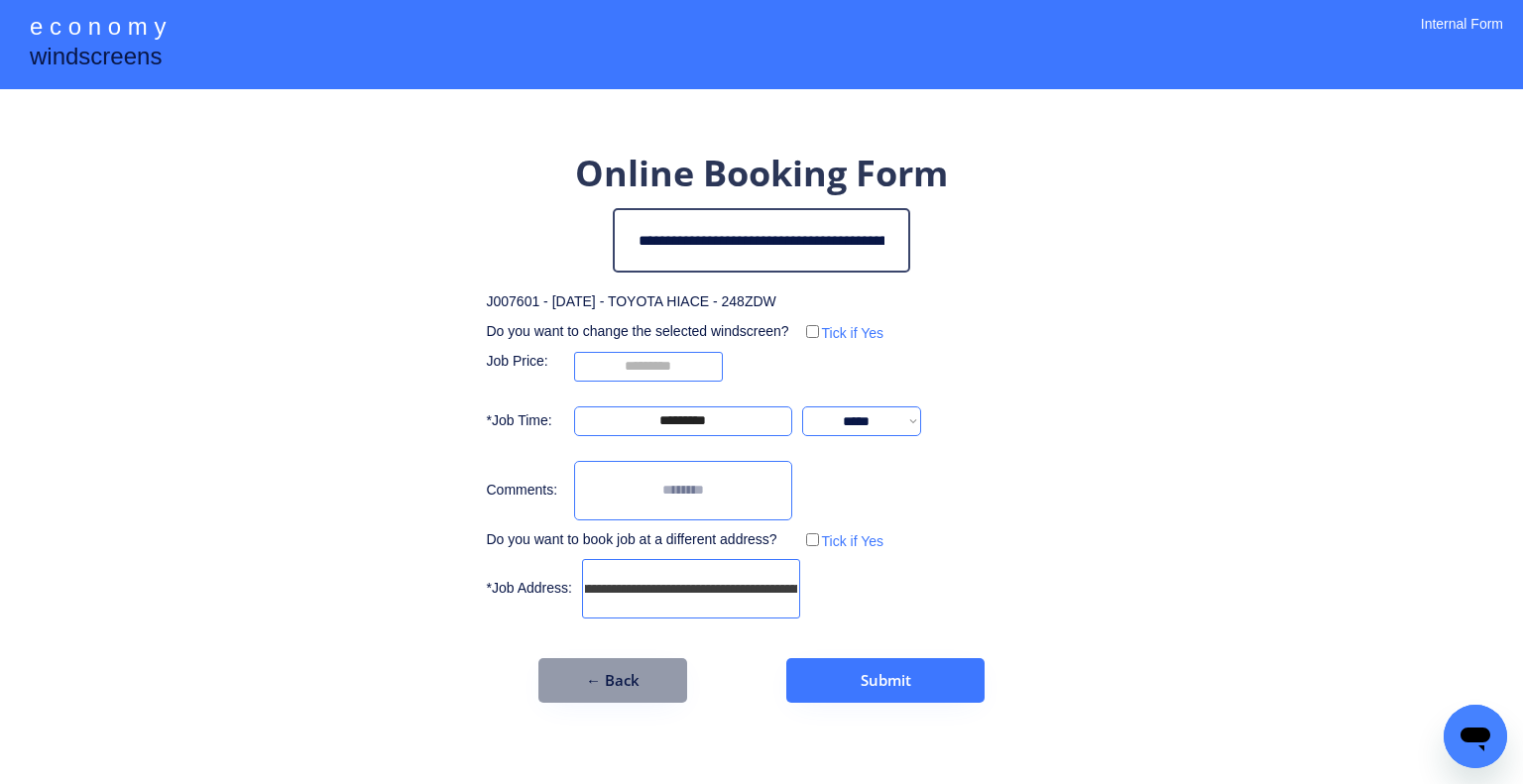 type on "**********" 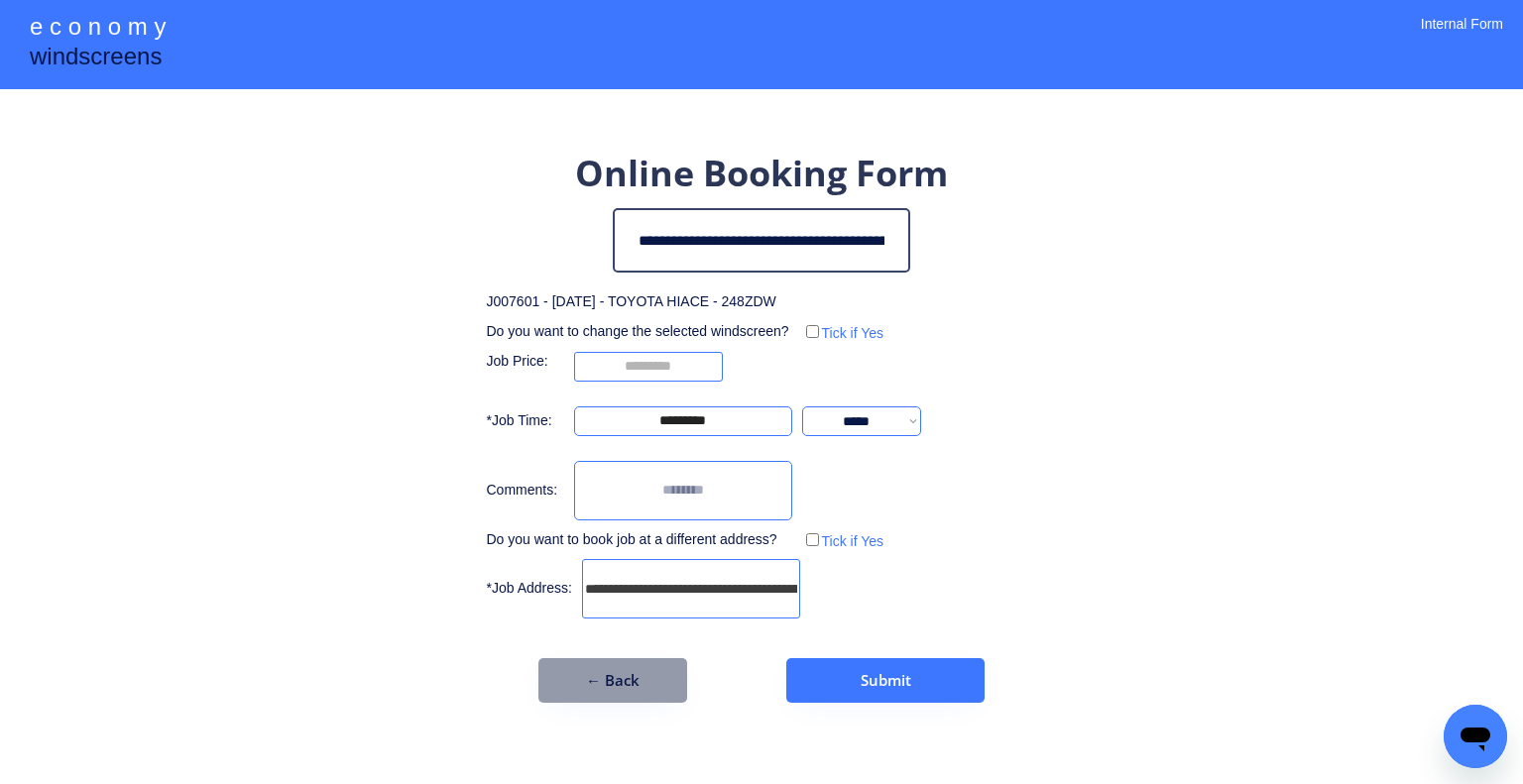 click on "**********" at bounding box center [762, 425] 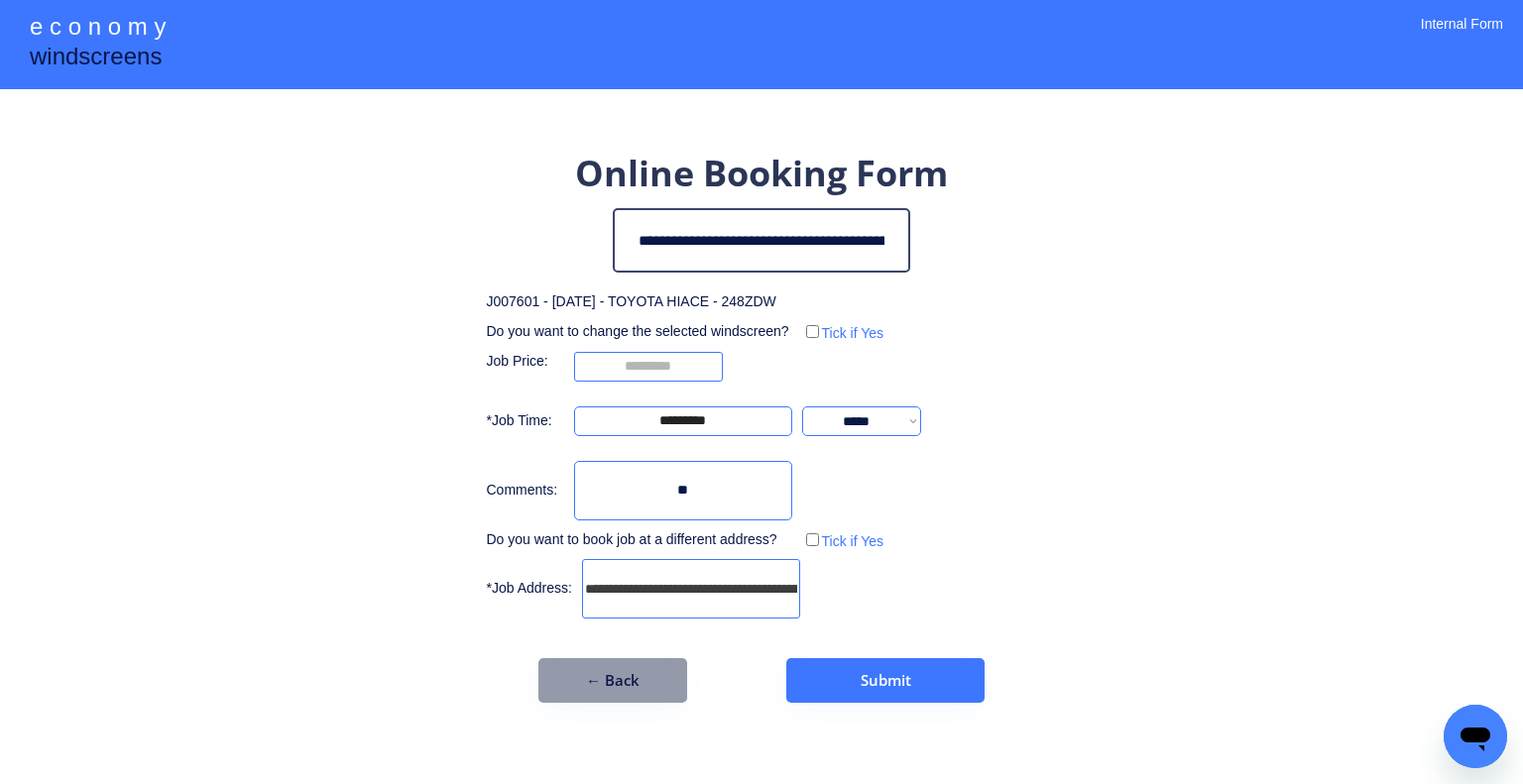 type on "*" 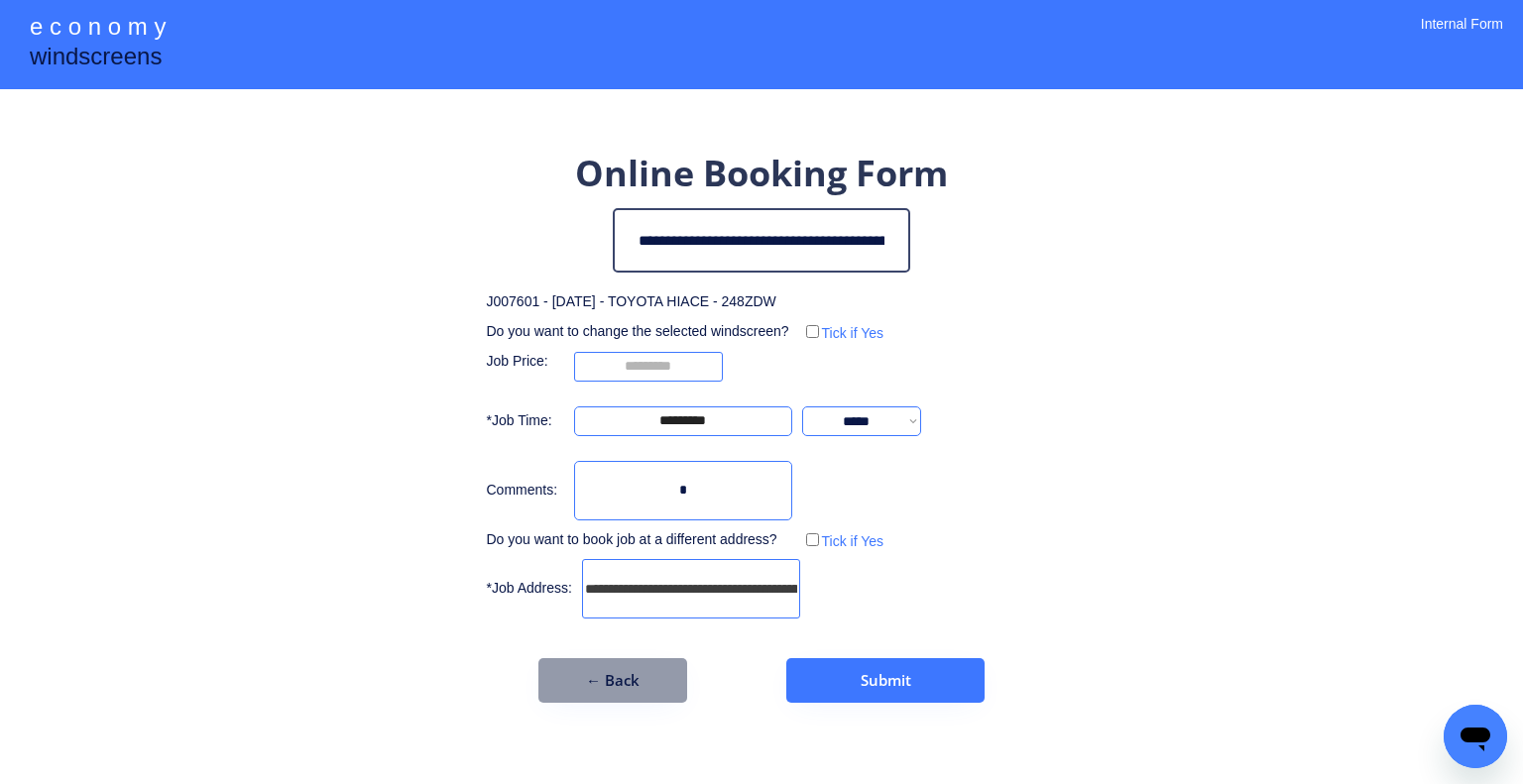 type 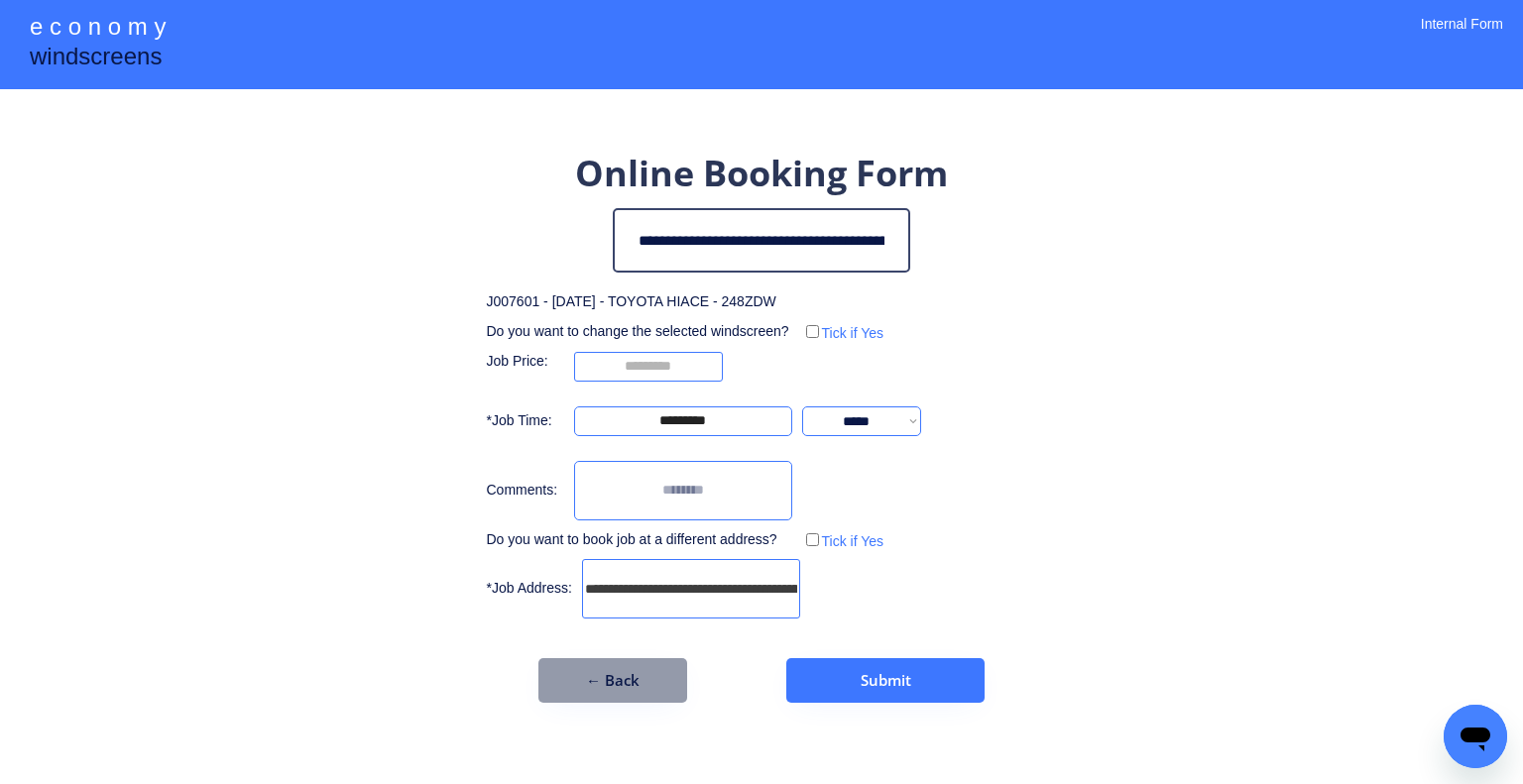 click on "**********" at bounding box center (762, 392) 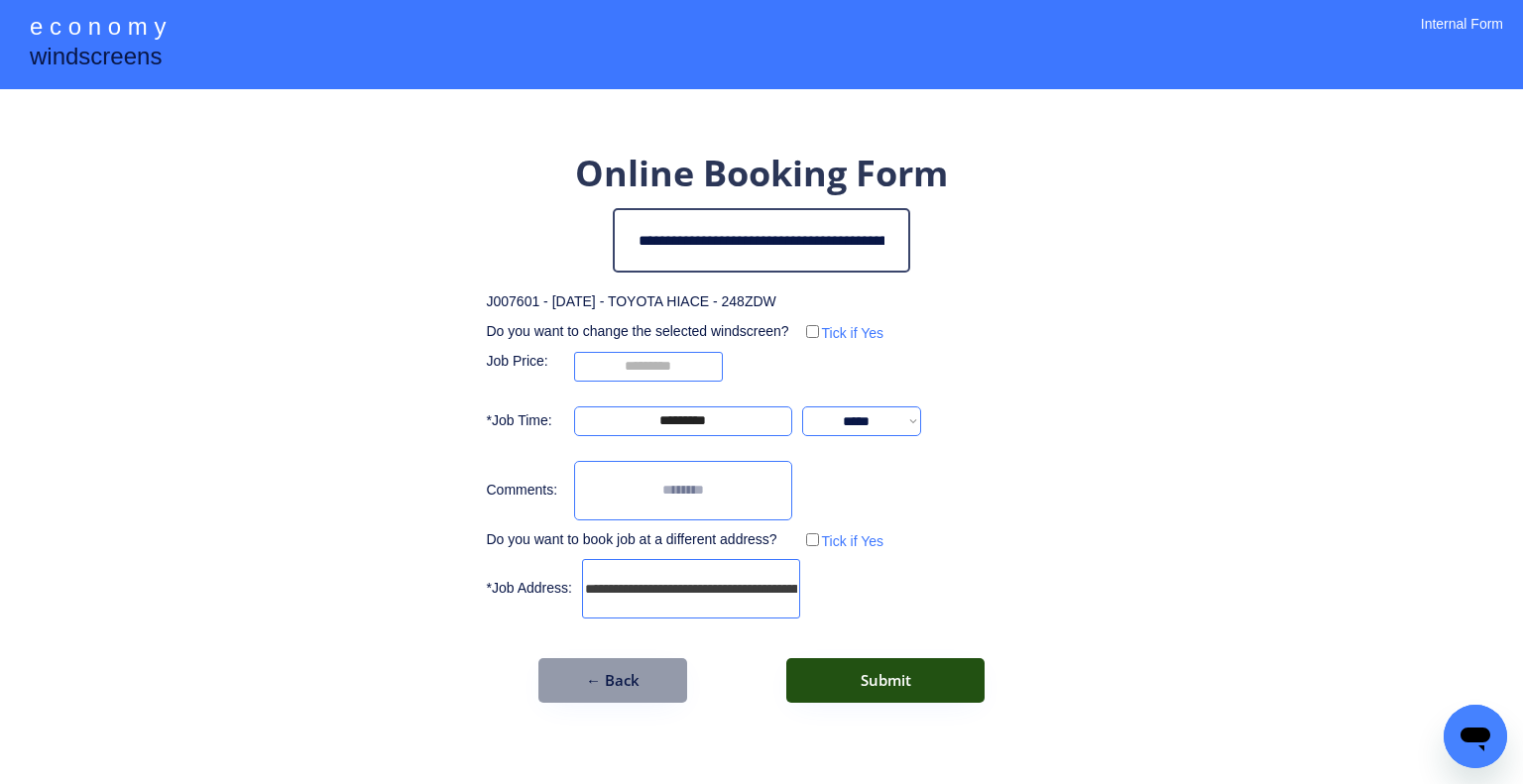 click on "Submit" at bounding box center (885, 680) 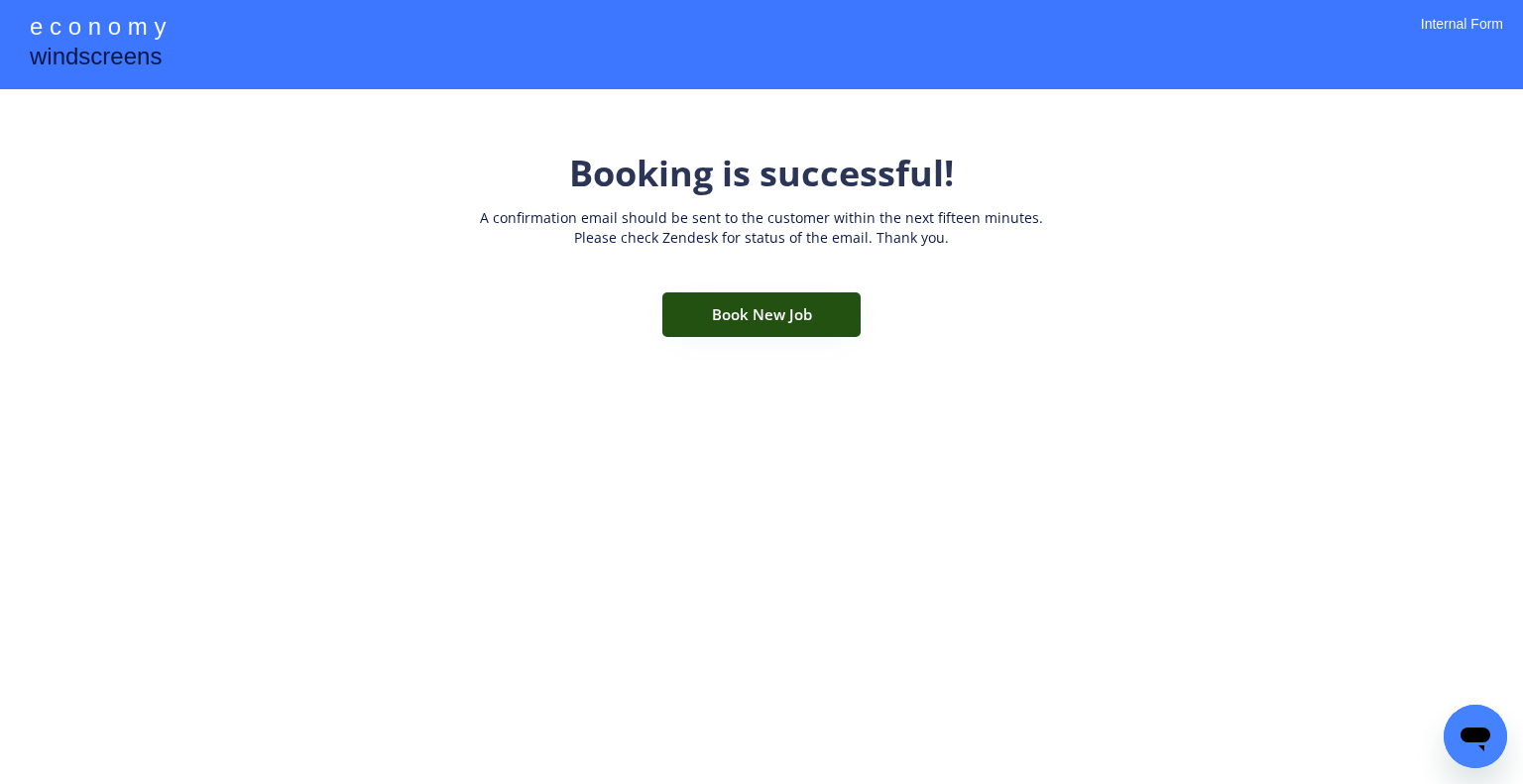 click on "Book New Job" at bounding box center [762, 314] 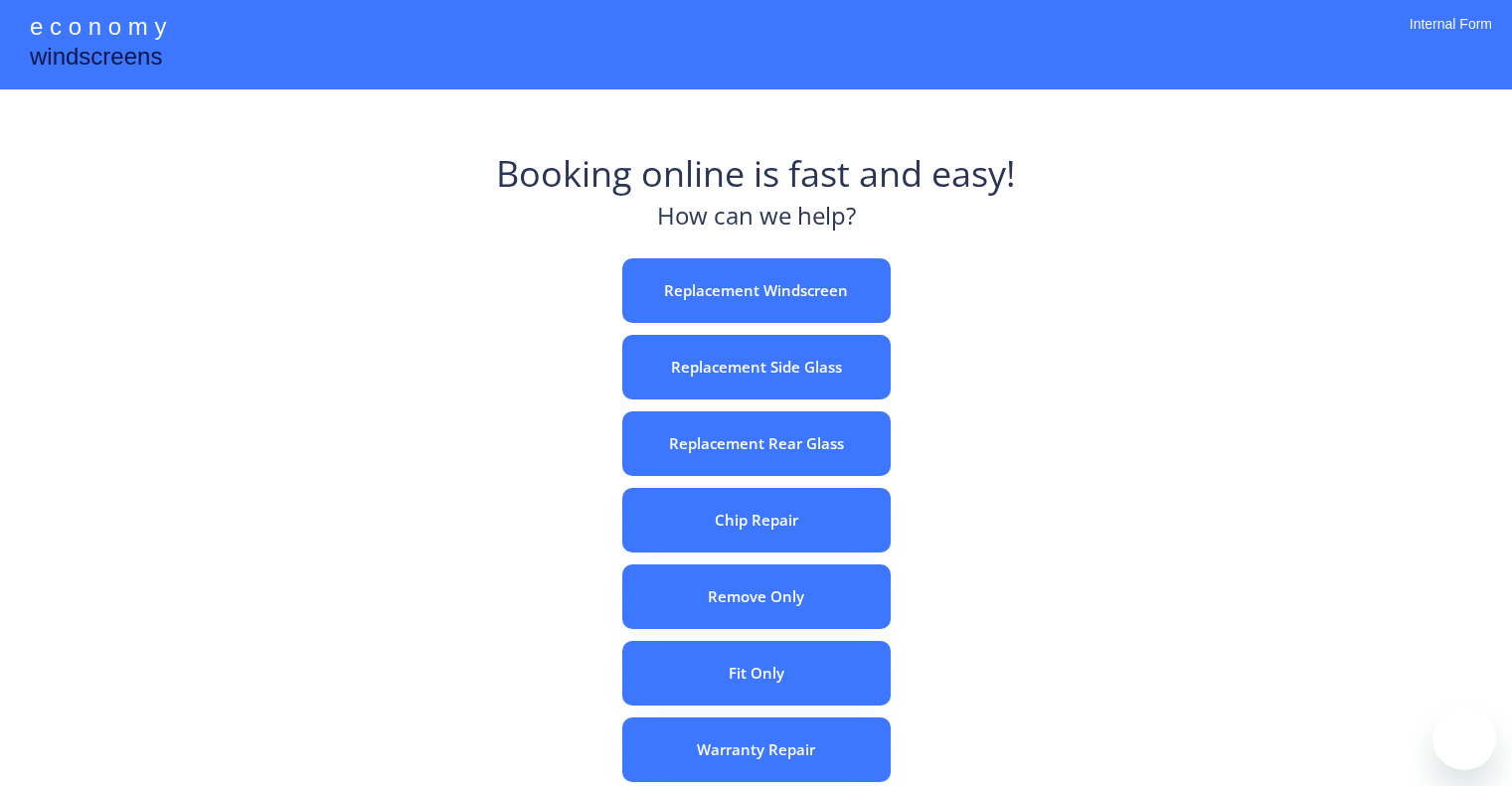 scroll, scrollTop: 0, scrollLeft: 0, axis: both 